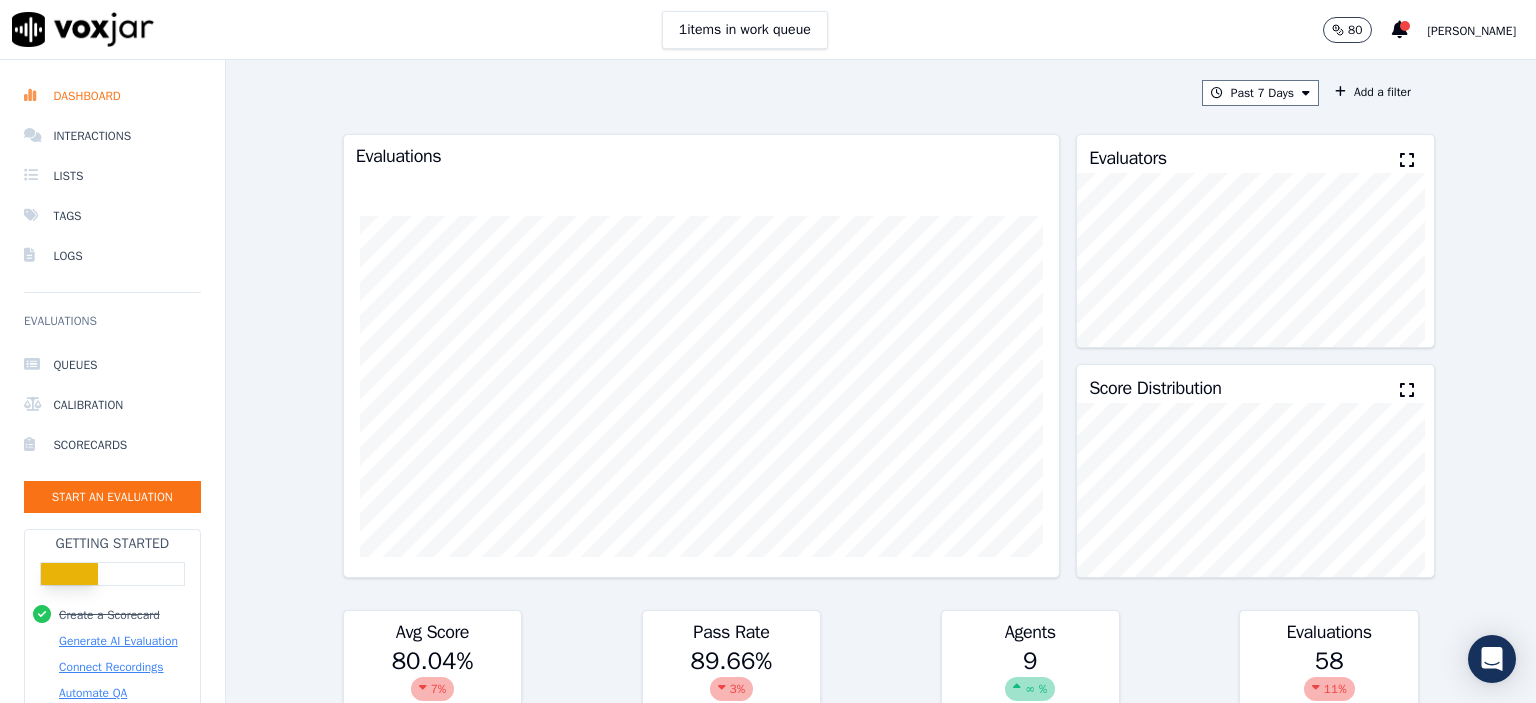 scroll, scrollTop: 0, scrollLeft: 0, axis: both 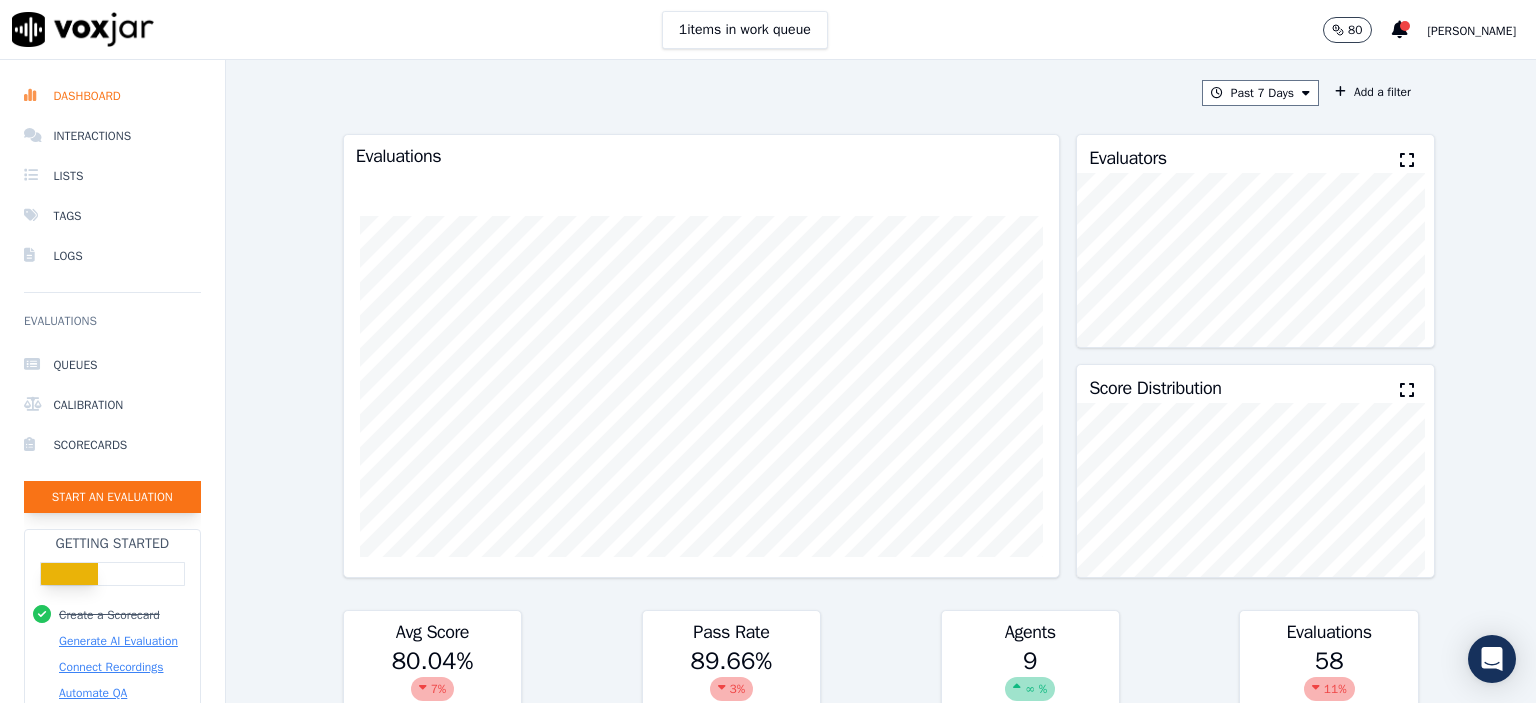 click on "Start an Evaluation" 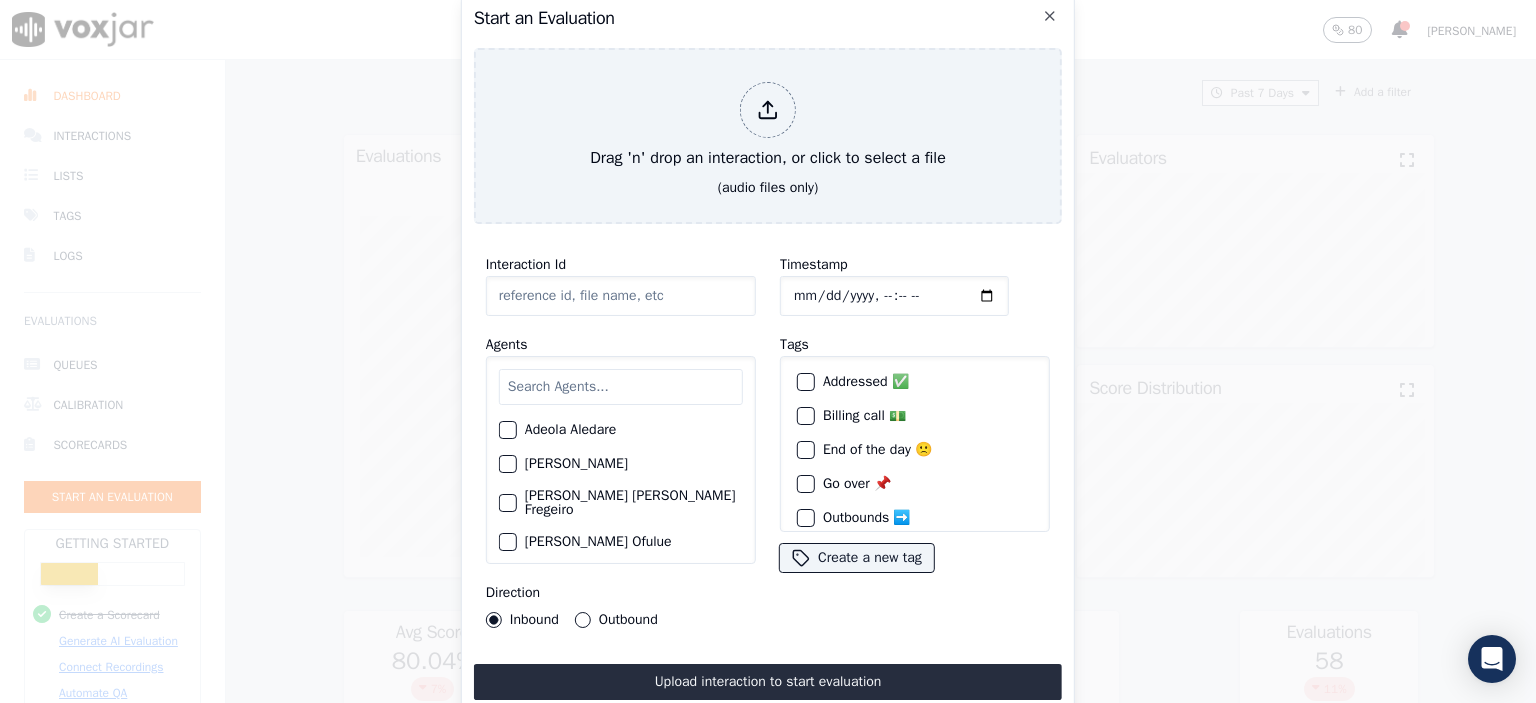 click on "Interaction Id" 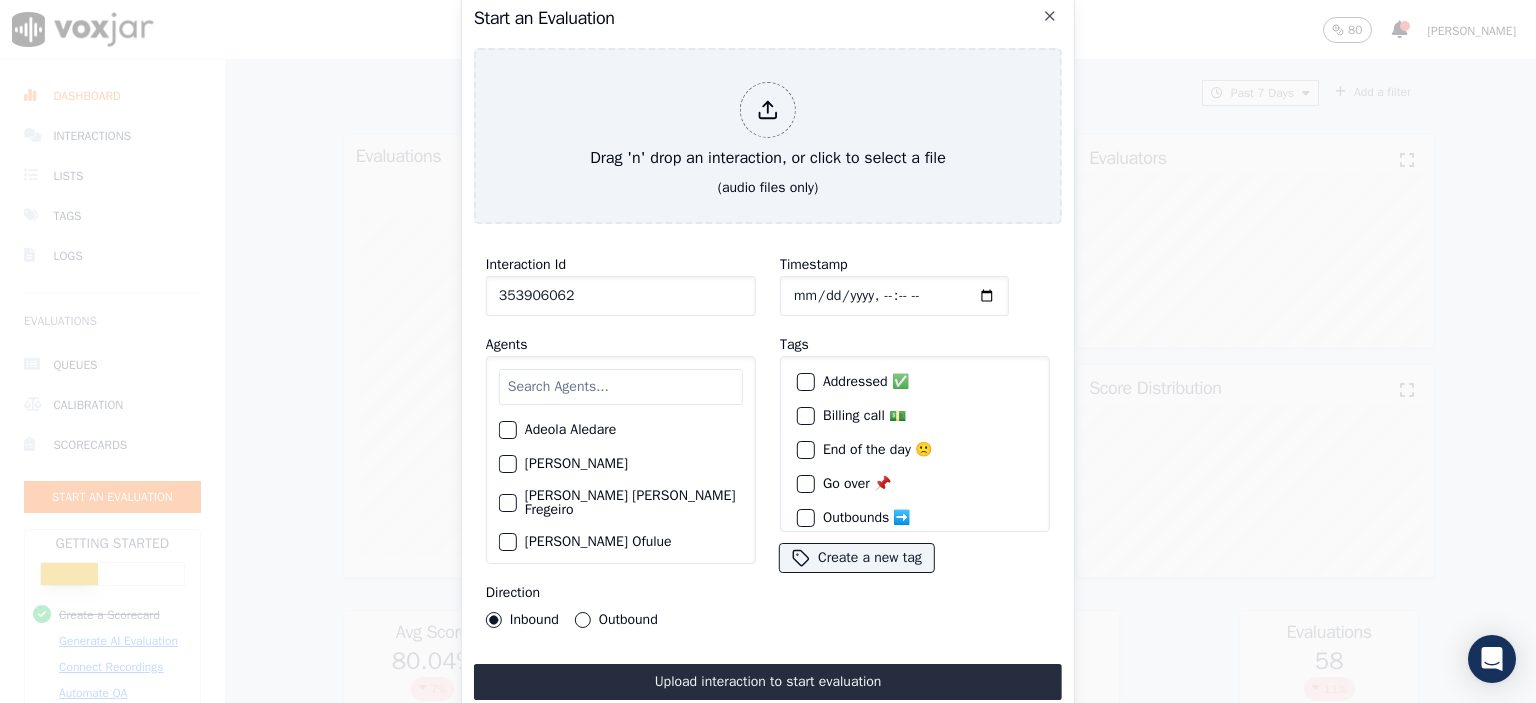 type on "353906062" 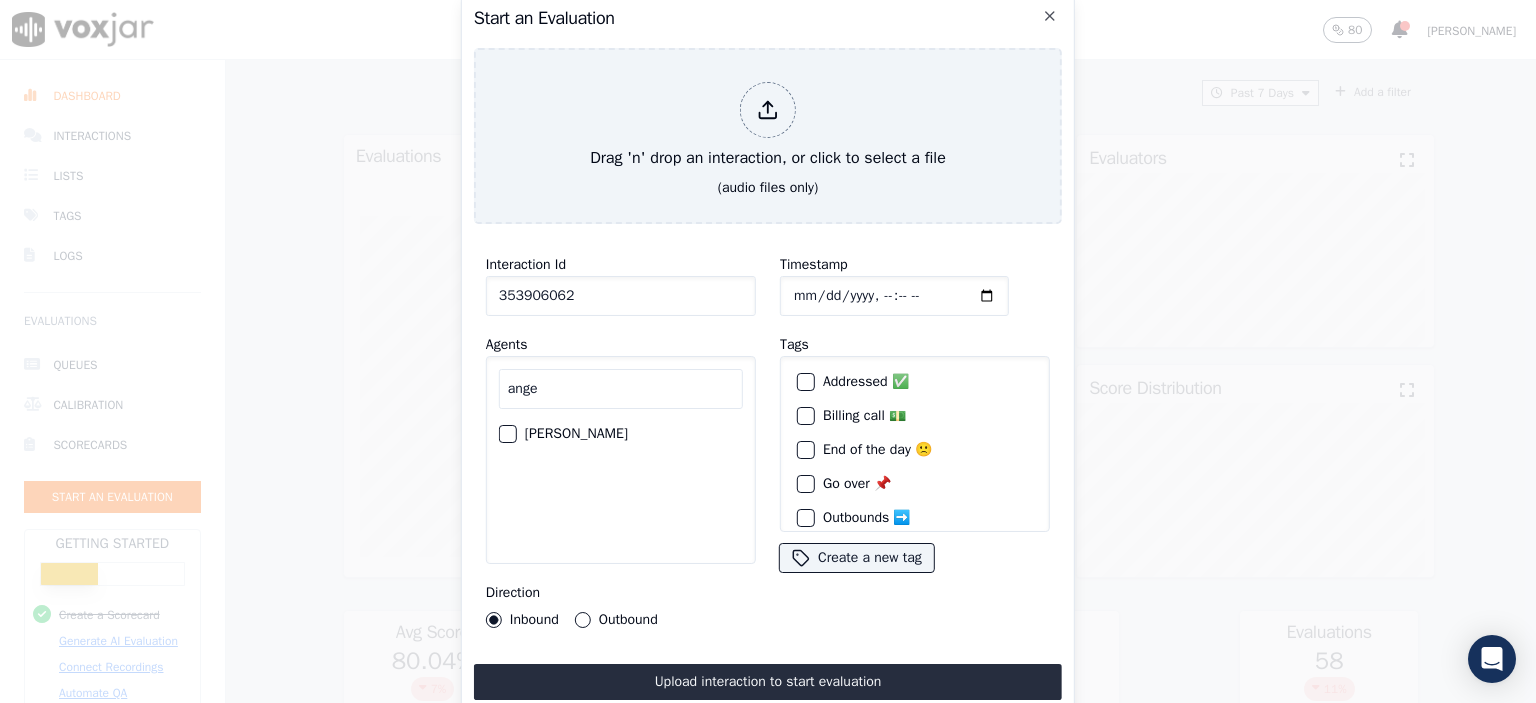type on "ange" 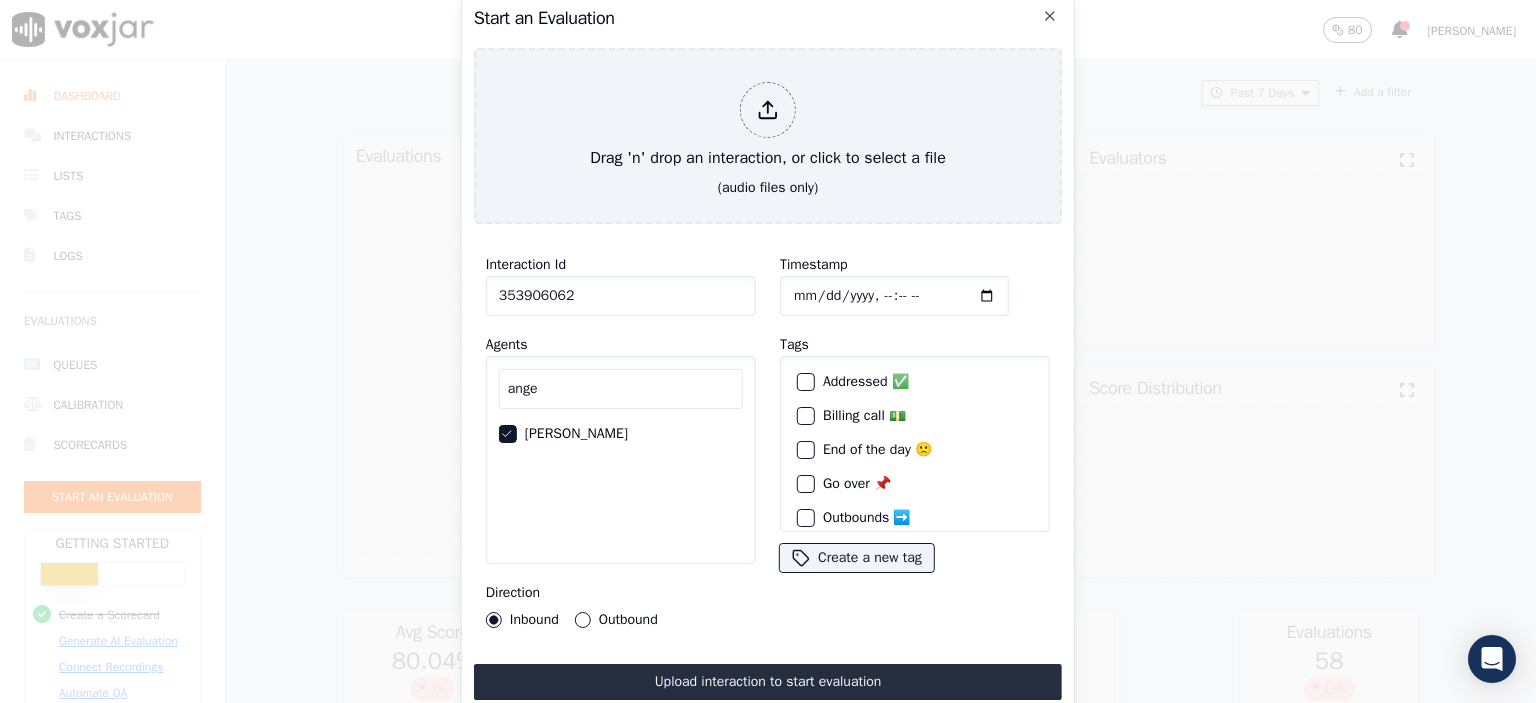 click on "Timestamp" 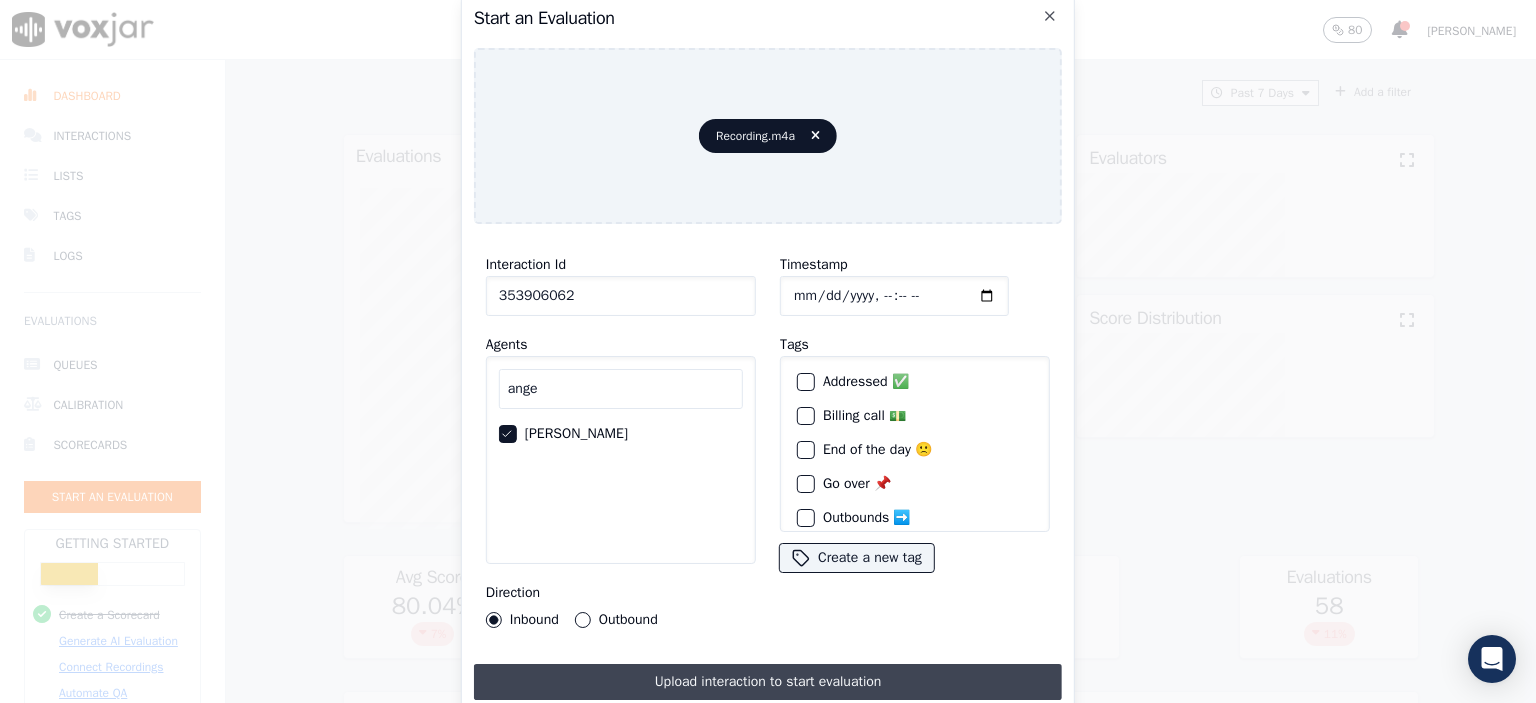 click on "Upload interaction to start evaluation" at bounding box center [768, 682] 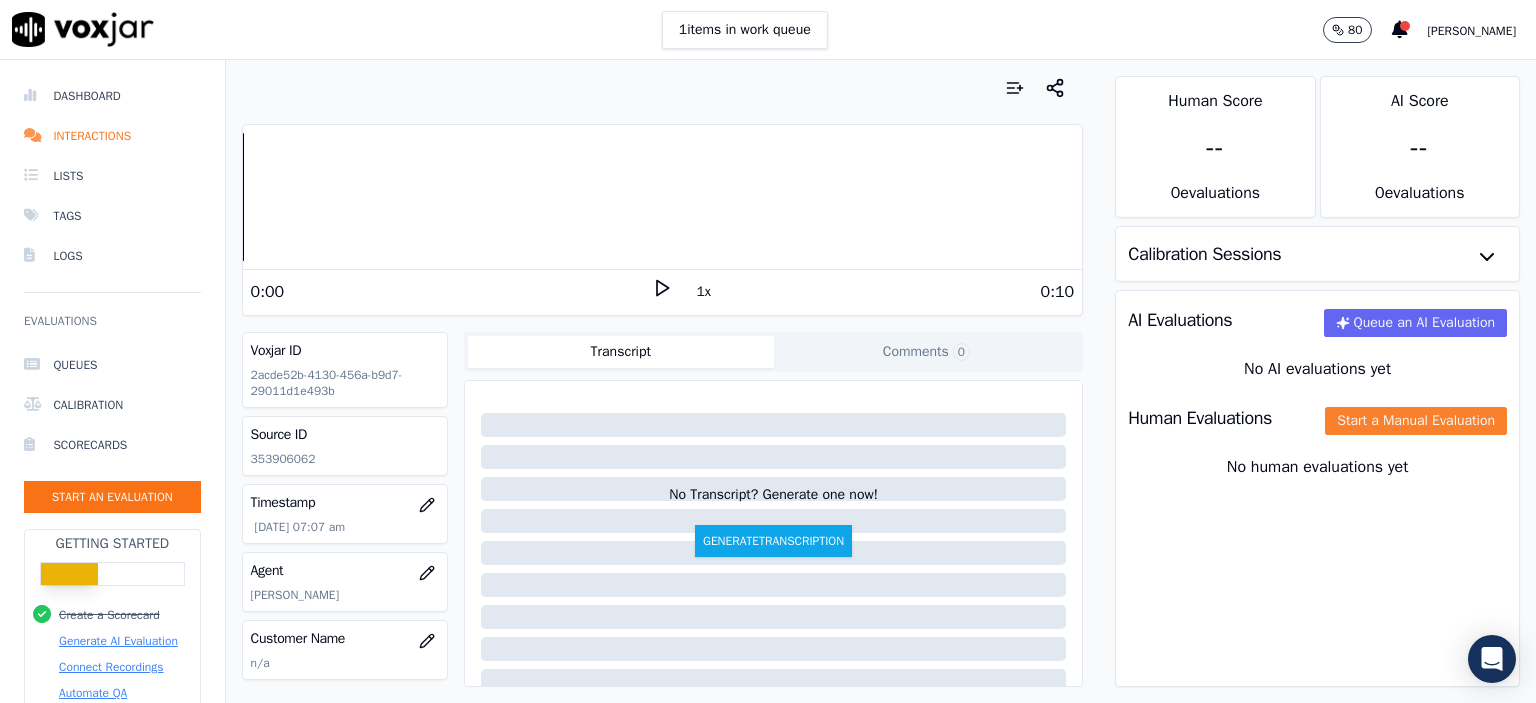 click on "Start a Manual Evaluation" 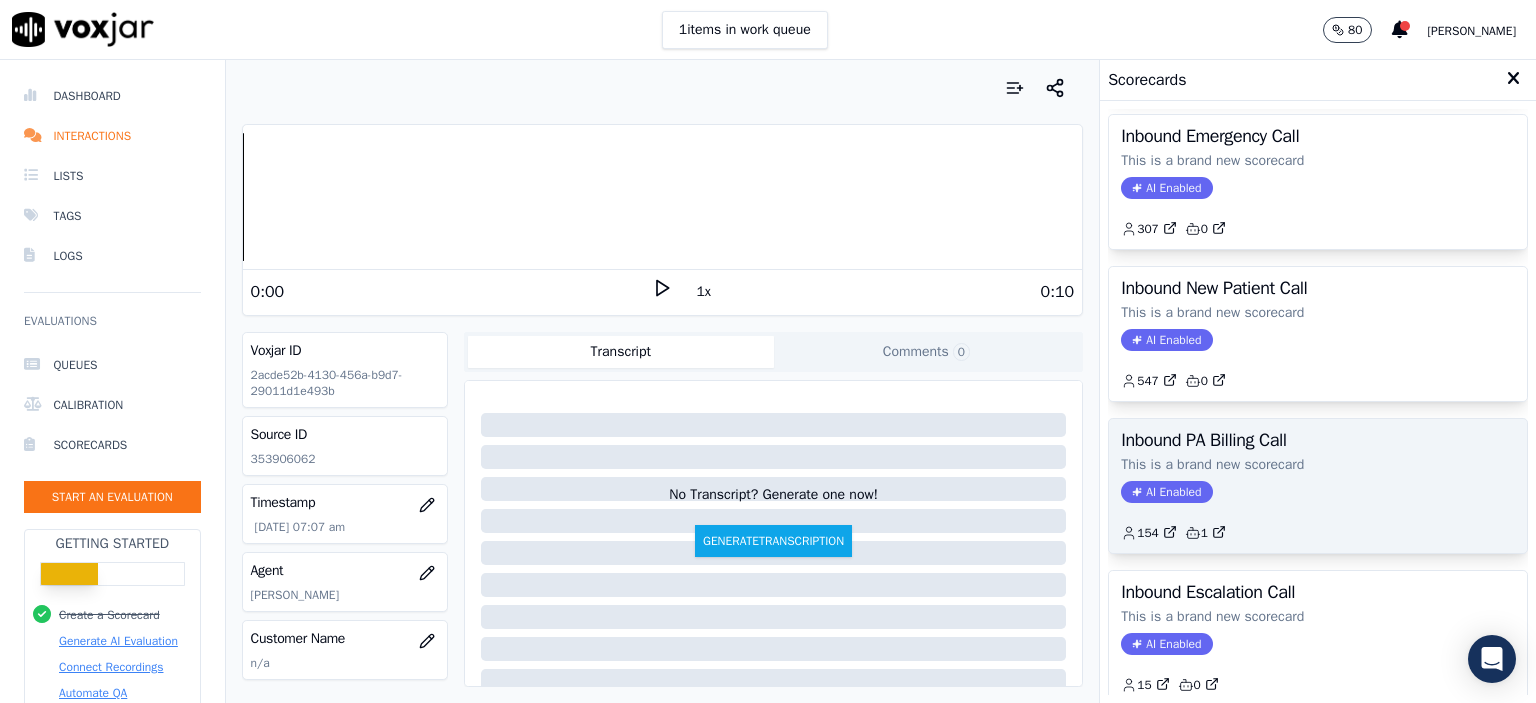 scroll, scrollTop: 600, scrollLeft: 0, axis: vertical 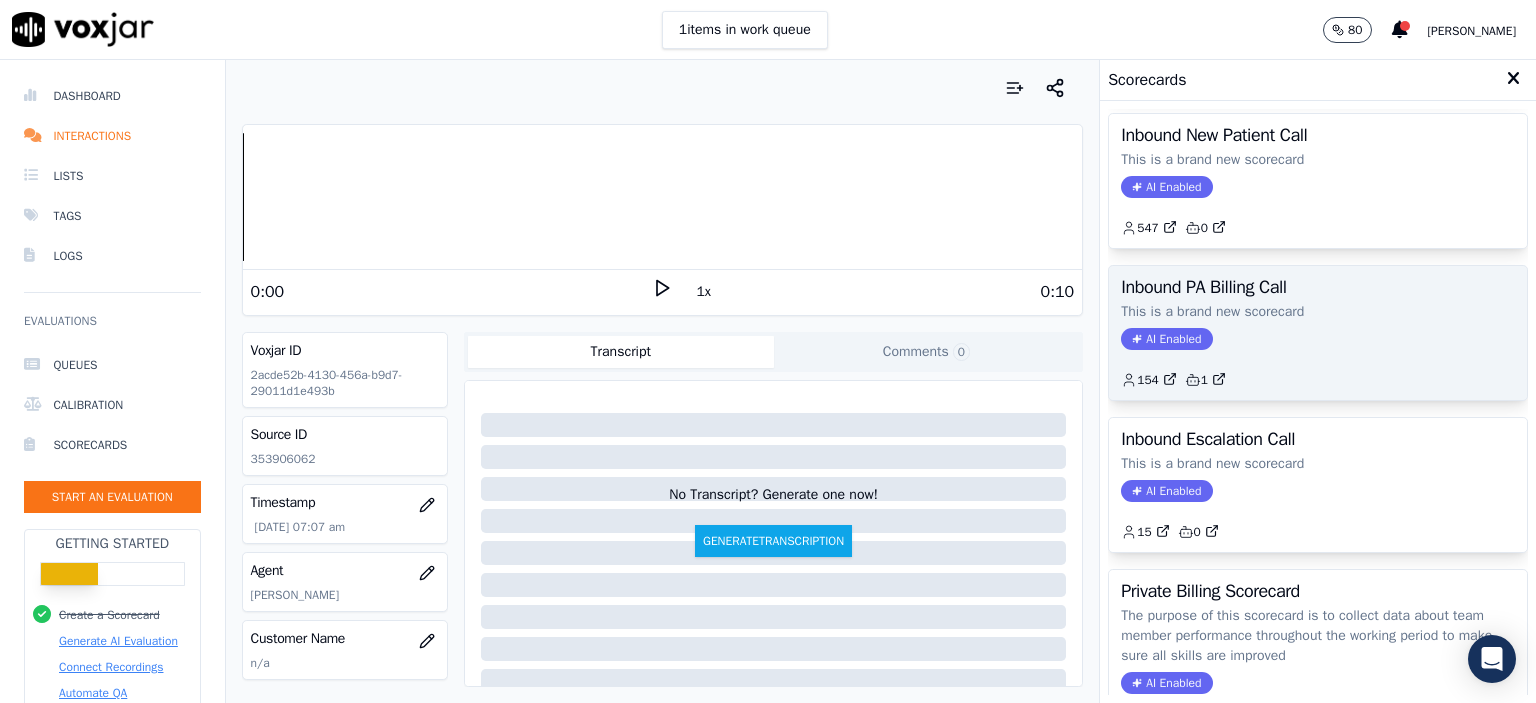 click on "154         1" 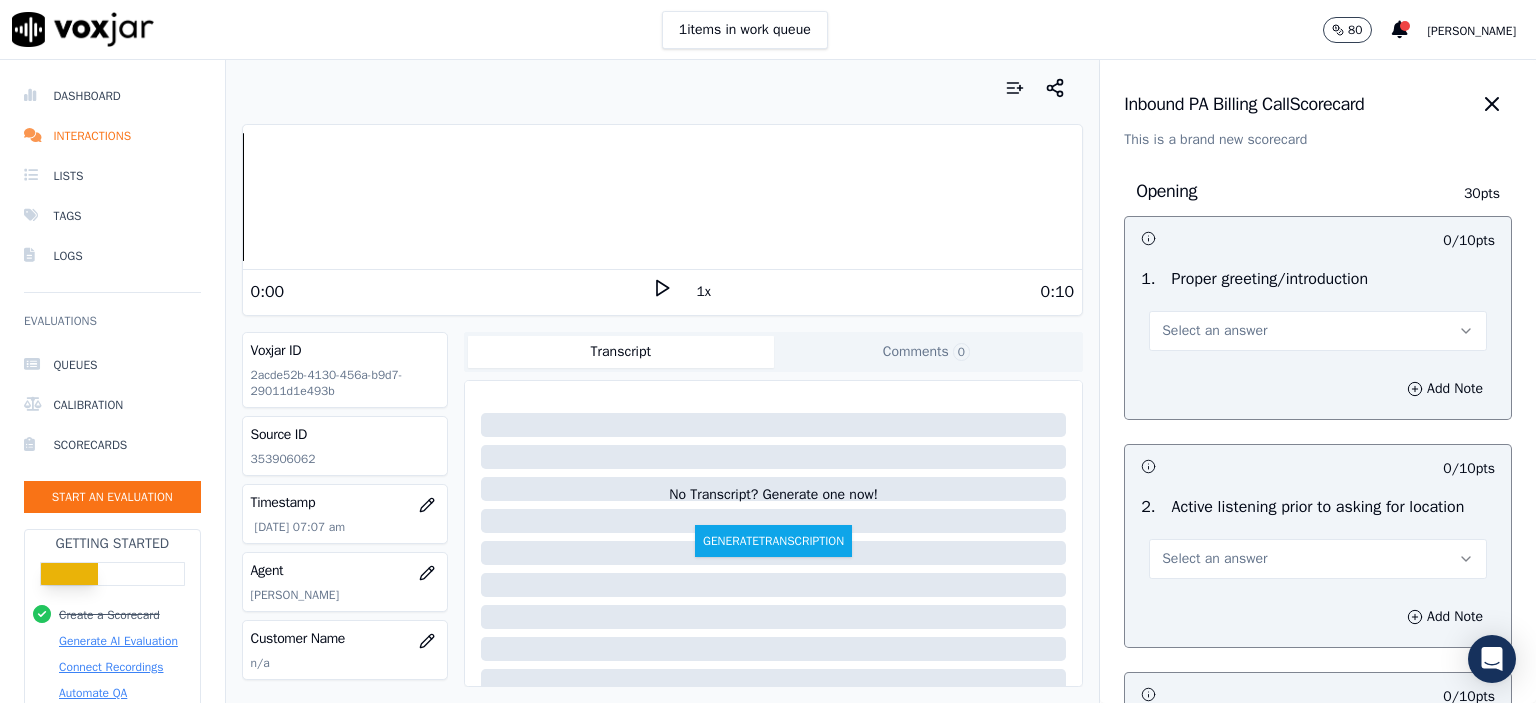 click on "Select an answer" at bounding box center [1318, 331] 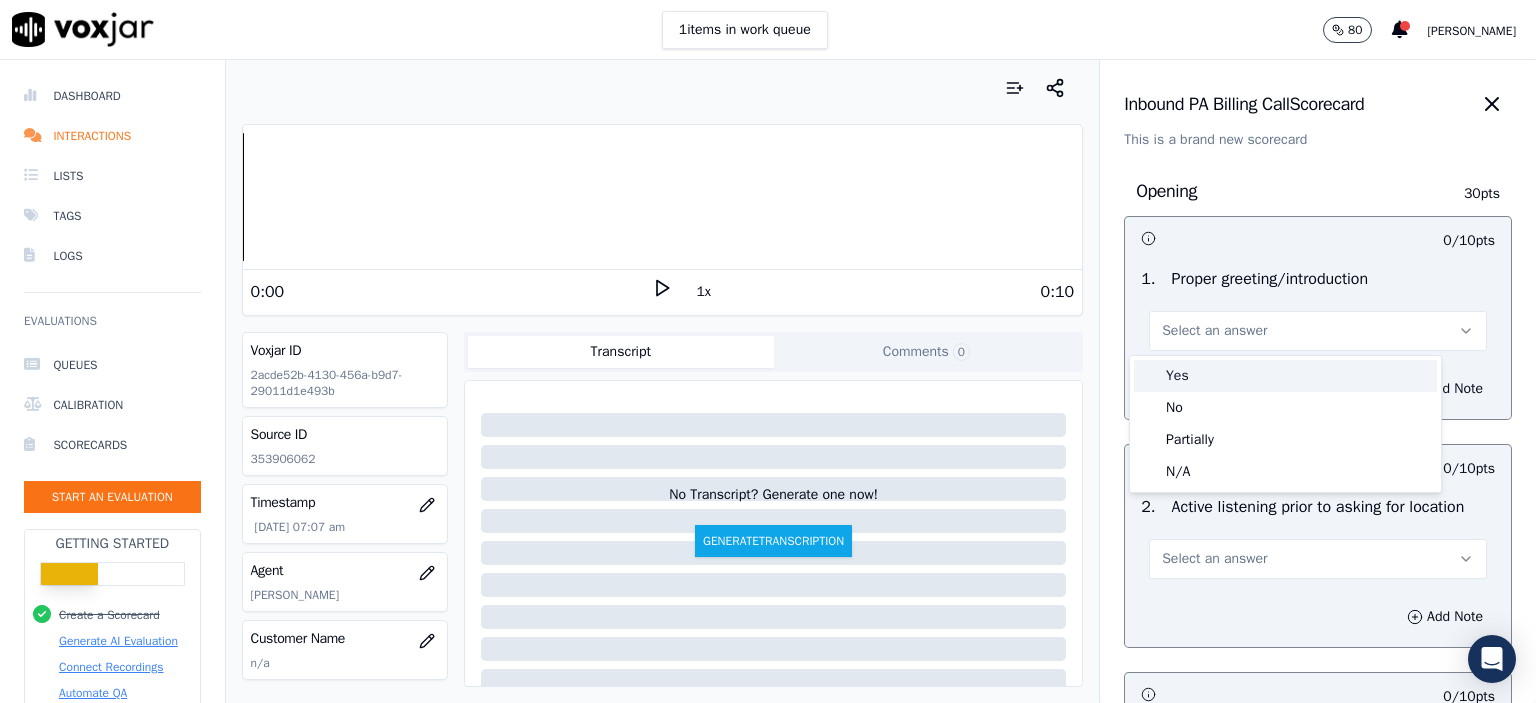 click on "Yes" at bounding box center (1285, 376) 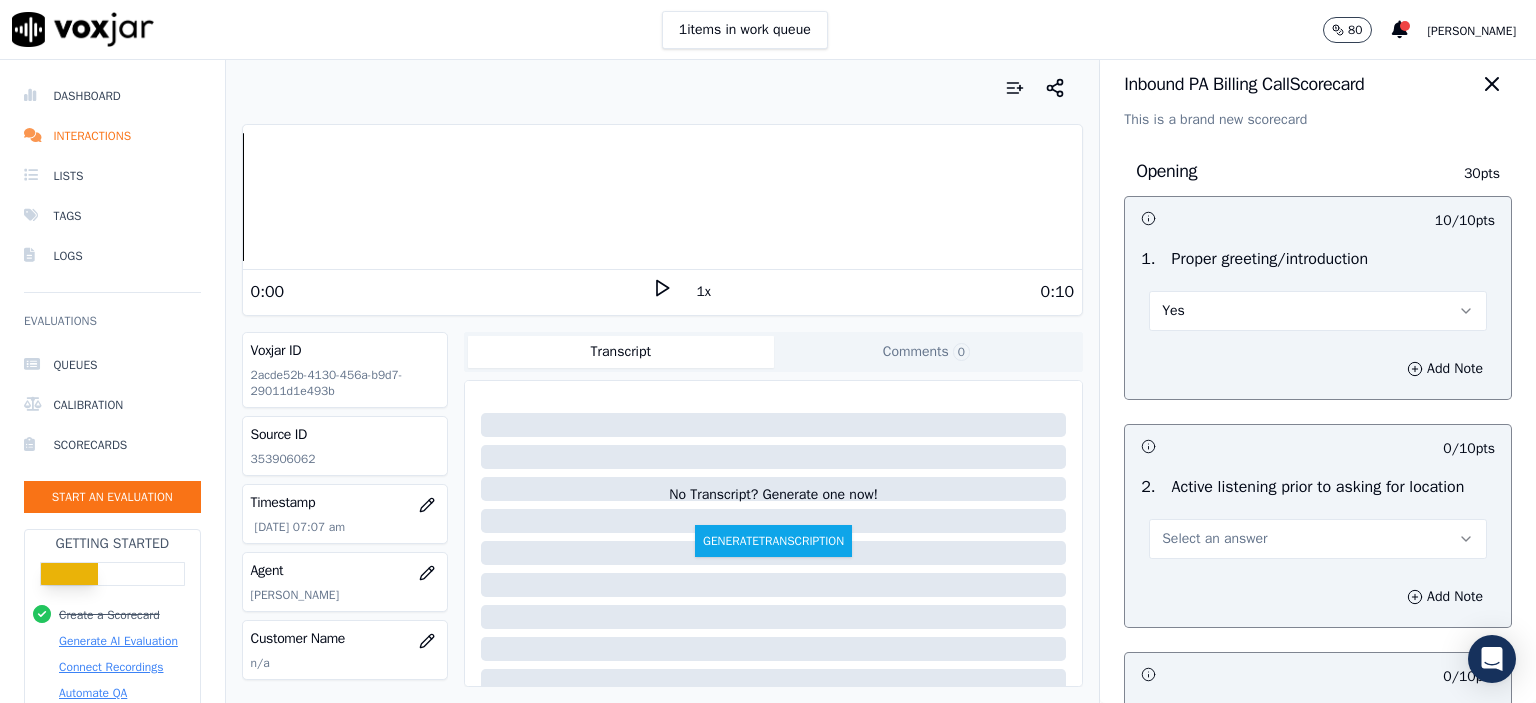 scroll, scrollTop: 0, scrollLeft: 0, axis: both 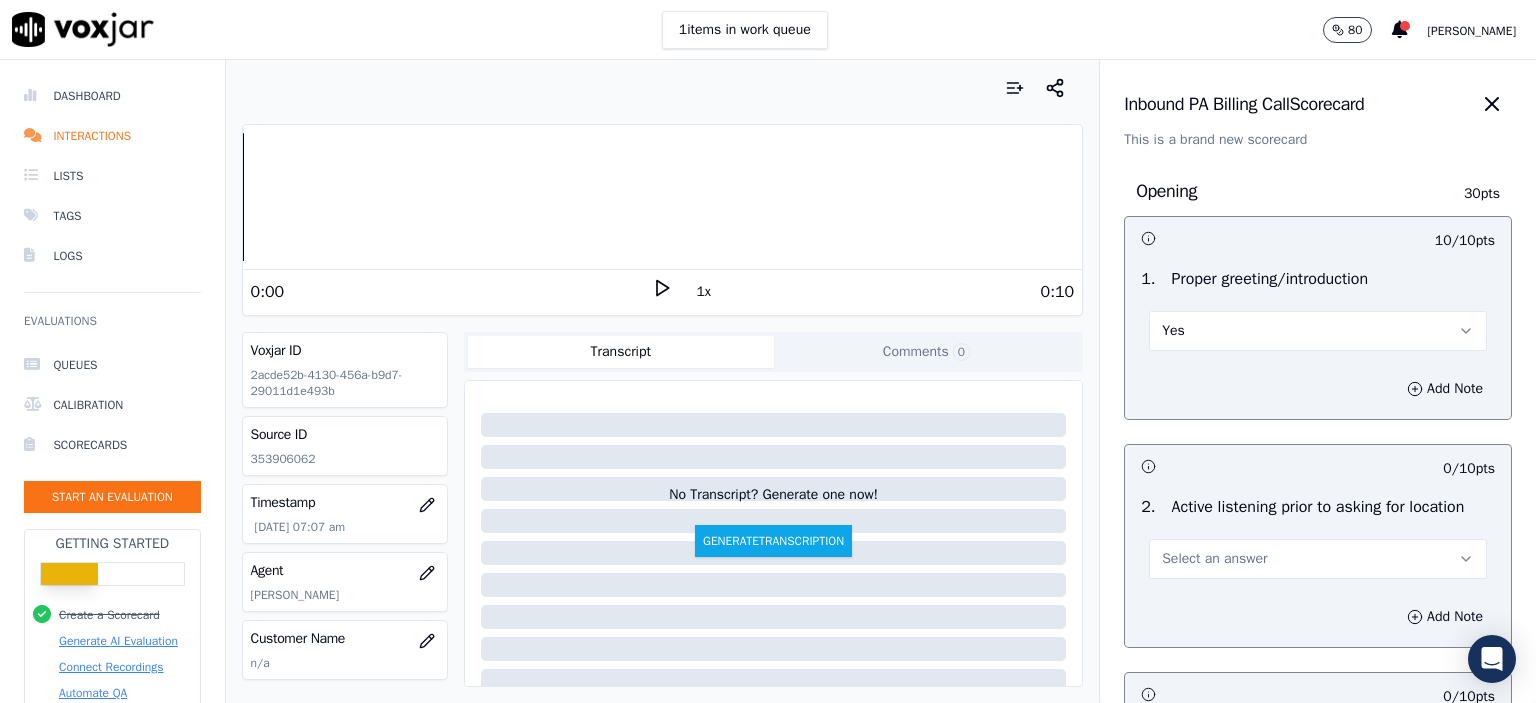click on "Yes" at bounding box center (1318, 331) 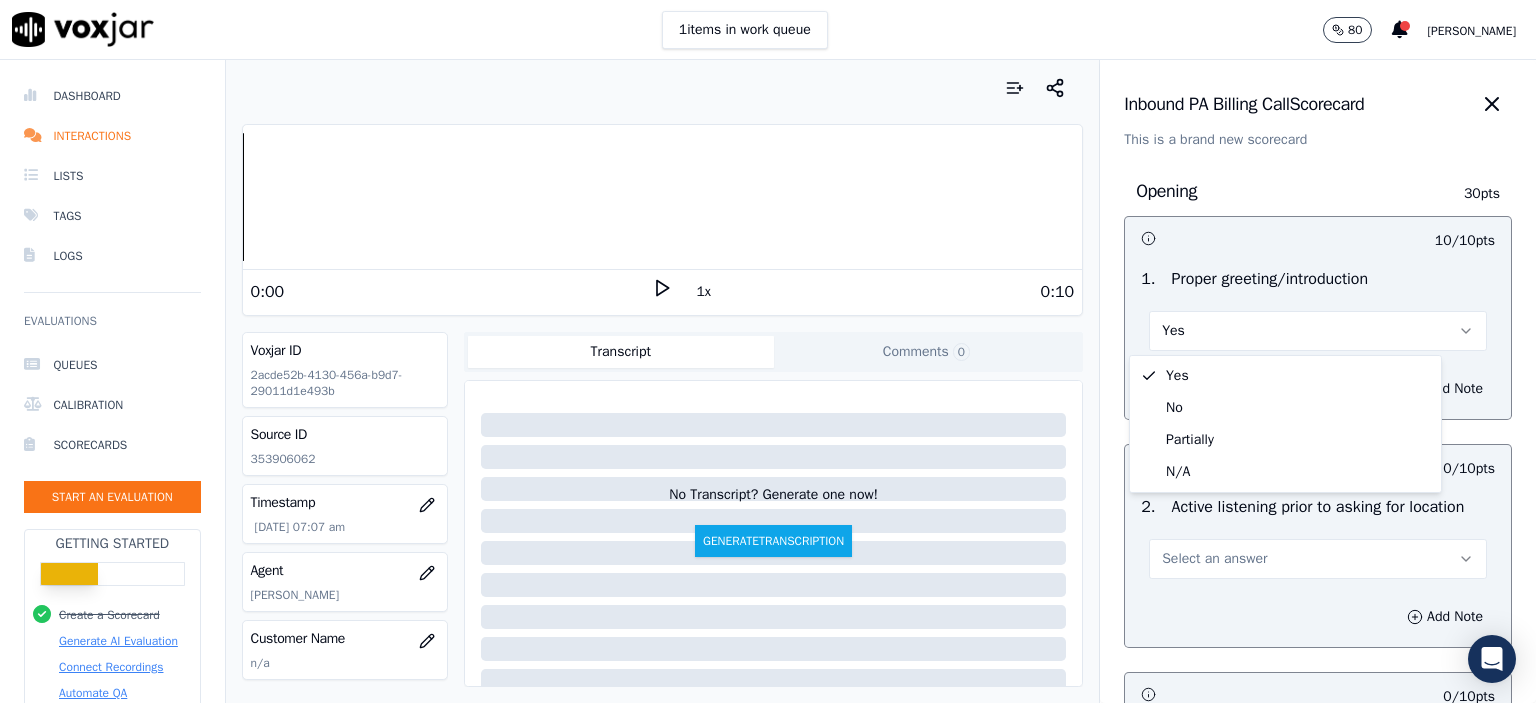 click on "1 .   Proper greeting/introduction    Yes" at bounding box center [1318, 309] 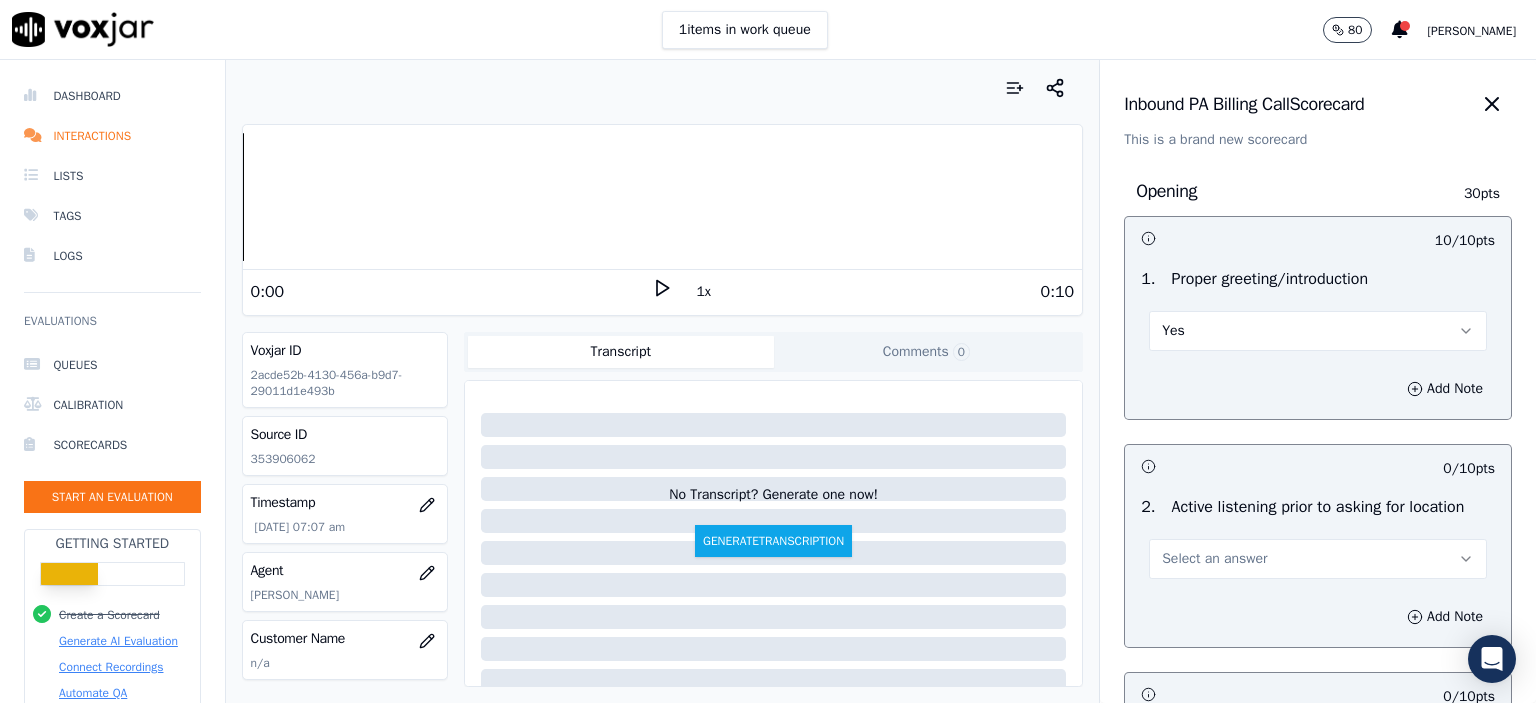 click on "Select an answer" at bounding box center [1318, 559] 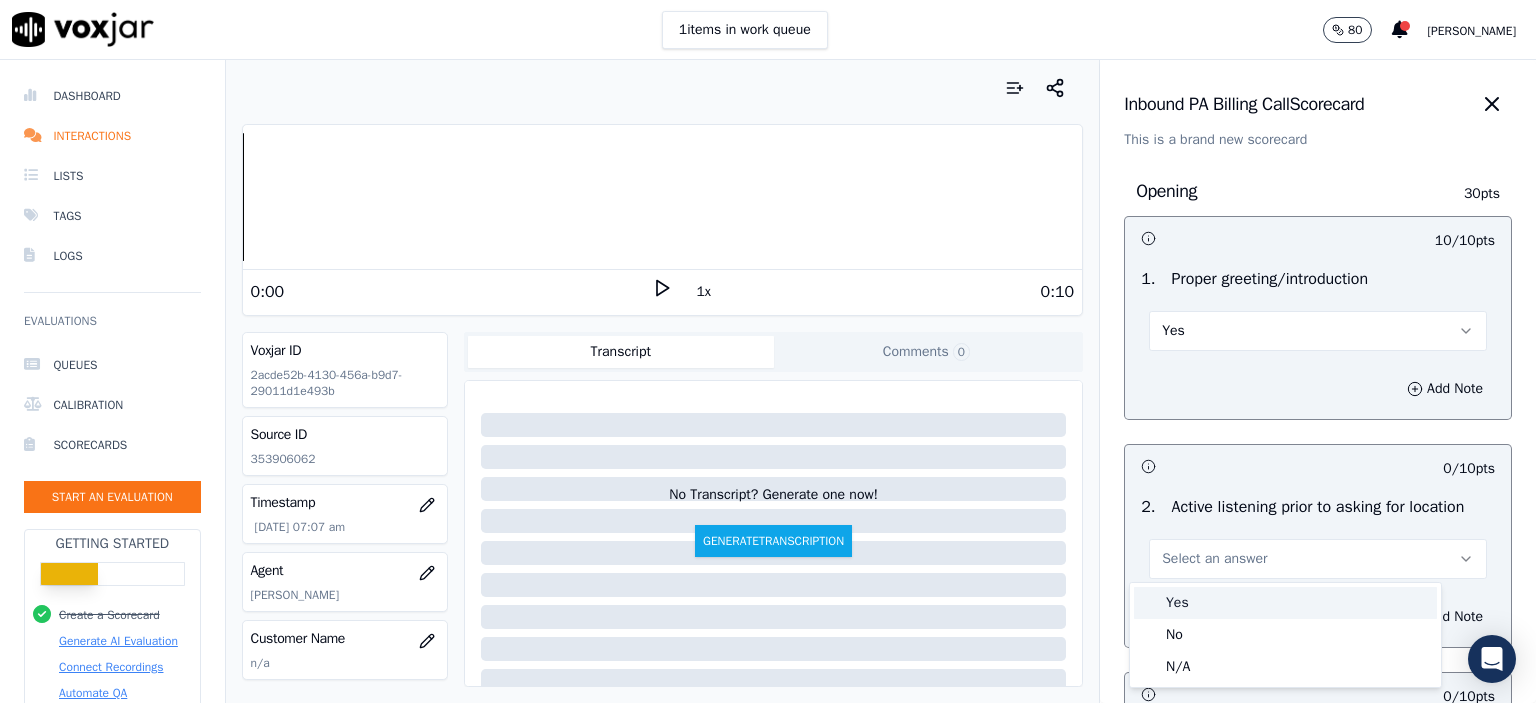 click on "Yes" at bounding box center (1285, 603) 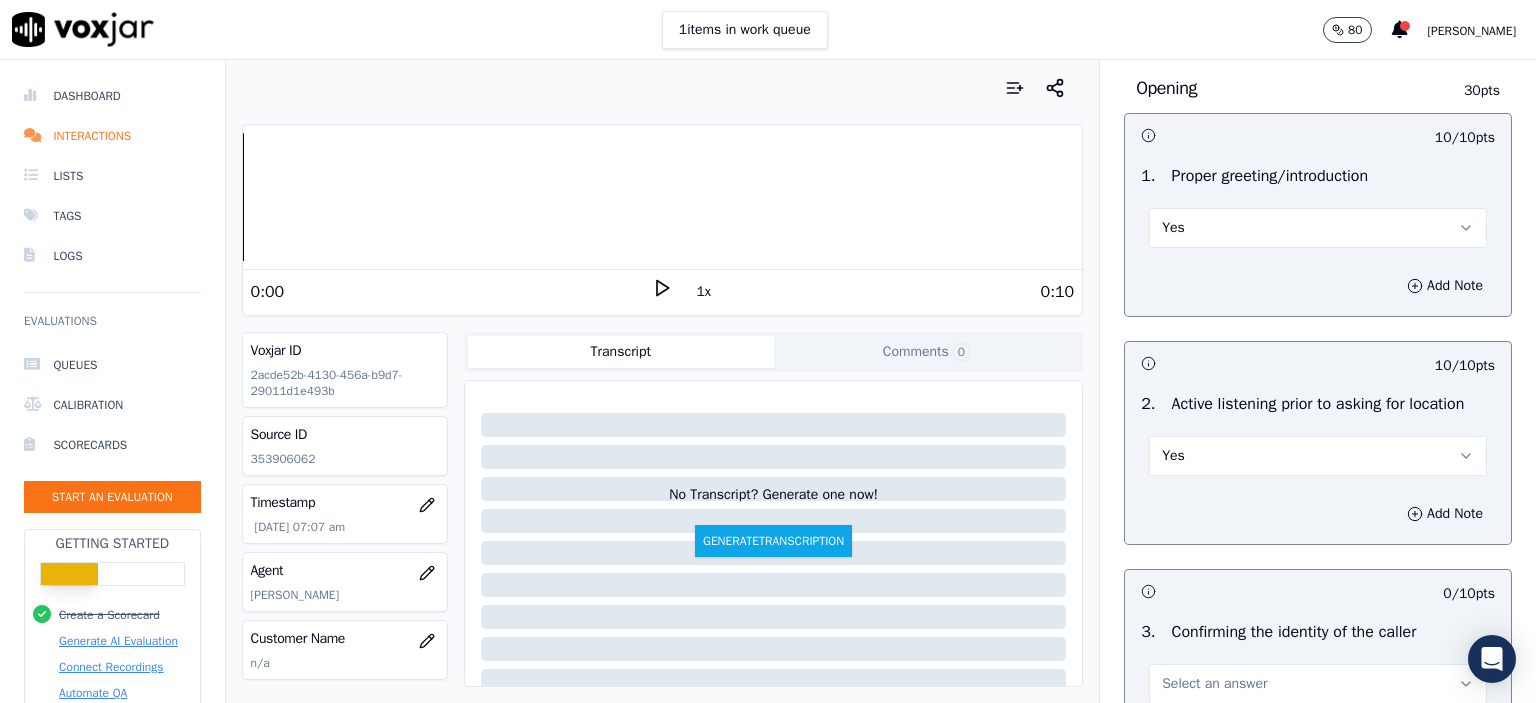 scroll, scrollTop: 400, scrollLeft: 0, axis: vertical 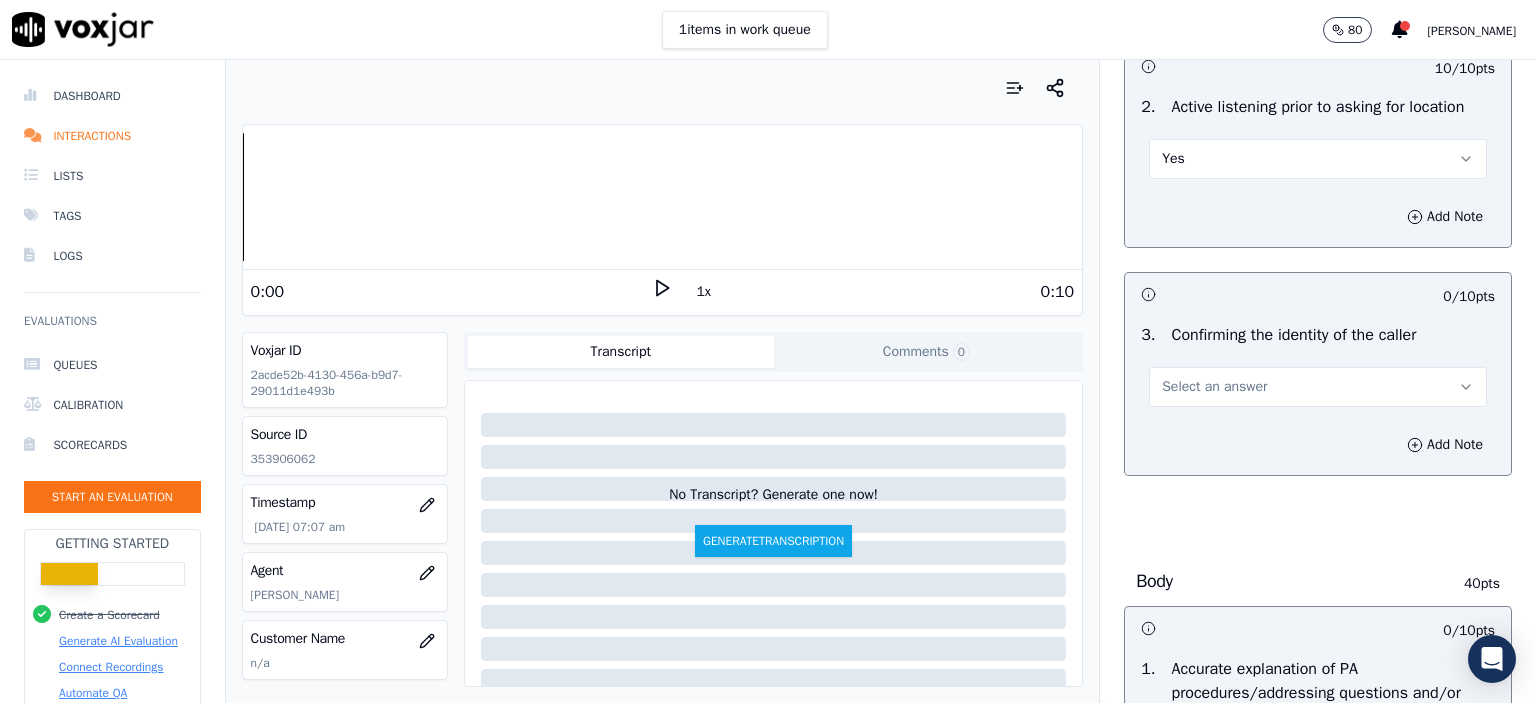 click on "Select an answer" at bounding box center [1318, 387] 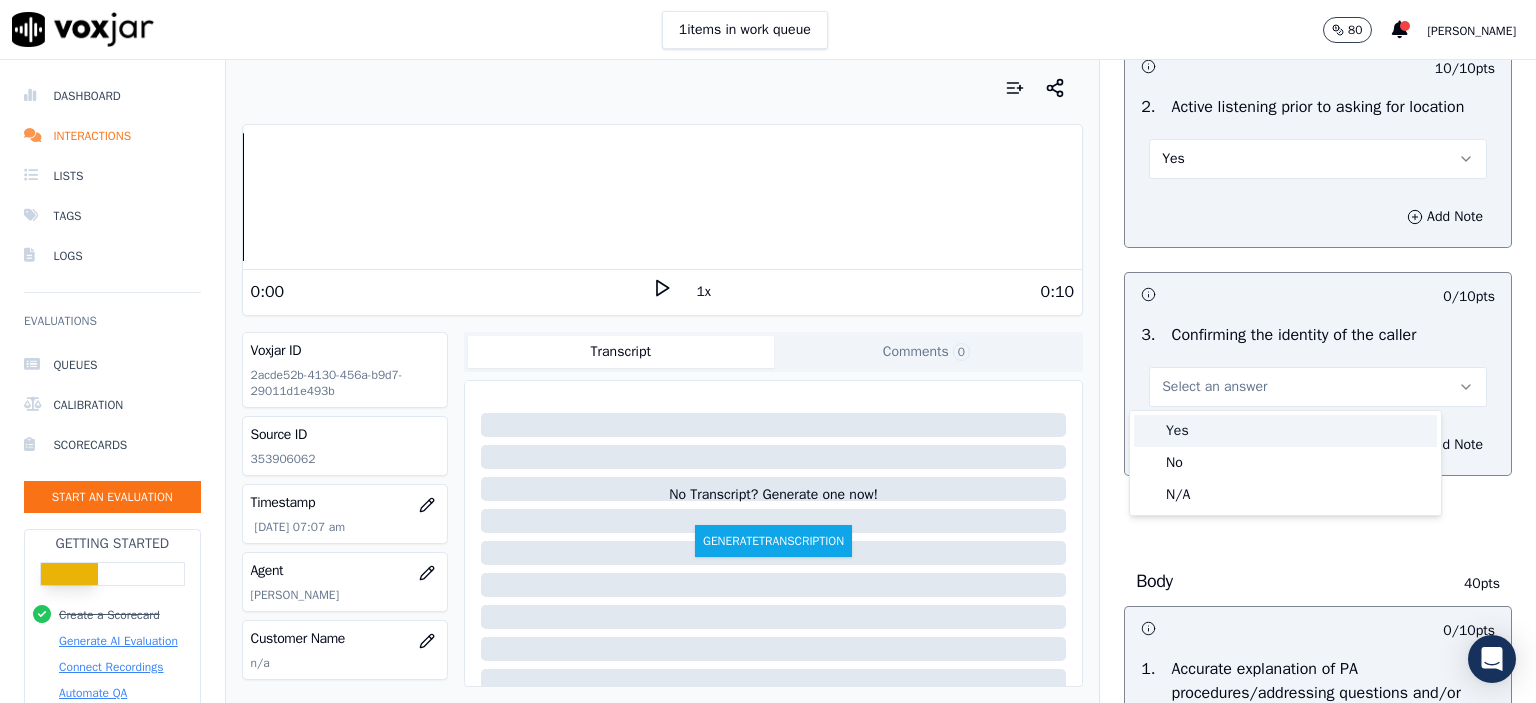 click on "Yes" at bounding box center (1285, 431) 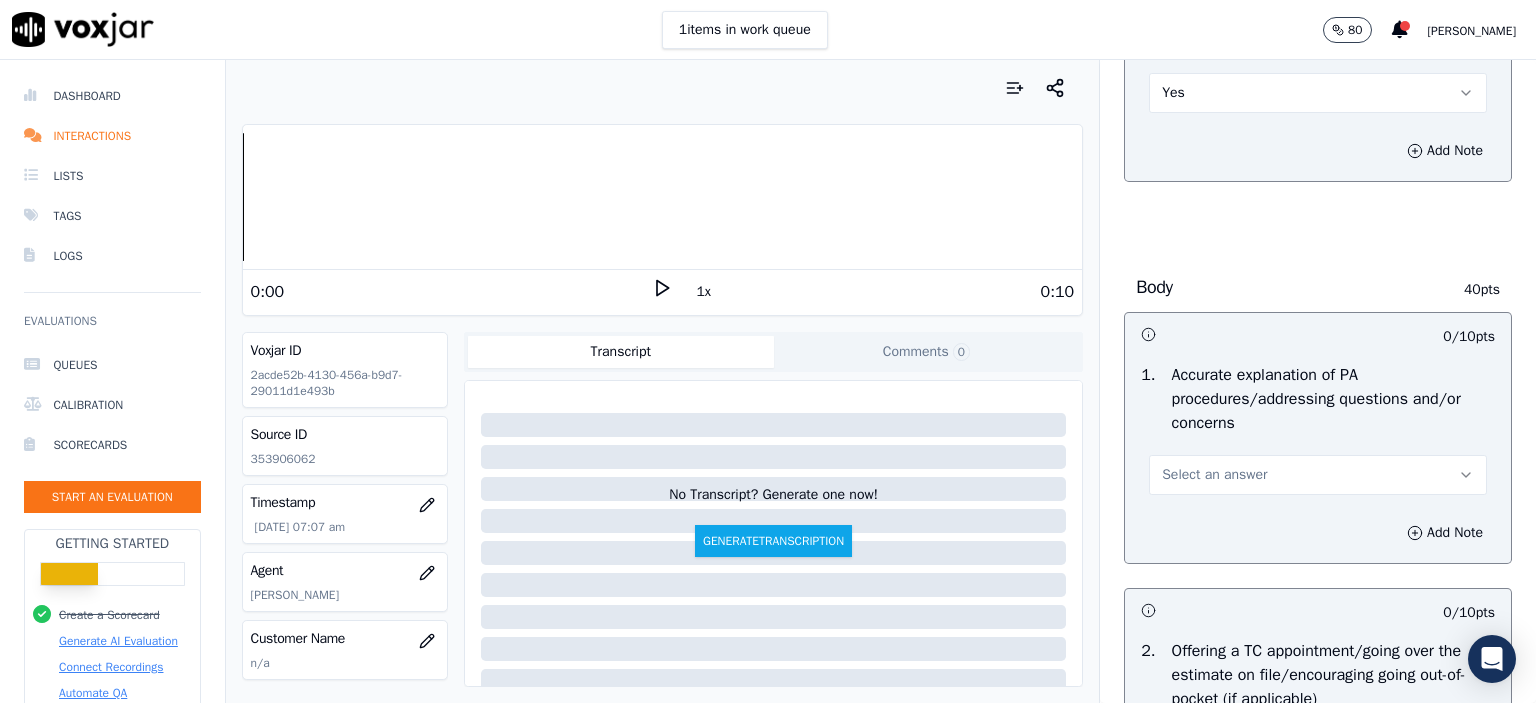 scroll, scrollTop: 700, scrollLeft: 0, axis: vertical 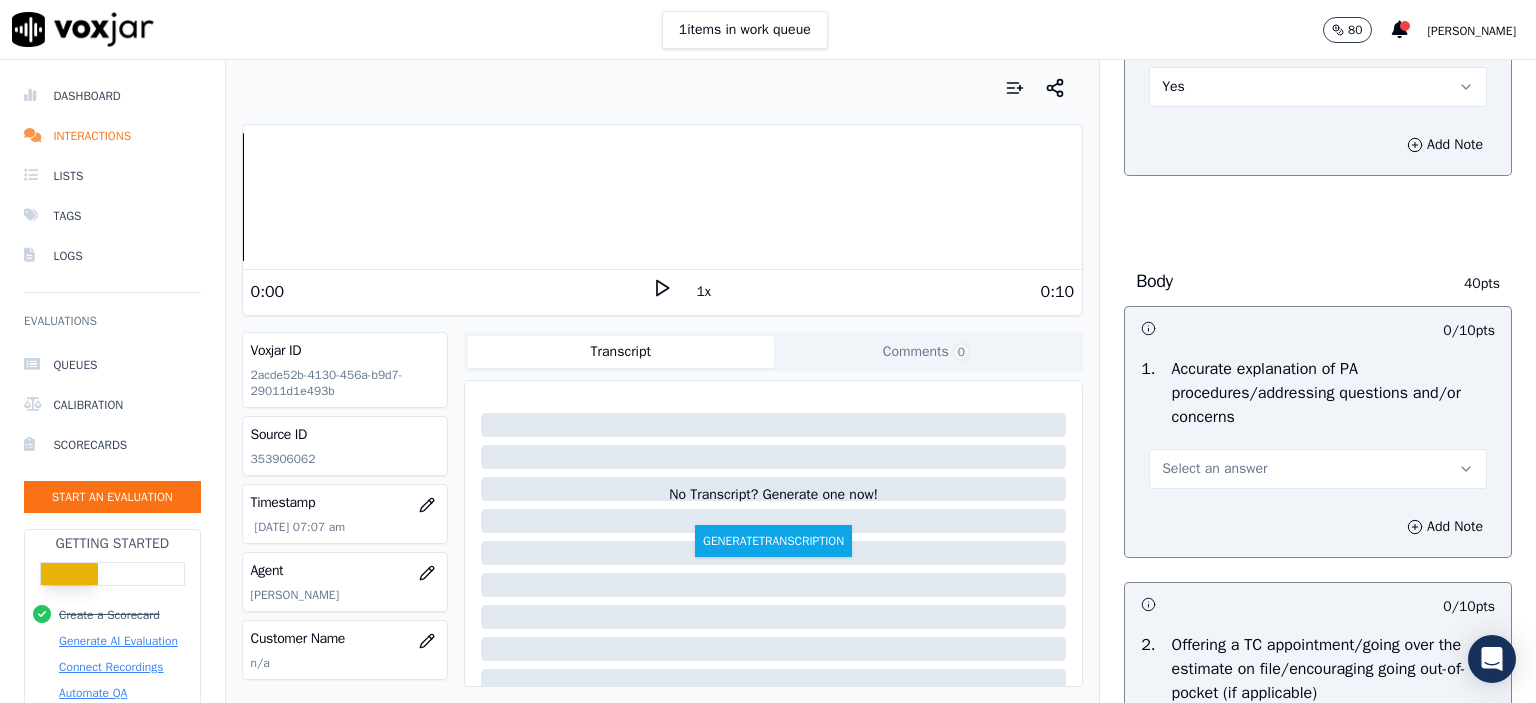 click on "Select an answer" at bounding box center [1214, 469] 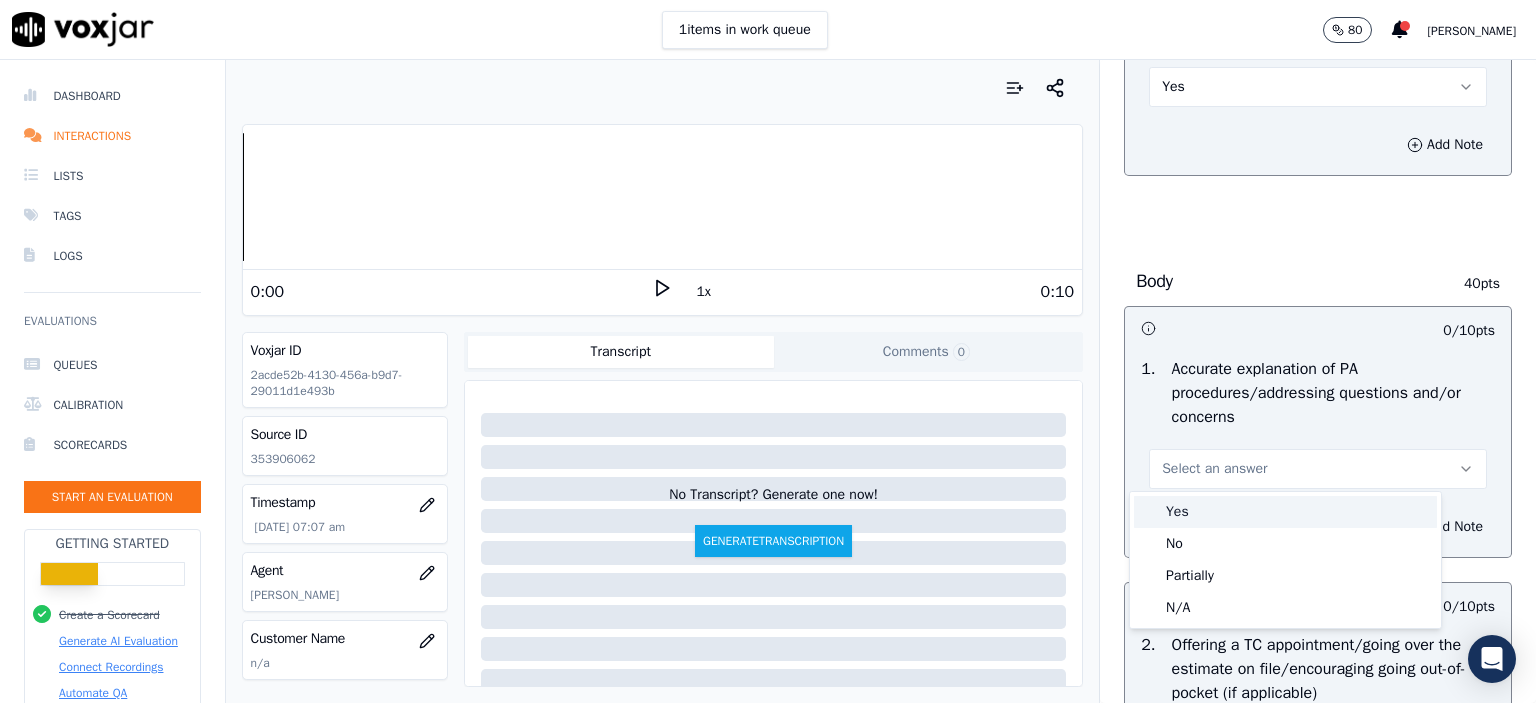 click on "Yes" at bounding box center [1285, 512] 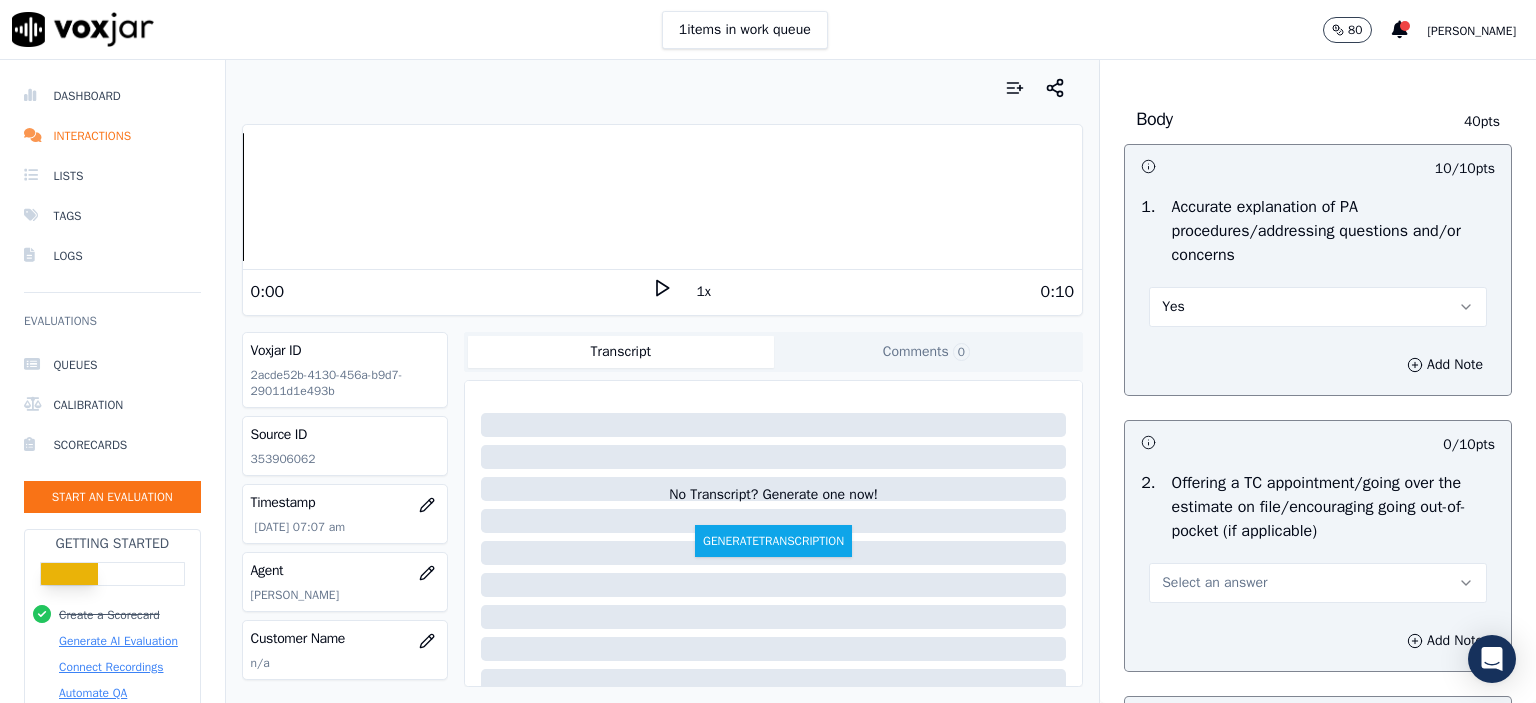 scroll, scrollTop: 900, scrollLeft: 0, axis: vertical 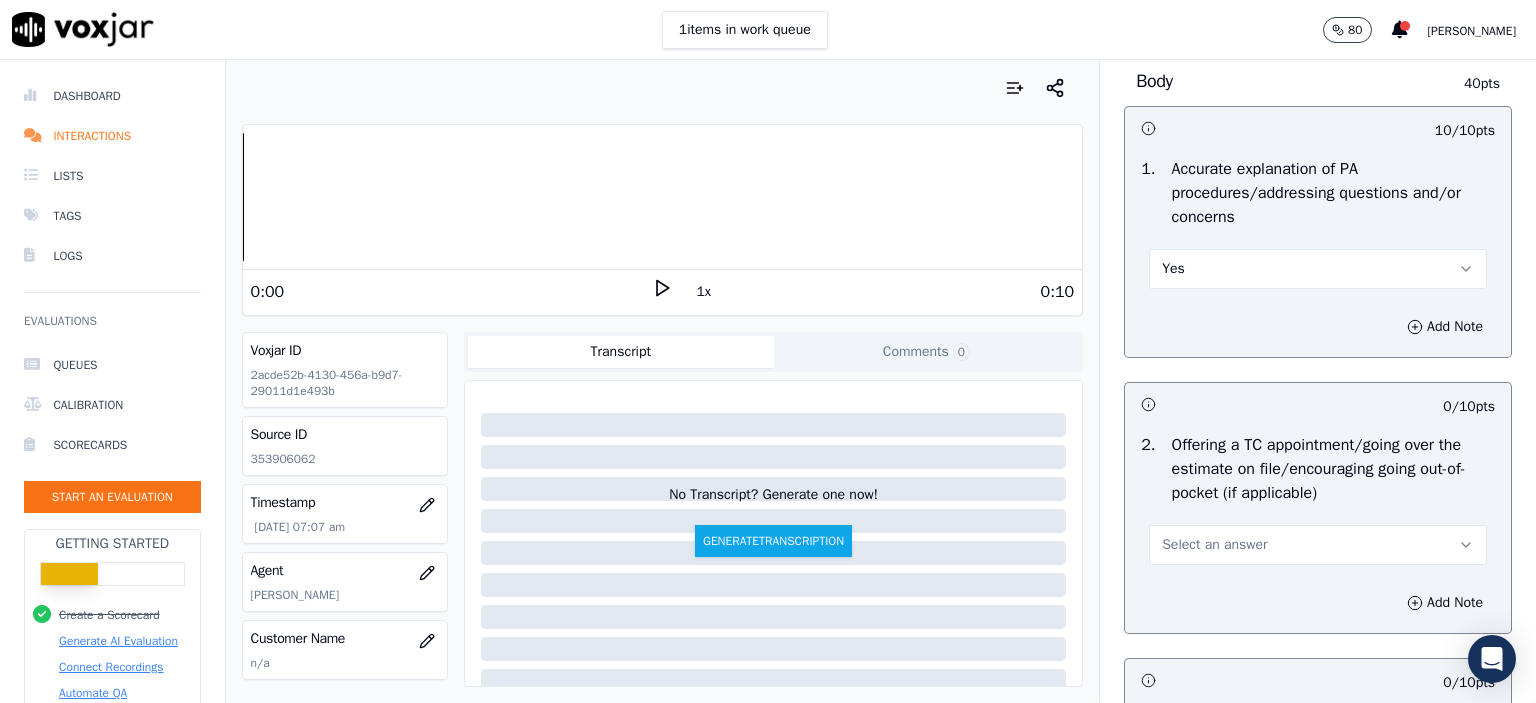 click on "Yes" at bounding box center [1318, 269] 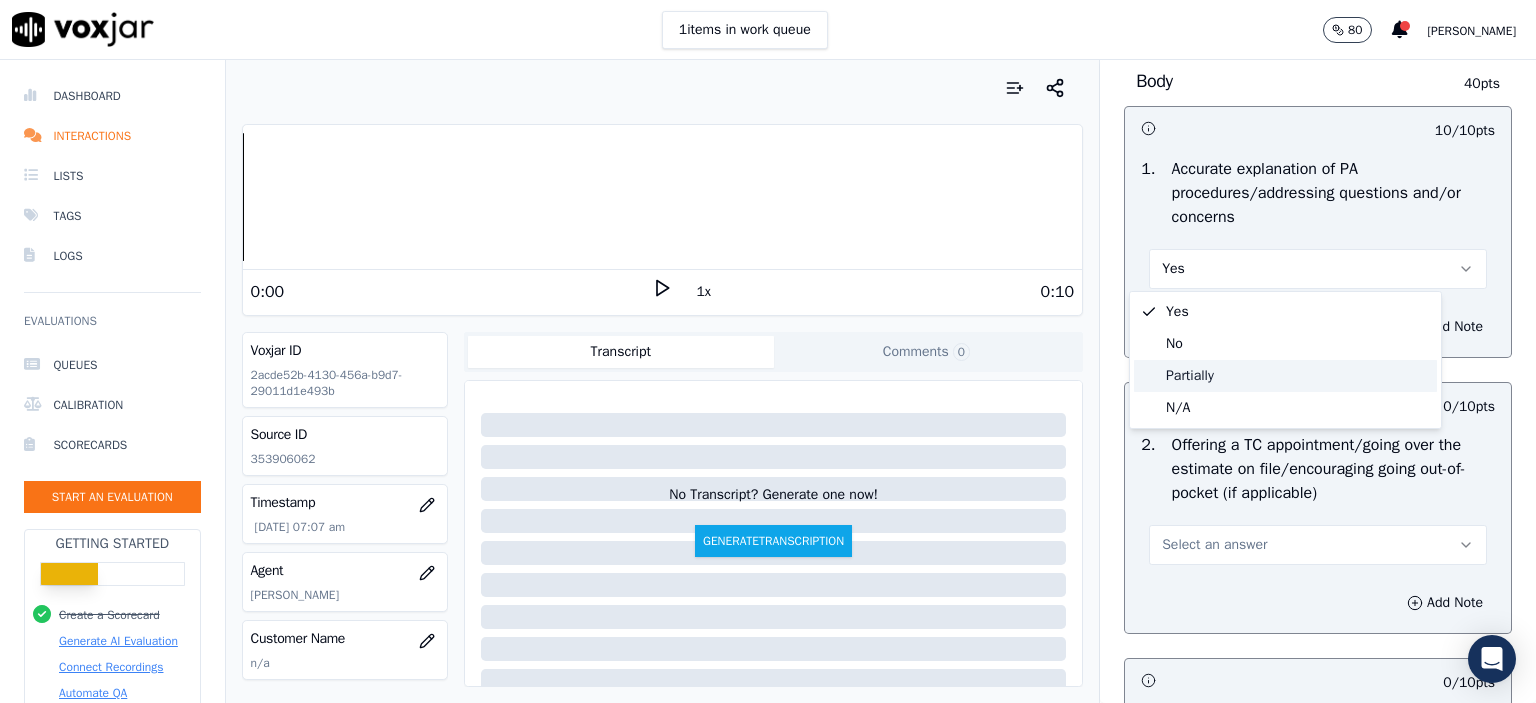 click on "Partially" 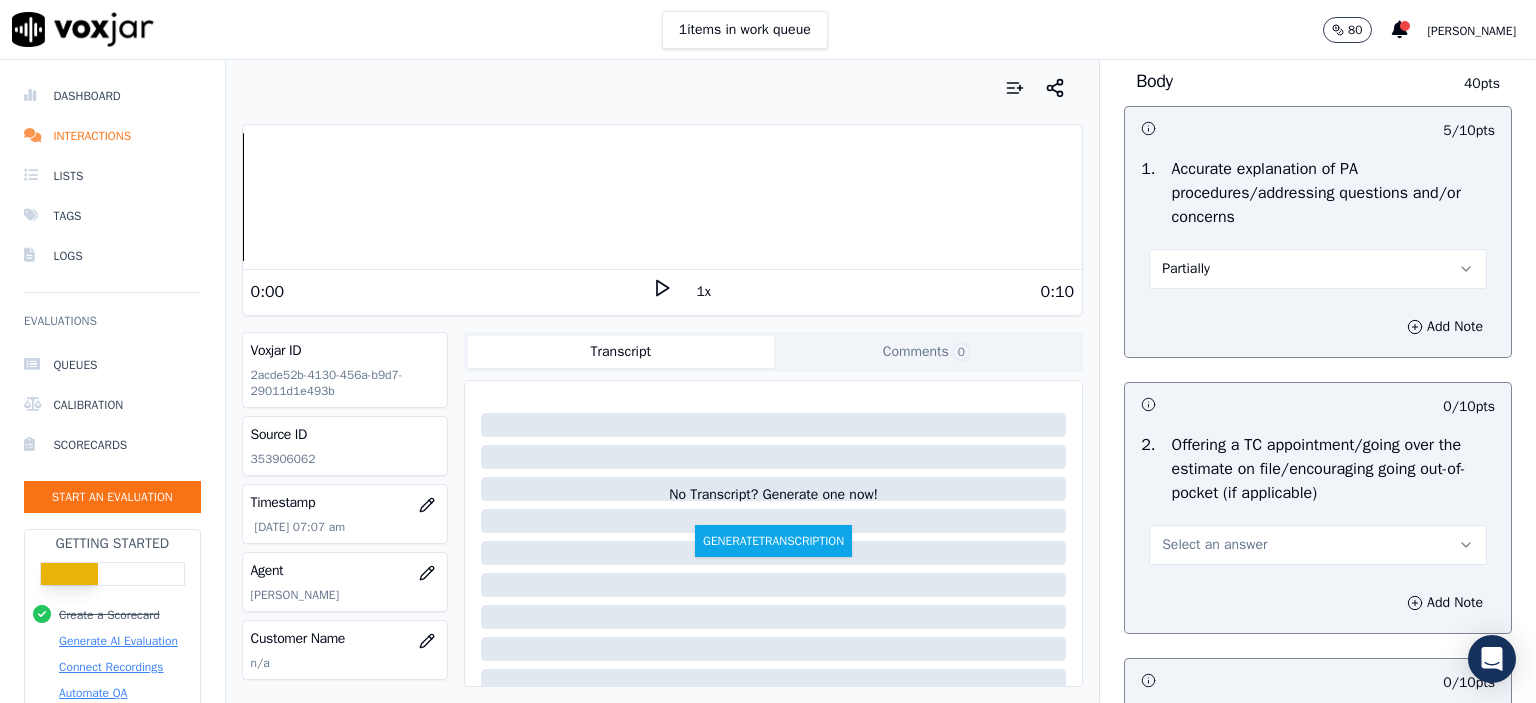 click on "Partially" at bounding box center (1318, 269) 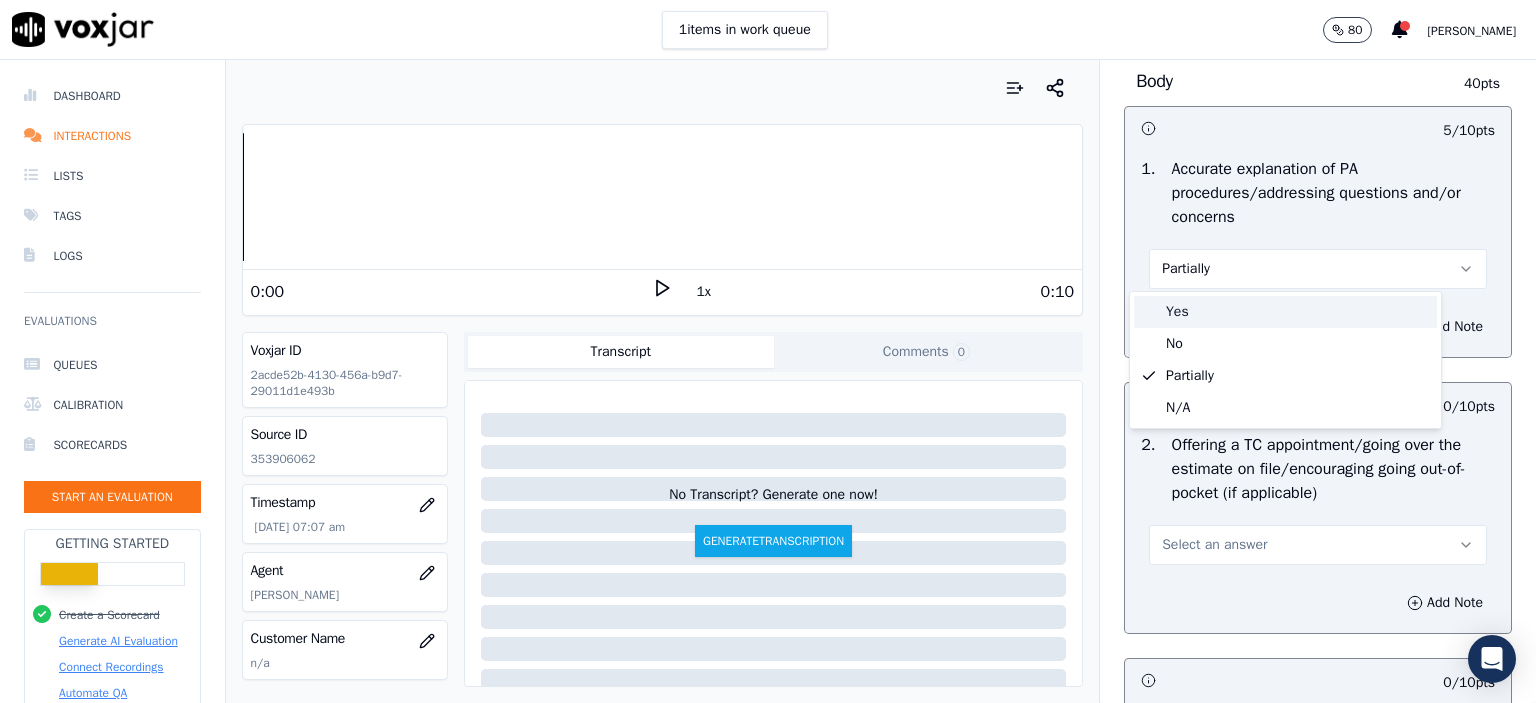 click on "Yes" at bounding box center [1285, 312] 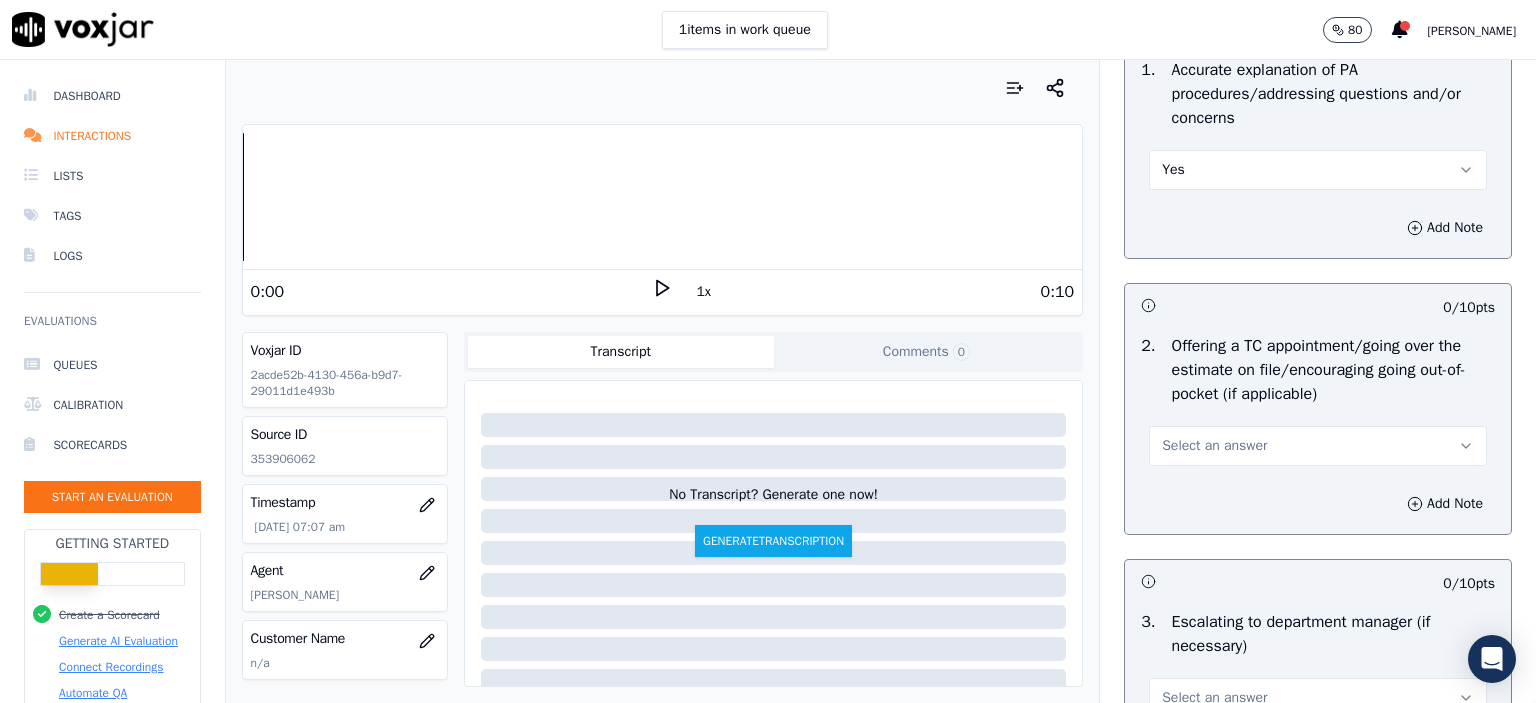 scroll, scrollTop: 1000, scrollLeft: 0, axis: vertical 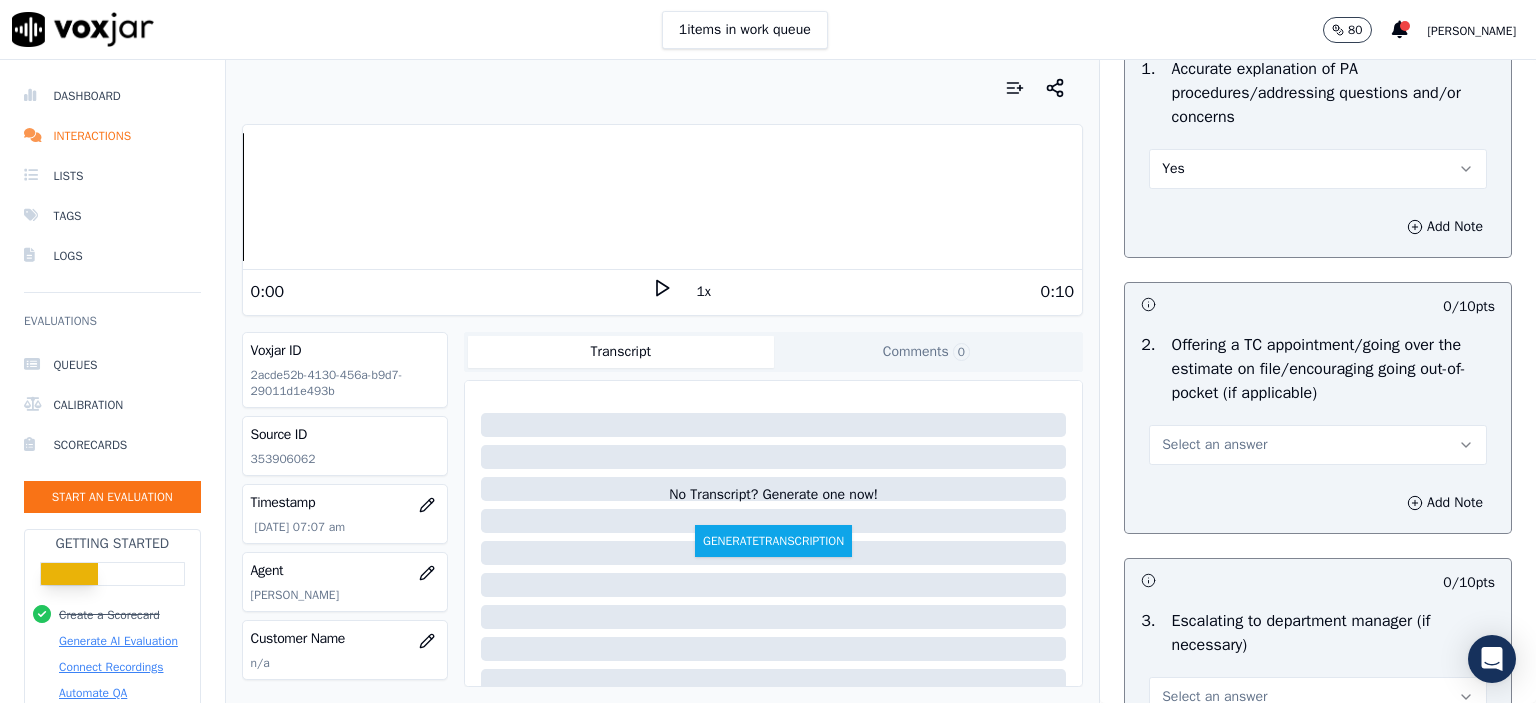 click on "Select an answer" at bounding box center (1318, 445) 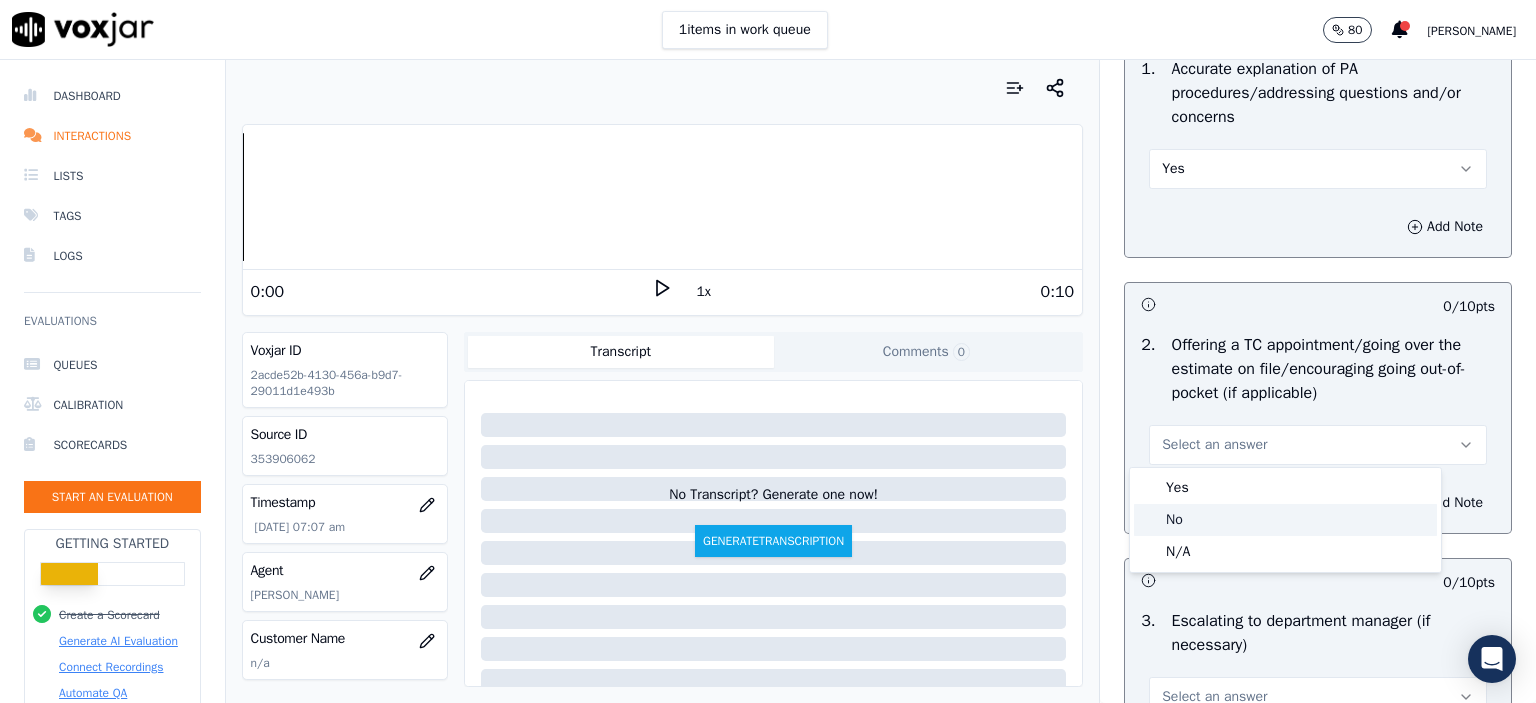 click on "No" 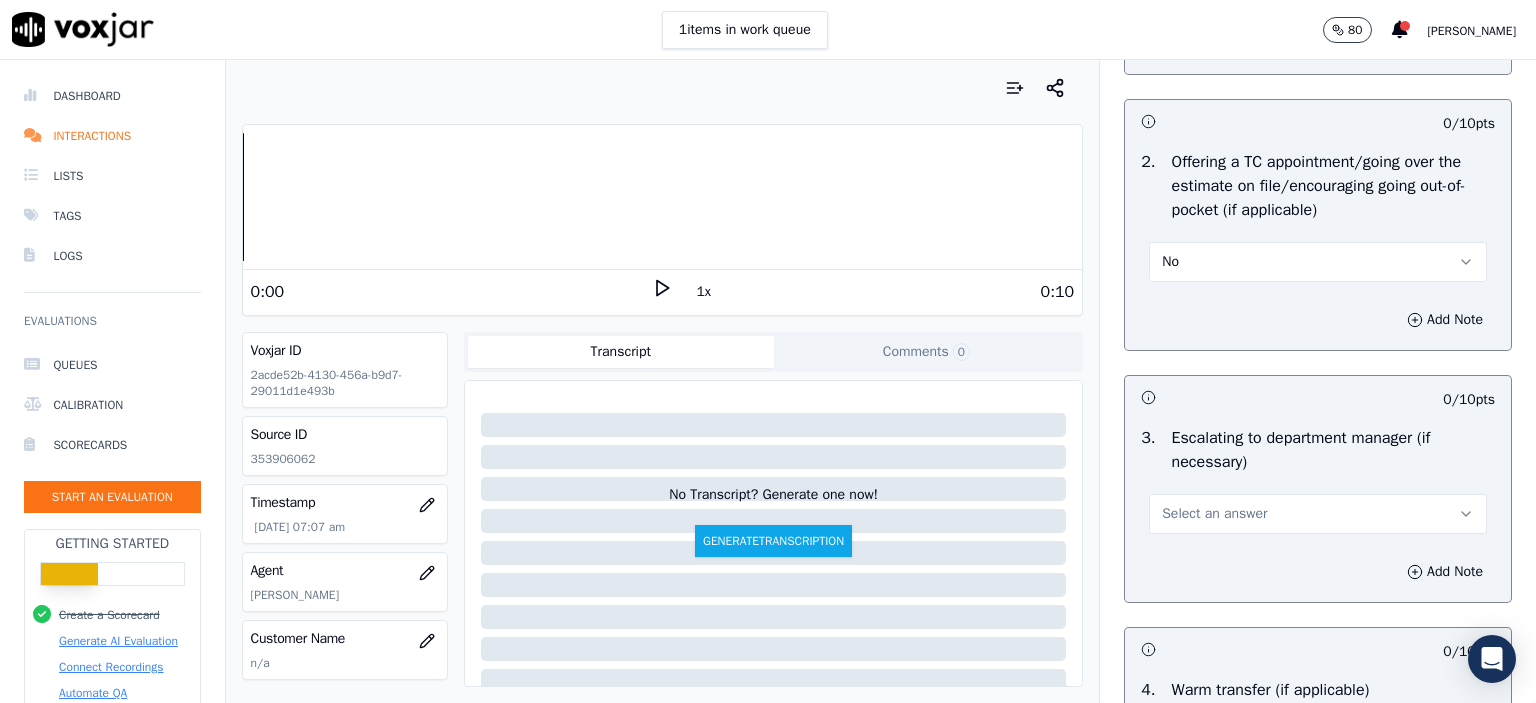 scroll, scrollTop: 1200, scrollLeft: 0, axis: vertical 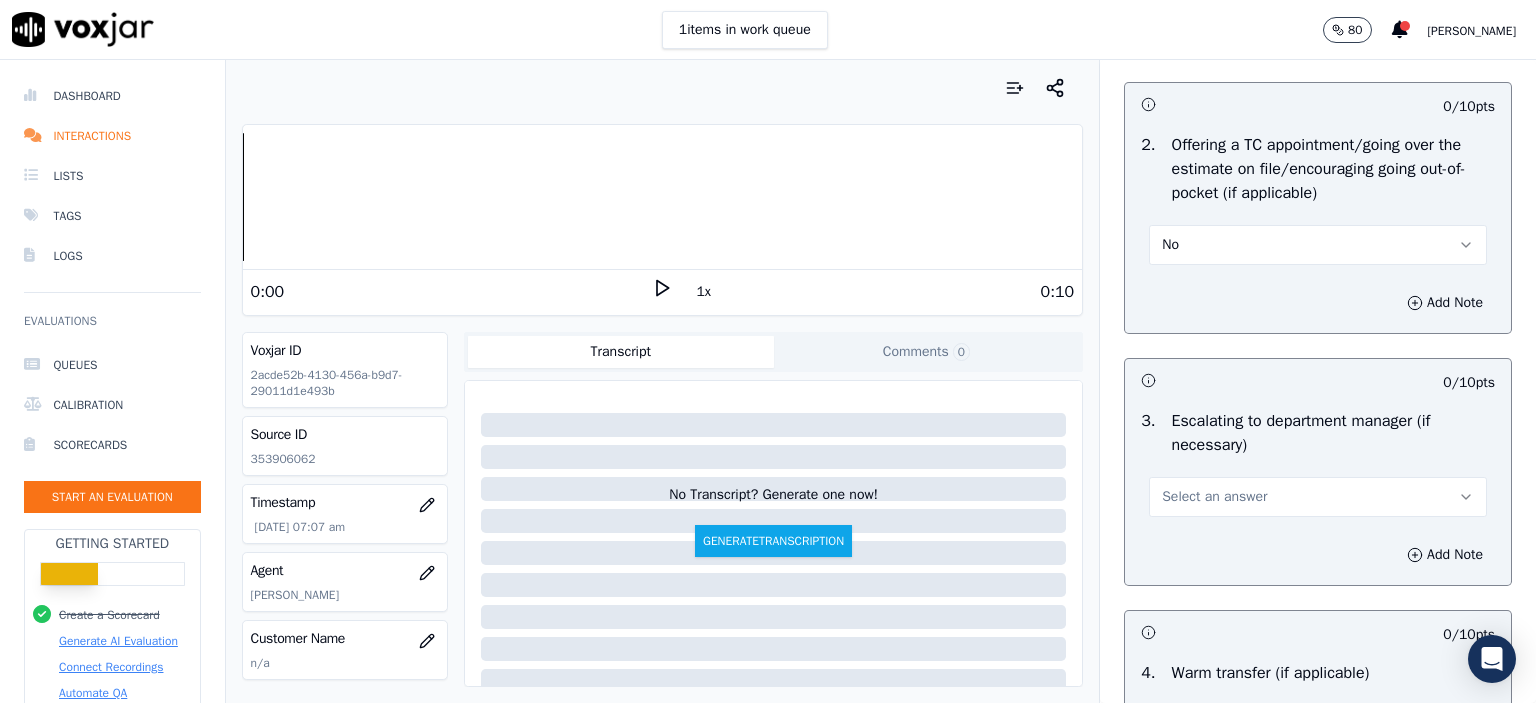 click on "Select an answer" at bounding box center [1318, 497] 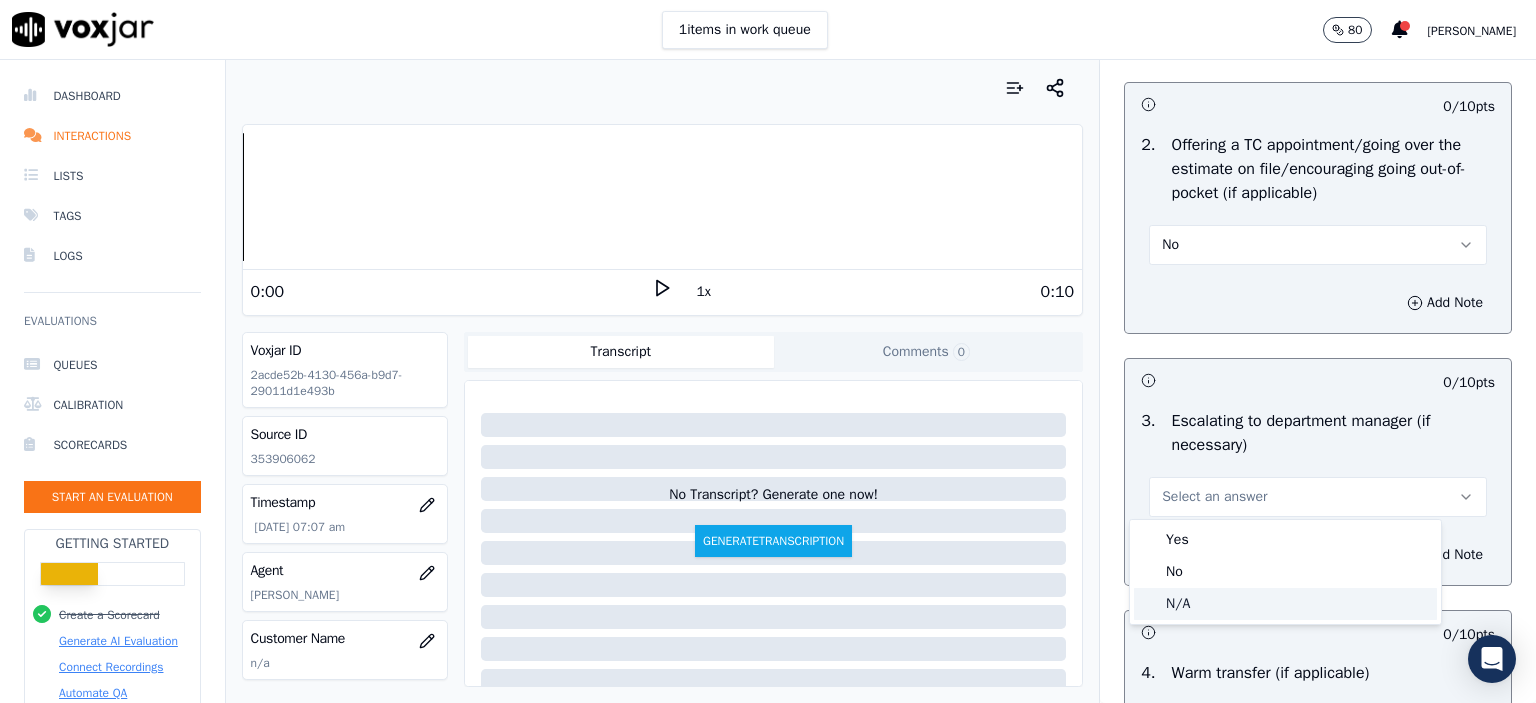 click on "N/A" 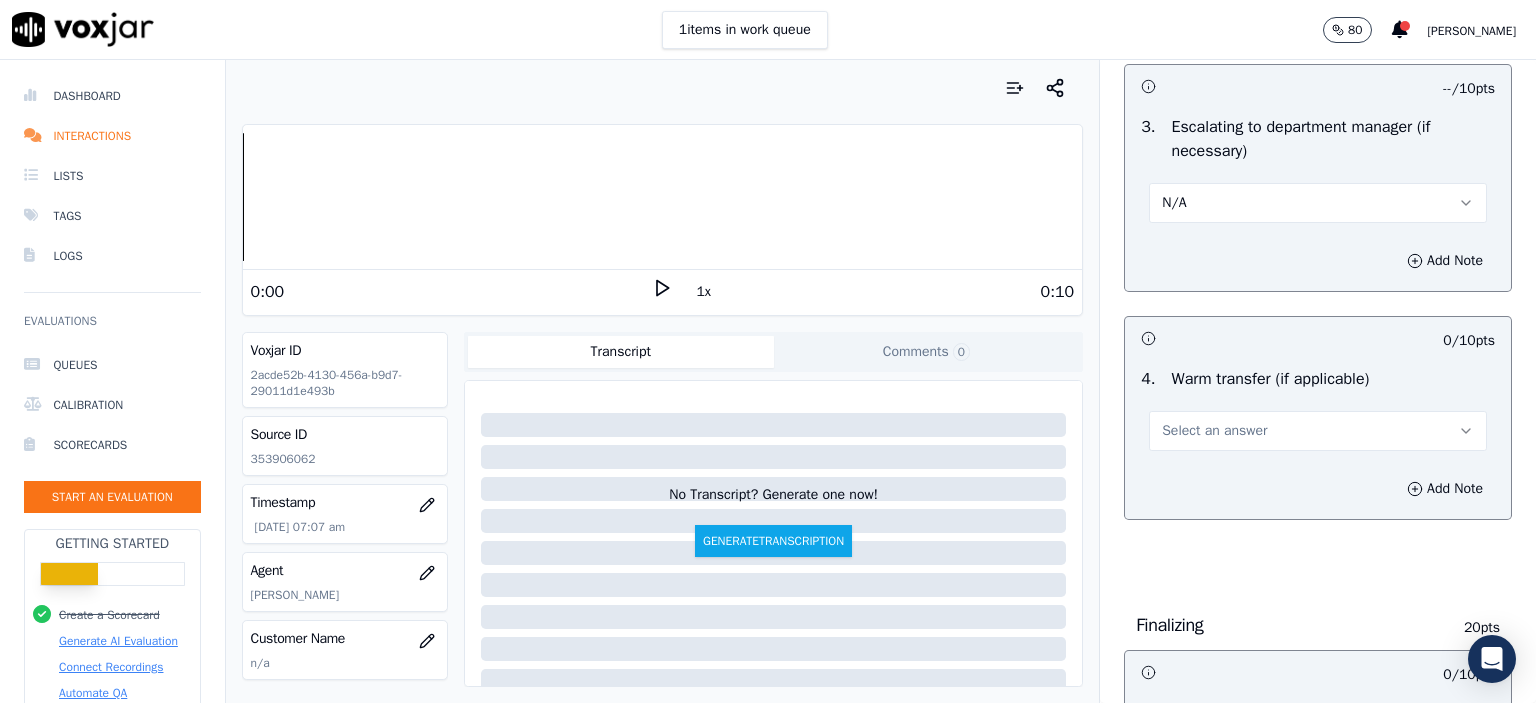 scroll, scrollTop: 1500, scrollLeft: 0, axis: vertical 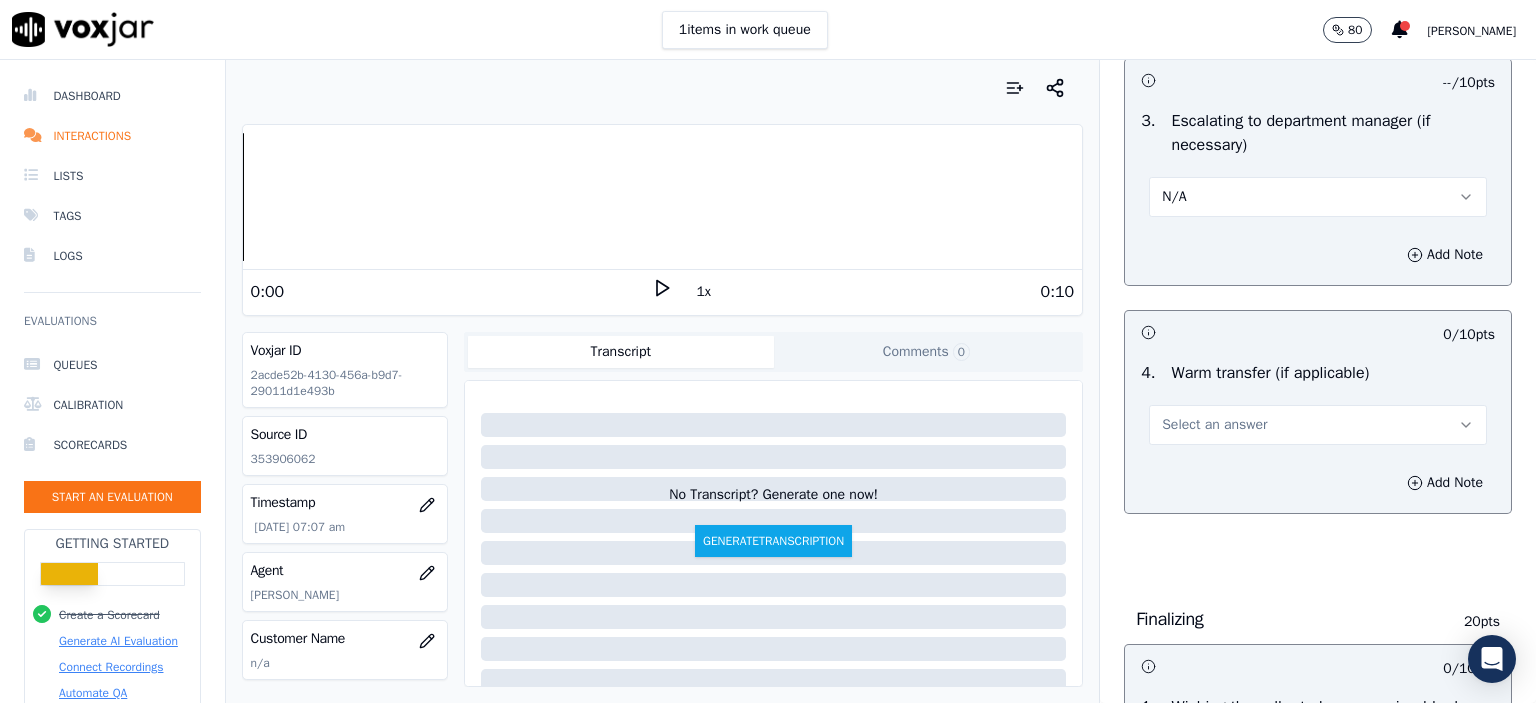 click on "Select an answer" at bounding box center [1214, 425] 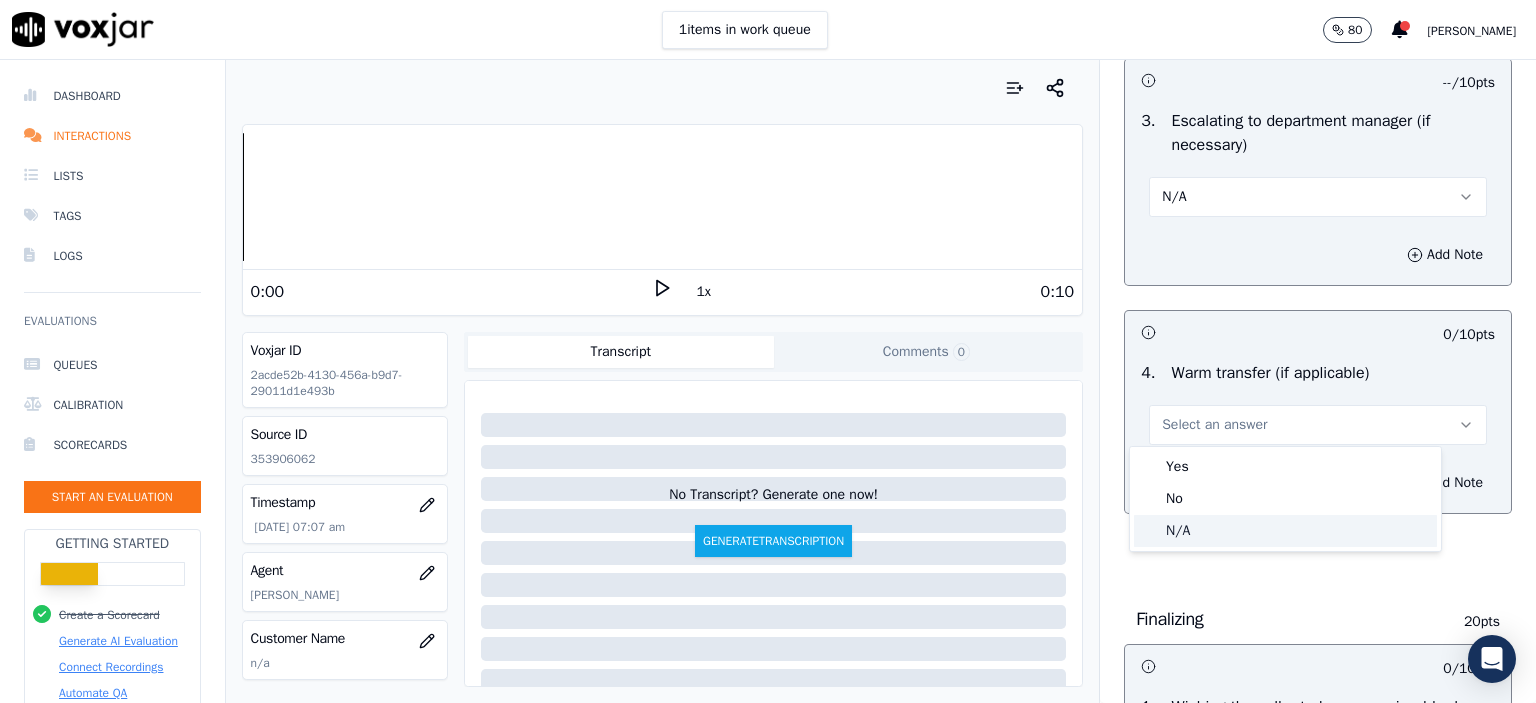 click on "Yes   No     N/A" at bounding box center (1285, 499) 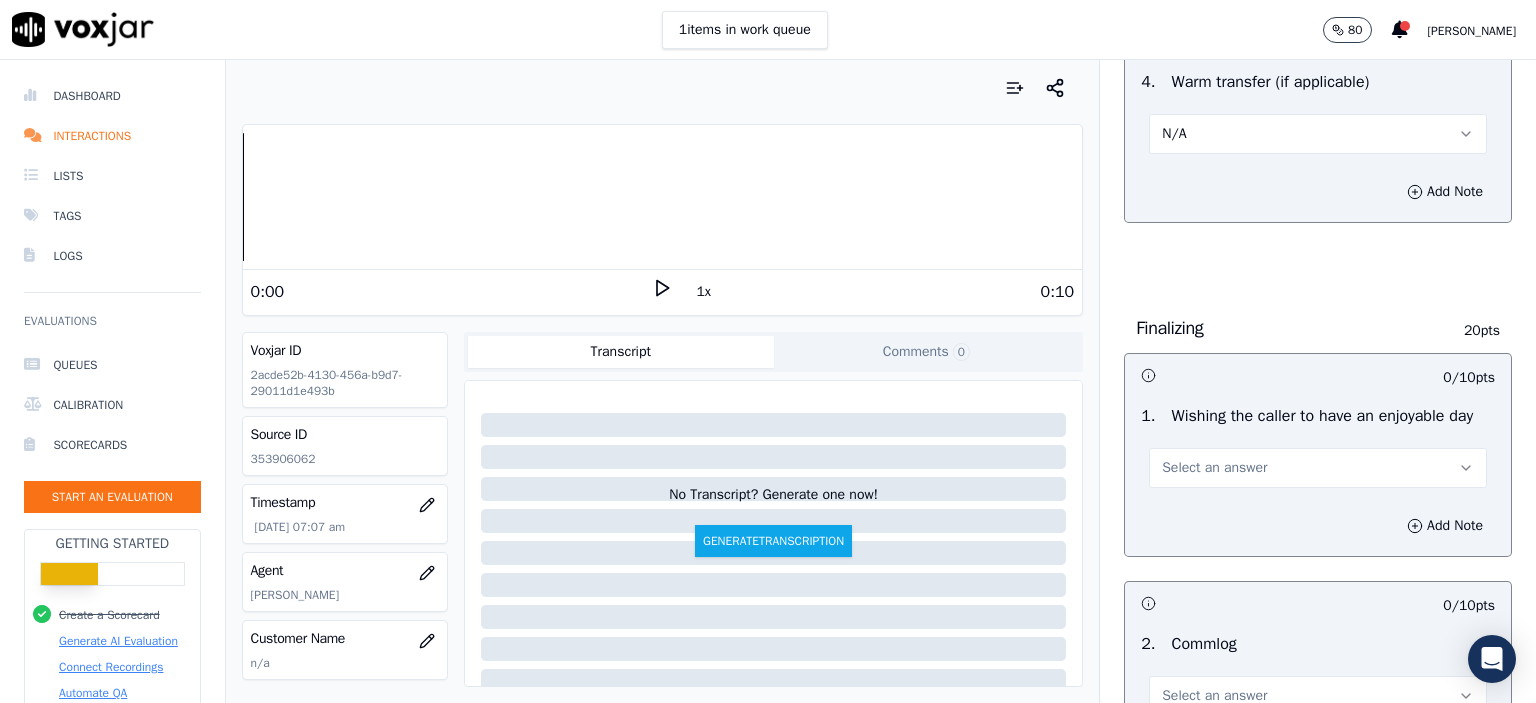 scroll, scrollTop: 1800, scrollLeft: 0, axis: vertical 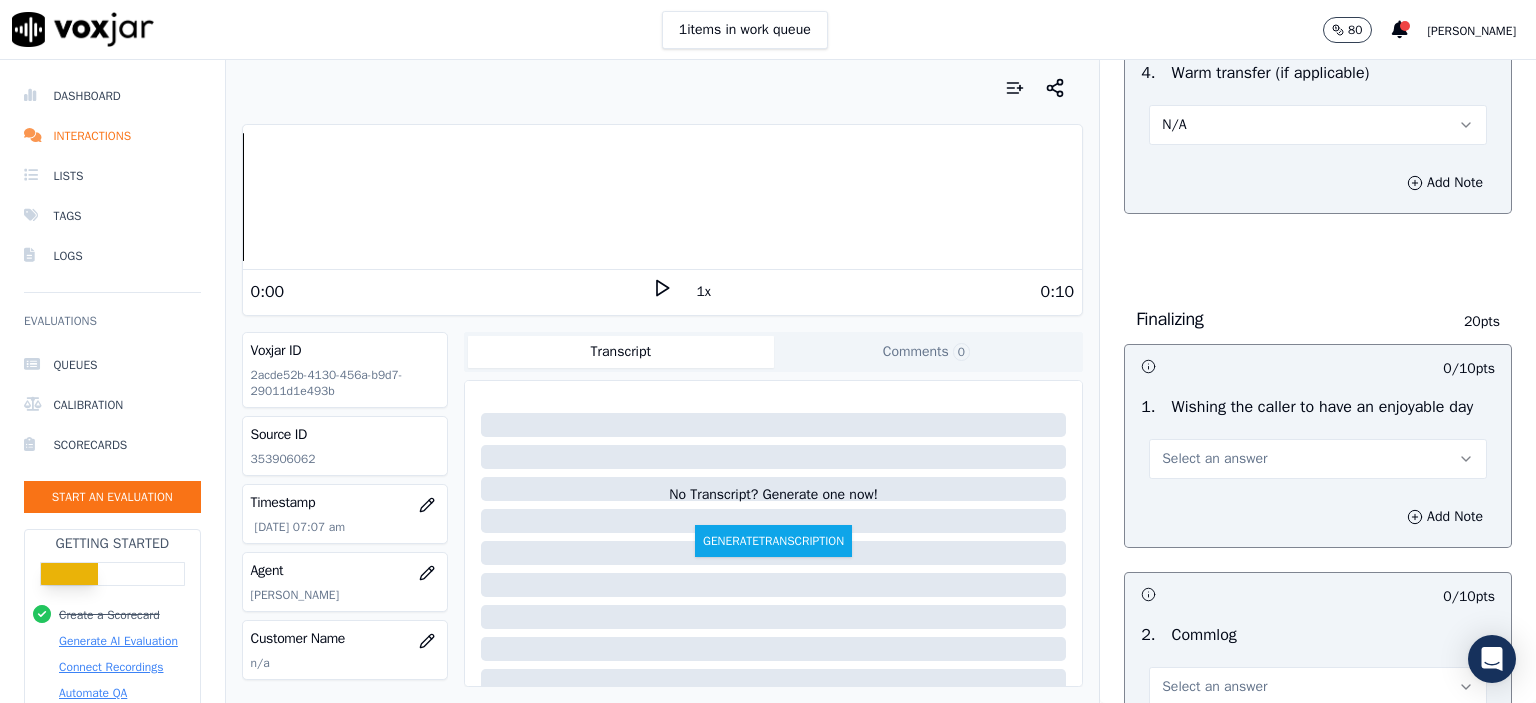 click on "Select an answer" at bounding box center [1318, 459] 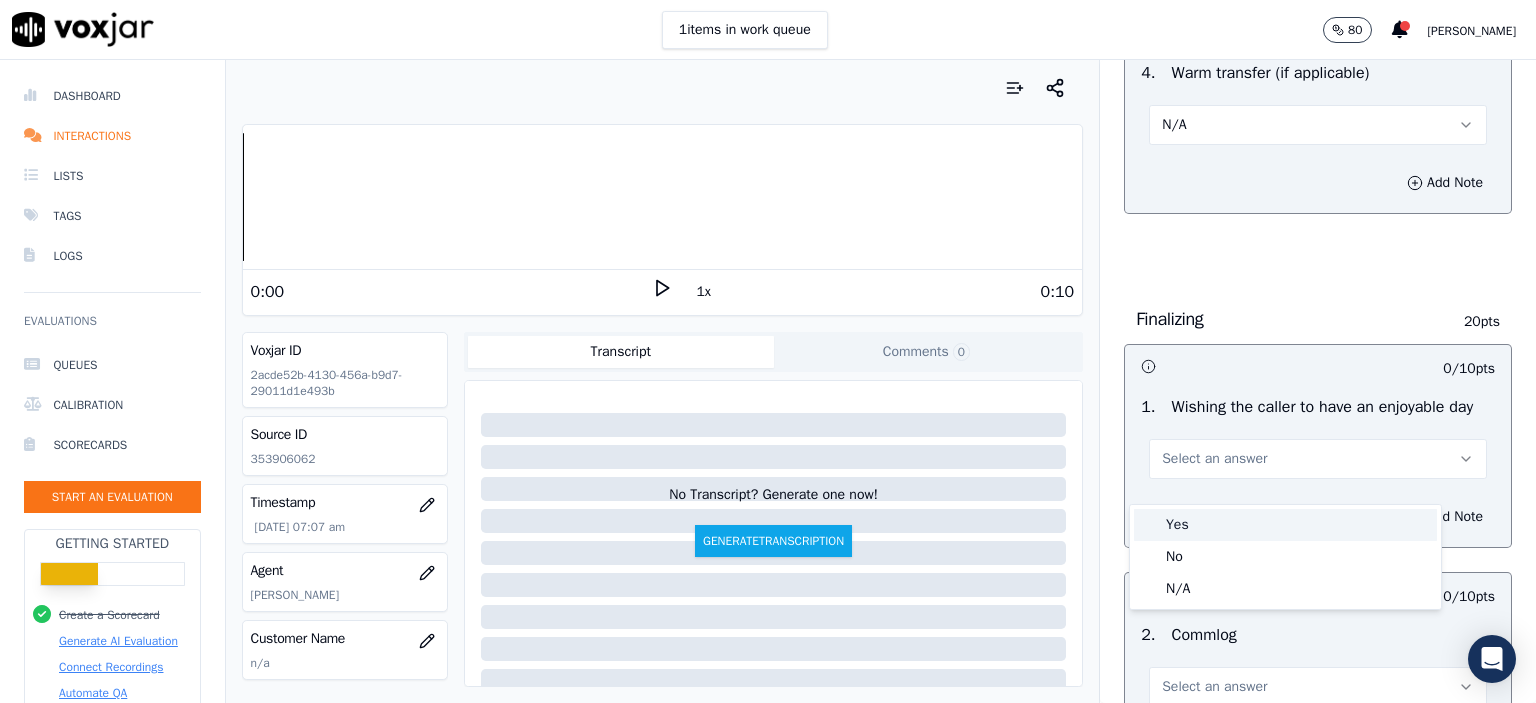 click on "Yes" at bounding box center [1285, 525] 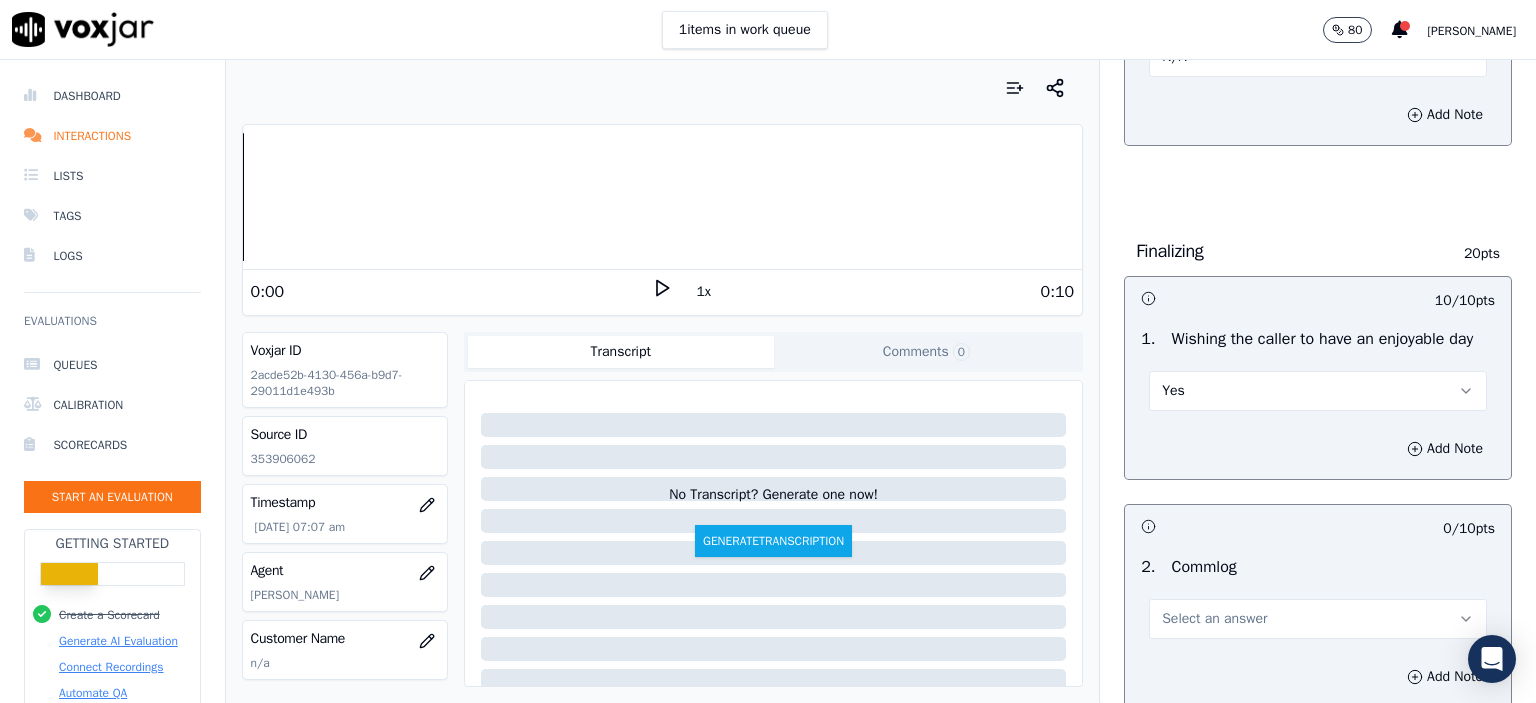 scroll, scrollTop: 2100, scrollLeft: 0, axis: vertical 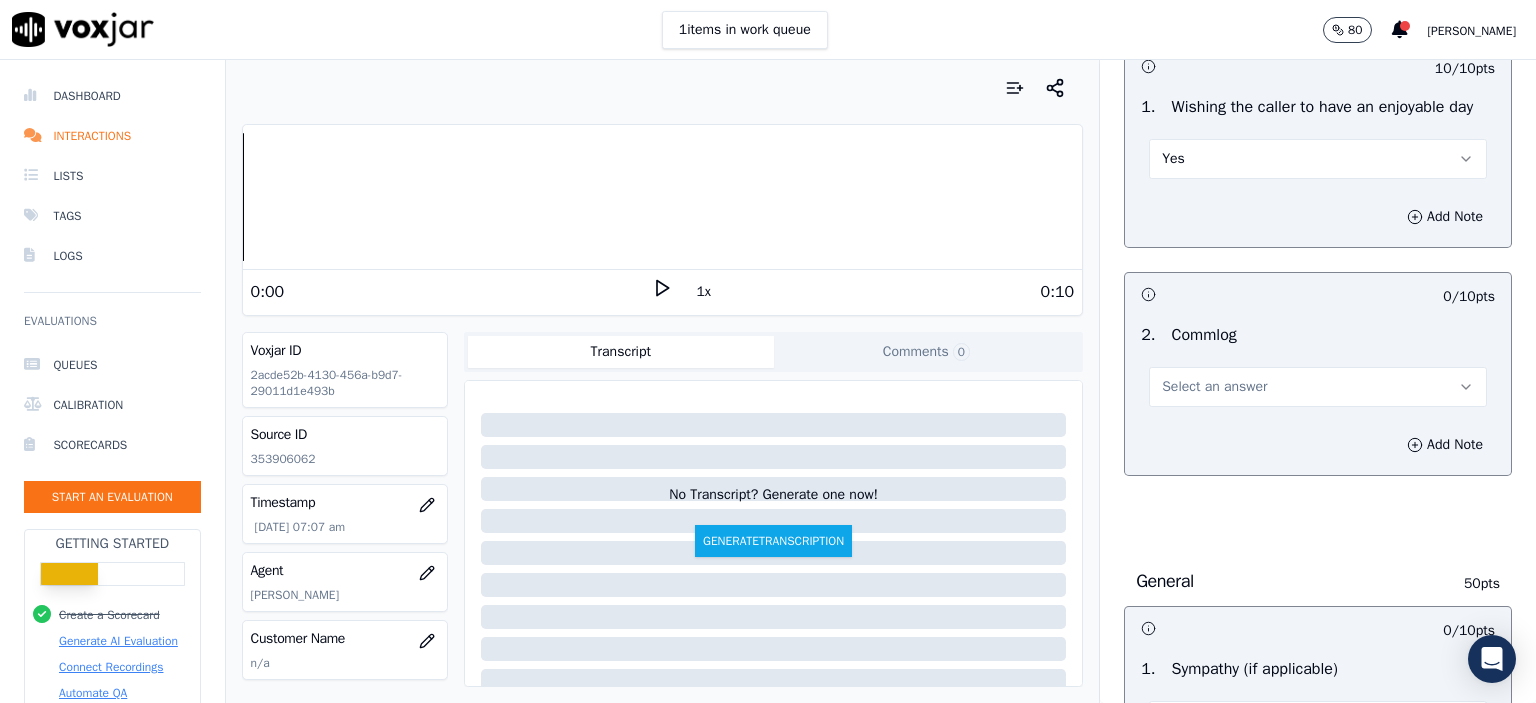 click on "Yes" at bounding box center [1318, 159] 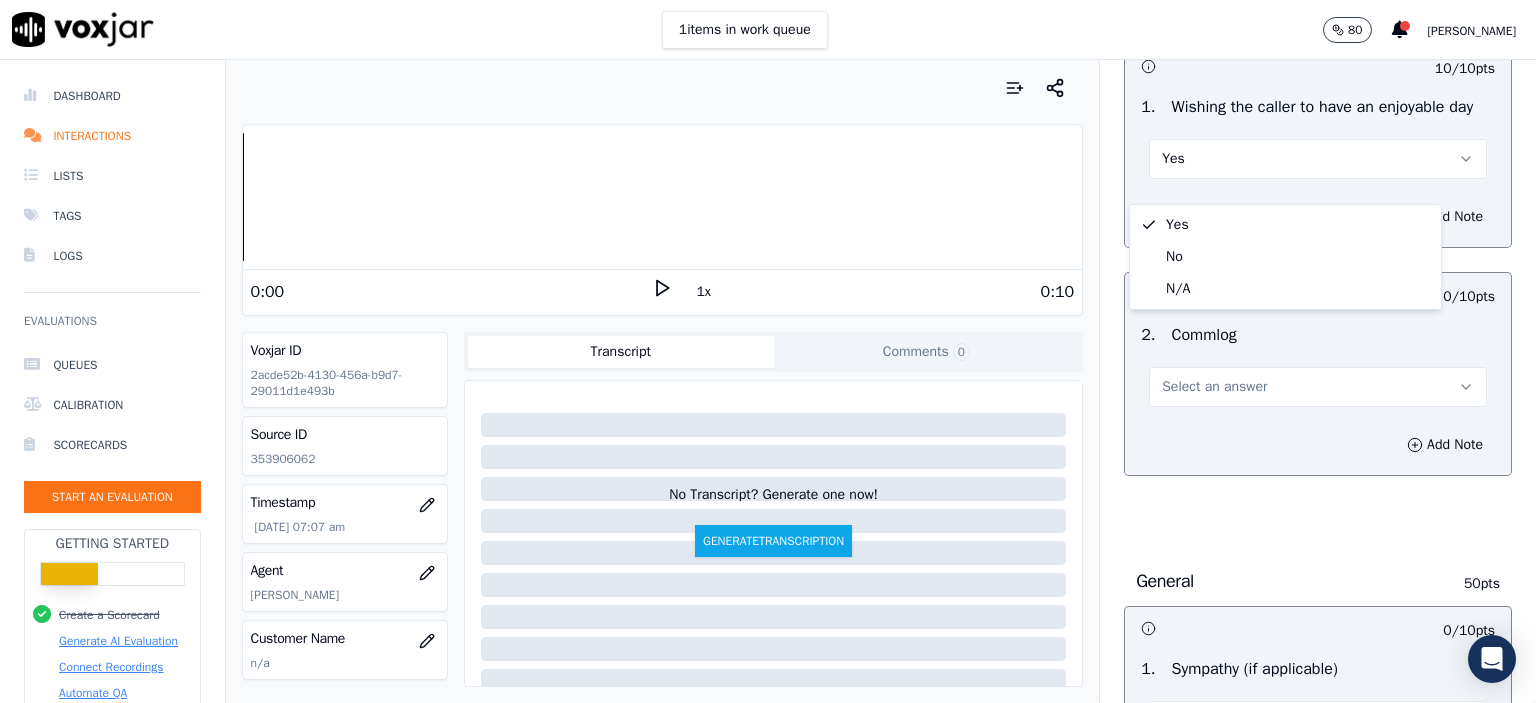 click on "Select an answer" at bounding box center [1214, 387] 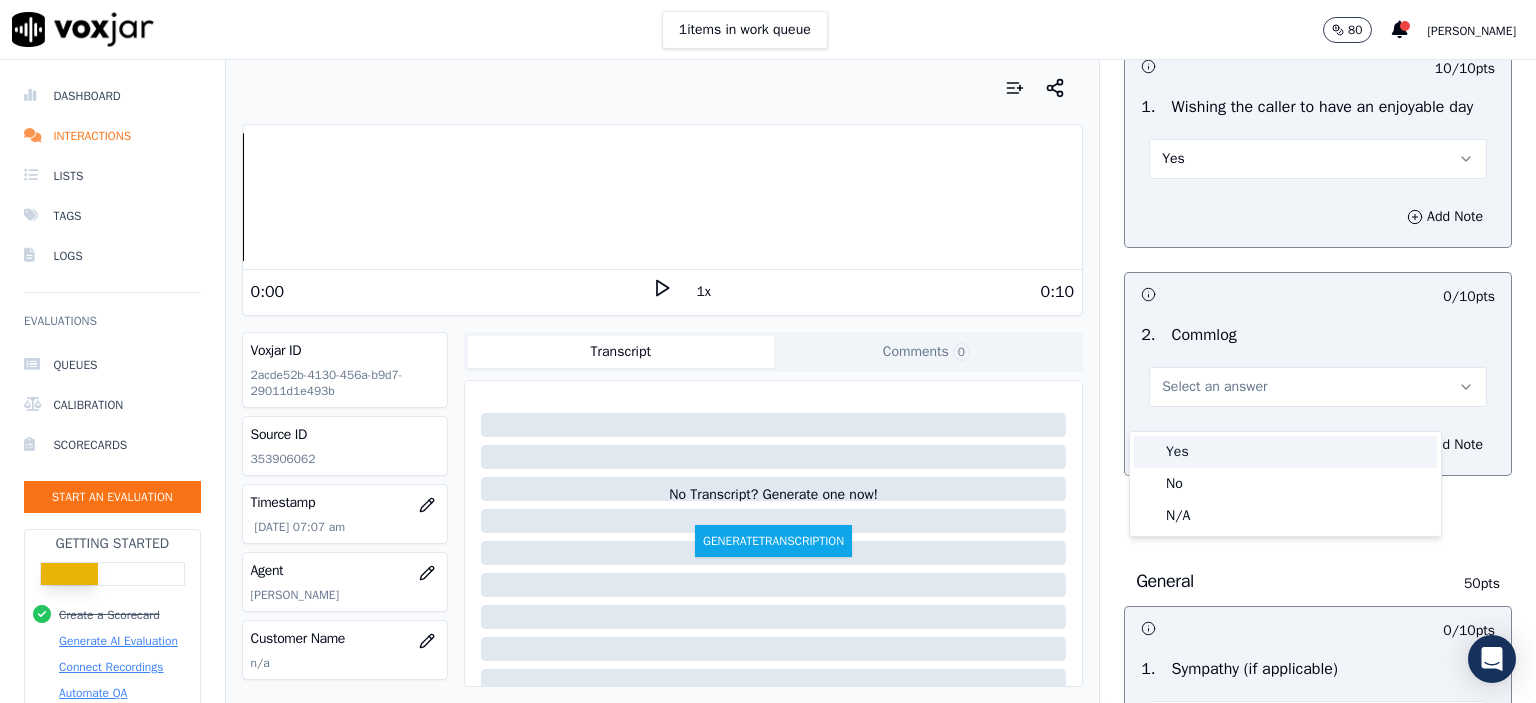 click on "Yes" at bounding box center [1285, 452] 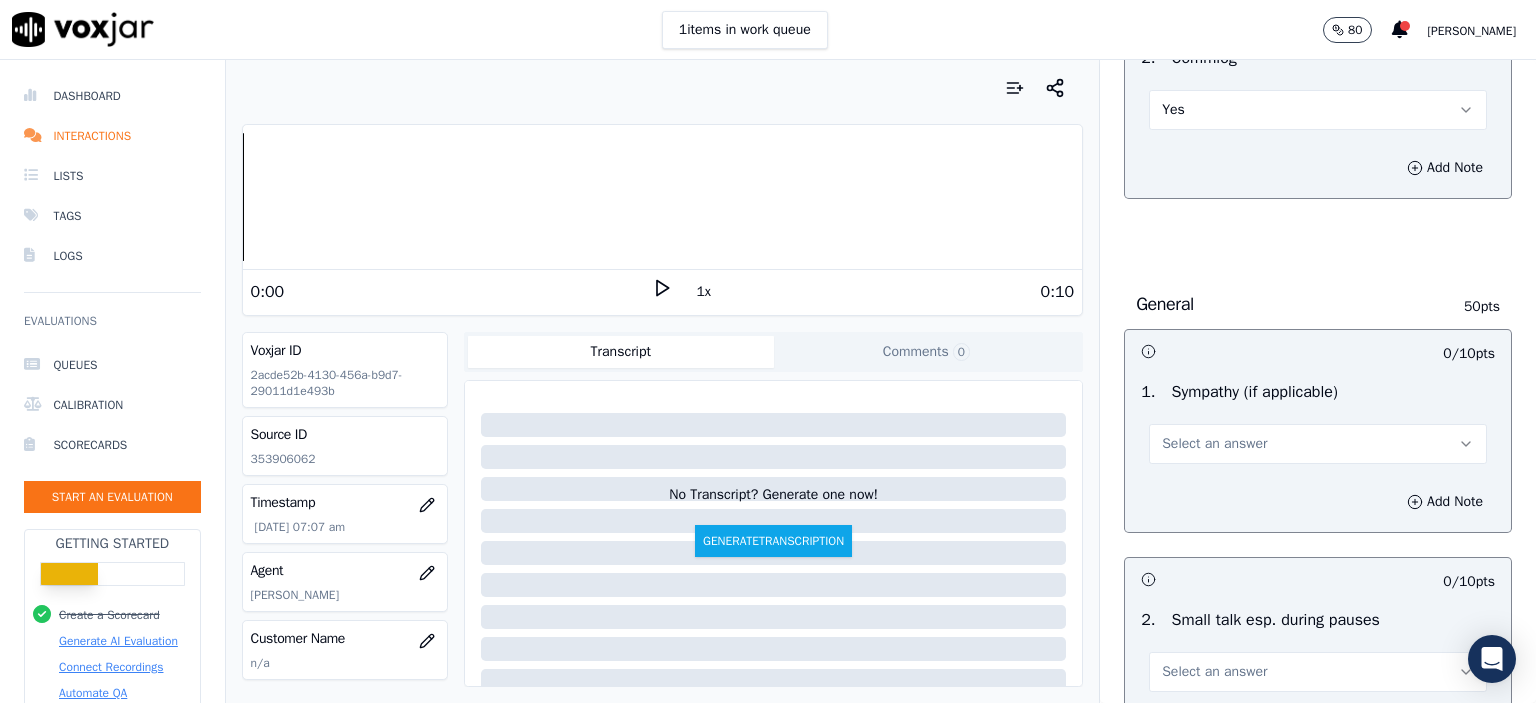 scroll, scrollTop: 2400, scrollLeft: 0, axis: vertical 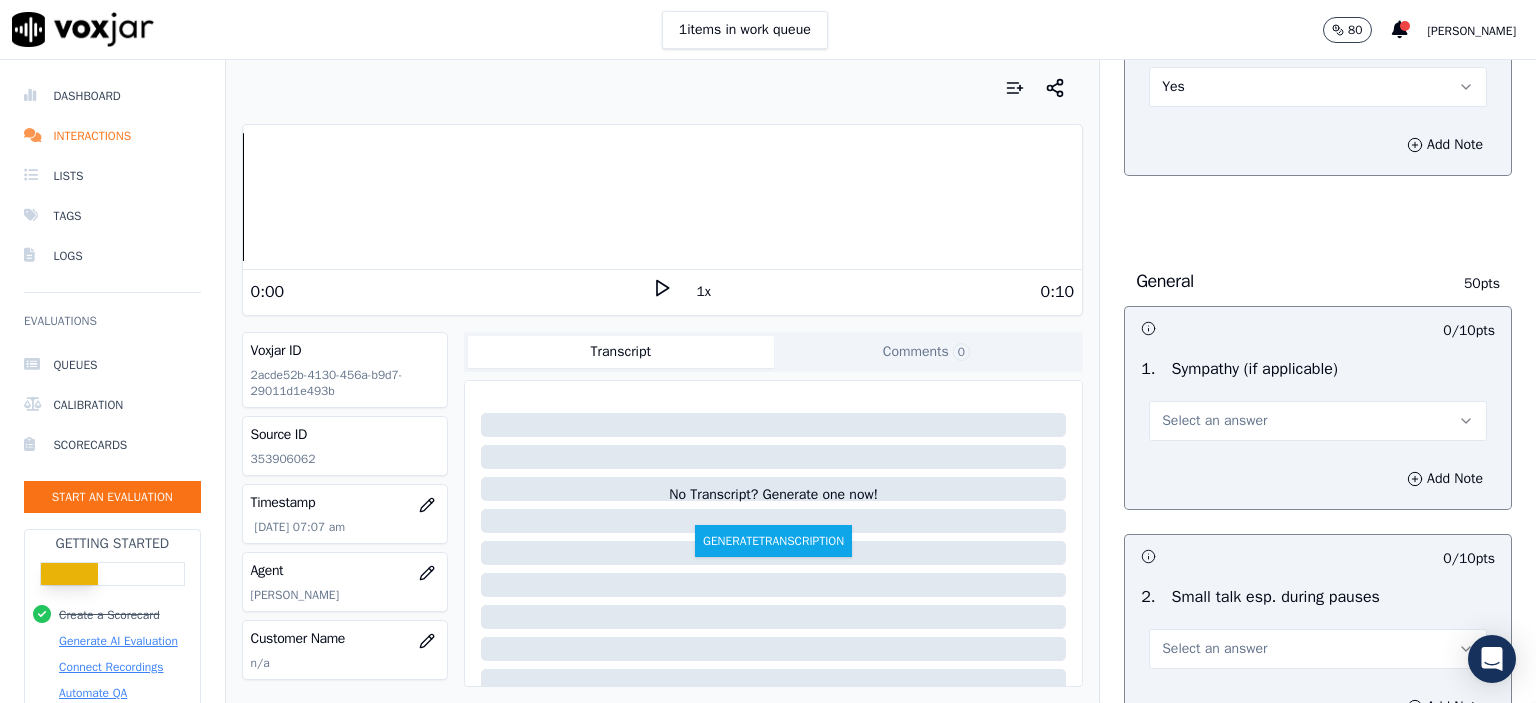 click on "Select an answer" at bounding box center (1318, 421) 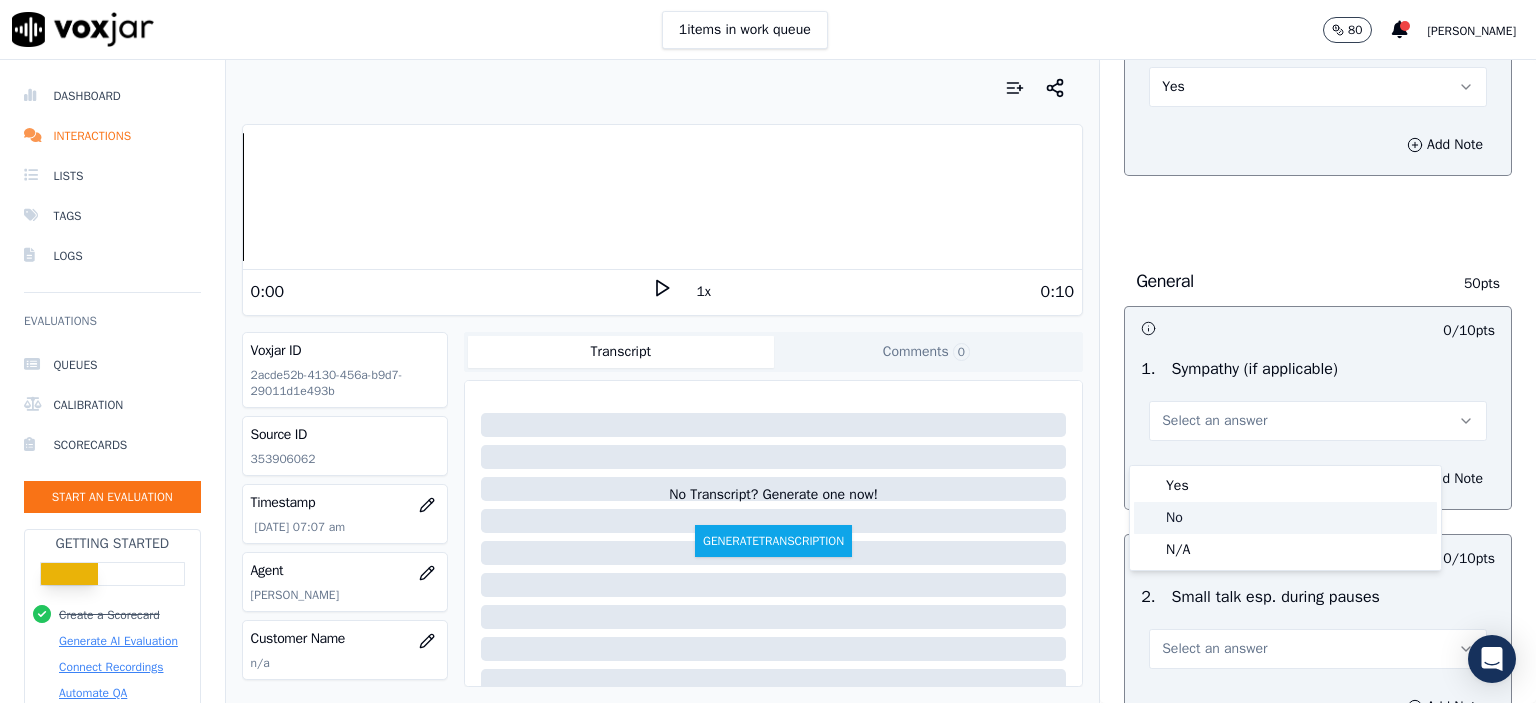 click on "No" 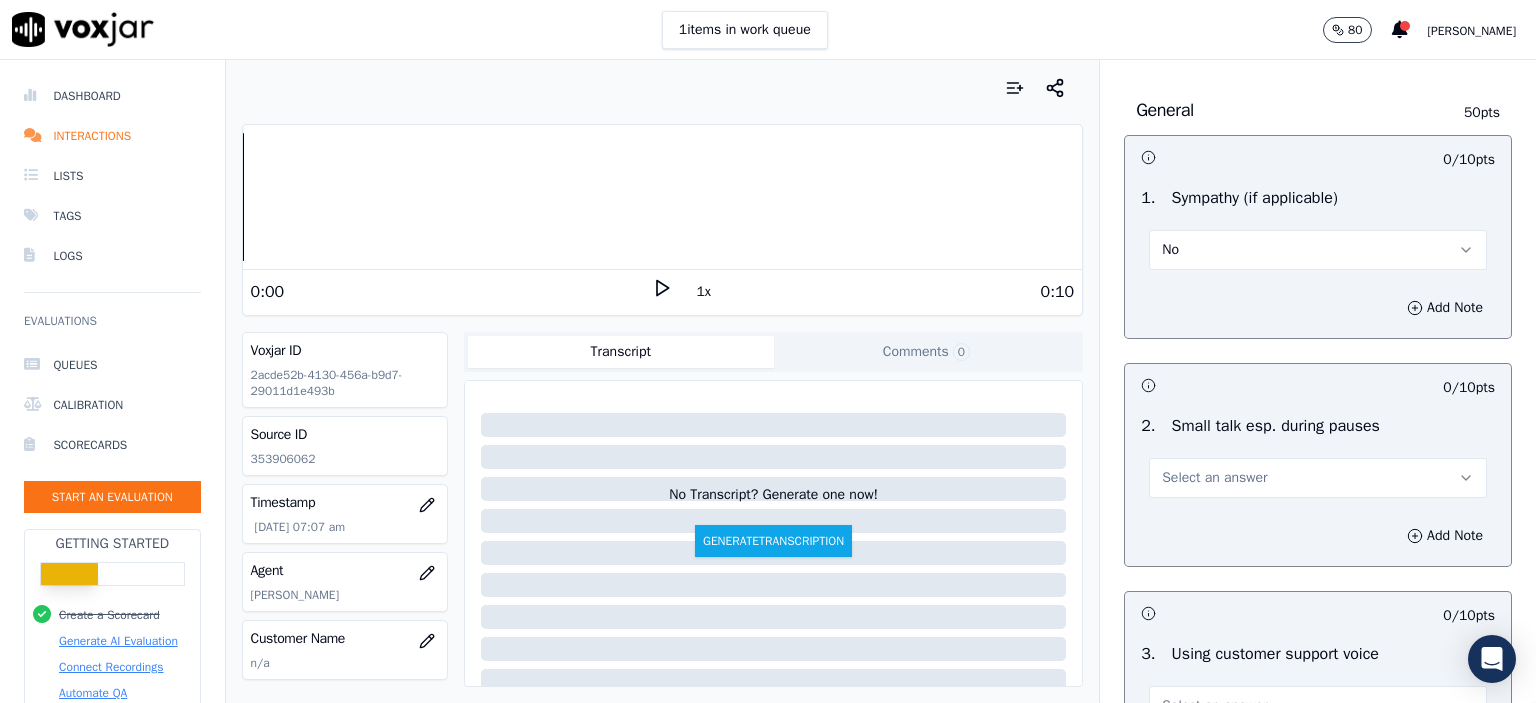 scroll, scrollTop: 2600, scrollLeft: 0, axis: vertical 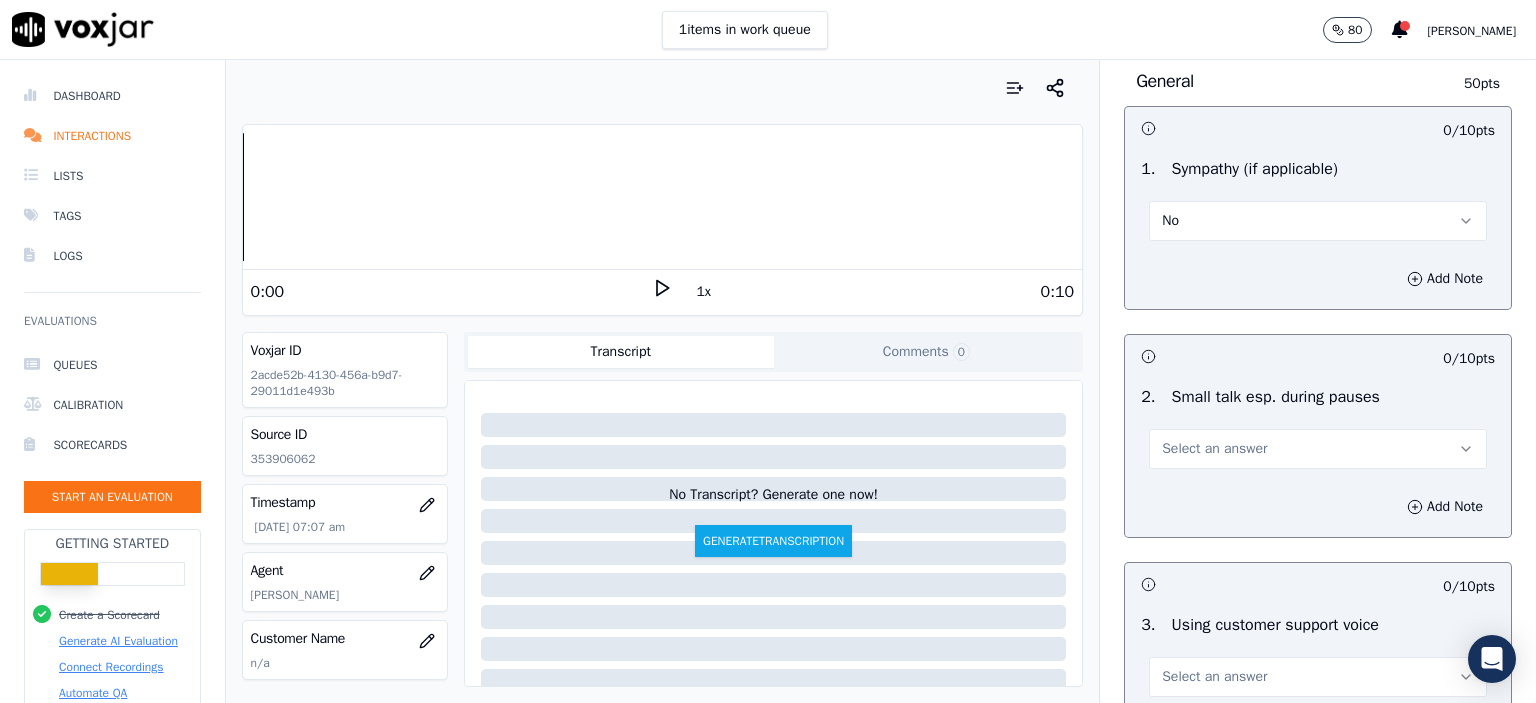 click on "No" at bounding box center [1318, 221] 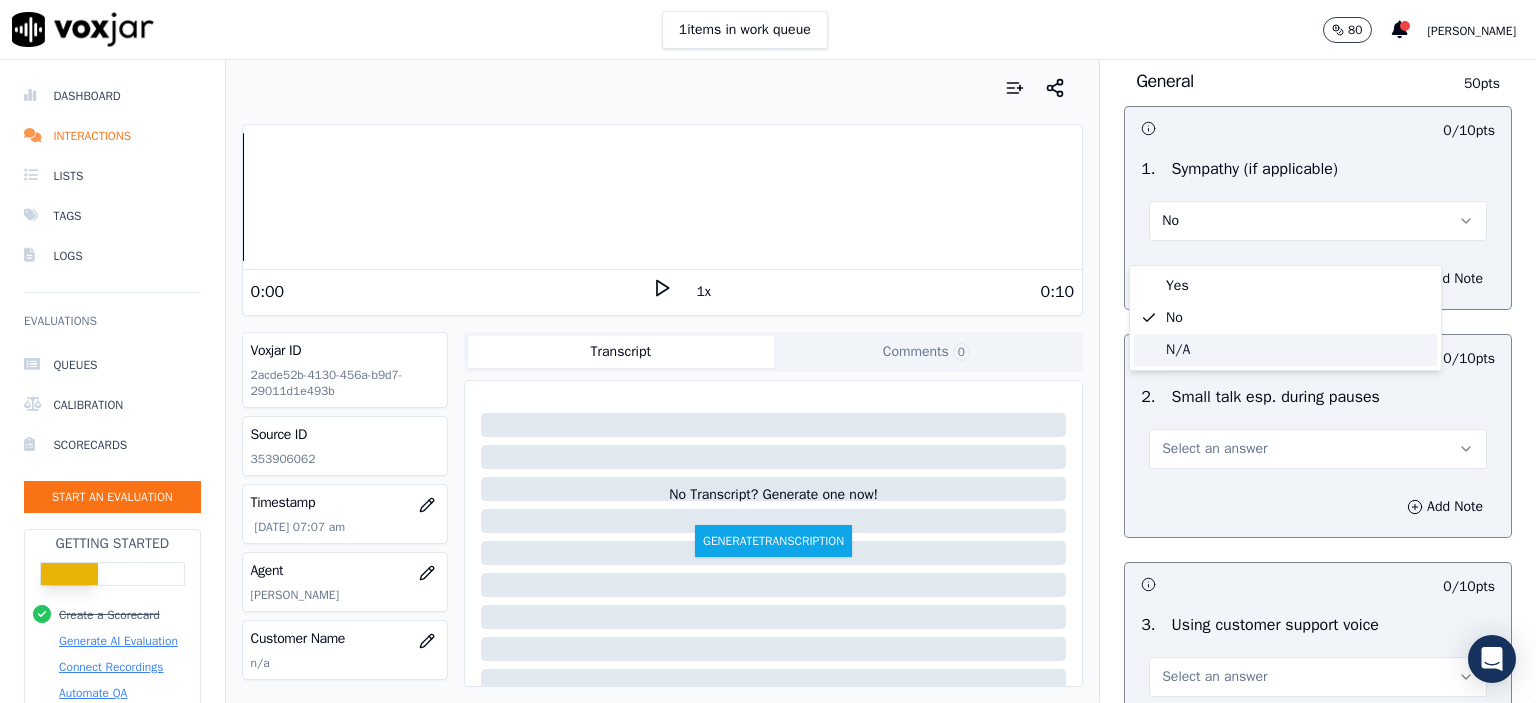 click on "N/A" 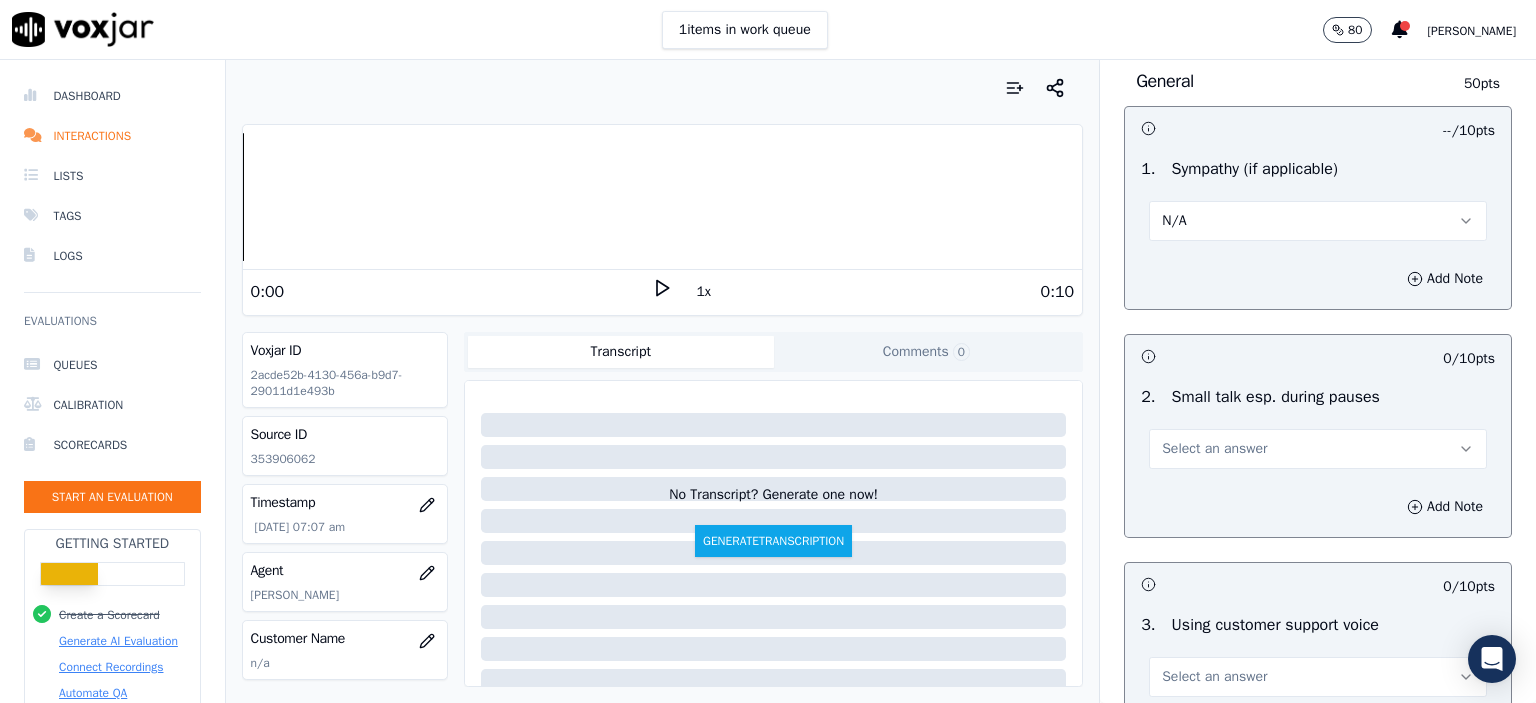 click on "Select an answer" at bounding box center [1214, 449] 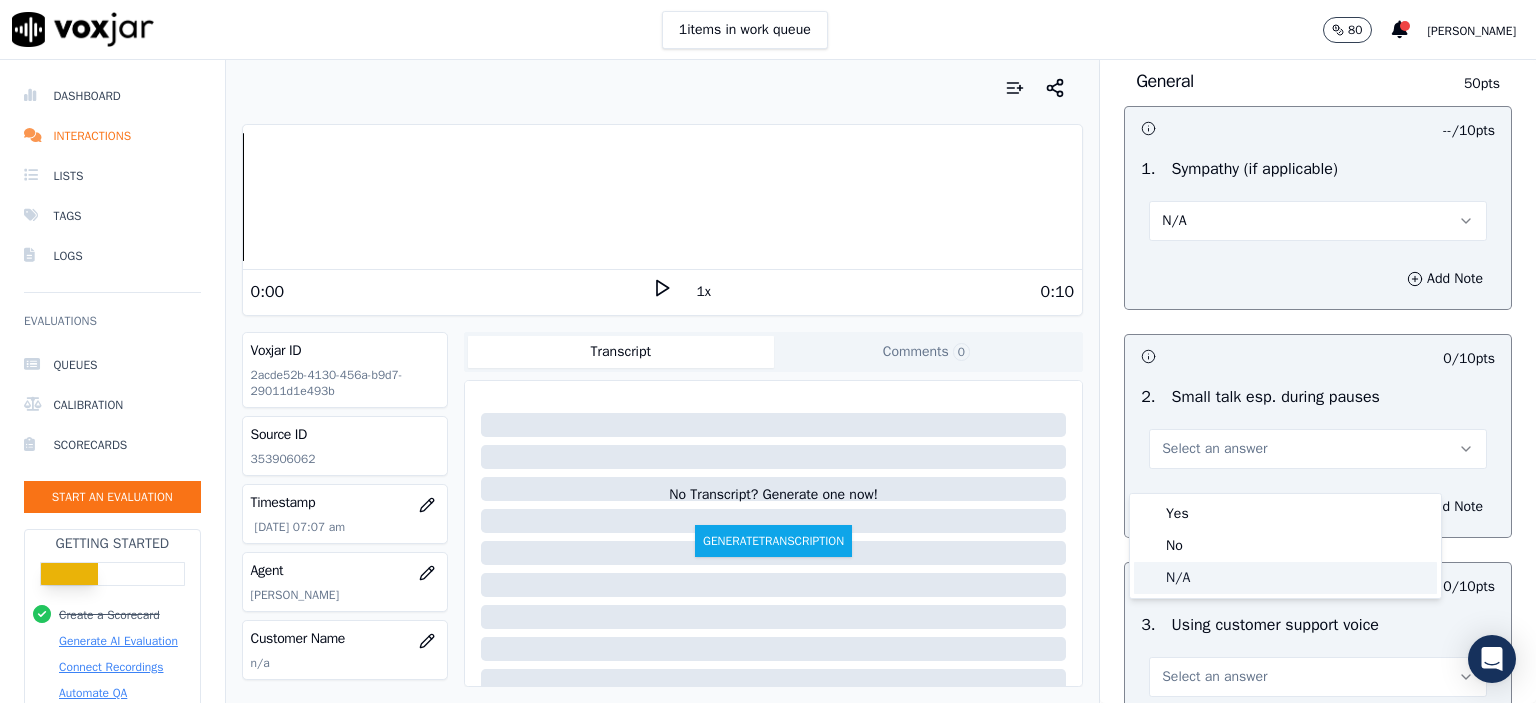 click on "N/A" 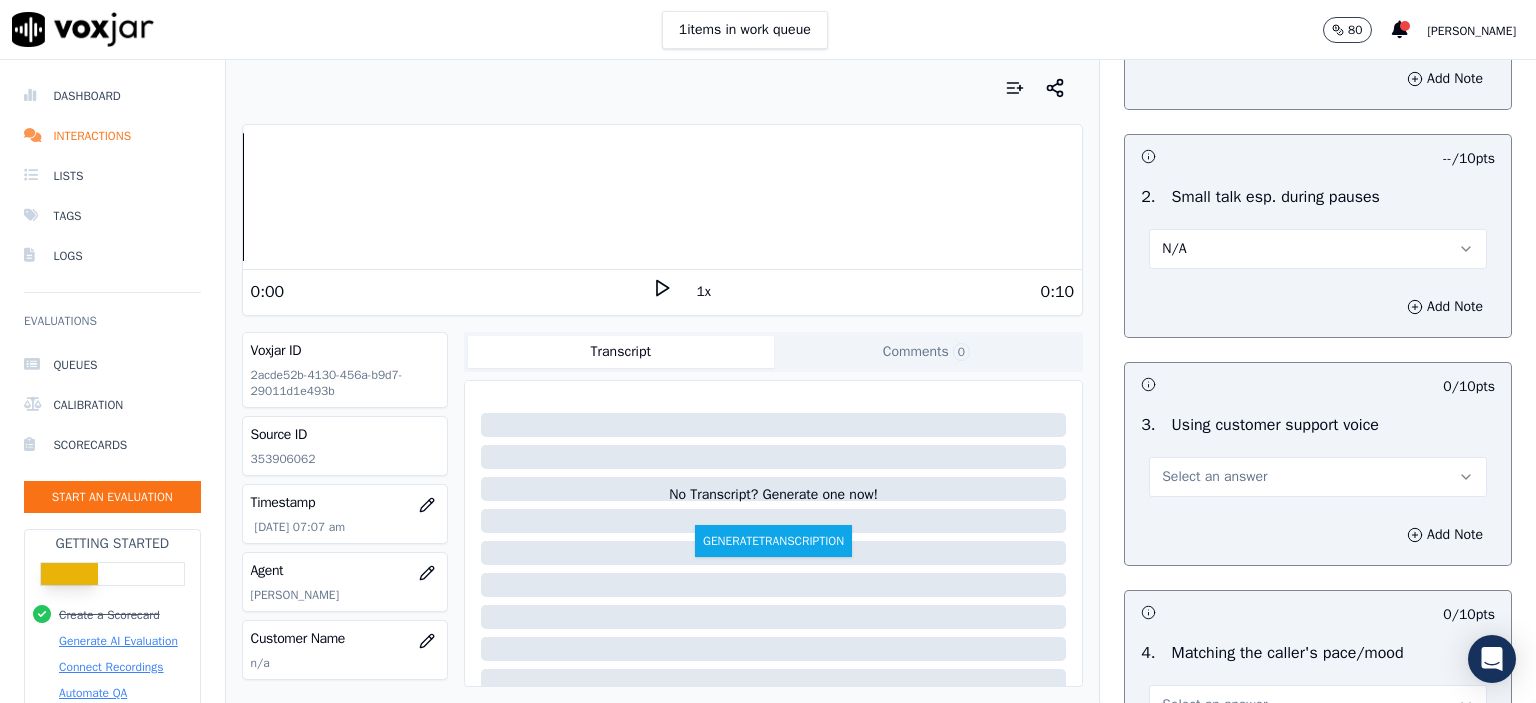 click on "Select an answer" at bounding box center (1214, 477) 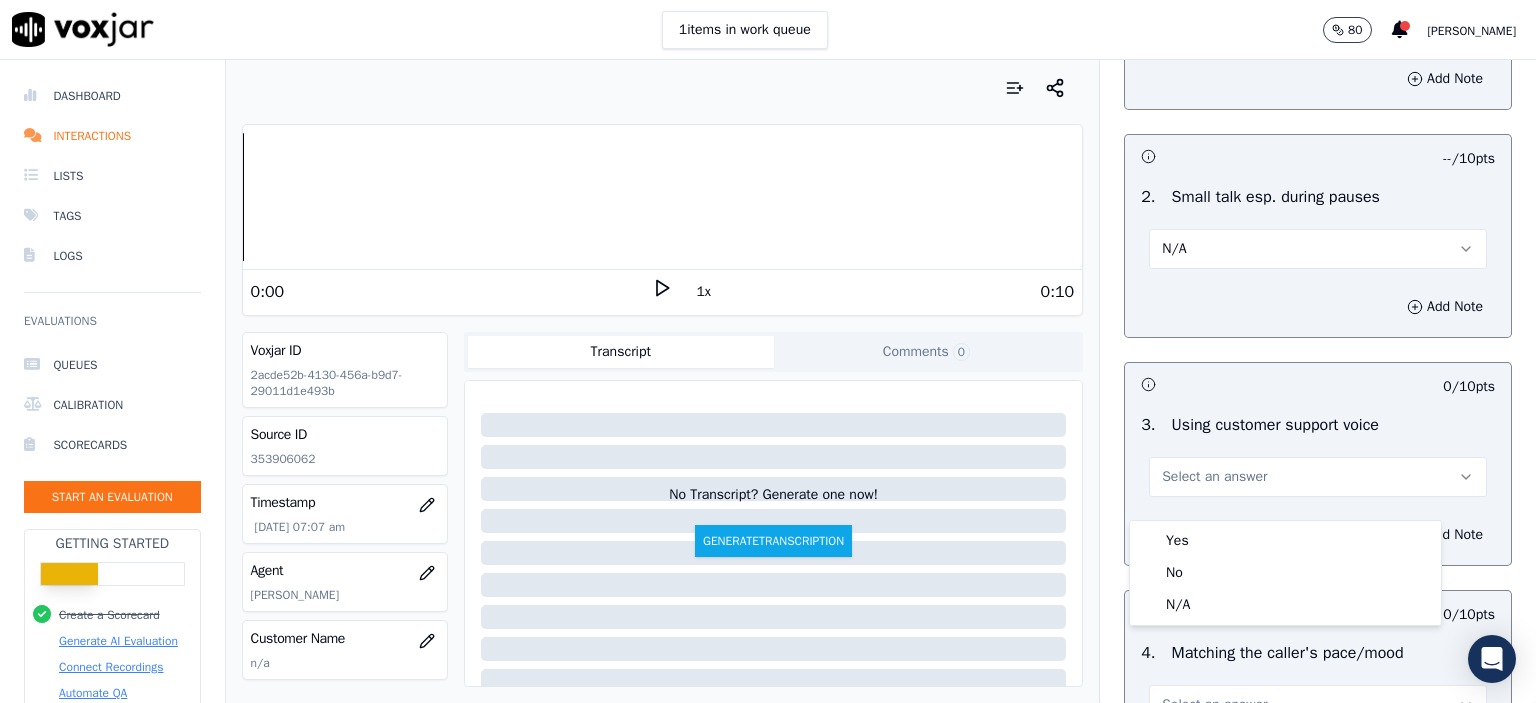 click on "Yes" at bounding box center (1285, 541) 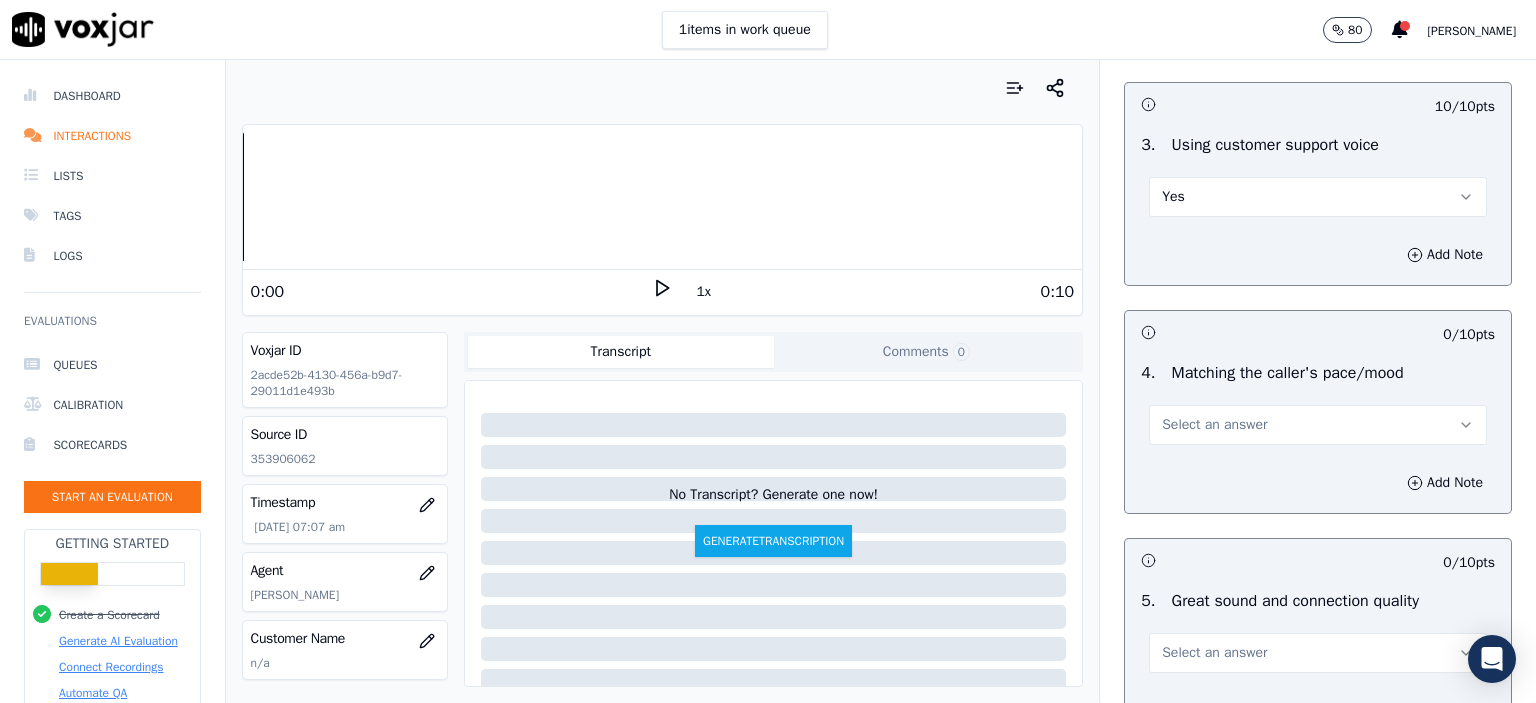 scroll, scrollTop: 3100, scrollLeft: 0, axis: vertical 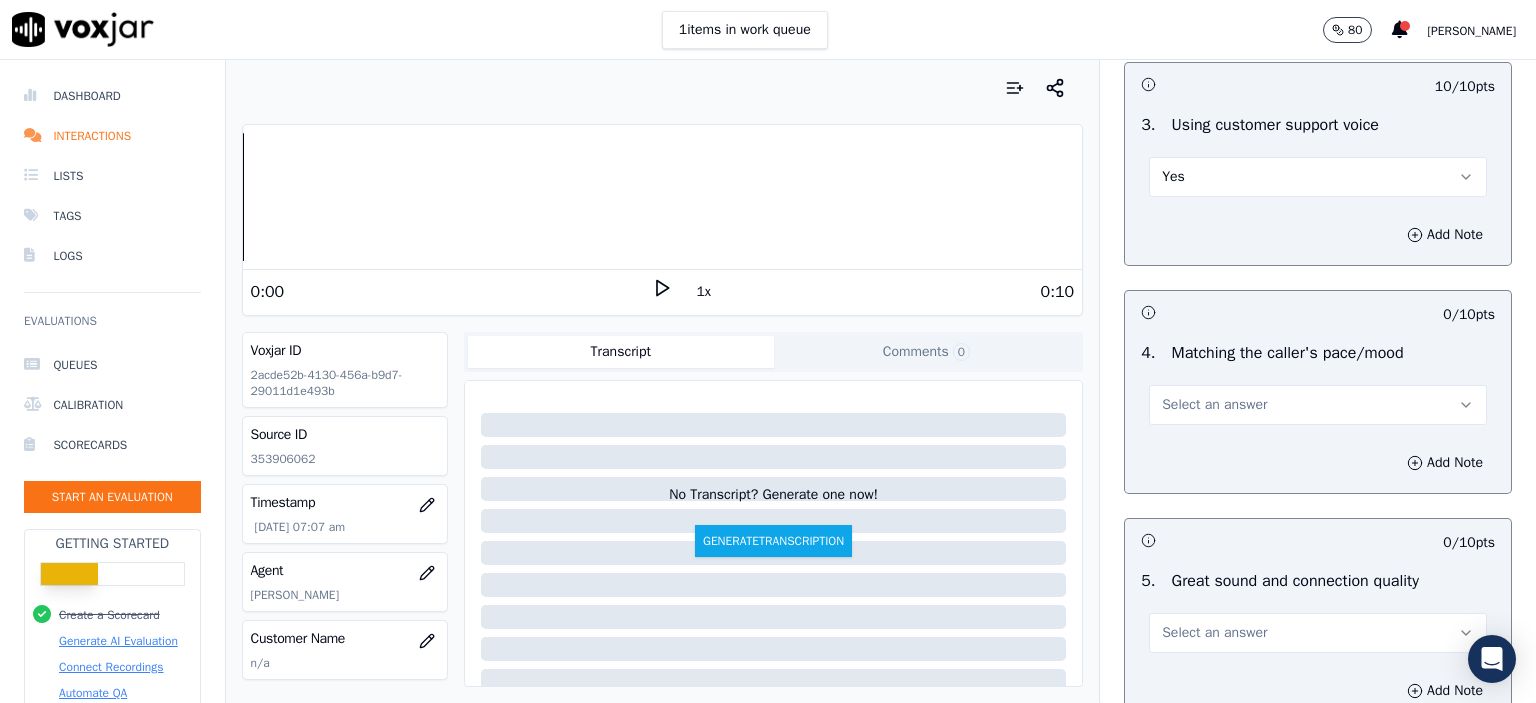 click on "Select an answer" at bounding box center [1214, 405] 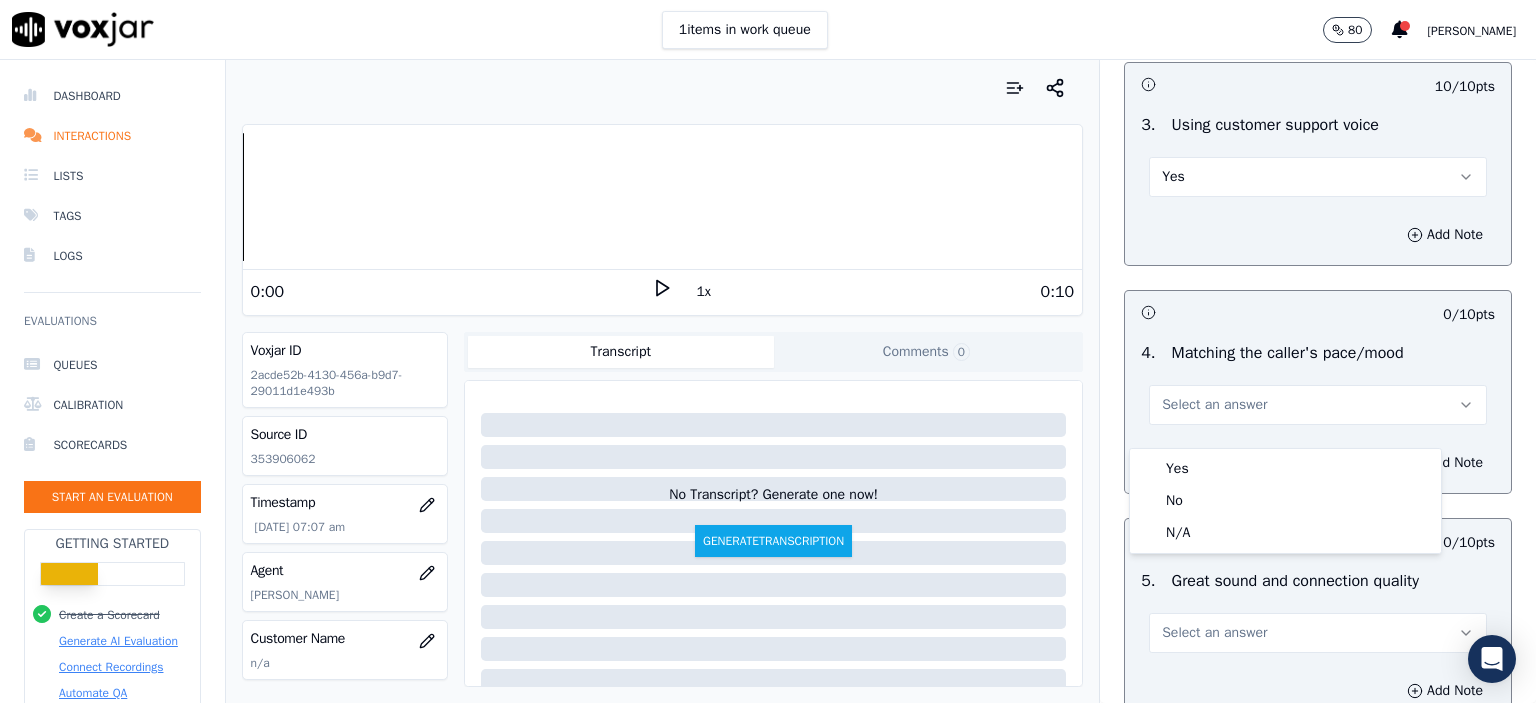 click on "Yes" at bounding box center [1285, 469] 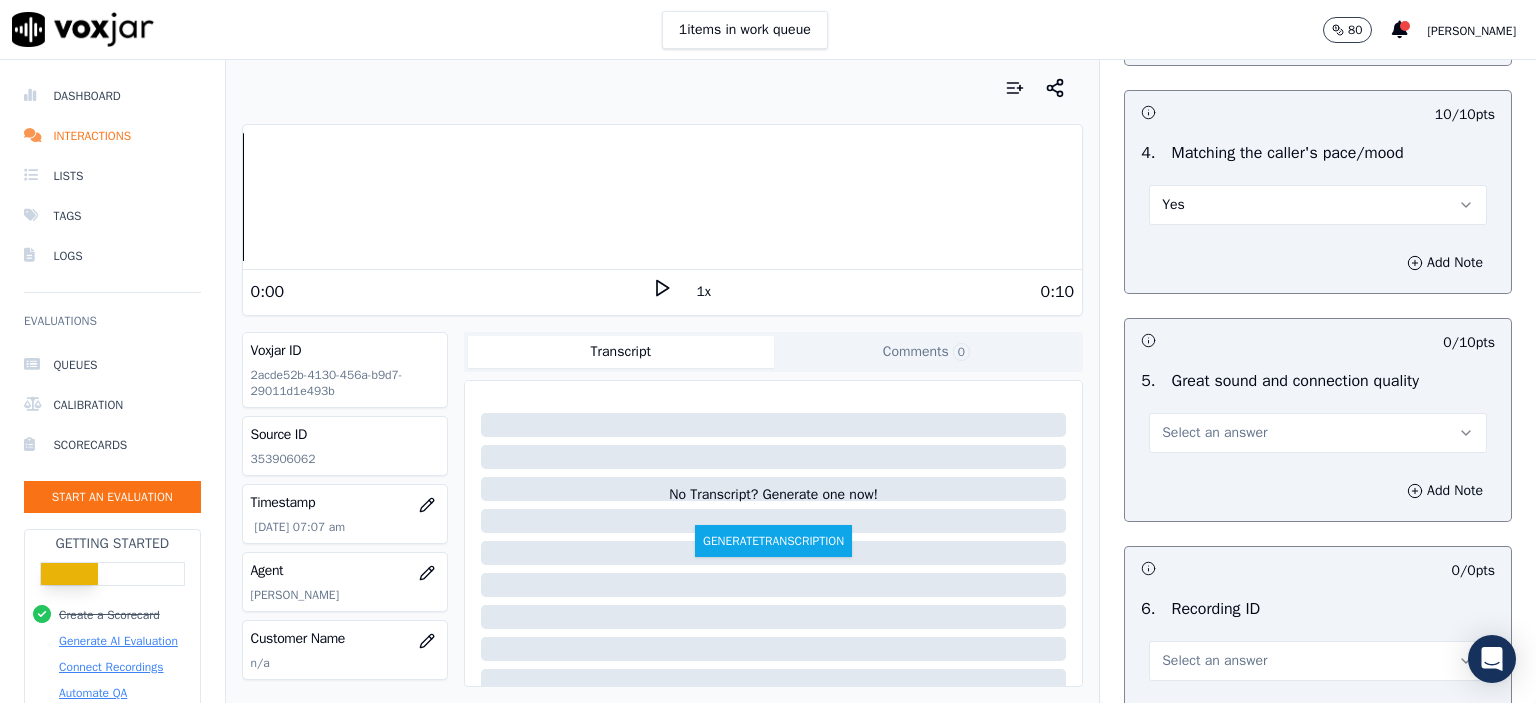 click on "Select an answer" at bounding box center [1318, 433] 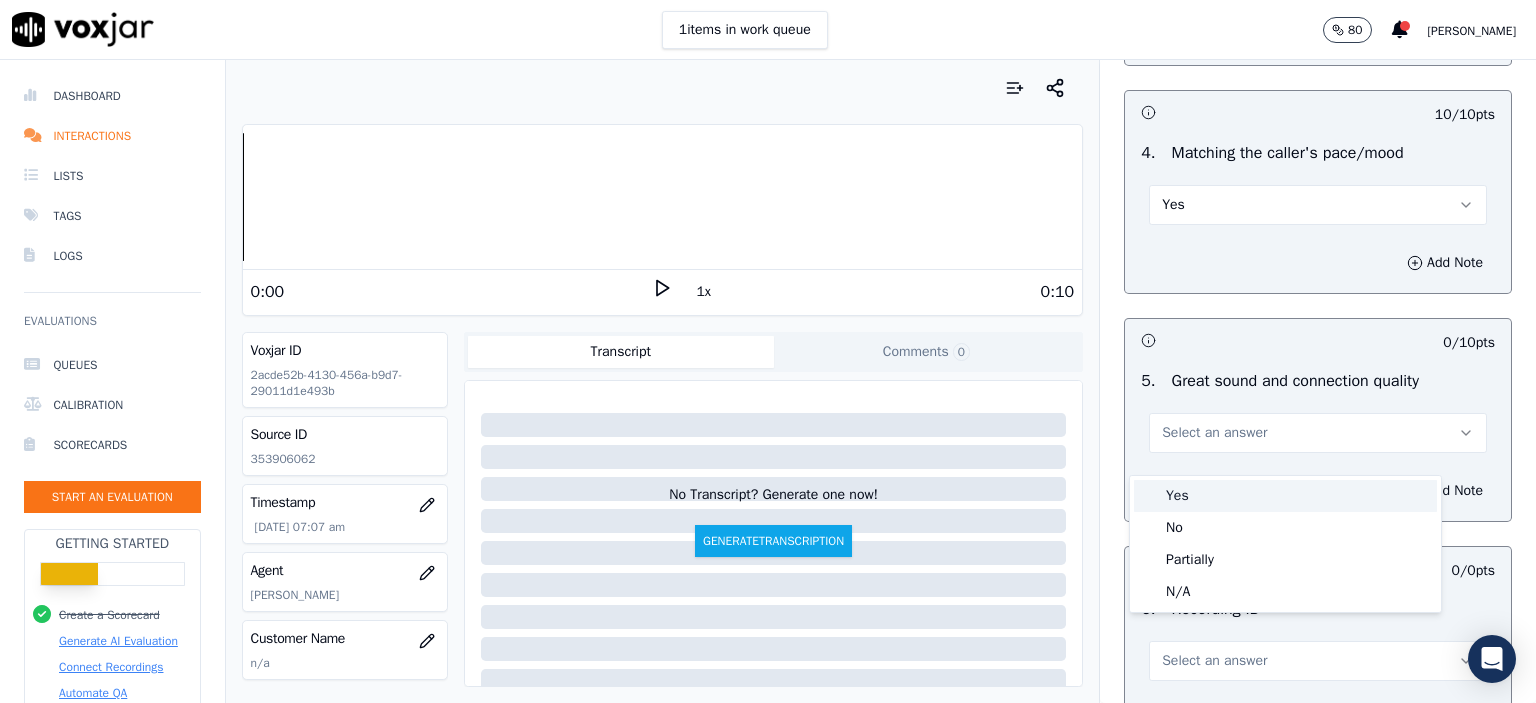 click on "Yes" at bounding box center (1285, 496) 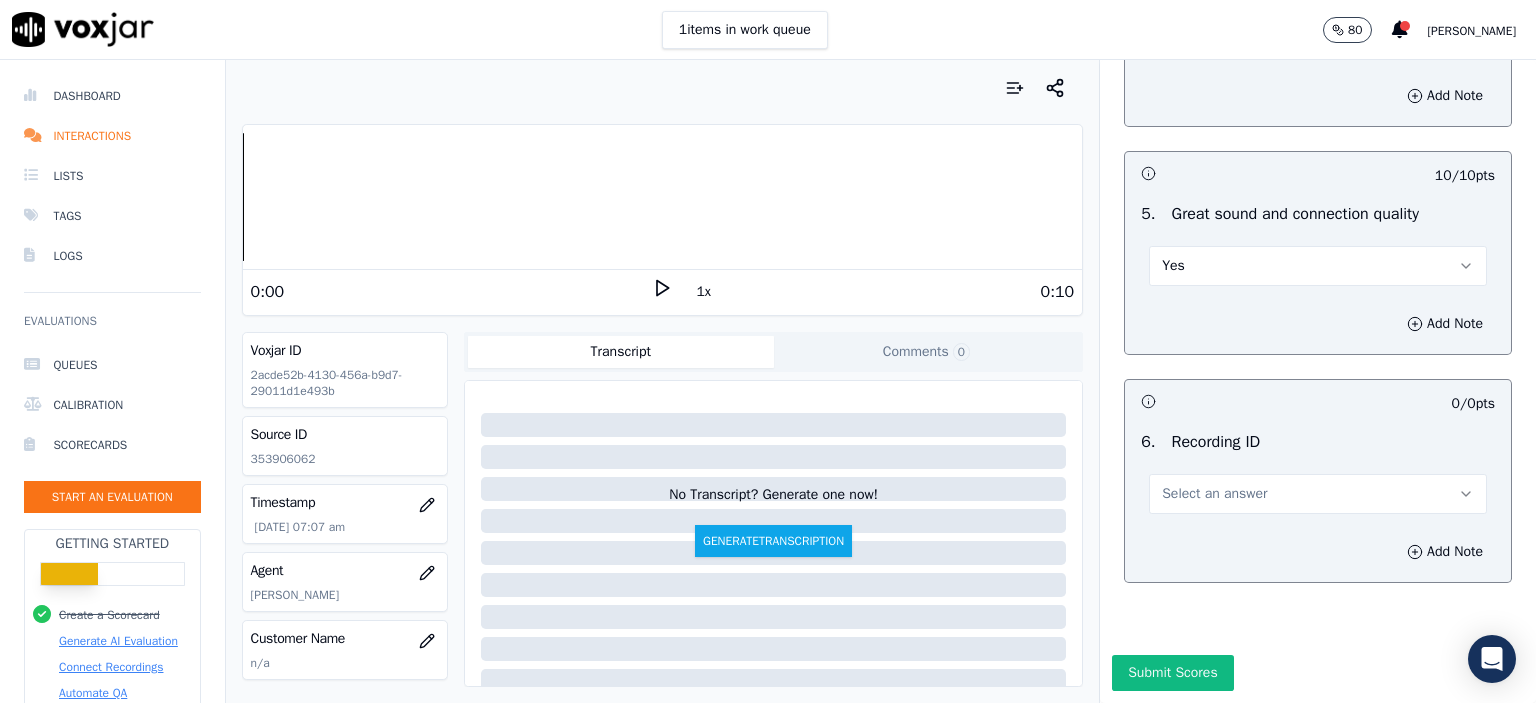 scroll, scrollTop: 3500, scrollLeft: 0, axis: vertical 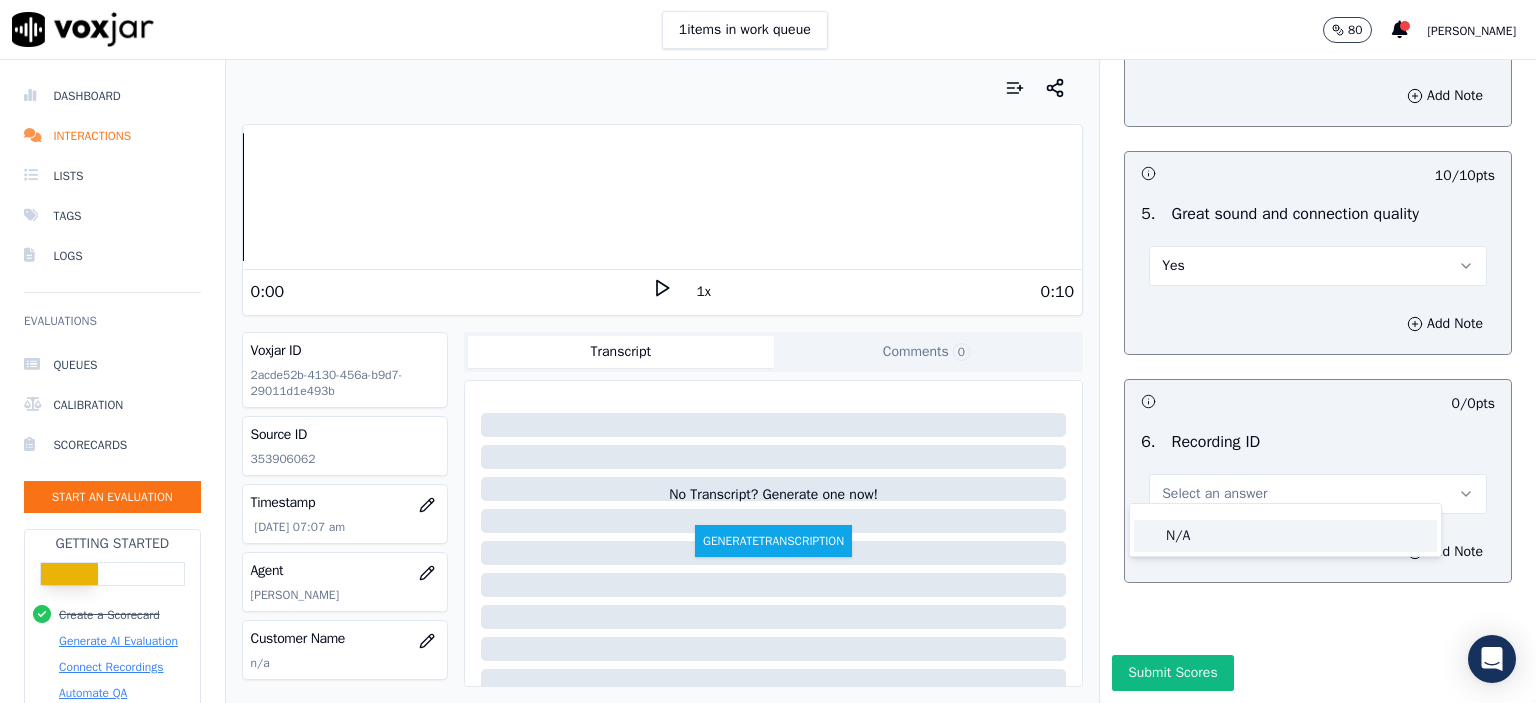 click on "N/A" 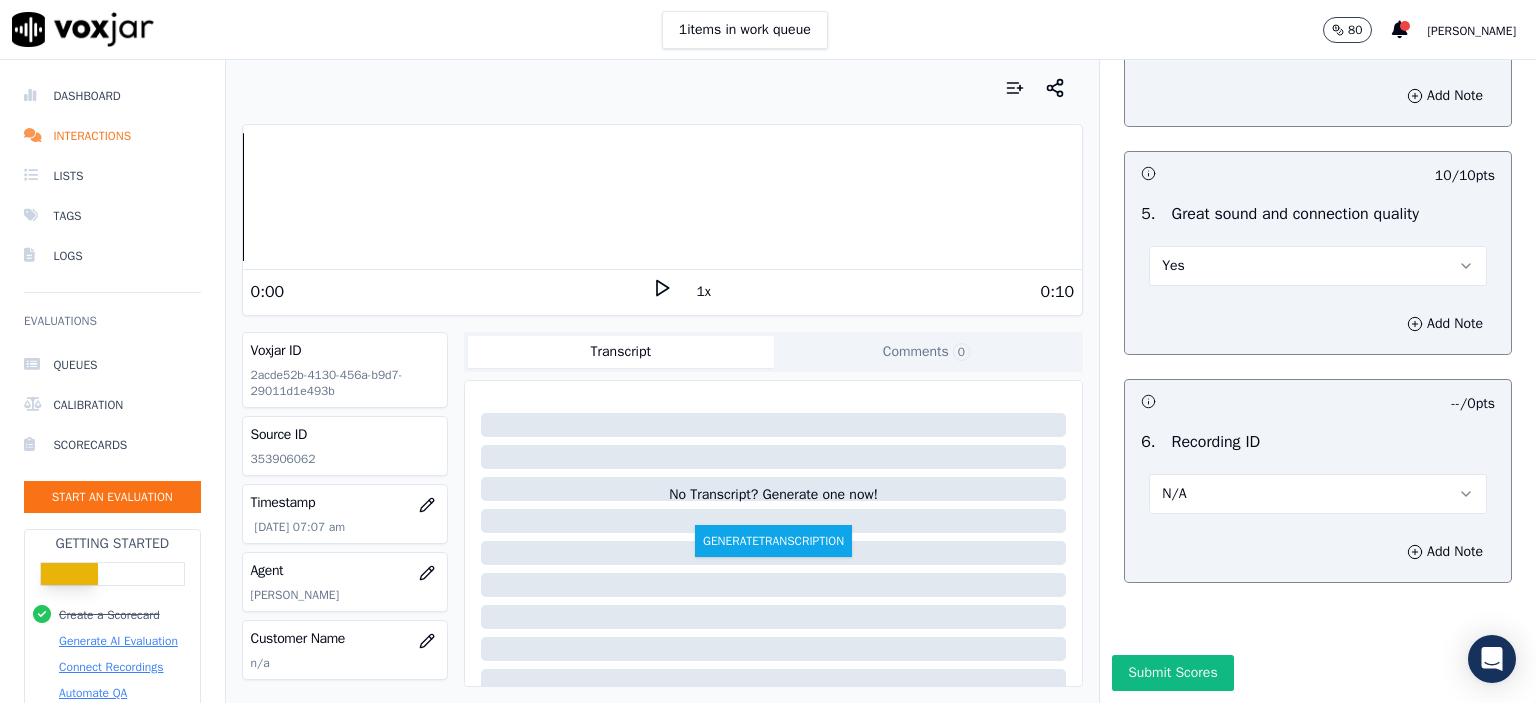 click on "Add Note" at bounding box center [1318, 552] 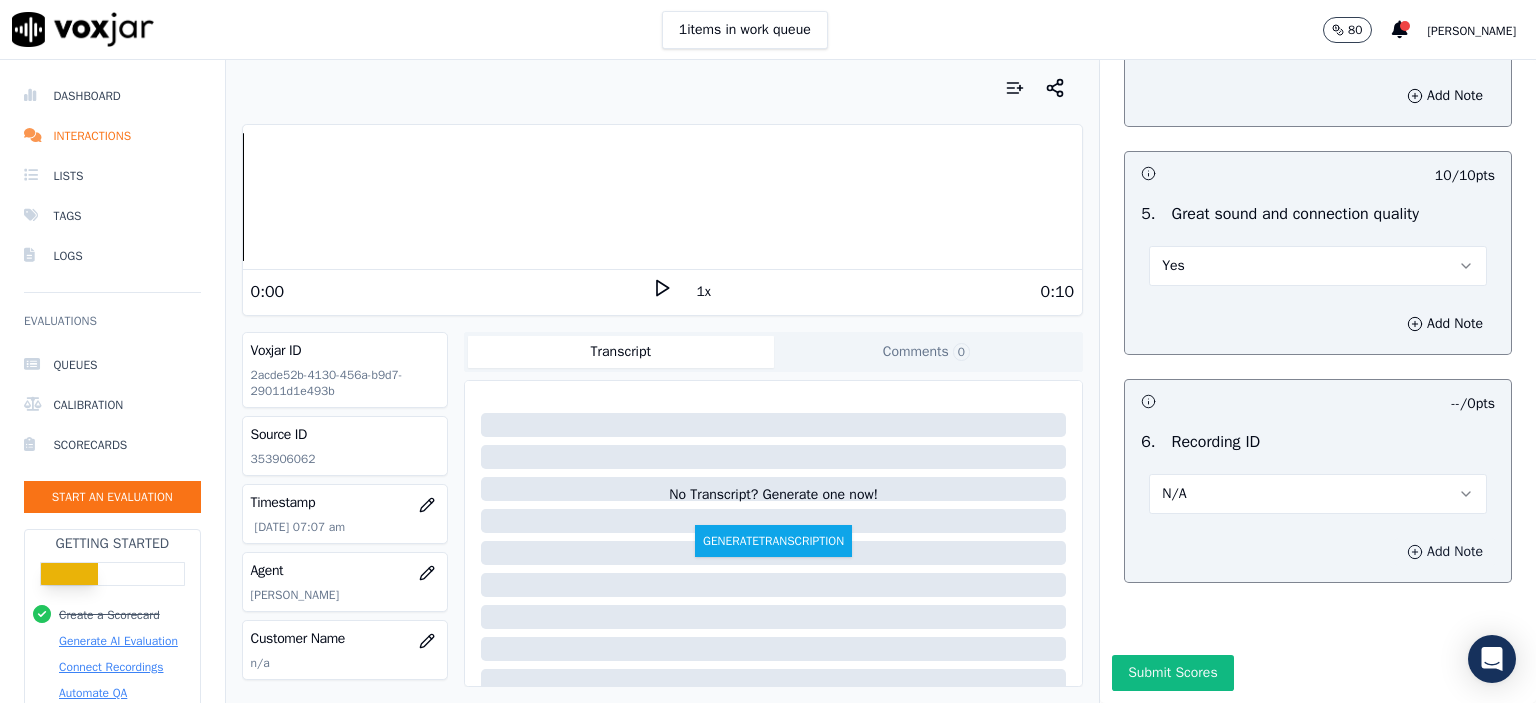 click on "Add Note" at bounding box center [1445, 552] 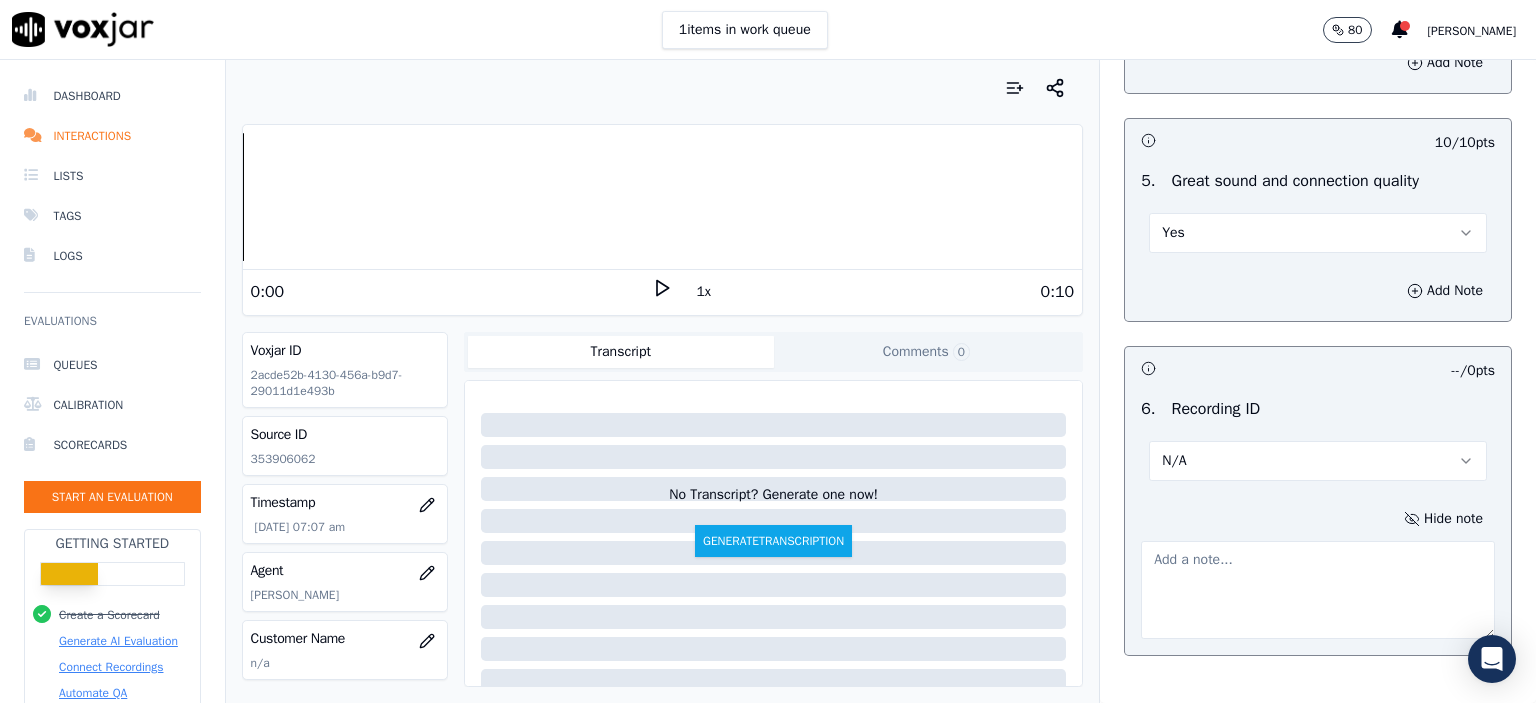 click on "353906062" 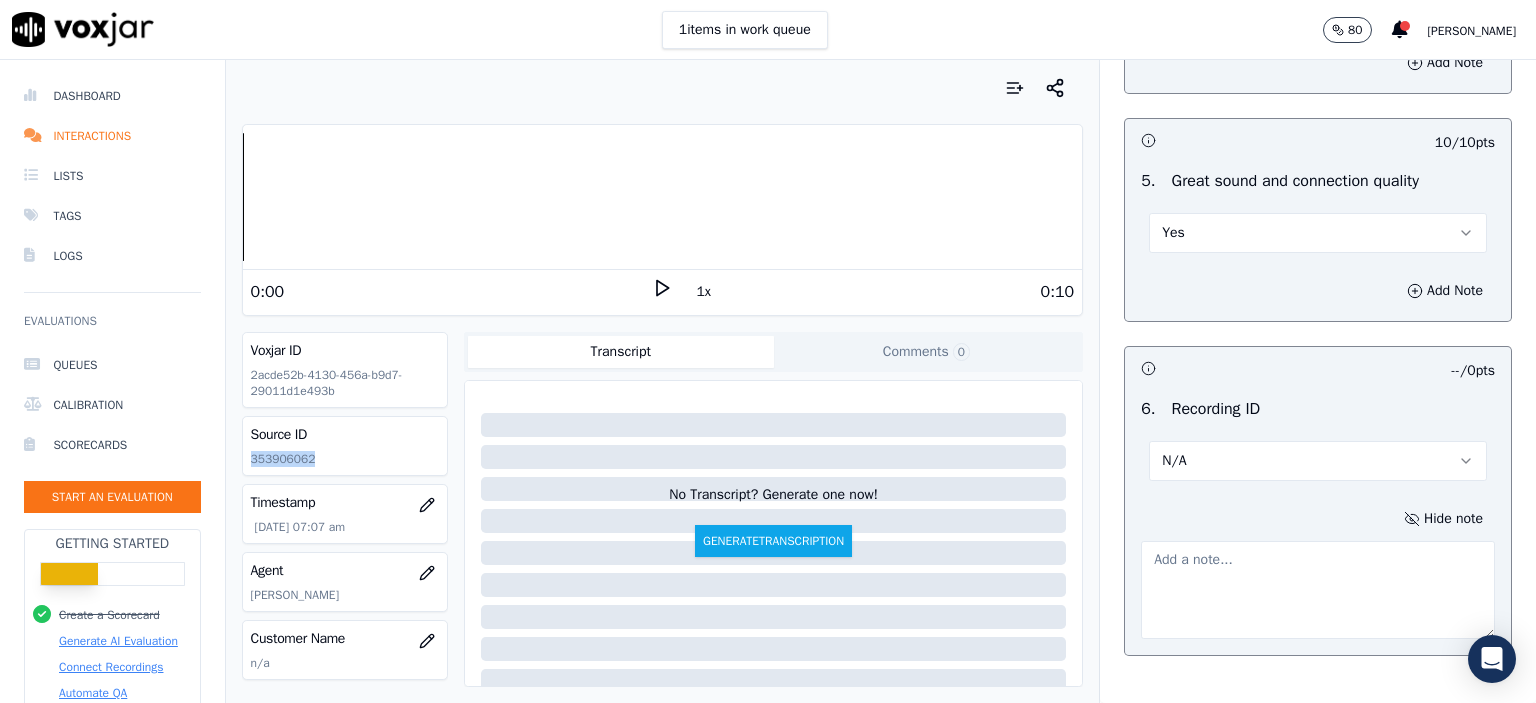 click on "353906062" 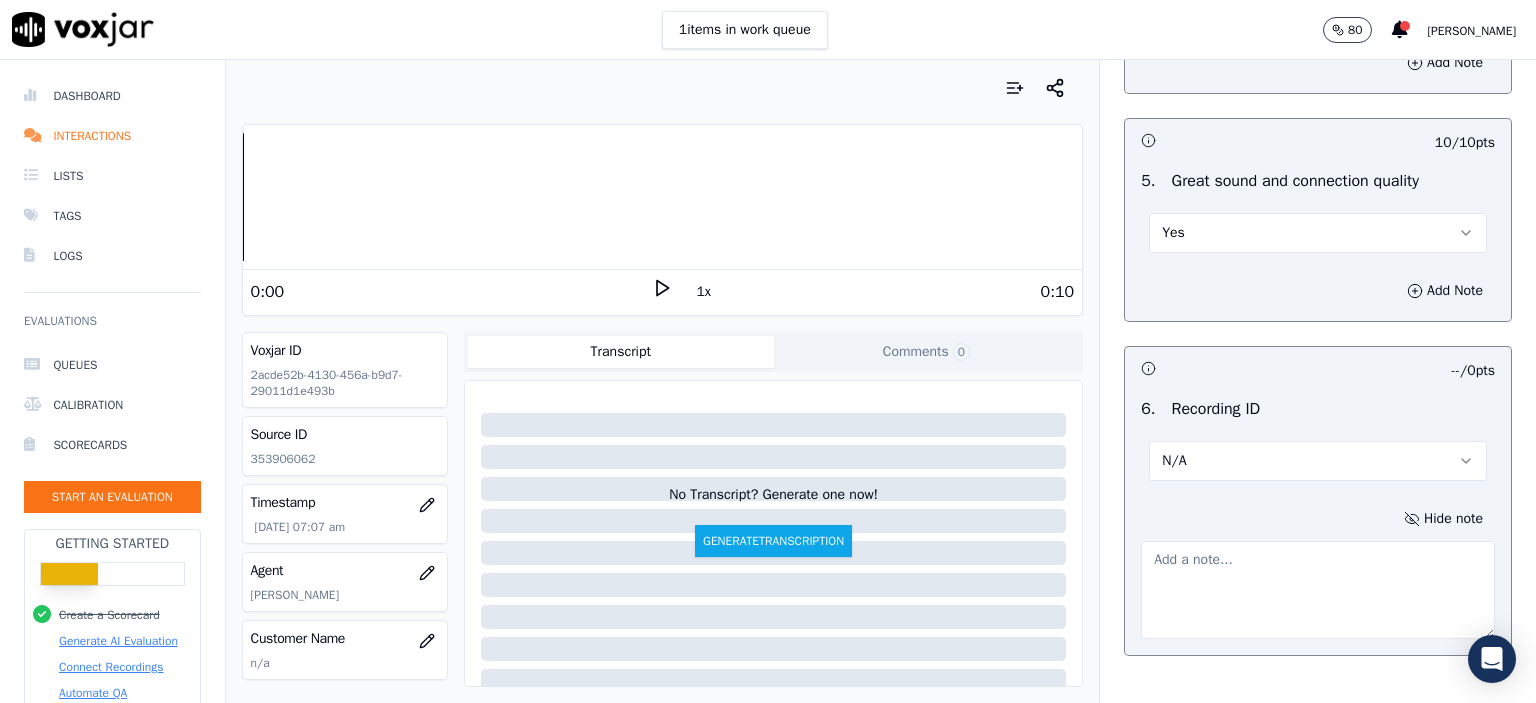click at bounding box center [1318, 590] 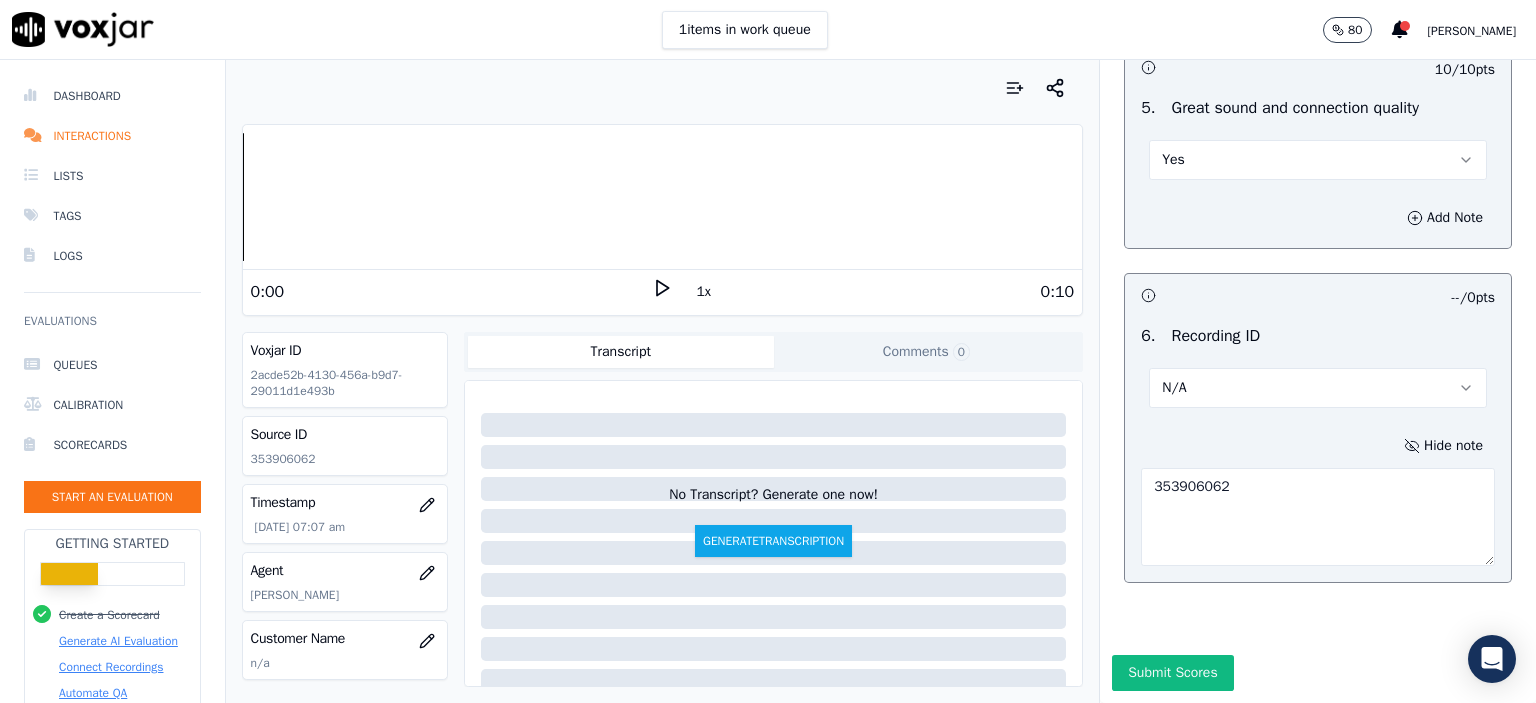 scroll, scrollTop: 3636, scrollLeft: 0, axis: vertical 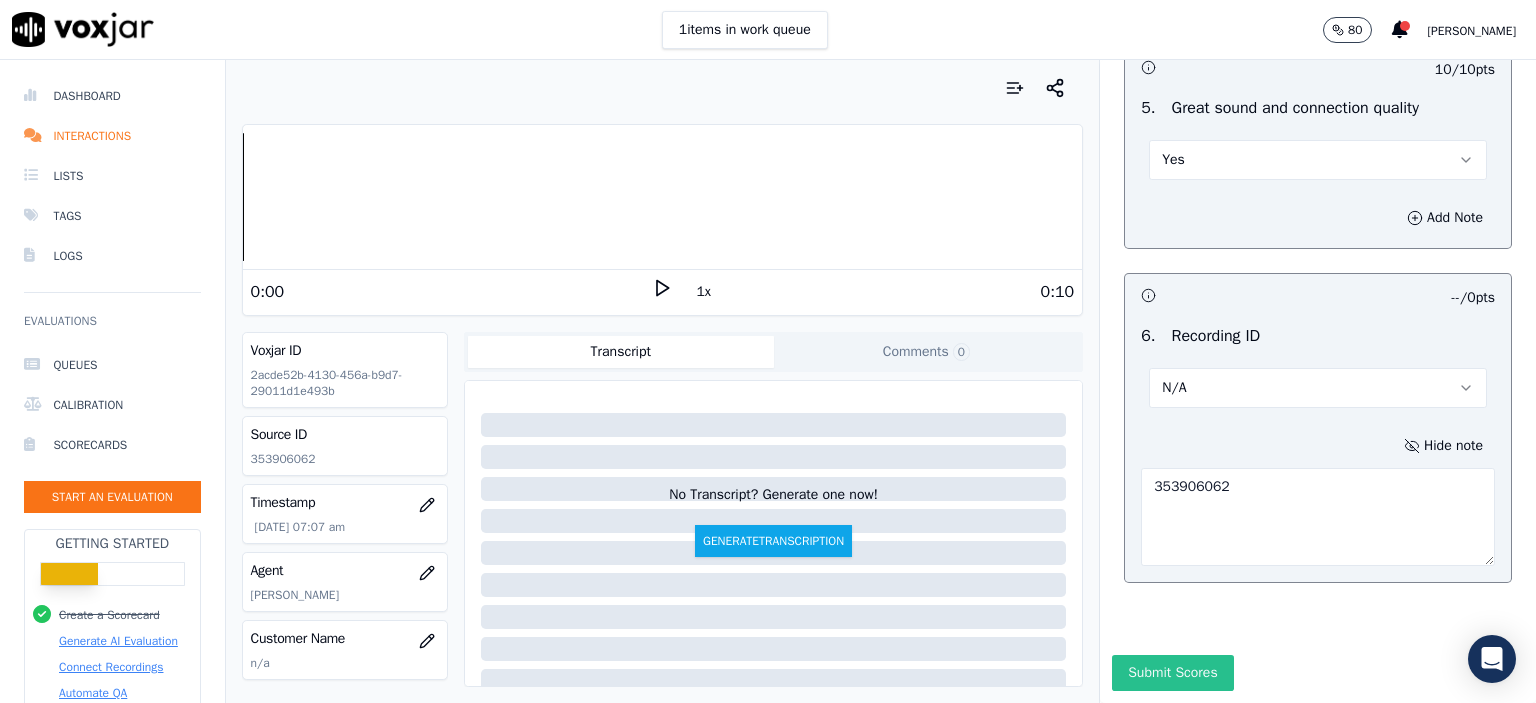 type on "353906062" 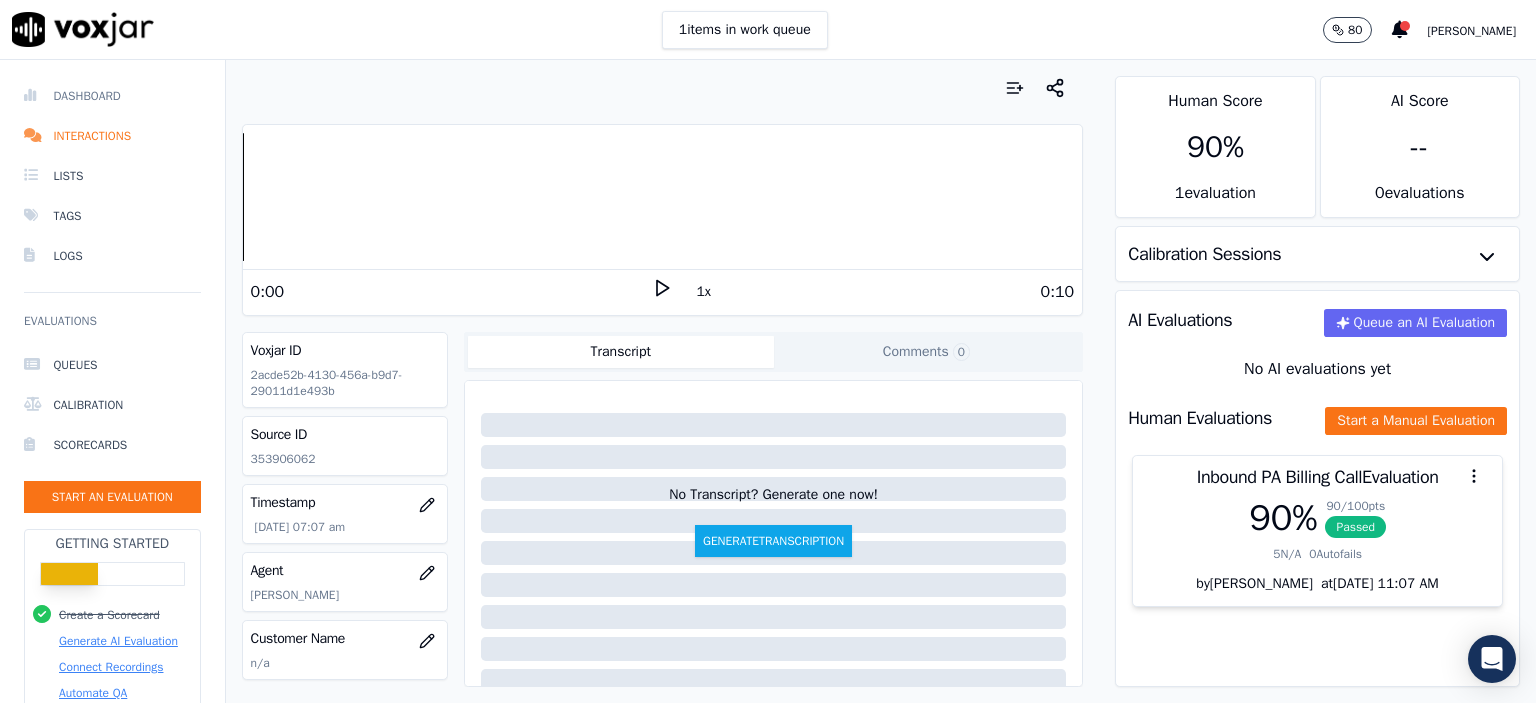 click on "Dashboard" at bounding box center [112, 96] 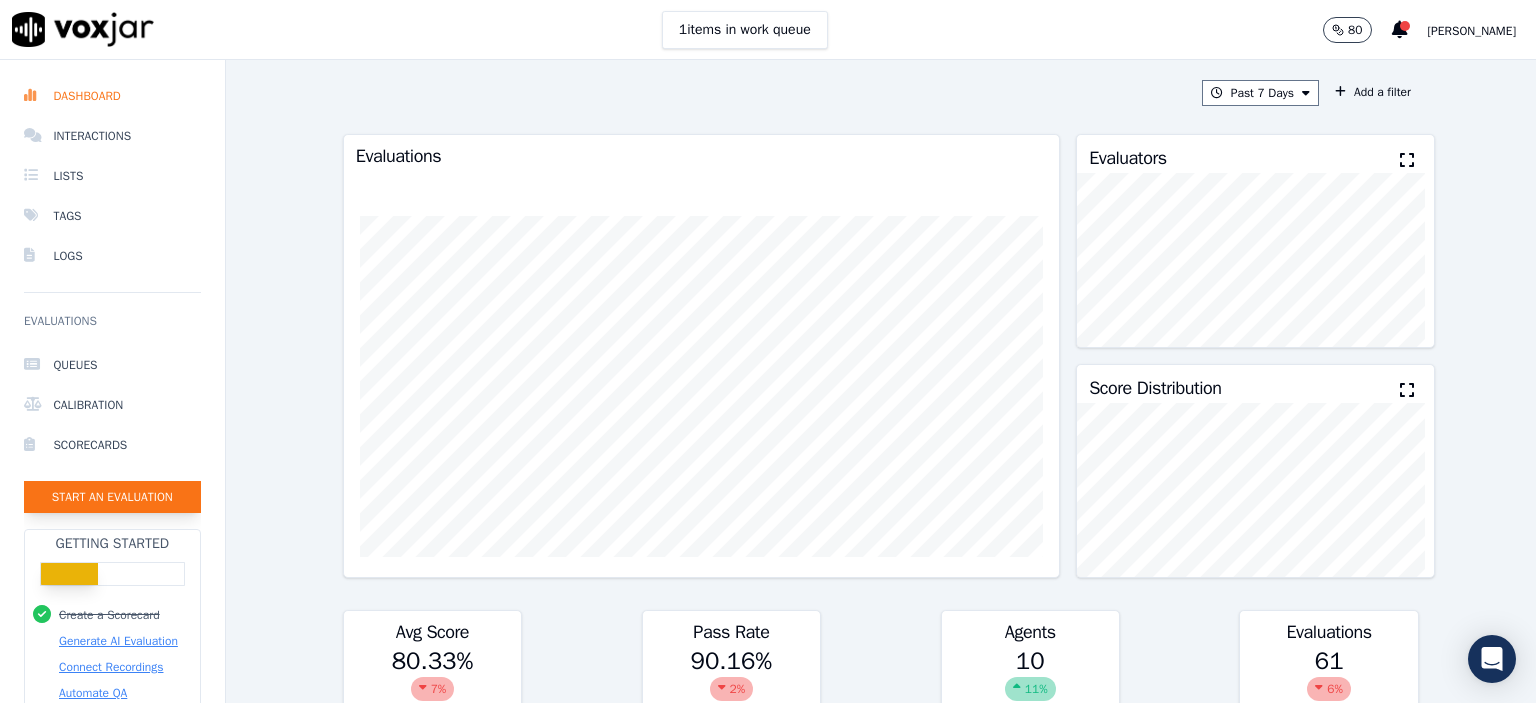 click on "Start an Evaluation" 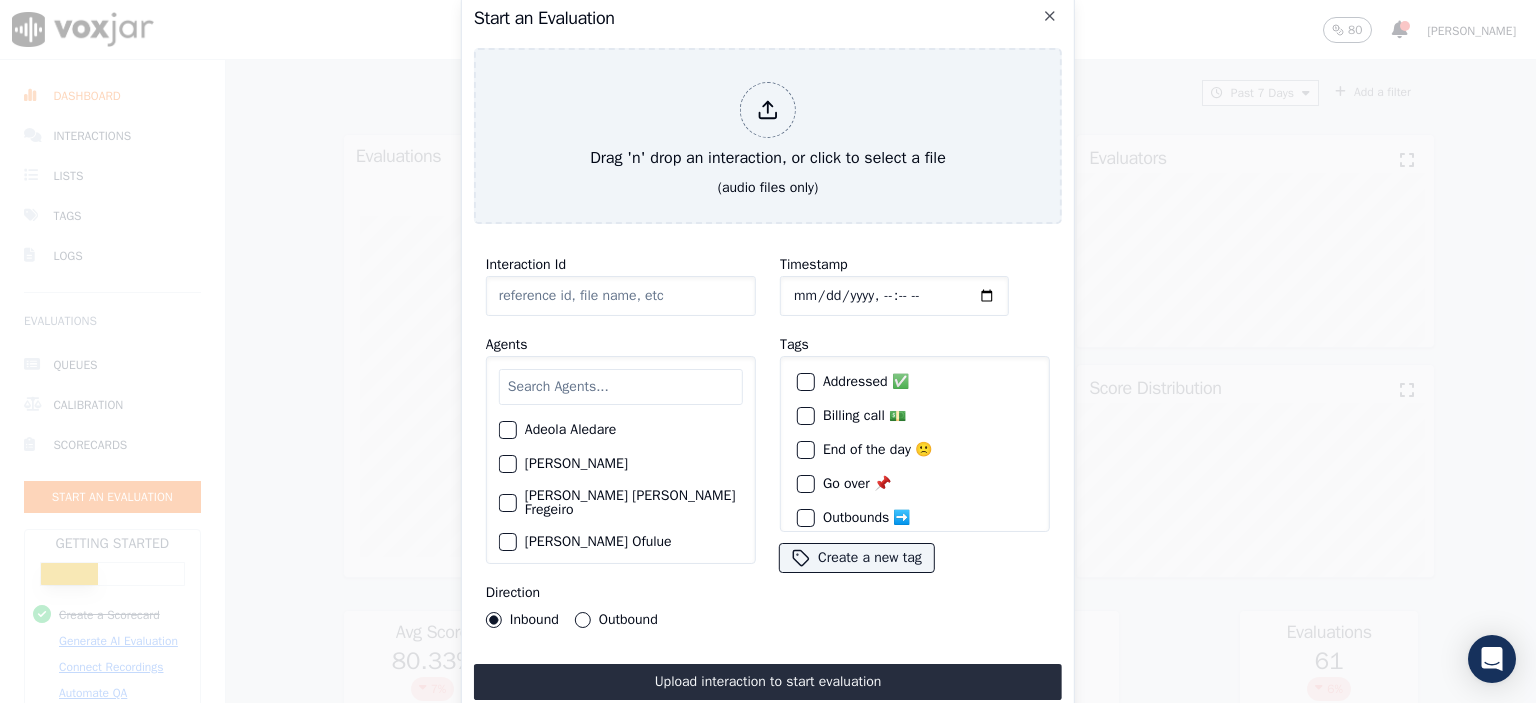 click on "Interaction Id" 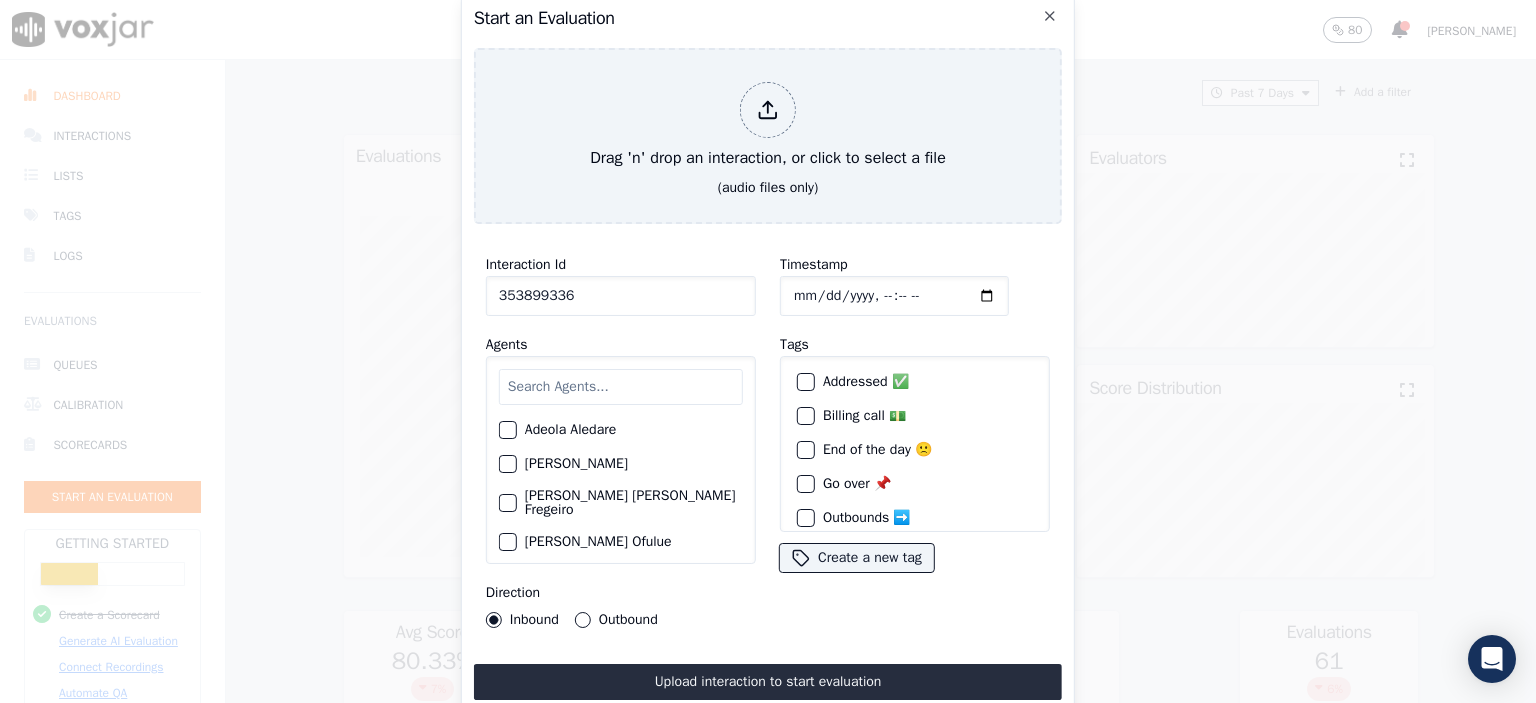 type on "353899336" 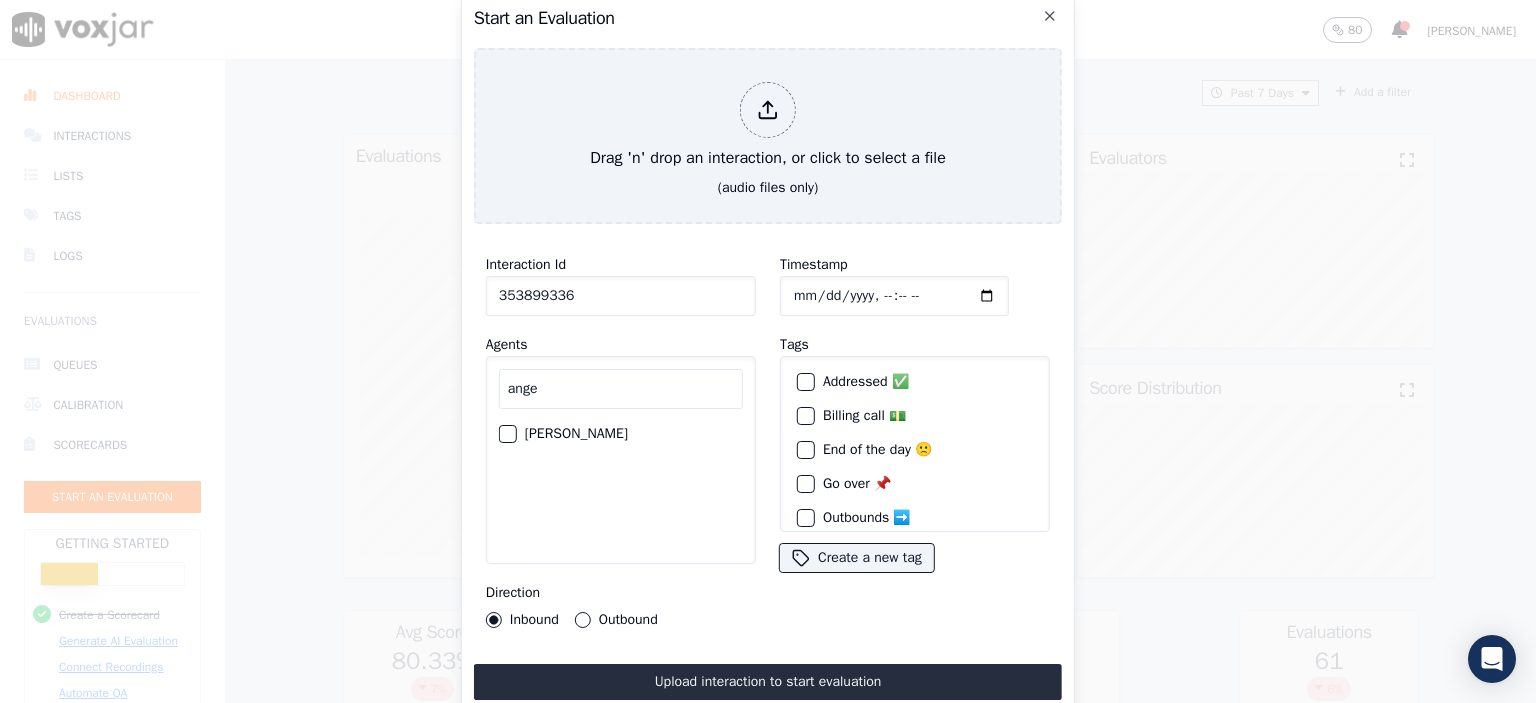type on "ange" 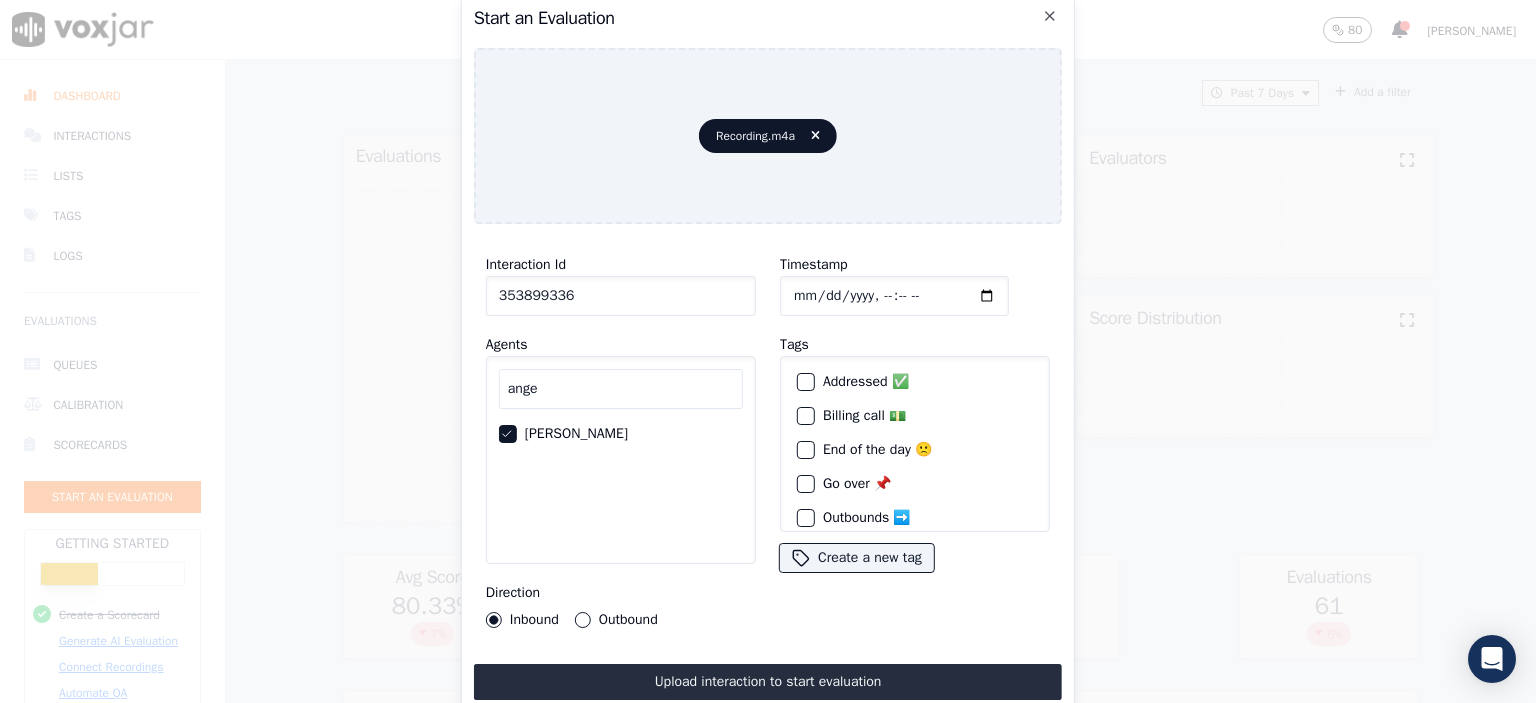 drag, startPoint x: 781, startPoint y: 663, endPoint x: 871, endPoint y: 650, distance: 90.934044 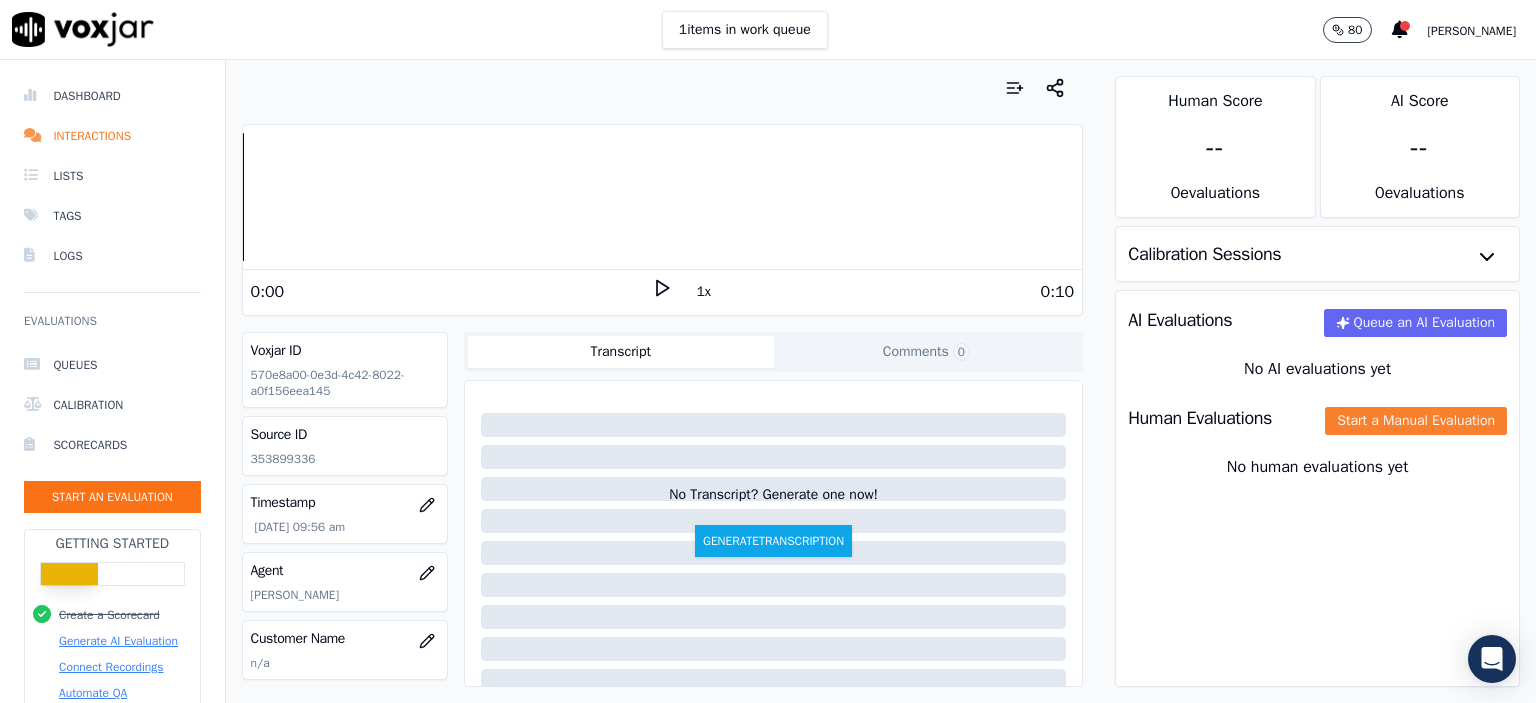 click on "Start a Manual Evaluation" 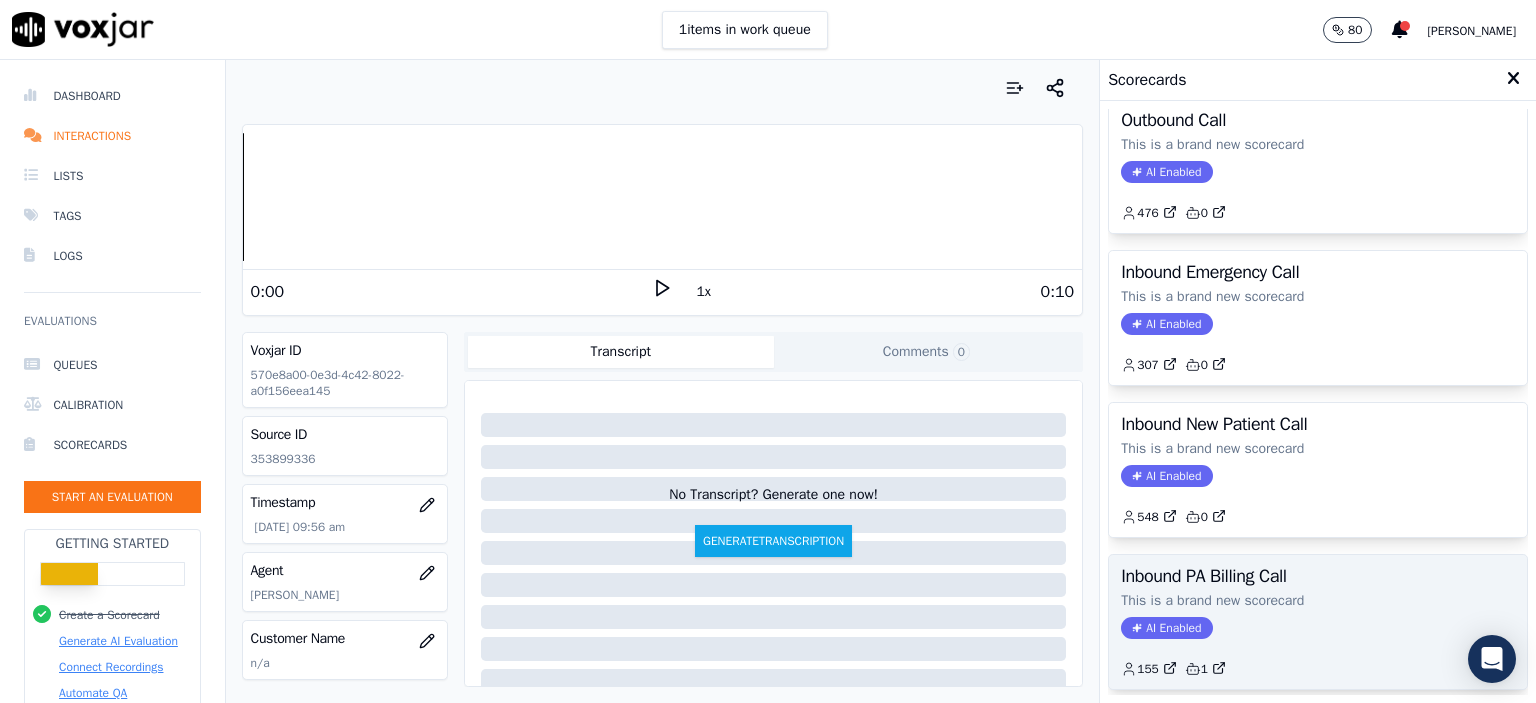 scroll, scrollTop: 0, scrollLeft: 0, axis: both 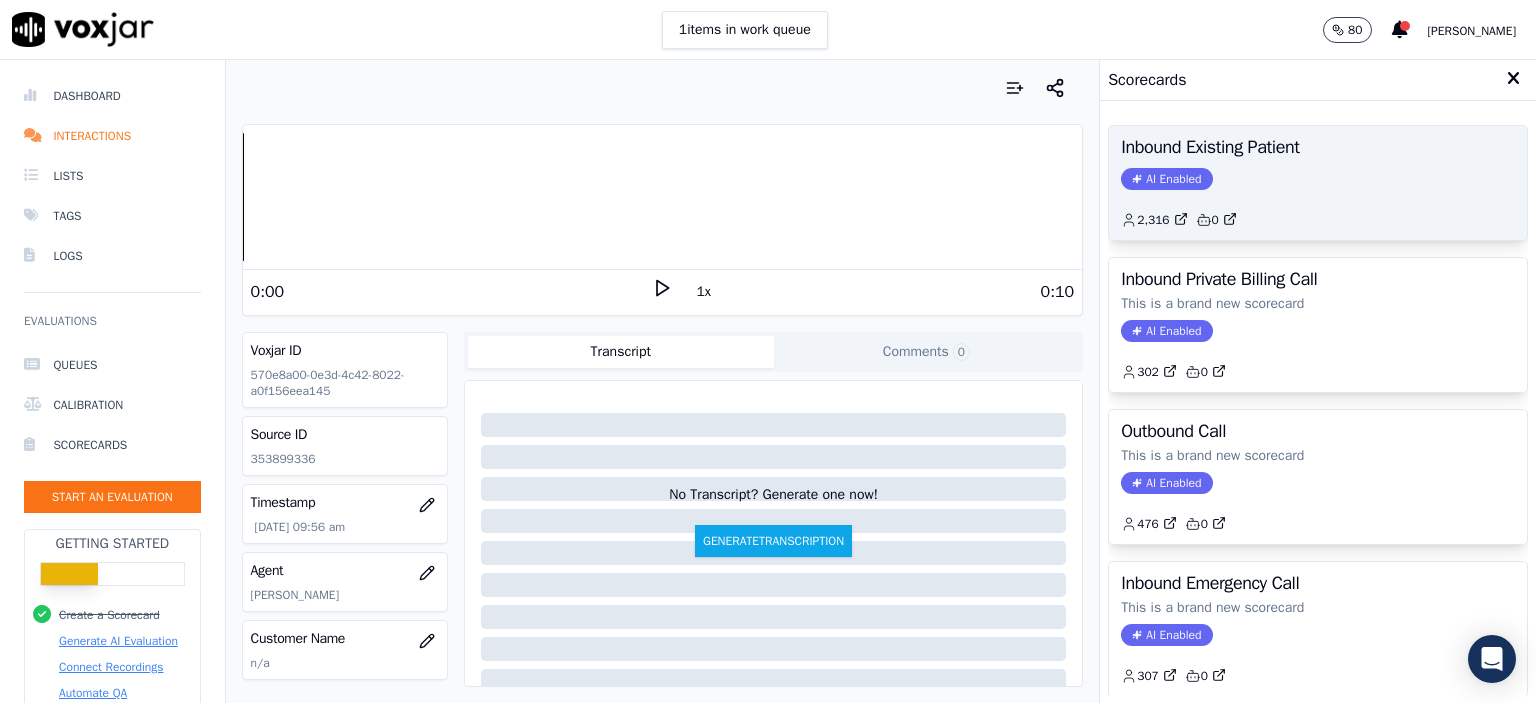 click on "AI Enabled" 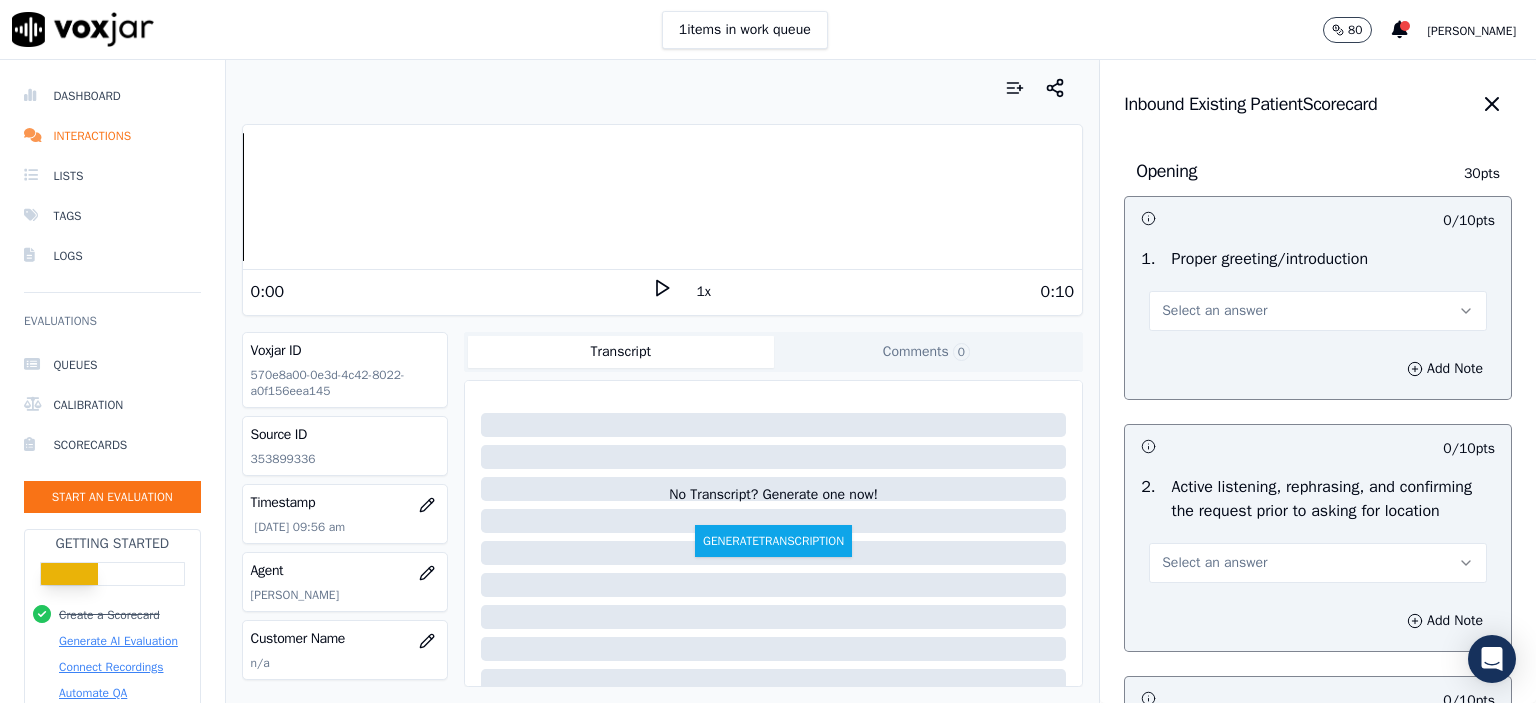 click on "Select an answer" at bounding box center [1318, 311] 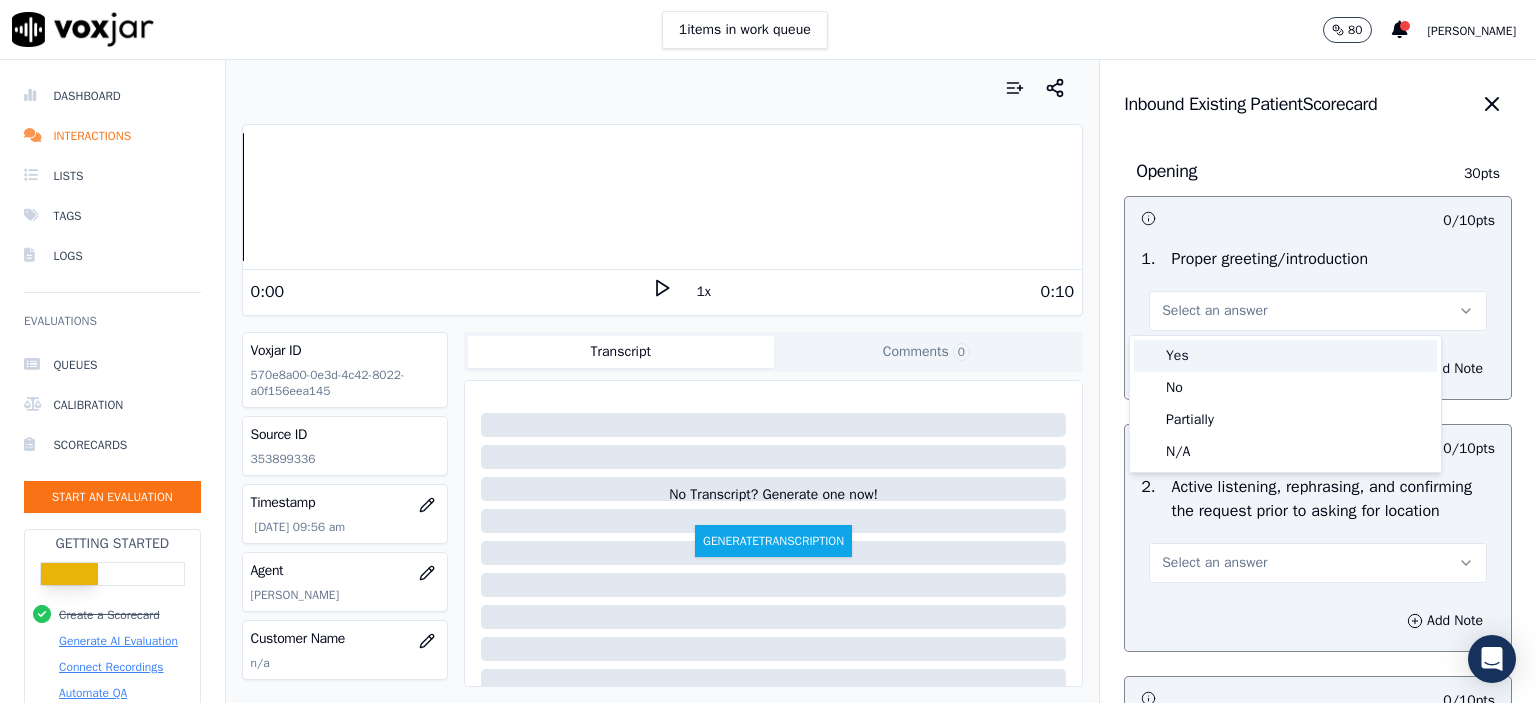 click on "Yes" at bounding box center (1285, 356) 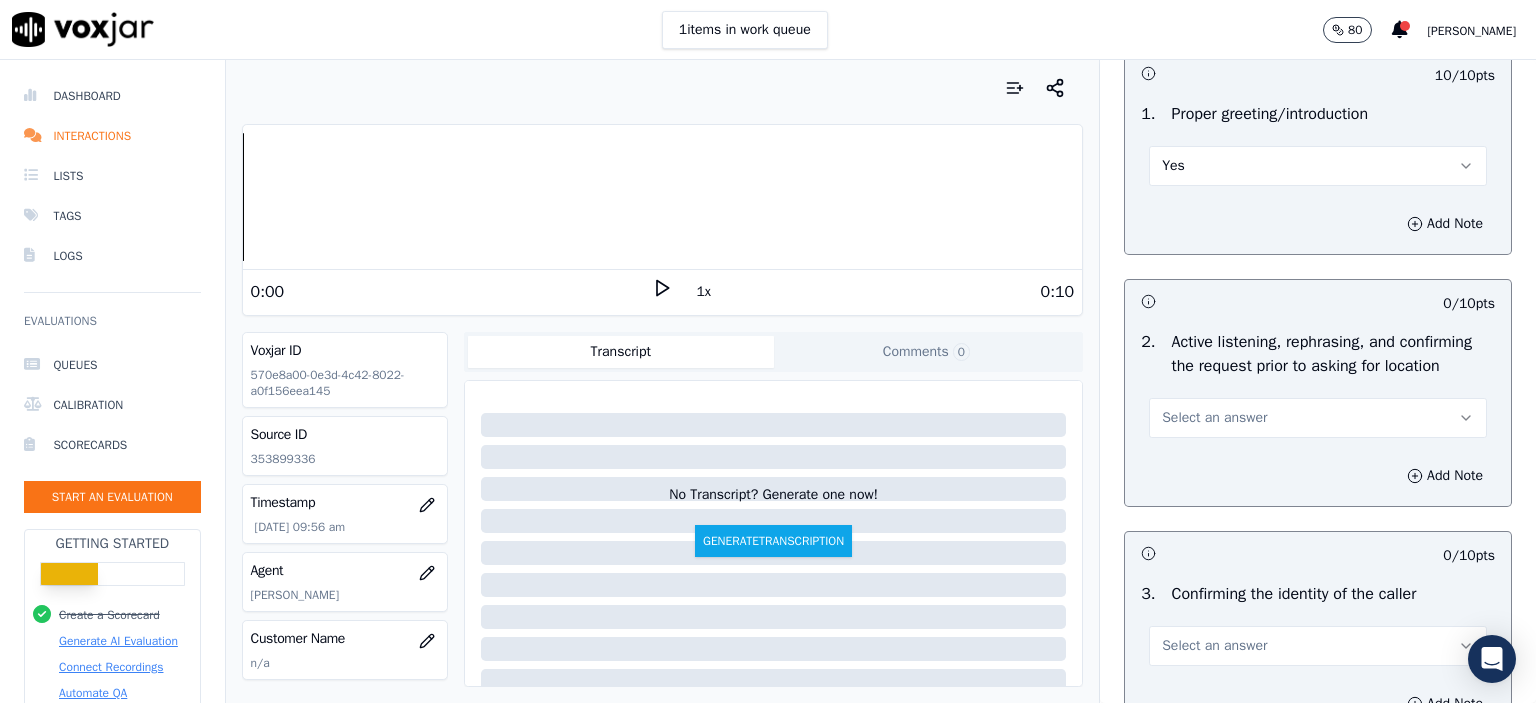 scroll, scrollTop: 200, scrollLeft: 0, axis: vertical 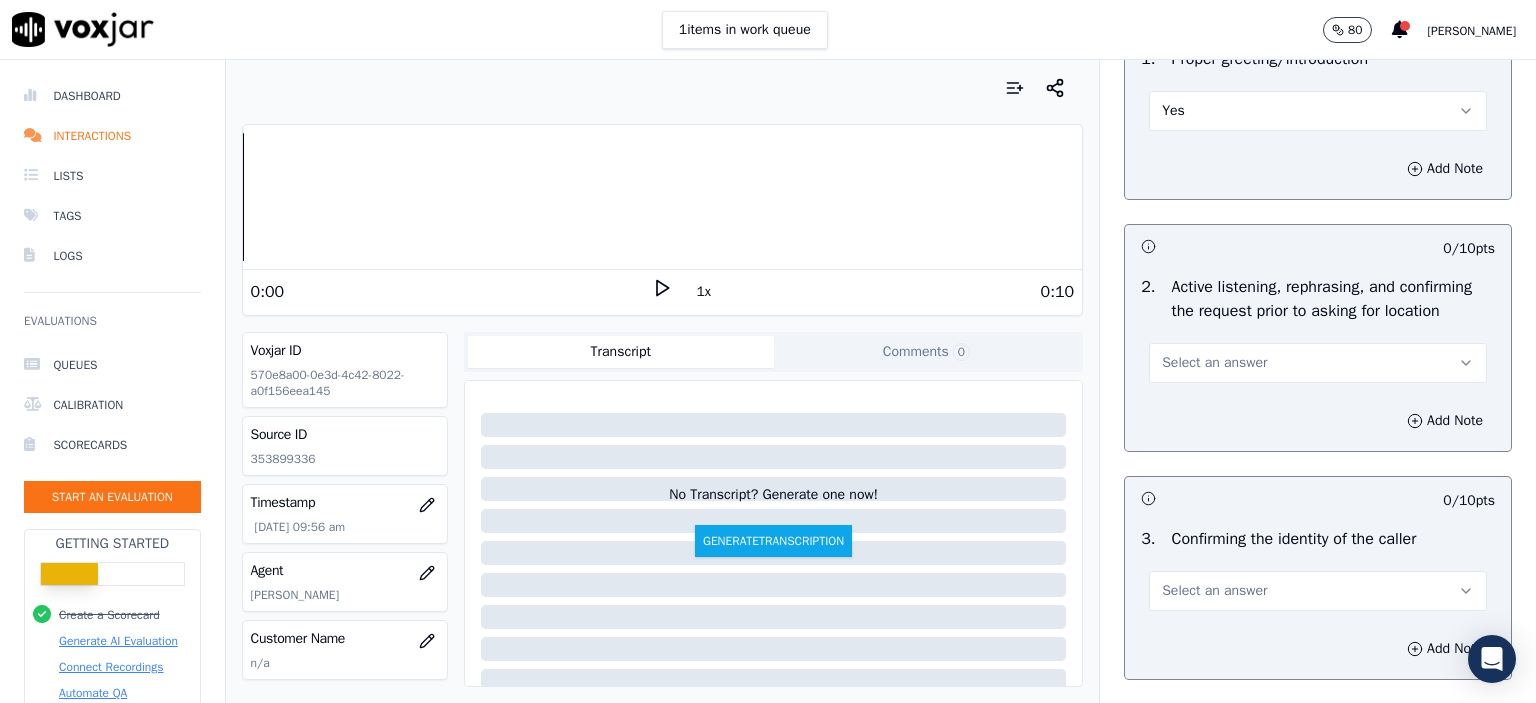 click on "Select an answer" at bounding box center [1318, 363] 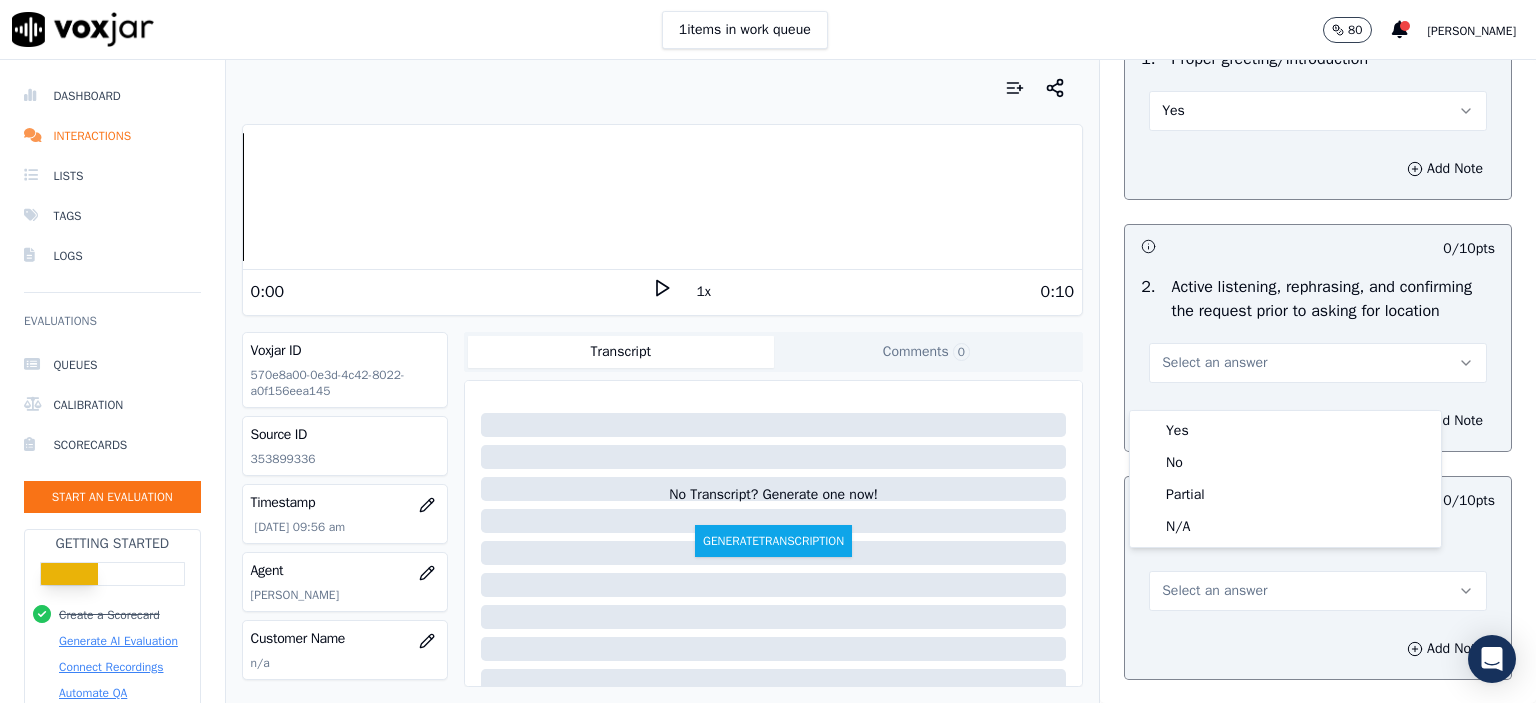 click on "Yes" at bounding box center [1318, 111] 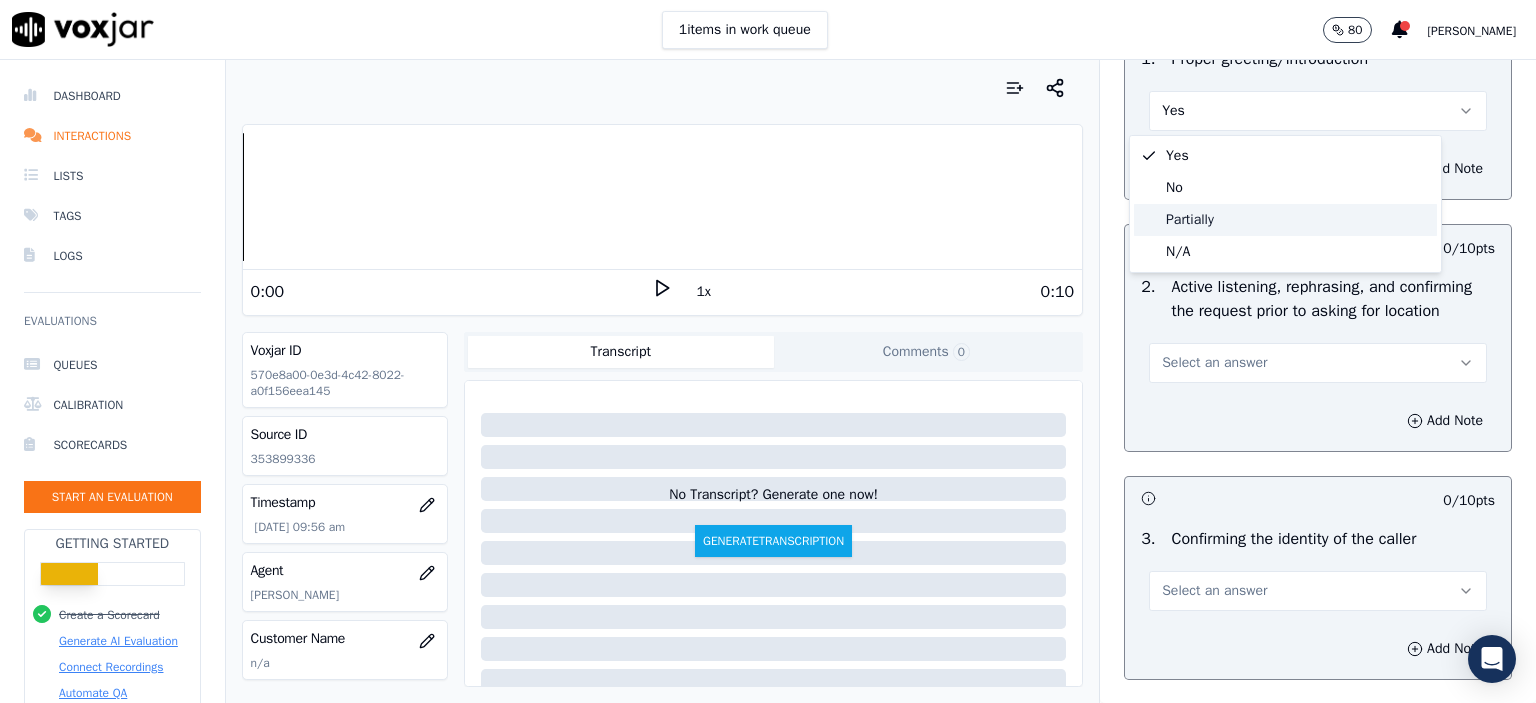 click on "Partially" 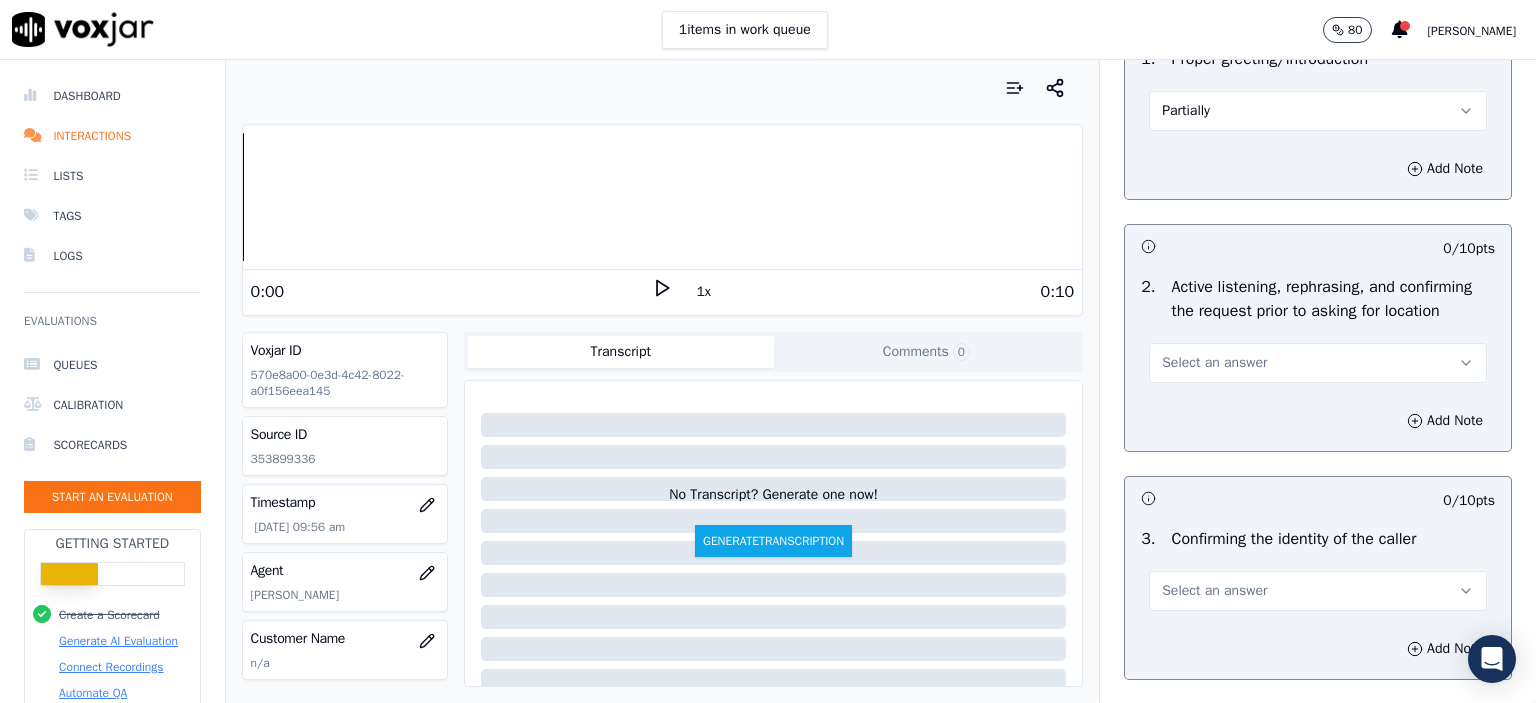click on "Select an answer" at bounding box center (1318, 363) 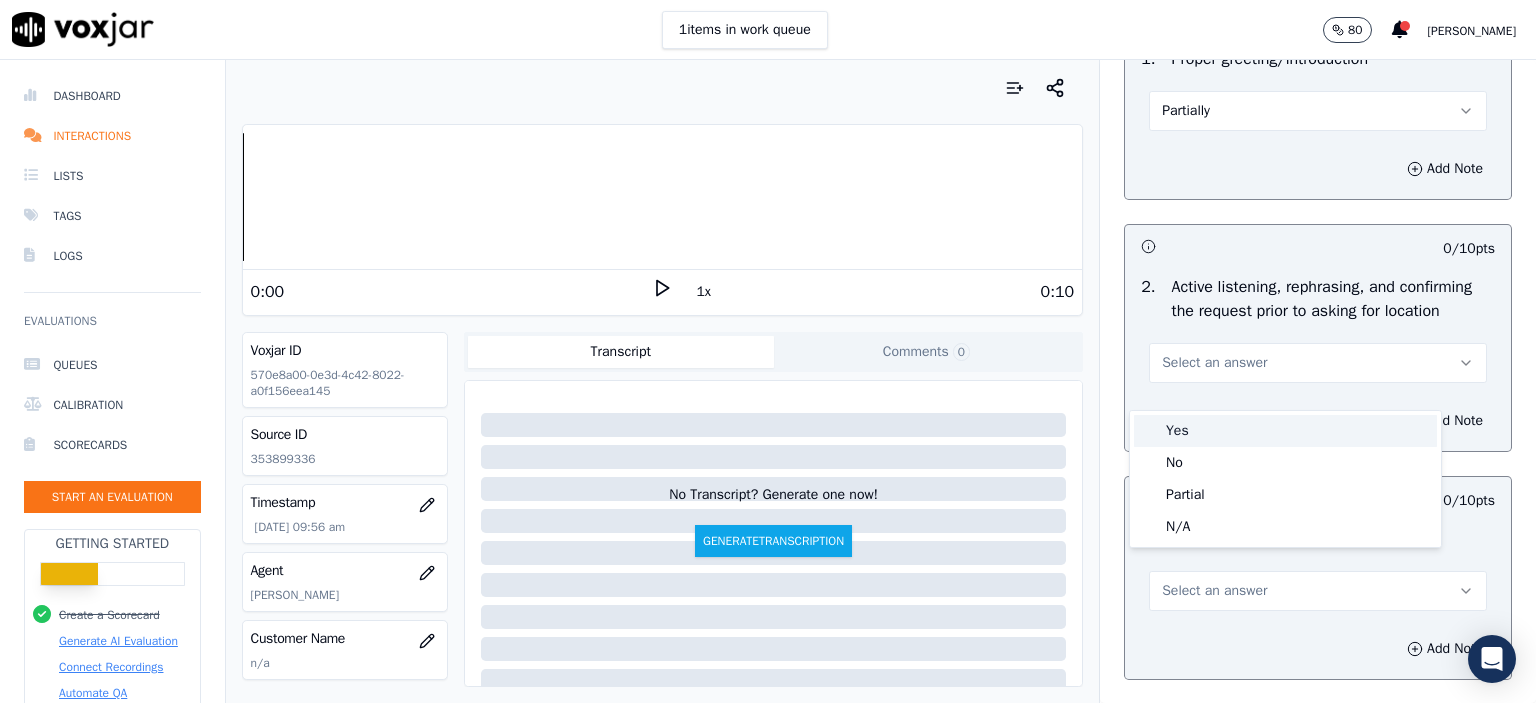 click on "Yes" at bounding box center [1285, 431] 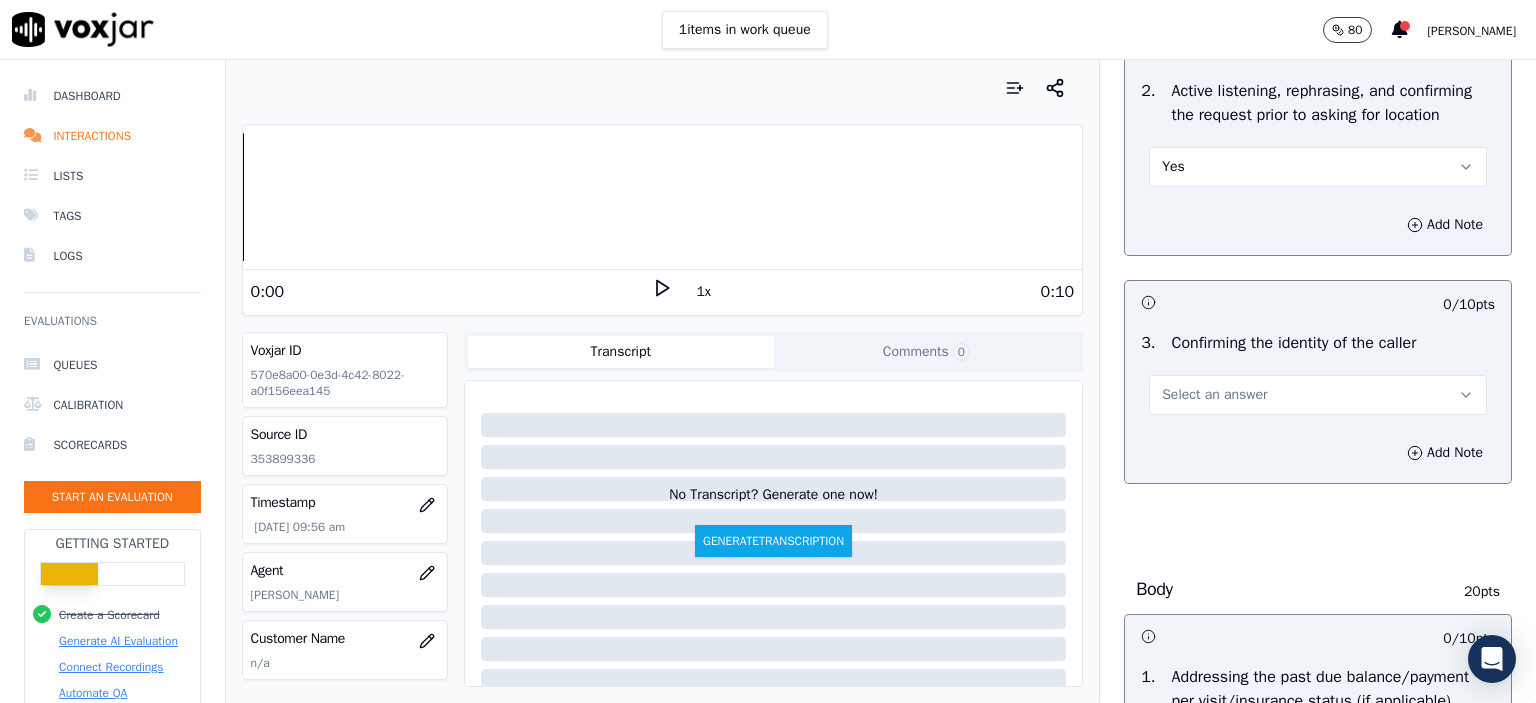 scroll, scrollTop: 400, scrollLeft: 0, axis: vertical 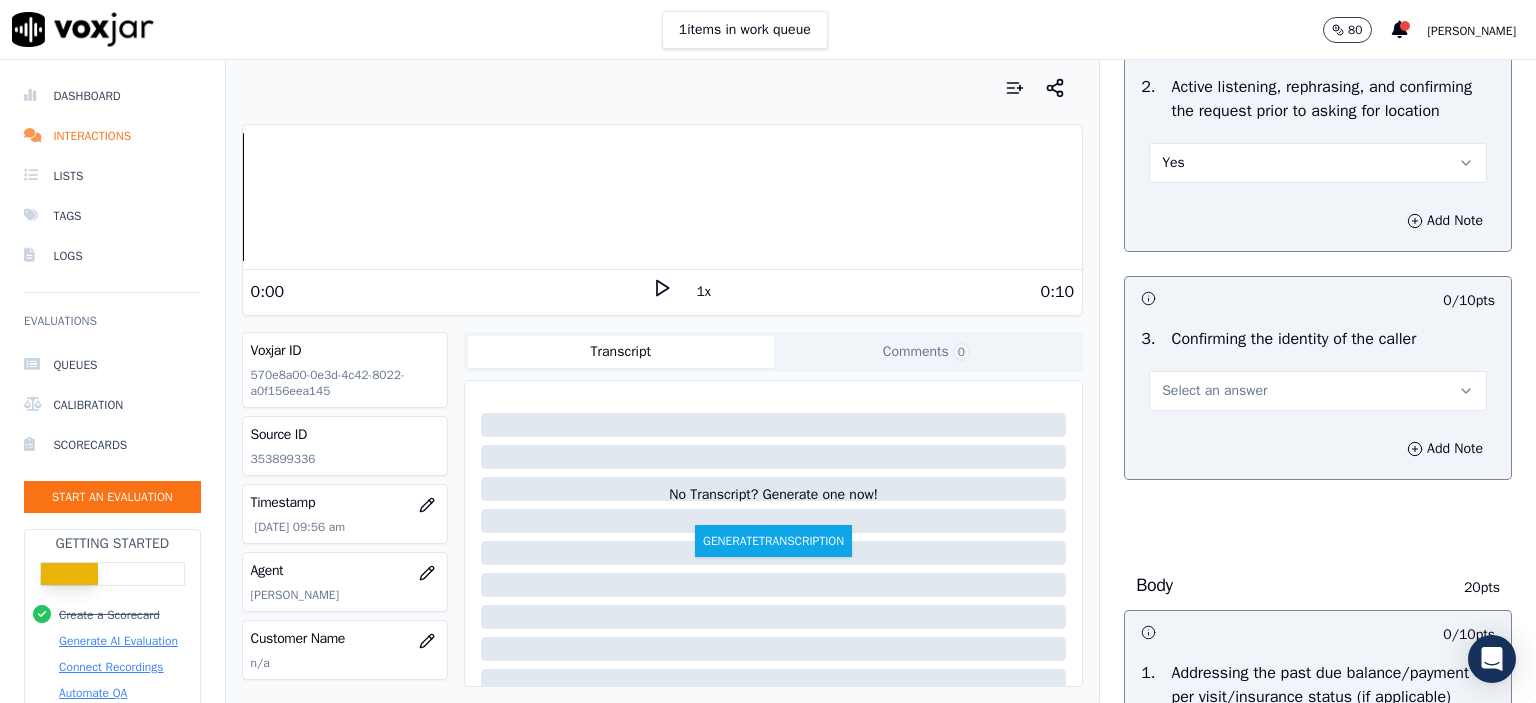 click on "Select an answer" at bounding box center [1214, 391] 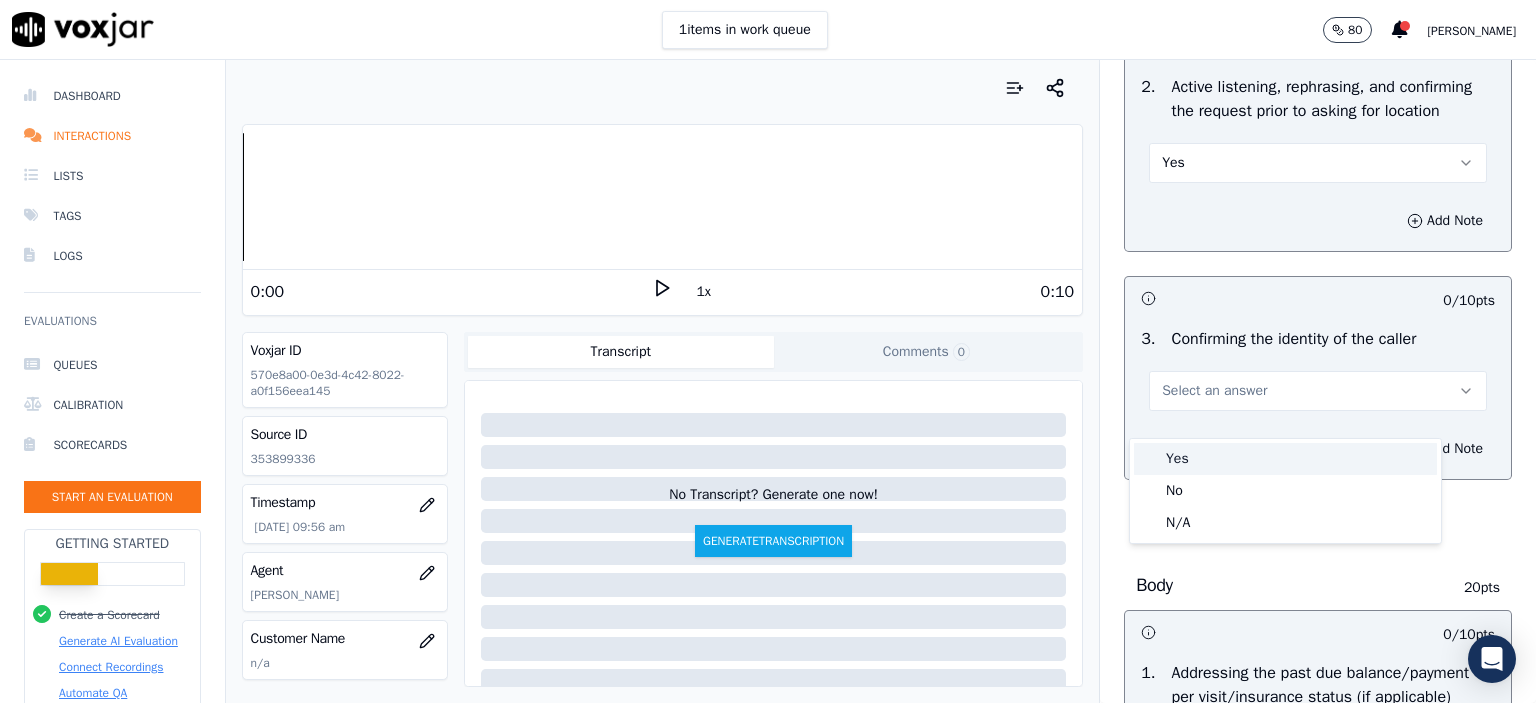 click on "Yes" at bounding box center (1285, 459) 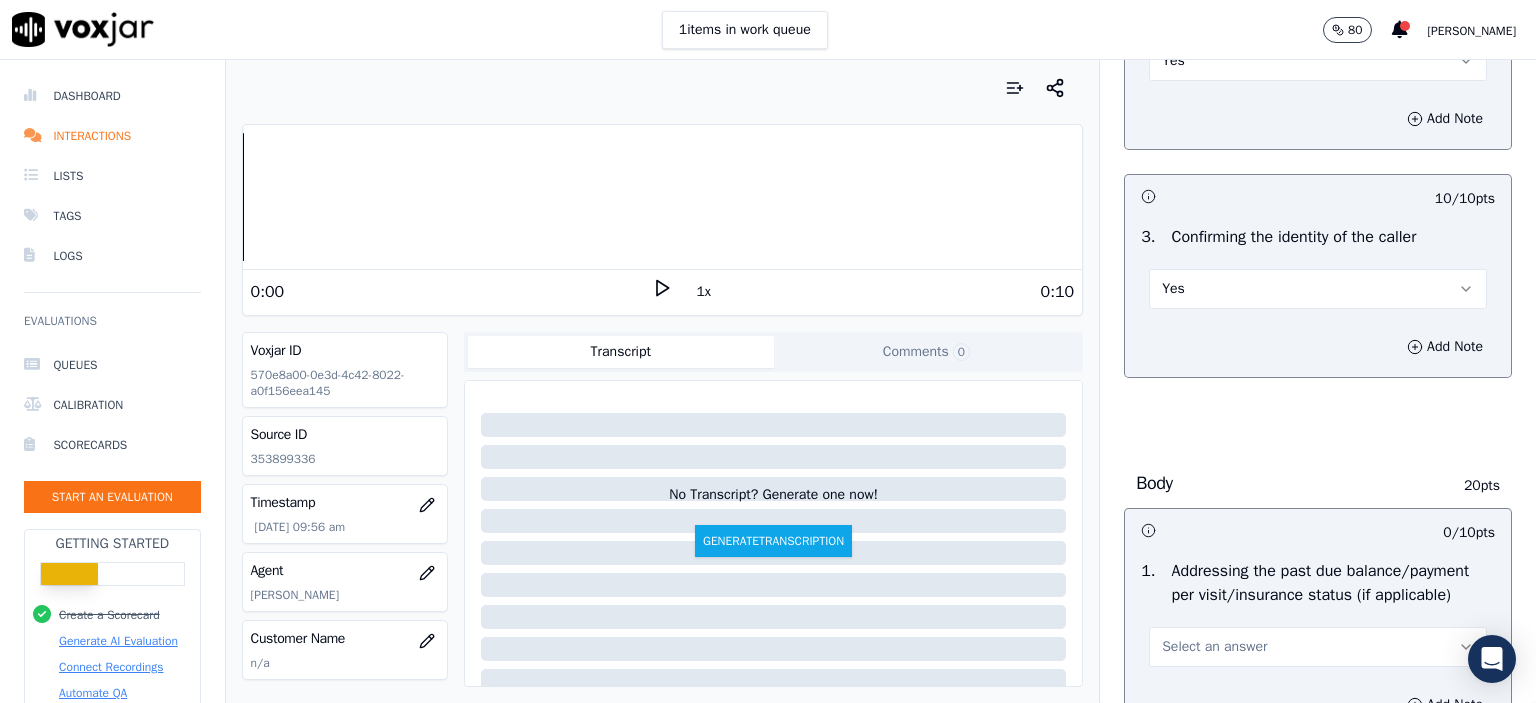 scroll, scrollTop: 700, scrollLeft: 0, axis: vertical 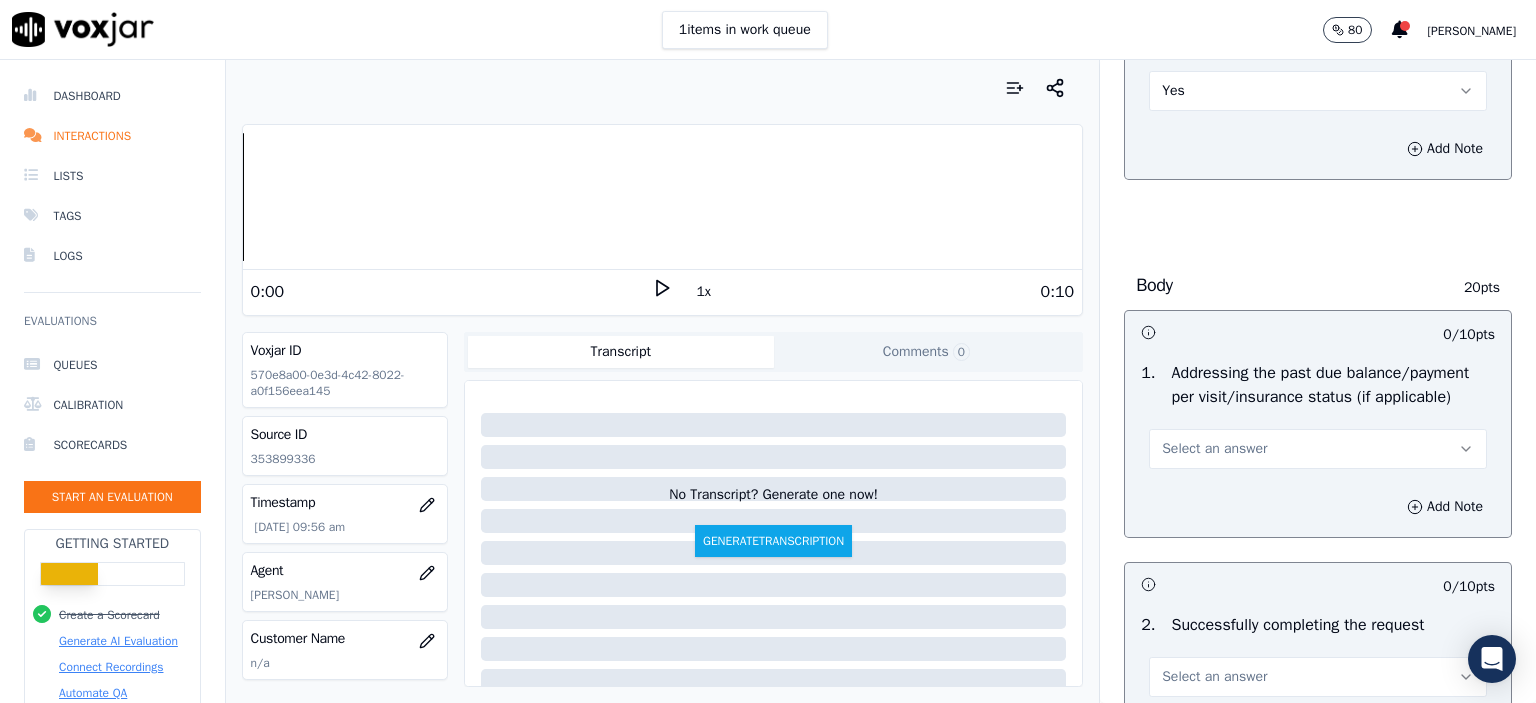 click on "Select an answer" at bounding box center [1214, 449] 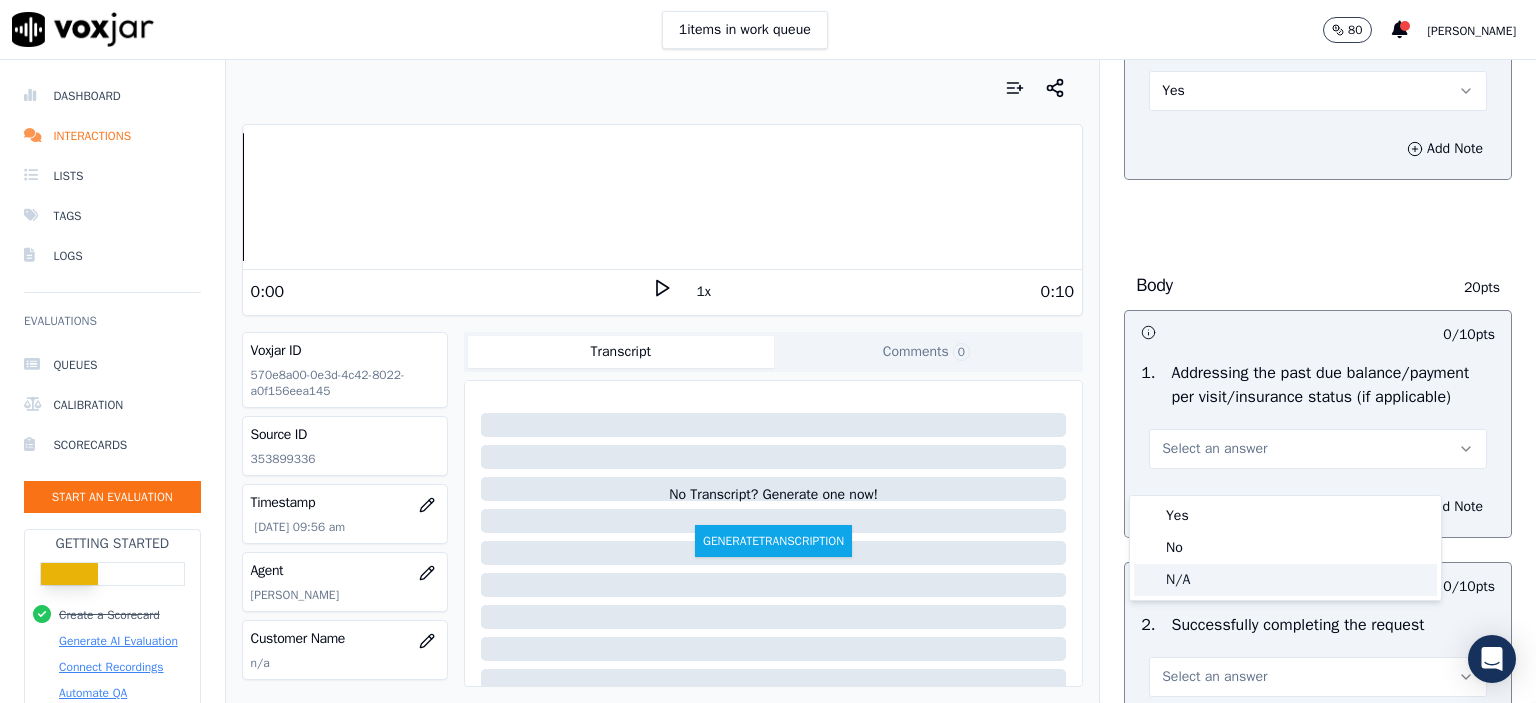 click on "N/A" 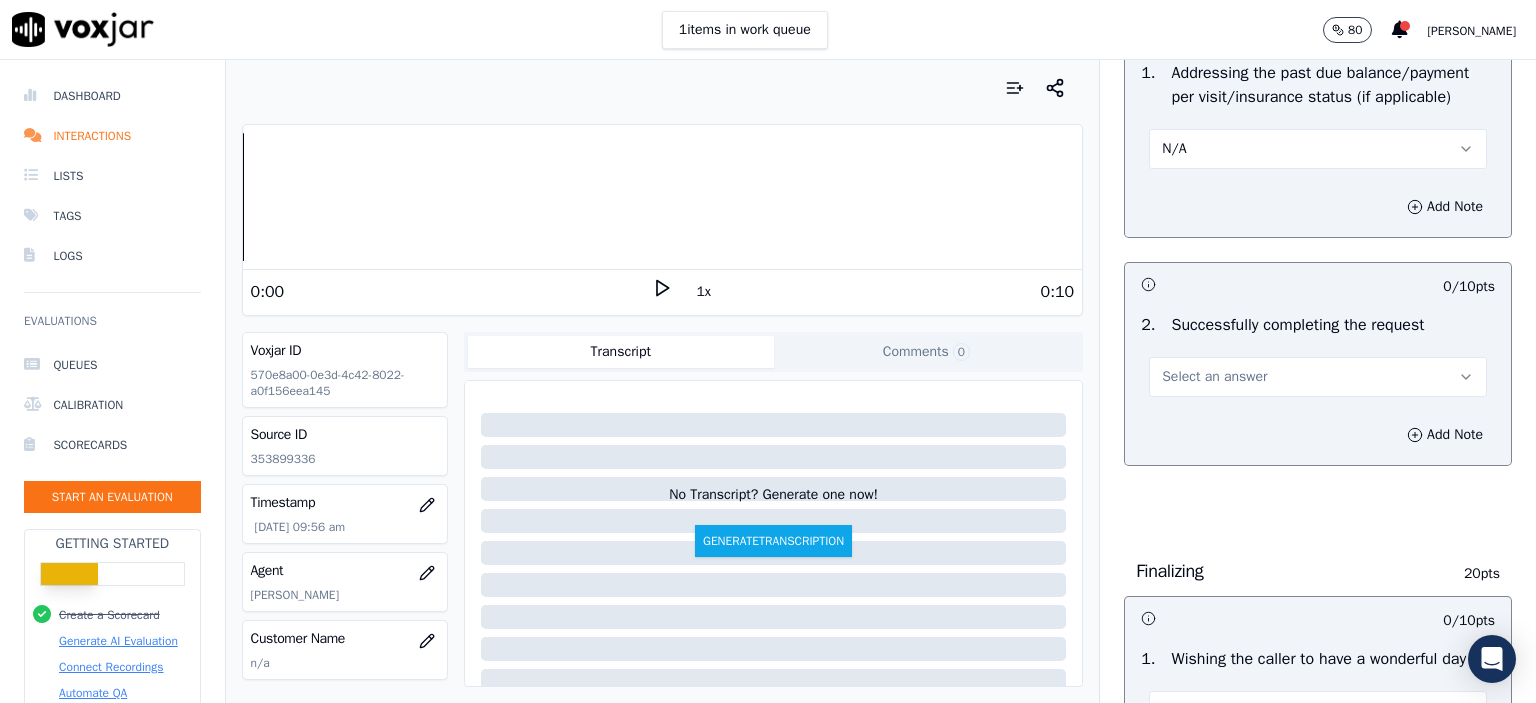 click on "Select an answer" at bounding box center [1214, 377] 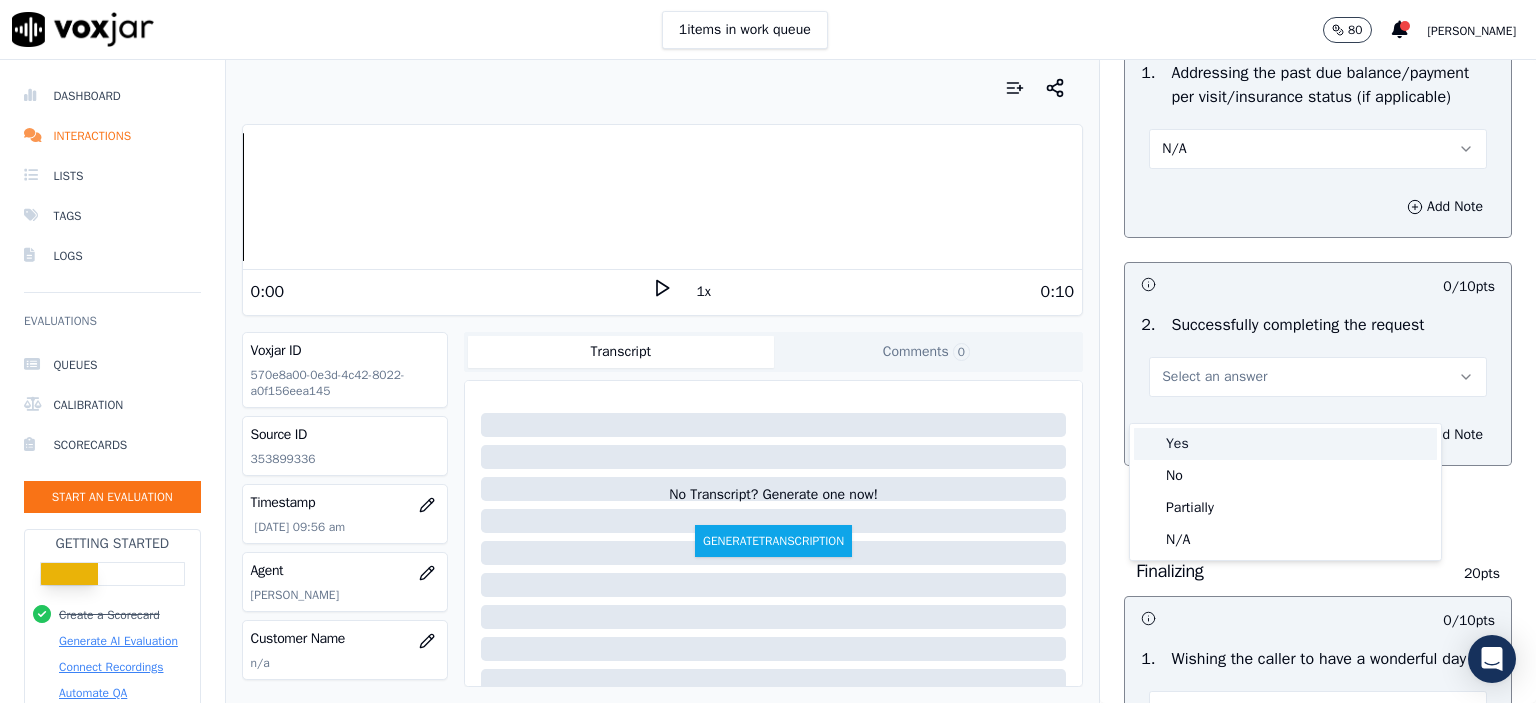 click on "Yes" at bounding box center [1285, 444] 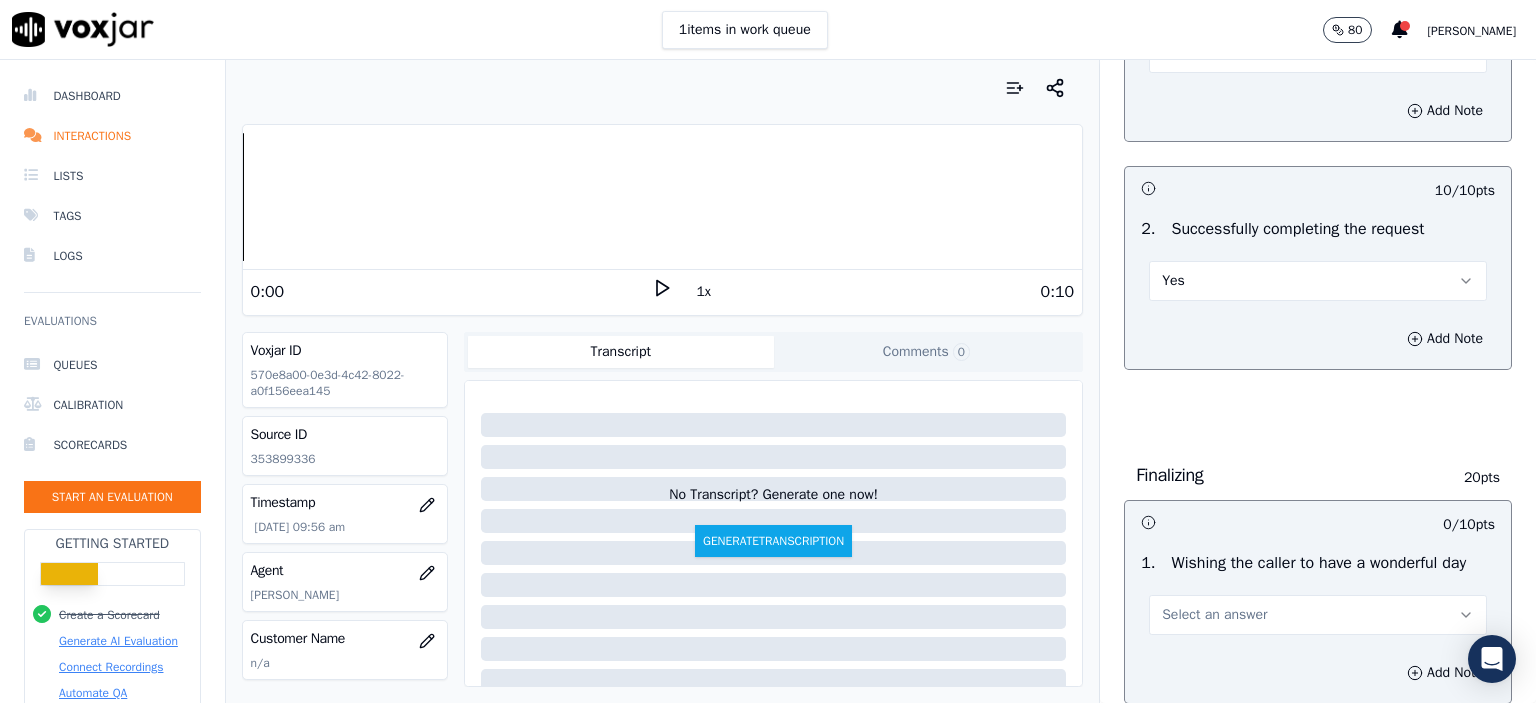 scroll, scrollTop: 1300, scrollLeft: 0, axis: vertical 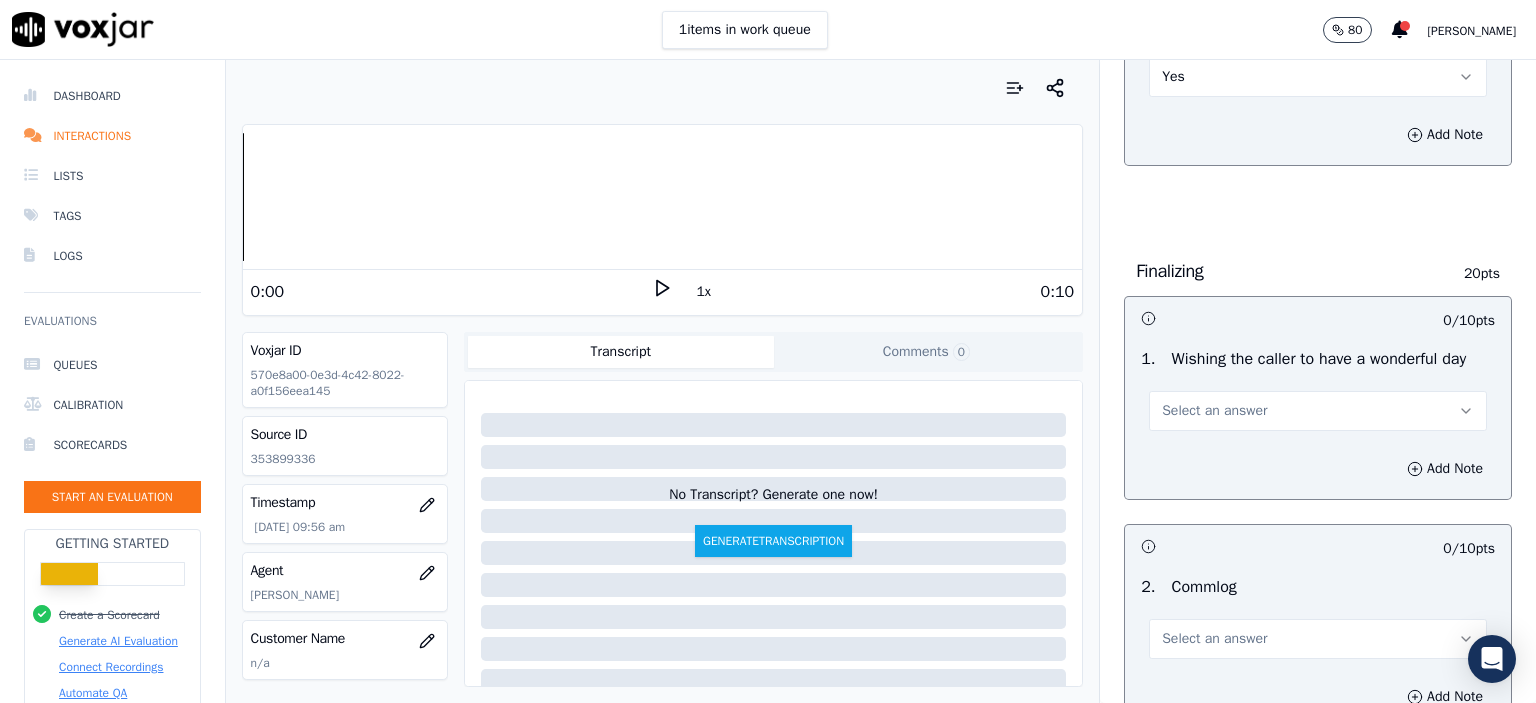 click on "Select an answer" at bounding box center [1214, 411] 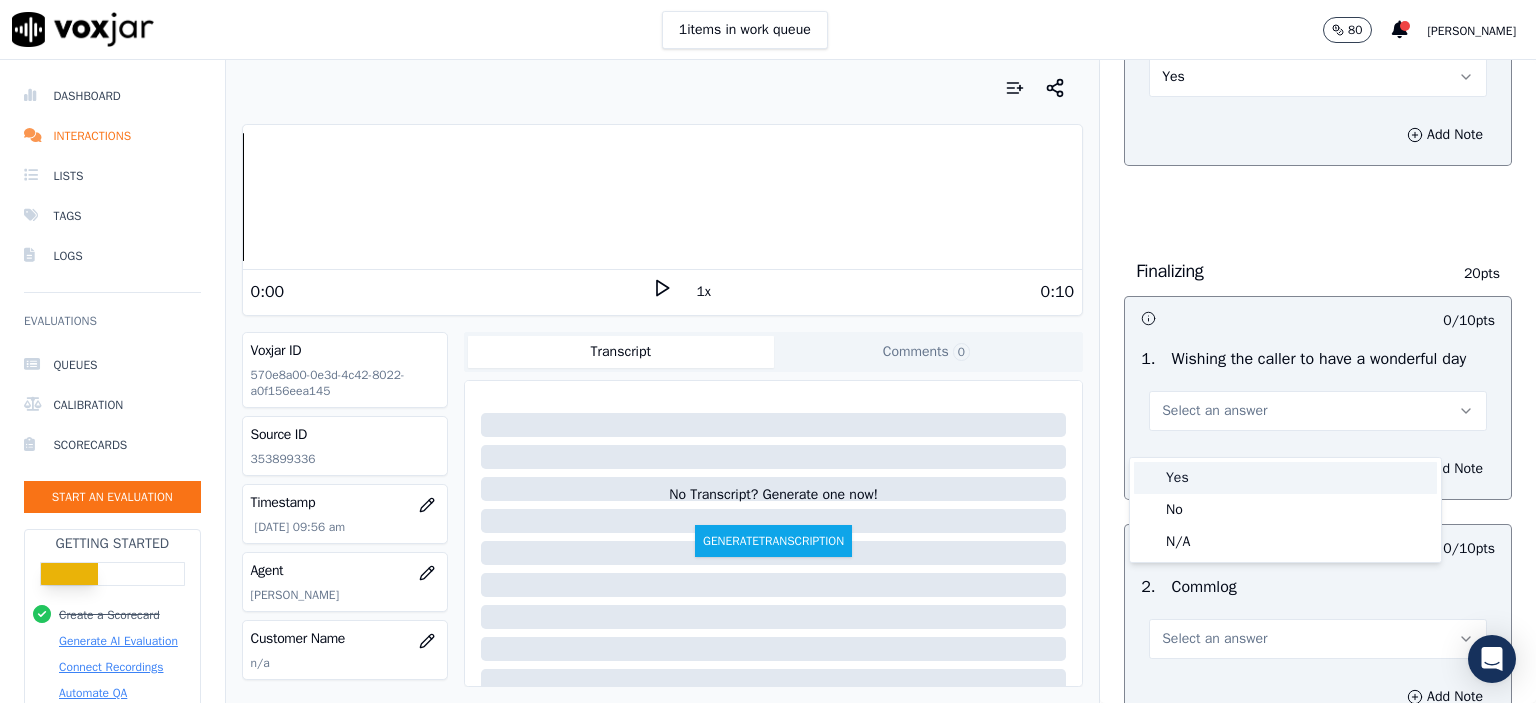 click on "Yes" at bounding box center (1285, 478) 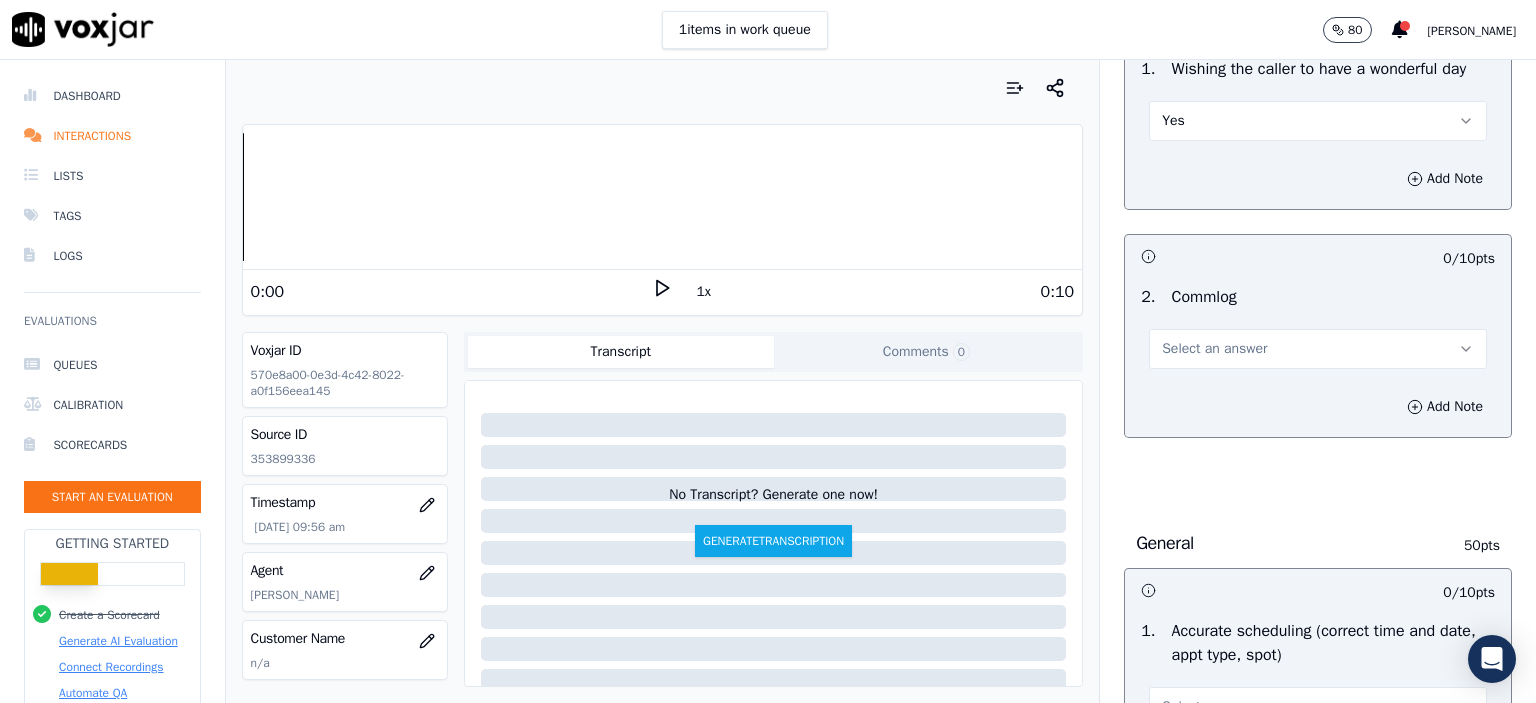 scroll, scrollTop: 1600, scrollLeft: 0, axis: vertical 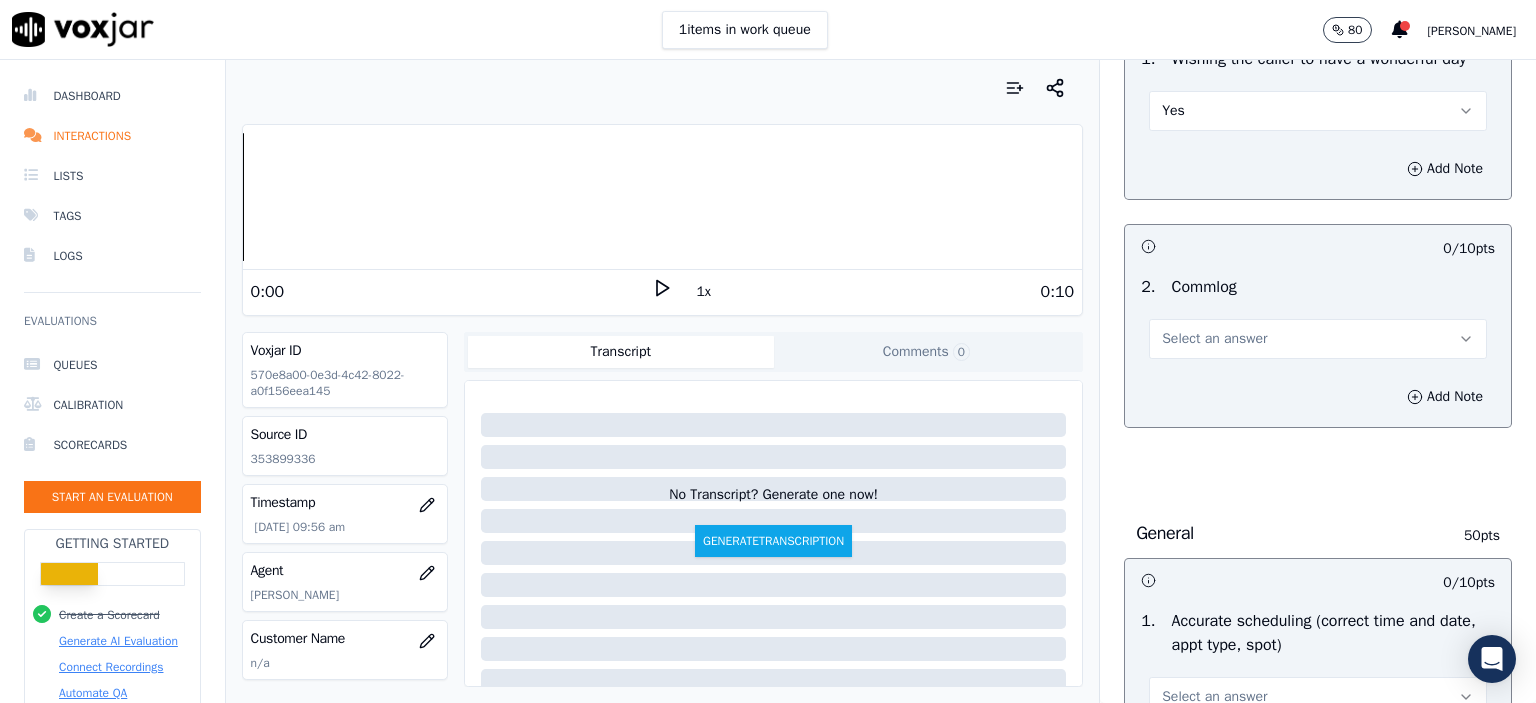 click on "Select an answer" at bounding box center [1214, 339] 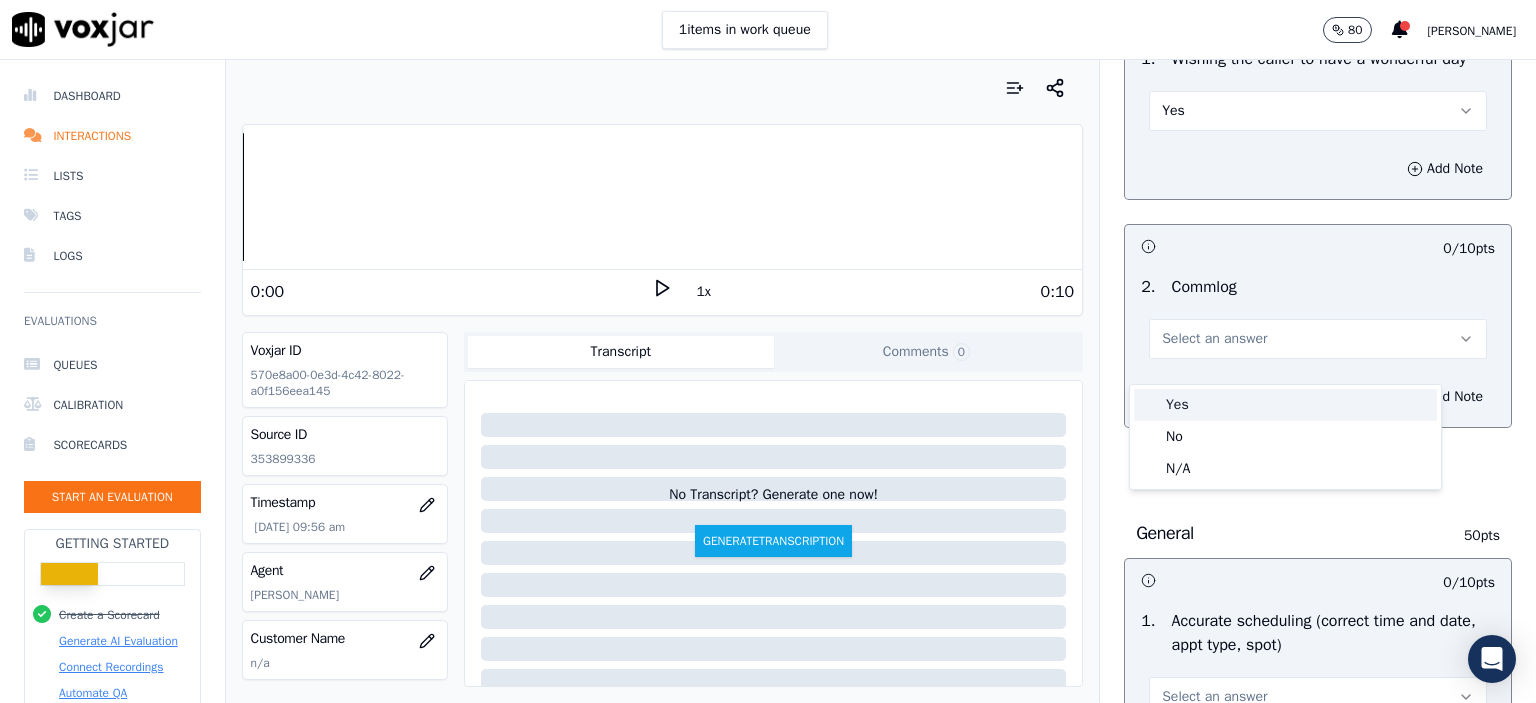 click on "Yes" at bounding box center (1285, 405) 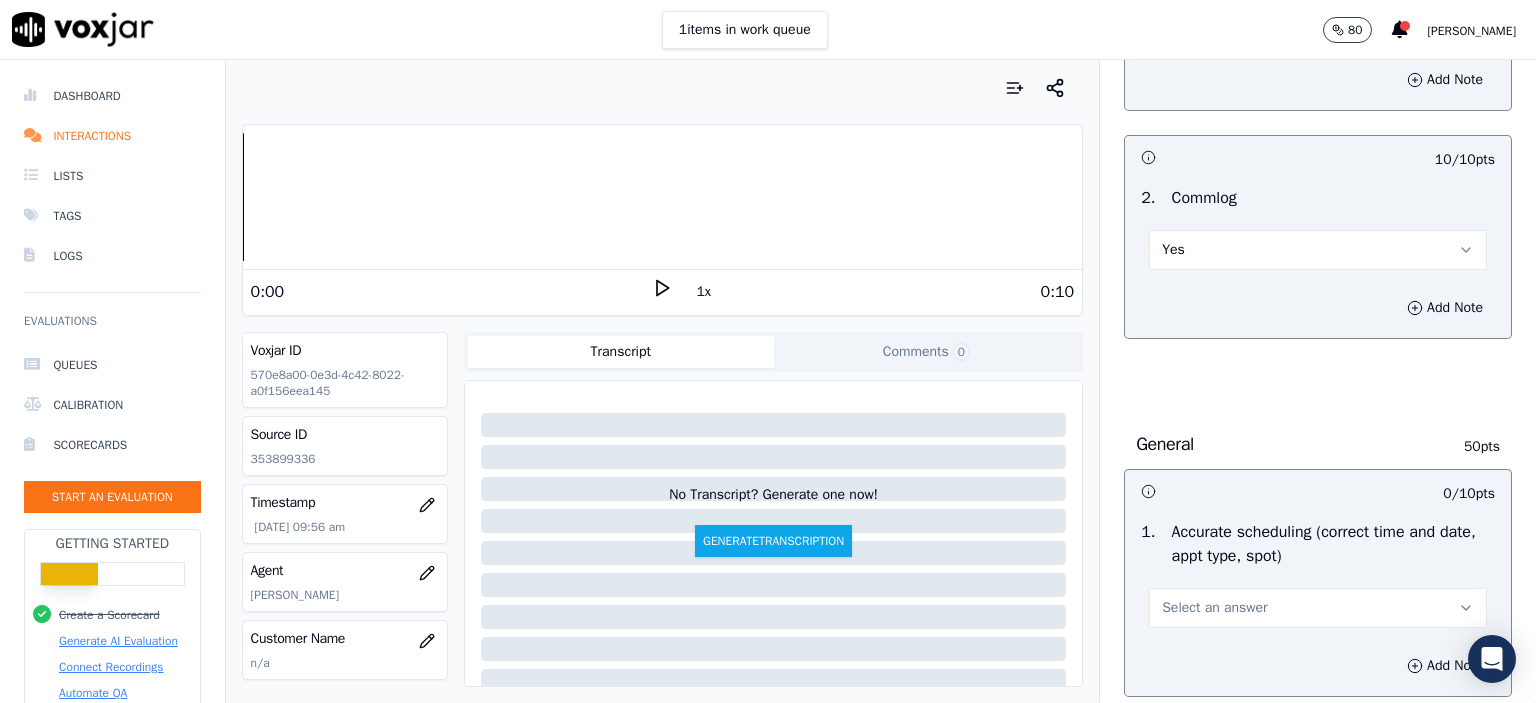 scroll, scrollTop: 1900, scrollLeft: 0, axis: vertical 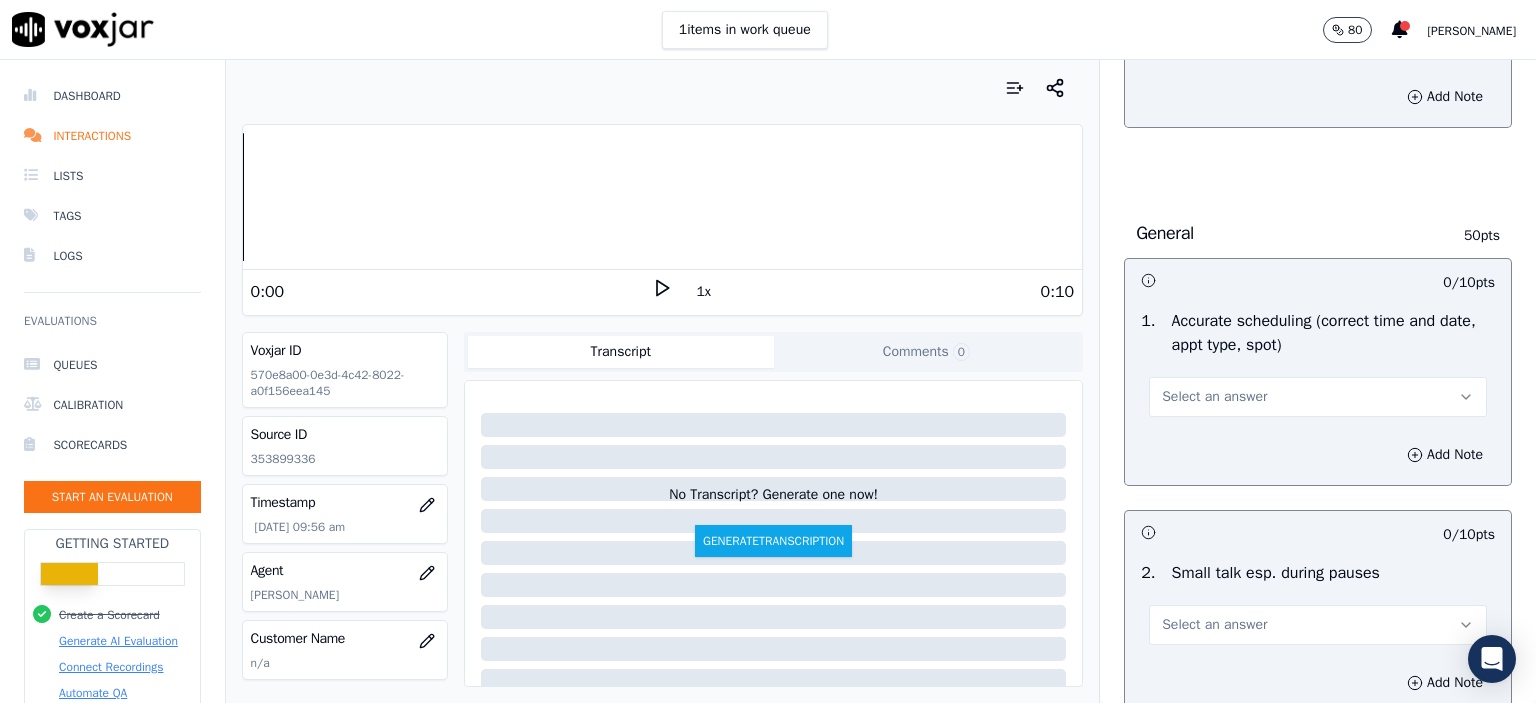 click on "Select an answer" at bounding box center [1318, 397] 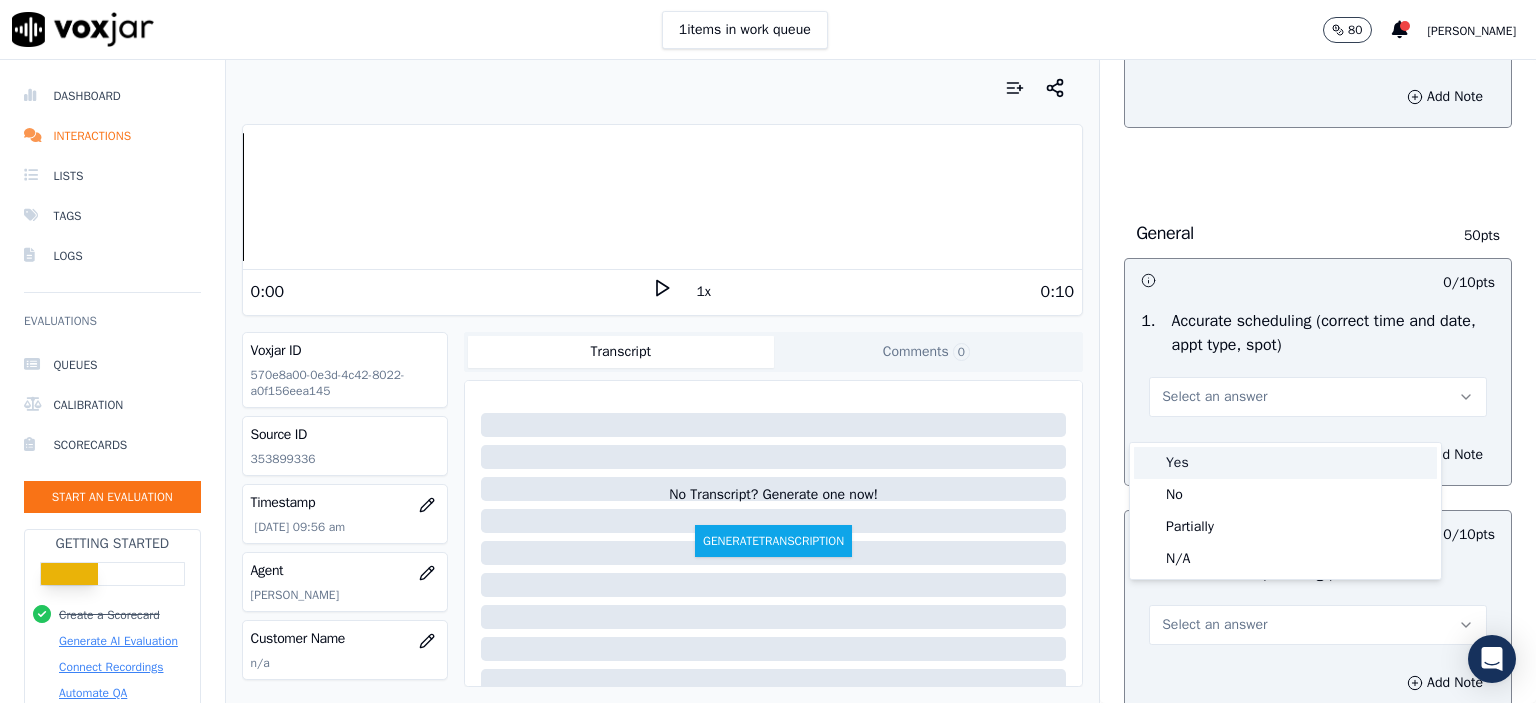 click on "Yes" at bounding box center [1285, 463] 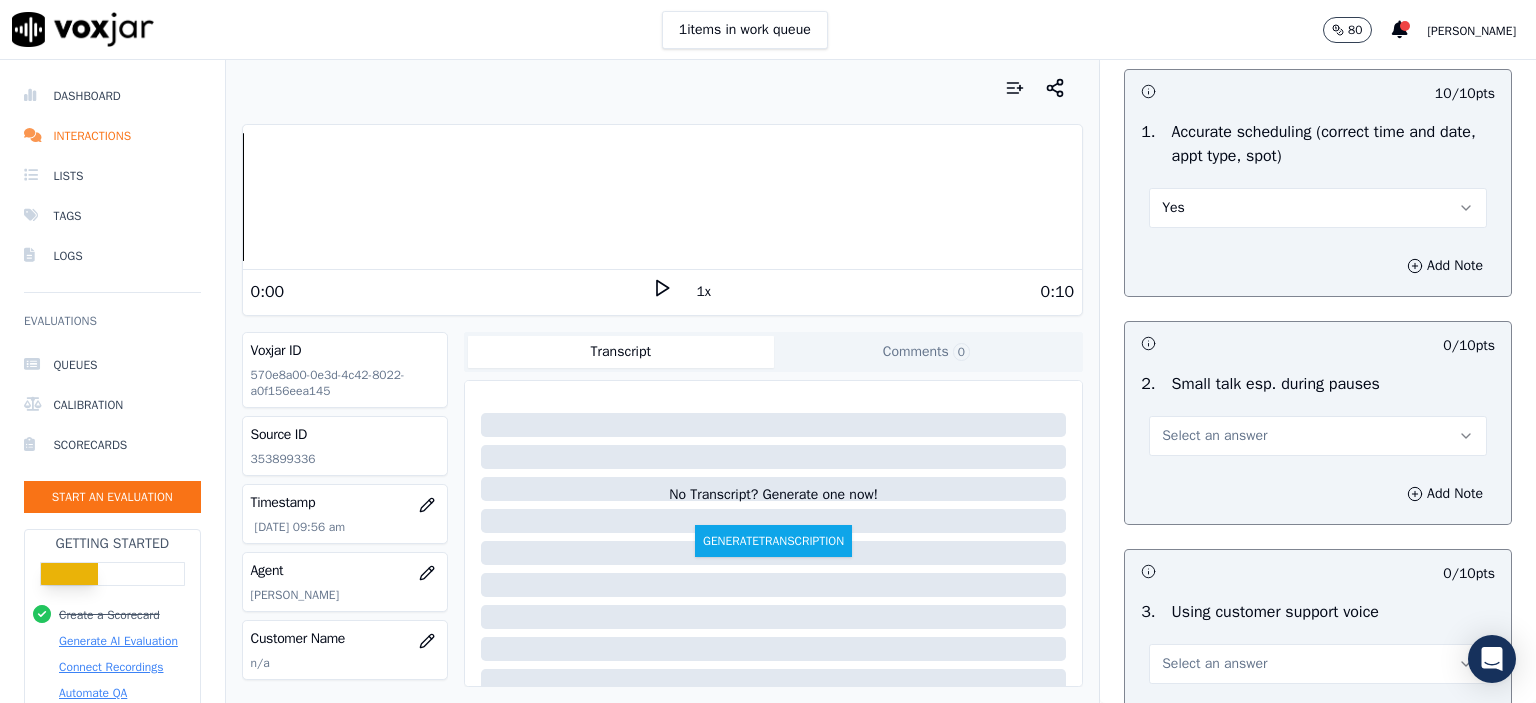 scroll, scrollTop: 2100, scrollLeft: 0, axis: vertical 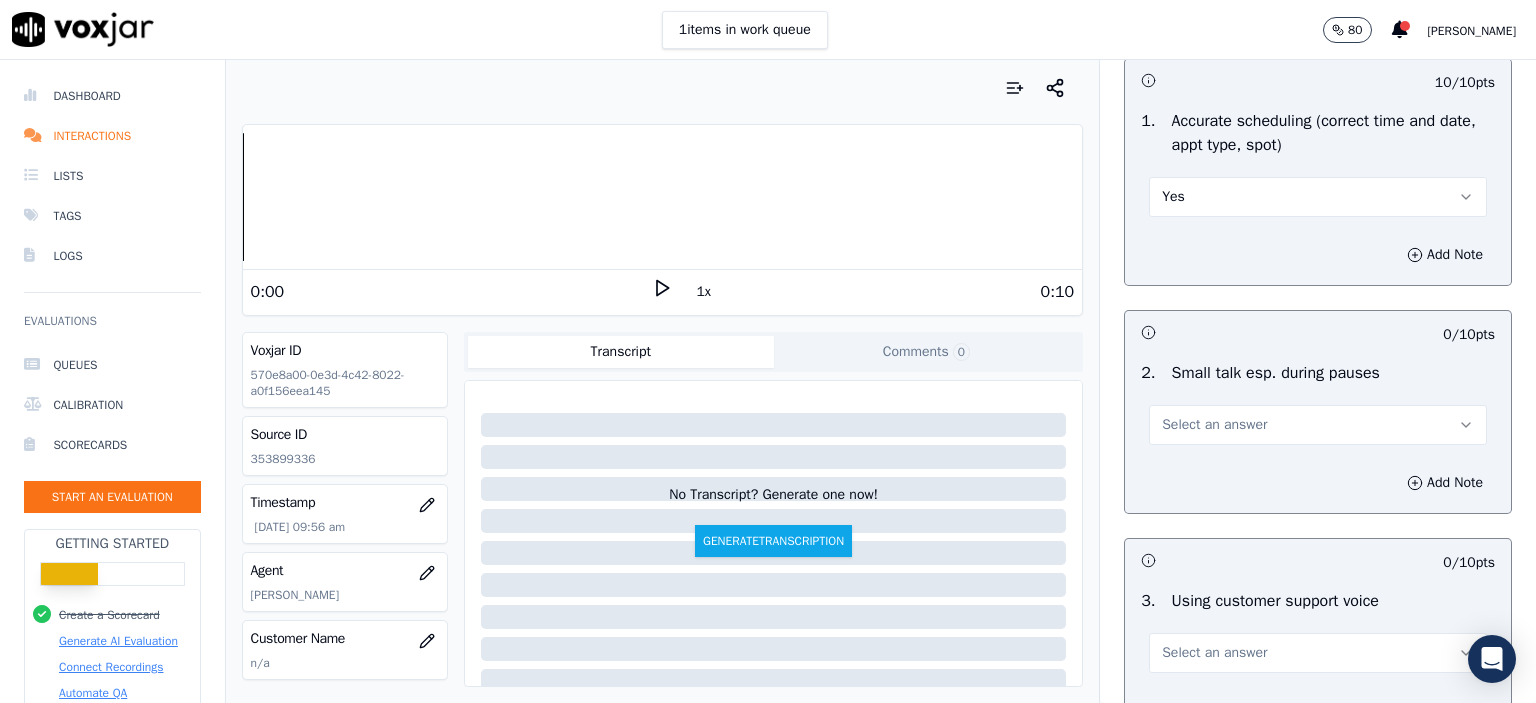 click on "Select an answer" at bounding box center [1214, 425] 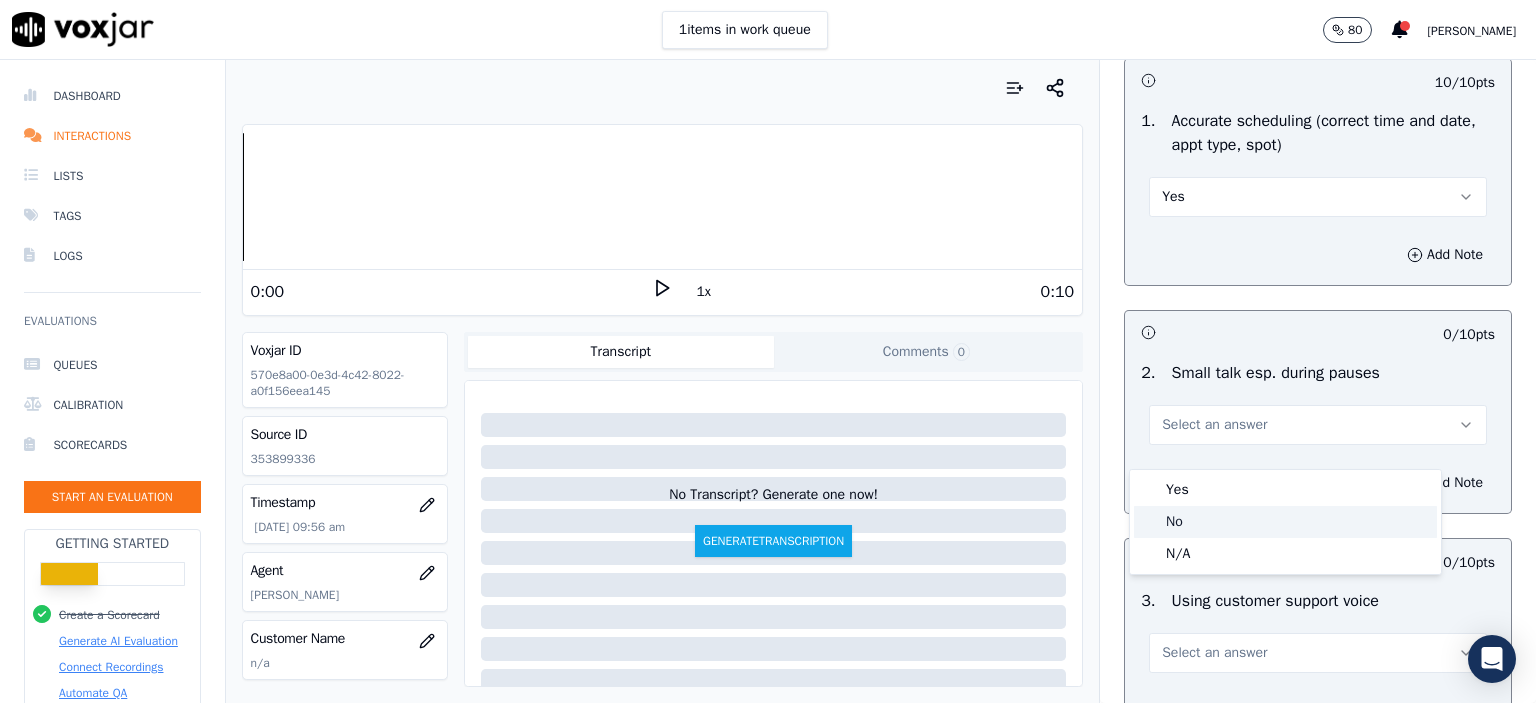 click on "No" 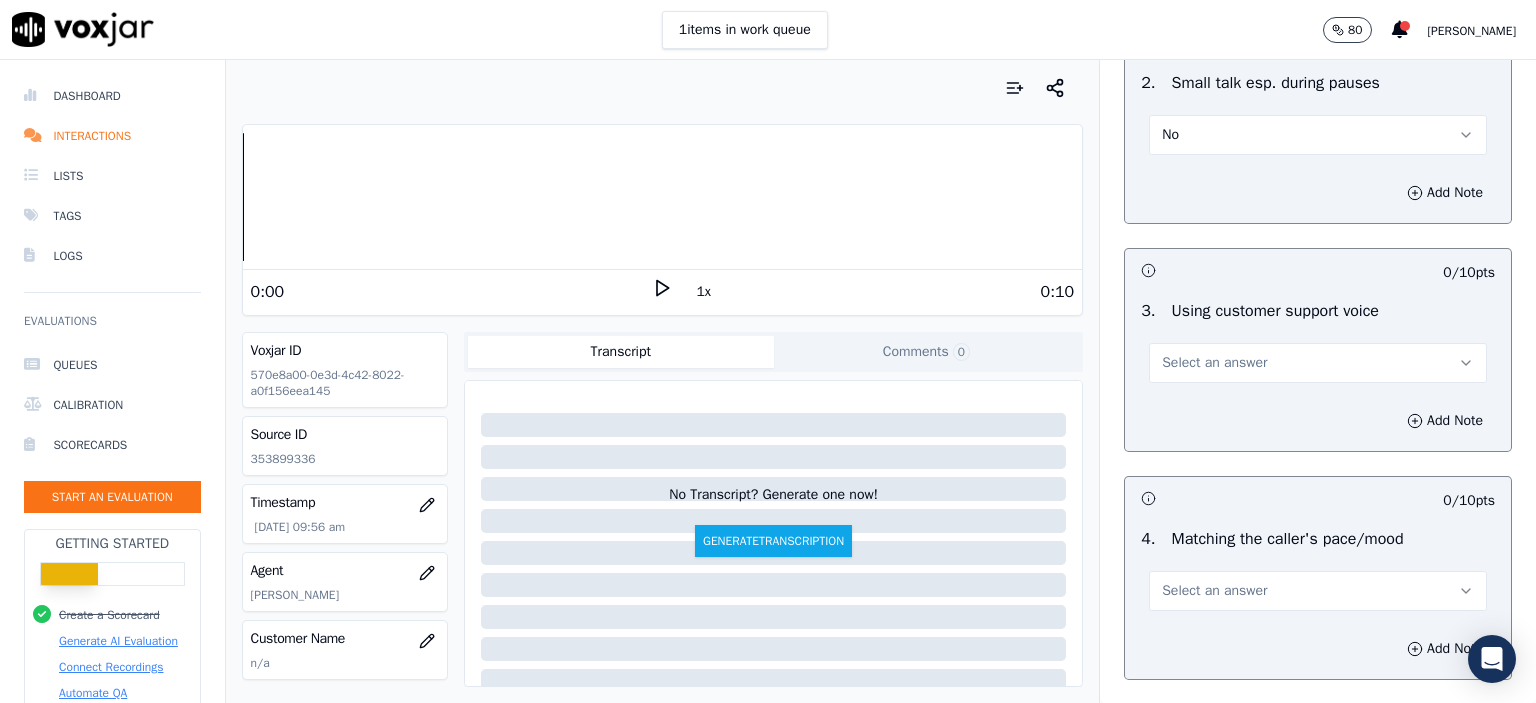 scroll, scrollTop: 2400, scrollLeft: 0, axis: vertical 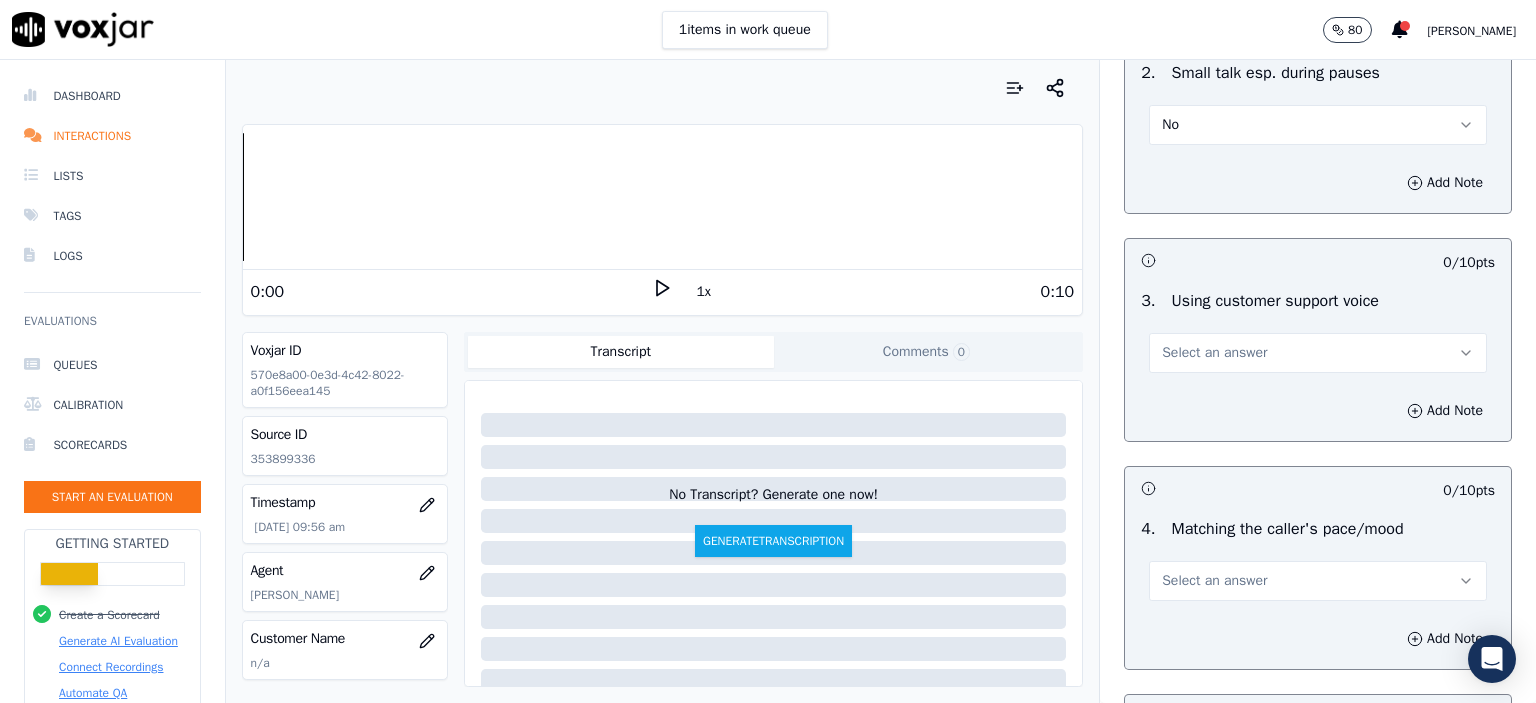 click on "Select an answer" at bounding box center (1318, 353) 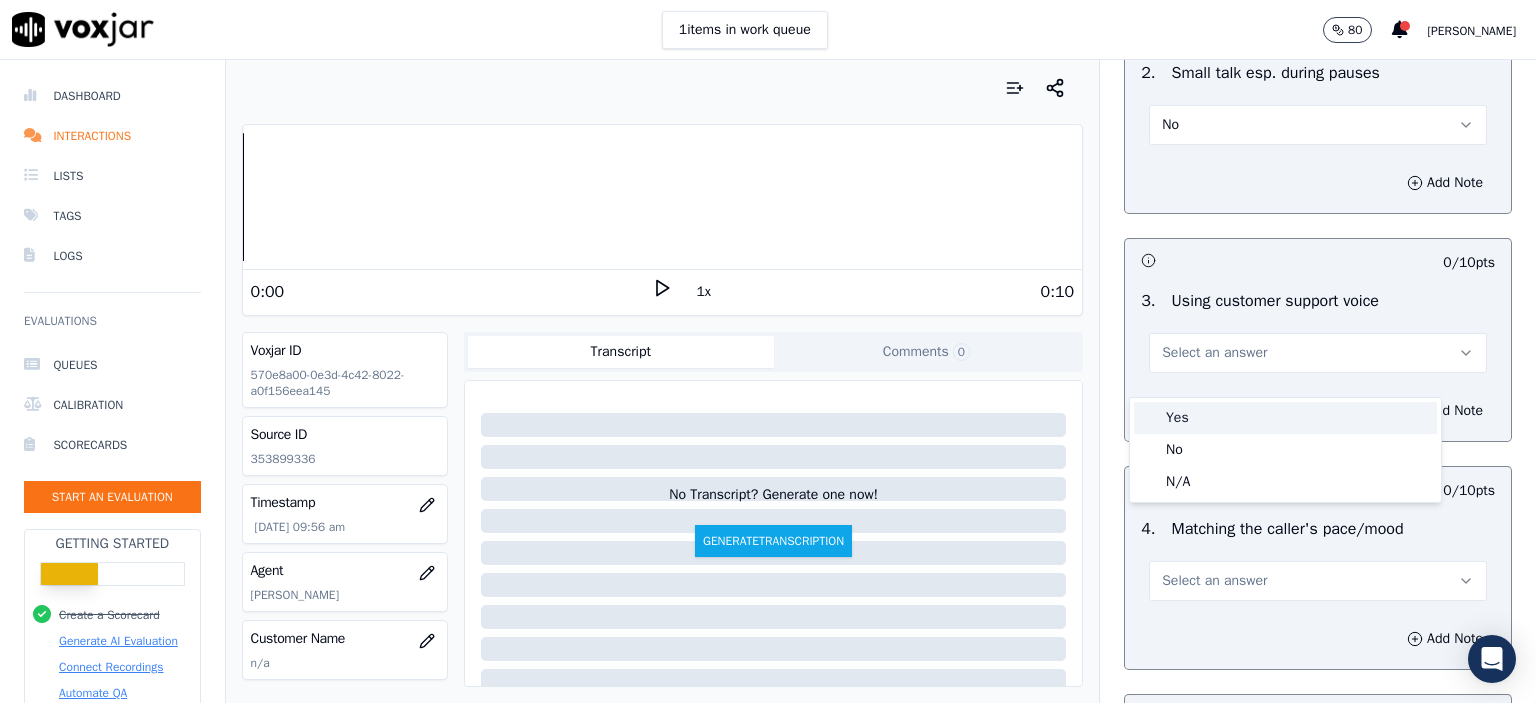 click on "Yes" at bounding box center [1285, 418] 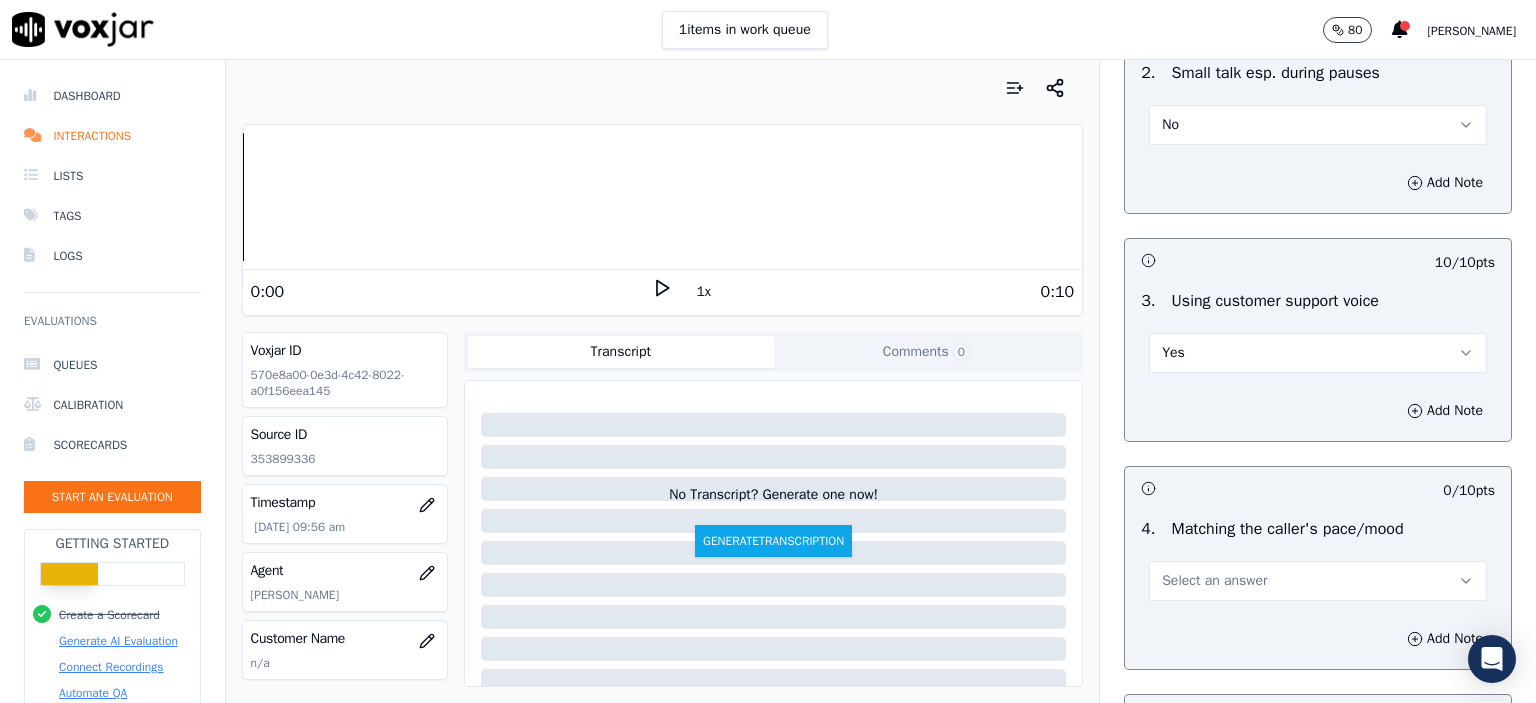 click on "Select an answer" at bounding box center [1214, 581] 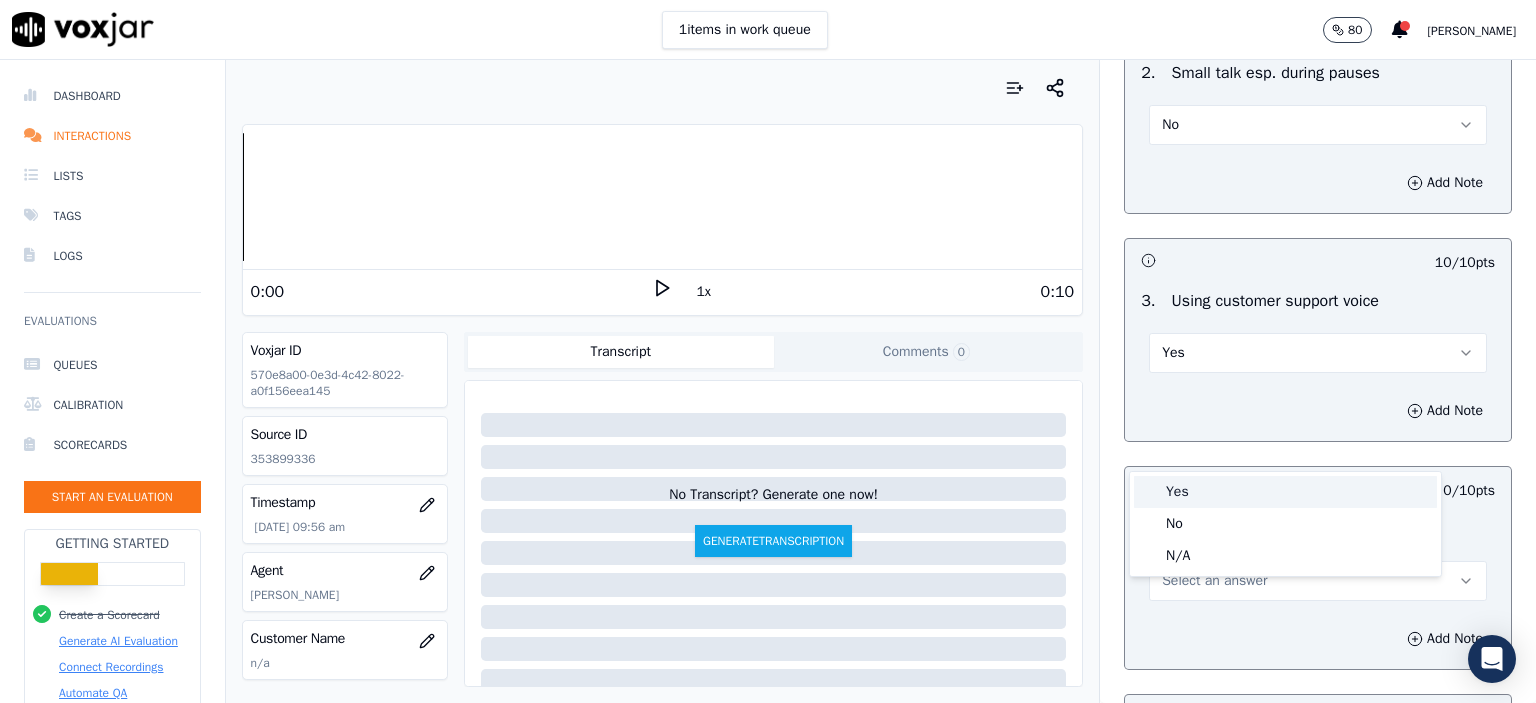 click on "Yes" at bounding box center (1285, 492) 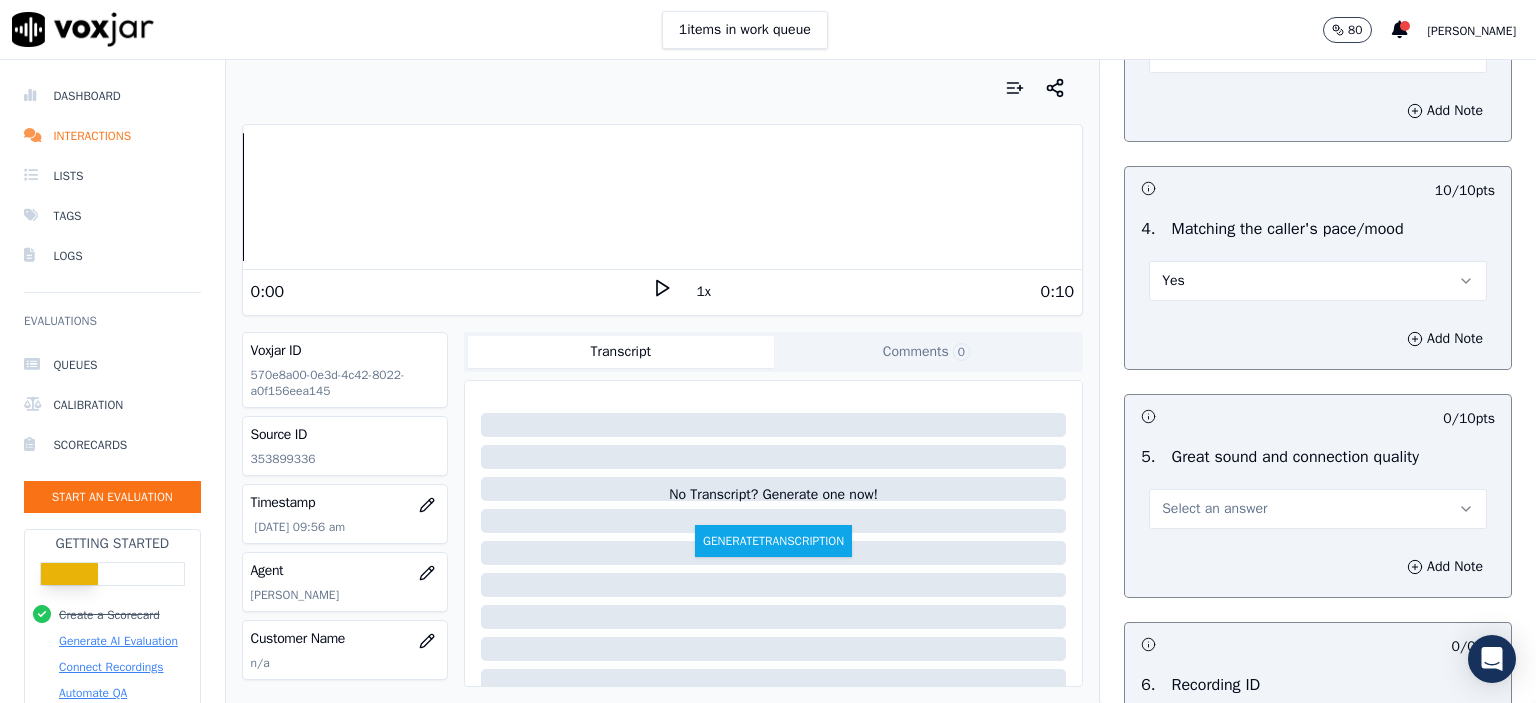 click on "Select an answer" at bounding box center (1214, 509) 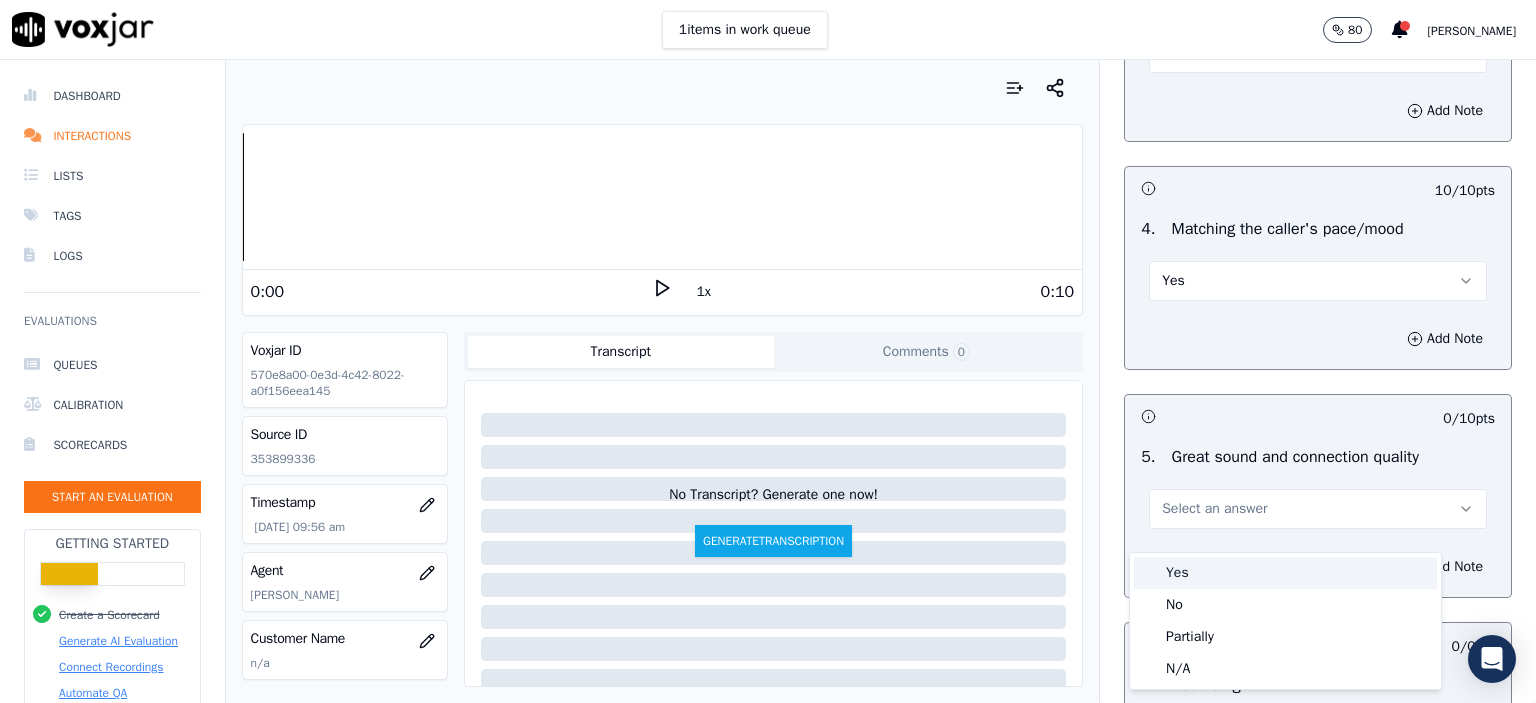 click on "Yes" at bounding box center [1285, 573] 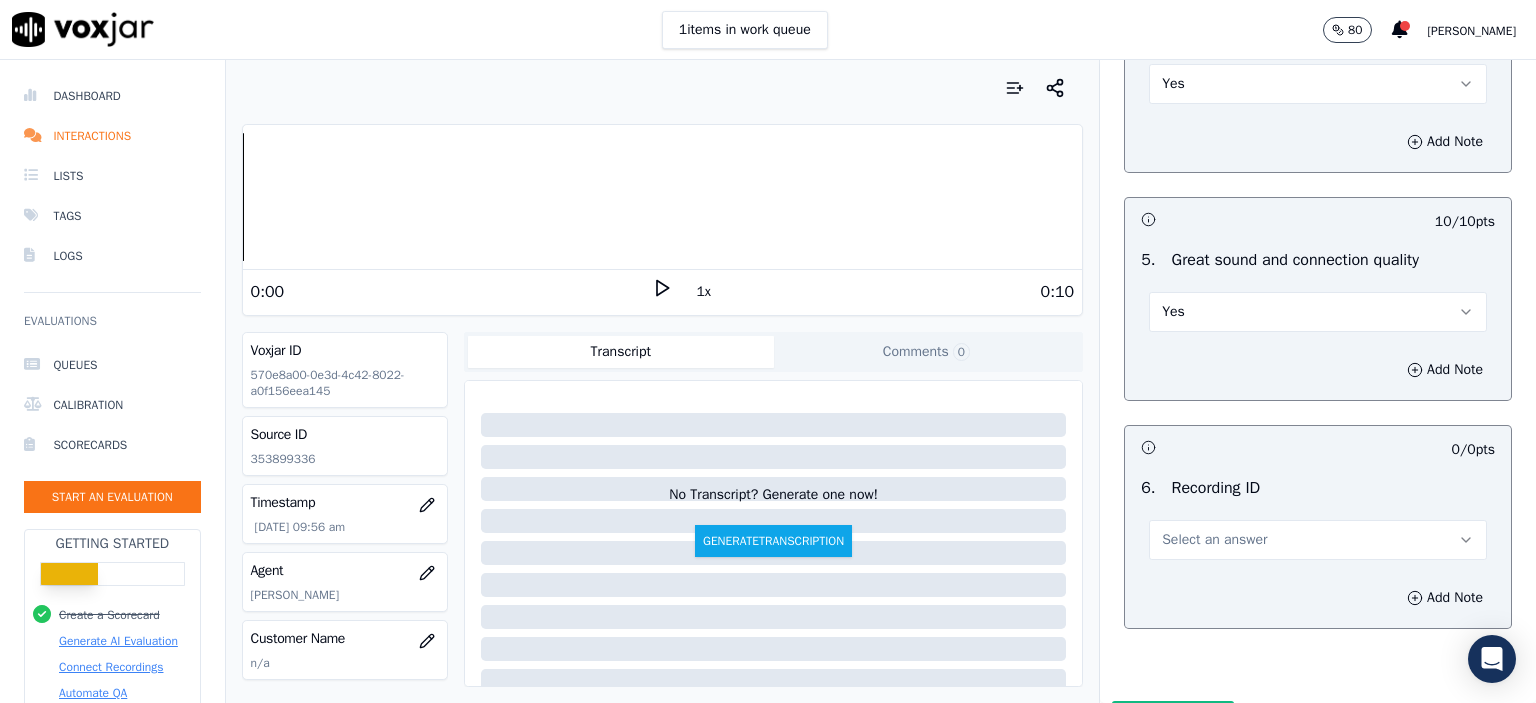 scroll, scrollTop: 2900, scrollLeft: 0, axis: vertical 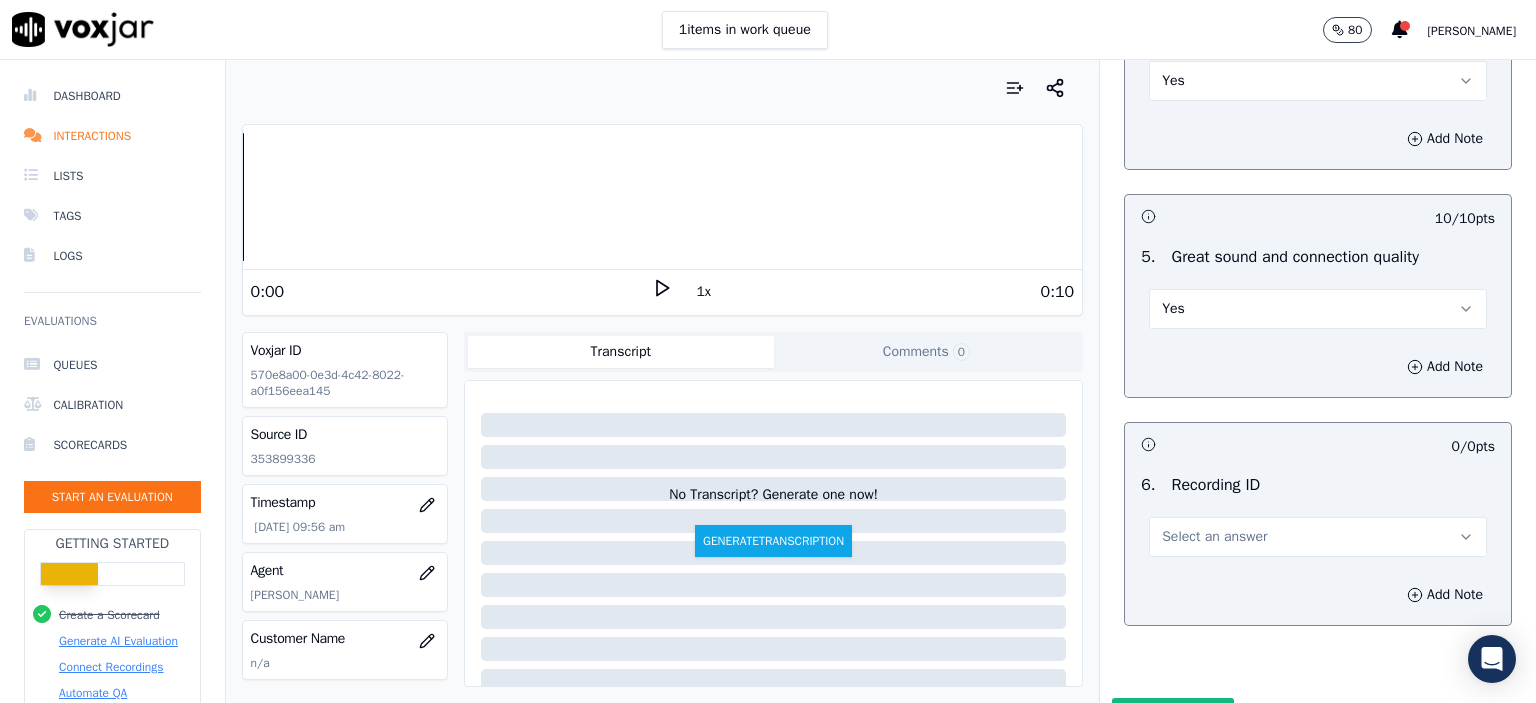 click on "Select an answer" at bounding box center (1214, 537) 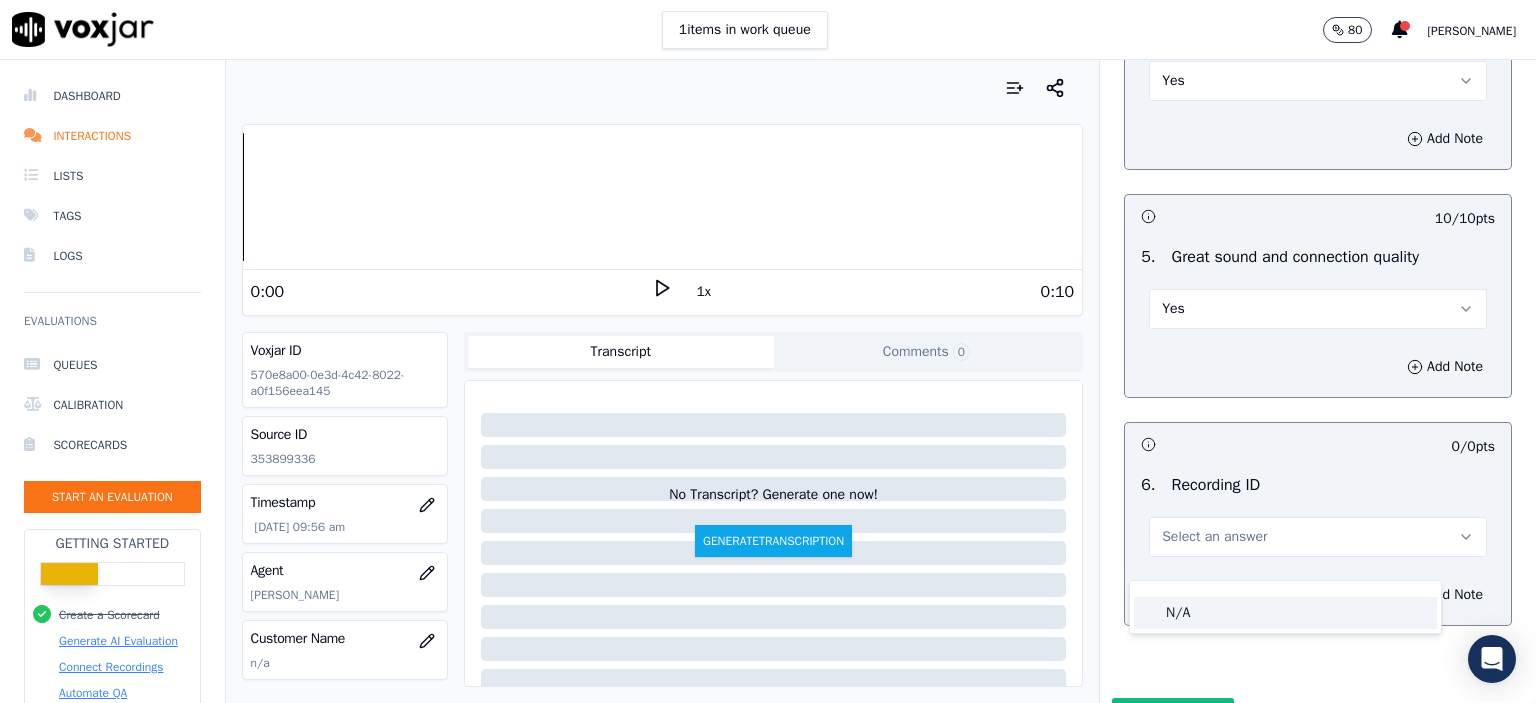 click on "N/A" 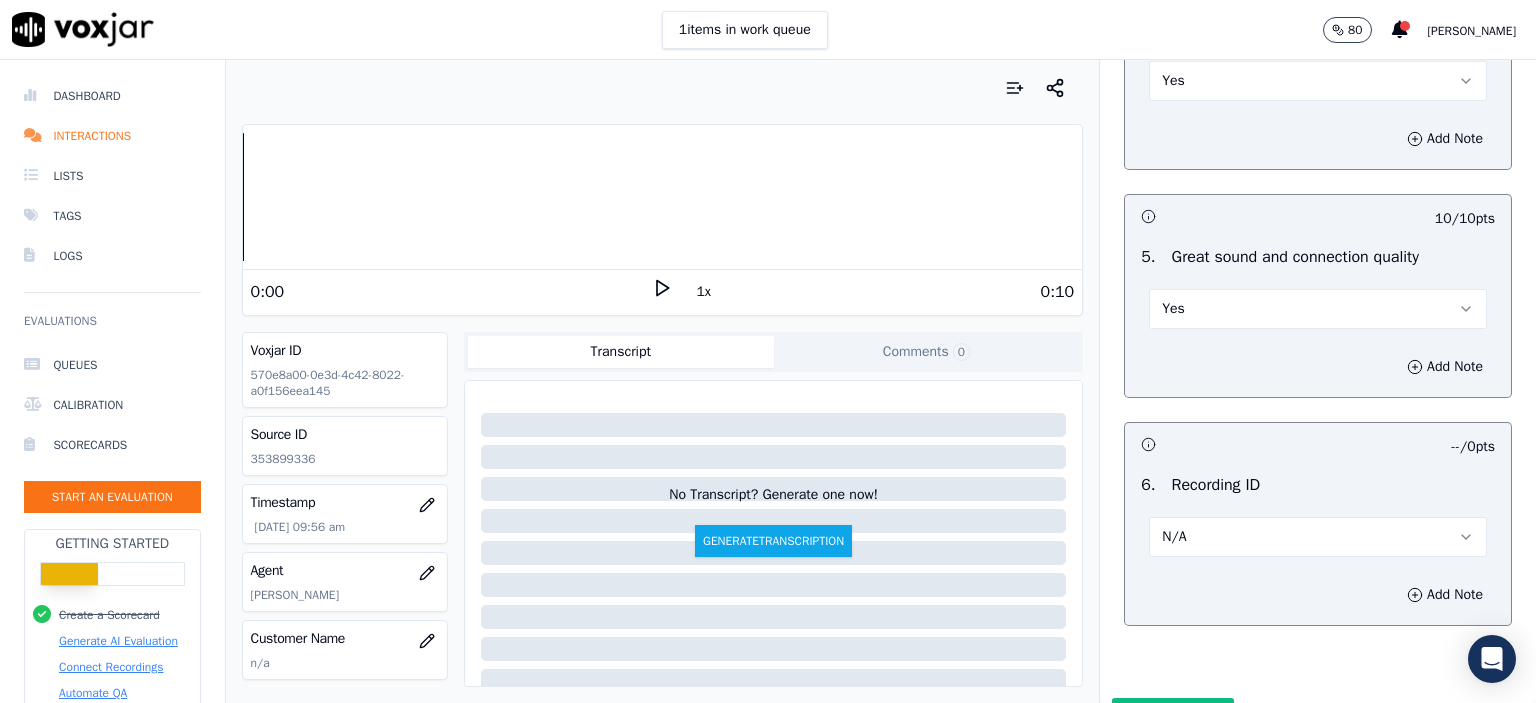 click on "Add Note" at bounding box center (1318, 595) 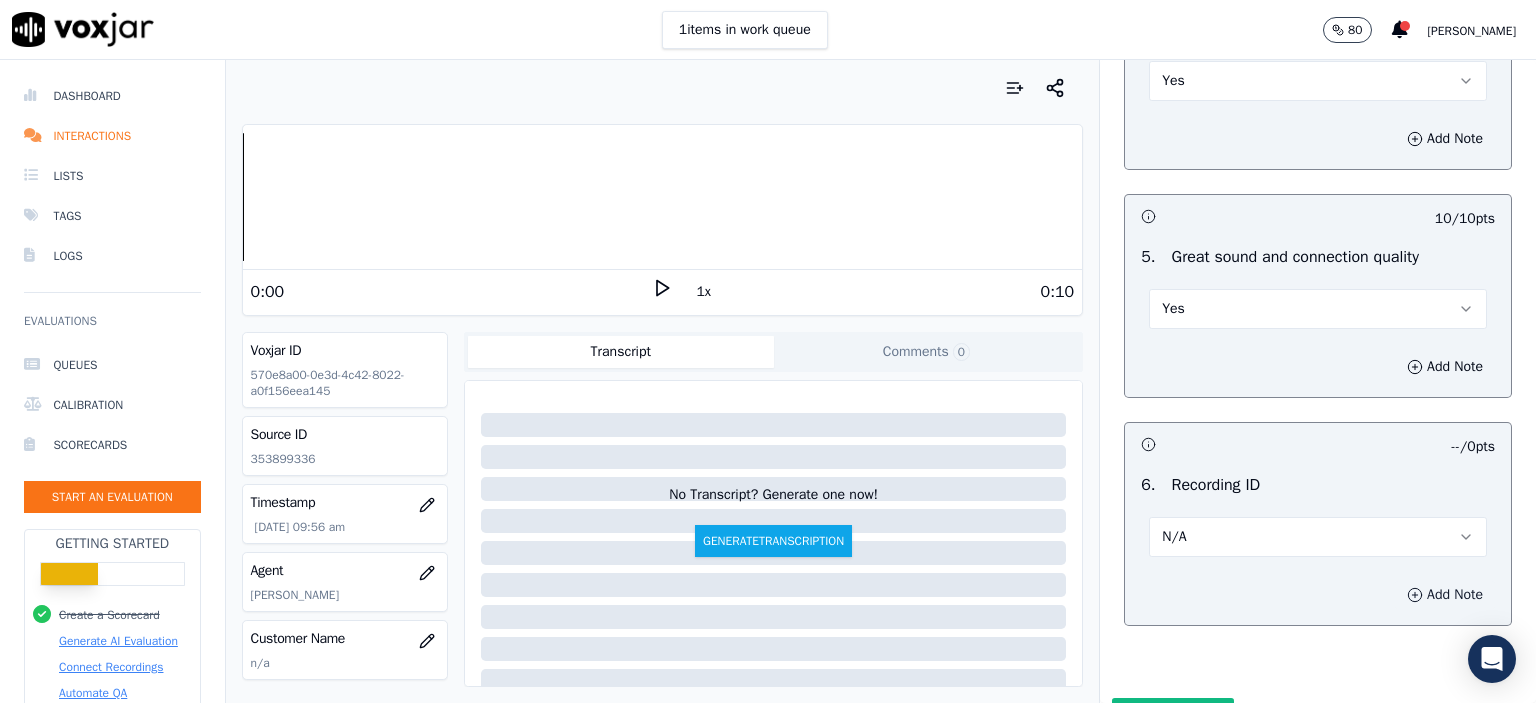 click on "Add Note" at bounding box center (1445, 595) 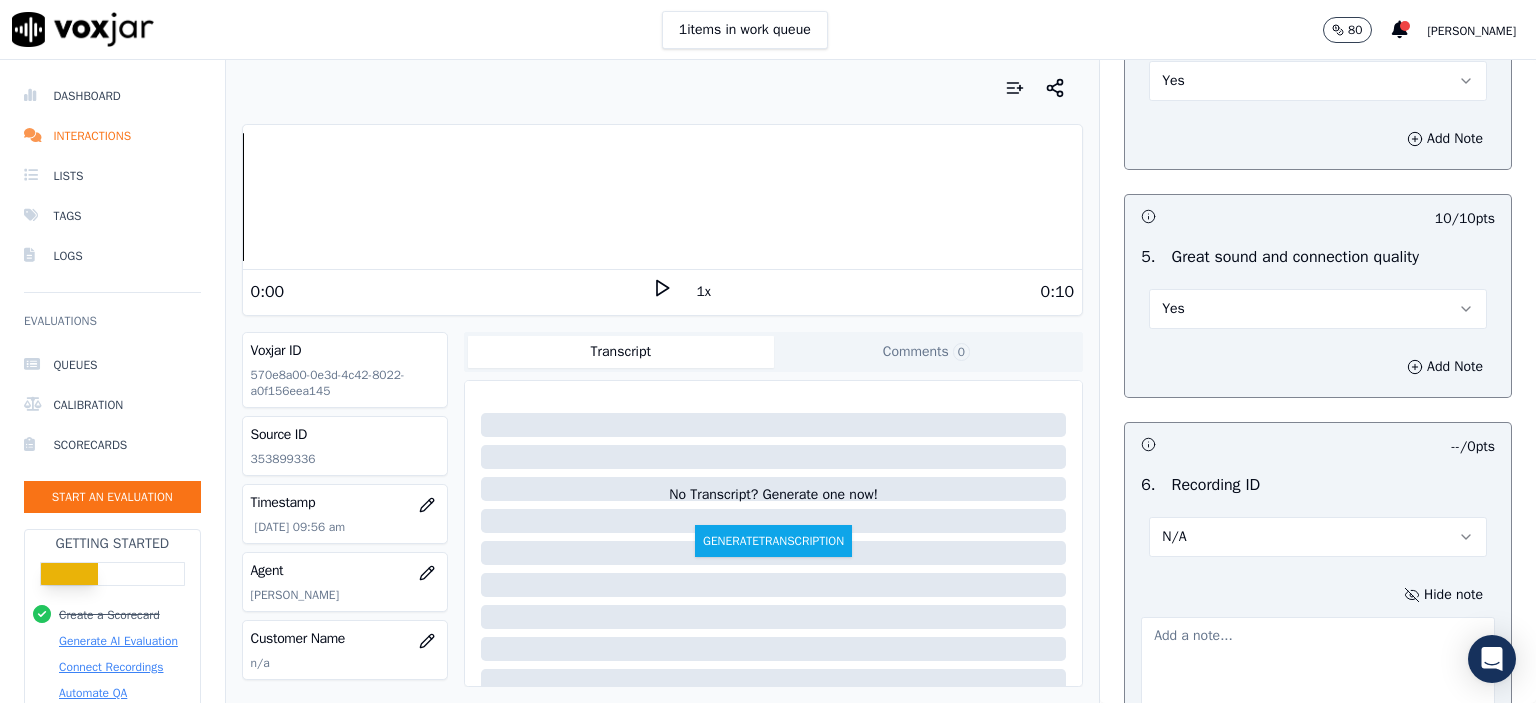 click on "353899336" 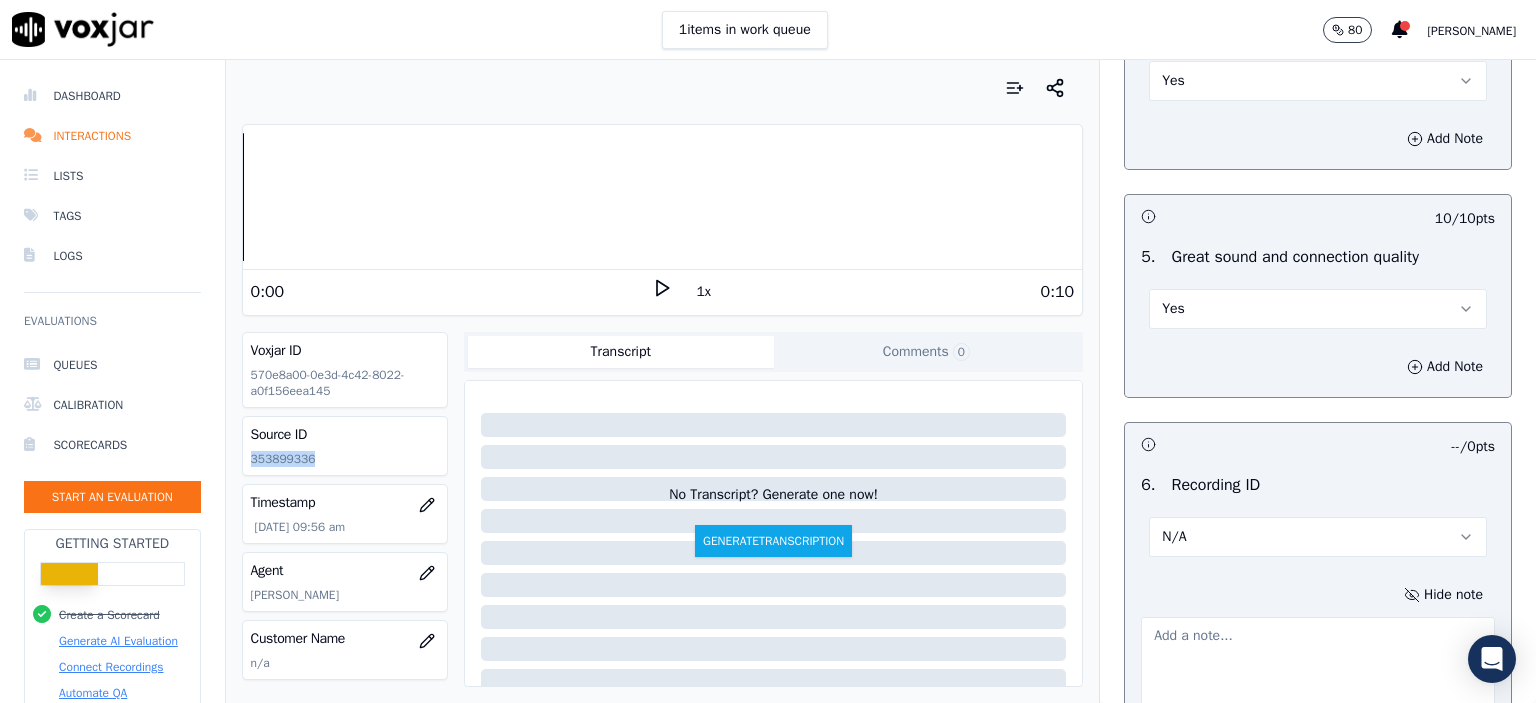 click on "353899336" 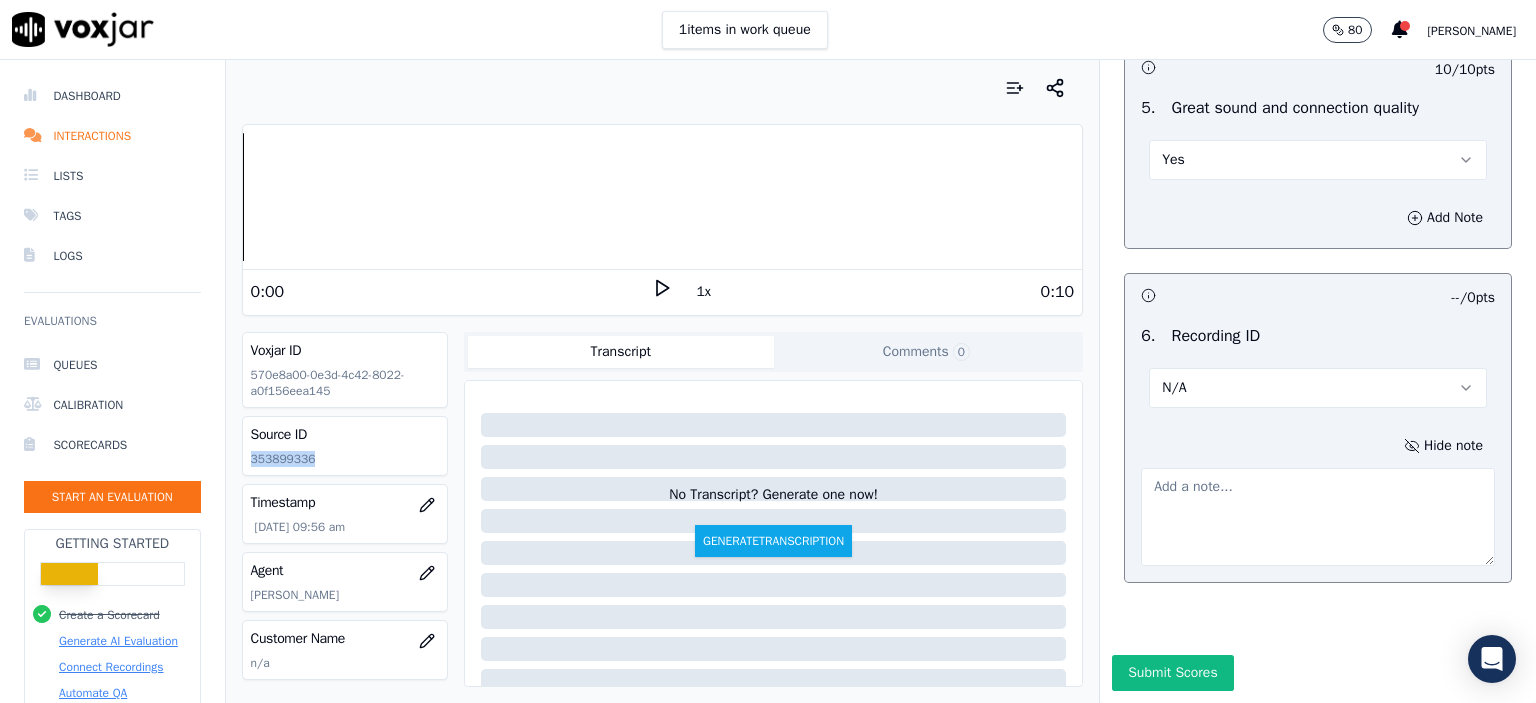 scroll, scrollTop: 3100, scrollLeft: 0, axis: vertical 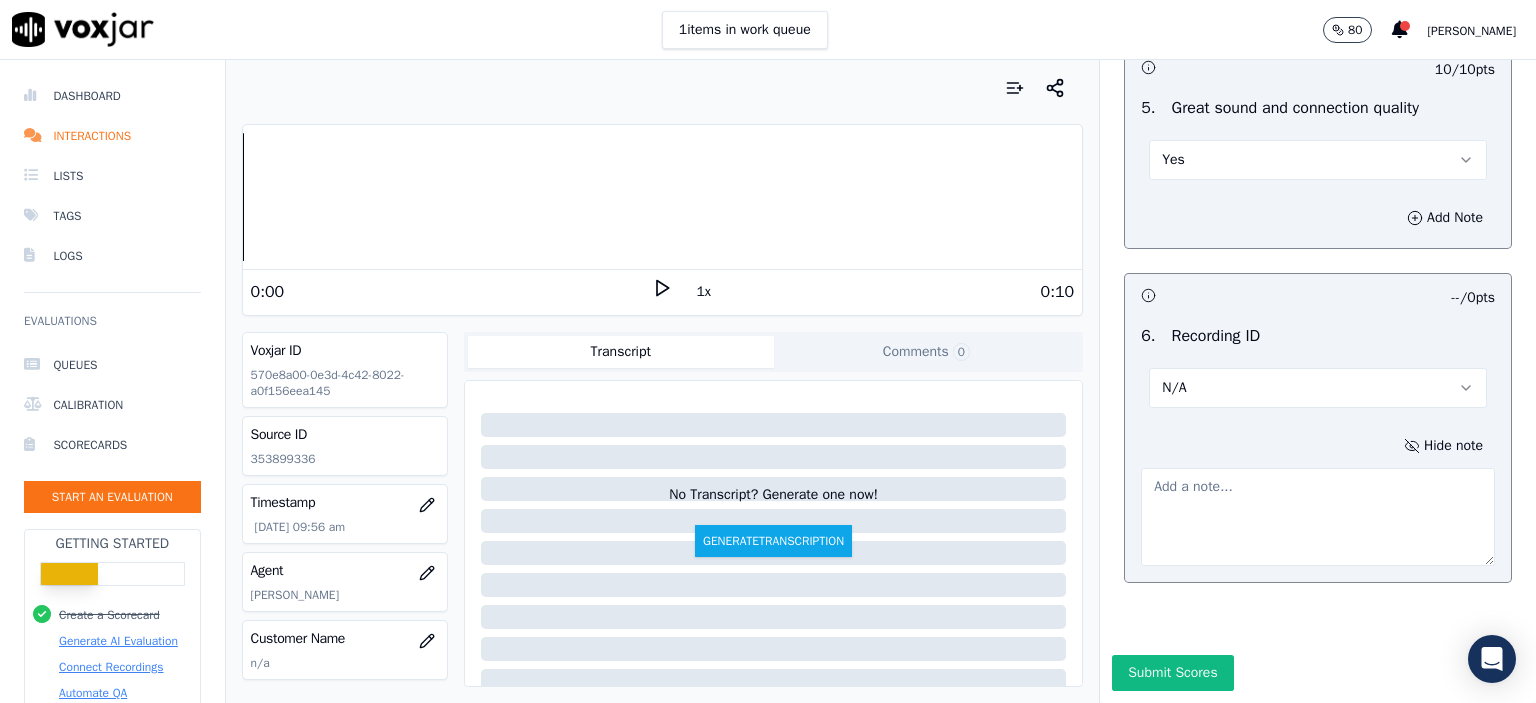 click at bounding box center [1318, 517] 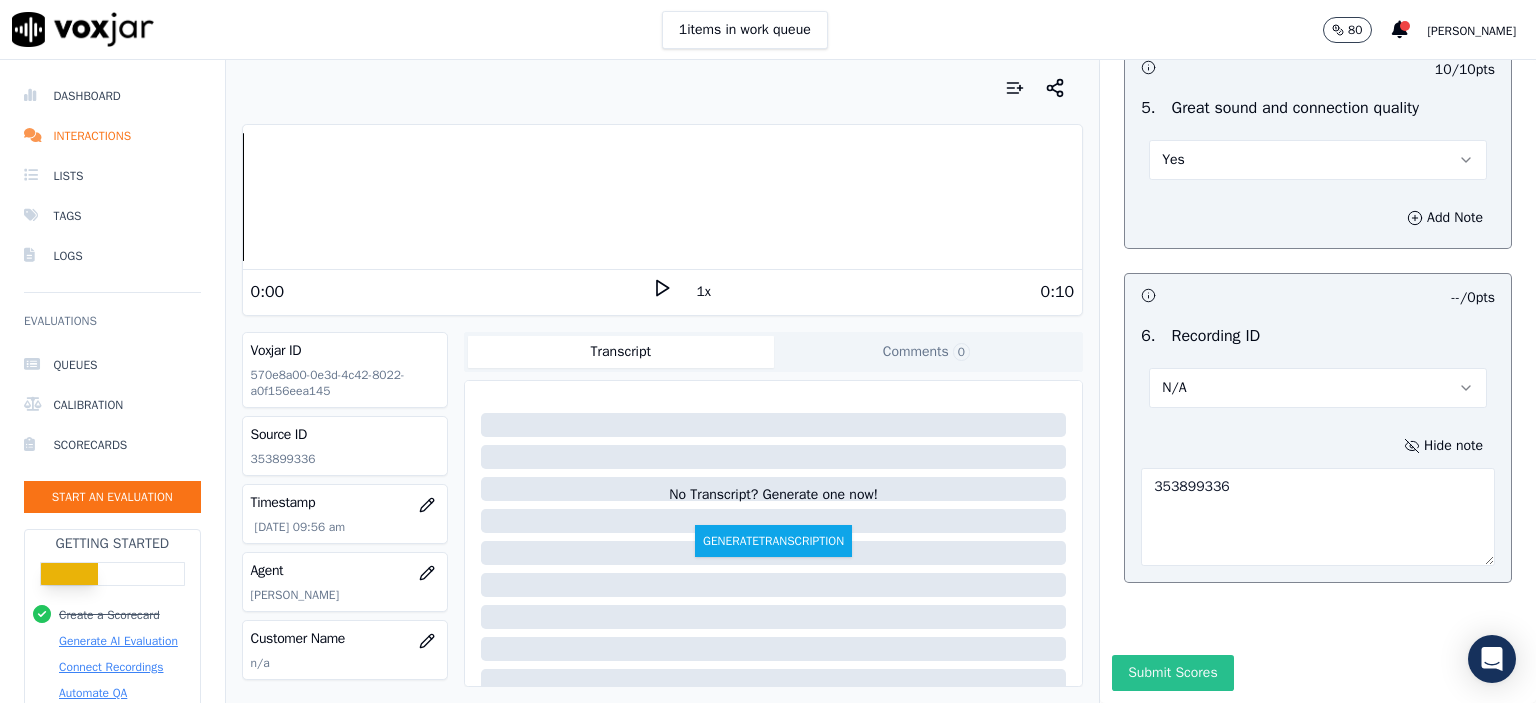 type on "353899336" 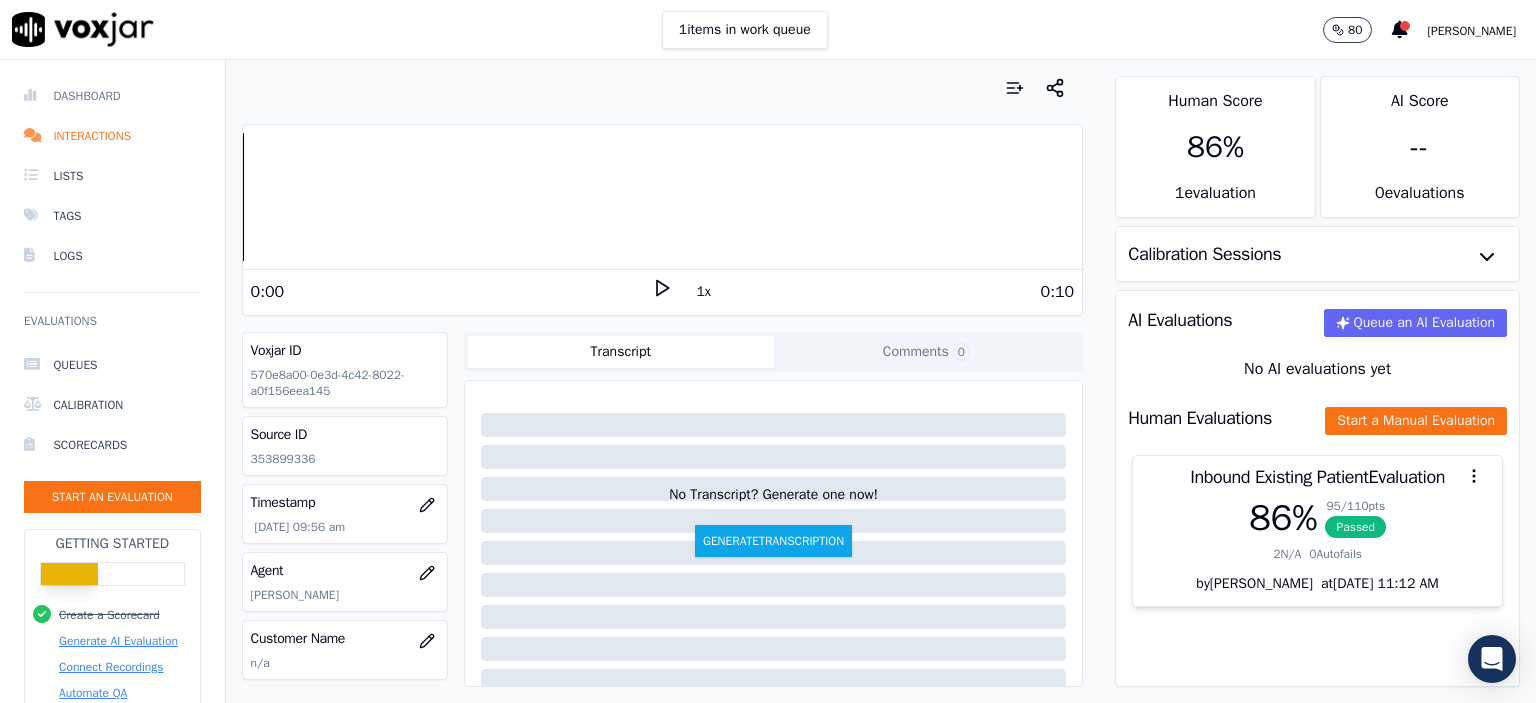 click on "Dashboard" at bounding box center (112, 96) 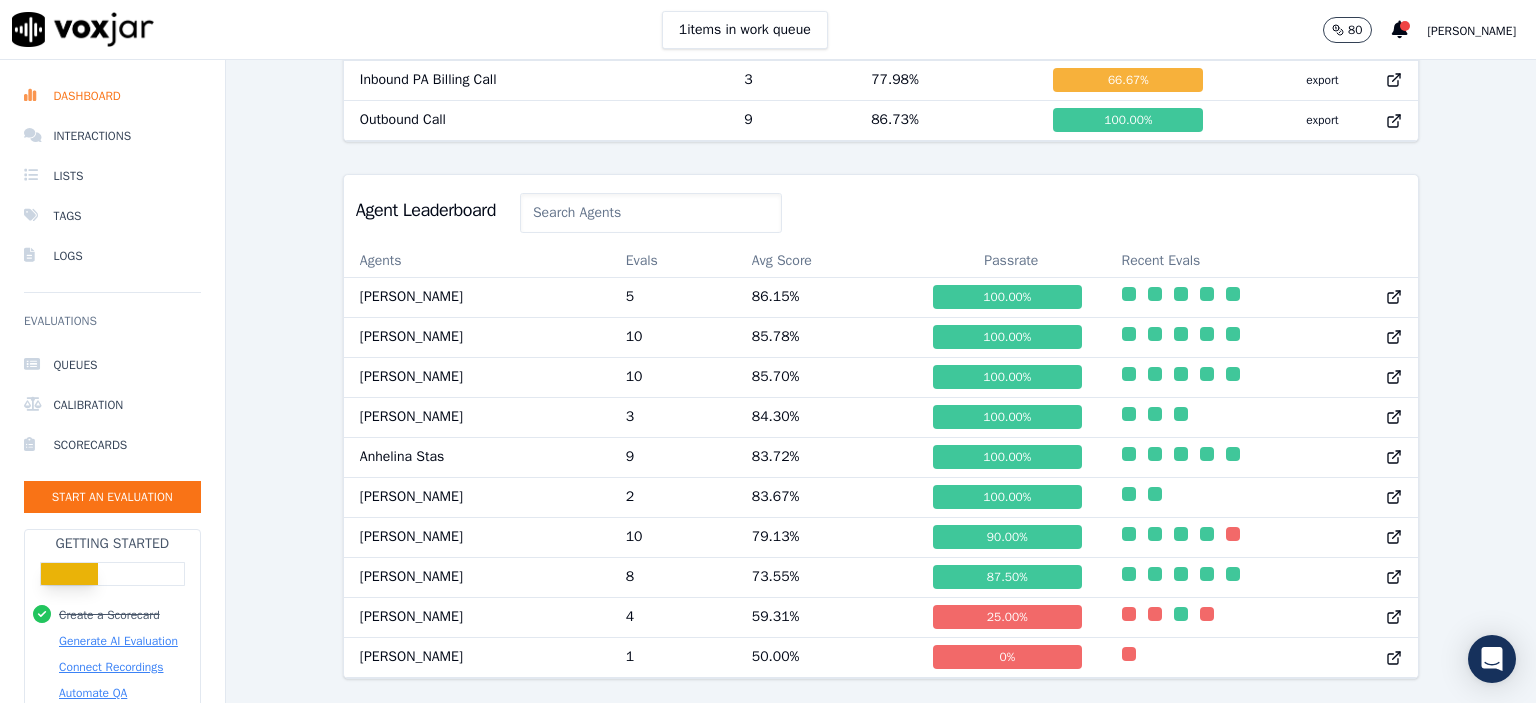 scroll, scrollTop: 978, scrollLeft: 0, axis: vertical 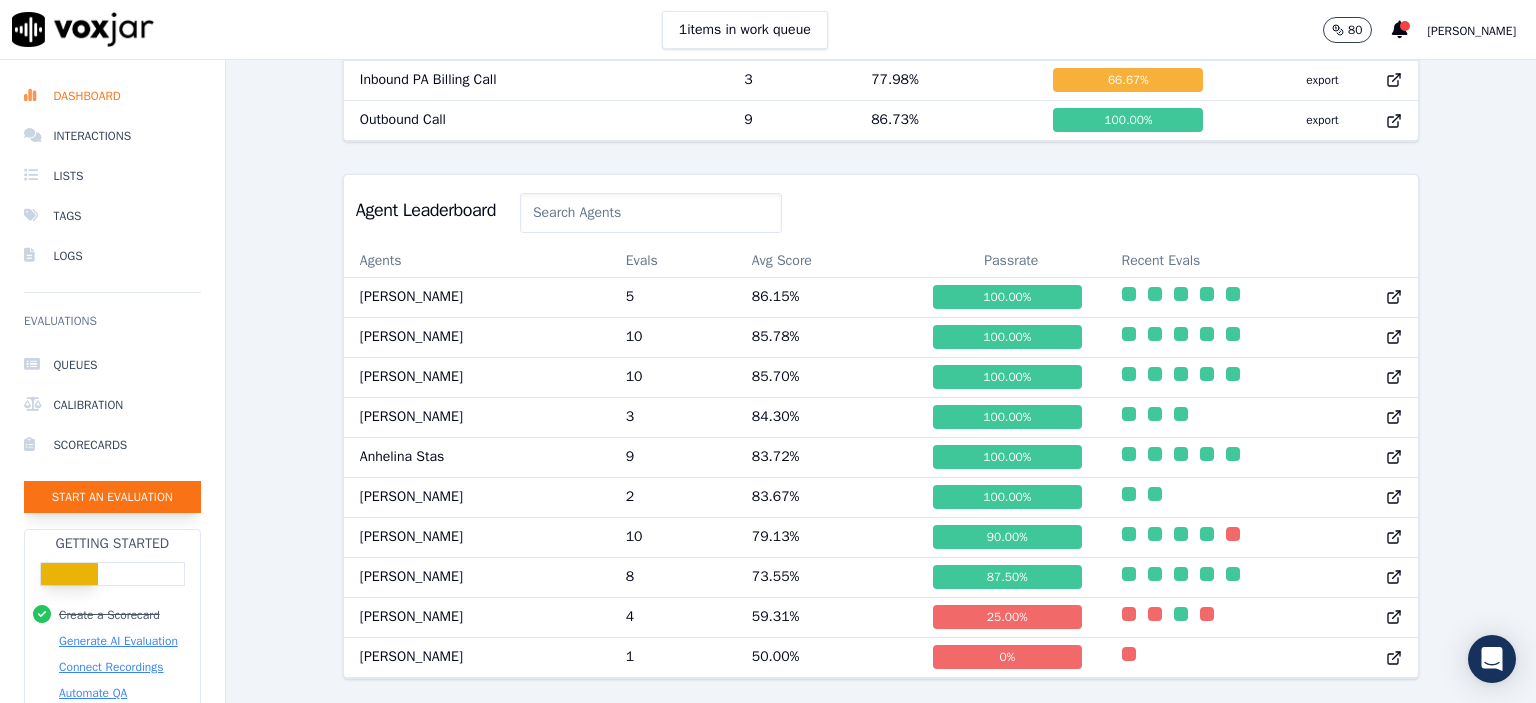 click on "Start an Evaluation" 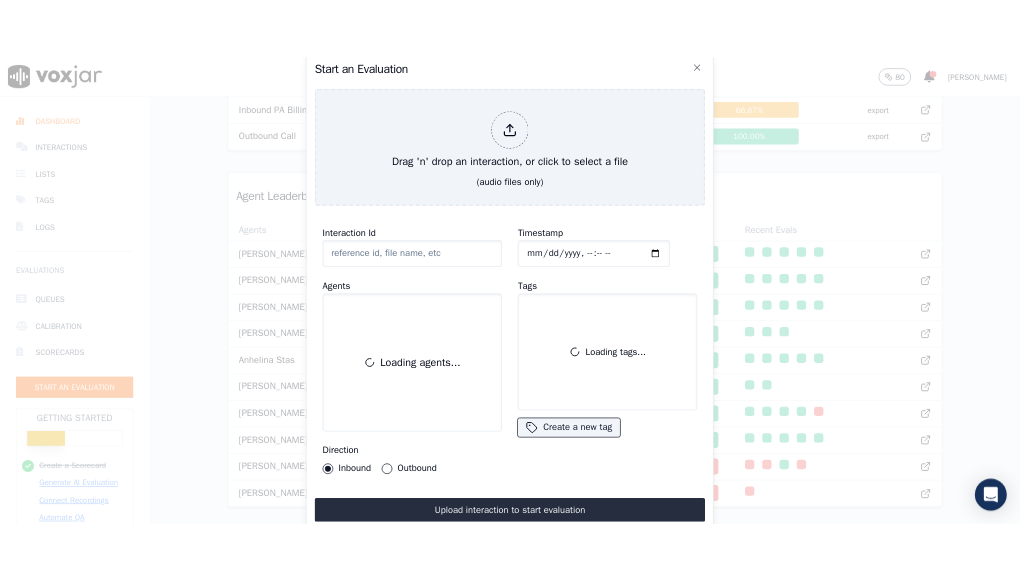 scroll, scrollTop: 122, scrollLeft: 0, axis: vertical 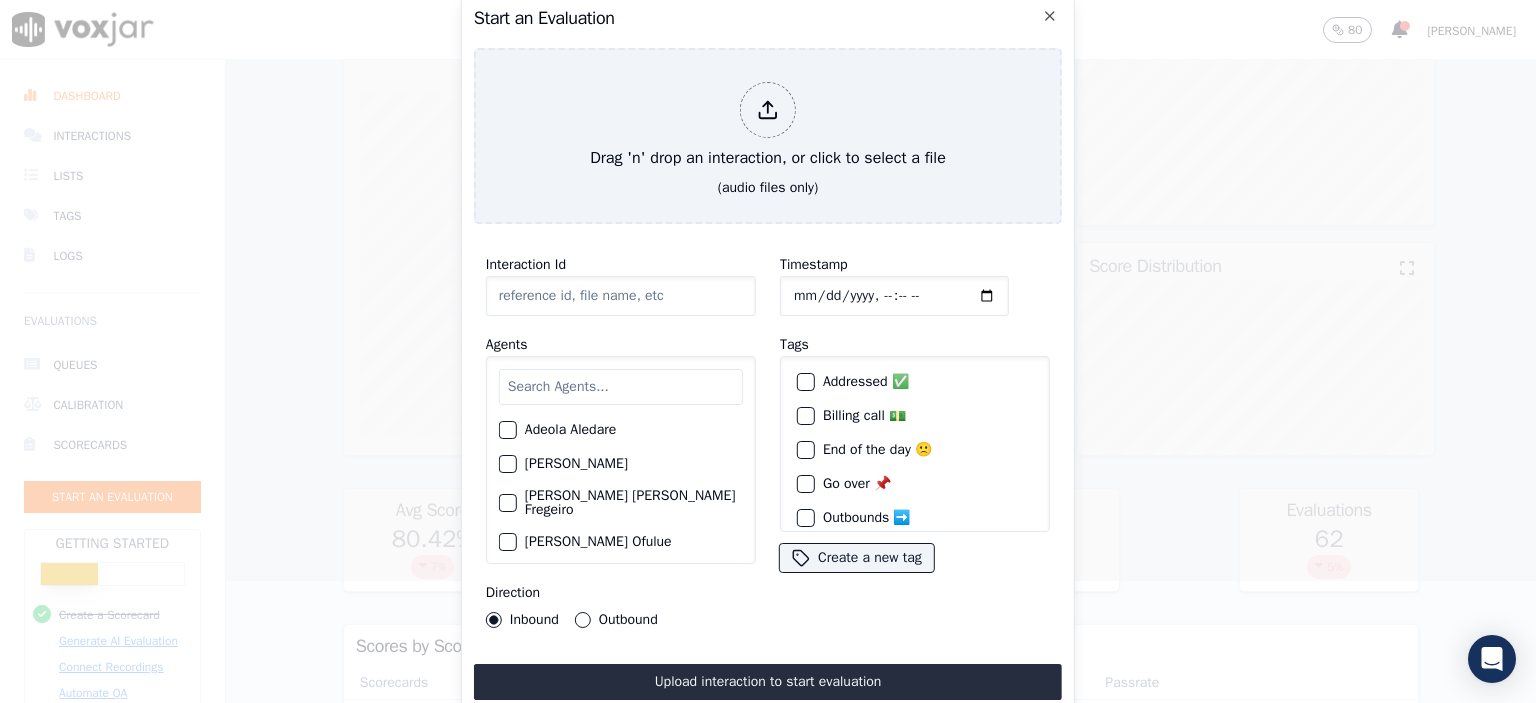 click on "Interaction Id" 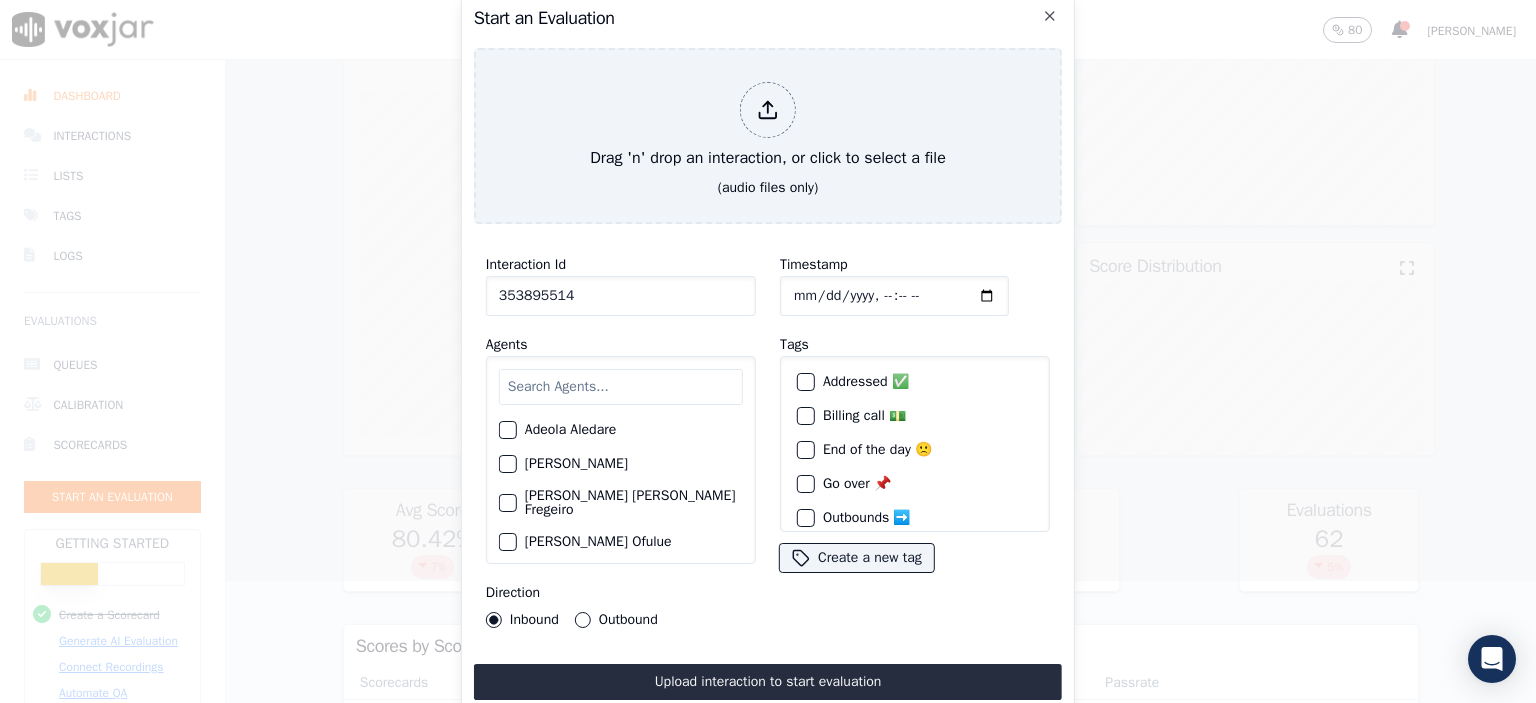 type on "353895514" 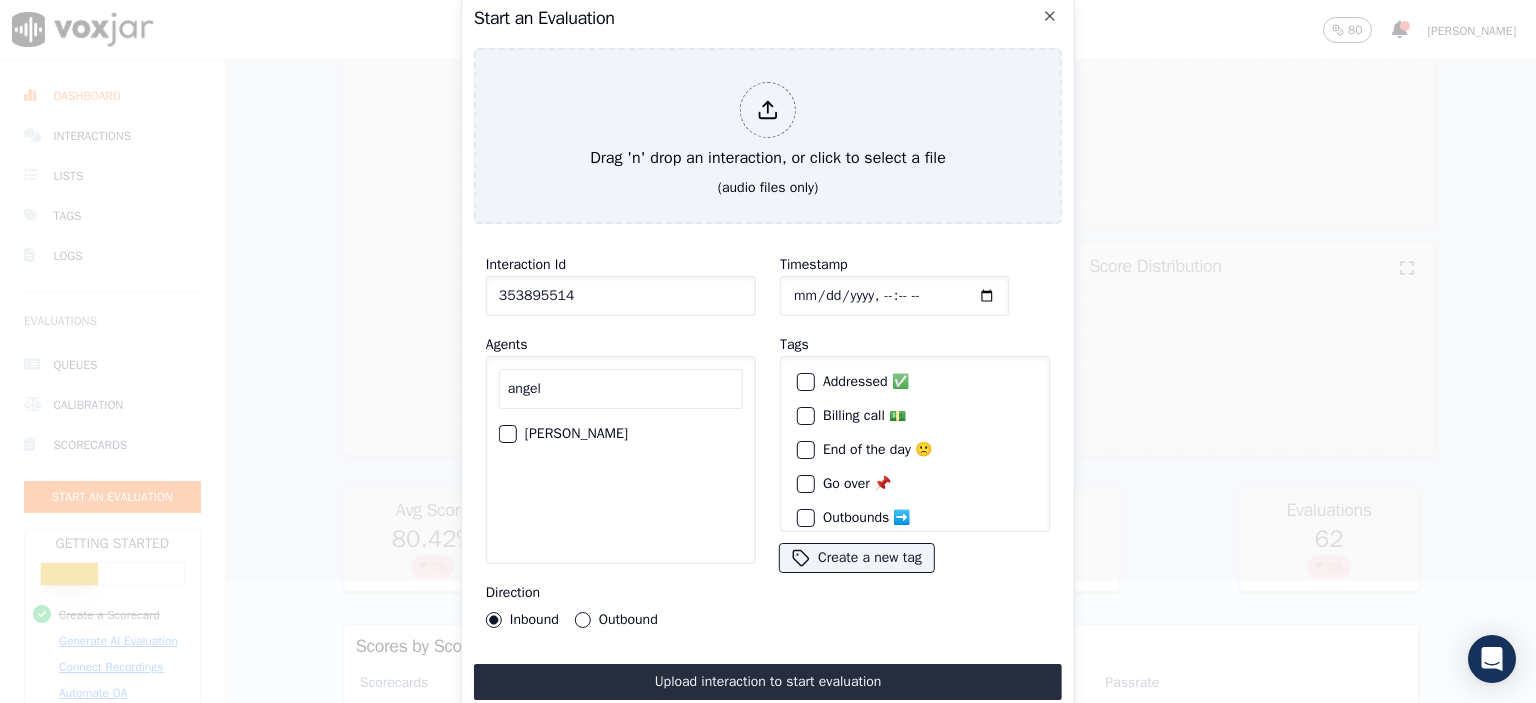 type on "angel" 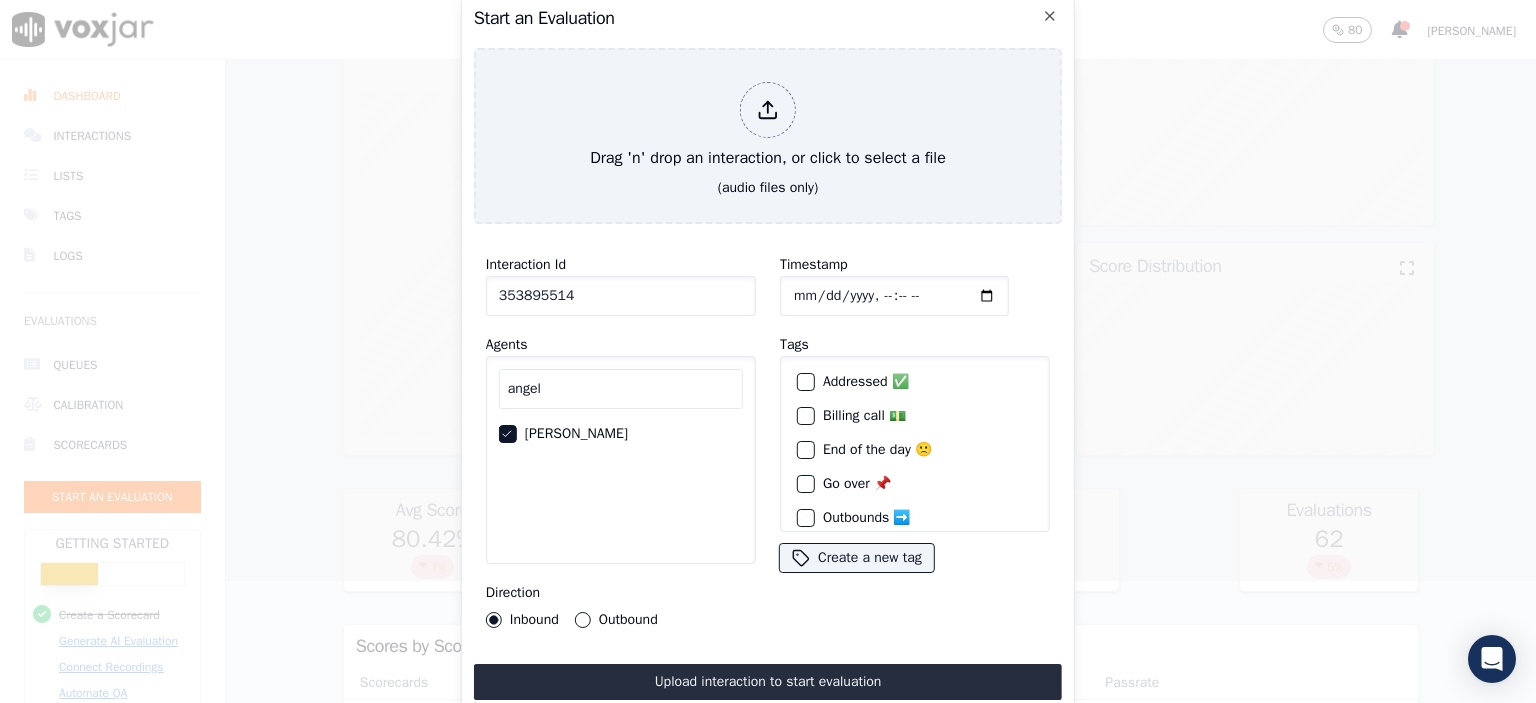 scroll, scrollTop: 52, scrollLeft: 0, axis: vertical 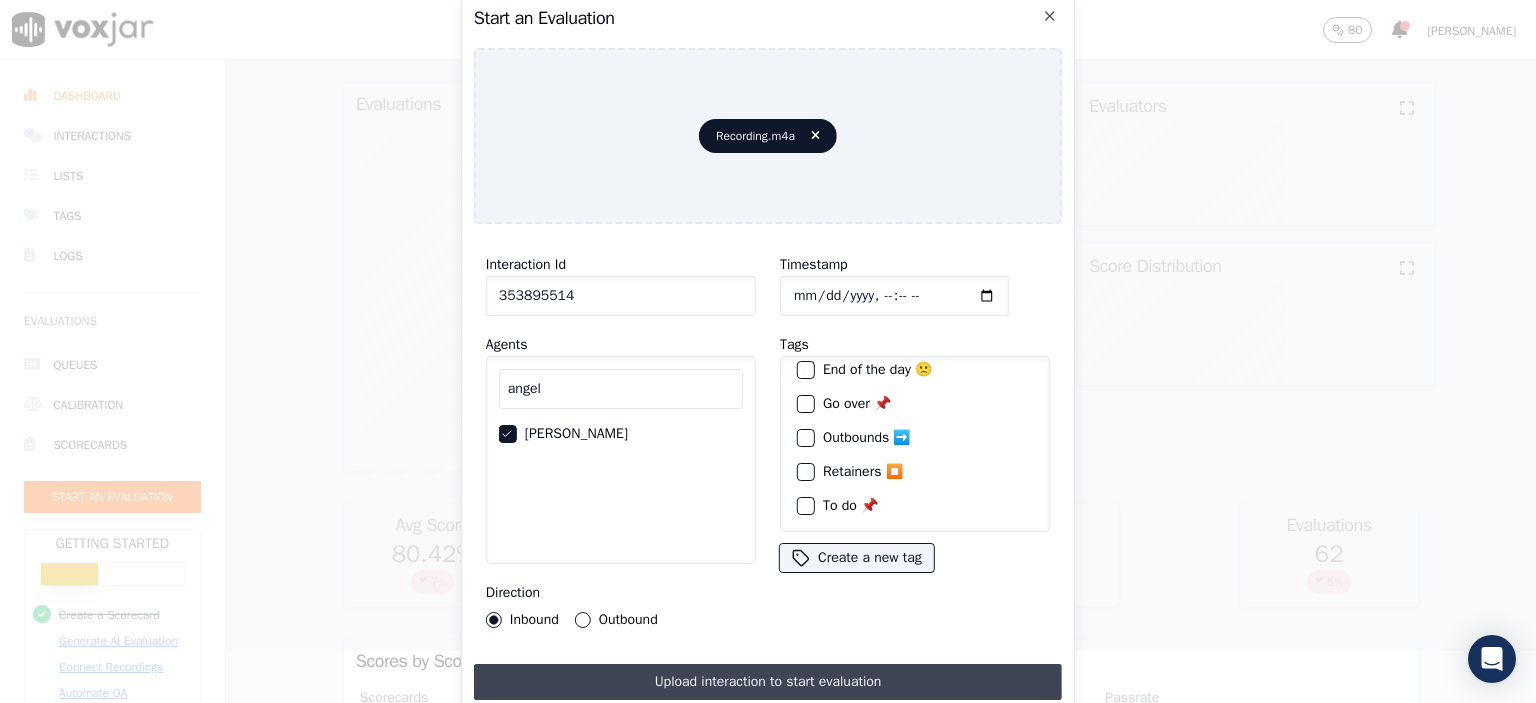 click on "Upload interaction to start evaluation" at bounding box center [768, 682] 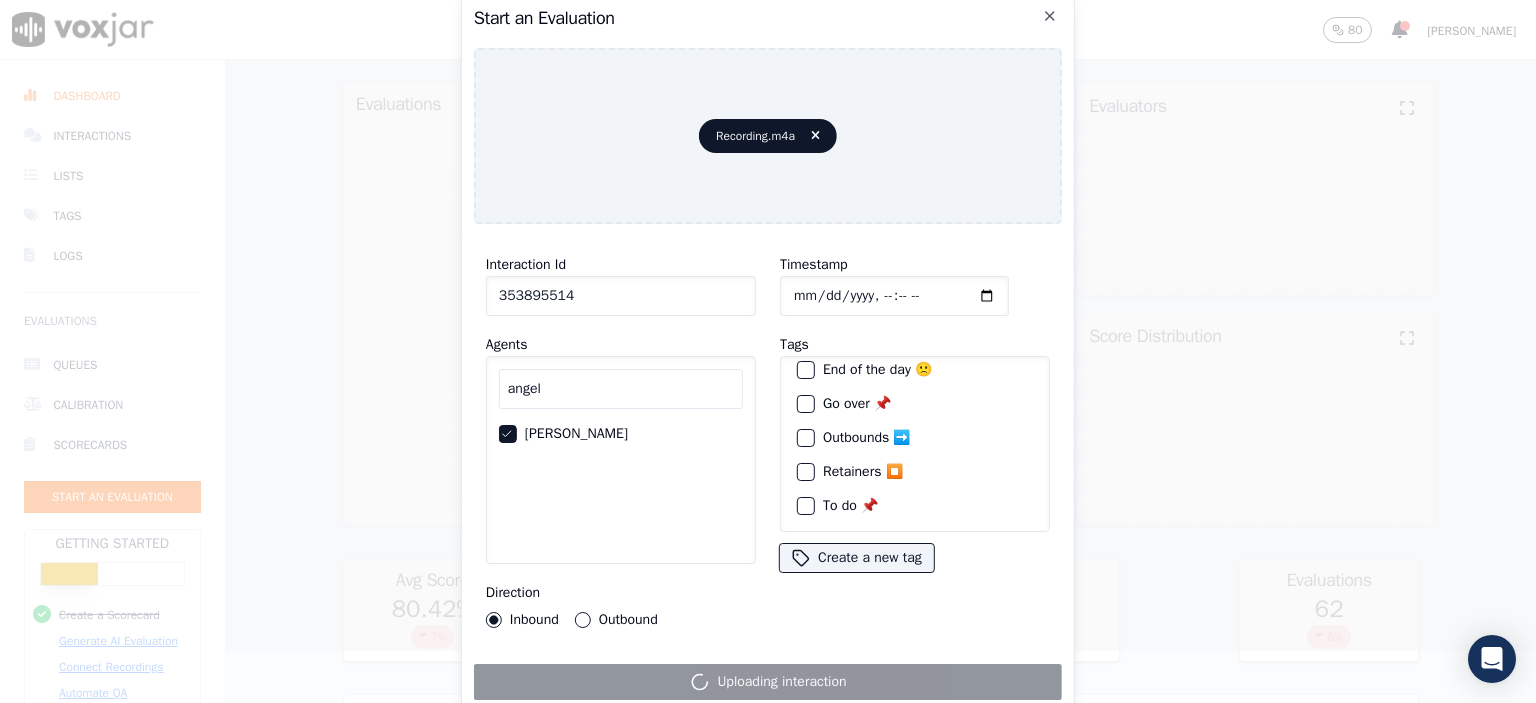 scroll, scrollTop: 0, scrollLeft: 0, axis: both 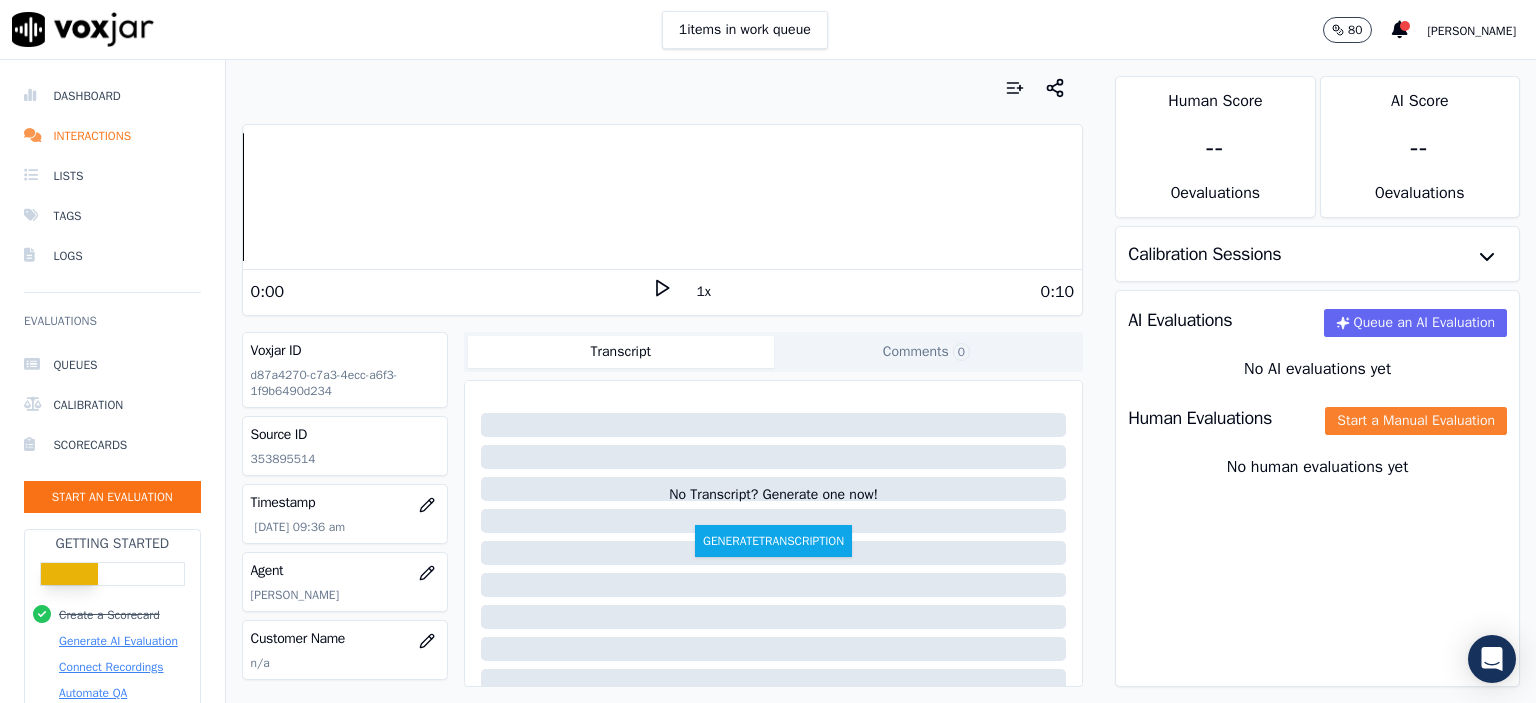 click on "Start a Manual Evaluation" 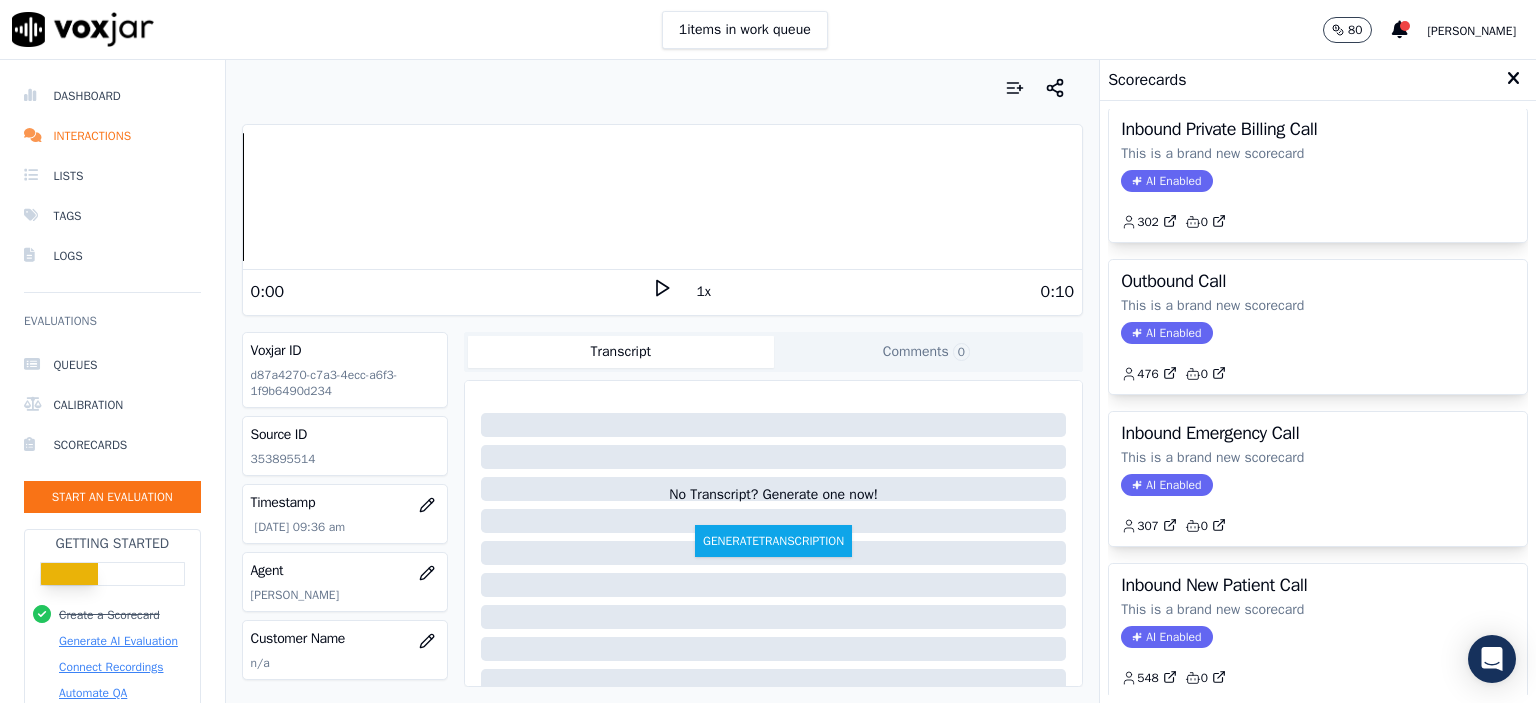 scroll, scrollTop: 0, scrollLeft: 0, axis: both 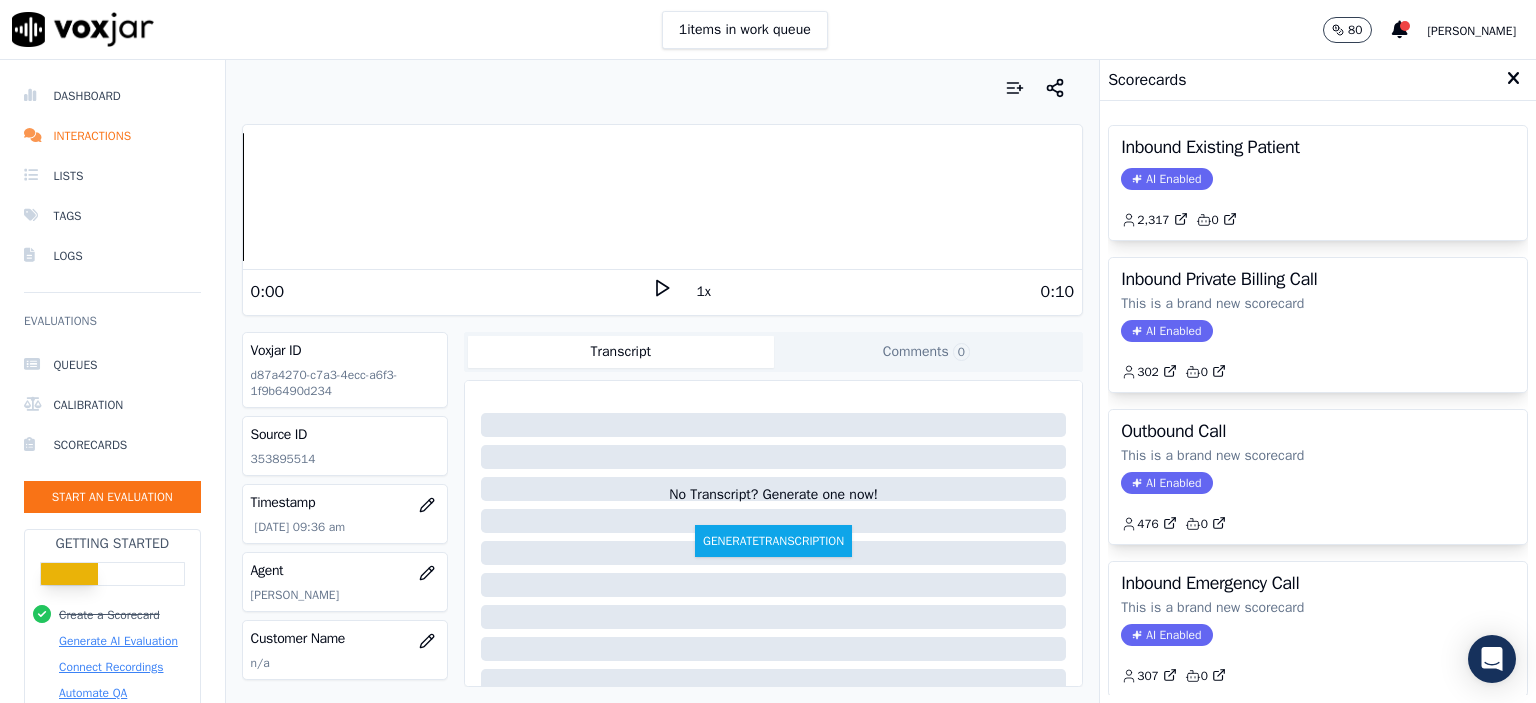click on "Inbound Existing Patient       AI Enabled       2,317         0" at bounding box center [1318, 183] 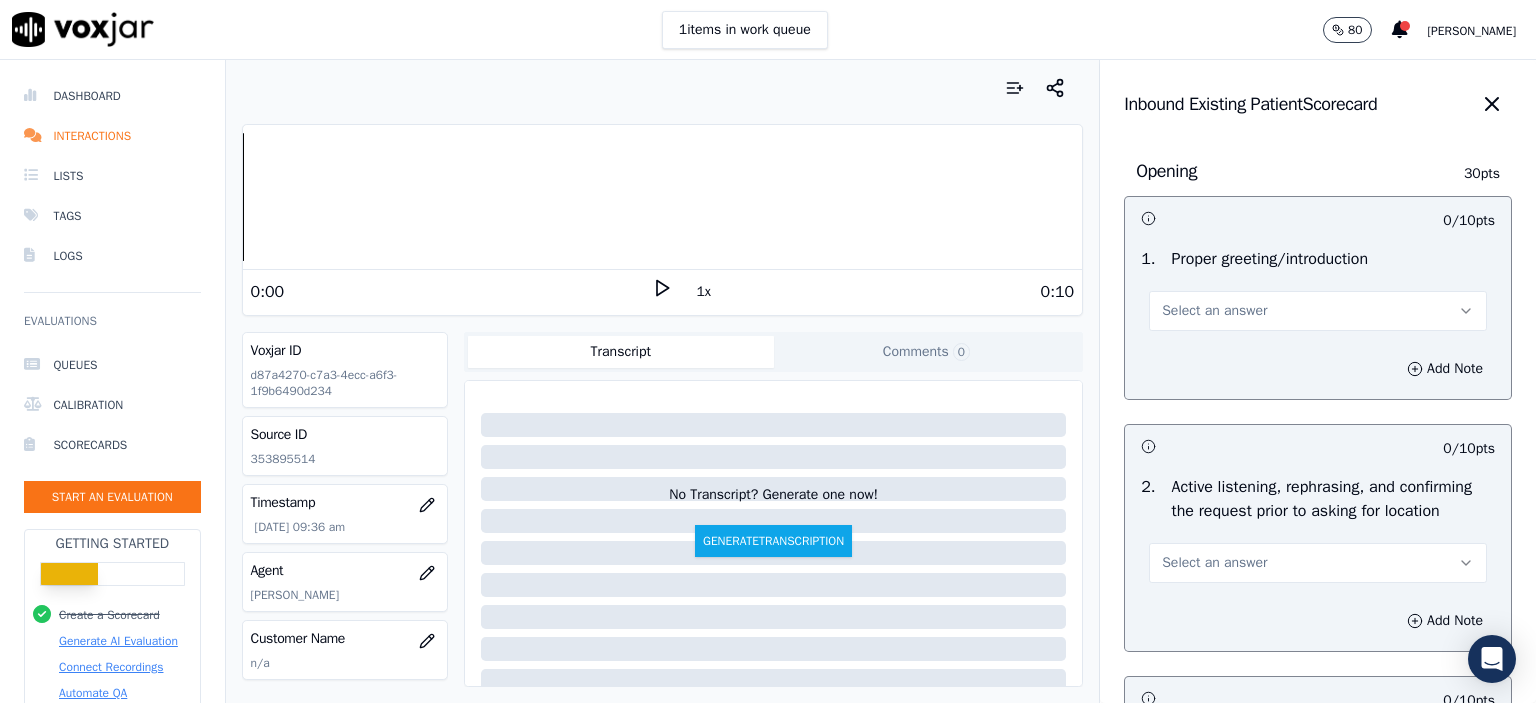 click on "Select an answer" at bounding box center [1318, 311] 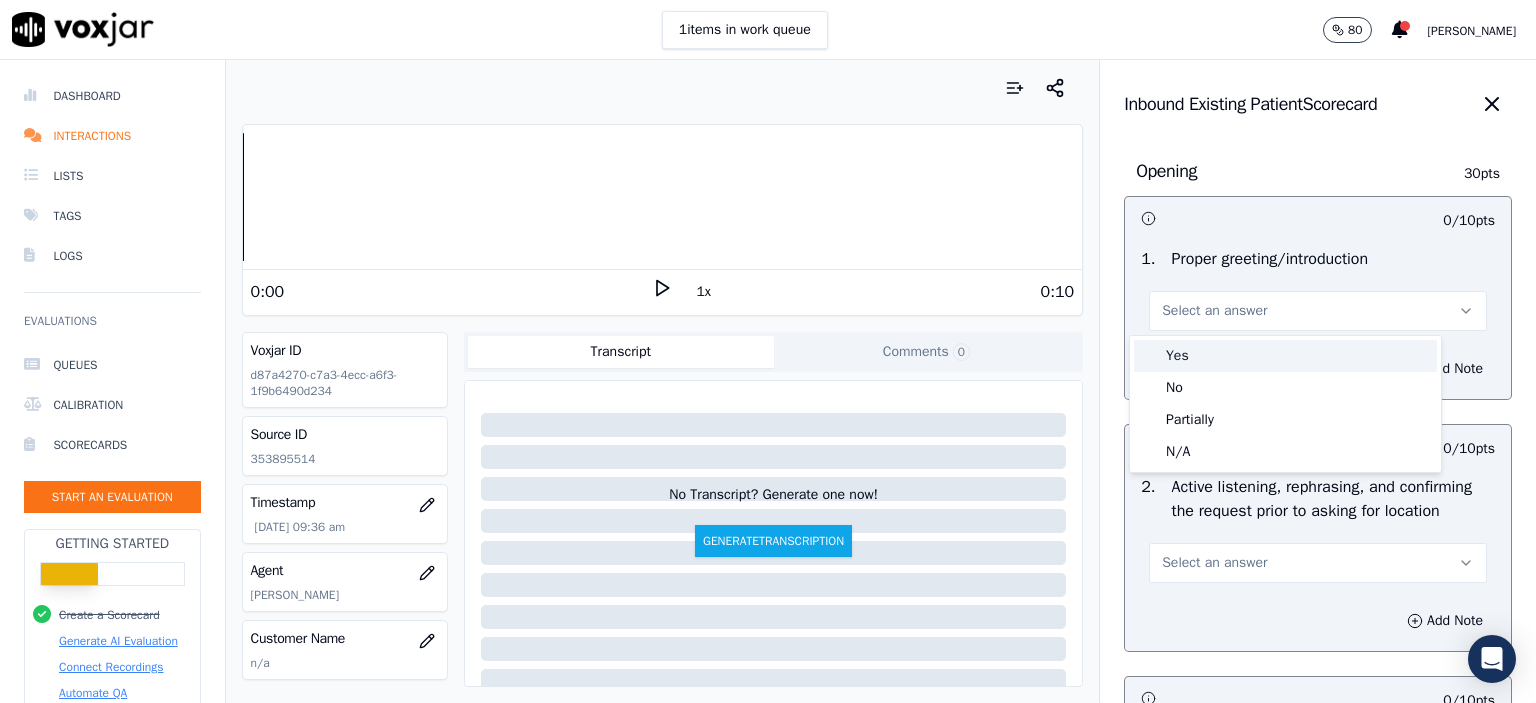 click on "Yes" at bounding box center (1285, 356) 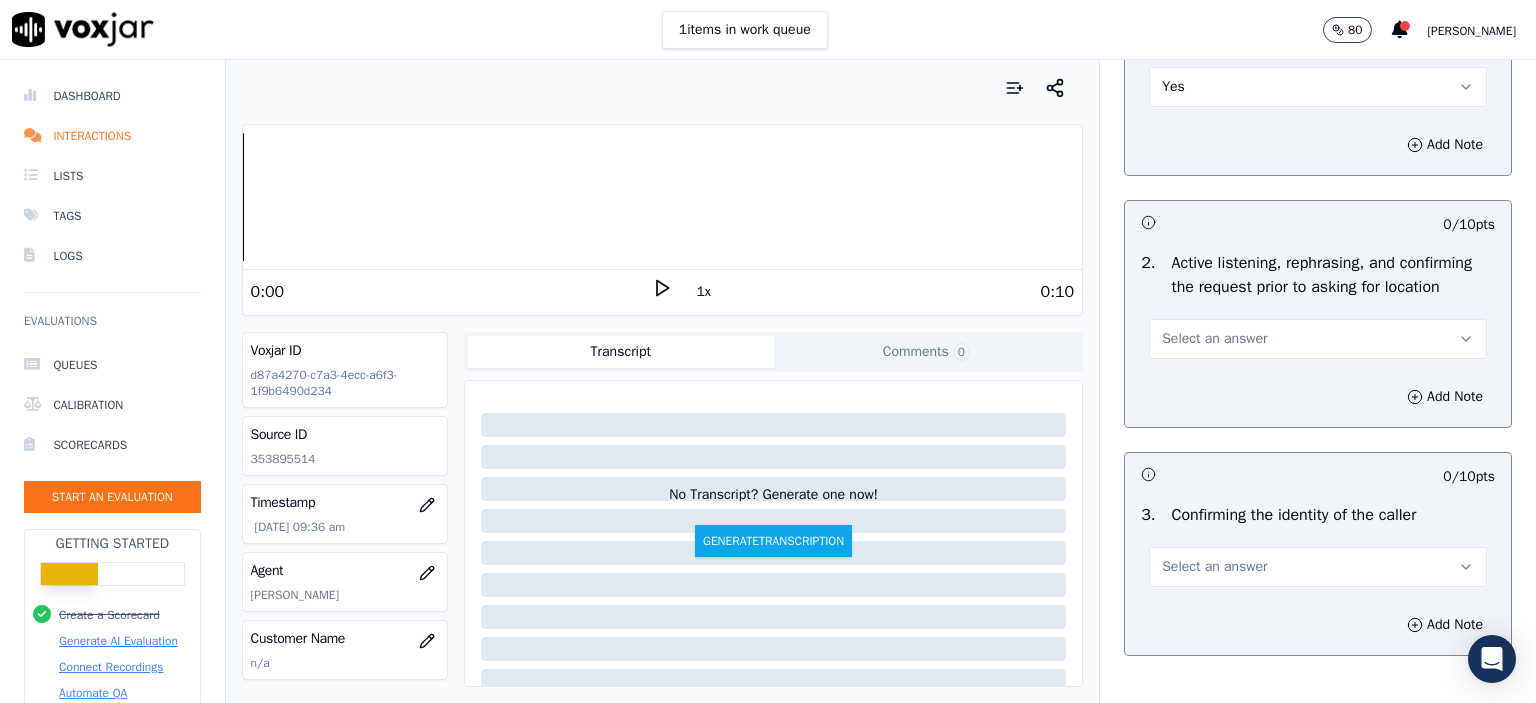 scroll, scrollTop: 300, scrollLeft: 0, axis: vertical 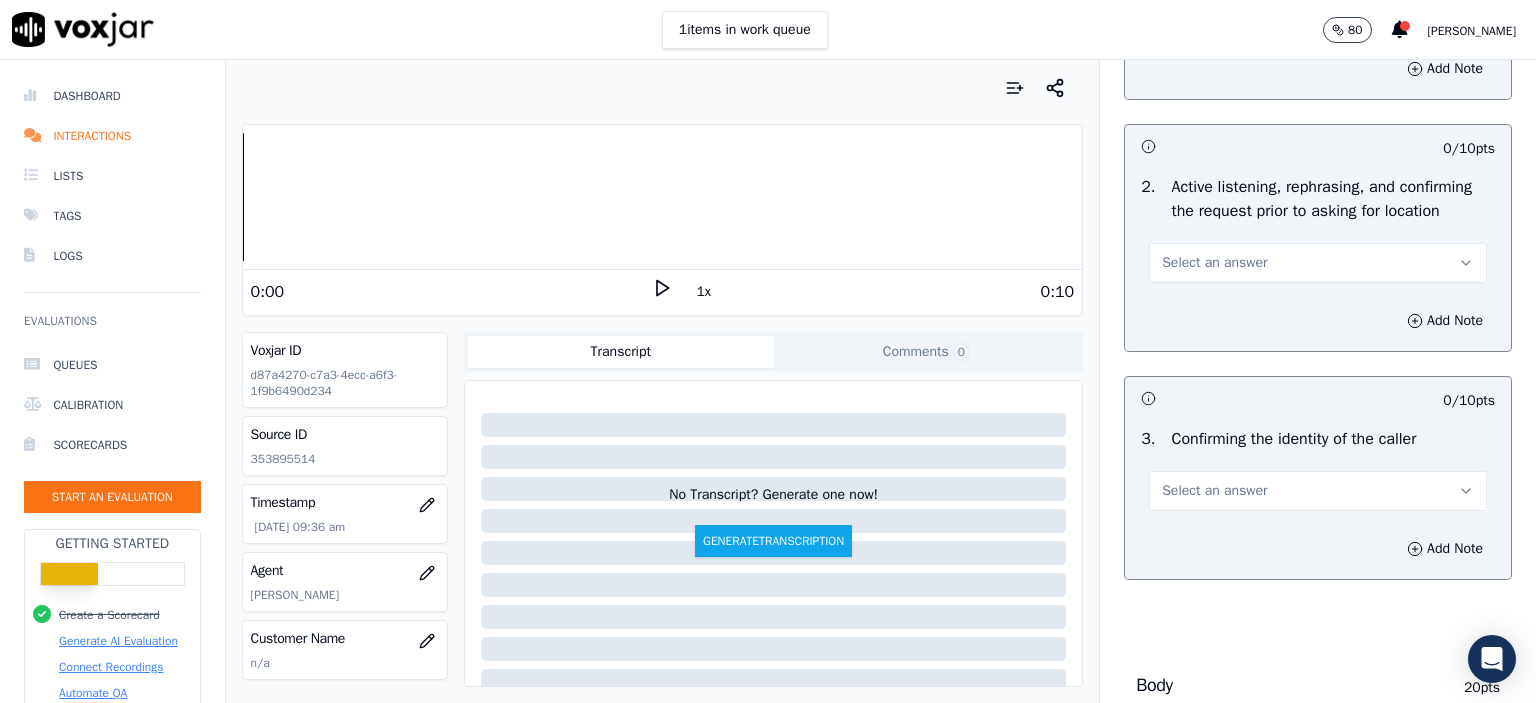 click on "Select an answer" at bounding box center [1318, 263] 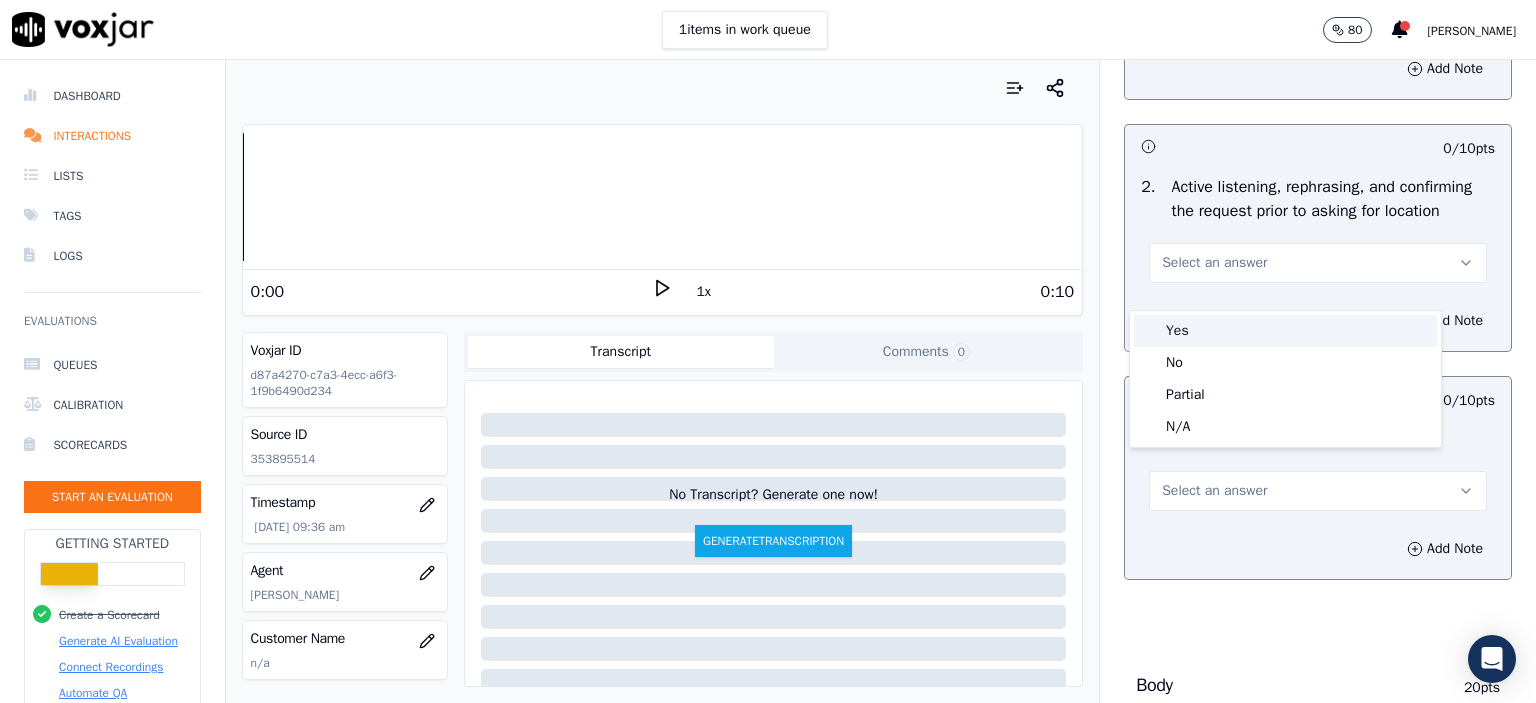 click on "Yes" at bounding box center [1285, 331] 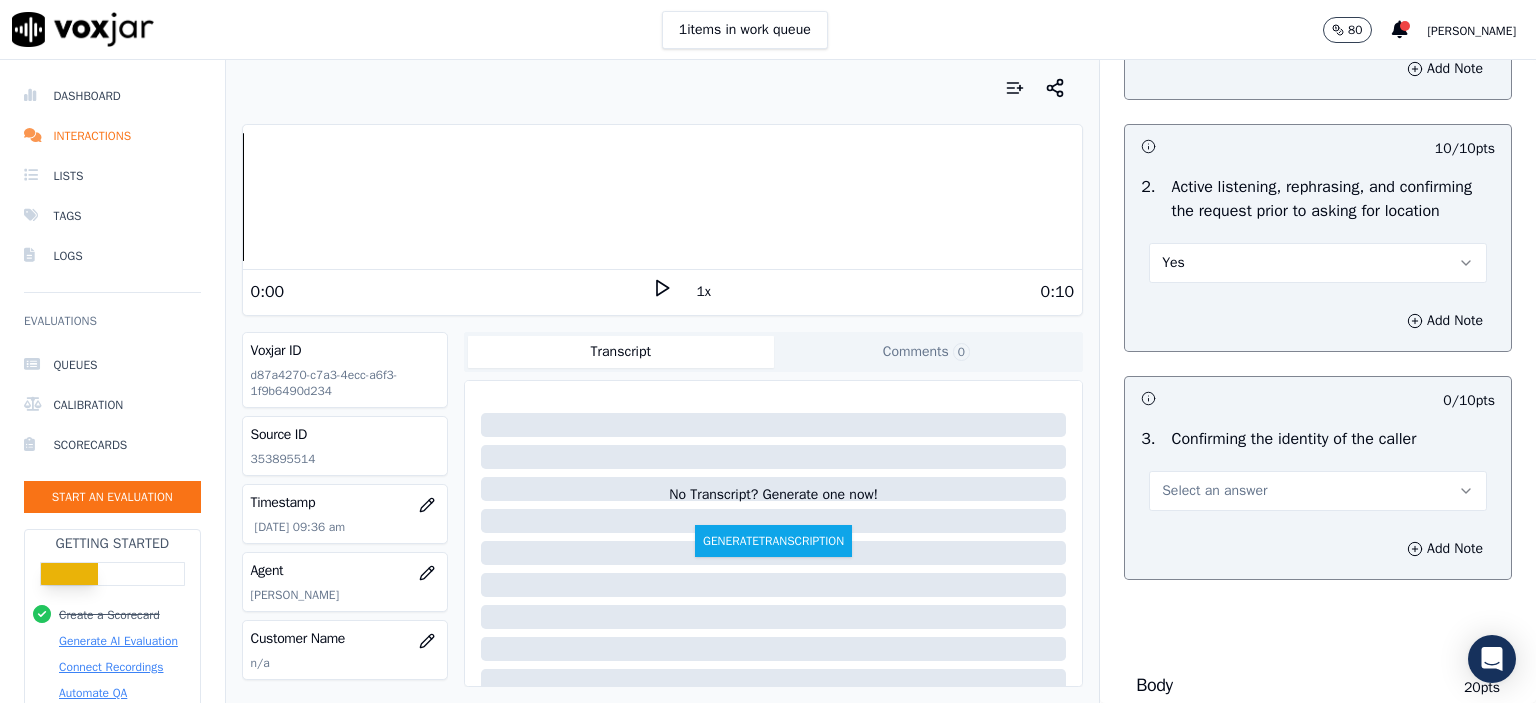 click on "Select an answer" at bounding box center (1318, 491) 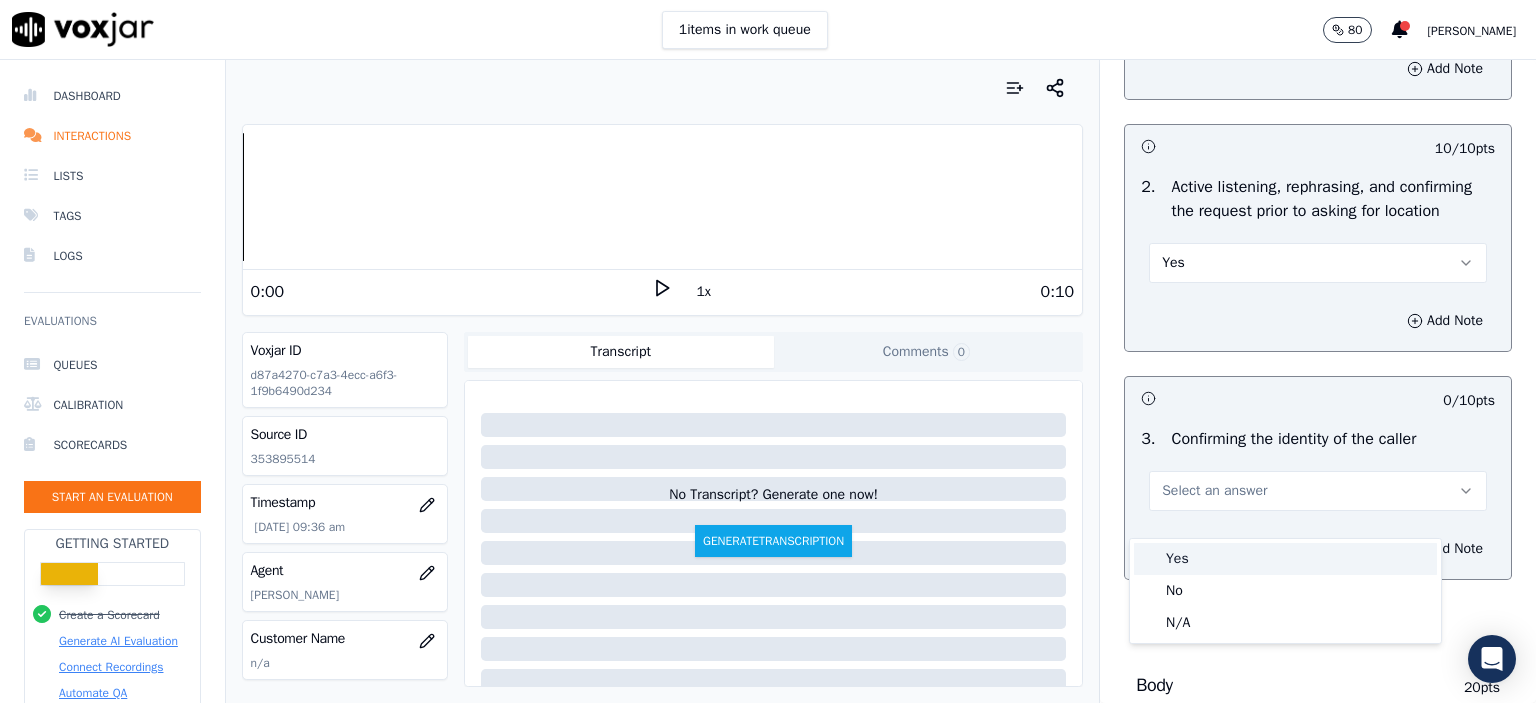 click on "Yes" at bounding box center [1285, 559] 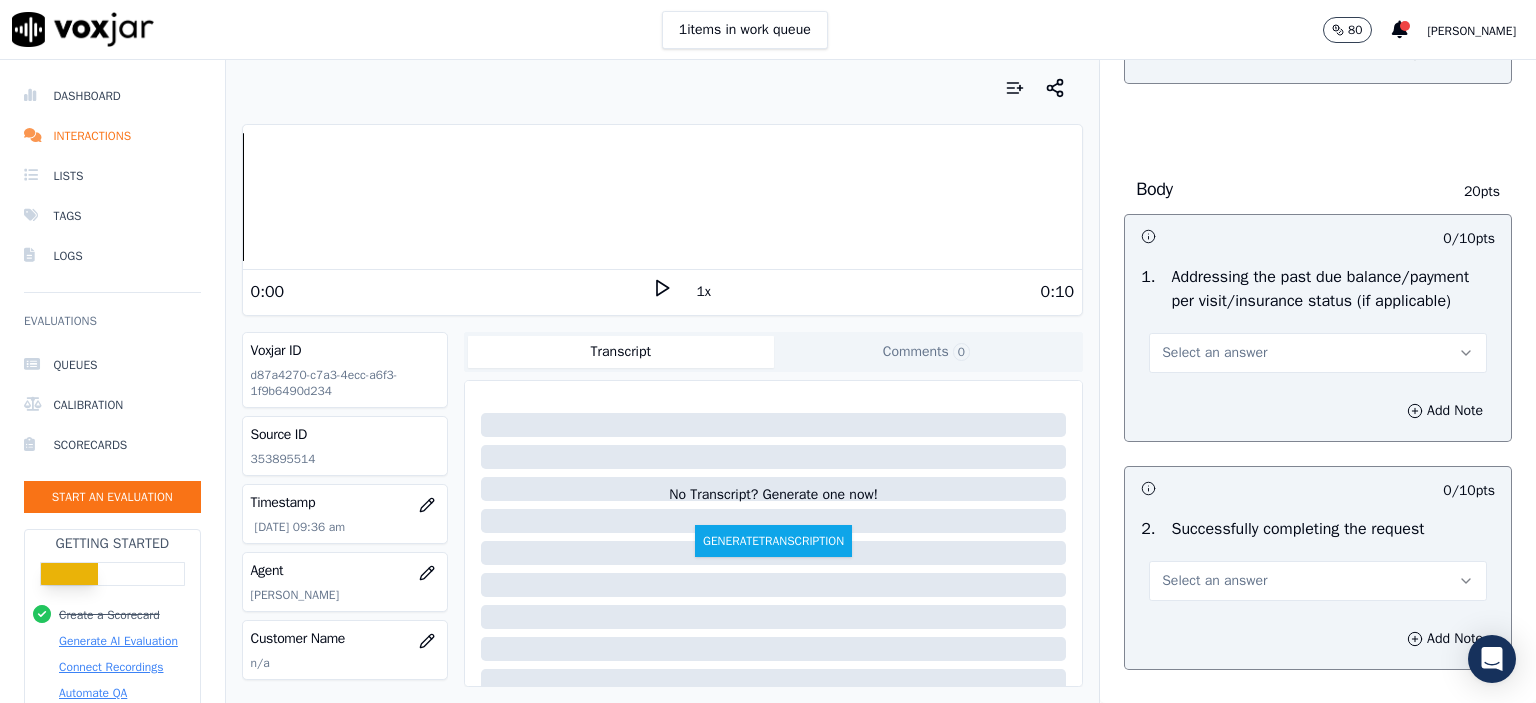 scroll, scrollTop: 800, scrollLeft: 0, axis: vertical 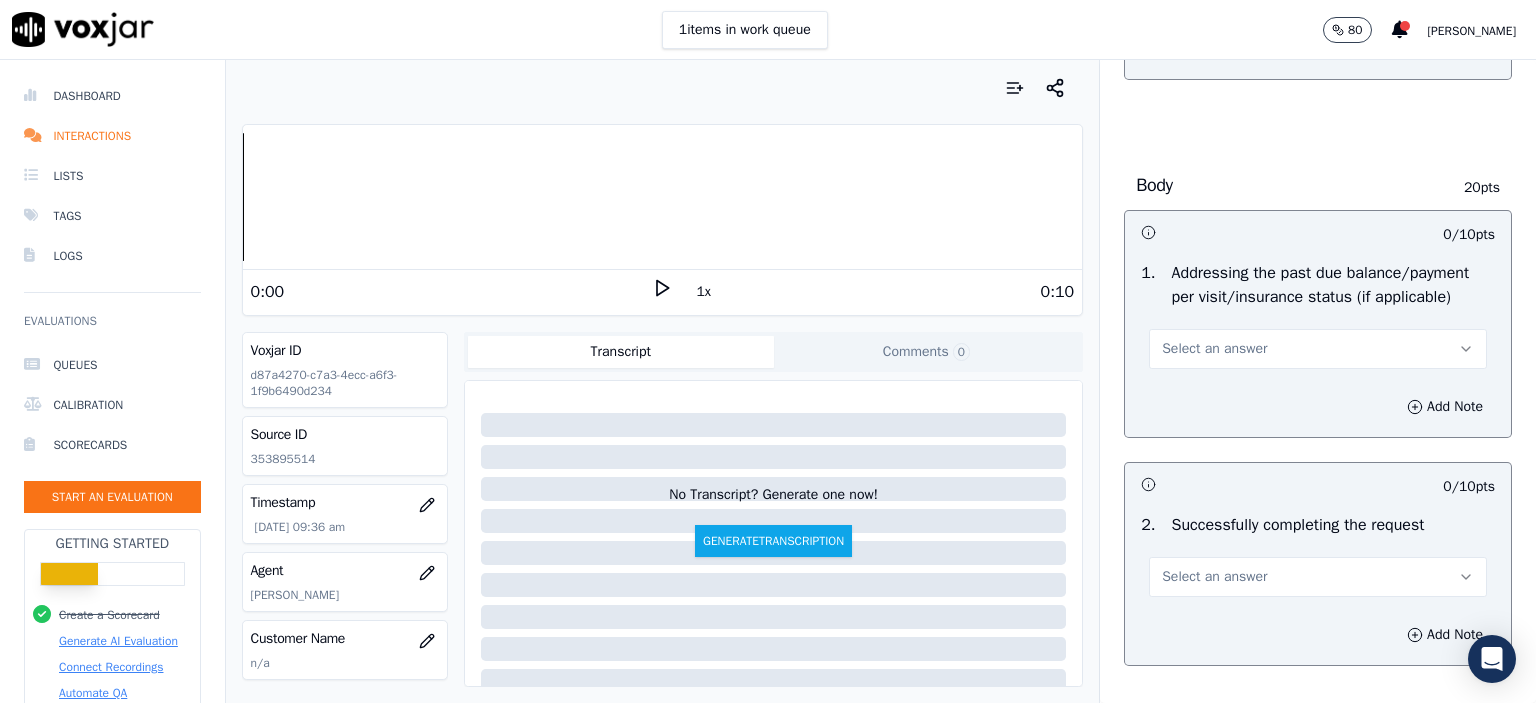 click on "Select an answer" at bounding box center (1318, 349) 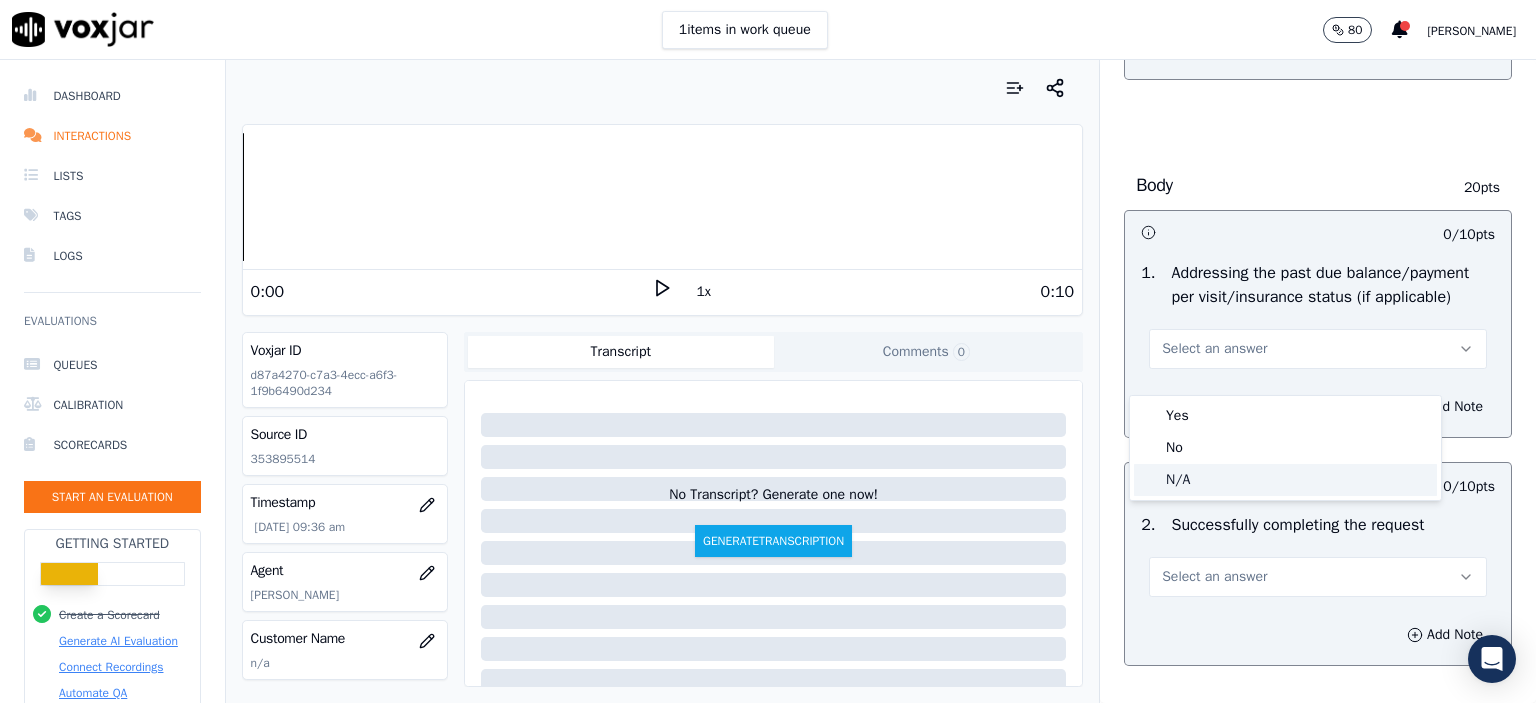 click on "N/A" 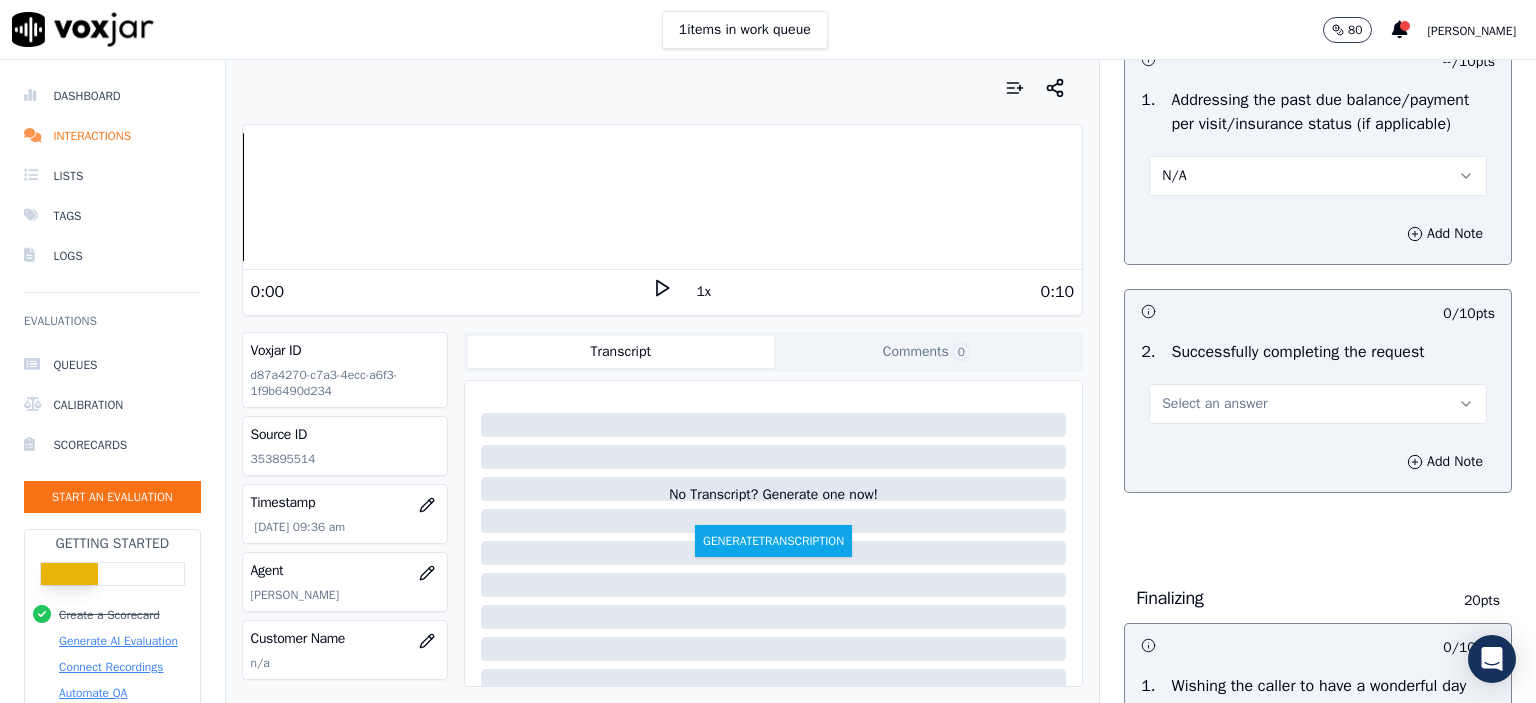 scroll, scrollTop: 1000, scrollLeft: 0, axis: vertical 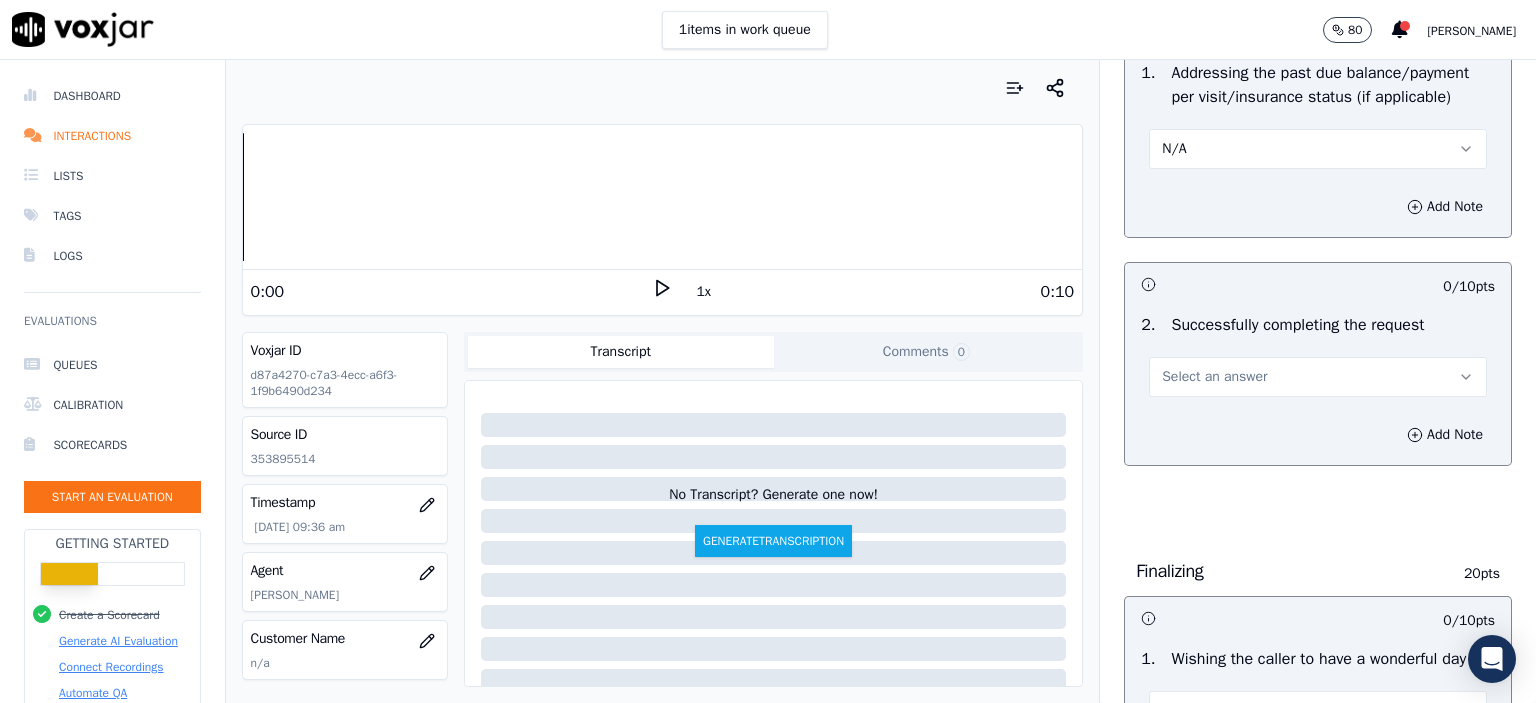 click on "Select an answer" at bounding box center (1214, 377) 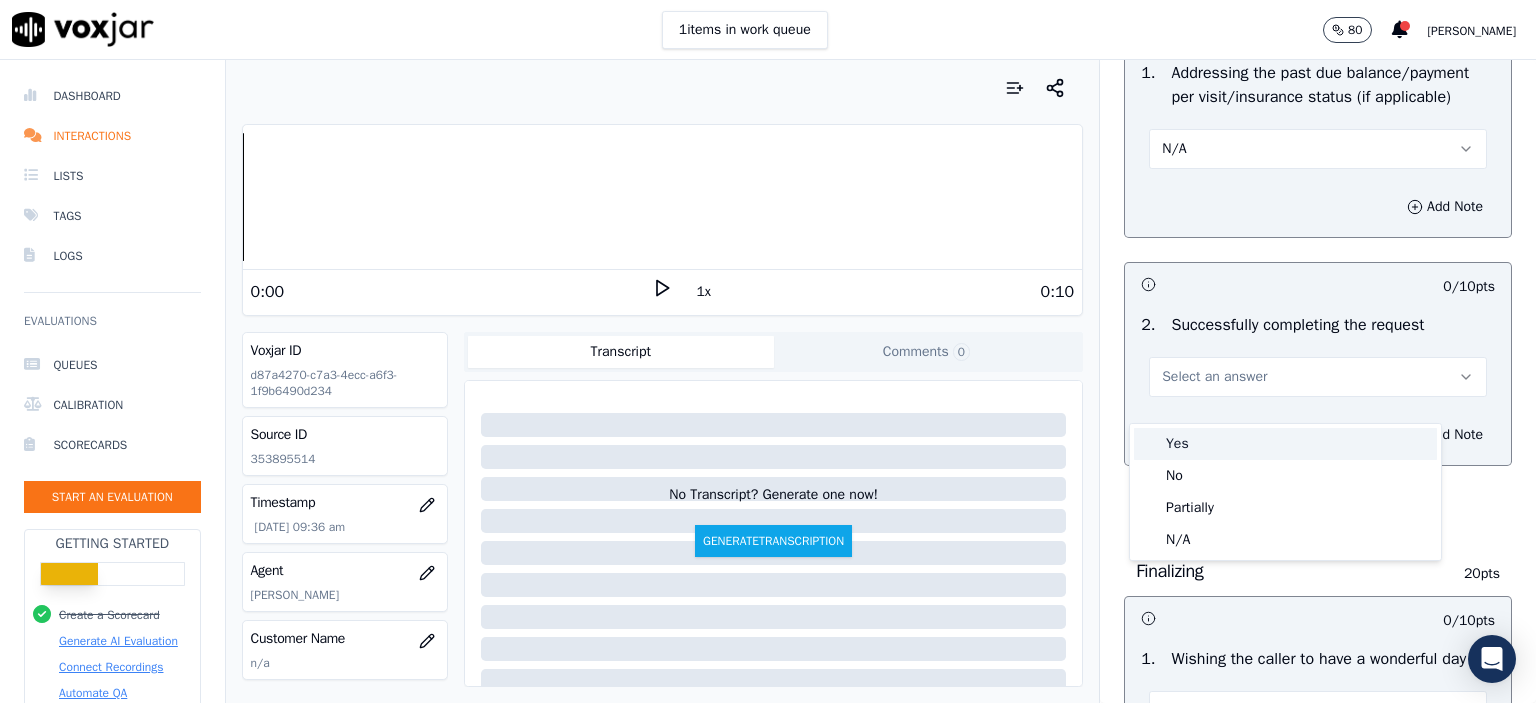 click on "Yes" at bounding box center (1285, 444) 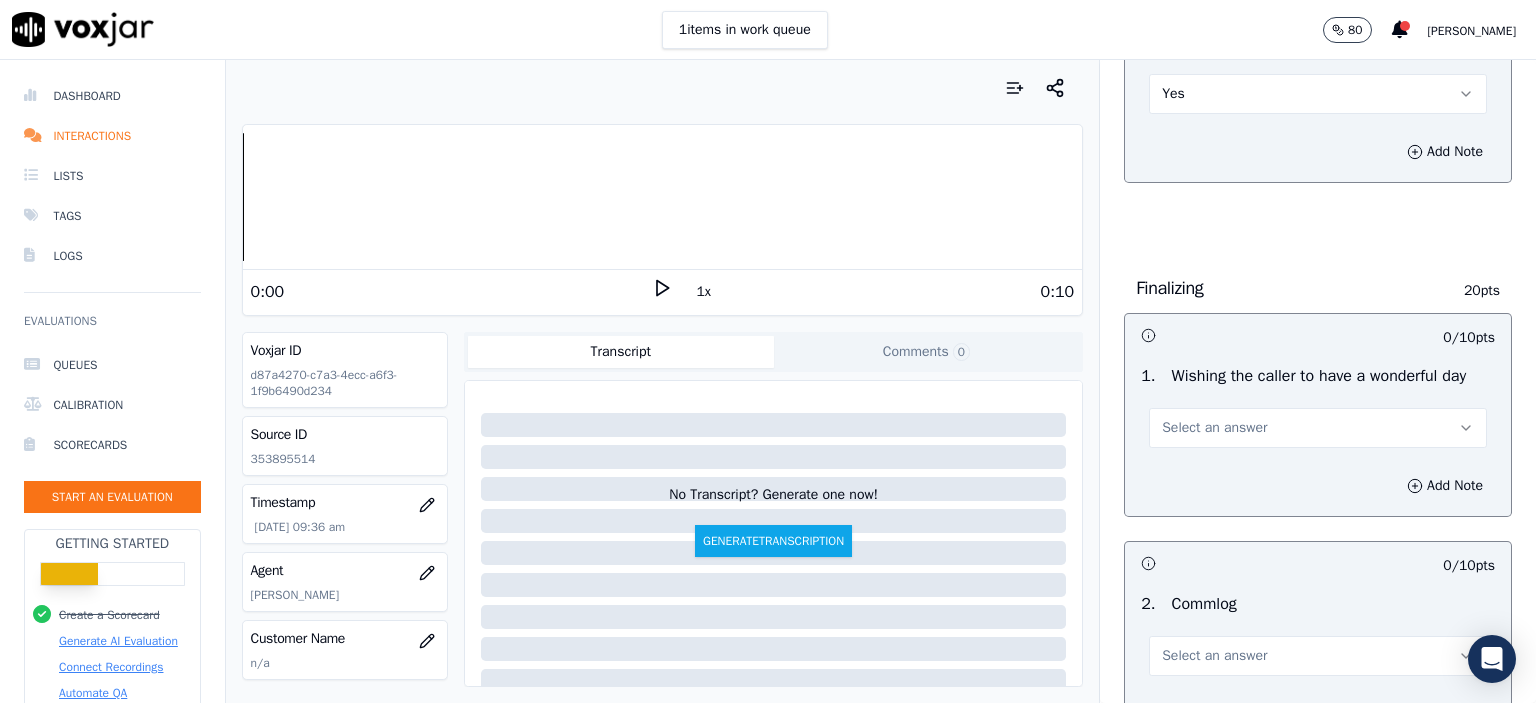 scroll, scrollTop: 1300, scrollLeft: 0, axis: vertical 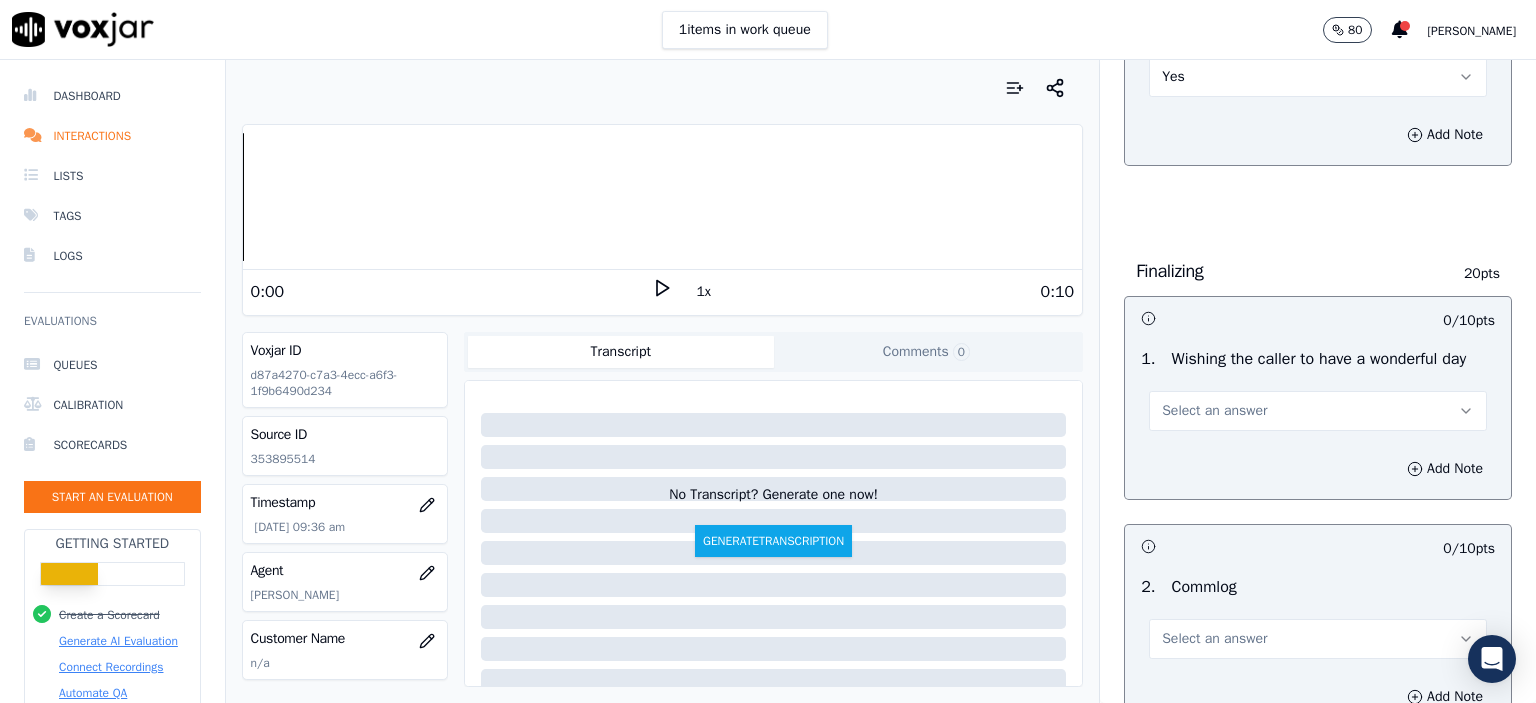 click on "Select an answer" at bounding box center [1318, 409] 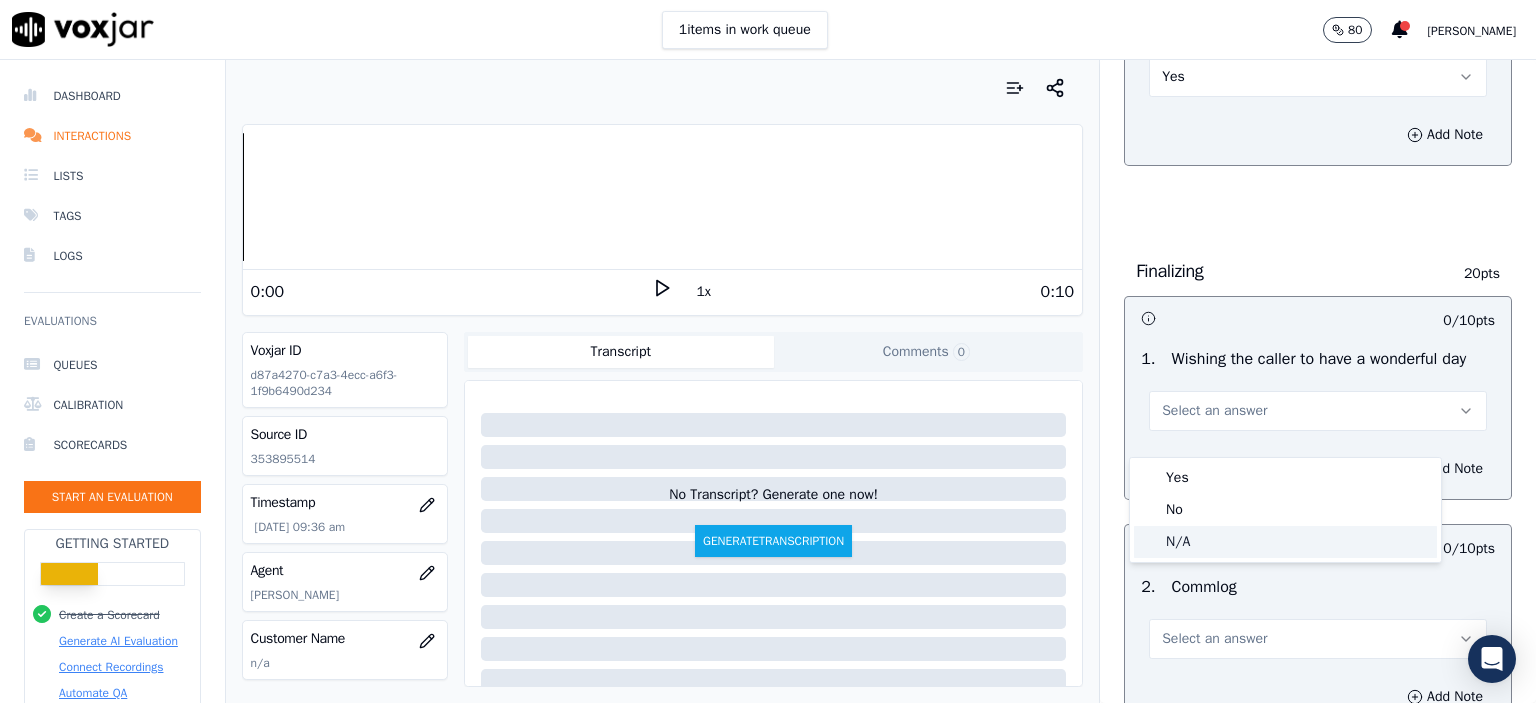 click on "N/A" 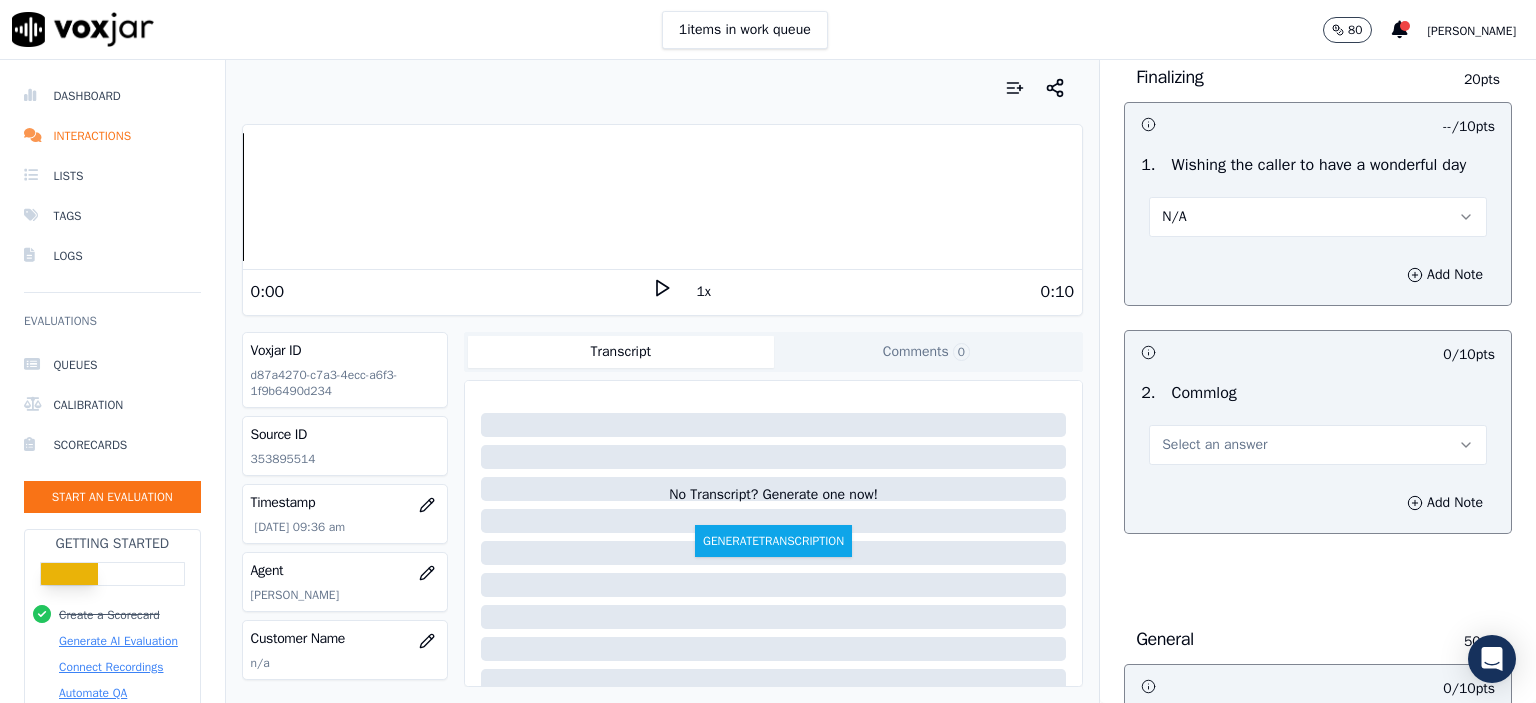 scroll, scrollTop: 1500, scrollLeft: 0, axis: vertical 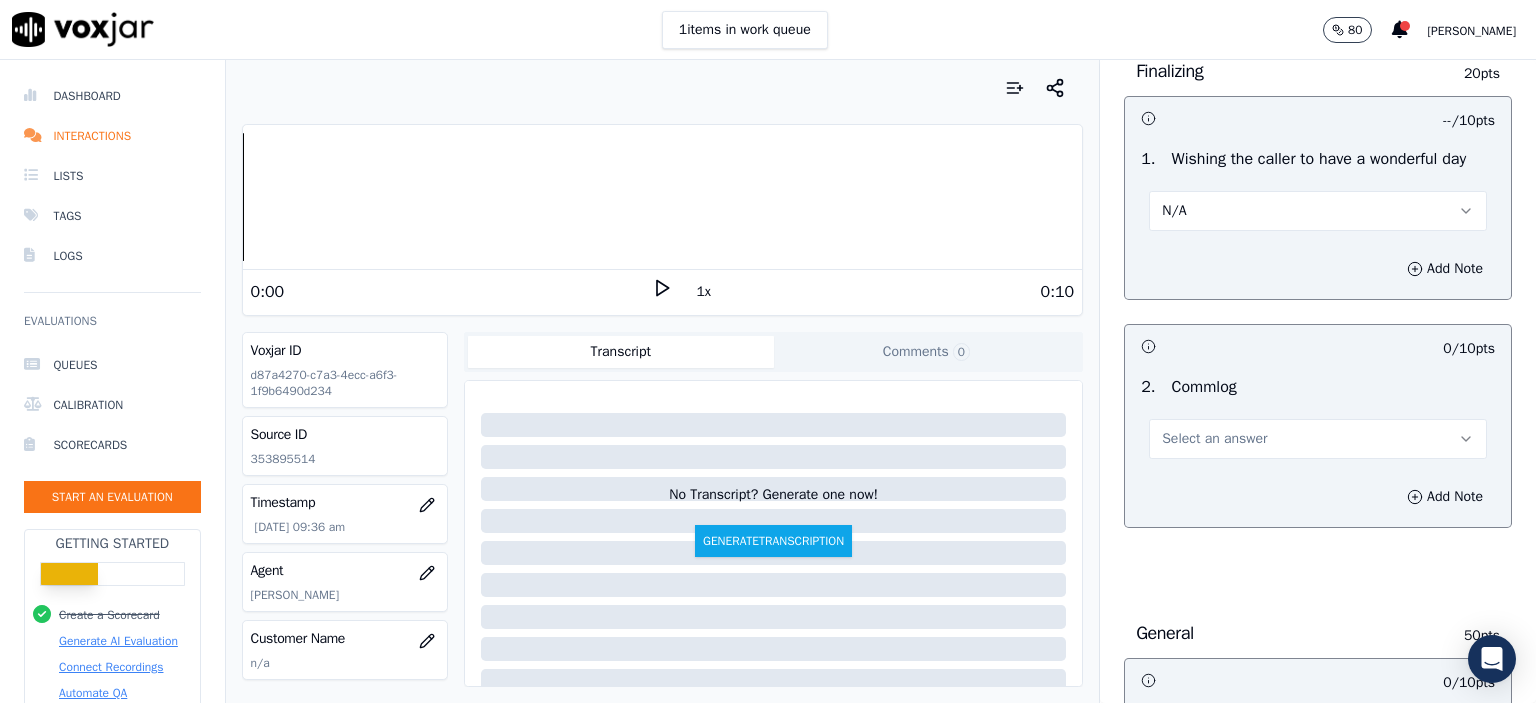 click on "Select an answer" at bounding box center (1318, 439) 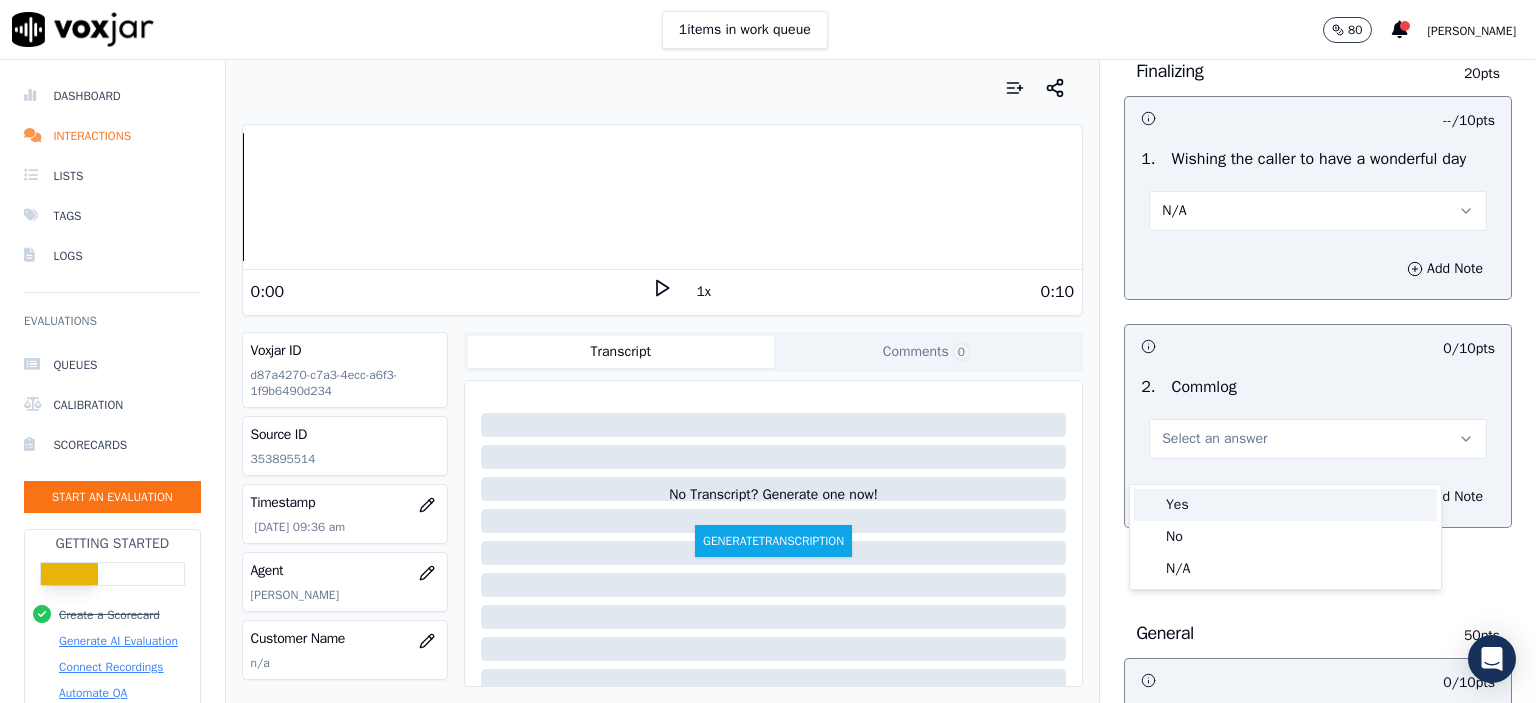 click on "Yes" at bounding box center [1285, 505] 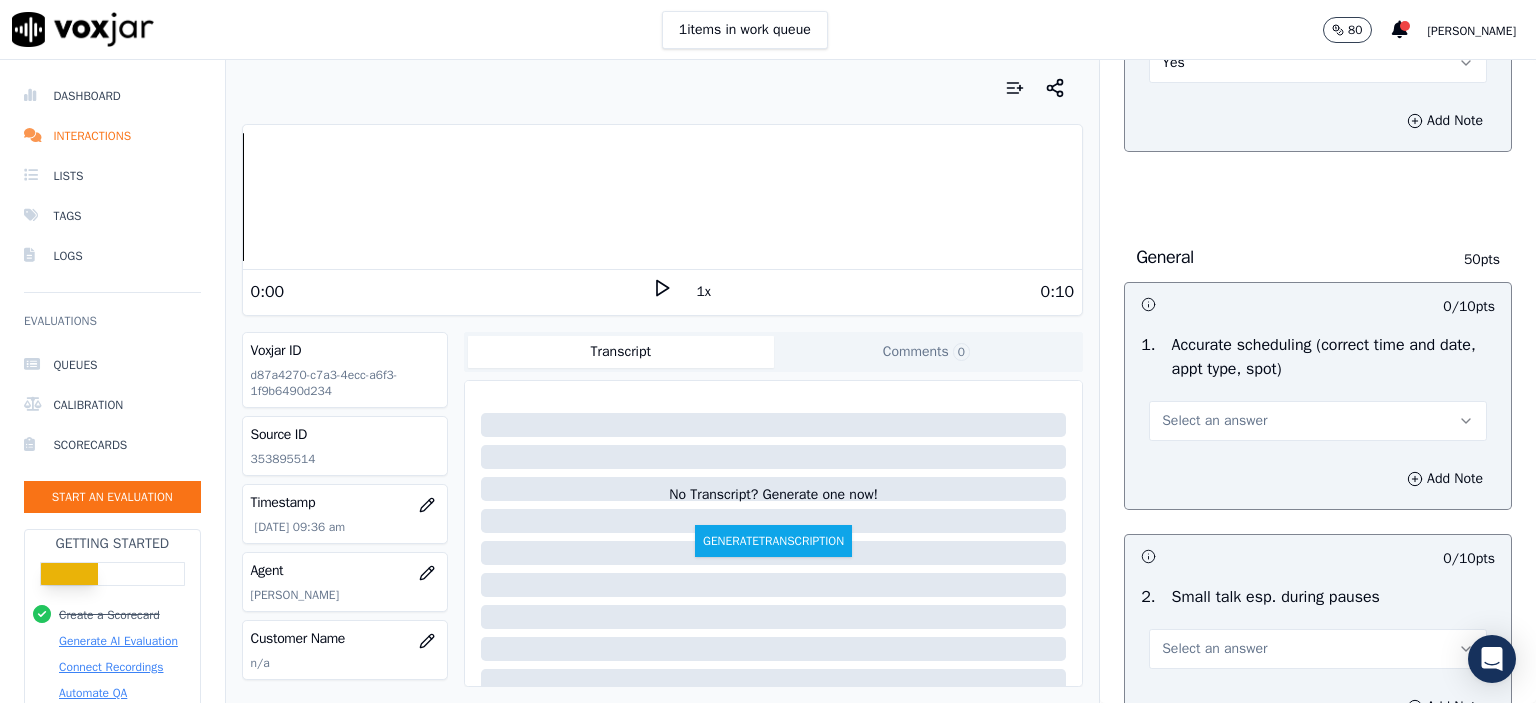 scroll, scrollTop: 1900, scrollLeft: 0, axis: vertical 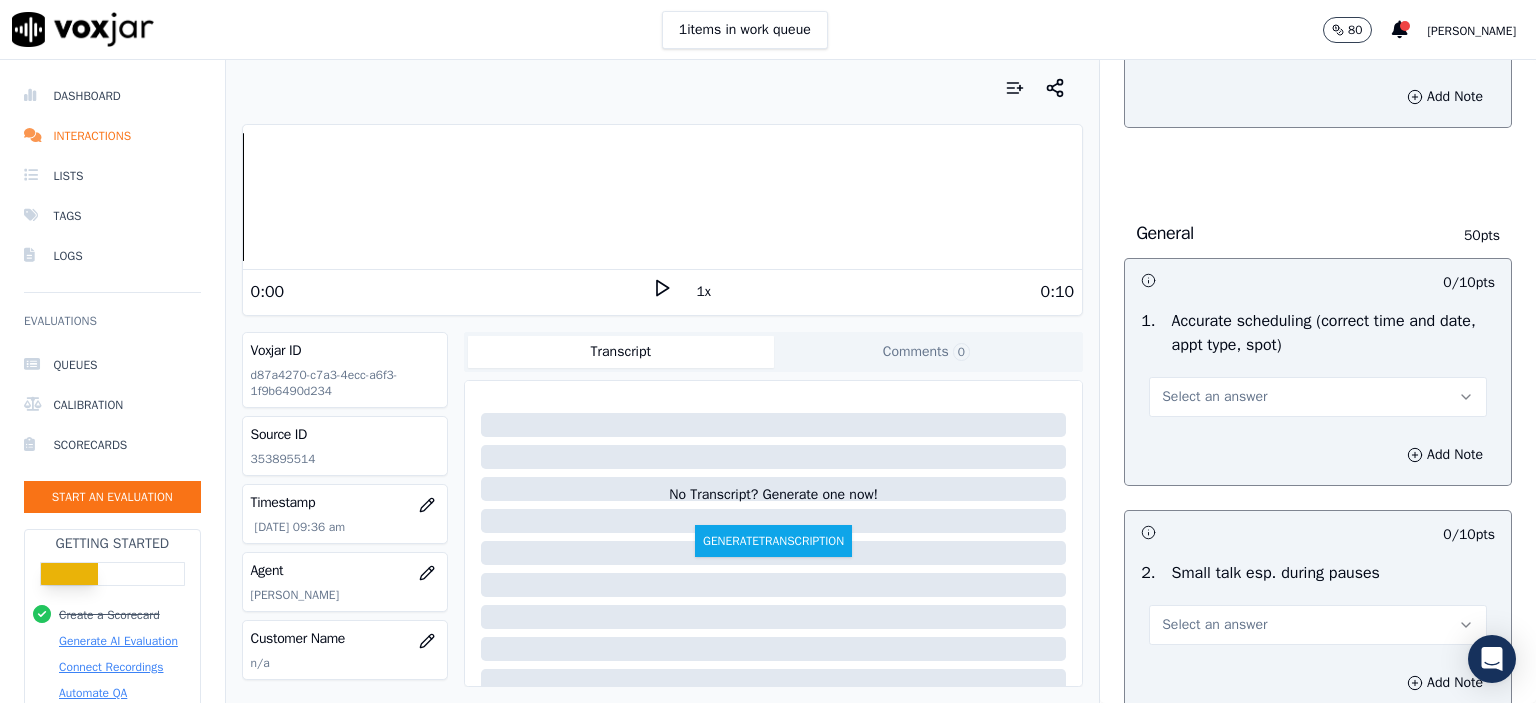 drag, startPoint x: 1222, startPoint y: 419, endPoint x: 1218, endPoint y: 431, distance: 12.649111 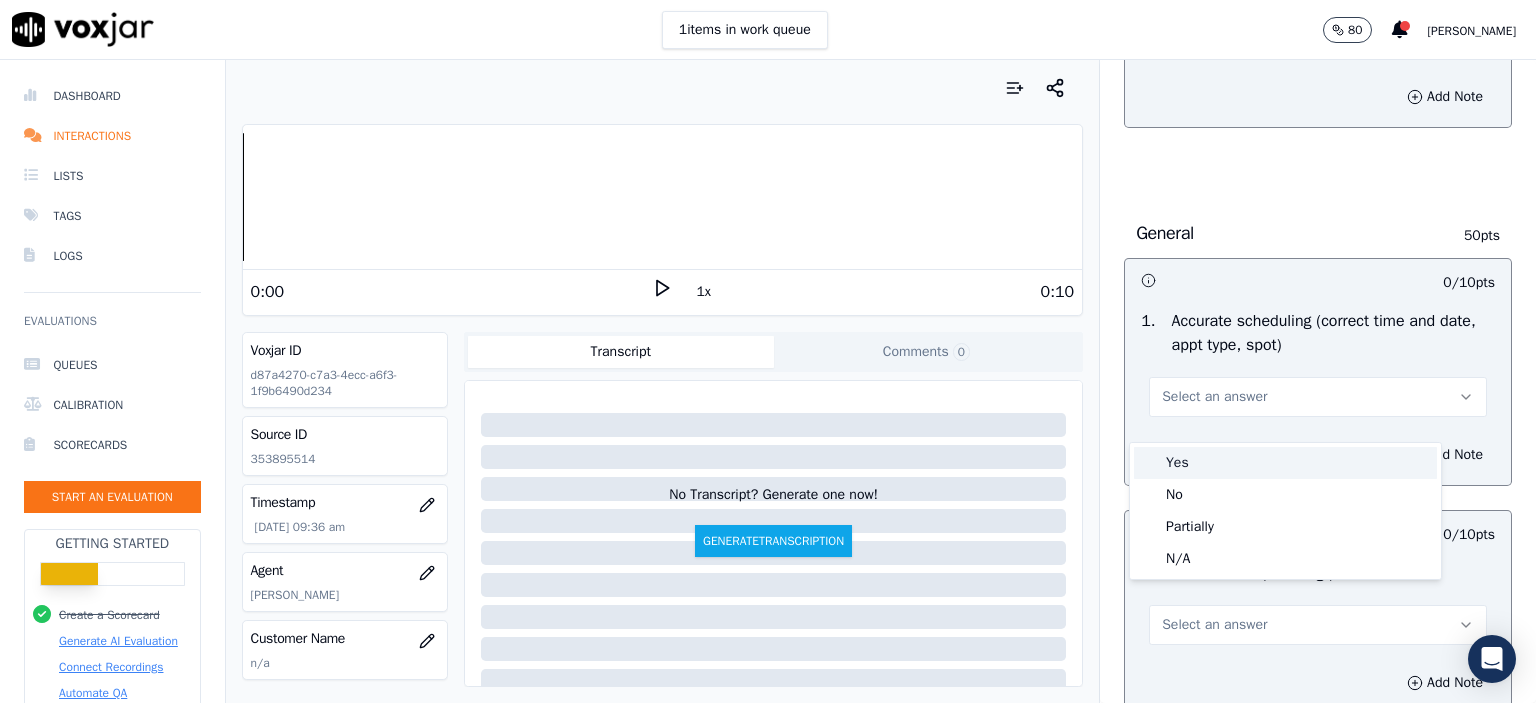 click on "Yes" at bounding box center [1285, 463] 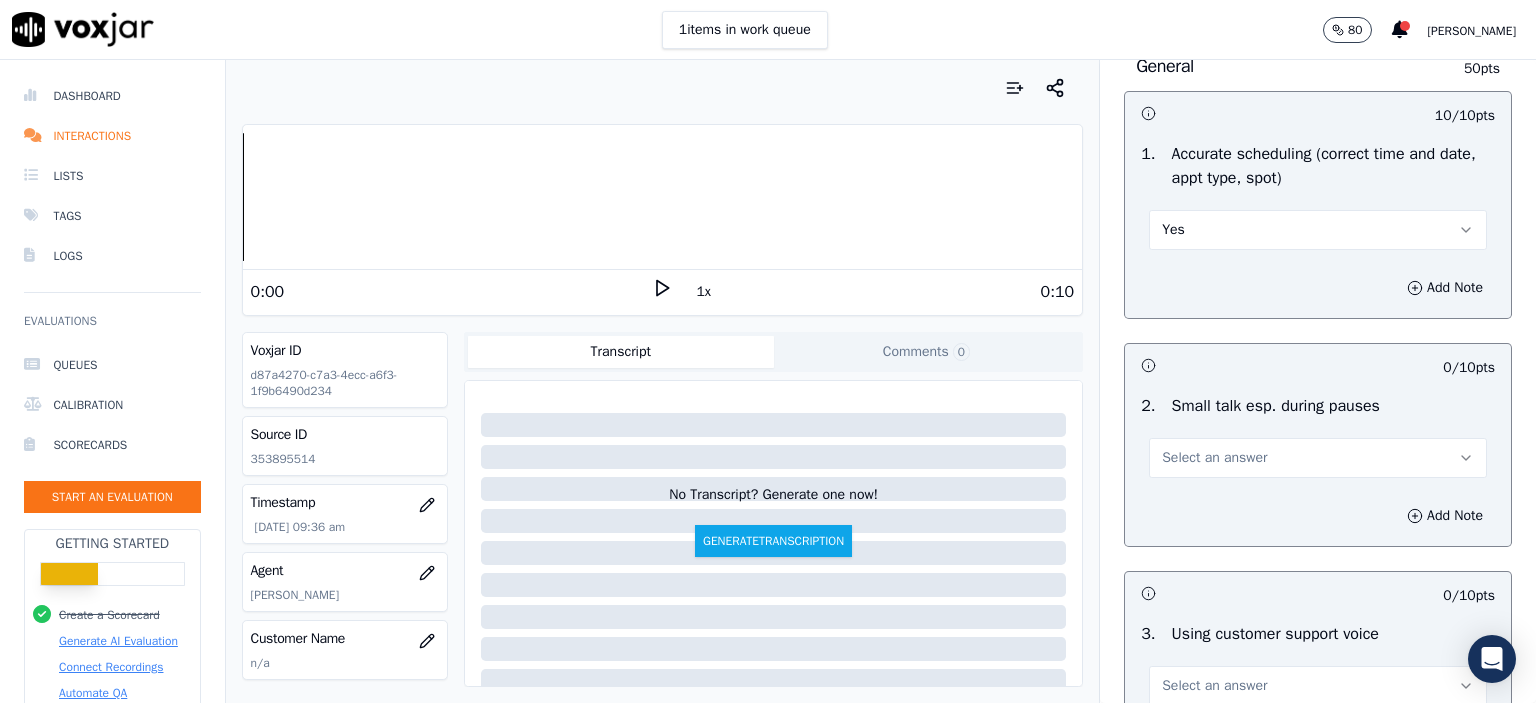 scroll, scrollTop: 2200, scrollLeft: 0, axis: vertical 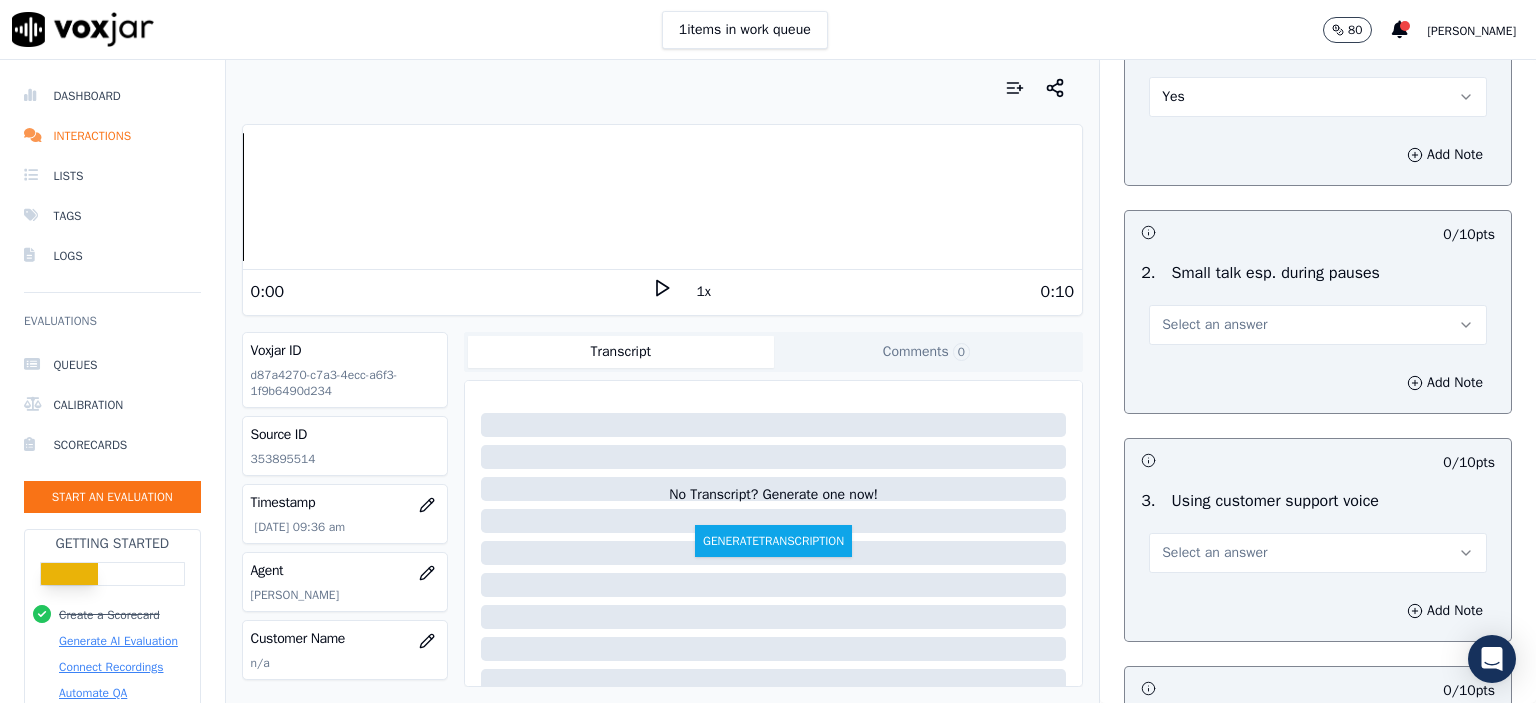 click on "Select an answer" at bounding box center (1318, 325) 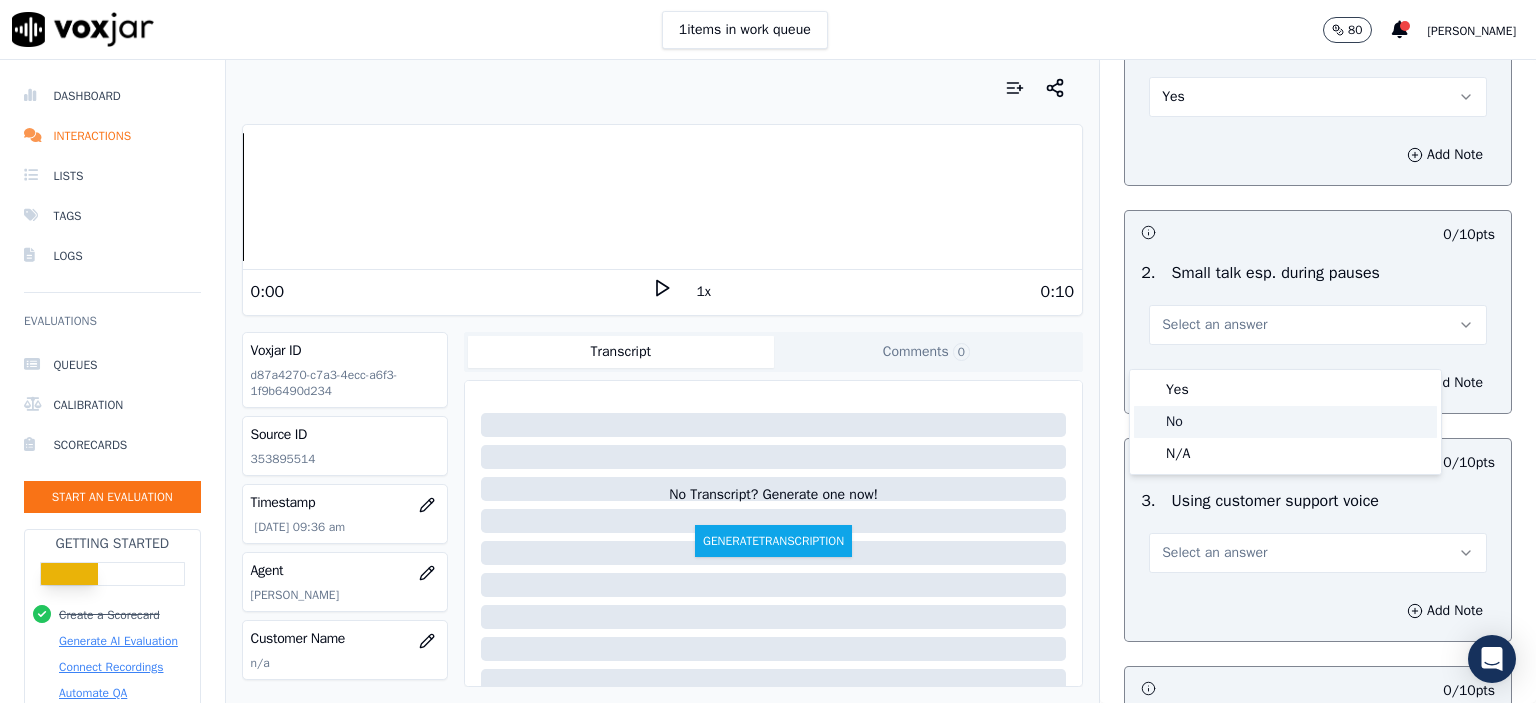 click on "No" 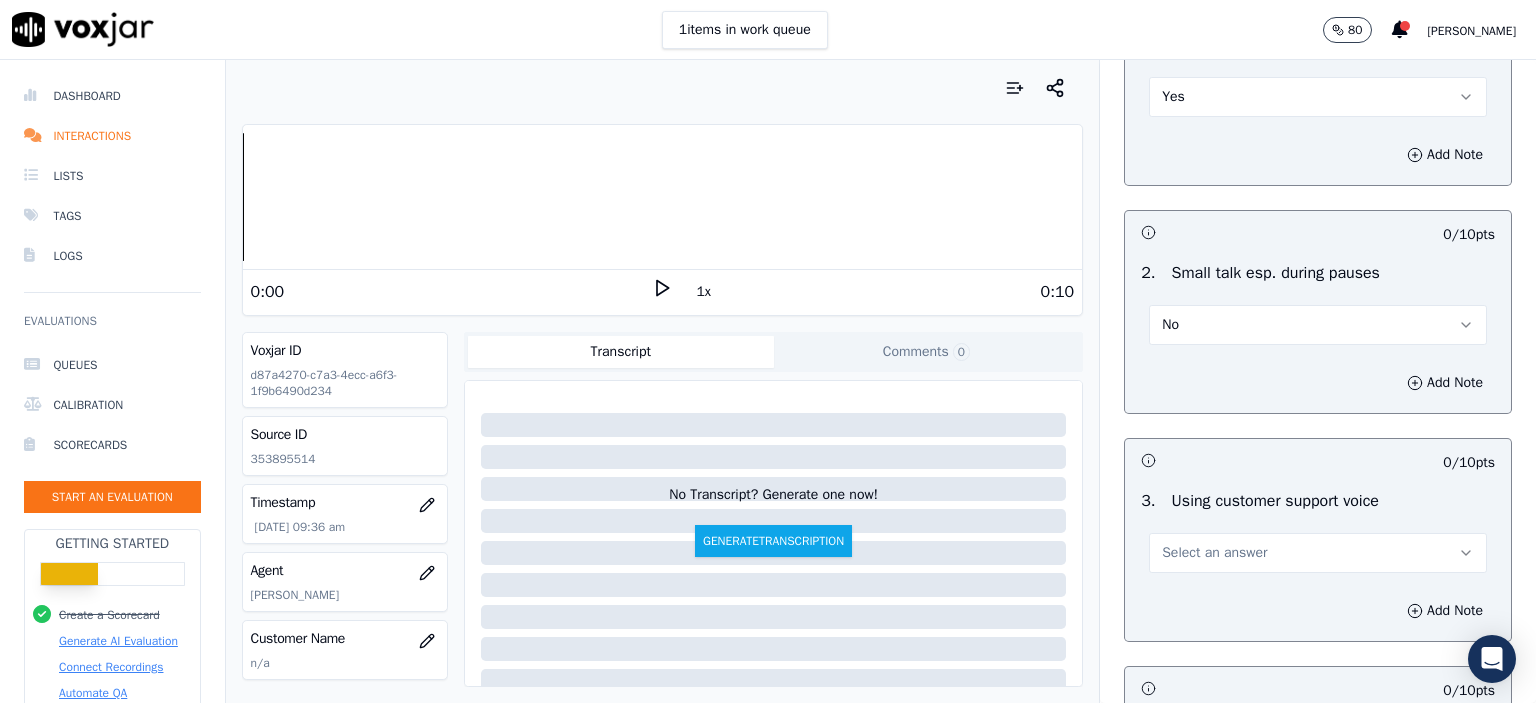 click on "Select an answer" at bounding box center (1318, 553) 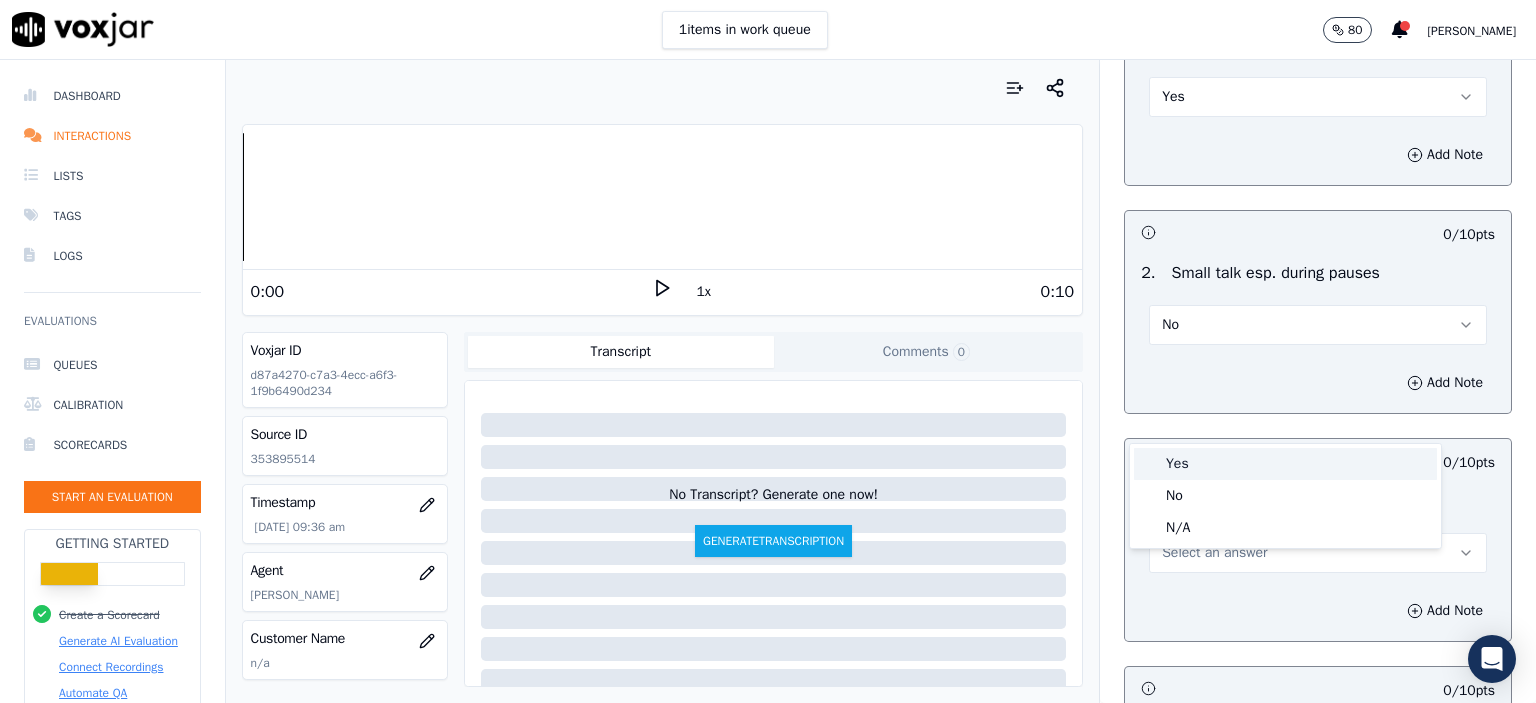 click on "Yes" at bounding box center (1285, 464) 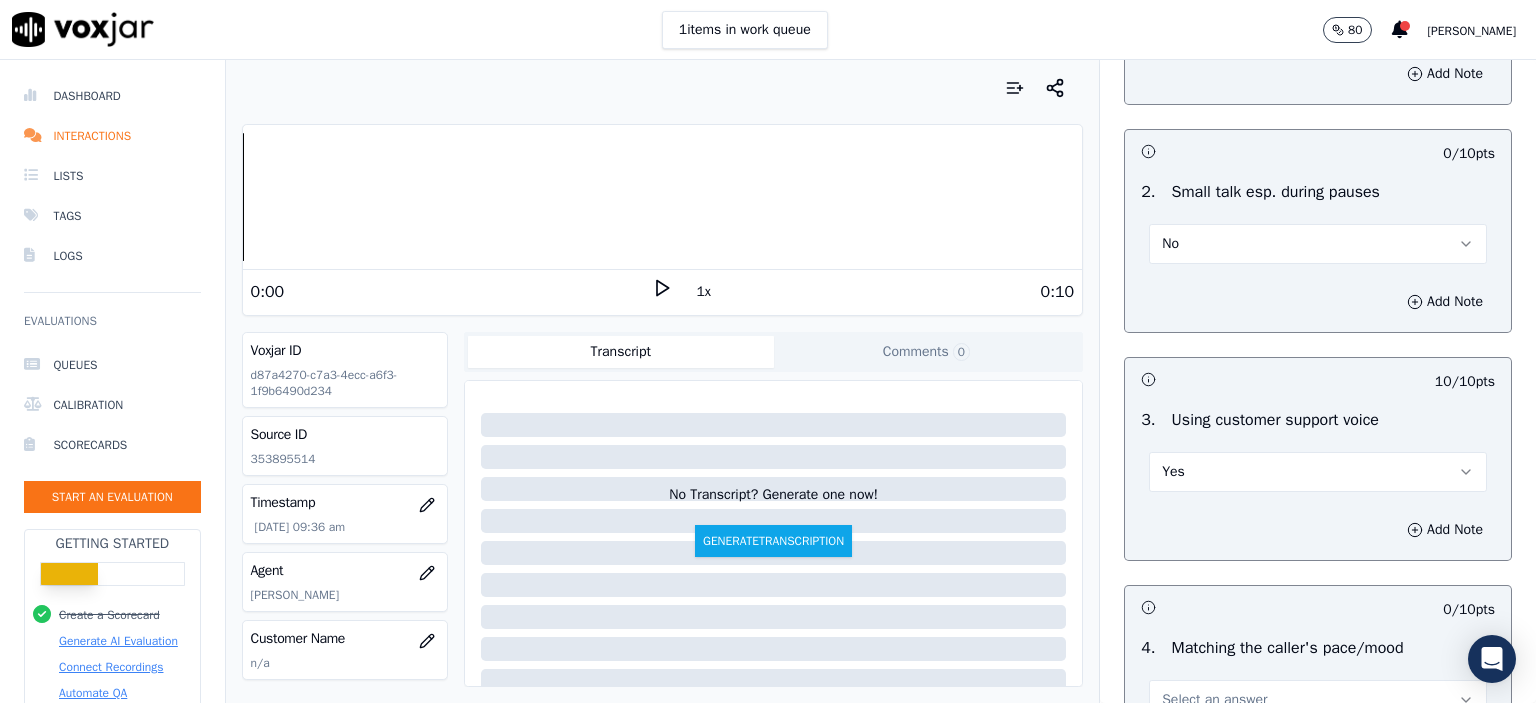 scroll, scrollTop: 2500, scrollLeft: 0, axis: vertical 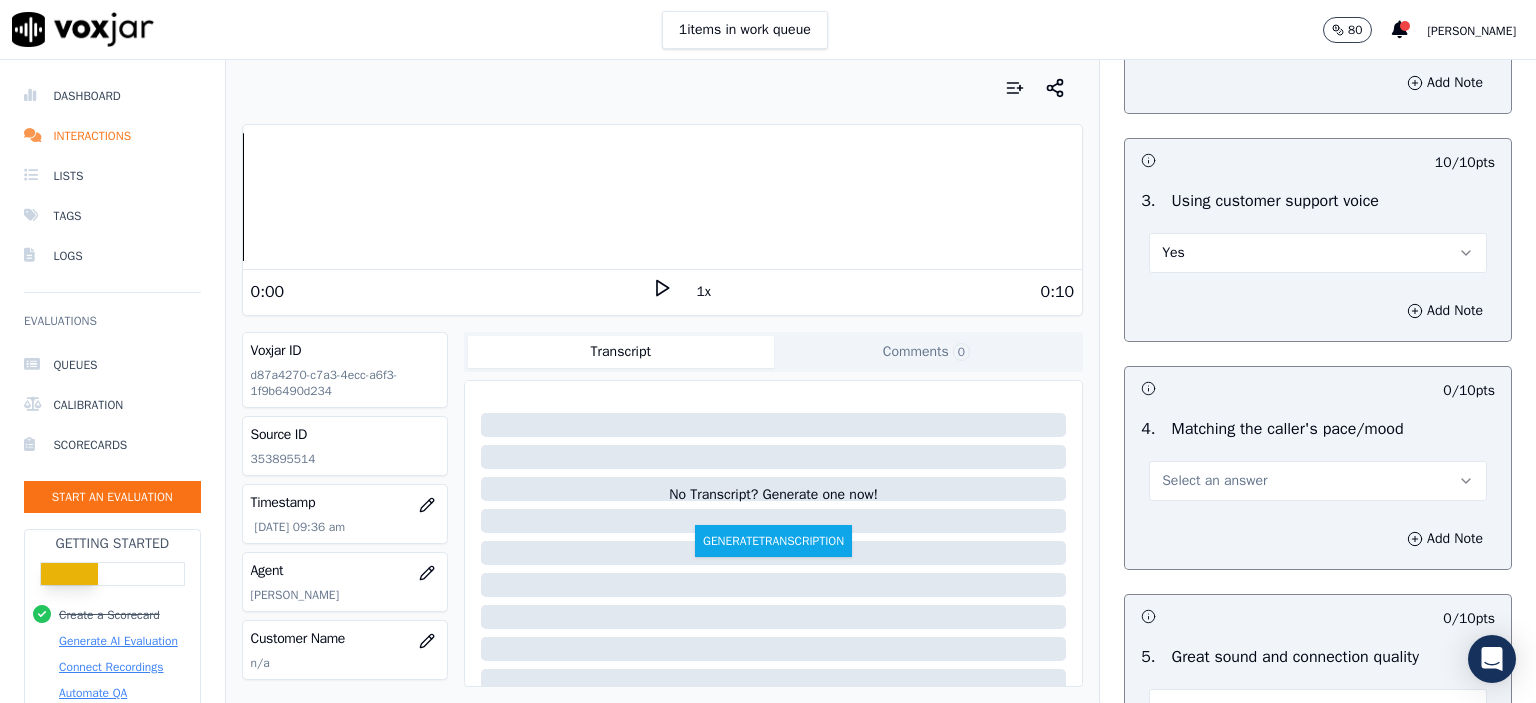 click on "Select an answer" at bounding box center [1318, 481] 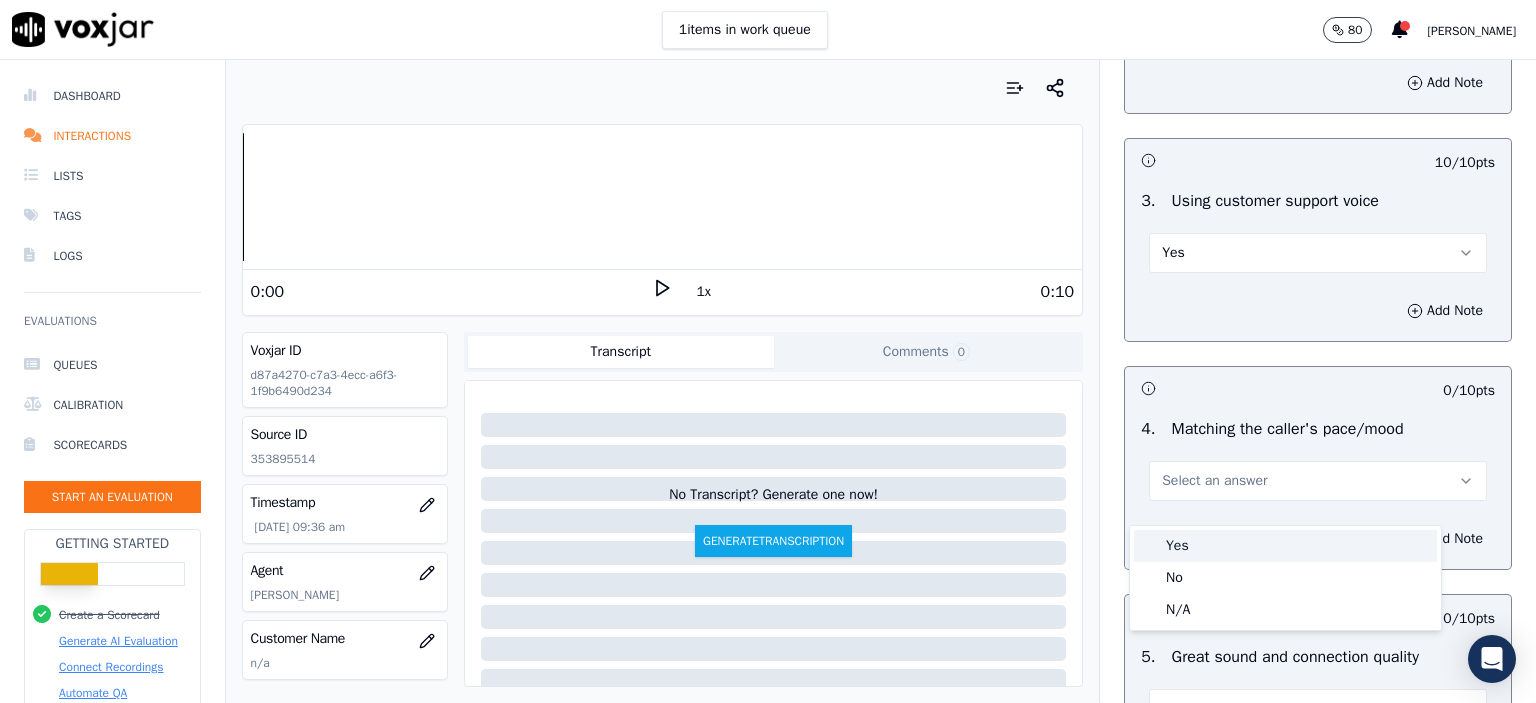 click on "Yes" at bounding box center (1285, 546) 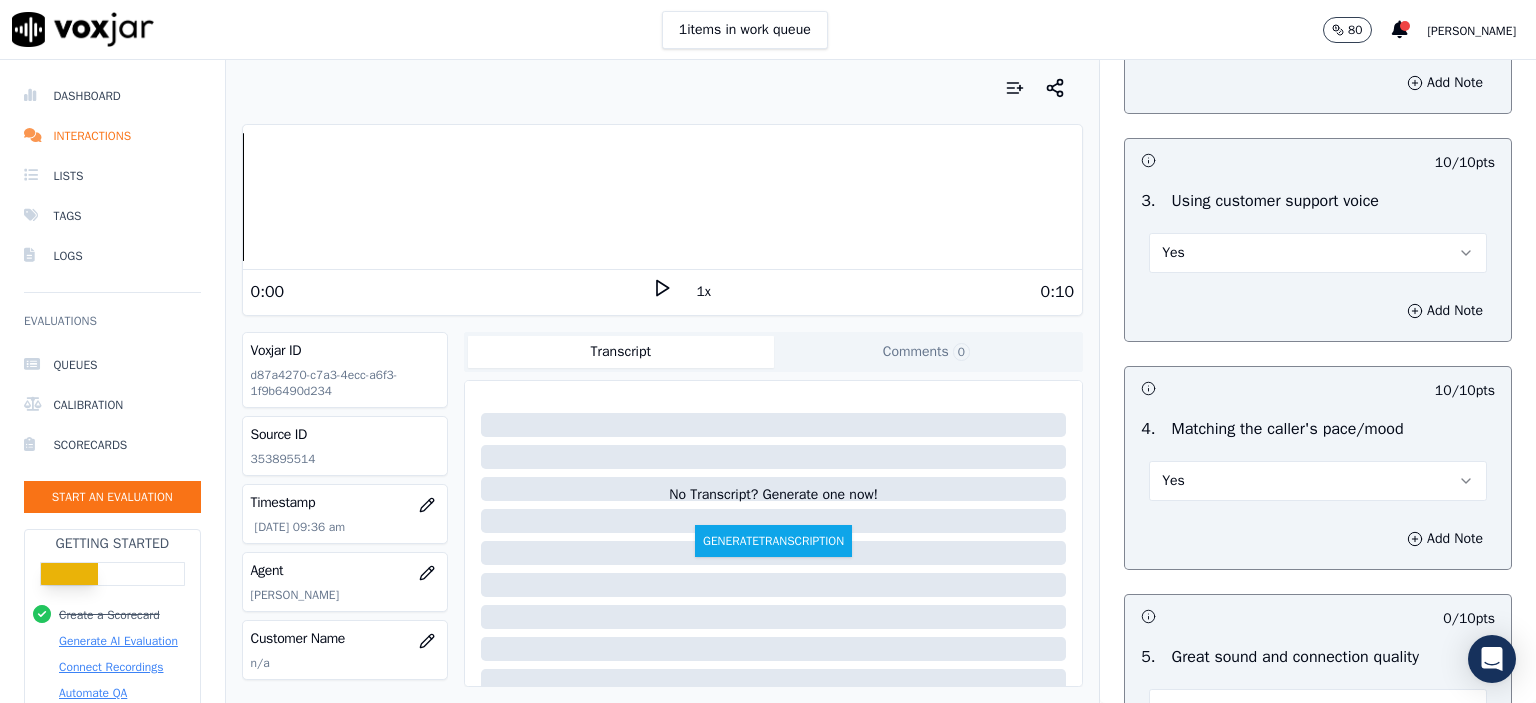scroll, scrollTop: 2800, scrollLeft: 0, axis: vertical 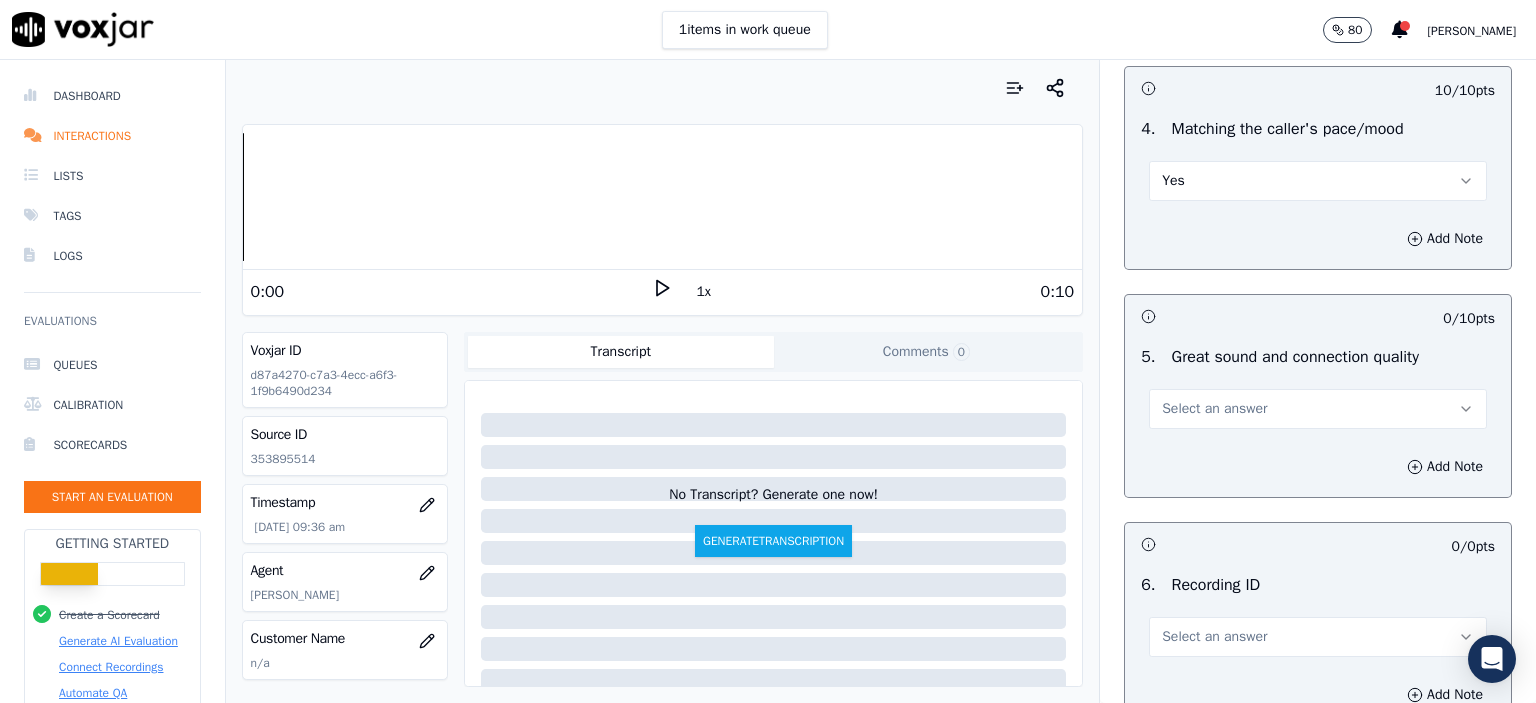 click on "Select an answer" at bounding box center [1214, 409] 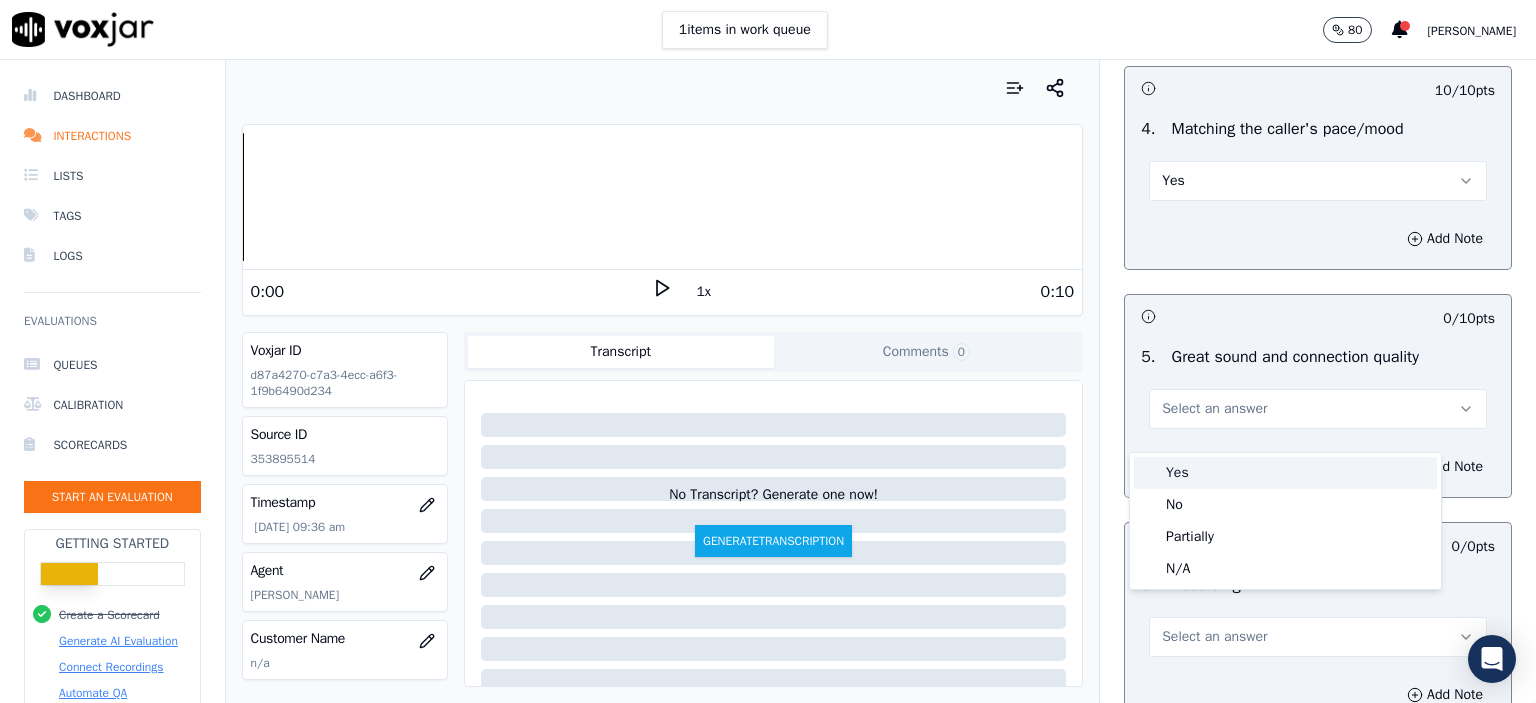 click on "Yes" at bounding box center [1285, 473] 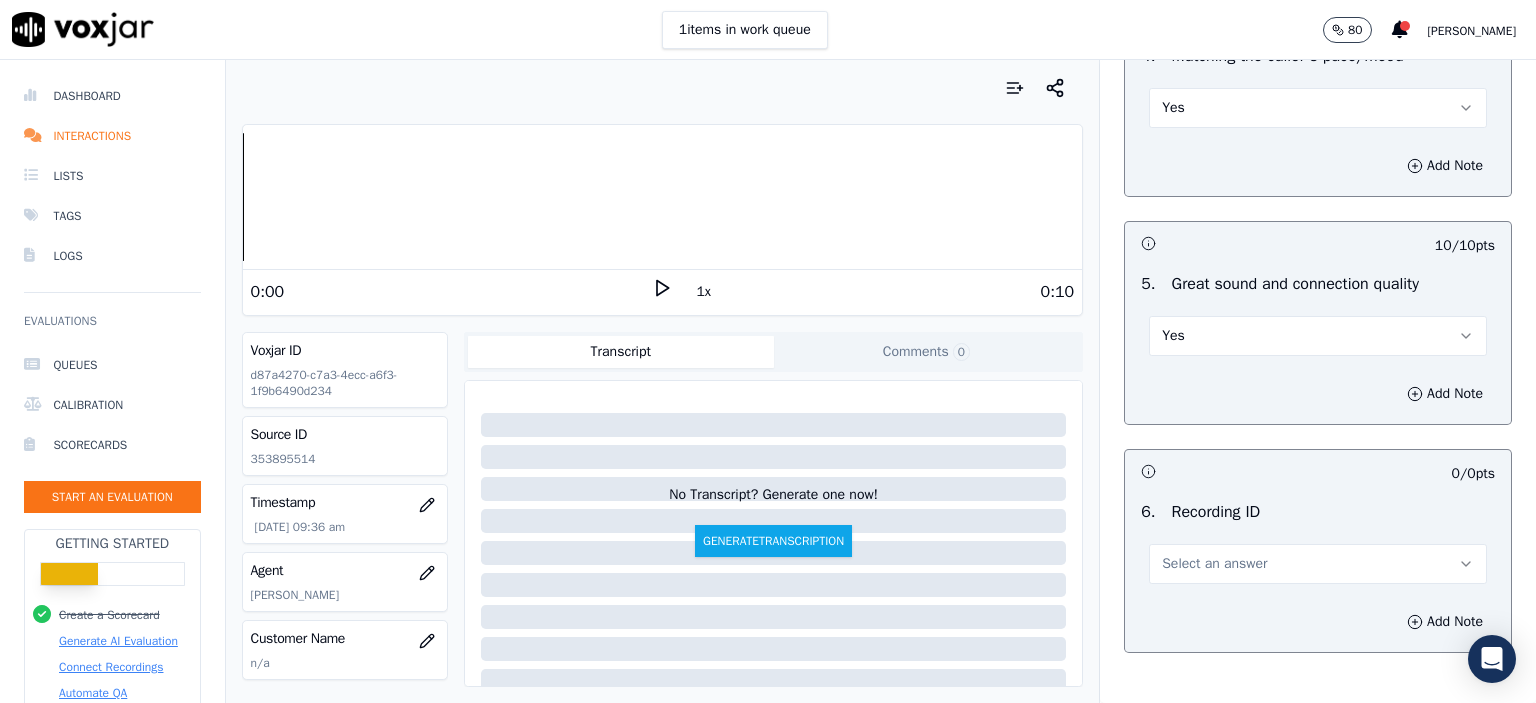 scroll, scrollTop: 3000, scrollLeft: 0, axis: vertical 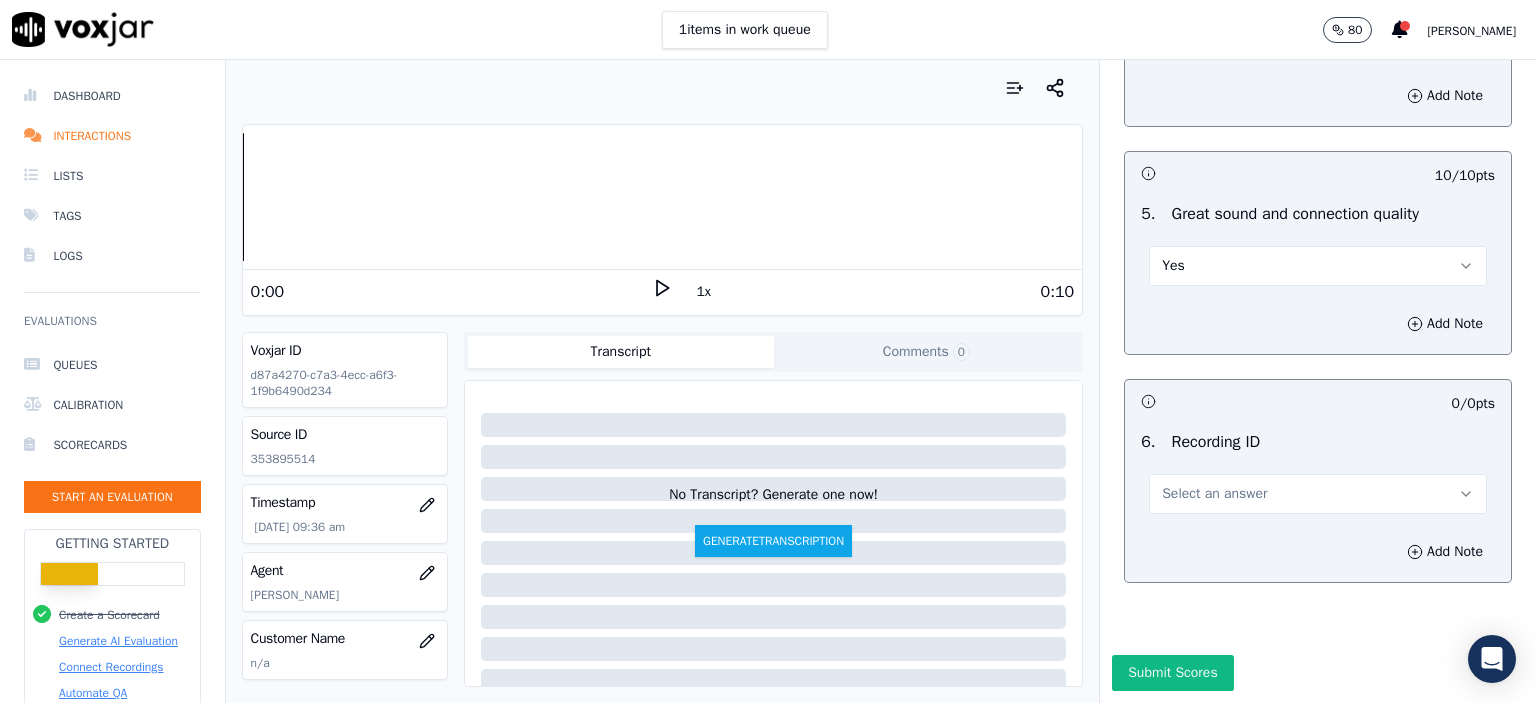 click on "Select an answer" at bounding box center (1214, 494) 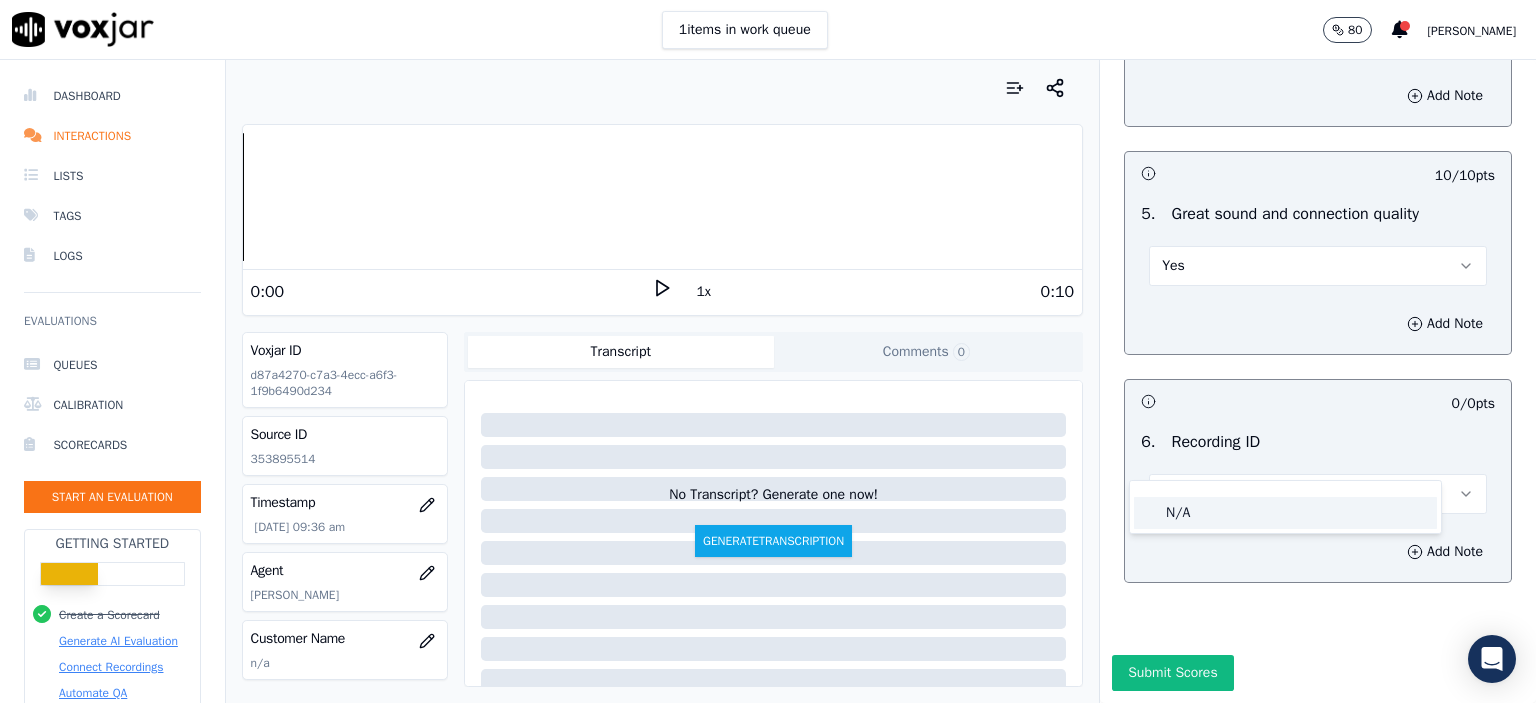 click on "N/A" 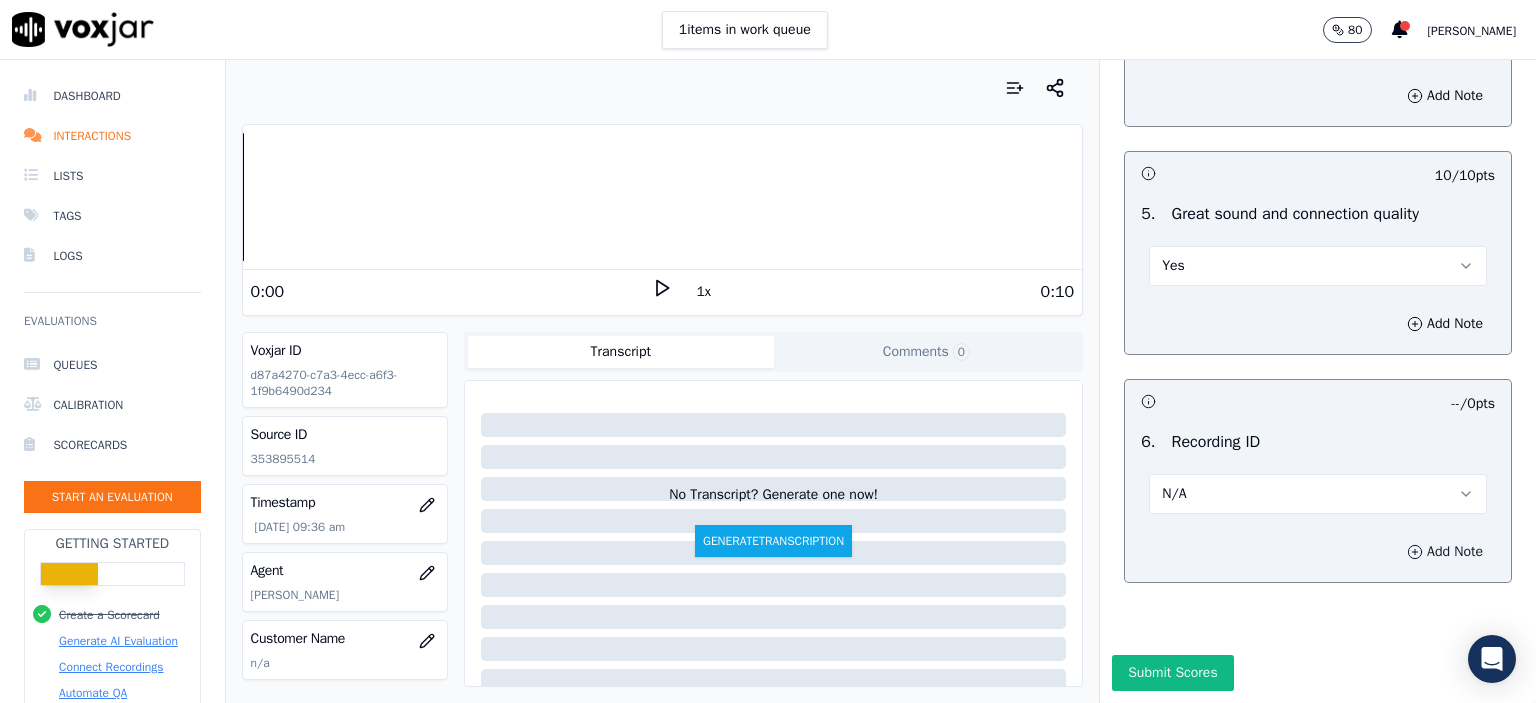 click on "Add Note" at bounding box center (1445, 552) 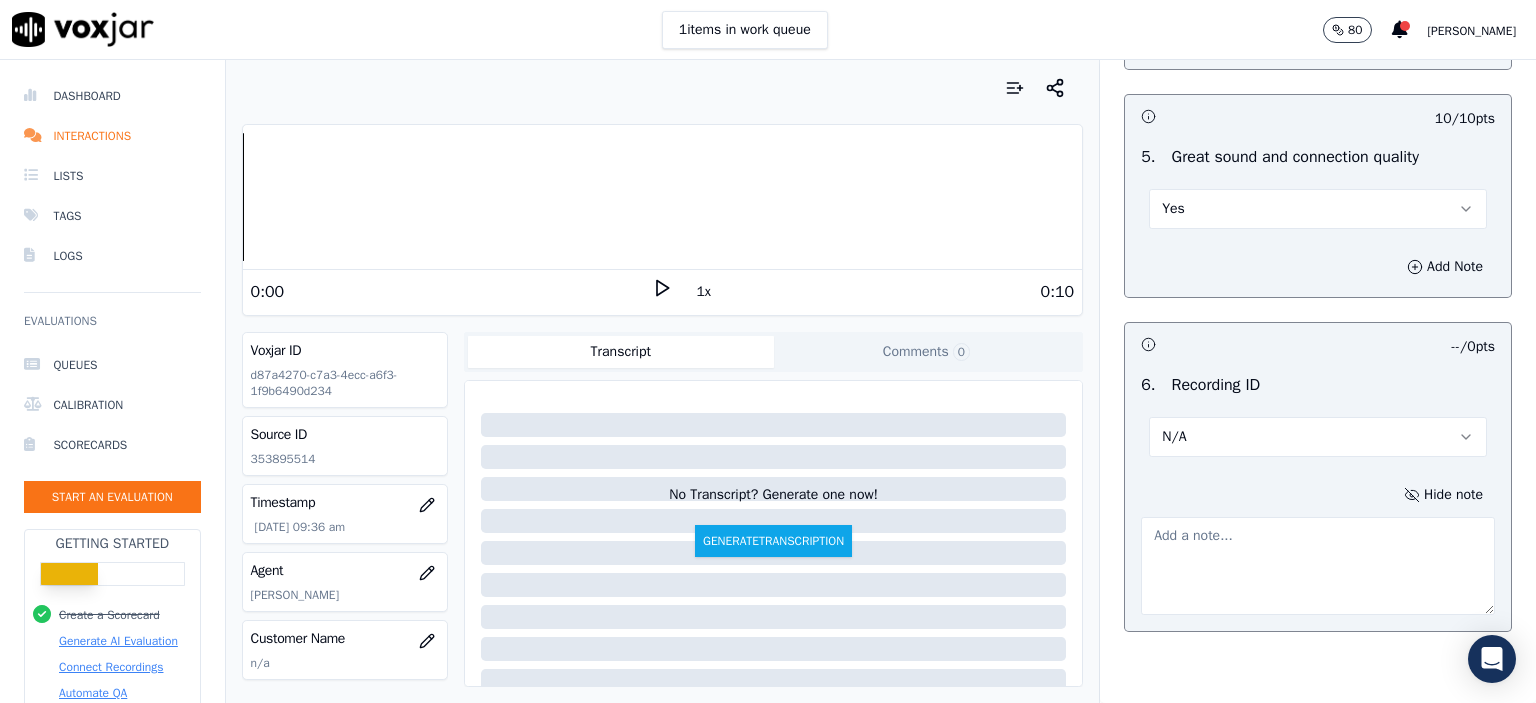 click on "353895514" 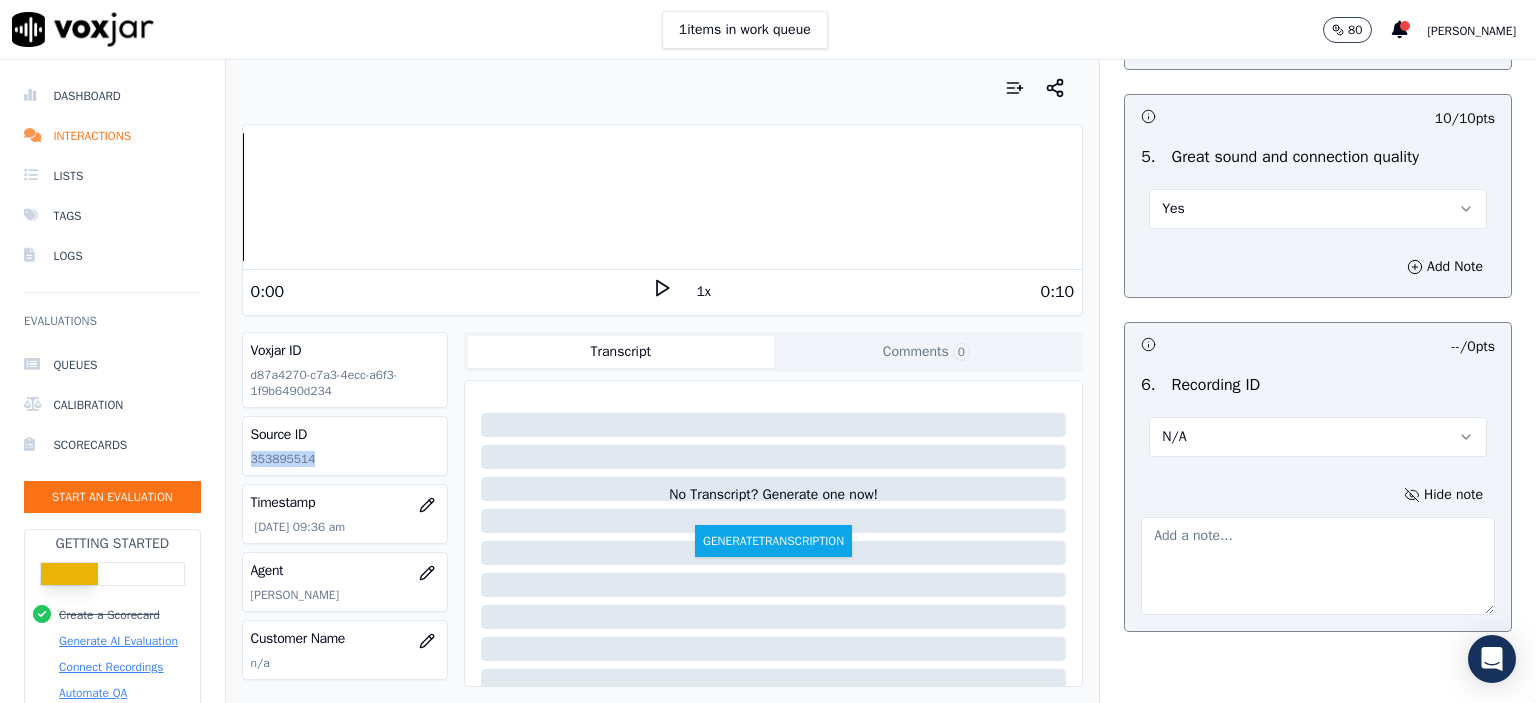 click on "353895514" 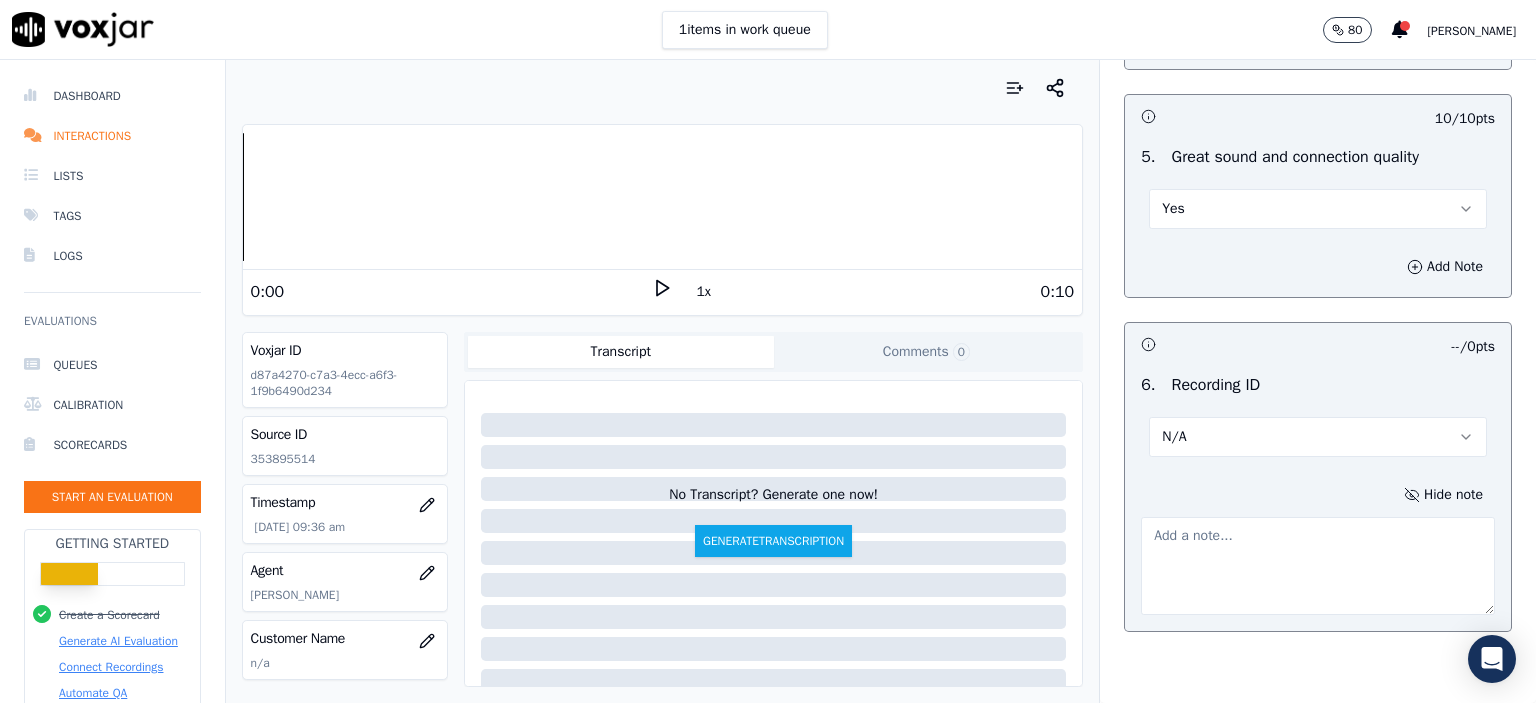 click at bounding box center [1318, 566] 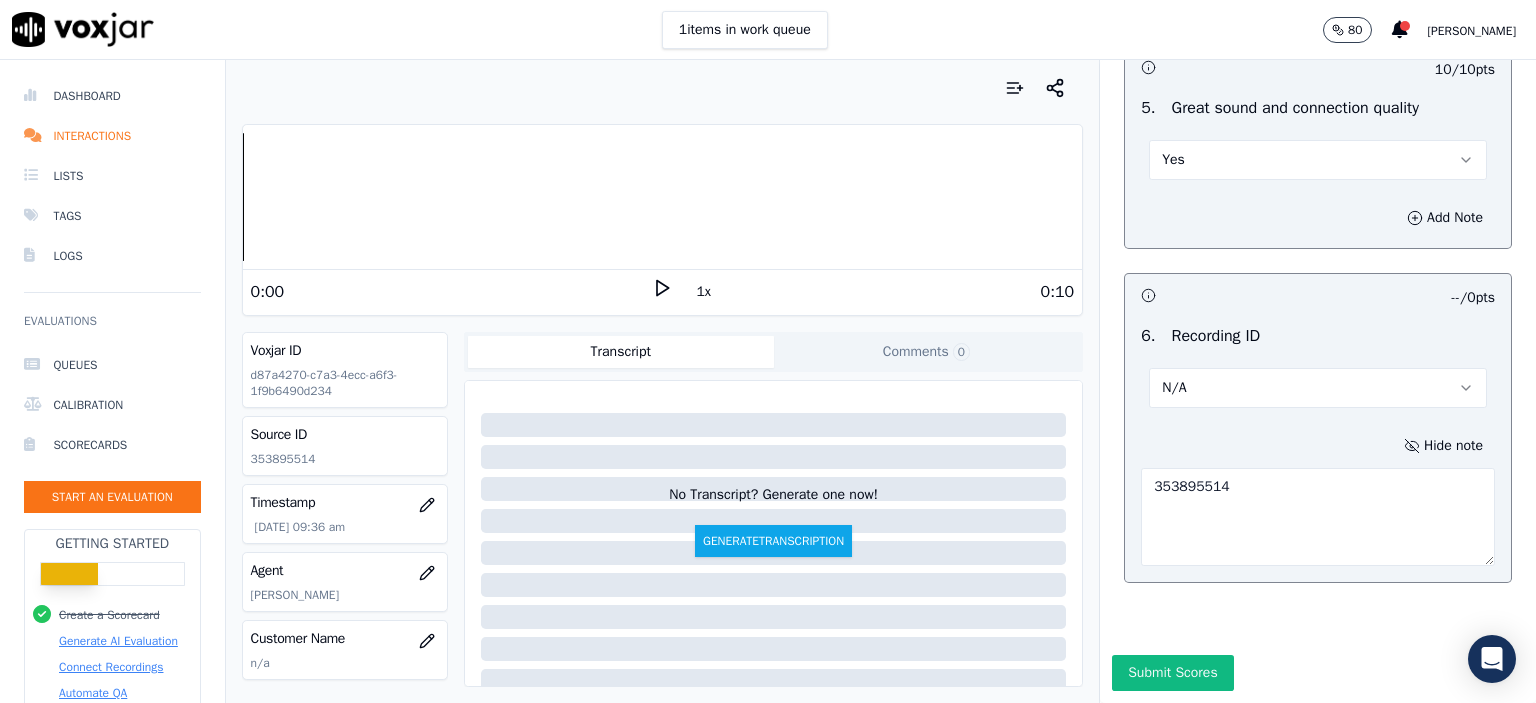 scroll, scrollTop: 3112, scrollLeft: 0, axis: vertical 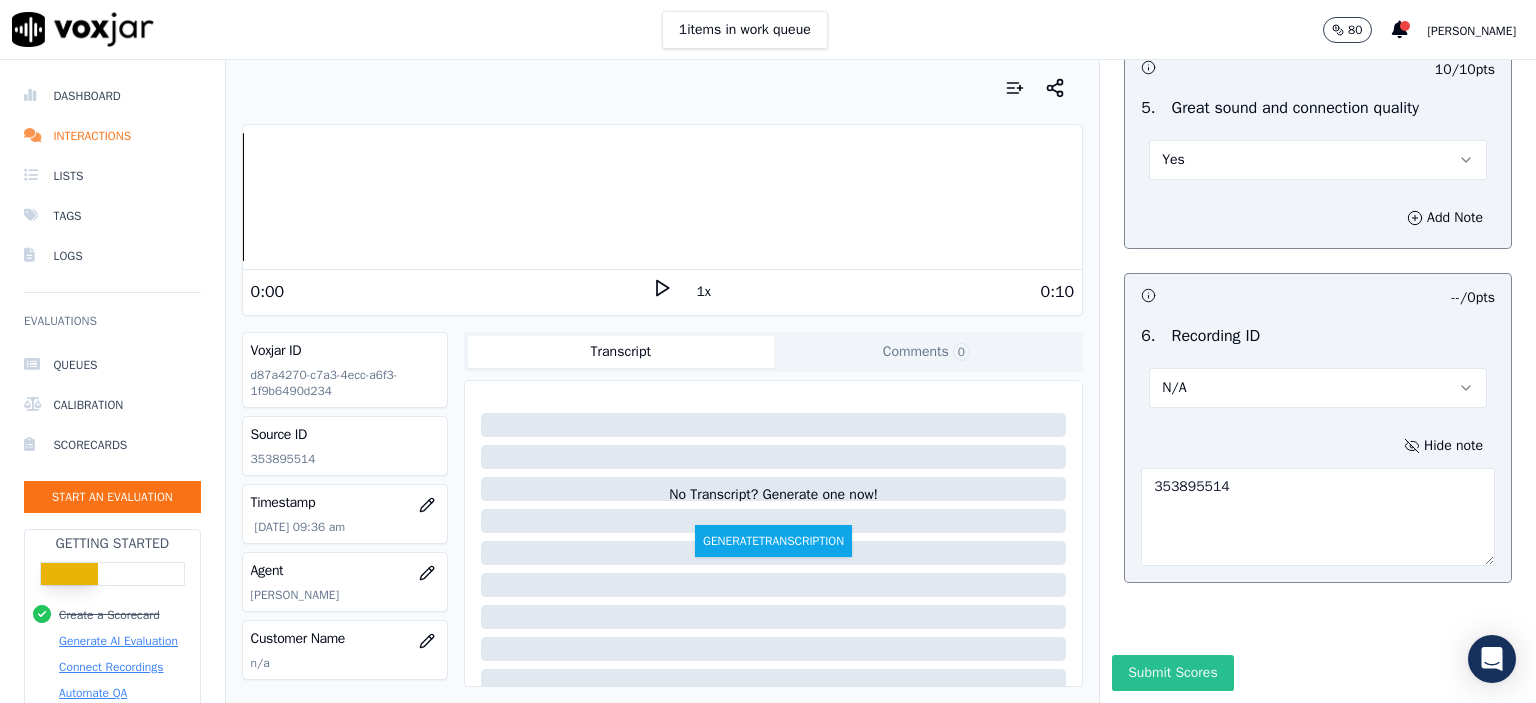 type on "353895514" 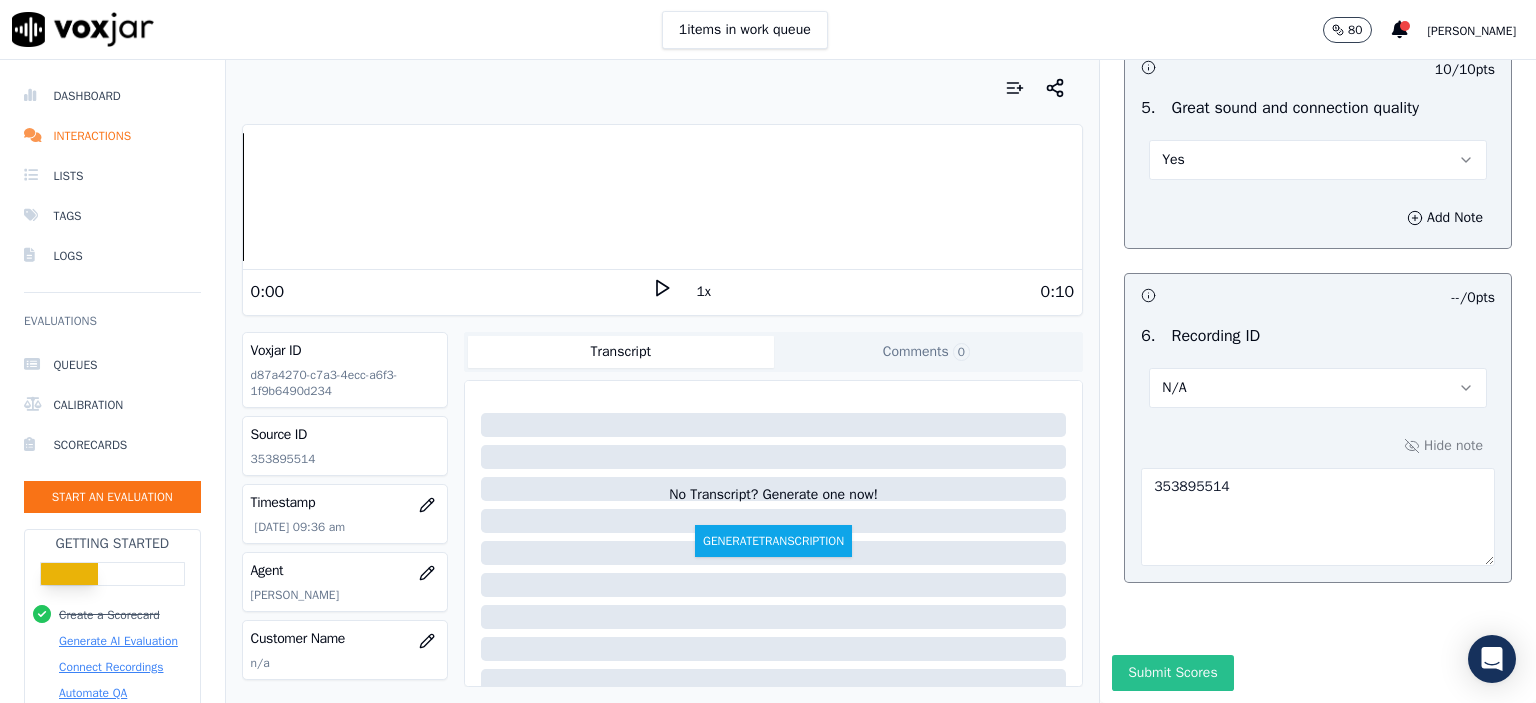 click on "Submit Scores" at bounding box center [1172, 673] 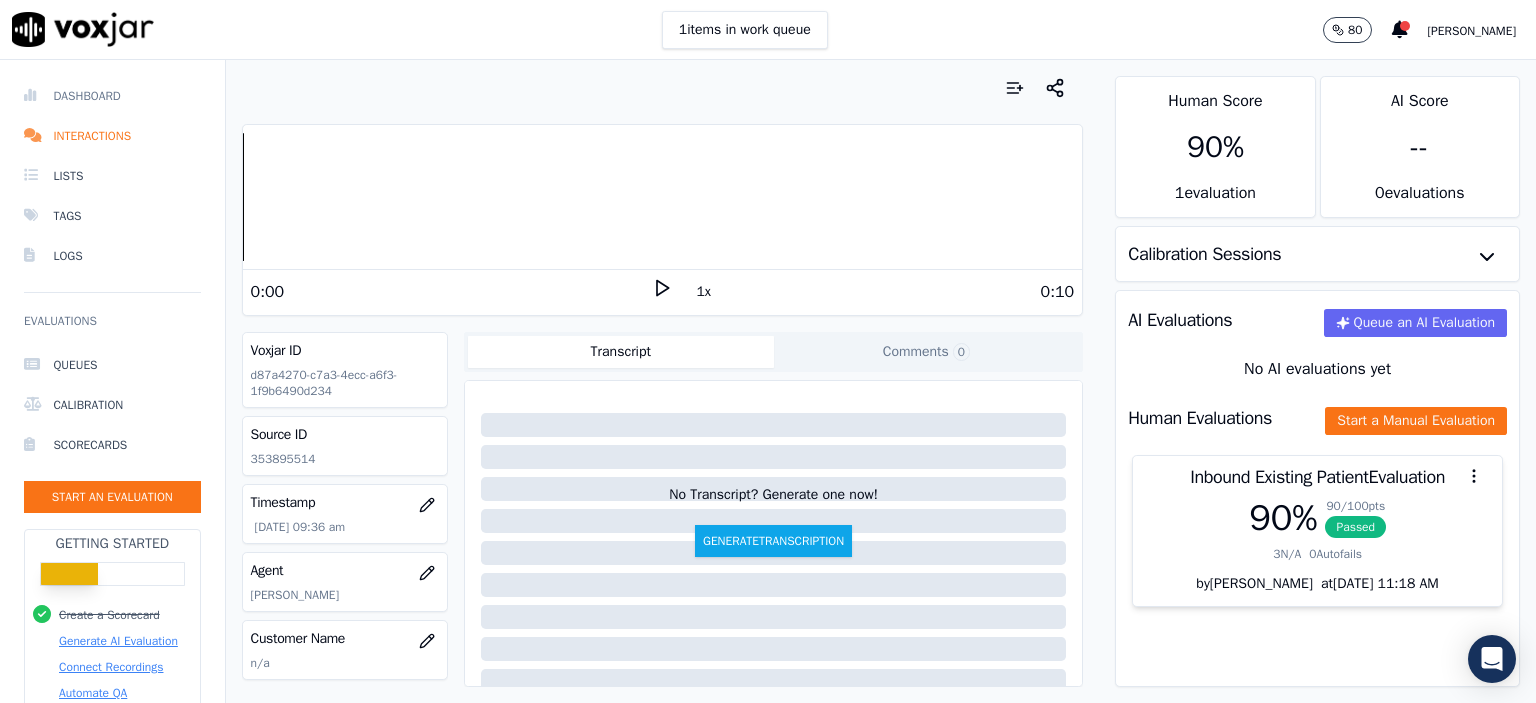 click on "Dashboard" at bounding box center (112, 96) 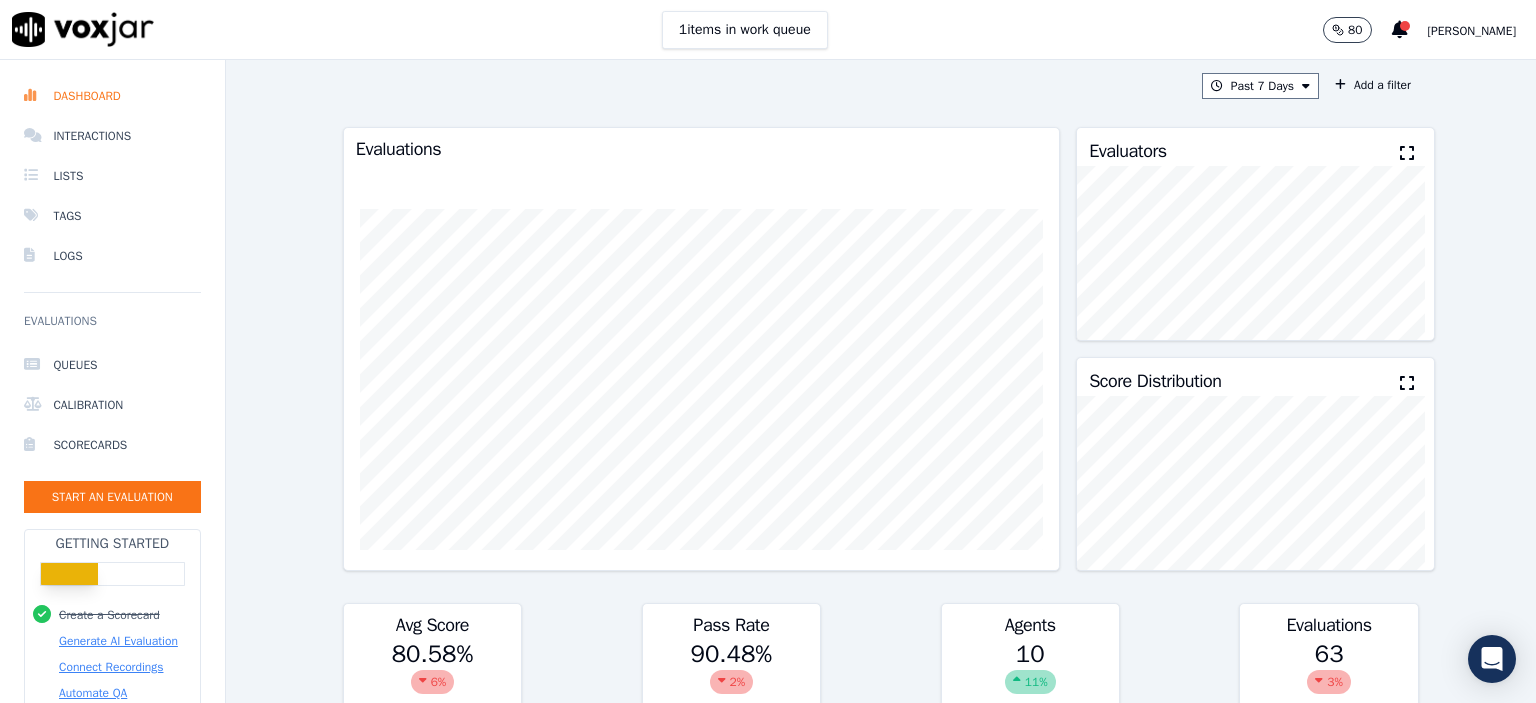 scroll, scrollTop: 0, scrollLeft: 0, axis: both 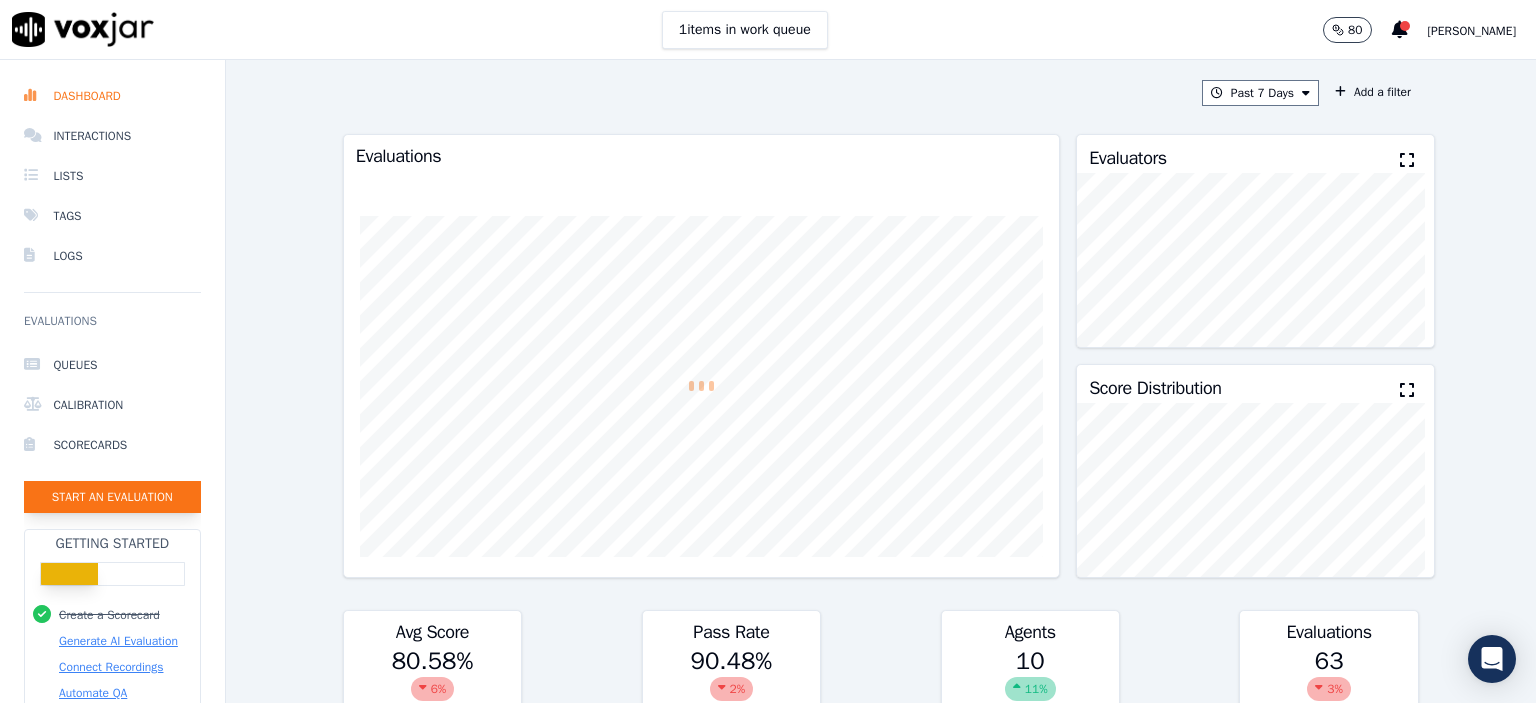 click on "Start an Evaluation" 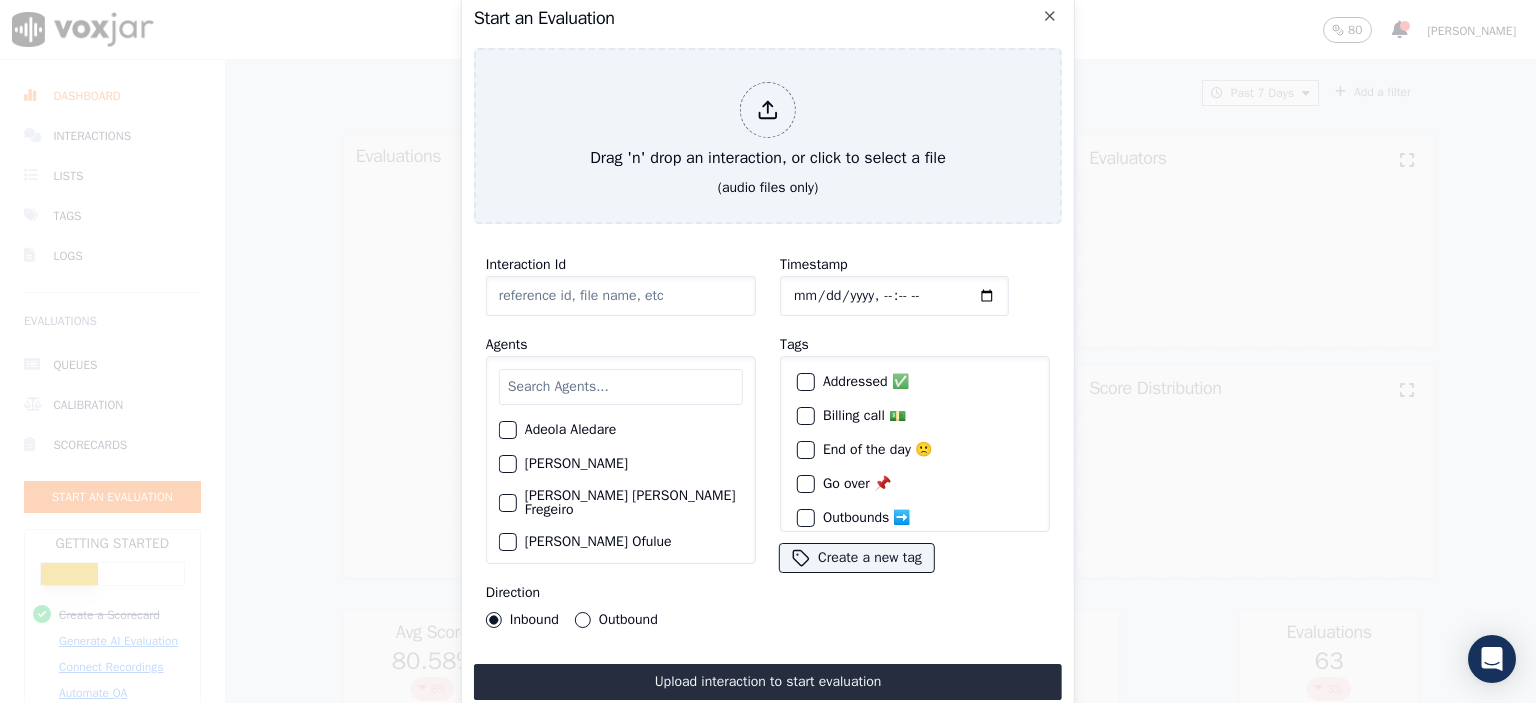 click on "Interaction Id" 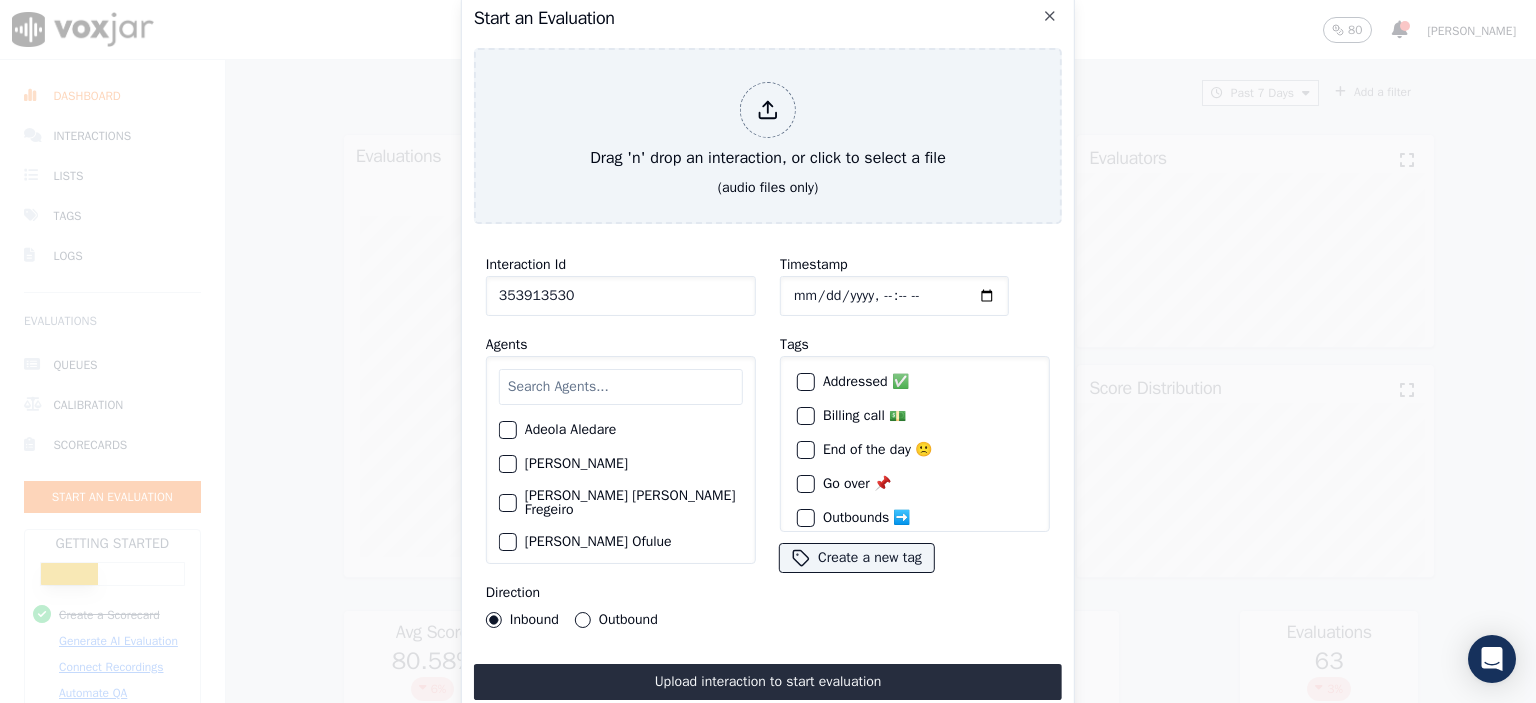 type on "353913530" 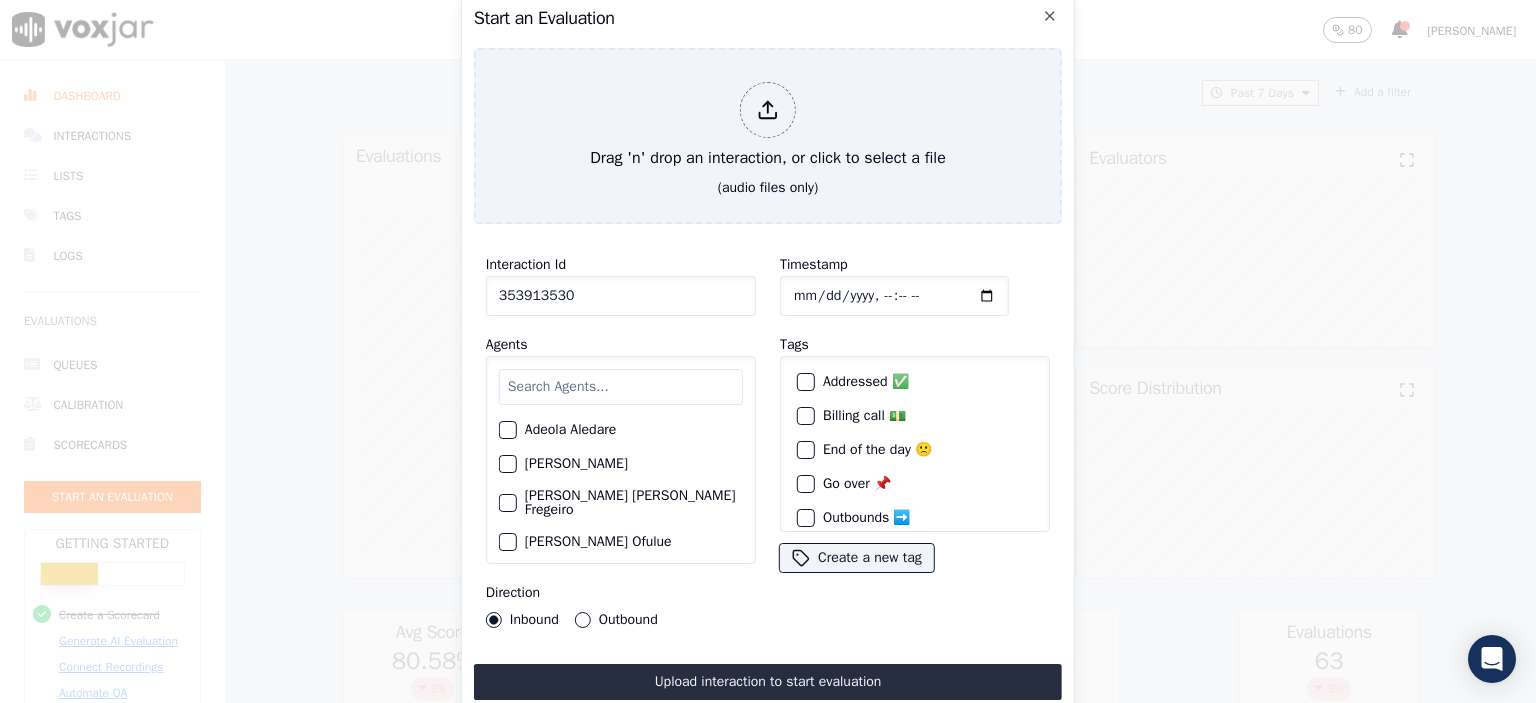 type on "2025-07-07T11:09" 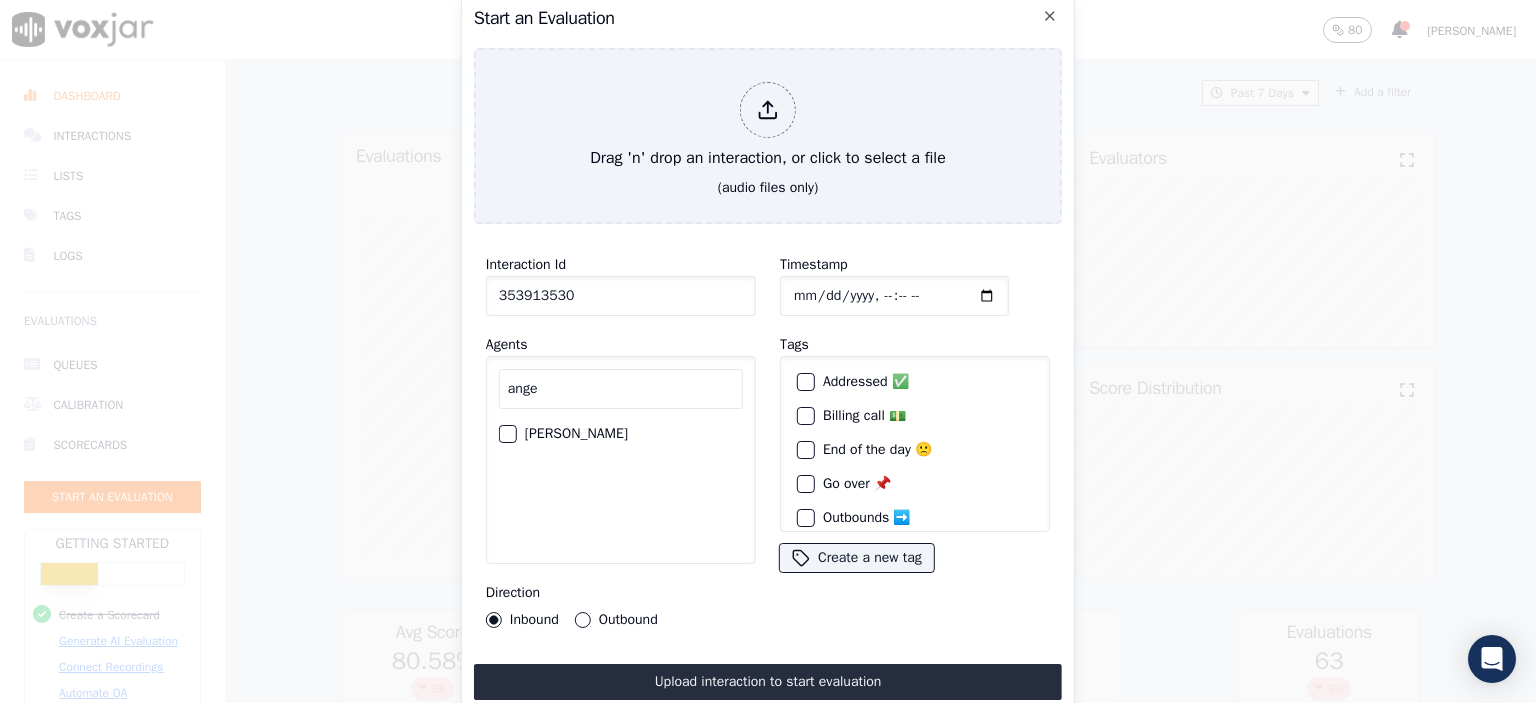 type on "ange" 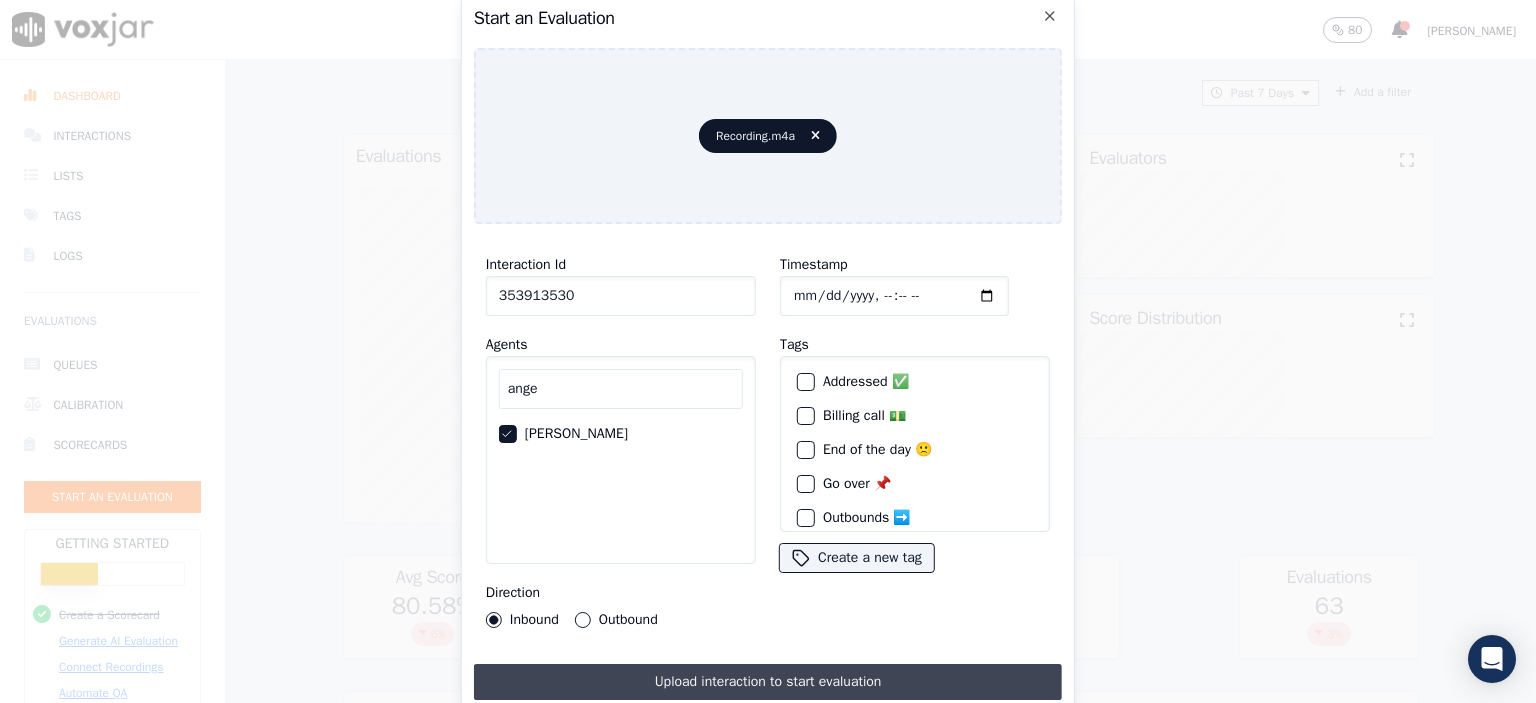 click on "Upload interaction to start evaluation" at bounding box center [768, 682] 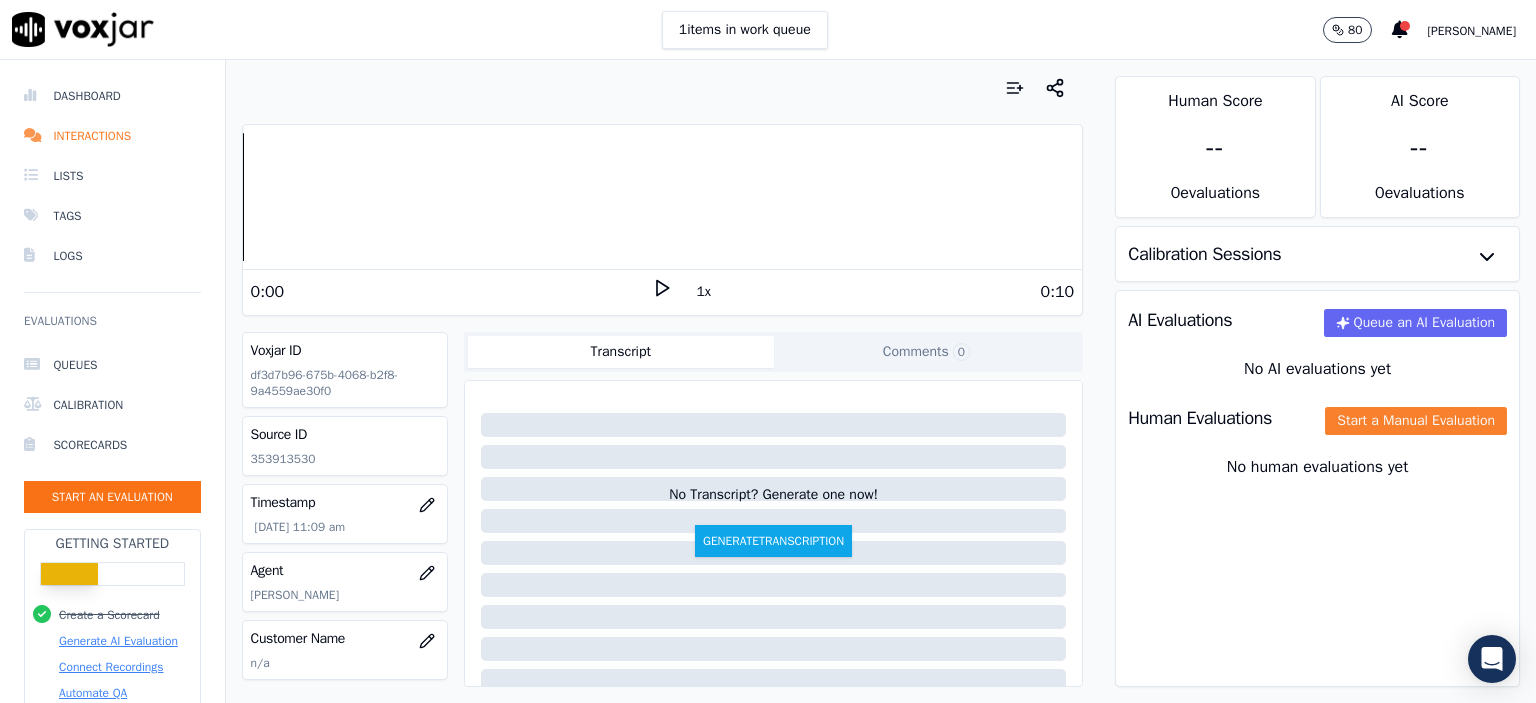 click on "Start a Manual Evaluation" 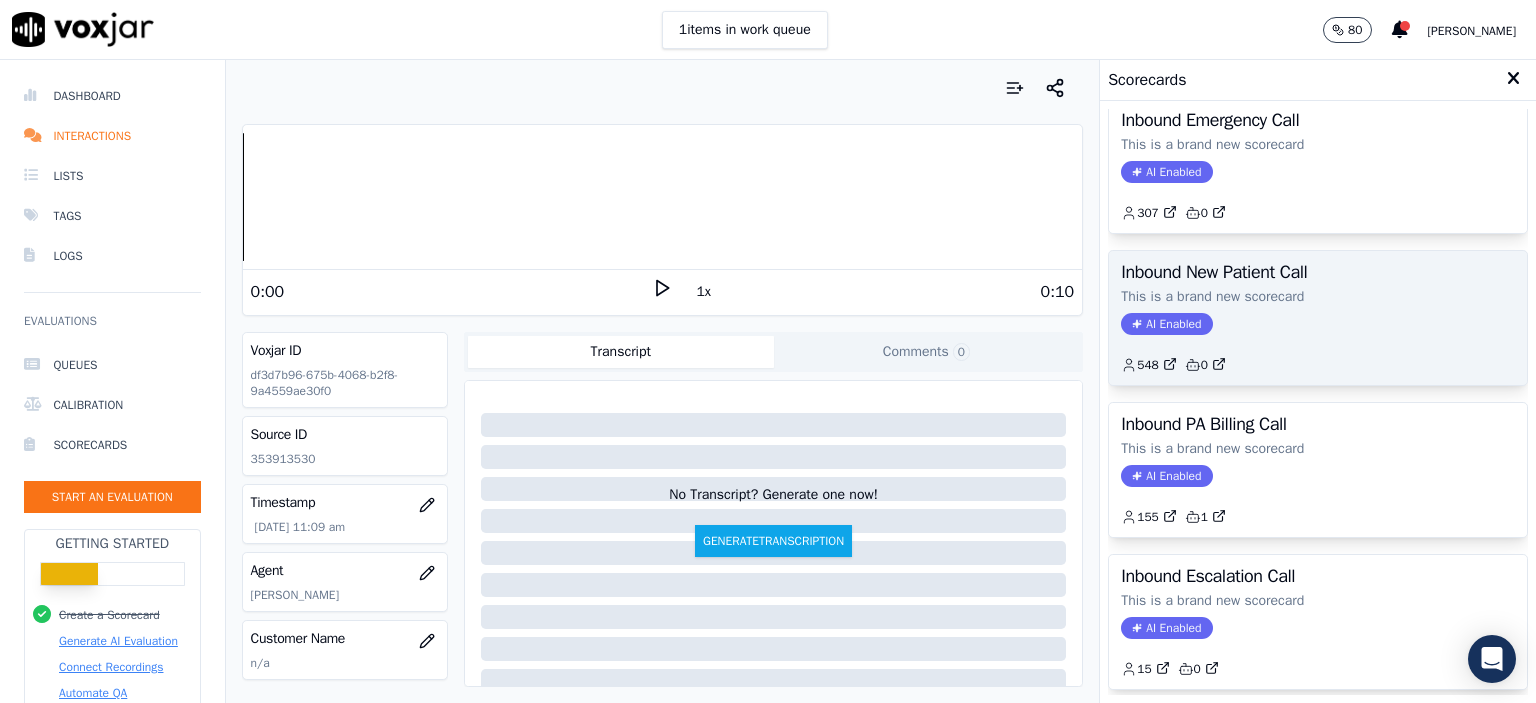 scroll, scrollTop: 500, scrollLeft: 0, axis: vertical 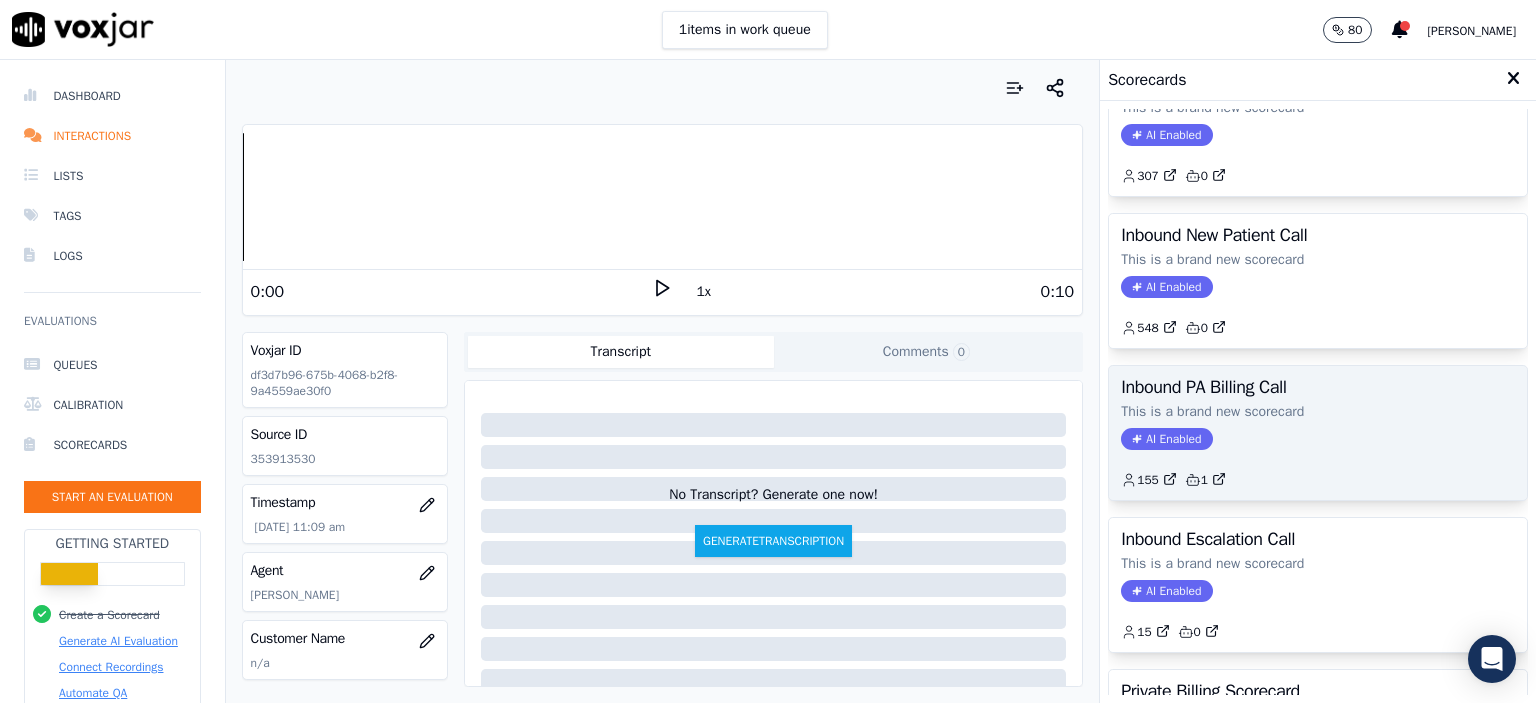 click on "AI Enabled" 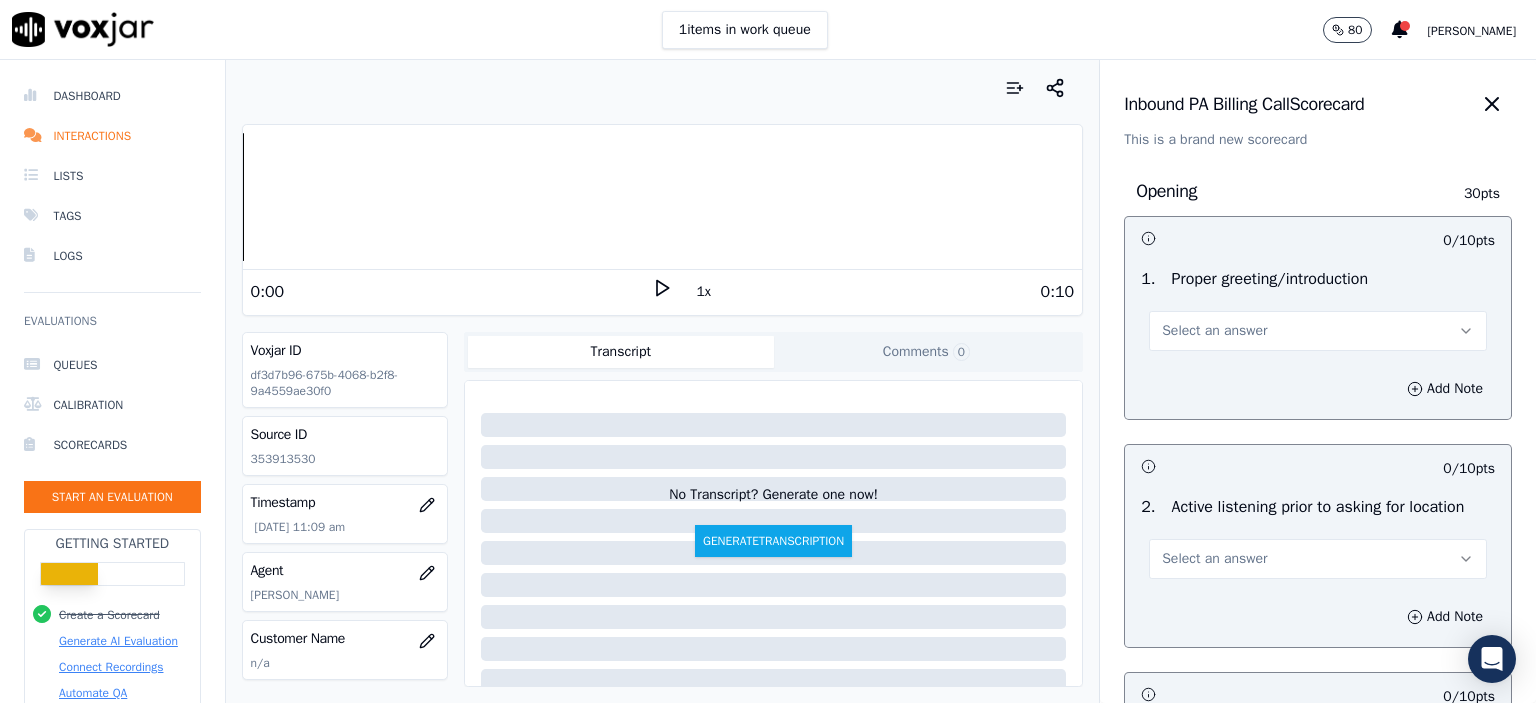 click on "Select an answer" at bounding box center (1214, 331) 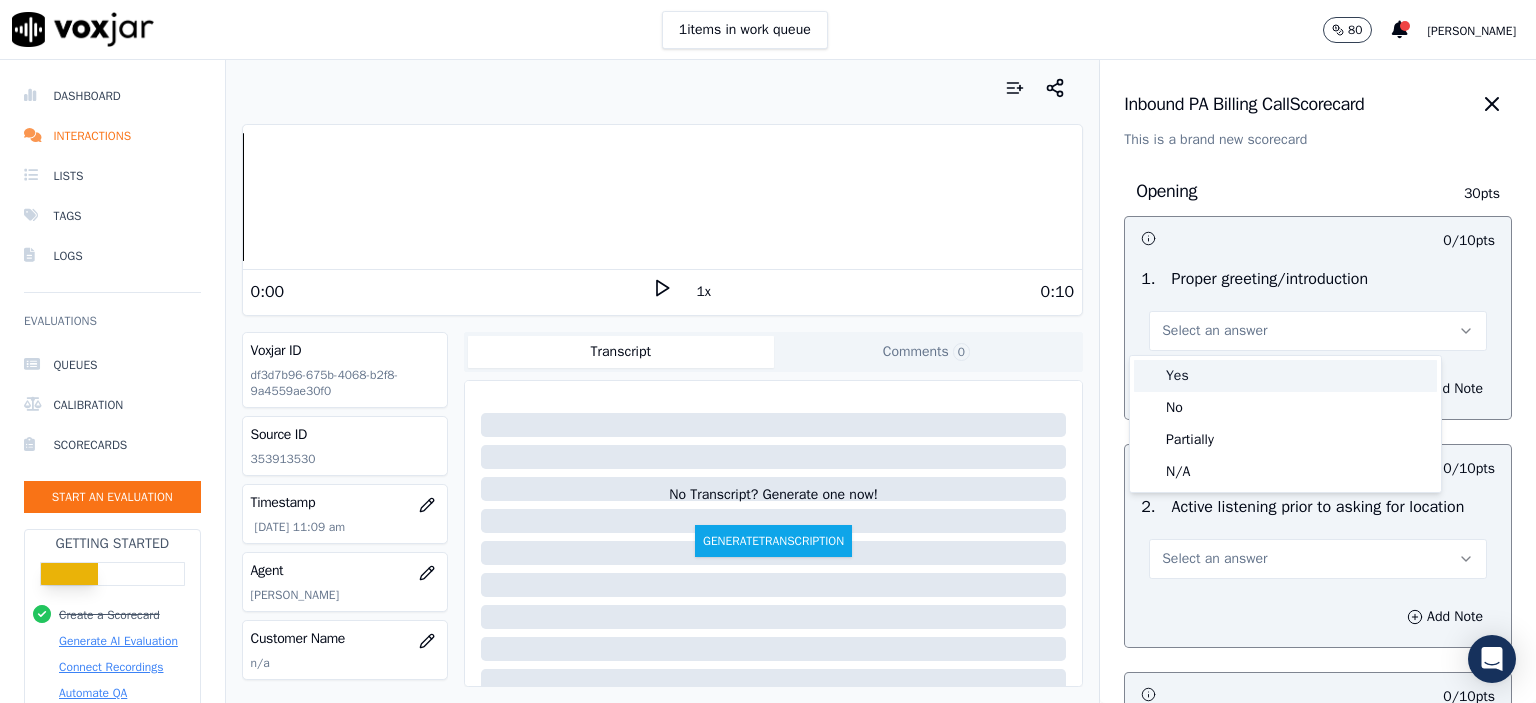 click on "Yes" at bounding box center (1285, 376) 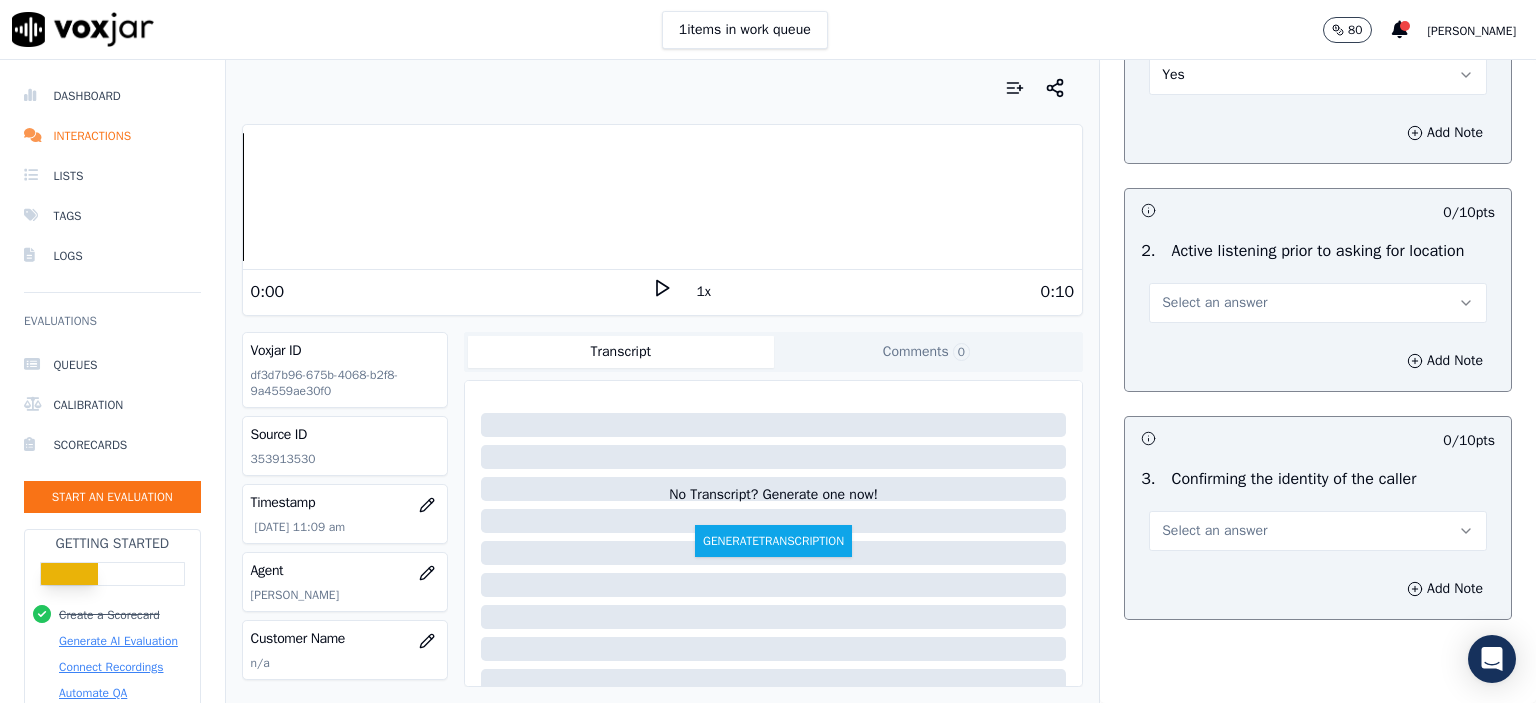 scroll, scrollTop: 300, scrollLeft: 0, axis: vertical 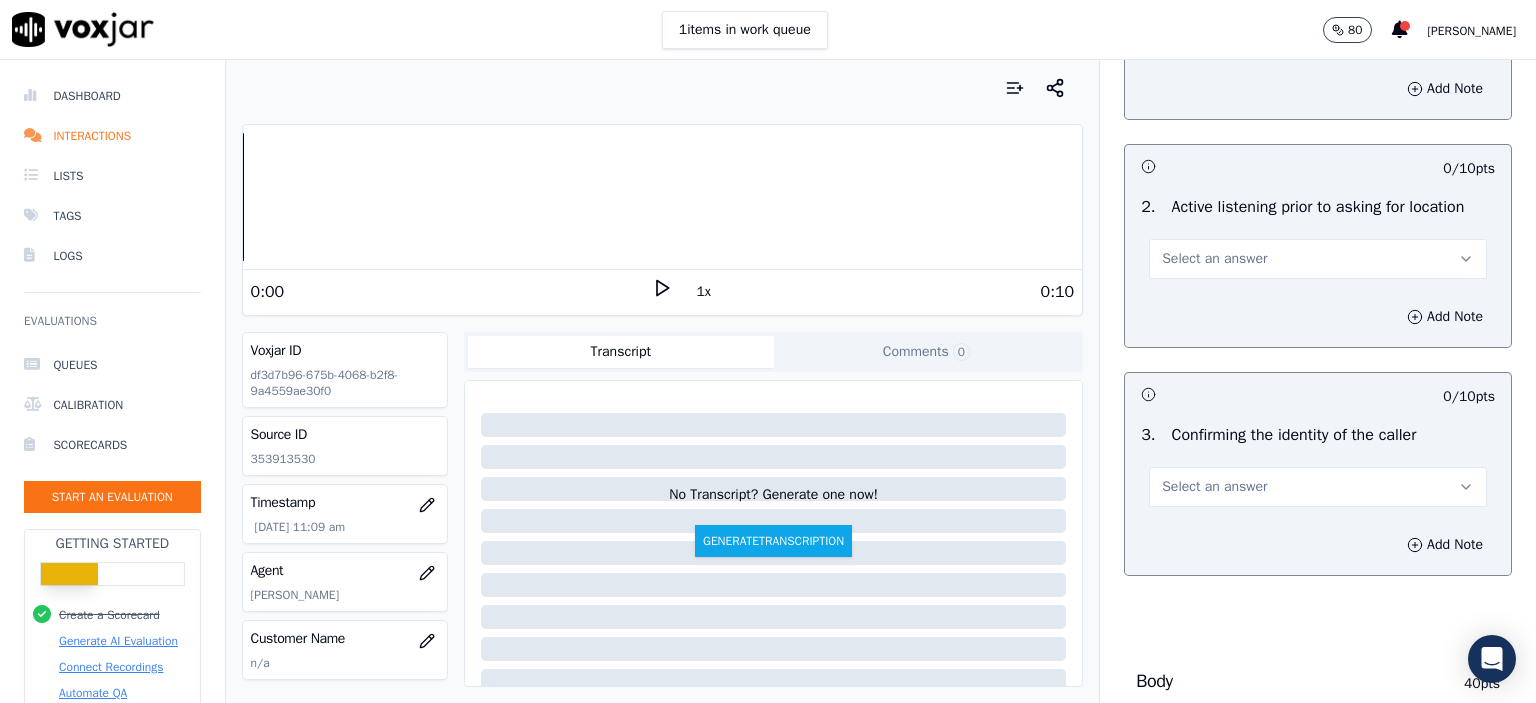 click on "Select an answer" at bounding box center [1318, 259] 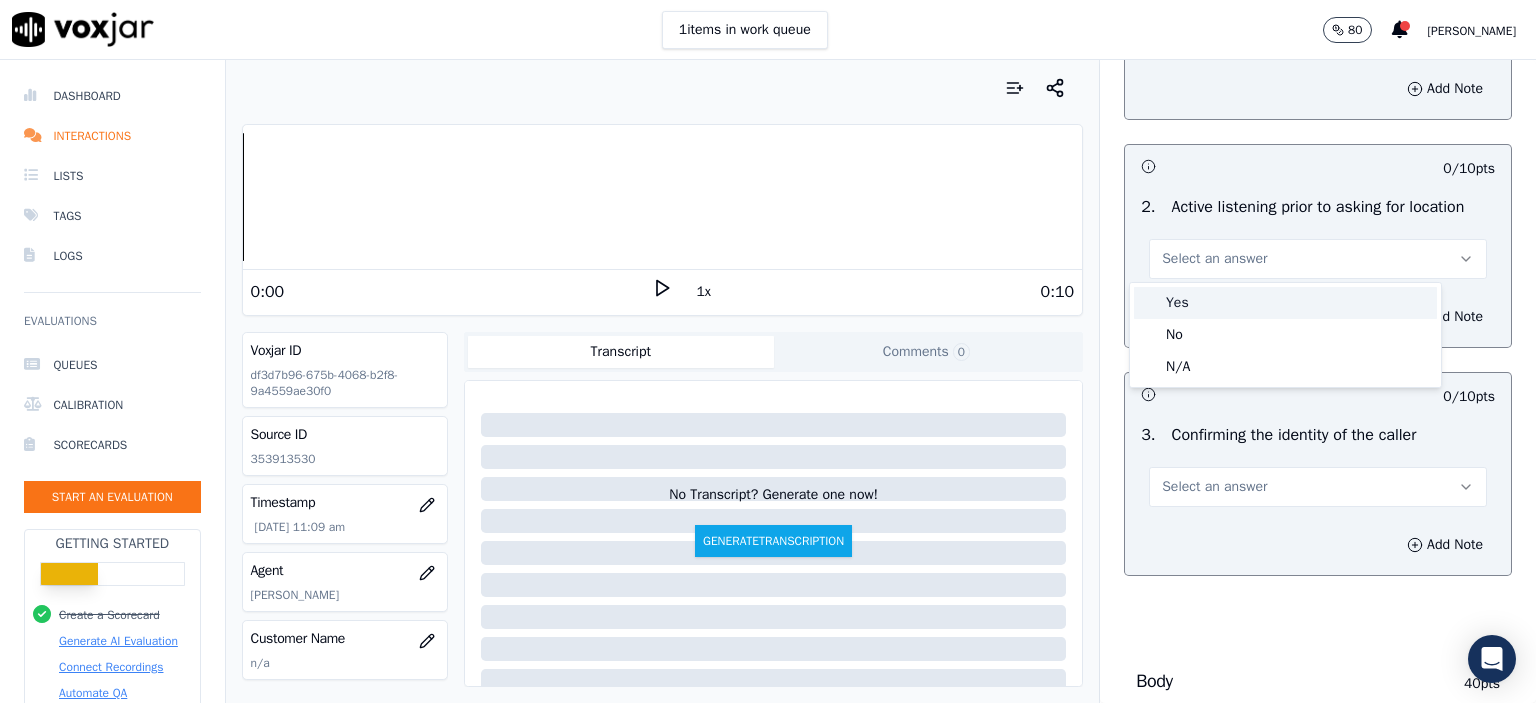 click on "Yes" at bounding box center (1285, 303) 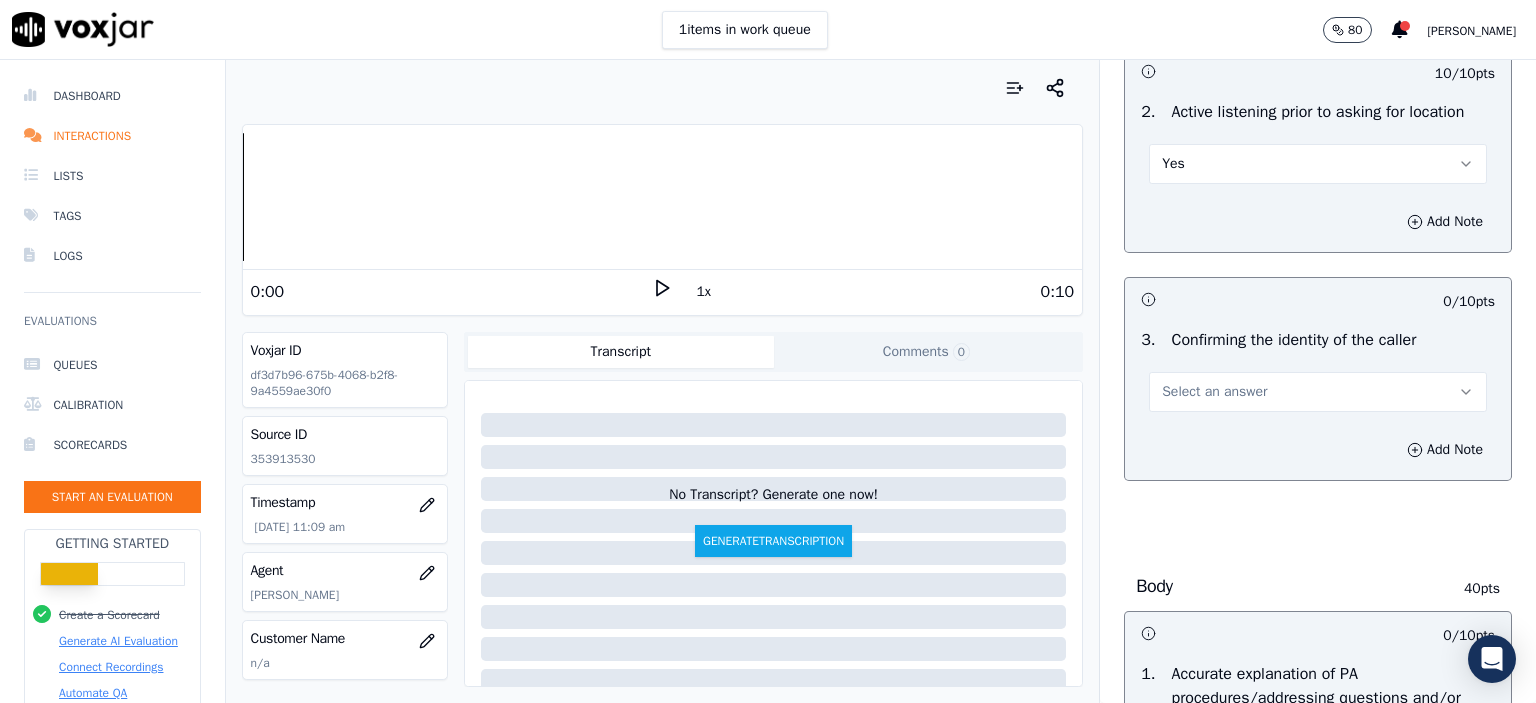 scroll, scrollTop: 400, scrollLeft: 0, axis: vertical 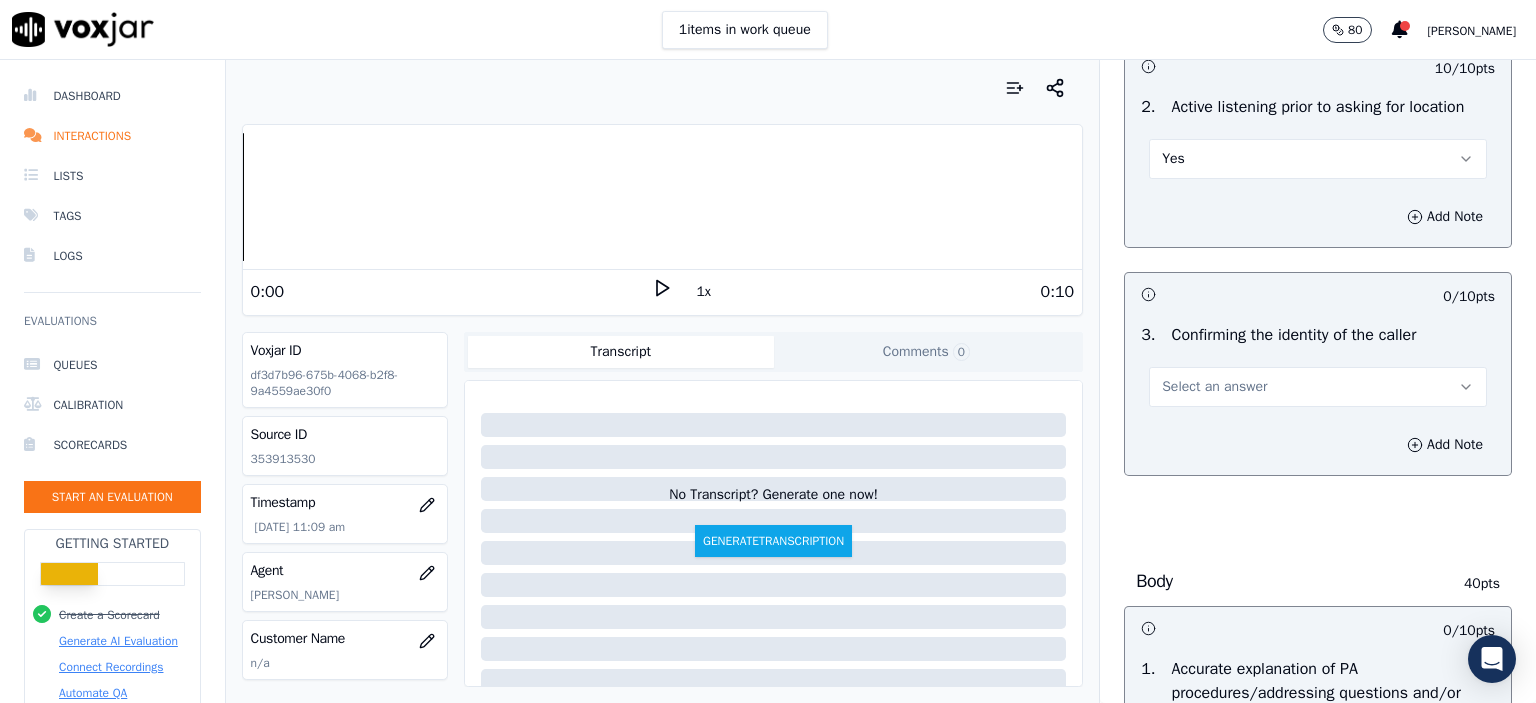click on "Select an answer" at bounding box center (1214, 387) 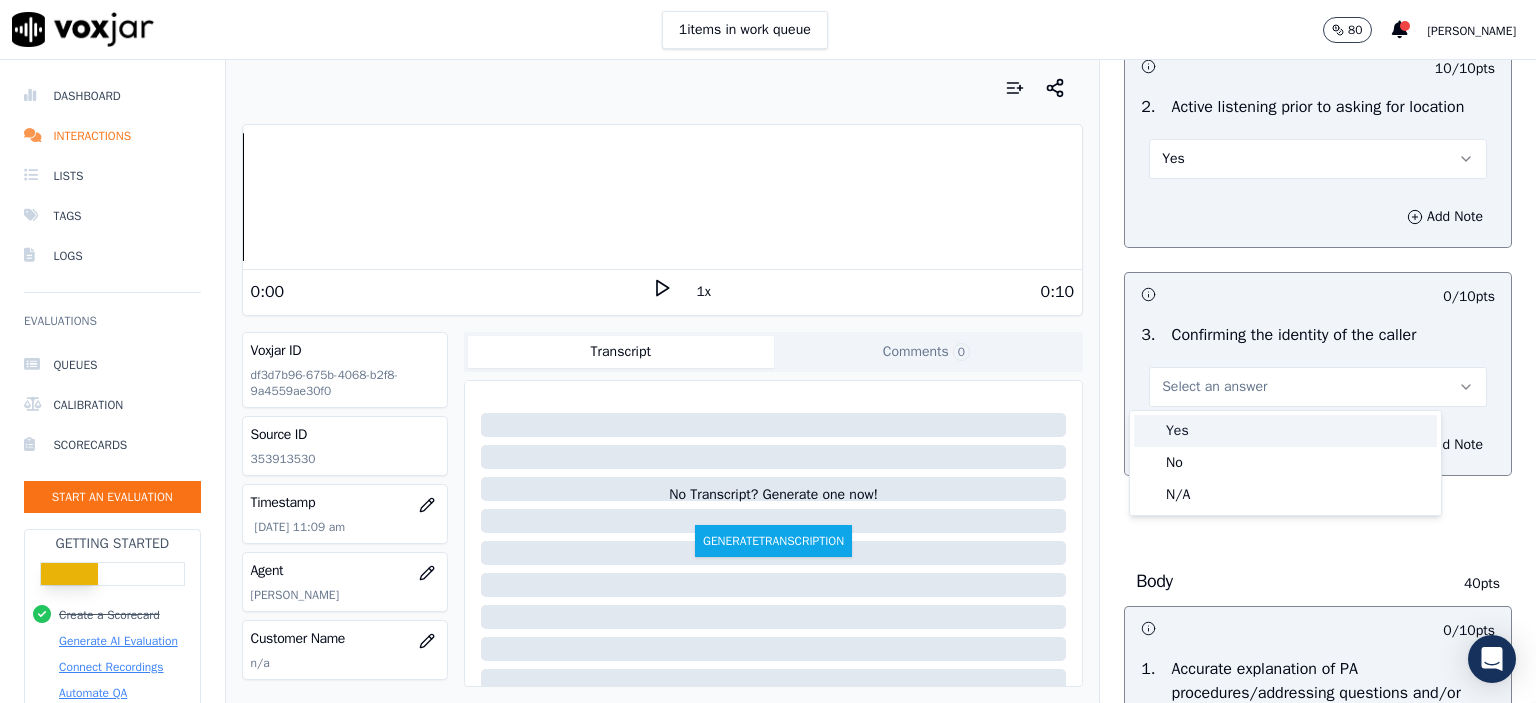 click on "Yes" at bounding box center [1285, 431] 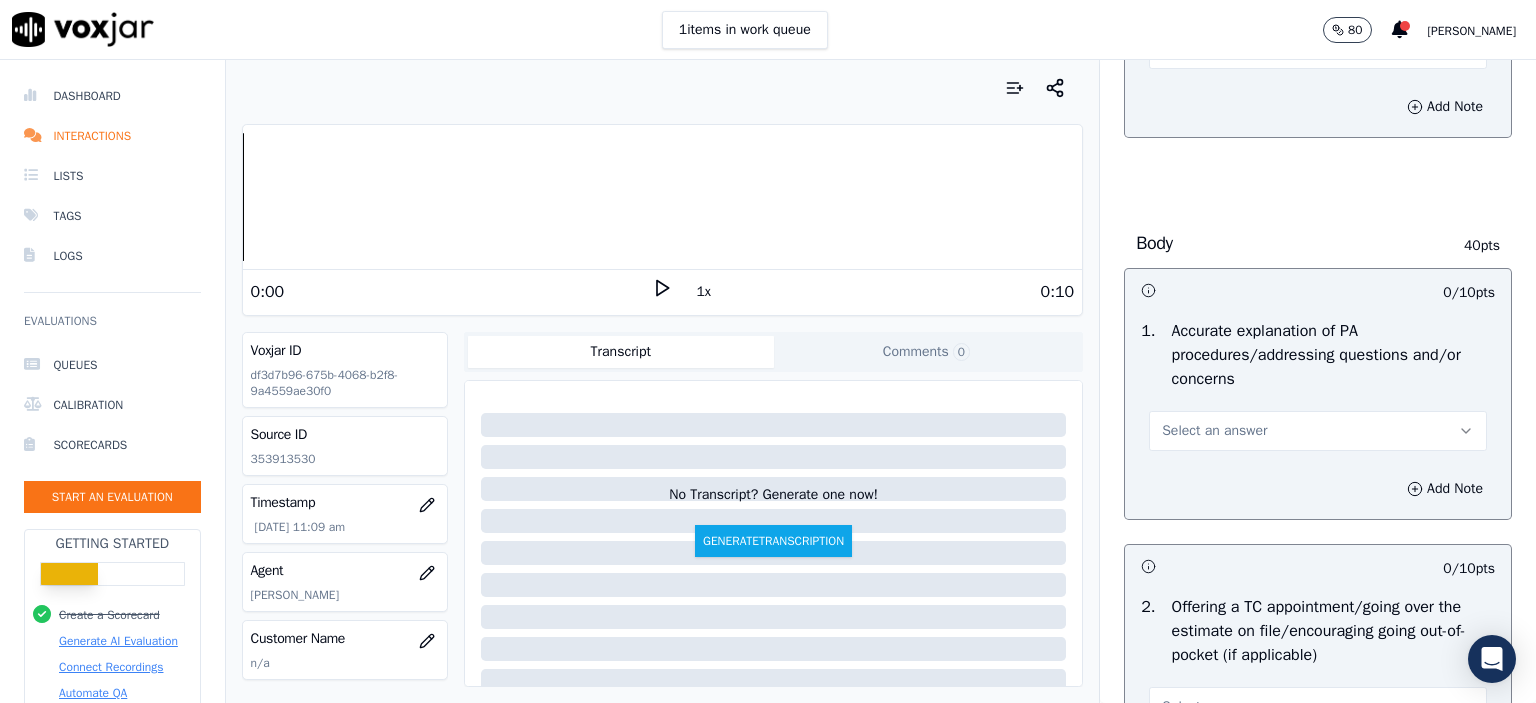 scroll, scrollTop: 800, scrollLeft: 0, axis: vertical 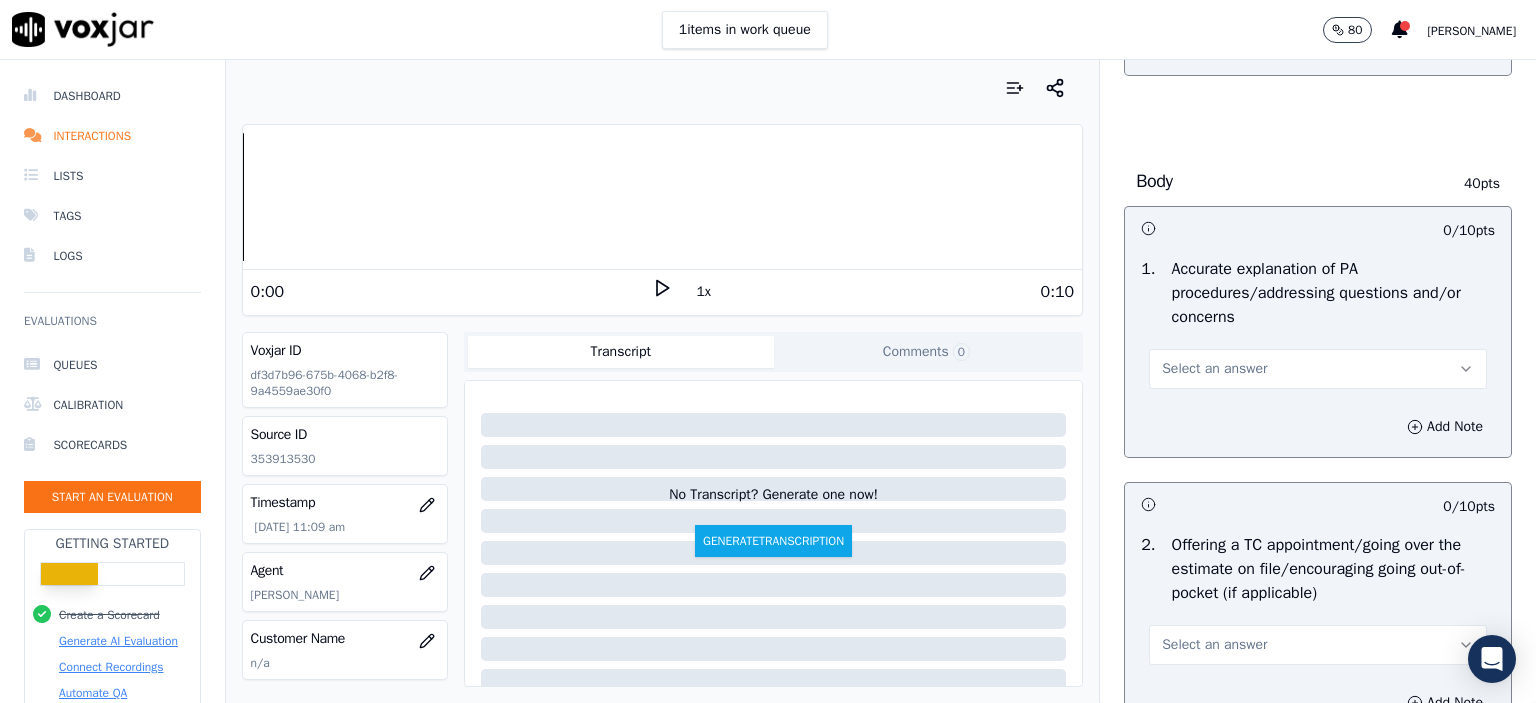 click on "Select an answer" at bounding box center [1214, 369] 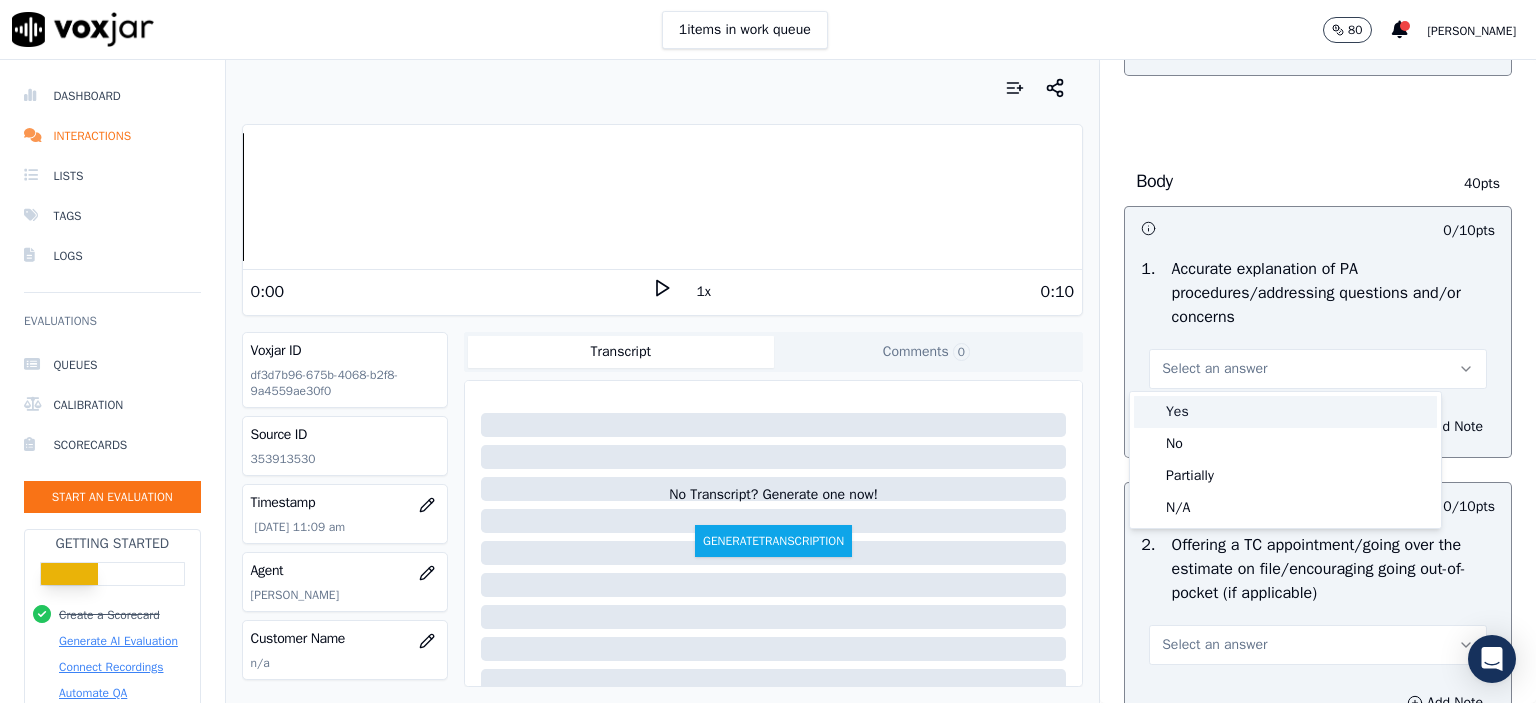 click on "Yes" at bounding box center (1285, 412) 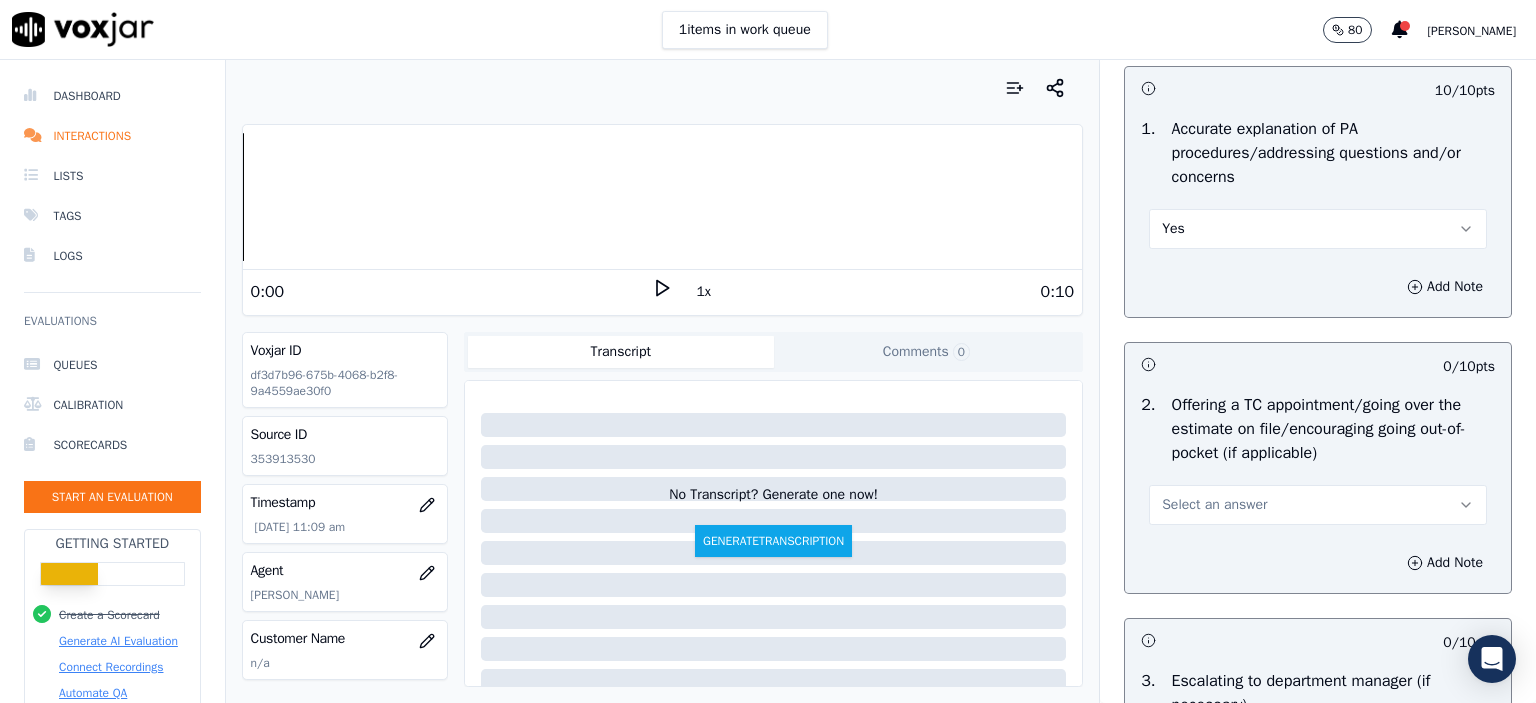 scroll, scrollTop: 1000, scrollLeft: 0, axis: vertical 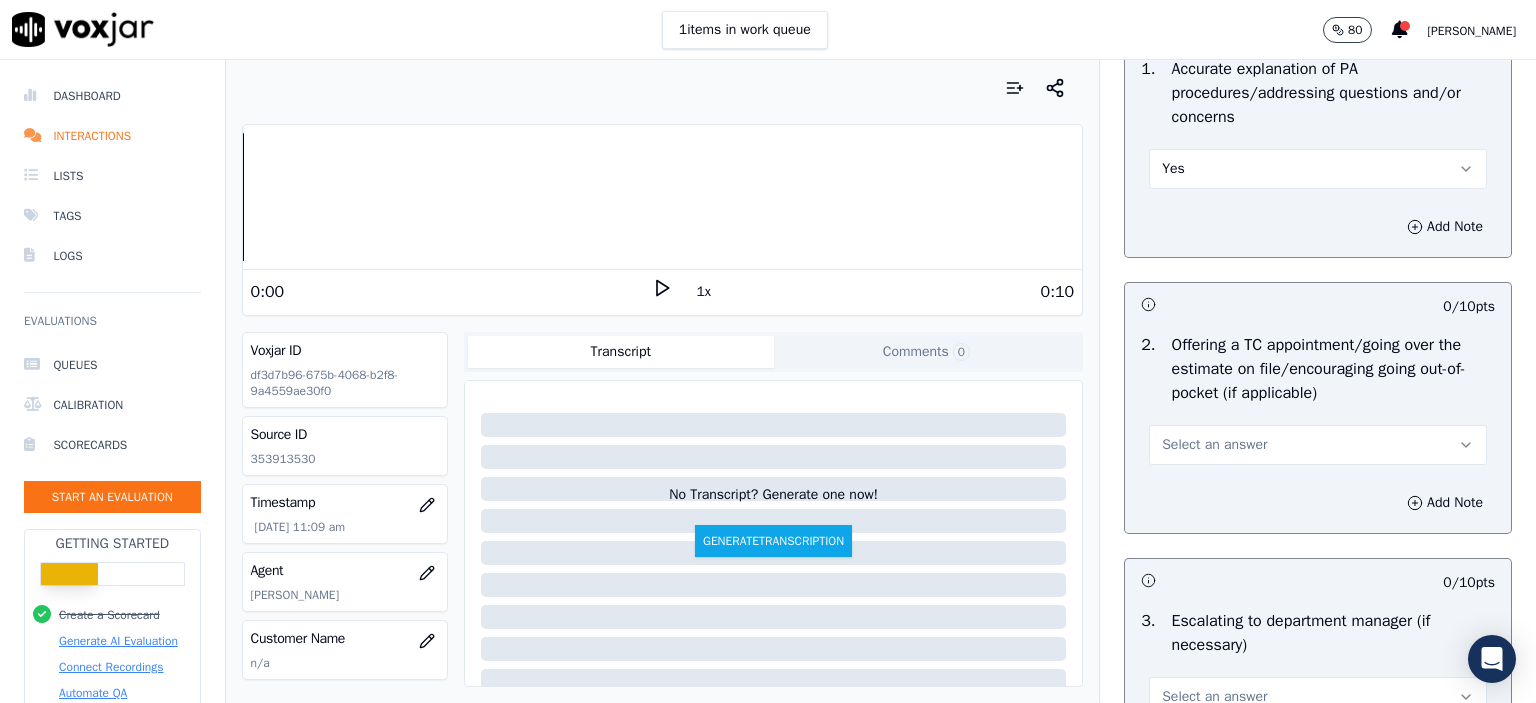 click on "Select an answer" at bounding box center [1318, 445] 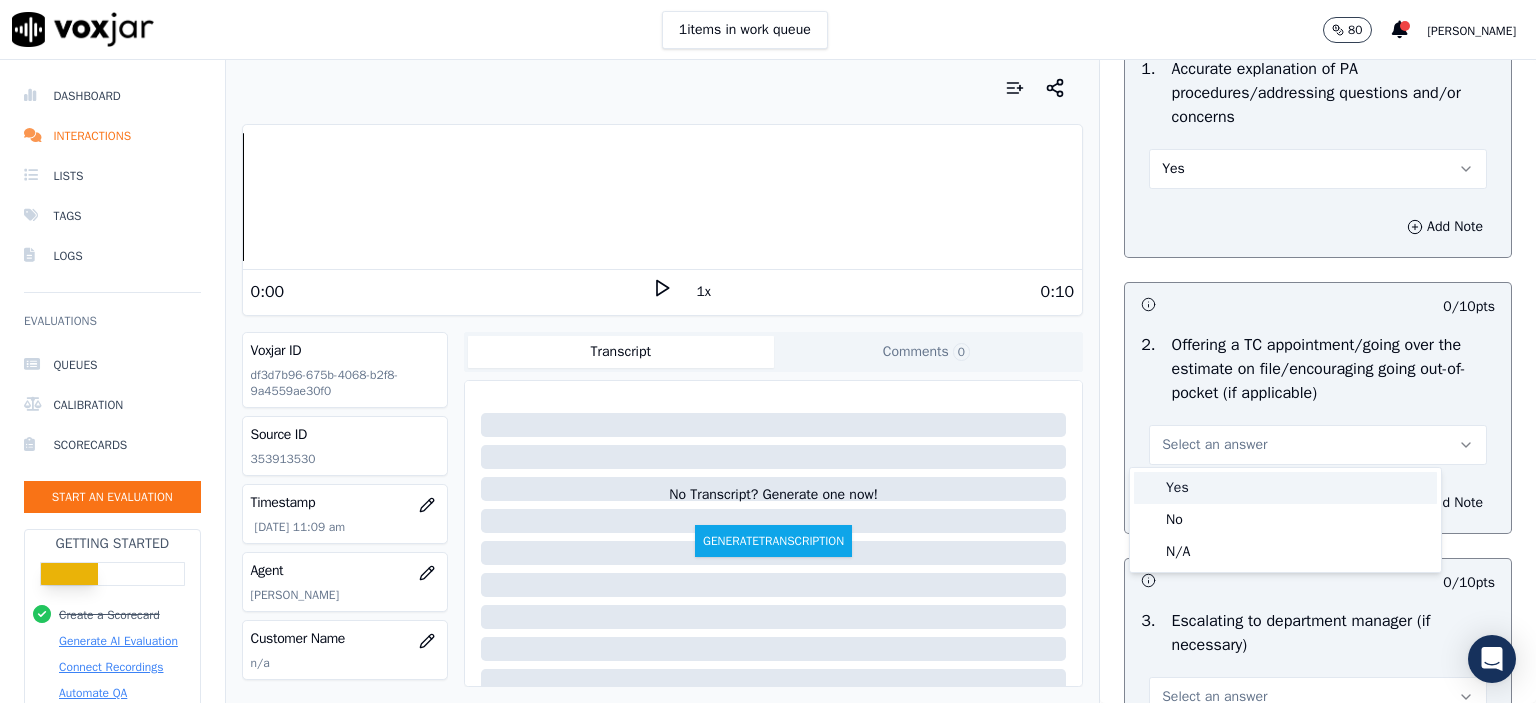 click on "Yes" at bounding box center [1285, 488] 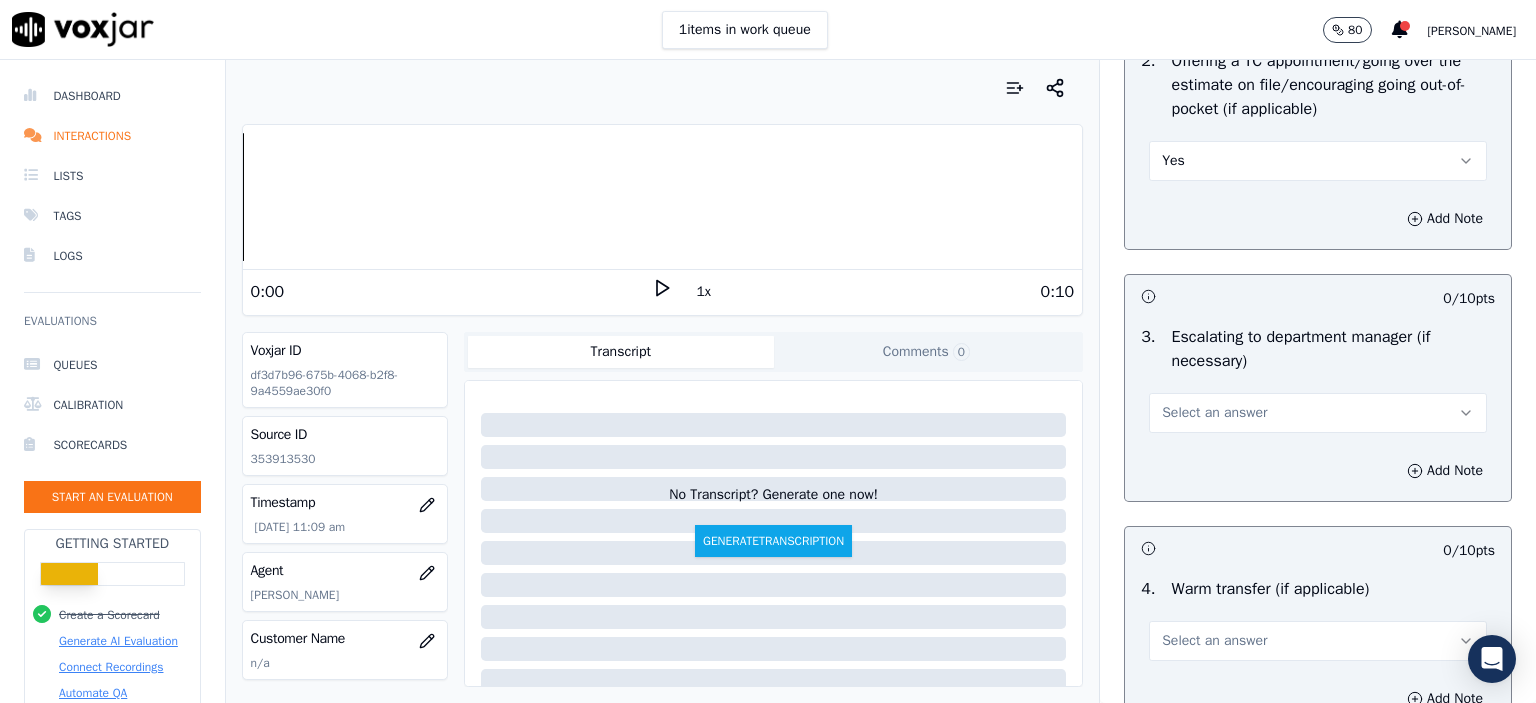scroll, scrollTop: 1300, scrollLeft: 0, axis: vertical 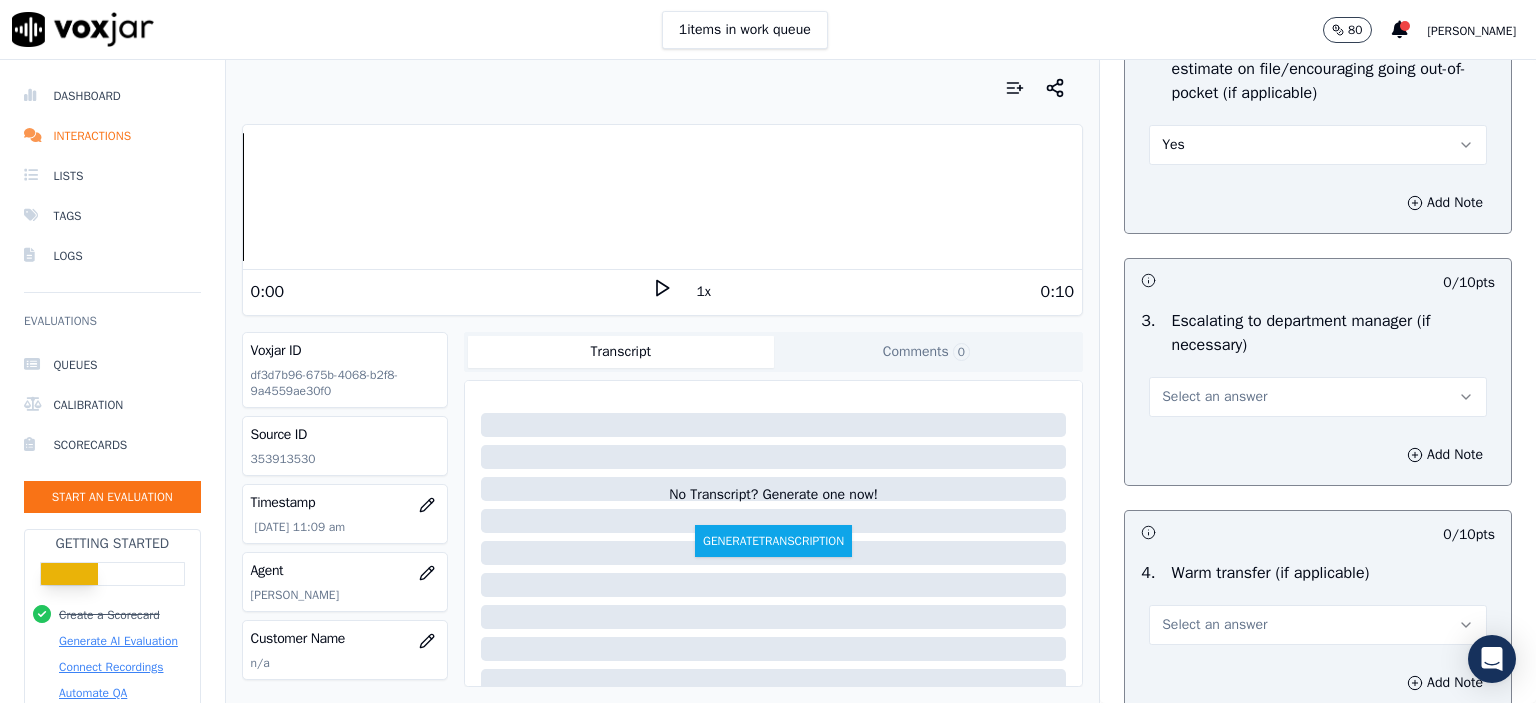 click on "Select an answer" at bounding box center [1318, 397] 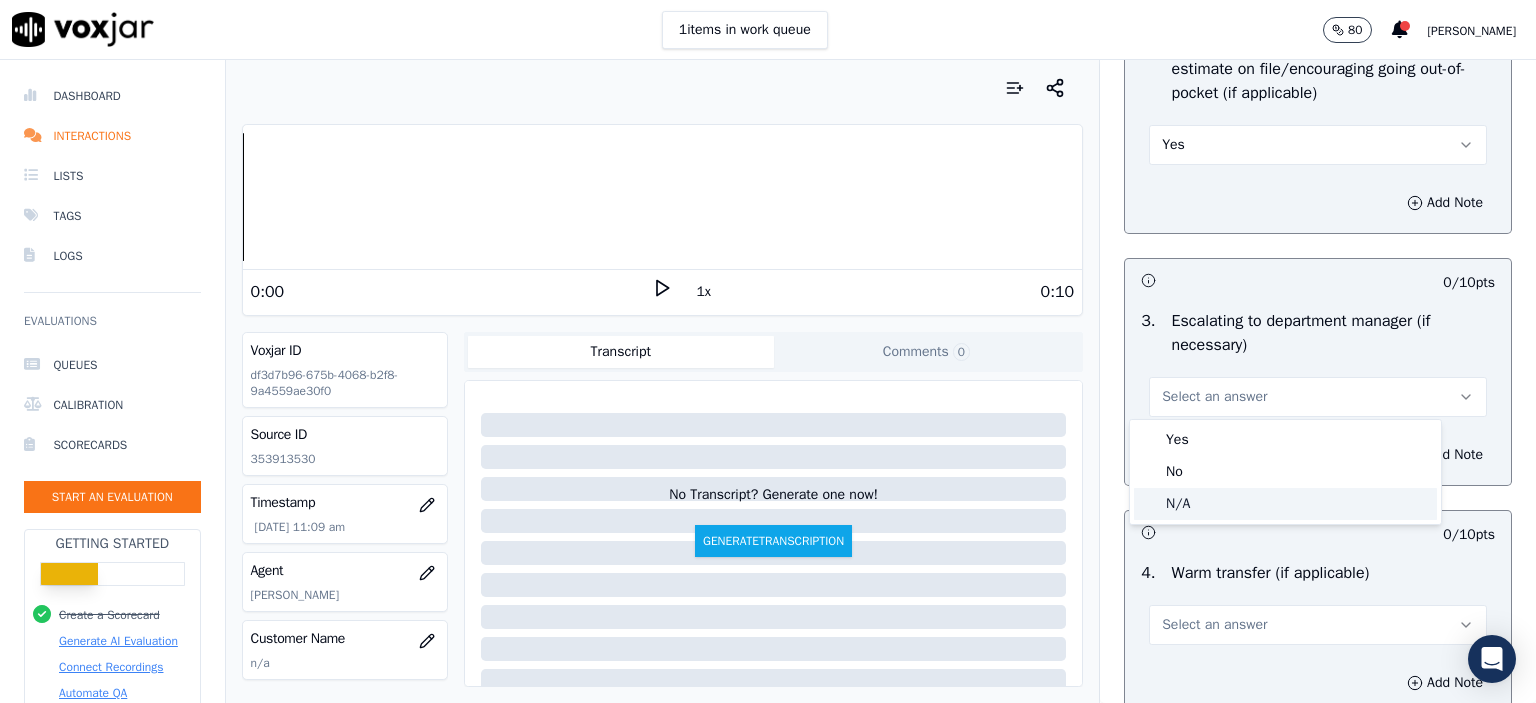 click on "N/A" 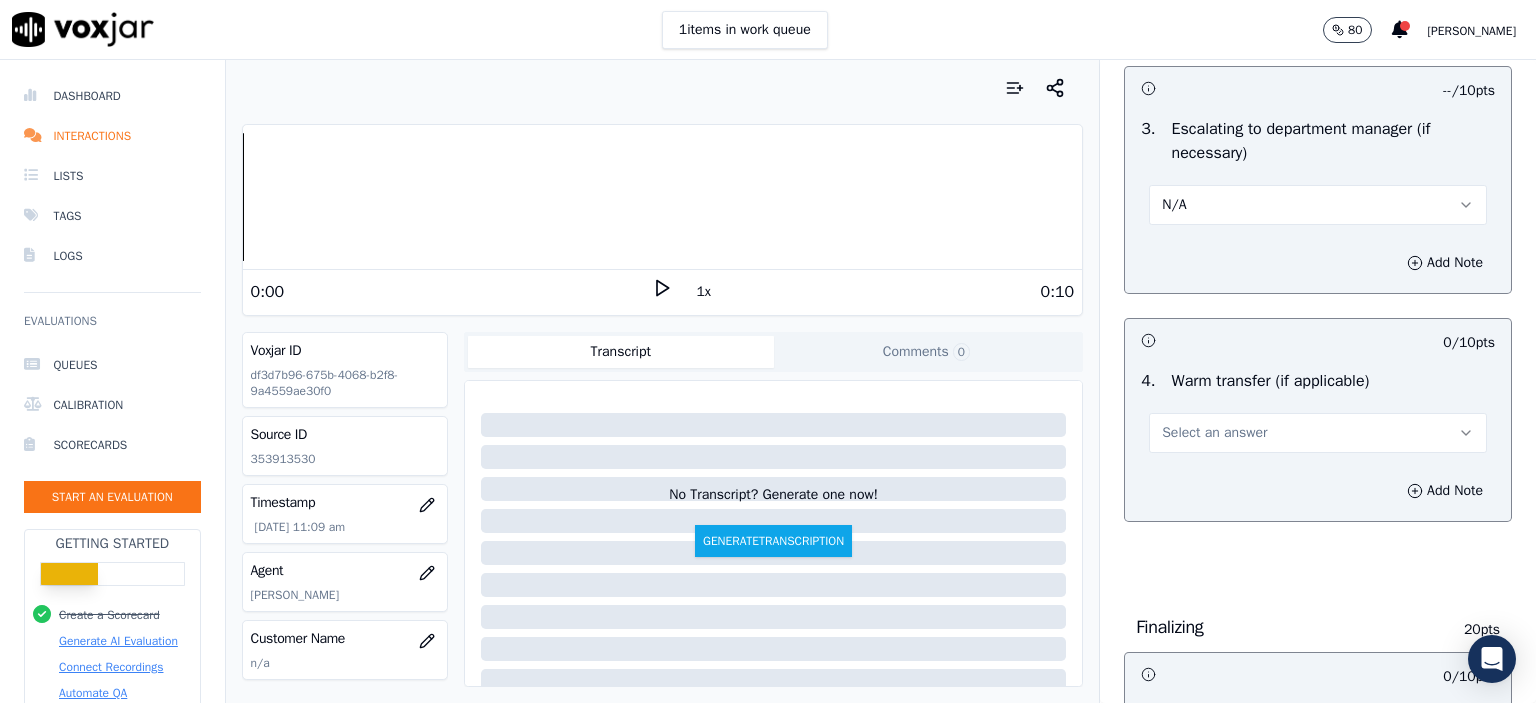 scroll, scrollTop: 1500, scrollLeft: 0, axis: vertical 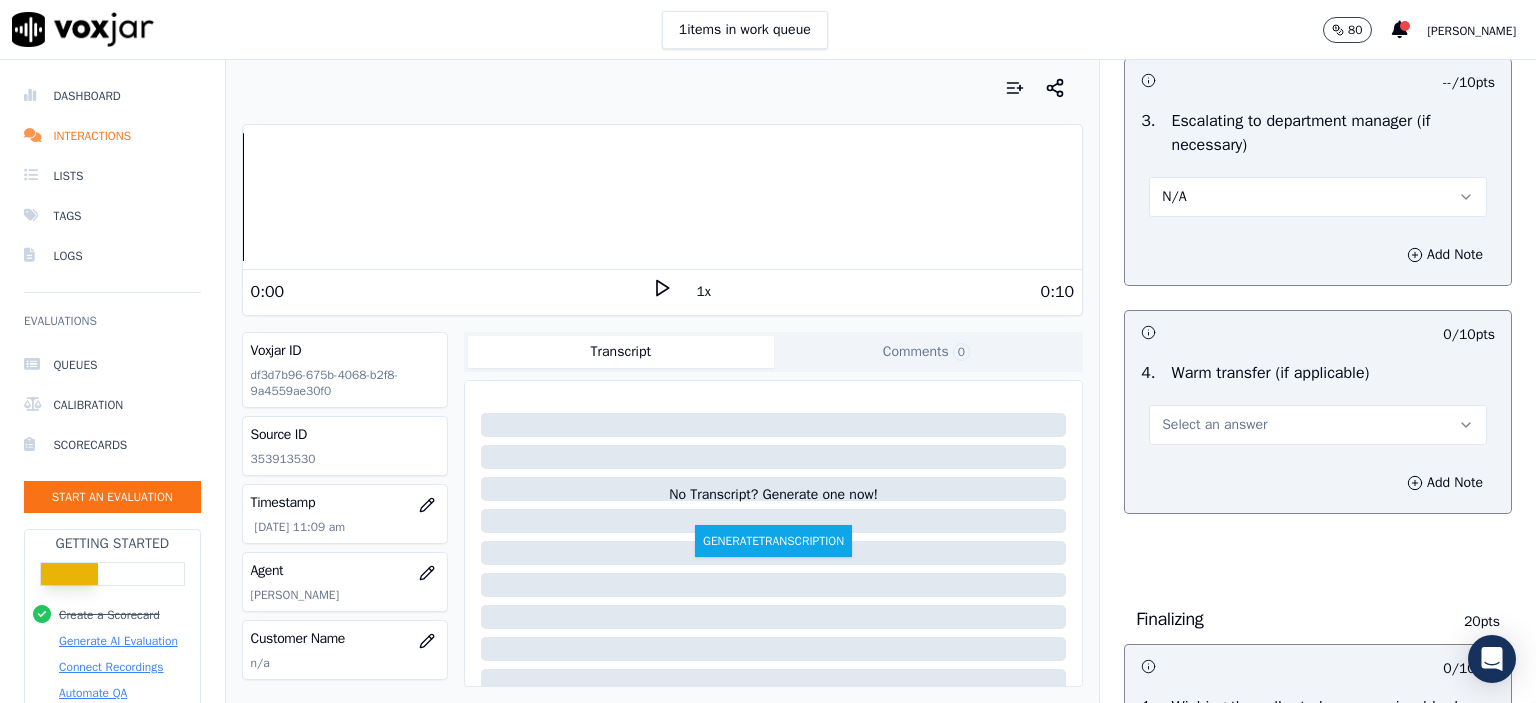 click on "Select an answer" at bounding box center (1318, 425) 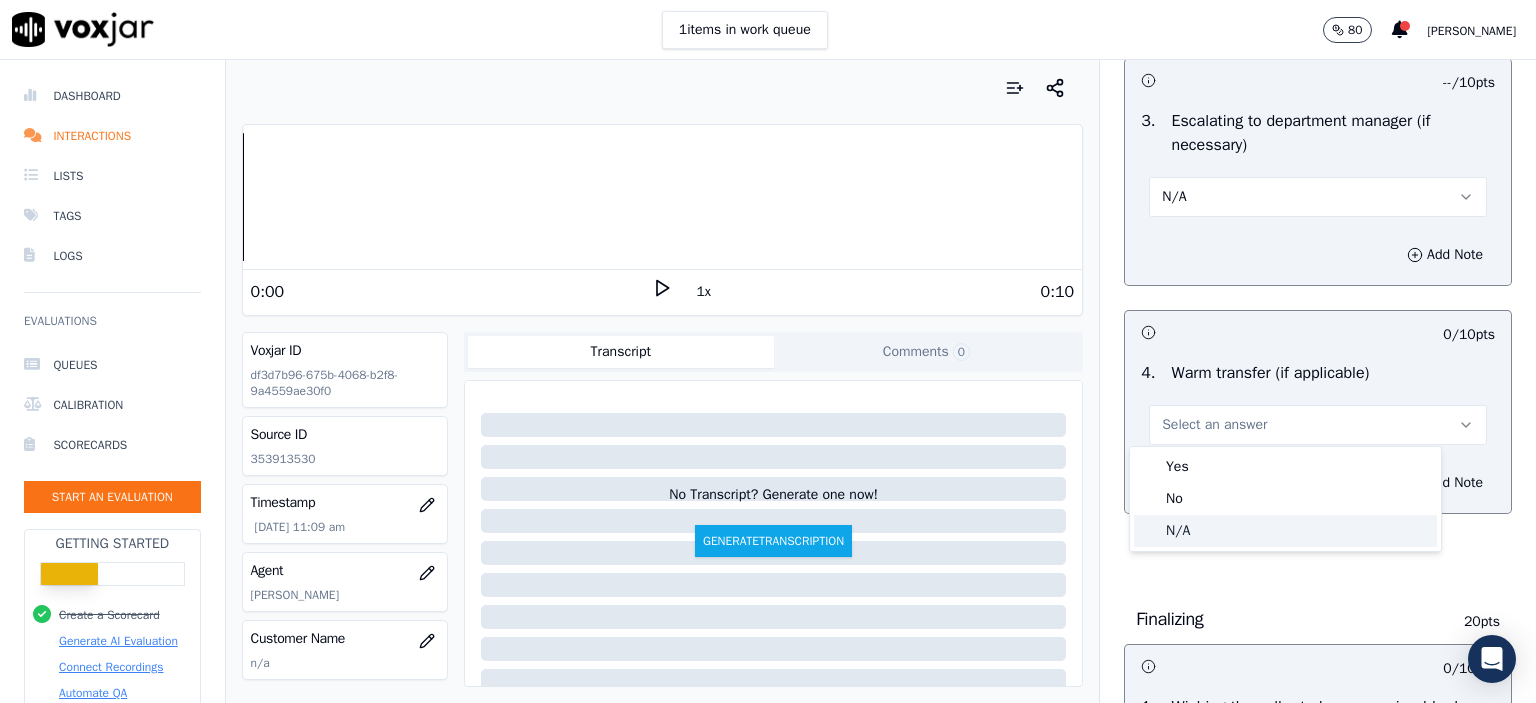 click on "N/A" 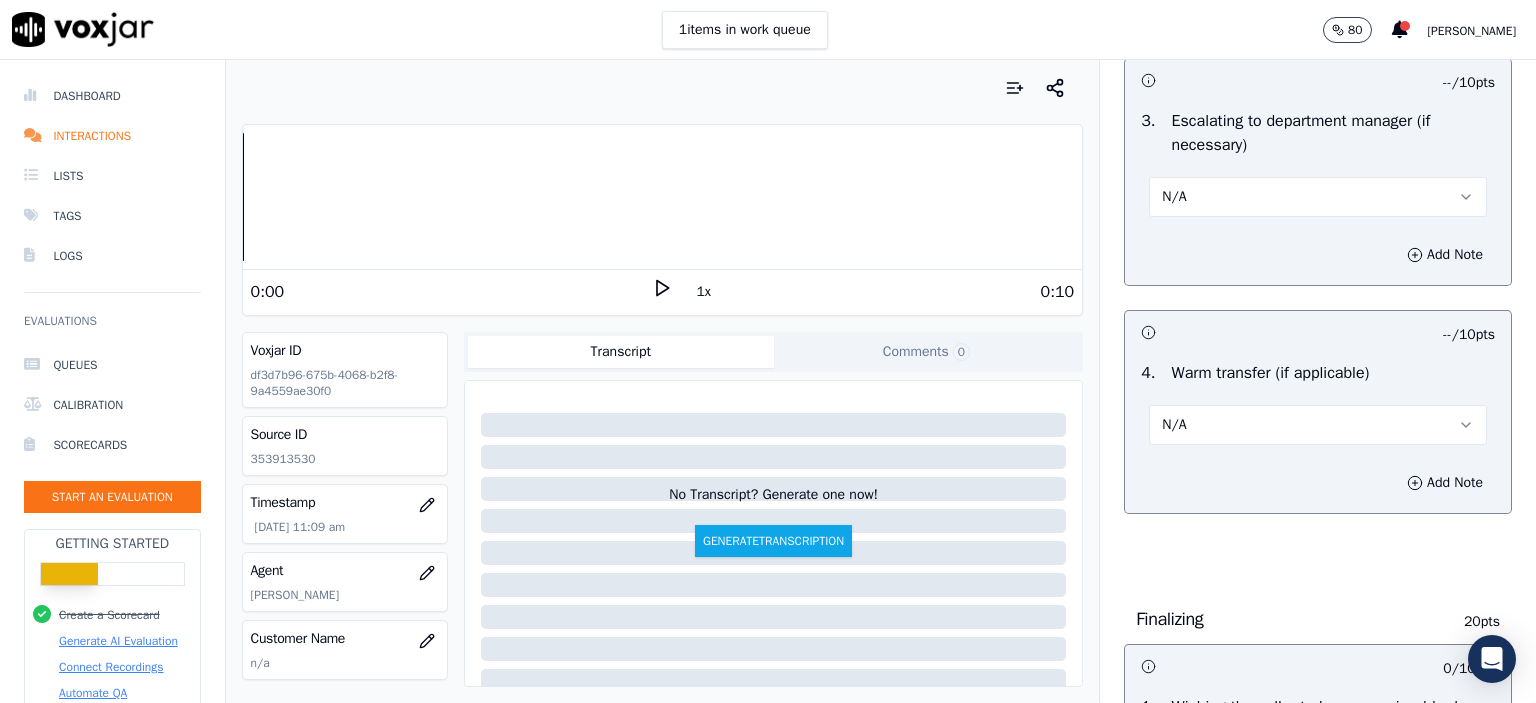 scroll, scrollTop: 1800, scrollLeft: 0, axis: vertical 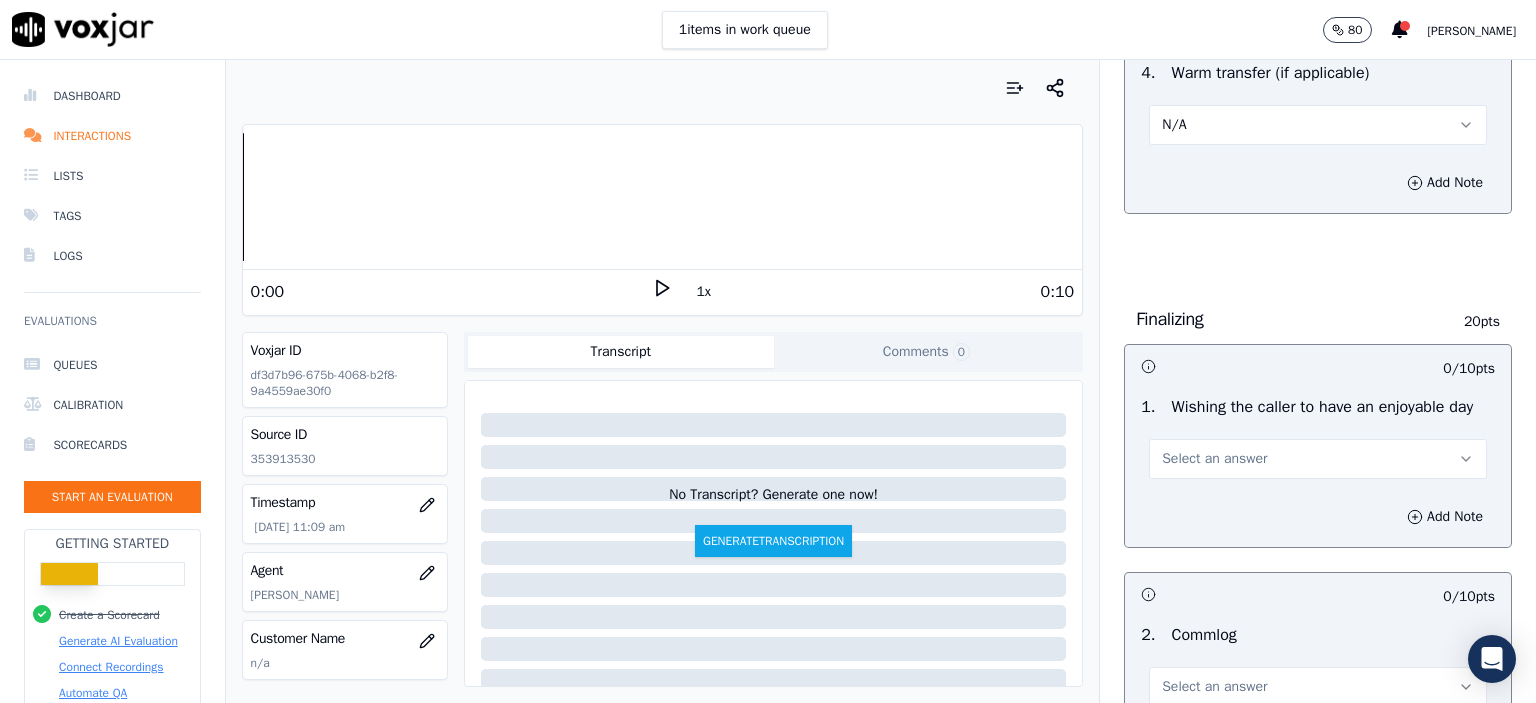 click on "Select an answer" at bounding box center (1318, 449) 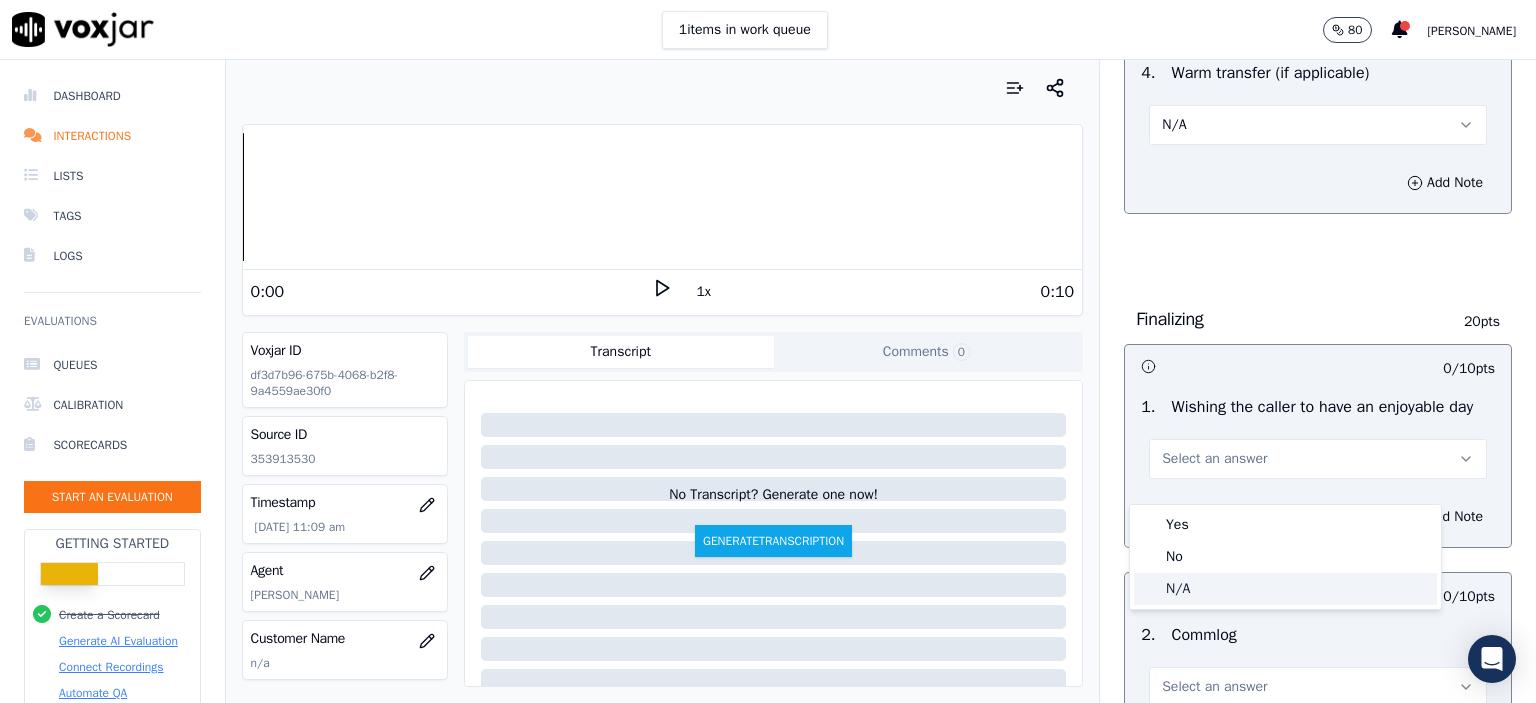 click on "N/A" 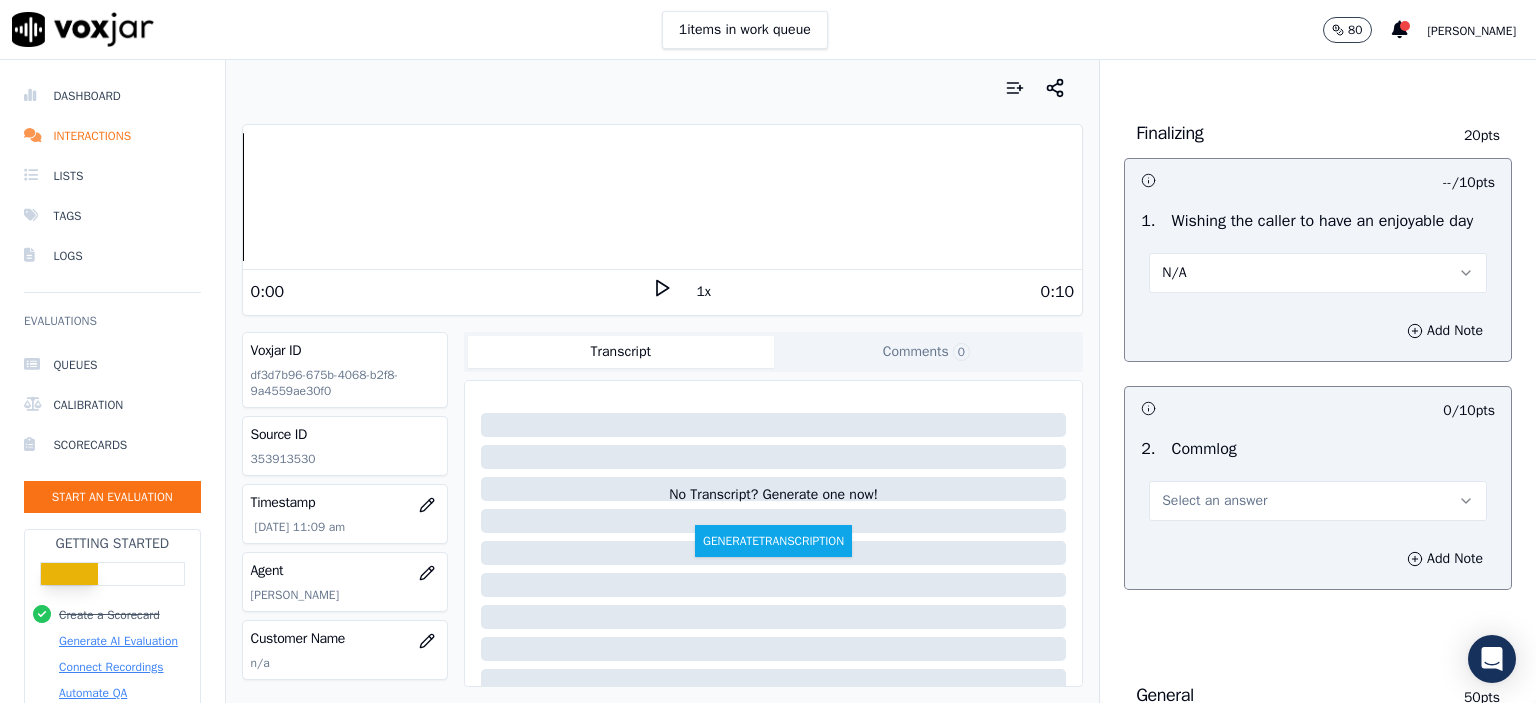 scroll, scrollTop: 2000, scrollLeft: 0, axis: vertical 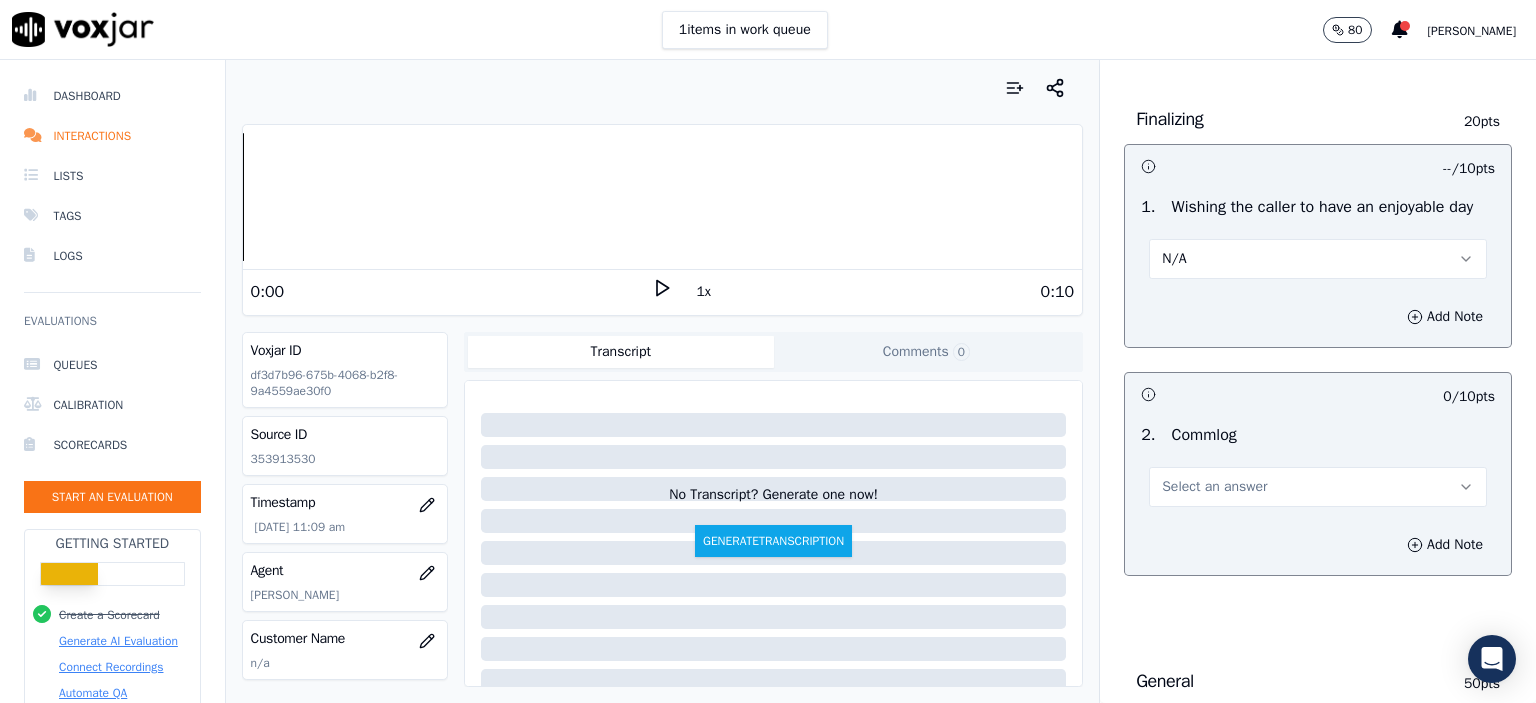 click on "Select an answer" at bounding box center (1214, 487) 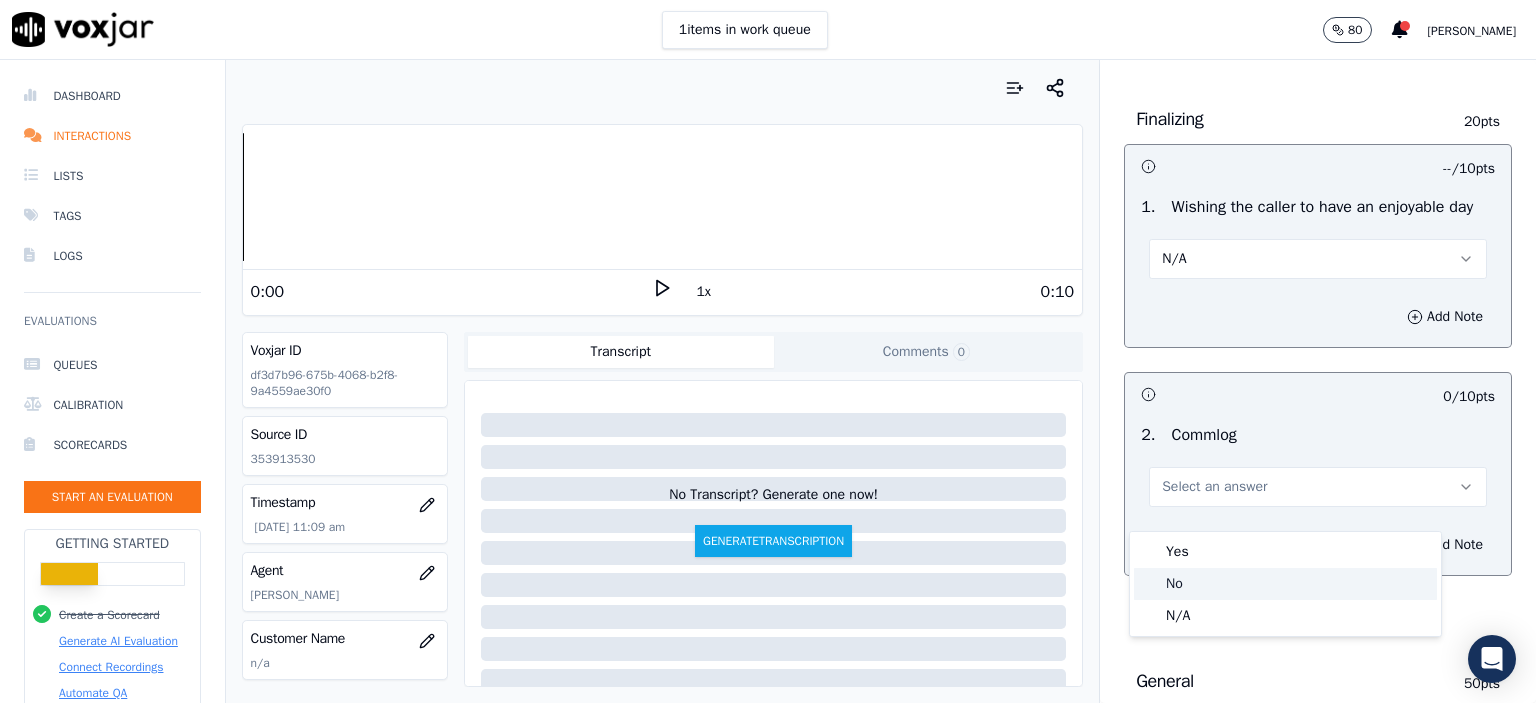 click on "No" 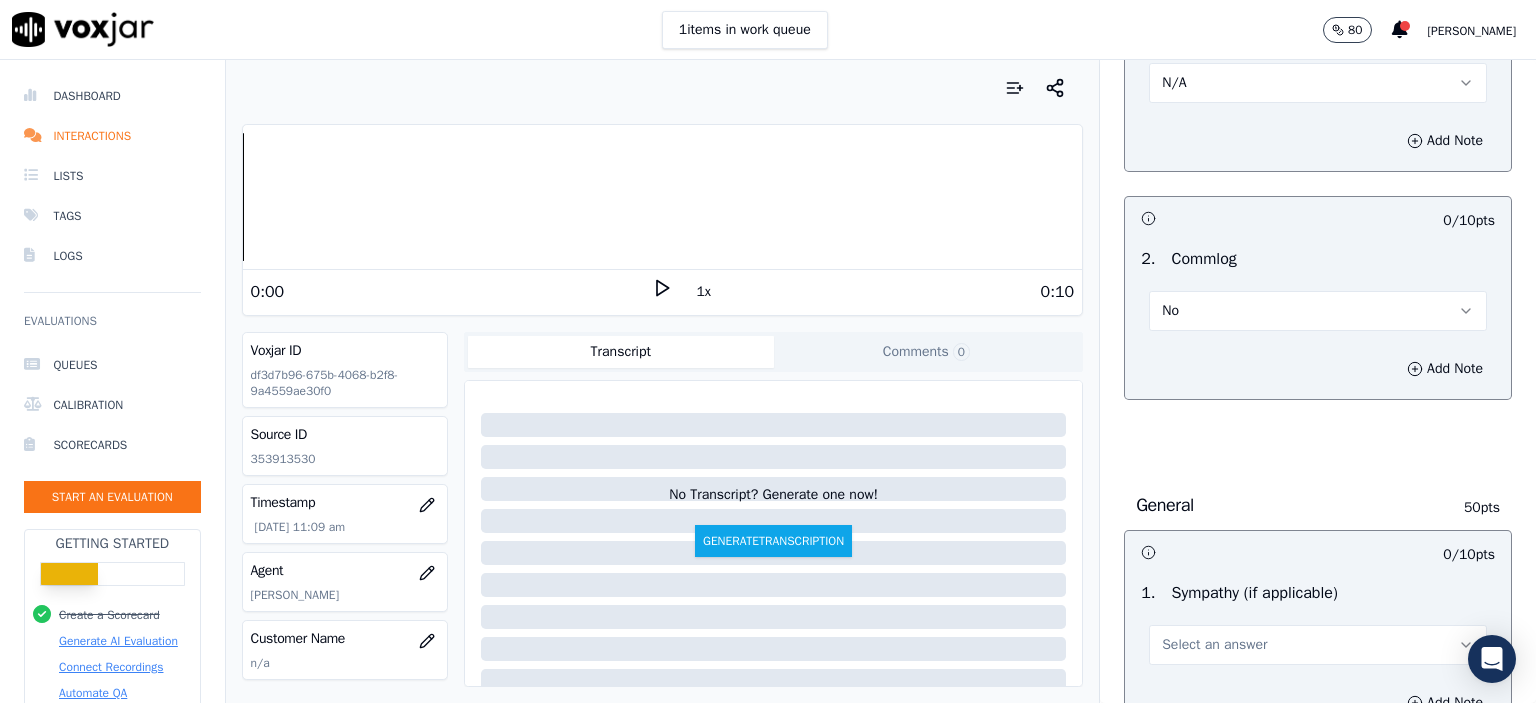 scroll, scrollTop: 2300, scrollLeft: 0, axis: vertical 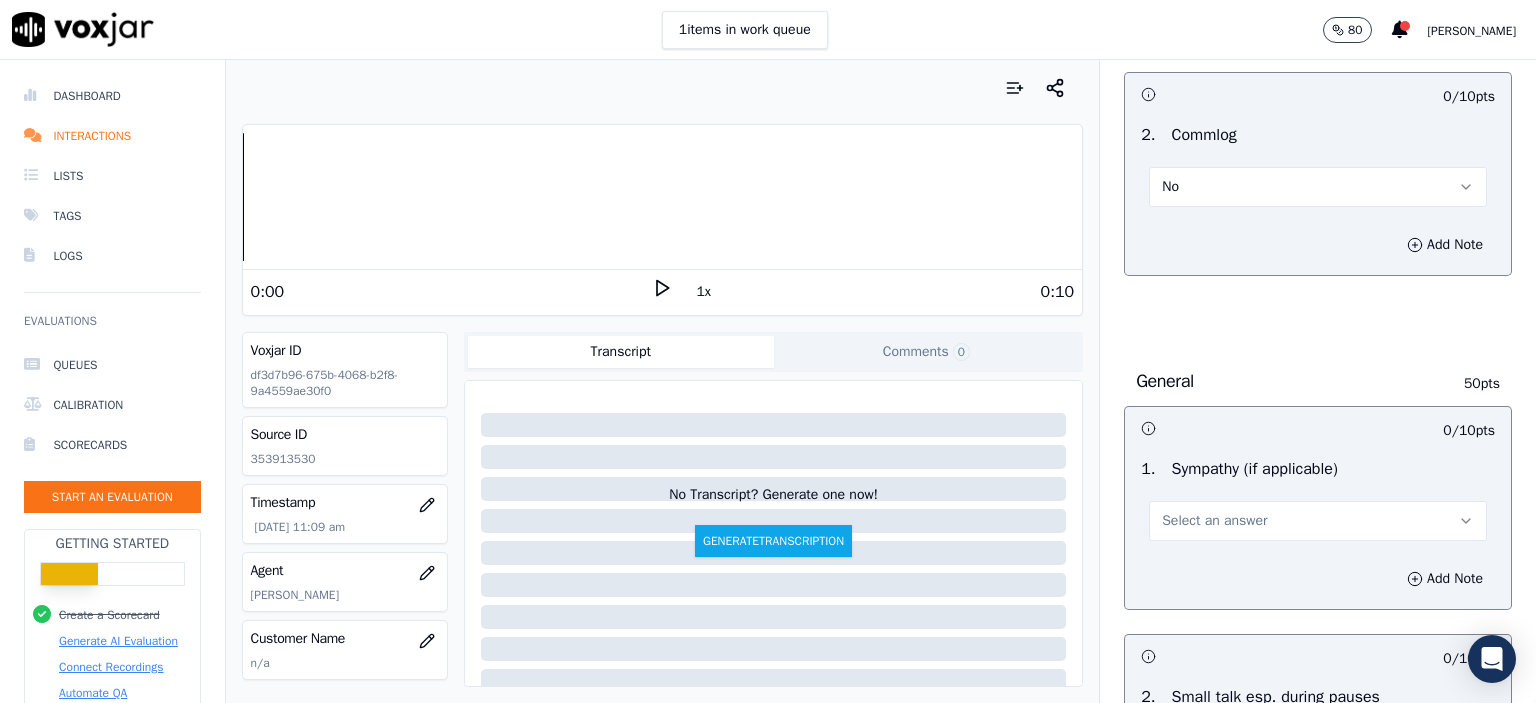 click on "Select an answer" at bounding box center (1318, 521) 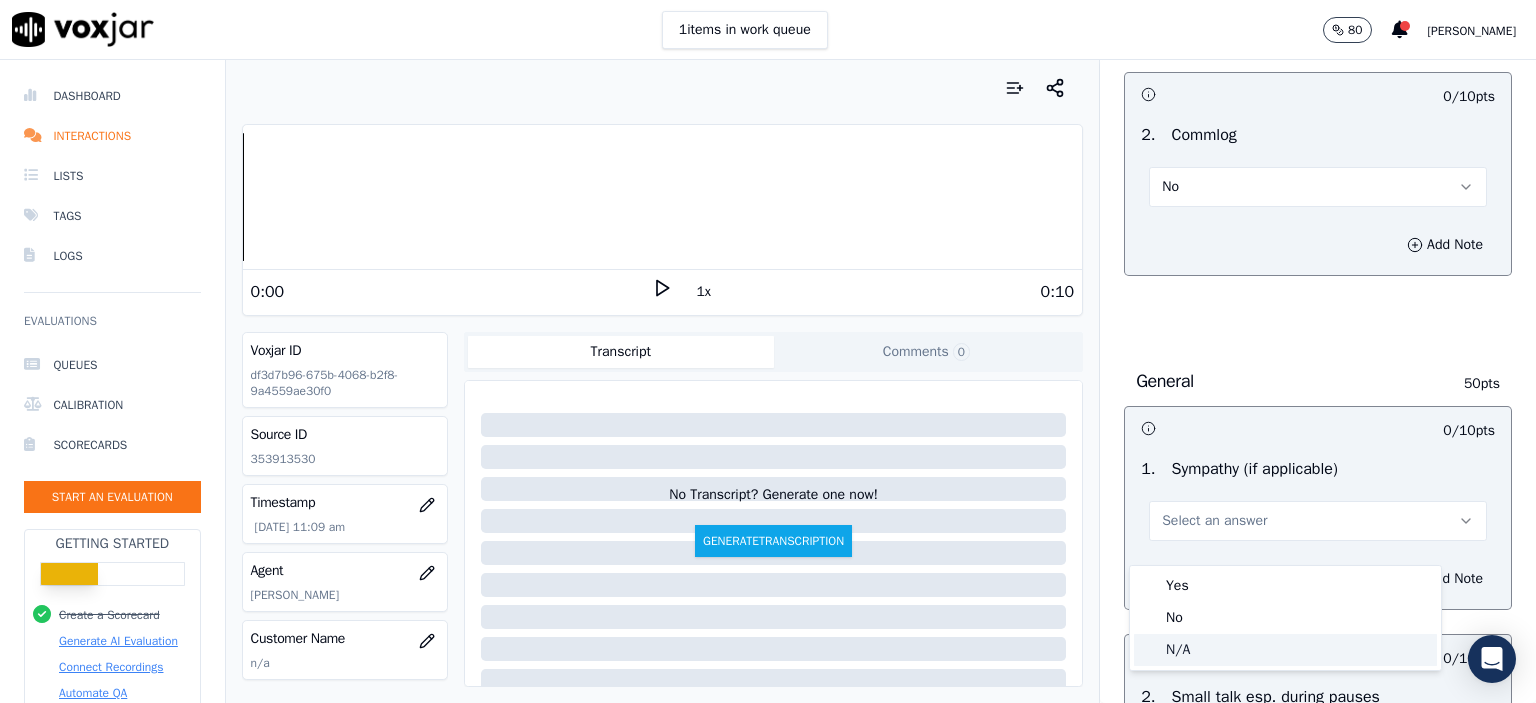 click on "N/A" 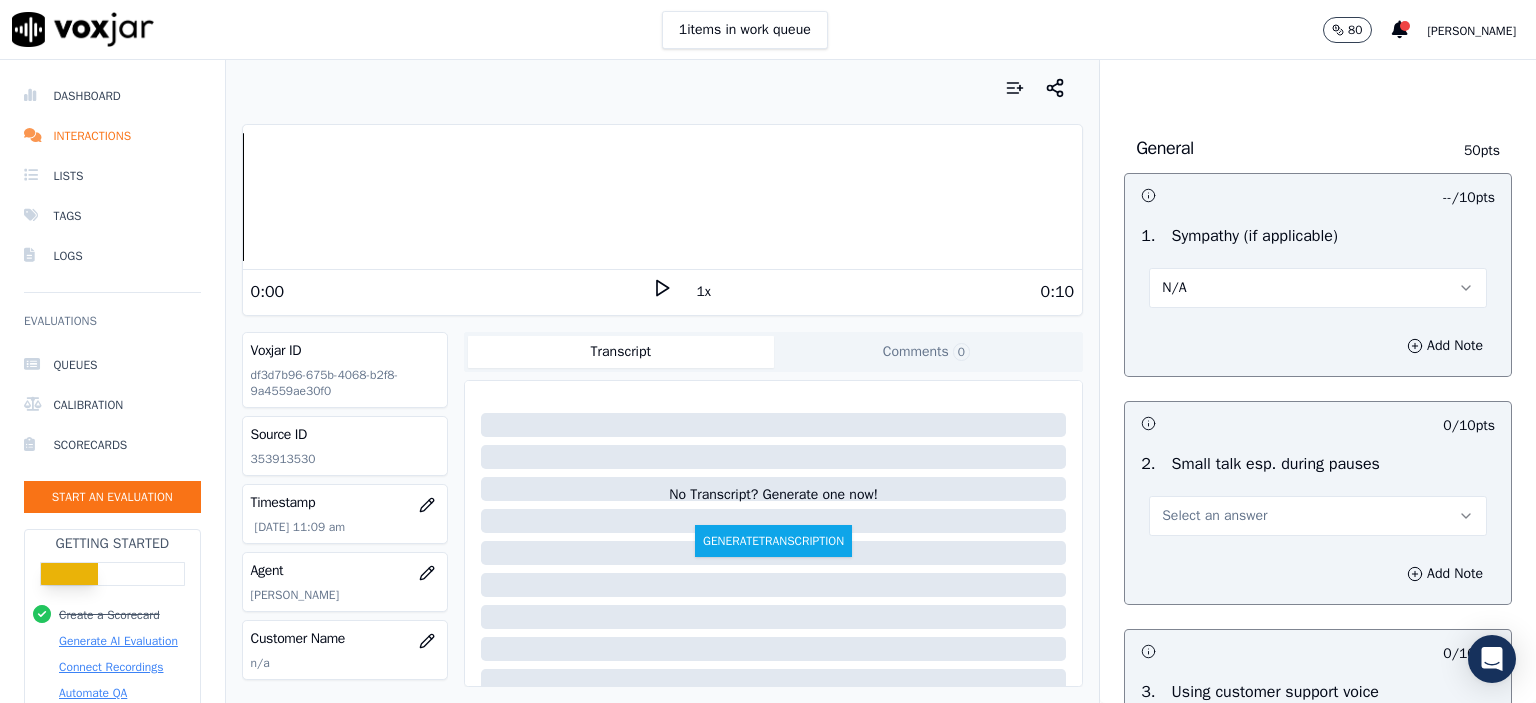 scroll, scrollTop: 2600, scrollLeft: 0, axis: vertical 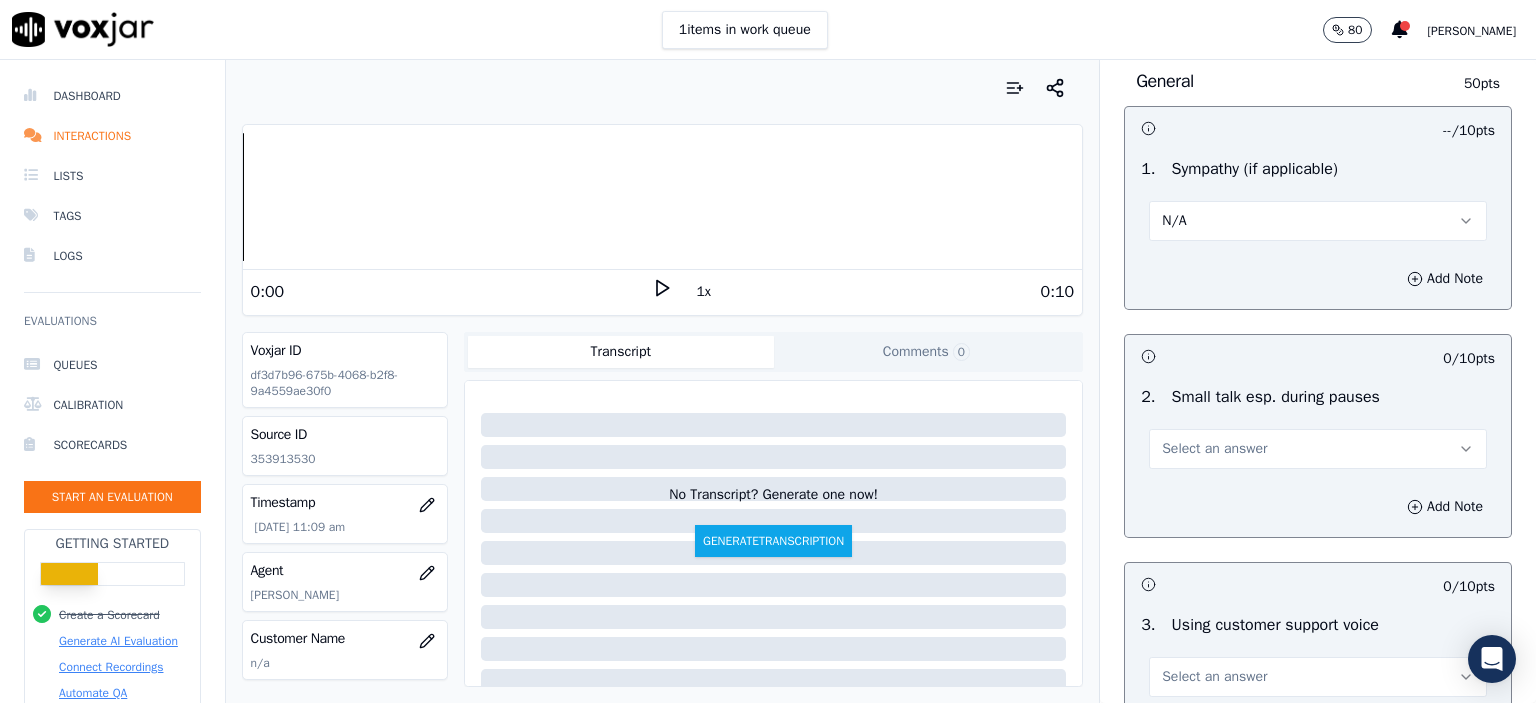 click on "Select an answer" at bounding box center [1318, 449] 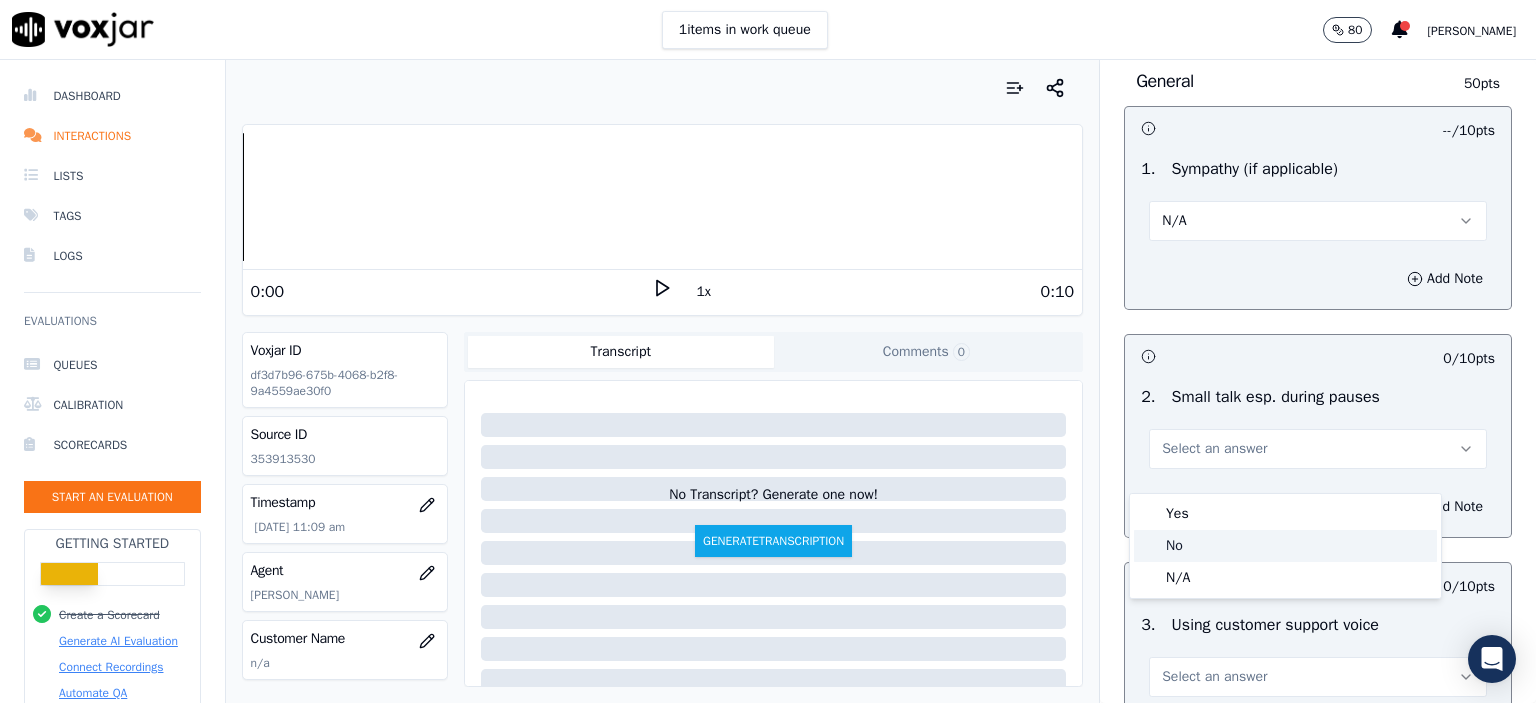 click on "No" 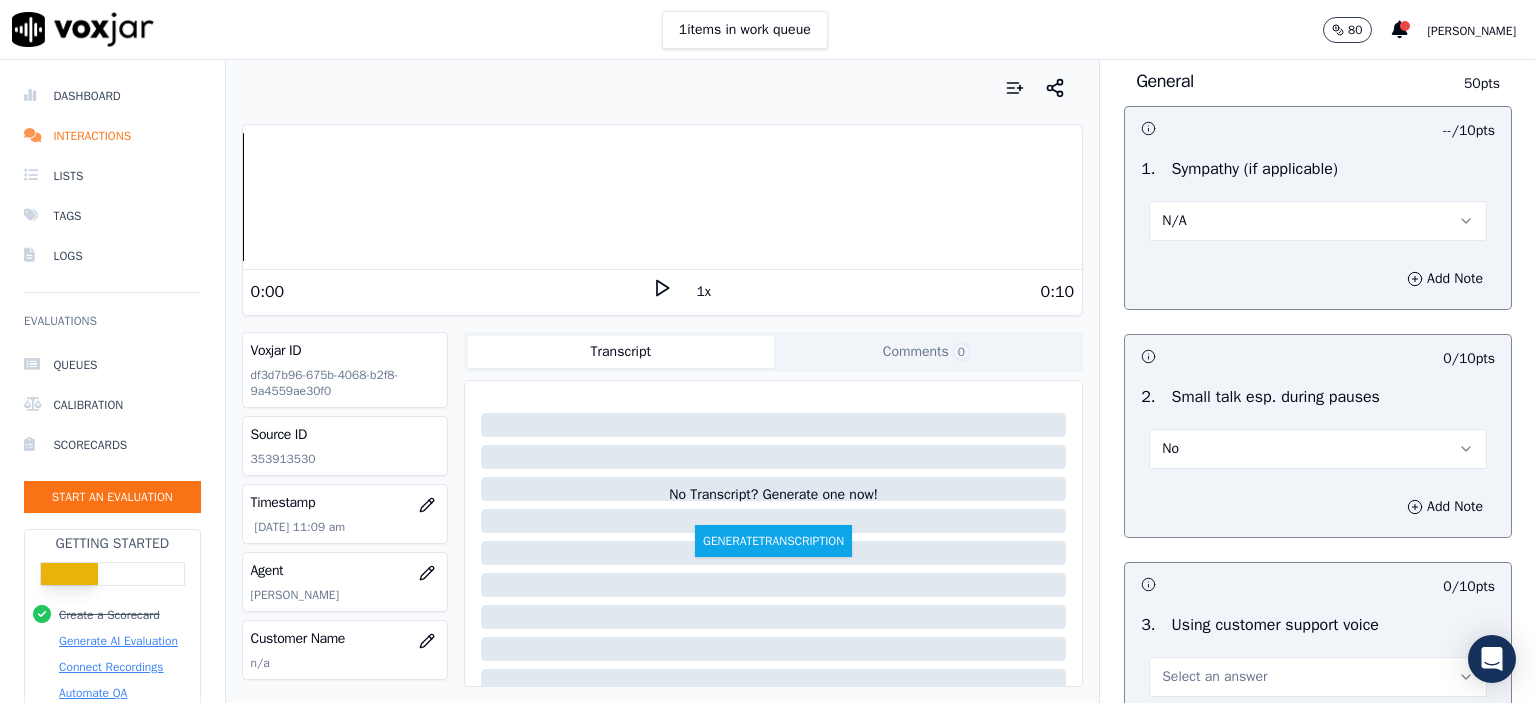 click on "No" at bounding box center (1318, 449) 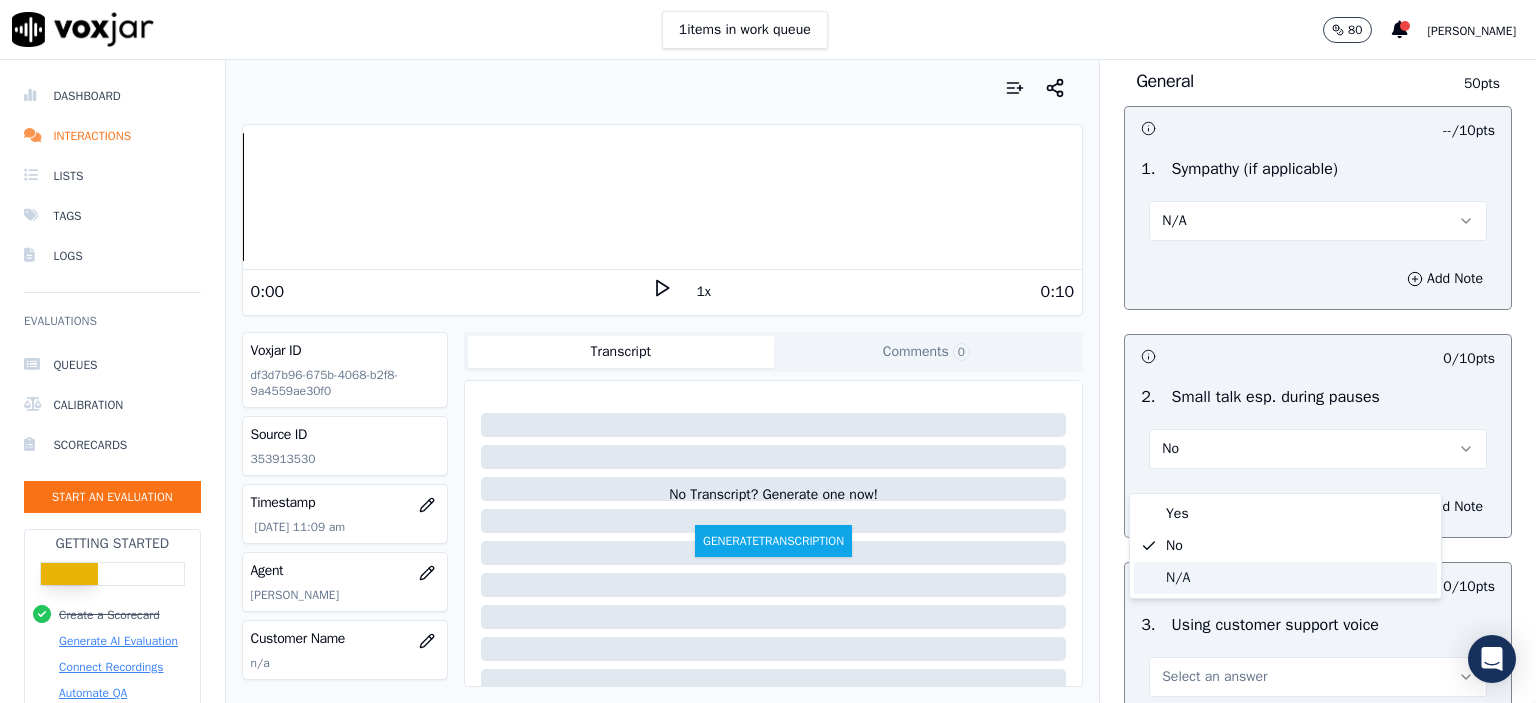 click on "N/A" 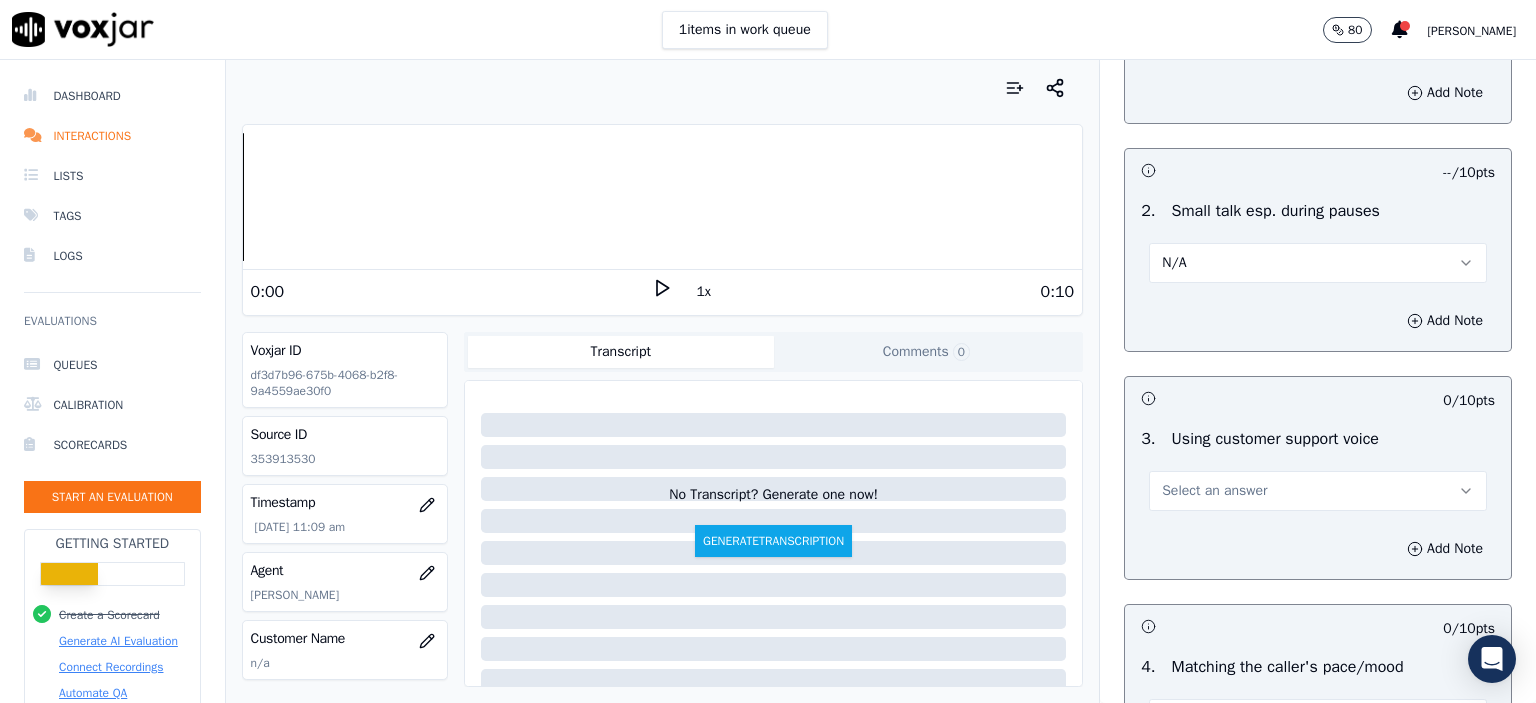 scroll, scrollTop: 2800, scrollLeft: 0, axis: vertical 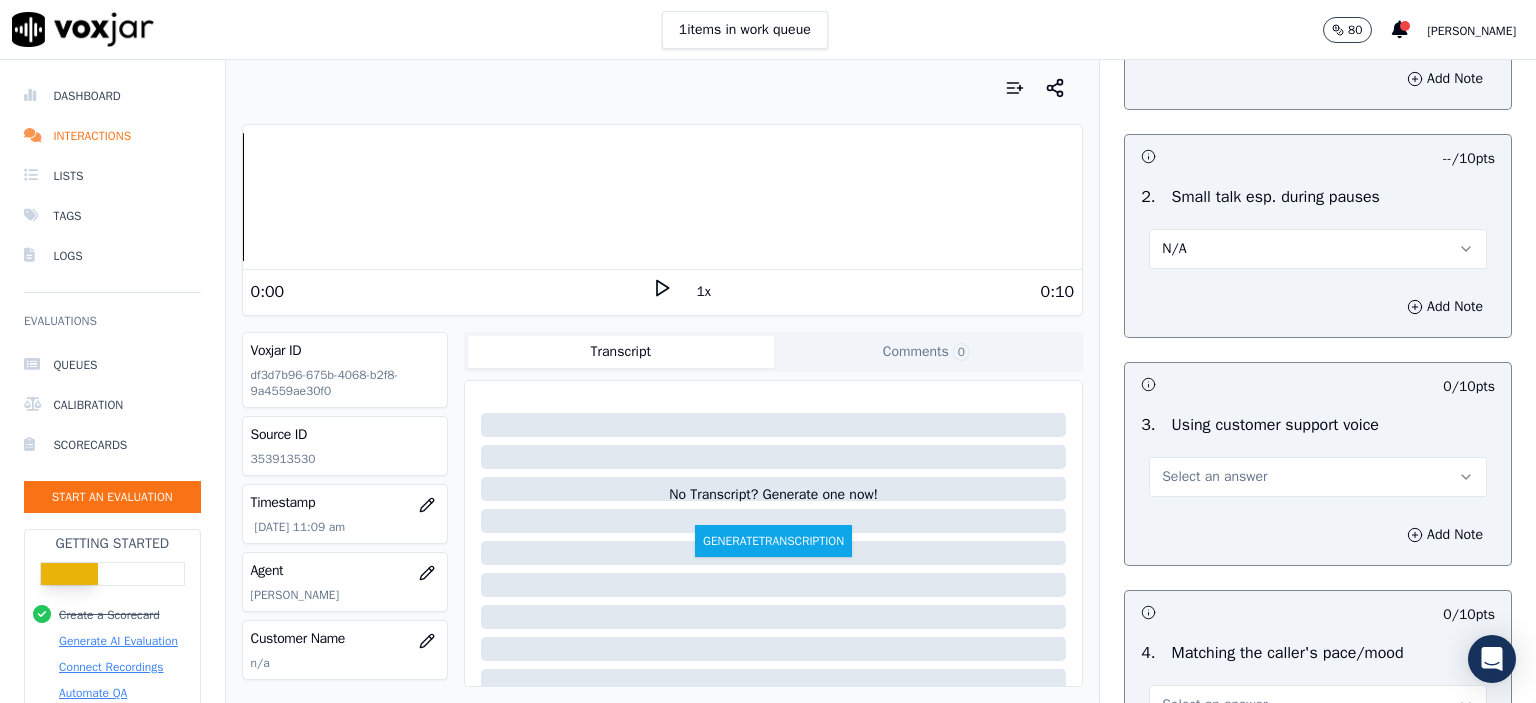 click on "Select an answer" at bounding box center [1214, 477] 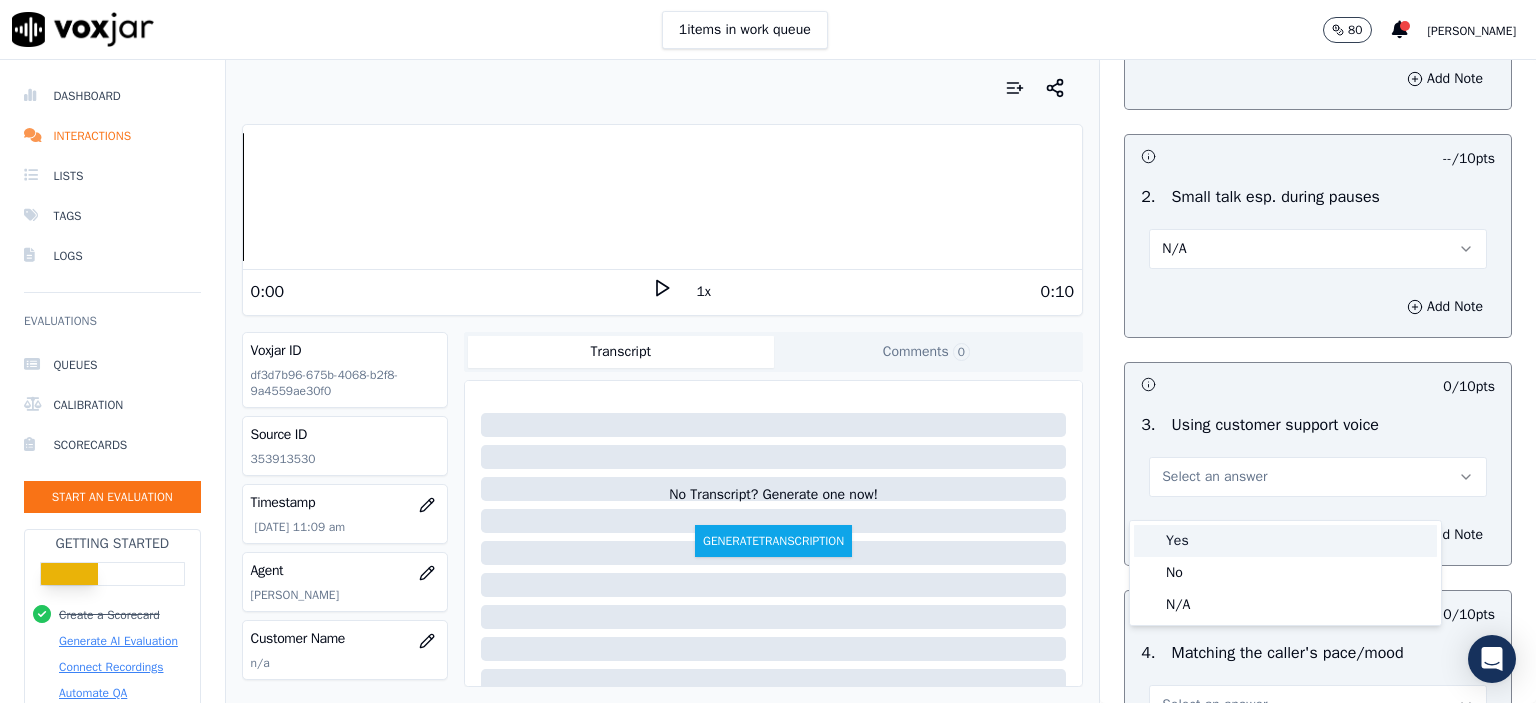 click on "Yes" at bounding box center (1285, 541) 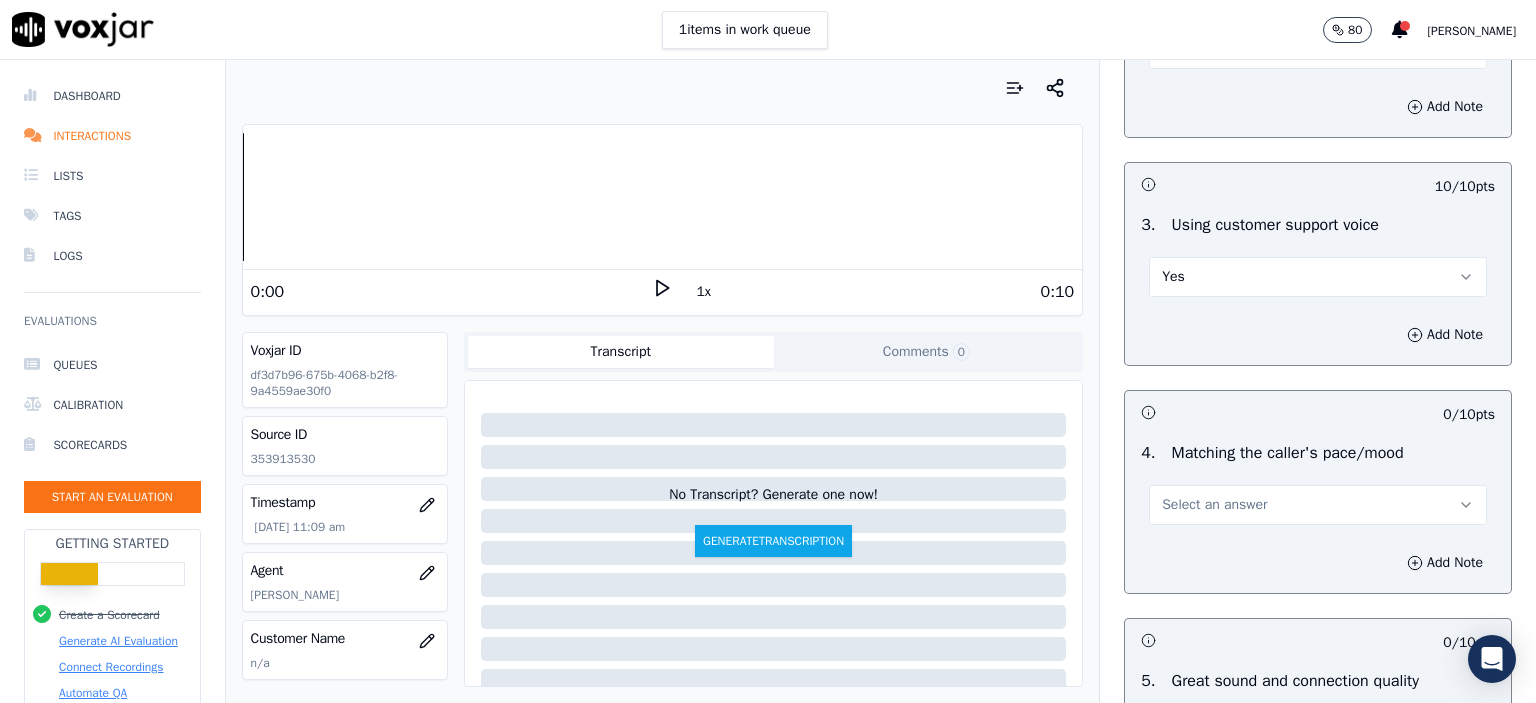 click on "Select an answer" at bounding box center [1318, 505] 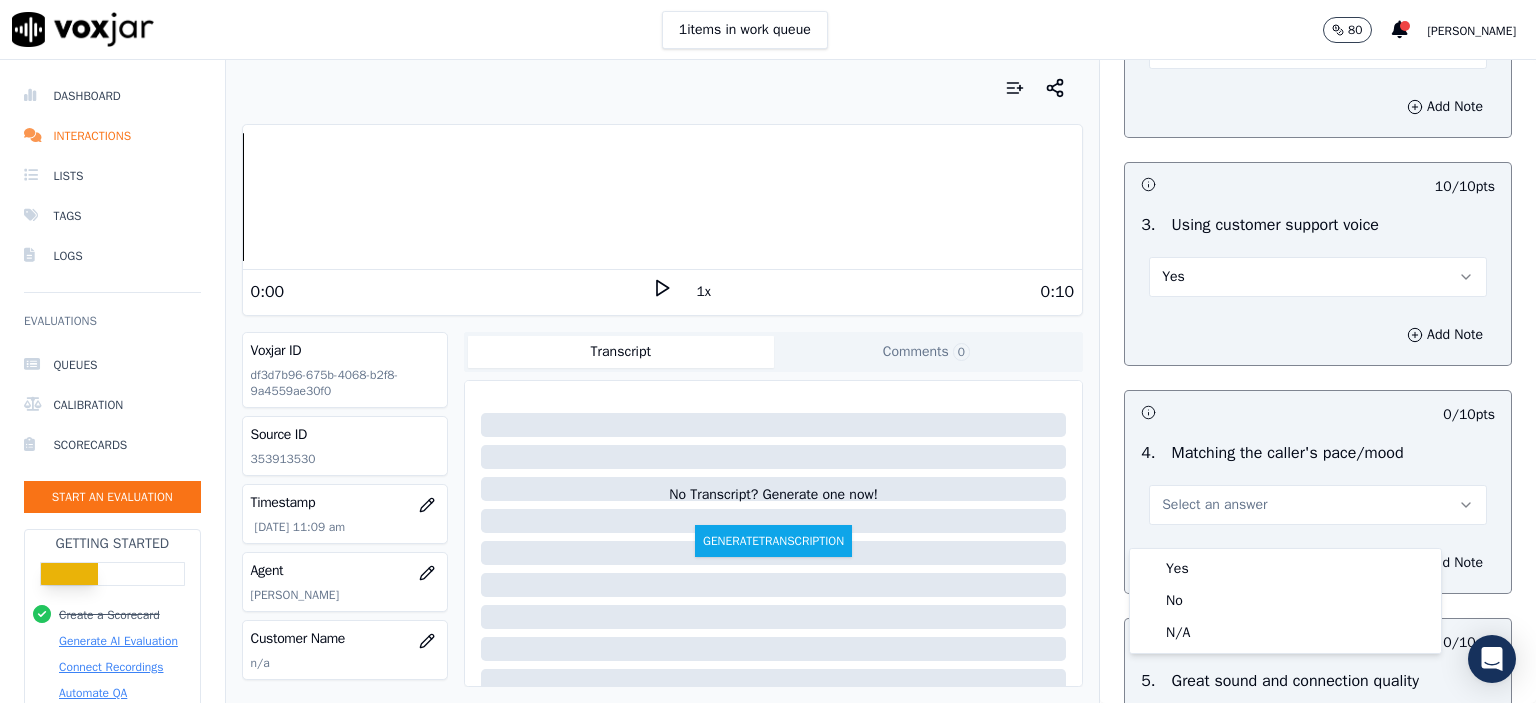 click on "Yes" at bounding box center (1285, 569) 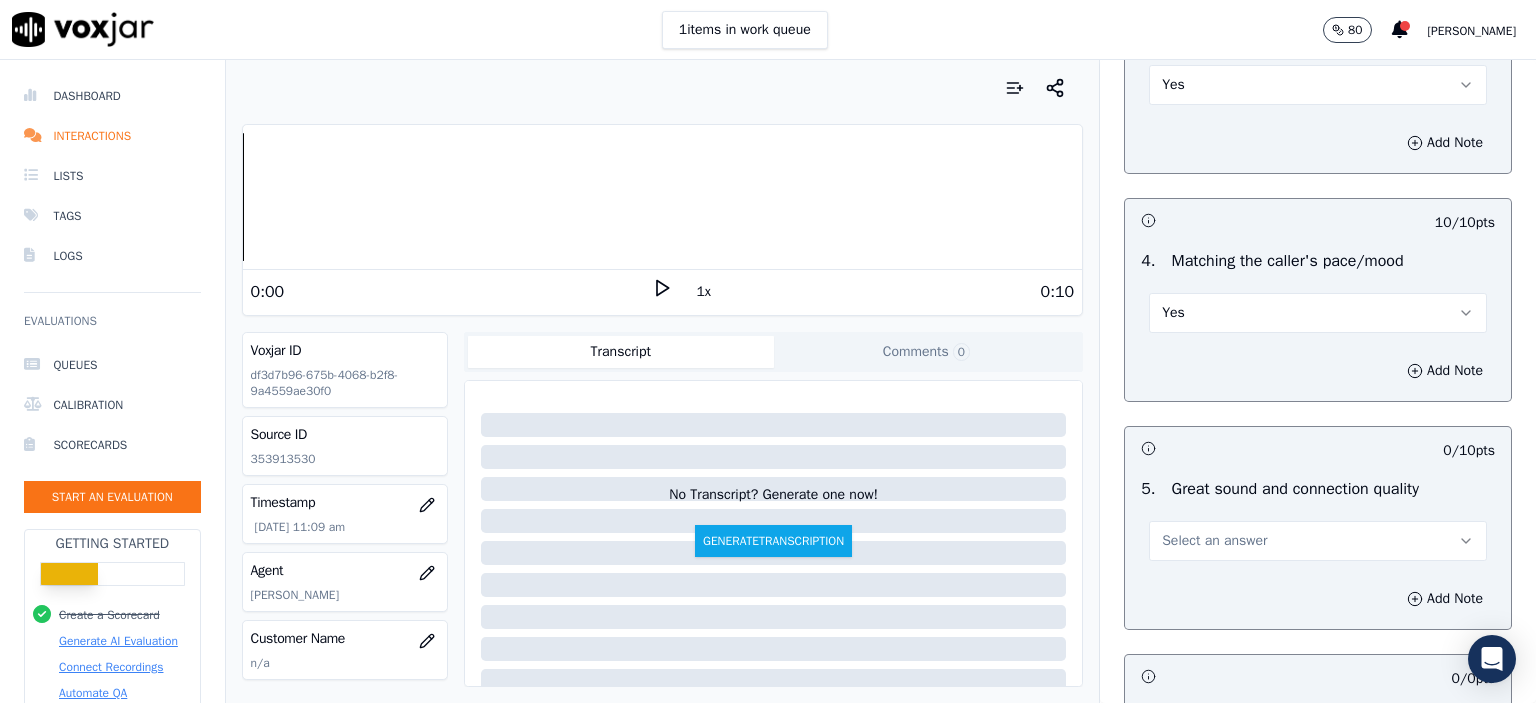 scroll, scrollTop: 3200, scrollLeft: 0, axis: vertical 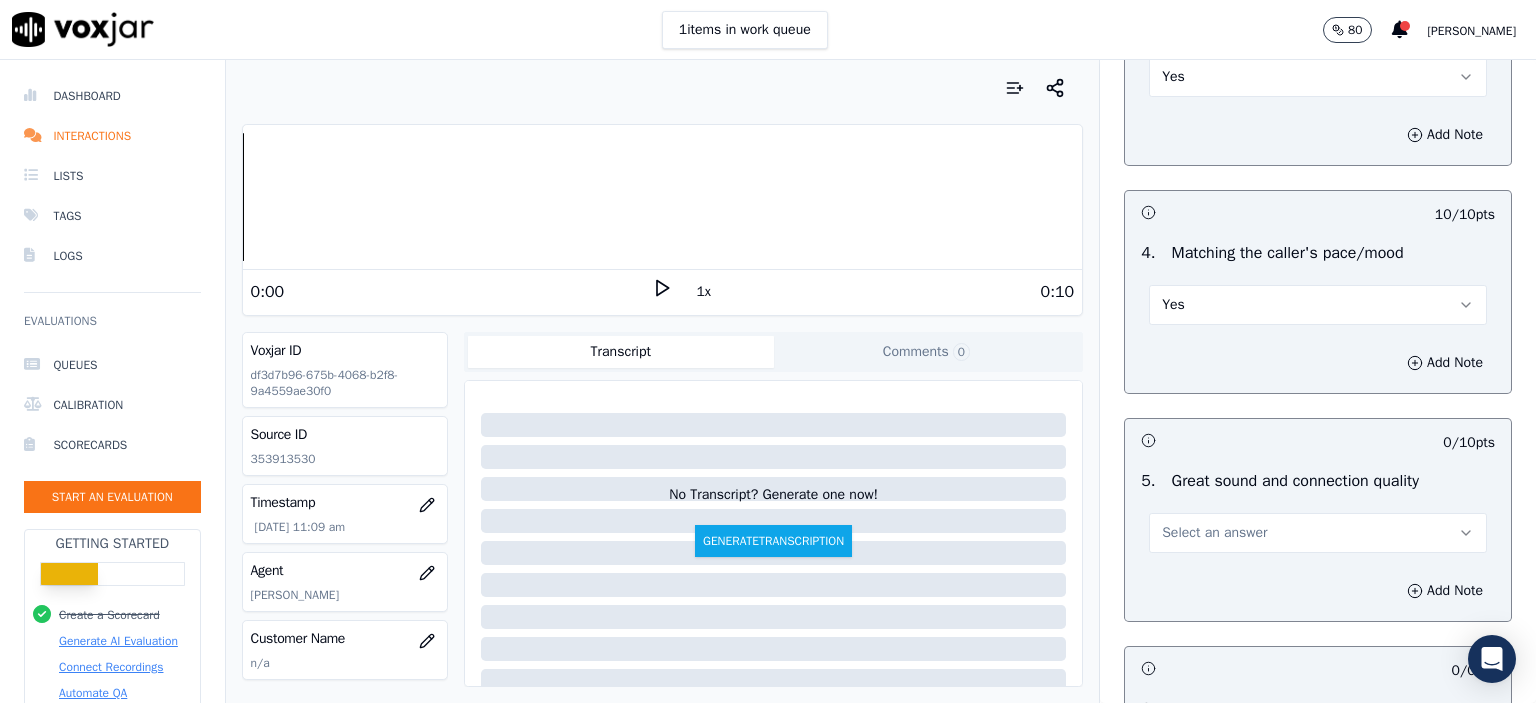 click on "Select an answer" at bounding box center [1318, 533] 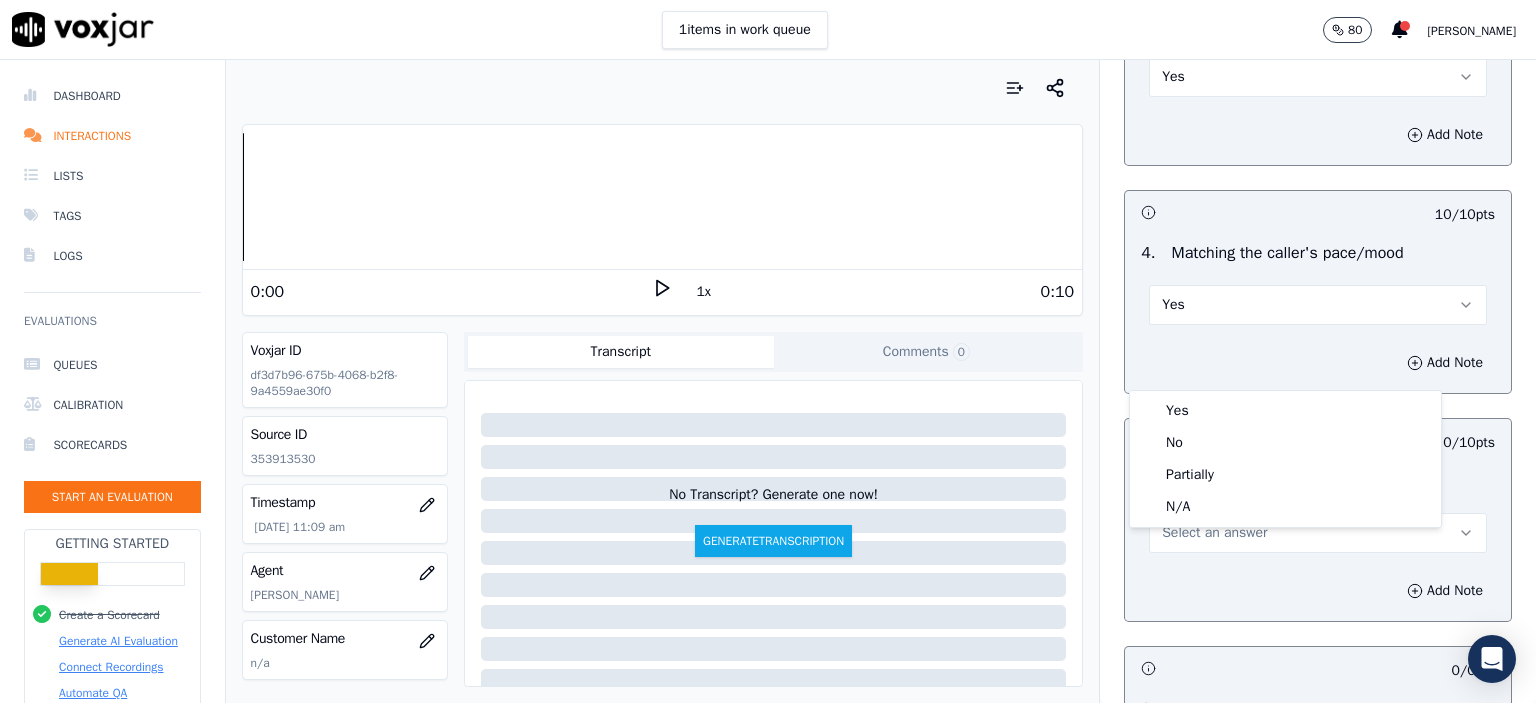 click on "Add Note" at bounding box center [1318, 591] 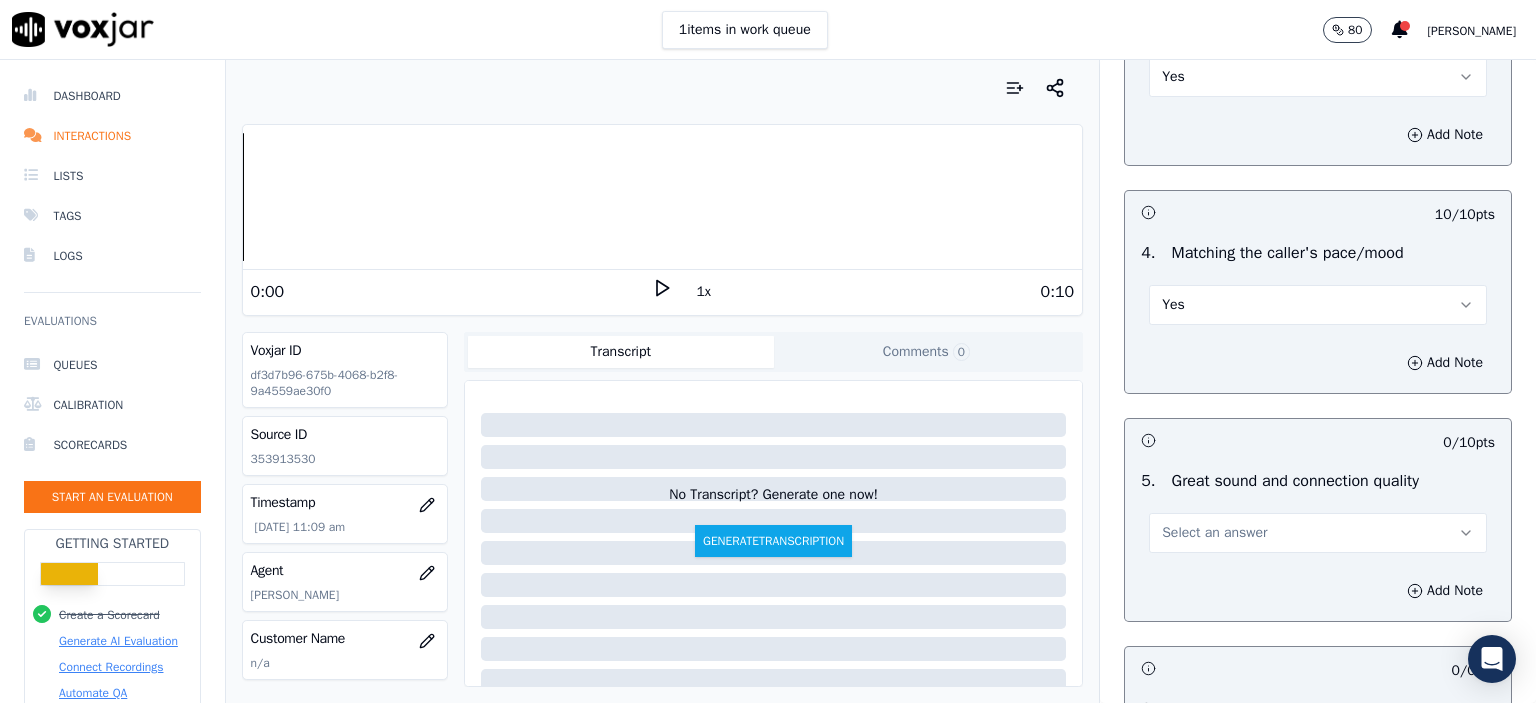 click on "Select an answer" at bounding box center [1214, 533] 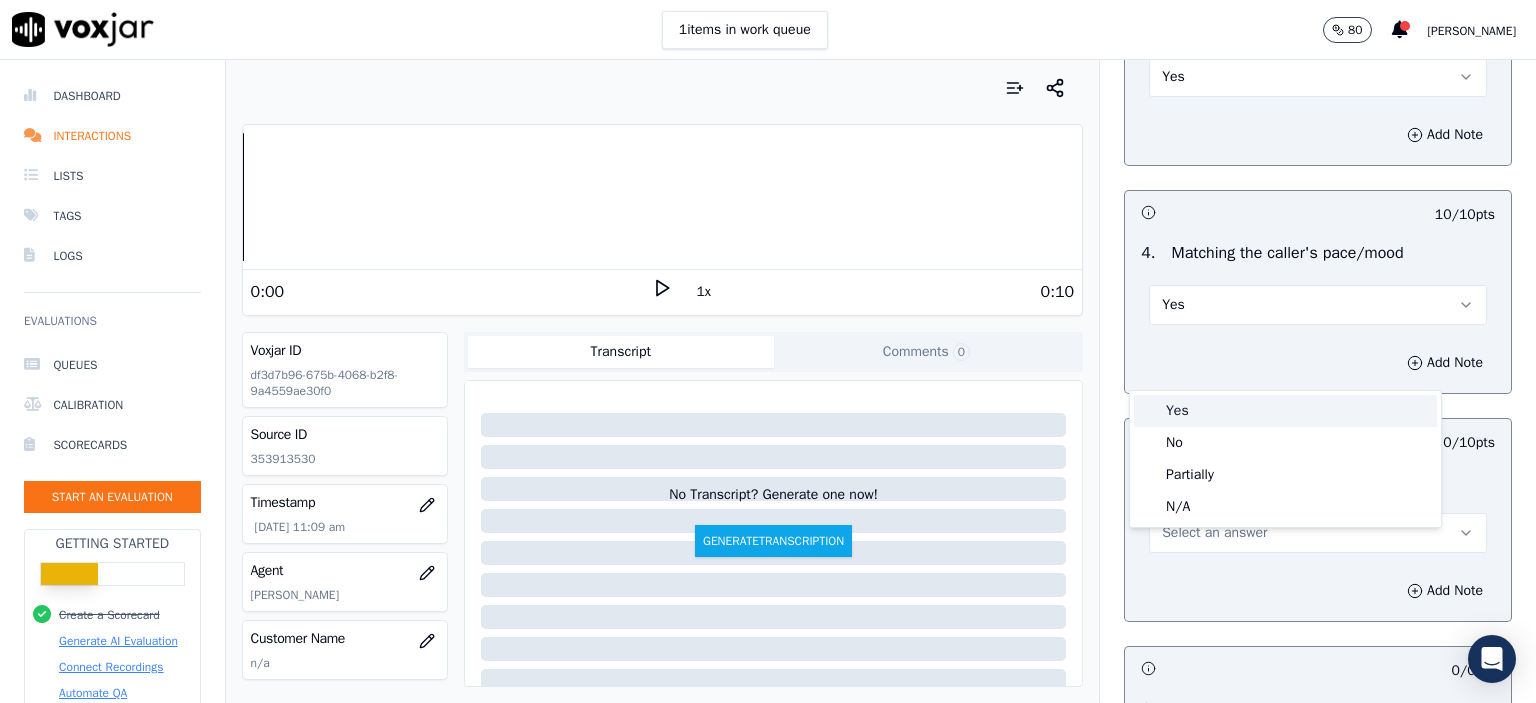click on "Yes" at bounding box center (1285, 411) 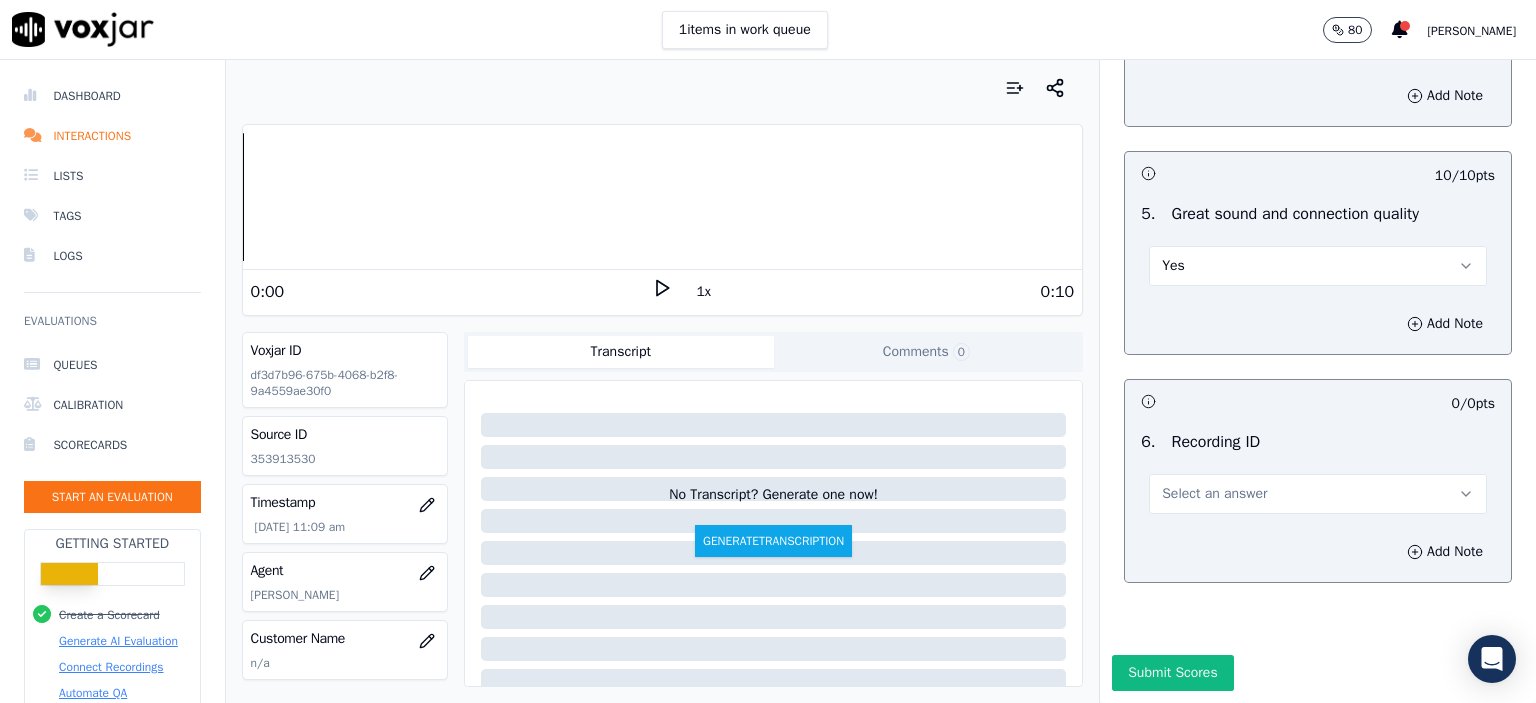 scroll, scrollTop: 3500, scrollLeft: 0, axis: vertical 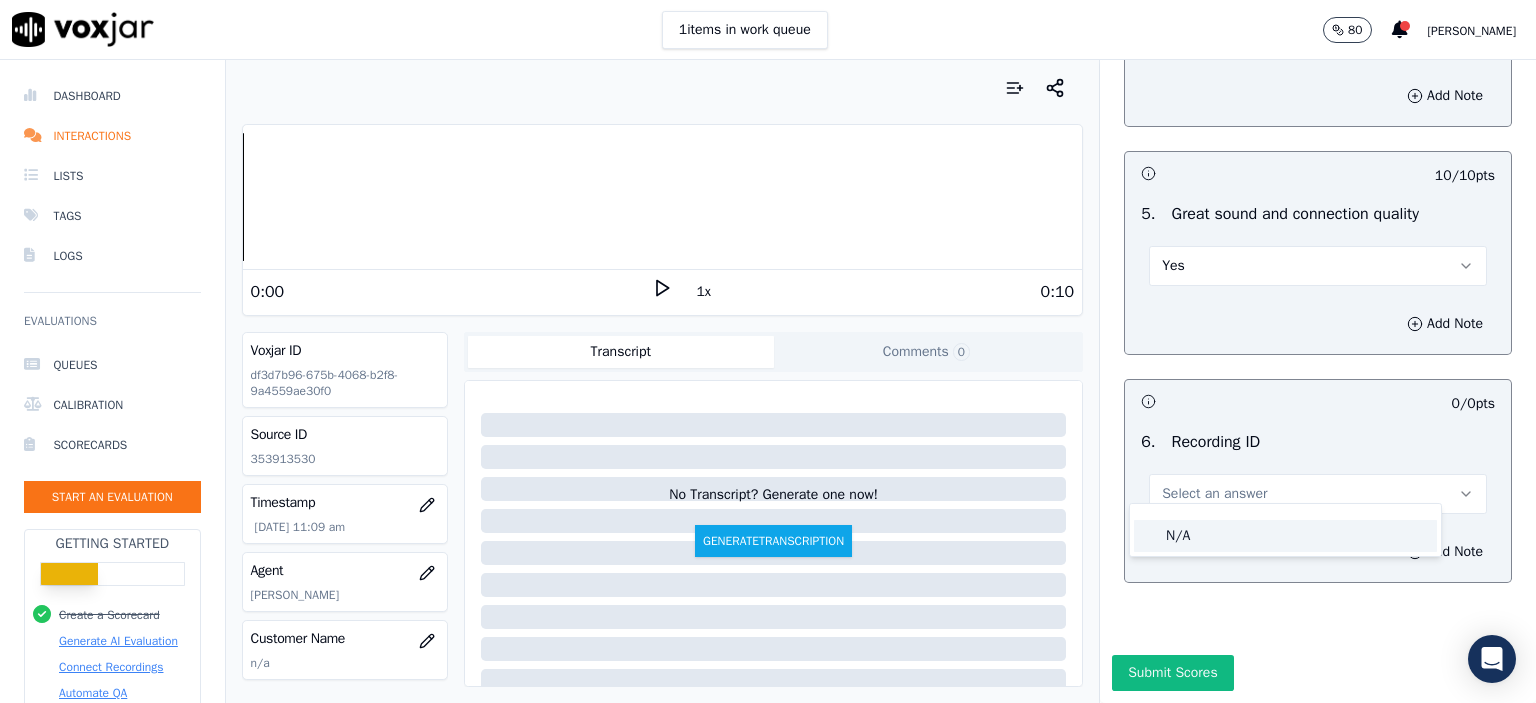 click on "N/A" 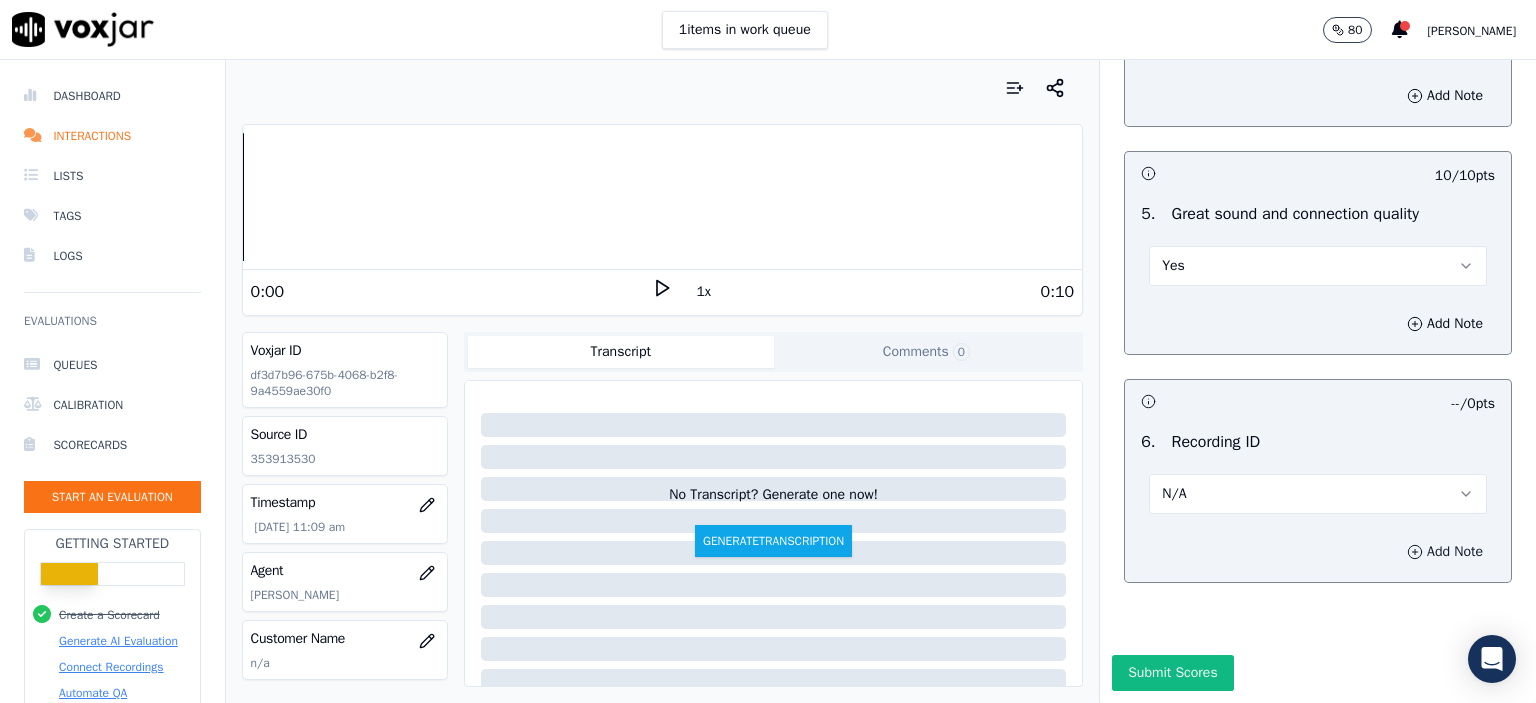 click on "Add Note" at bounding box center [1445, 552] 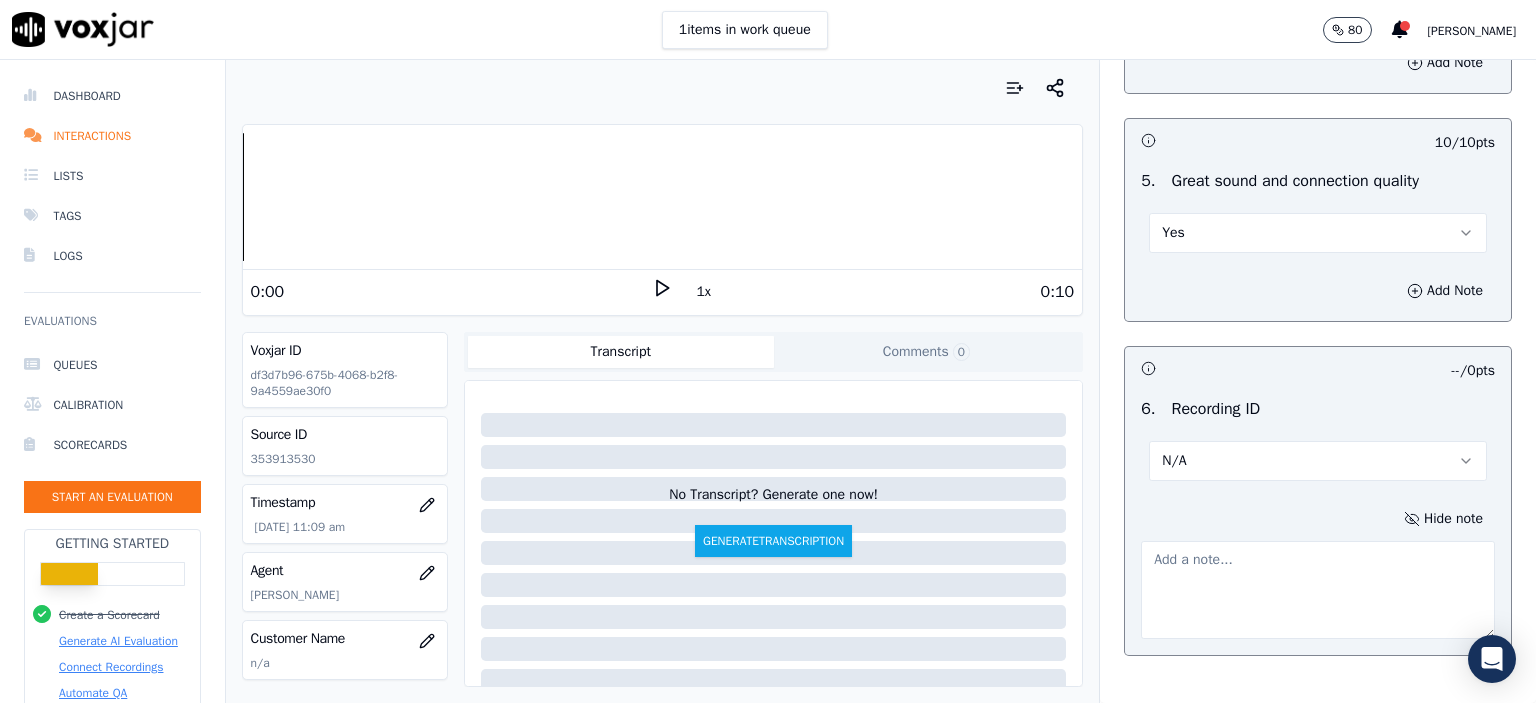click on "353913530" 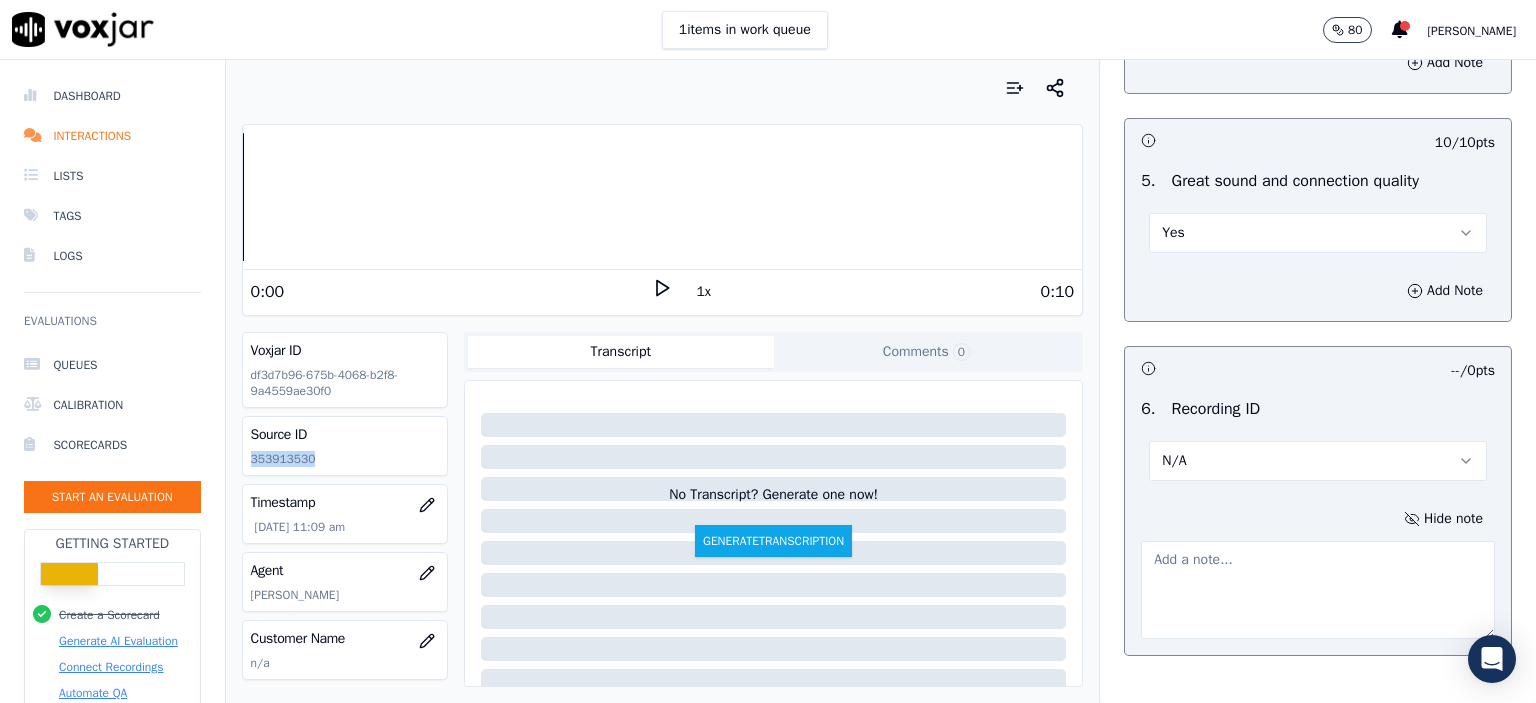 click on "353913530" 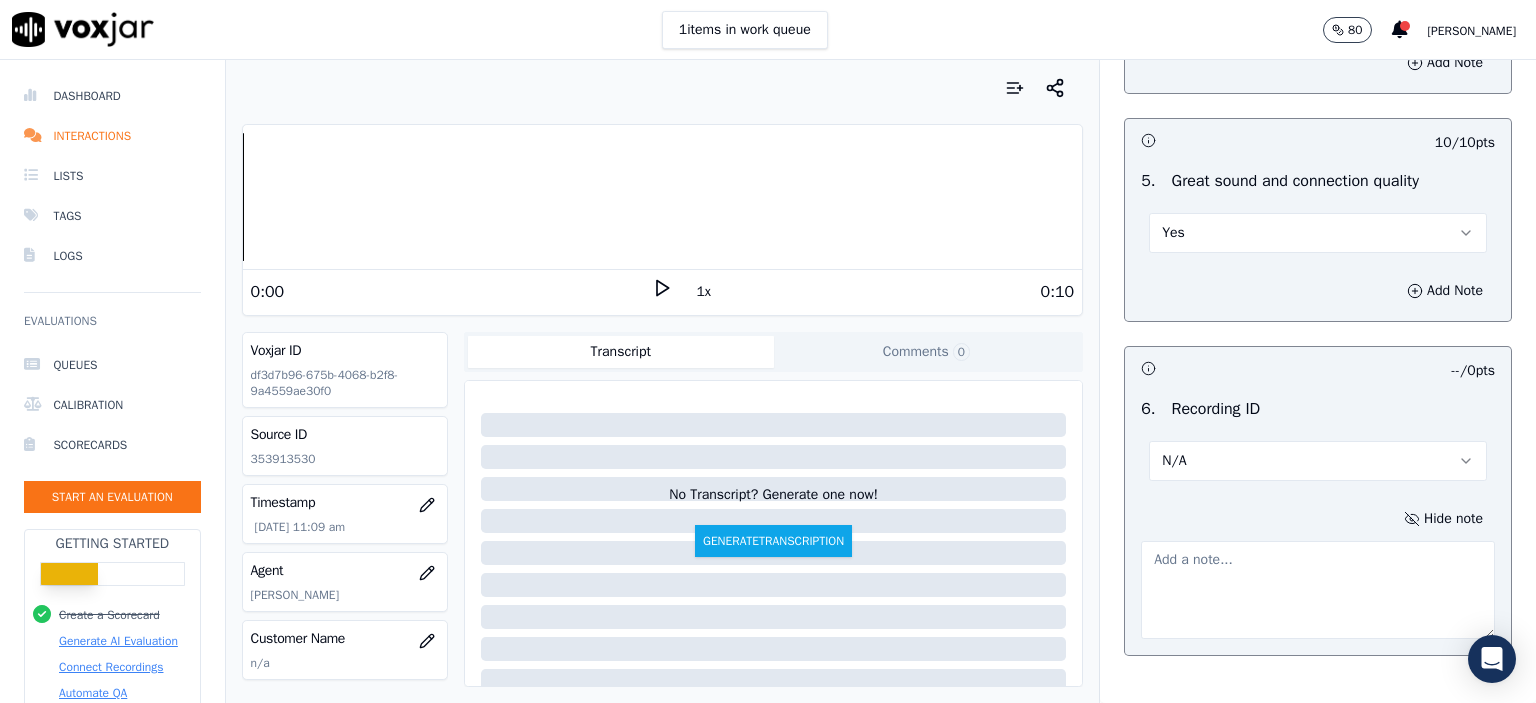 click at bounding box center (1318, 590) 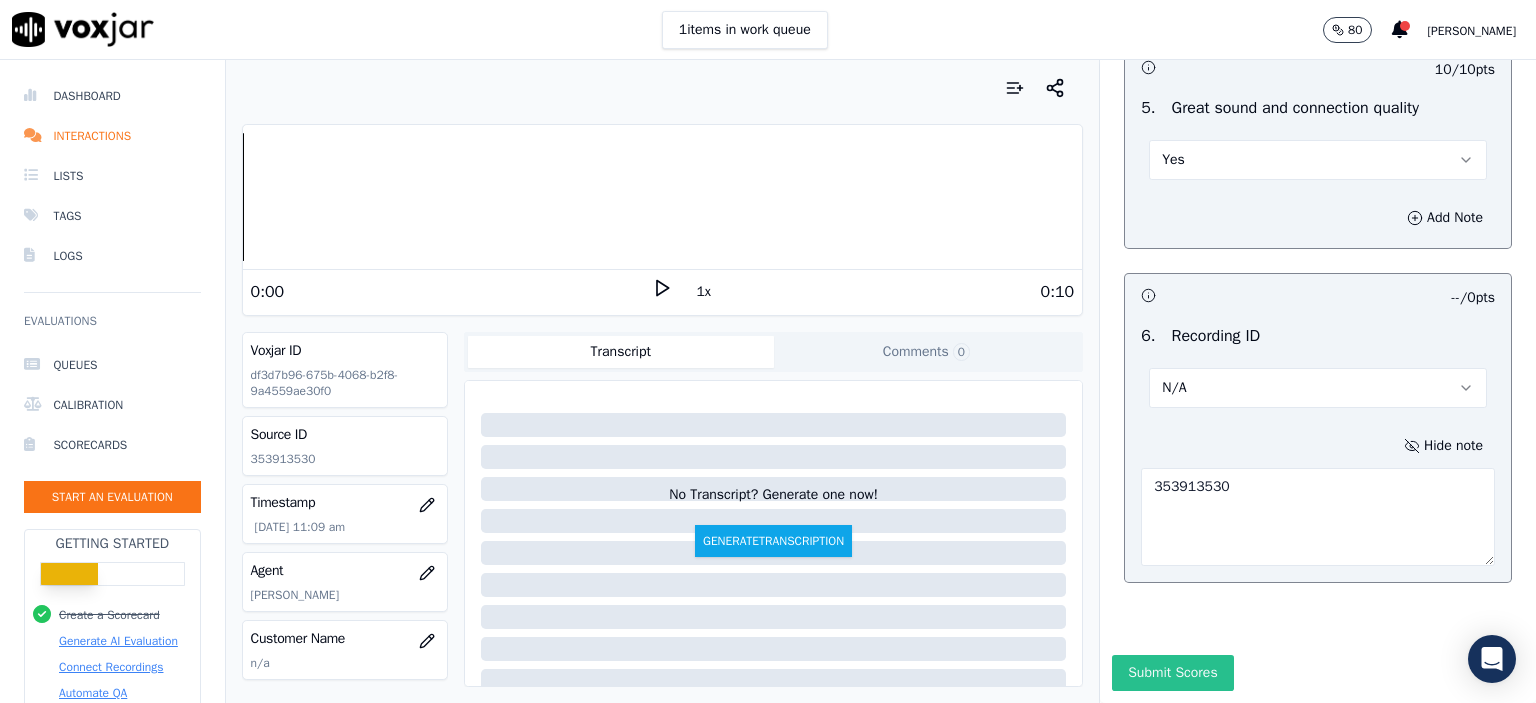 scroll, scrollTop: 3636, scrollLeft: 0, axis: vertical 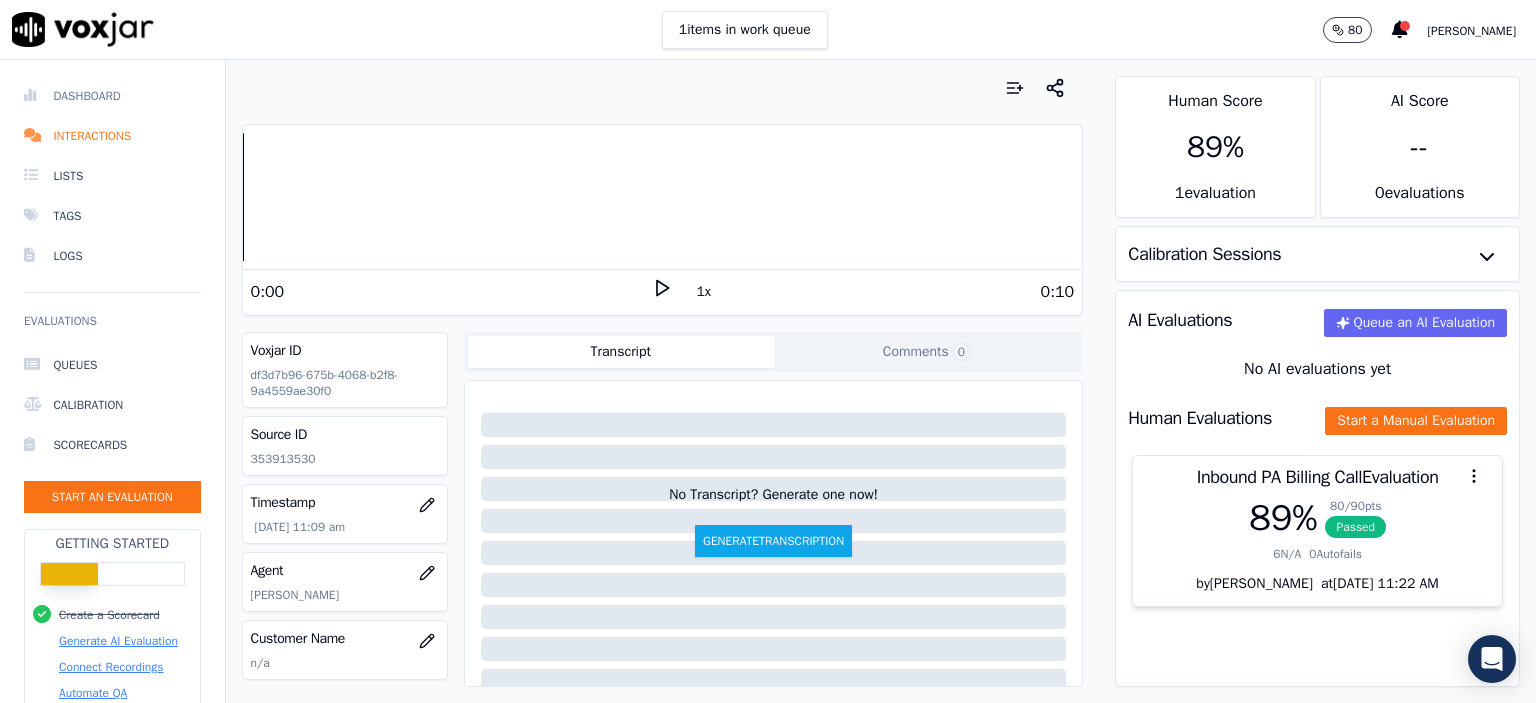 click on "Dashboard" at bounding box center [112, 96] 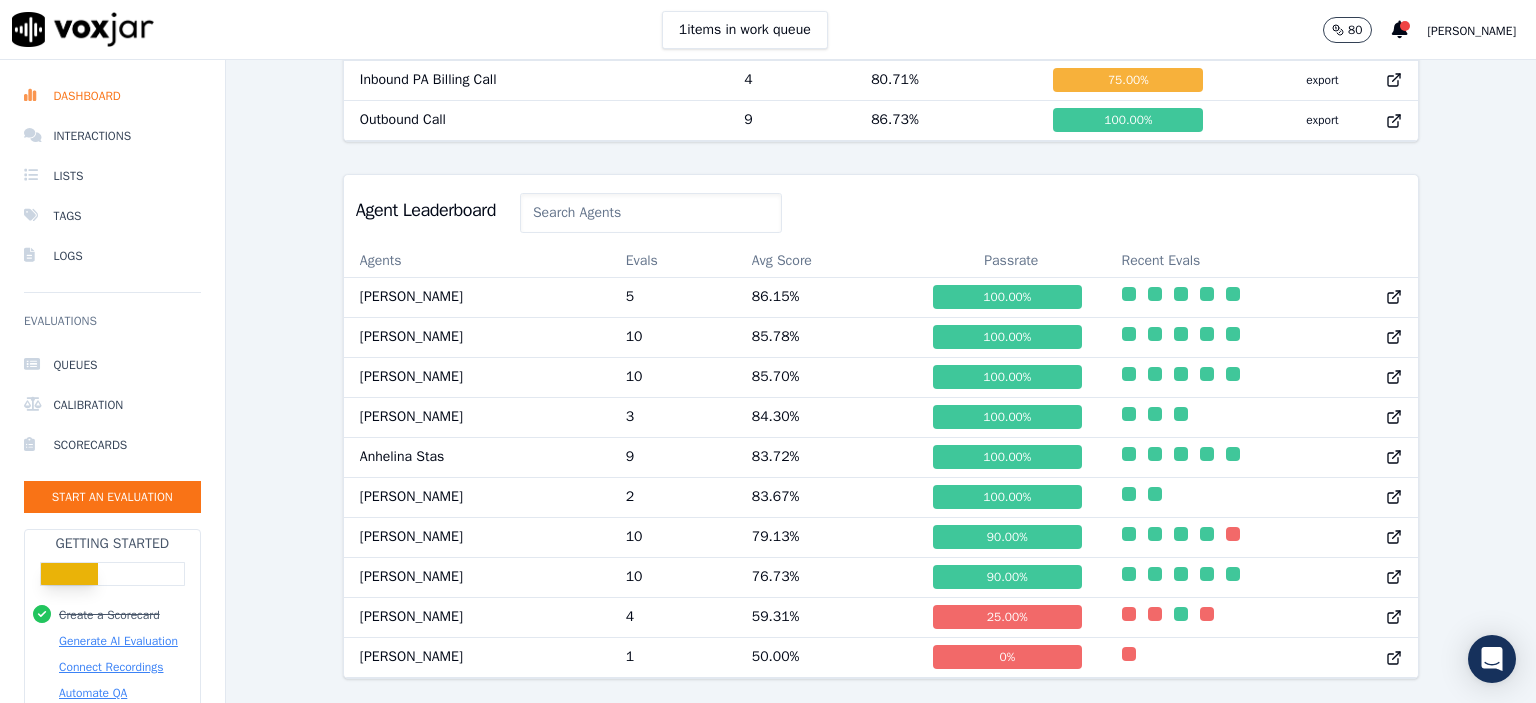 scroll, scrollTop: 978, scrollLeft: 0, axis: vertical 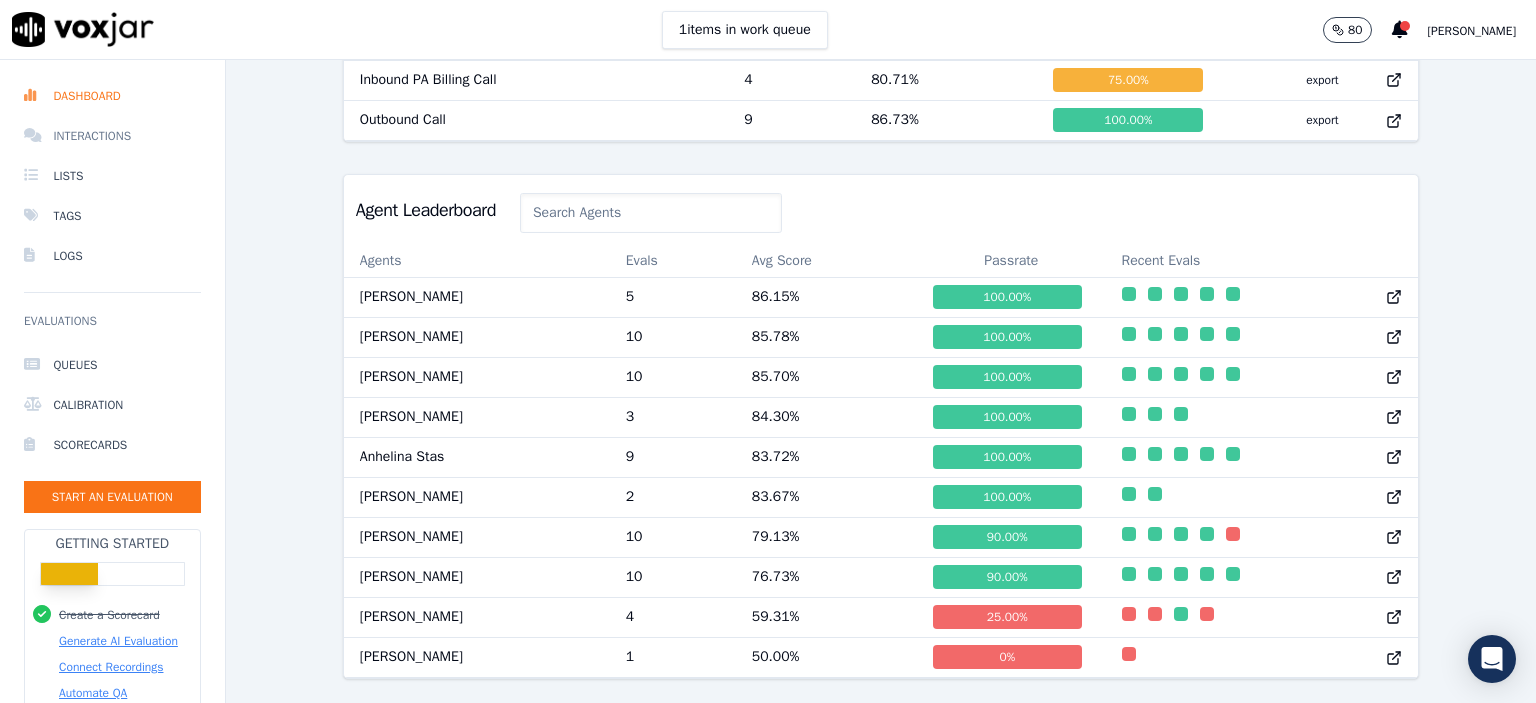 click on "Interactions" at bounding box center (112, 136) 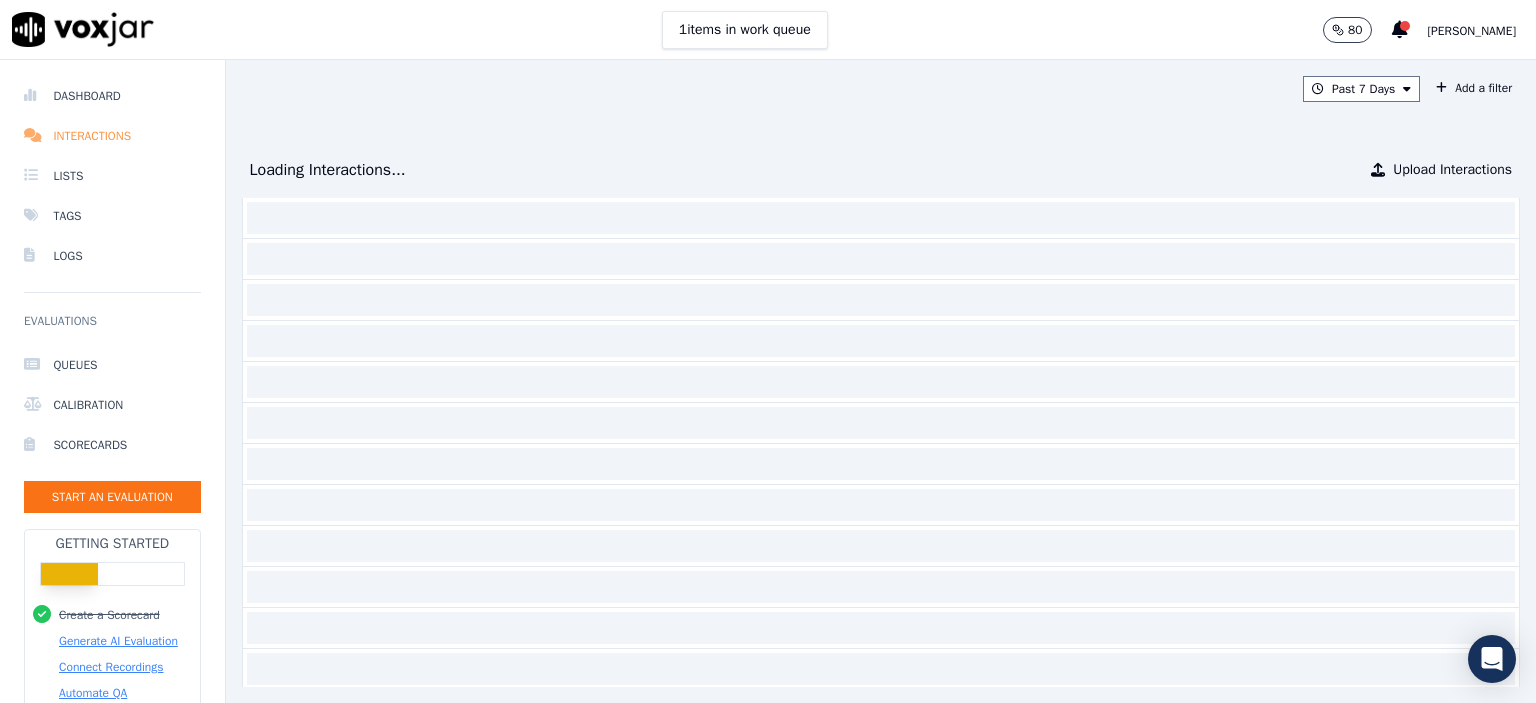 scroll, scrollTop: 0, scrollLeft: 0, axis: both 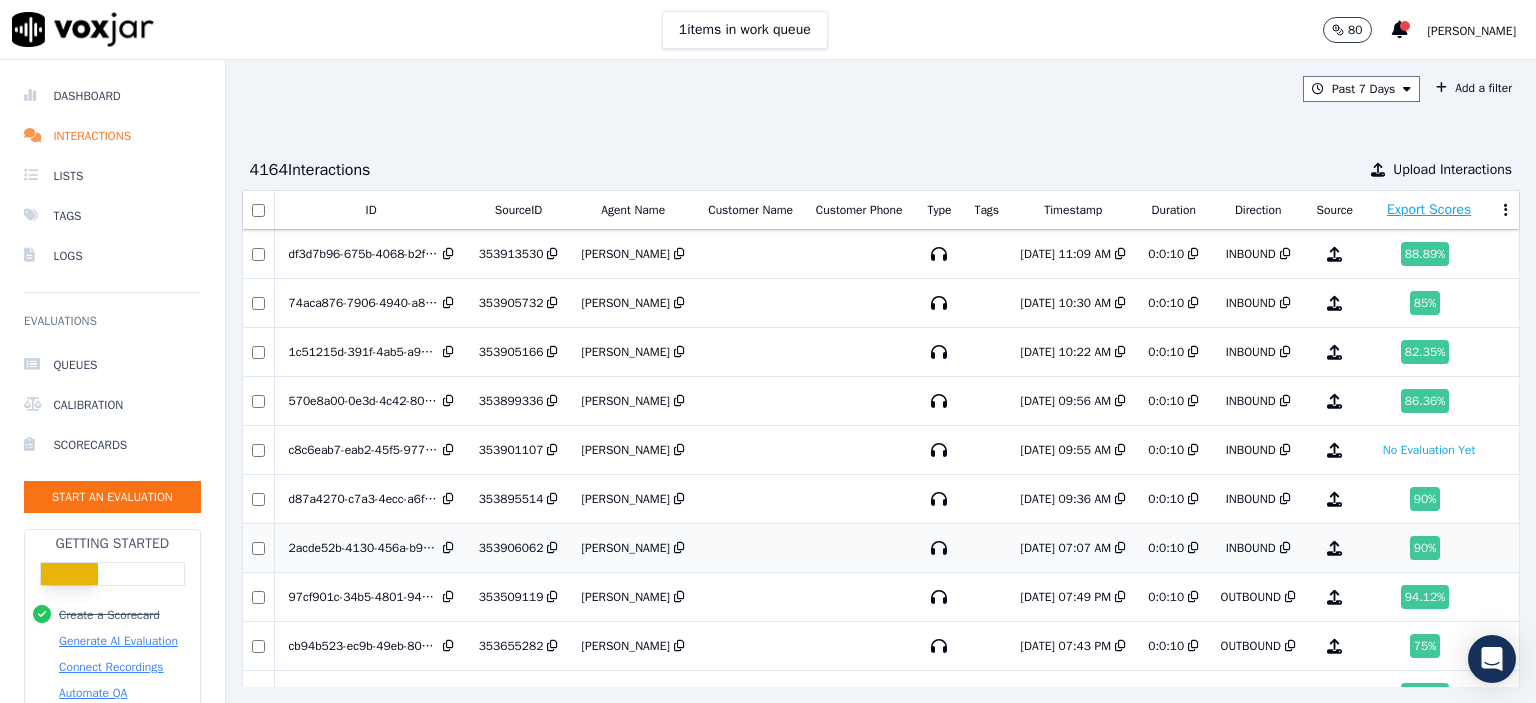 click on "[PERSON_NAME]" at bounding box center (625, 548) 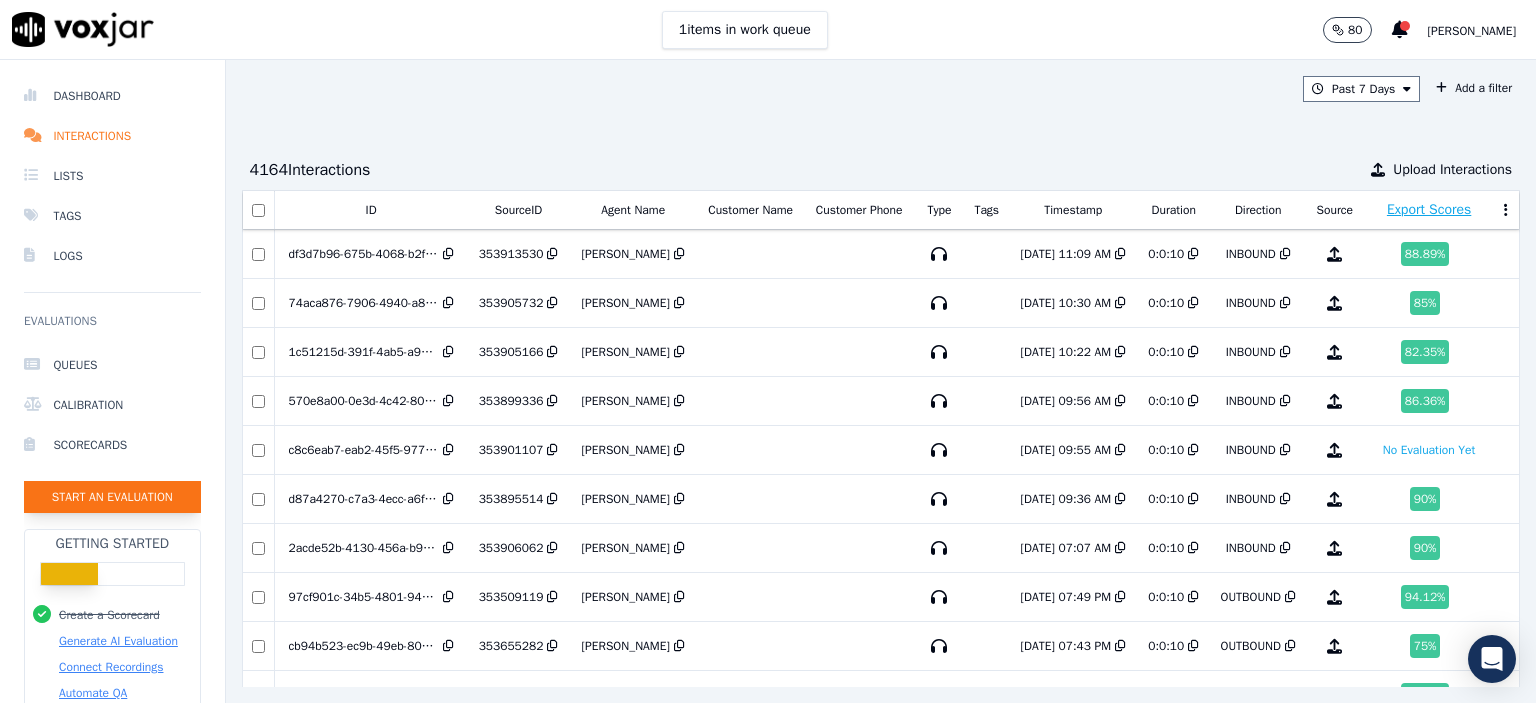click on "Start an Evaluation" 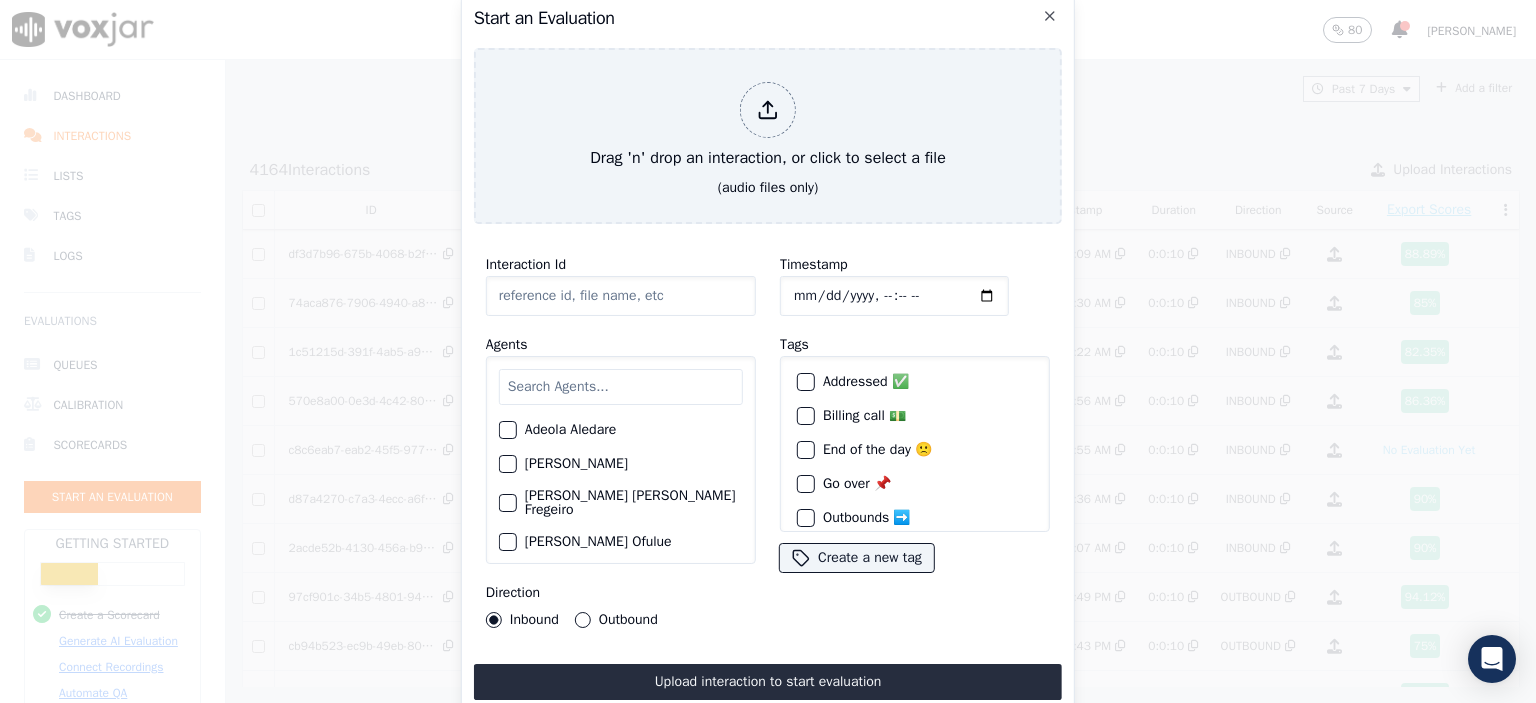 click on "Interaction Id" 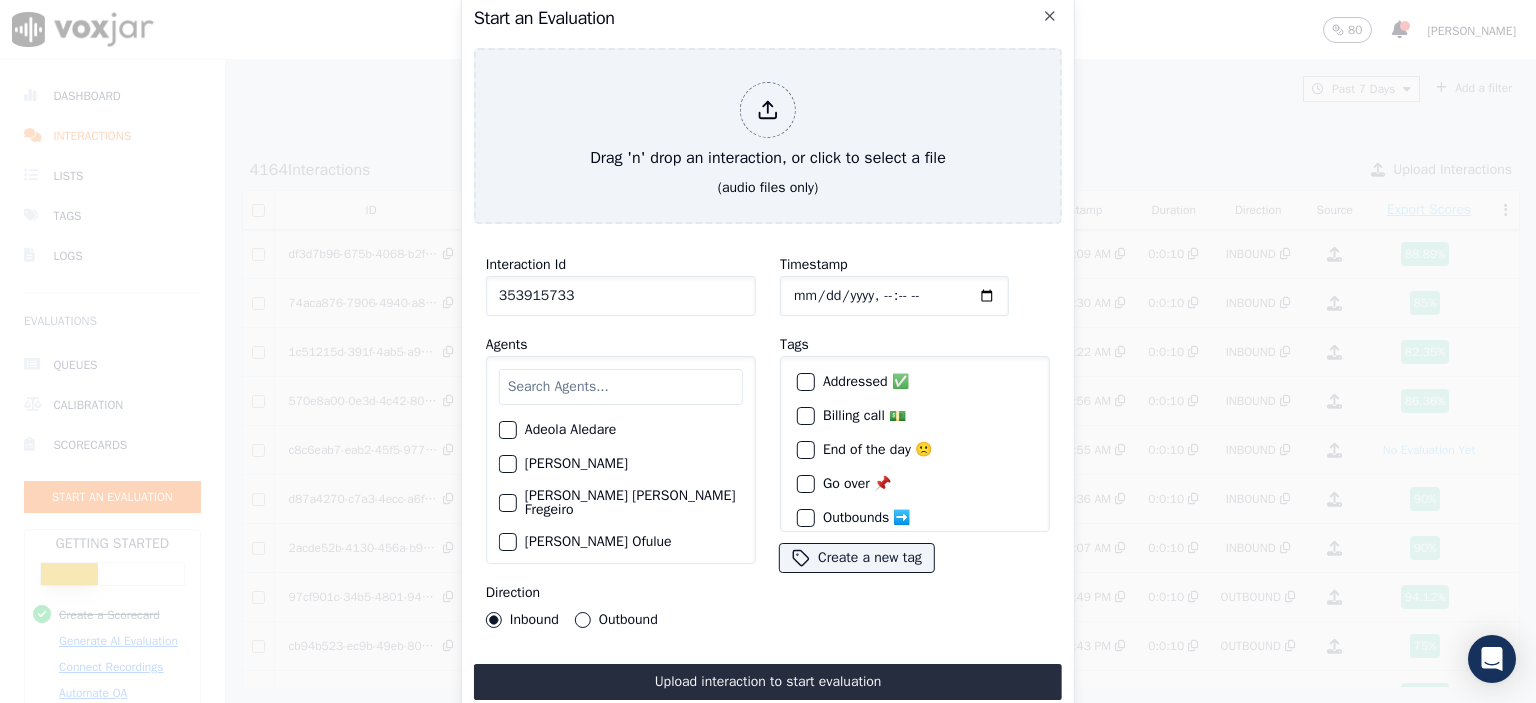 type on "353915733" 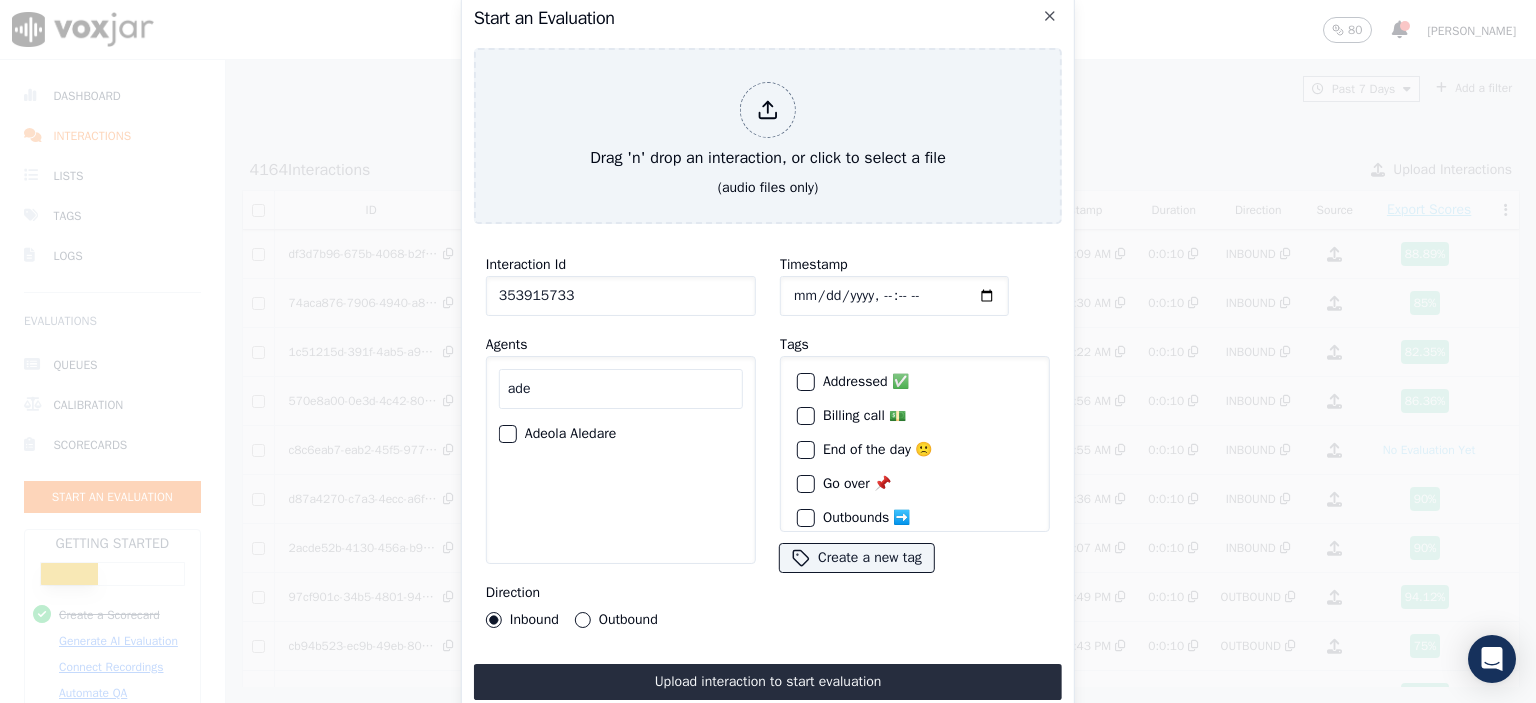 drag, startPoint x: 565, startPoint y: 402, endPoint x: 554, endPoint y: 395, distance: 13.038404 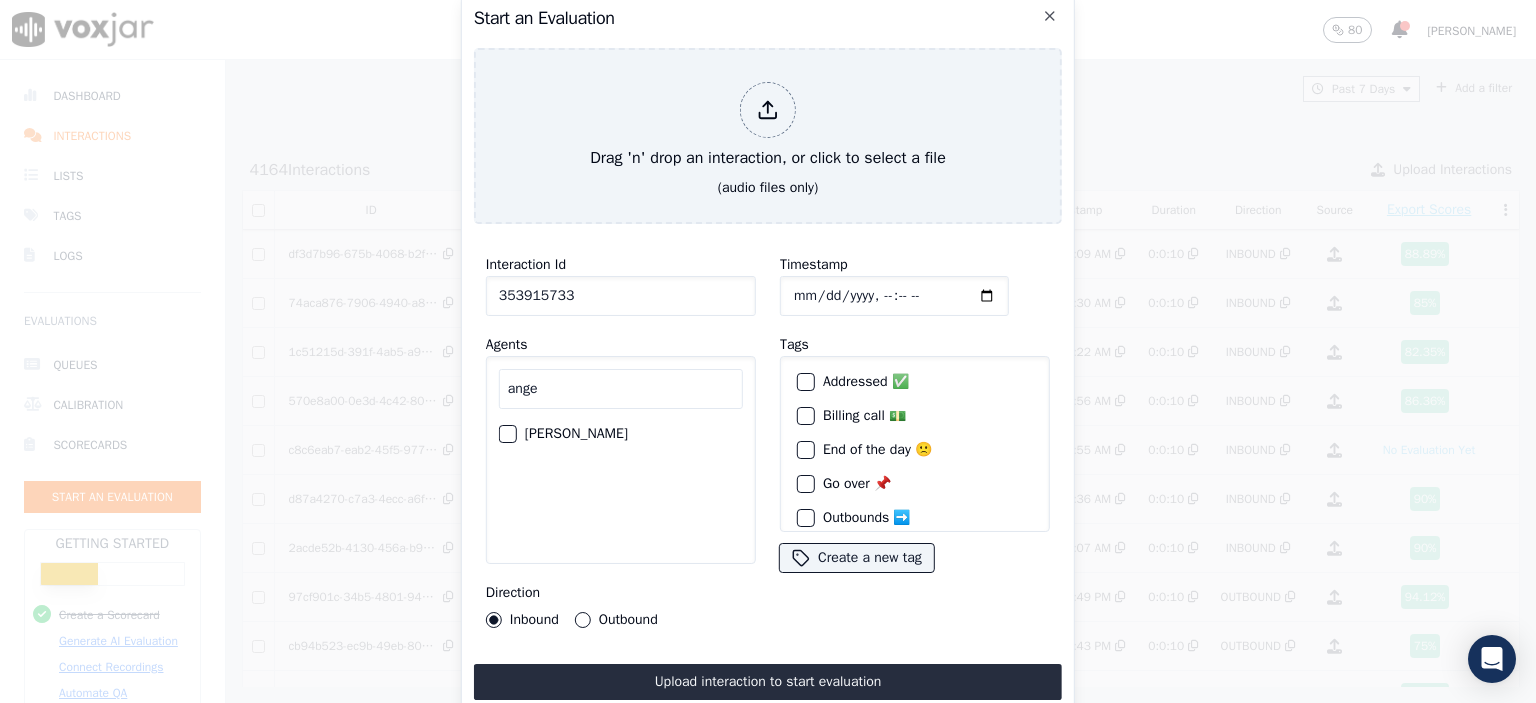 type on "ange" 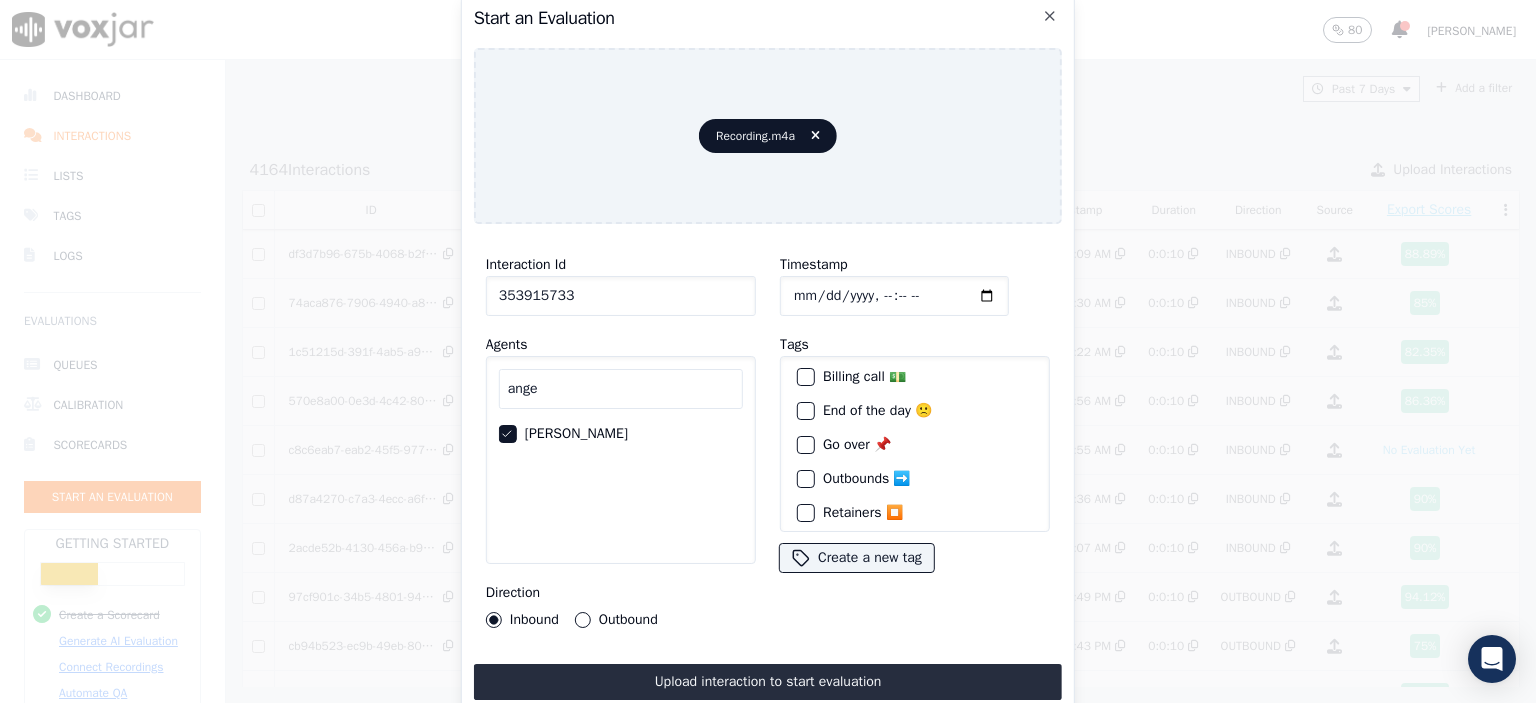 scroll, scrollTop: 92, scrollLeft: 0, axis: vertical 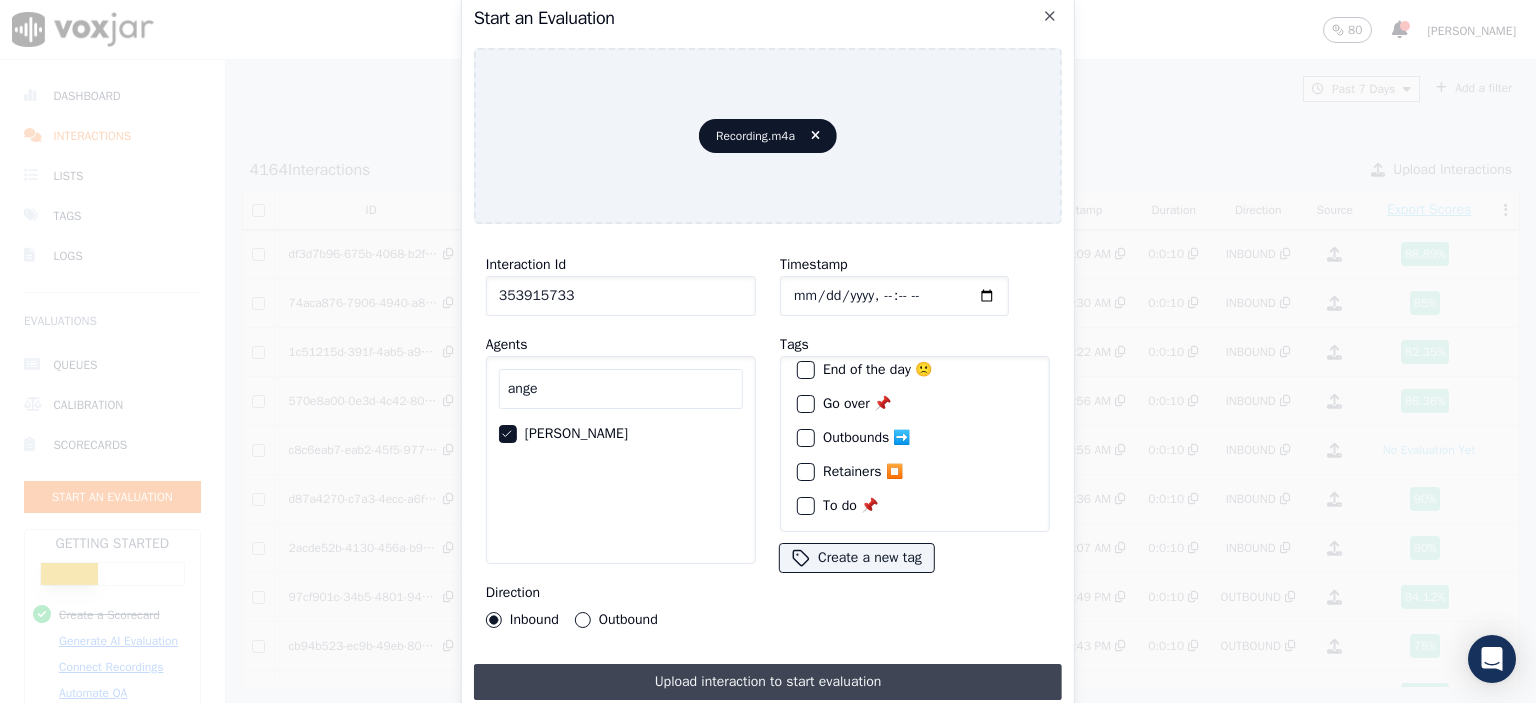 click on "Upload interaction to start evaluation" at bounding box center (768, 682) 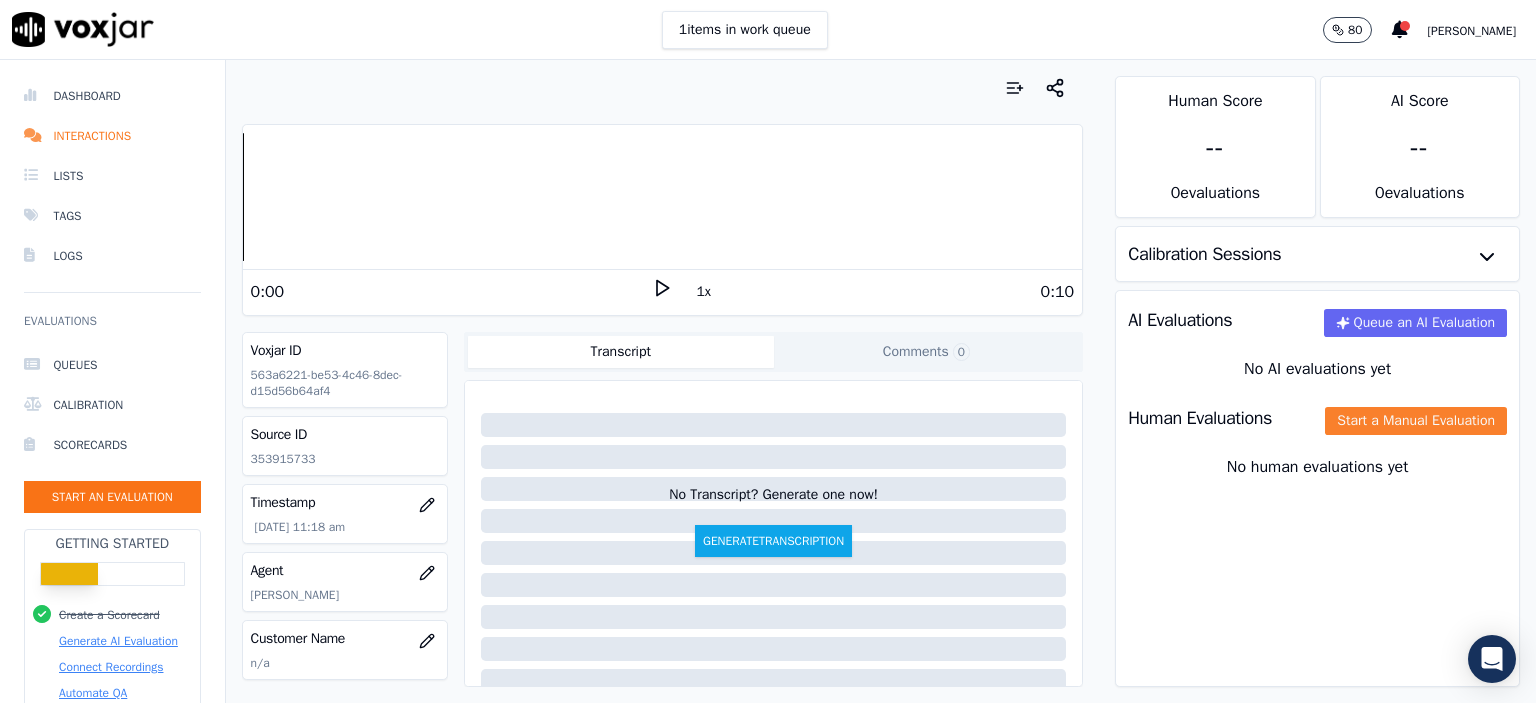 click on "Start a Manual Evaluation" 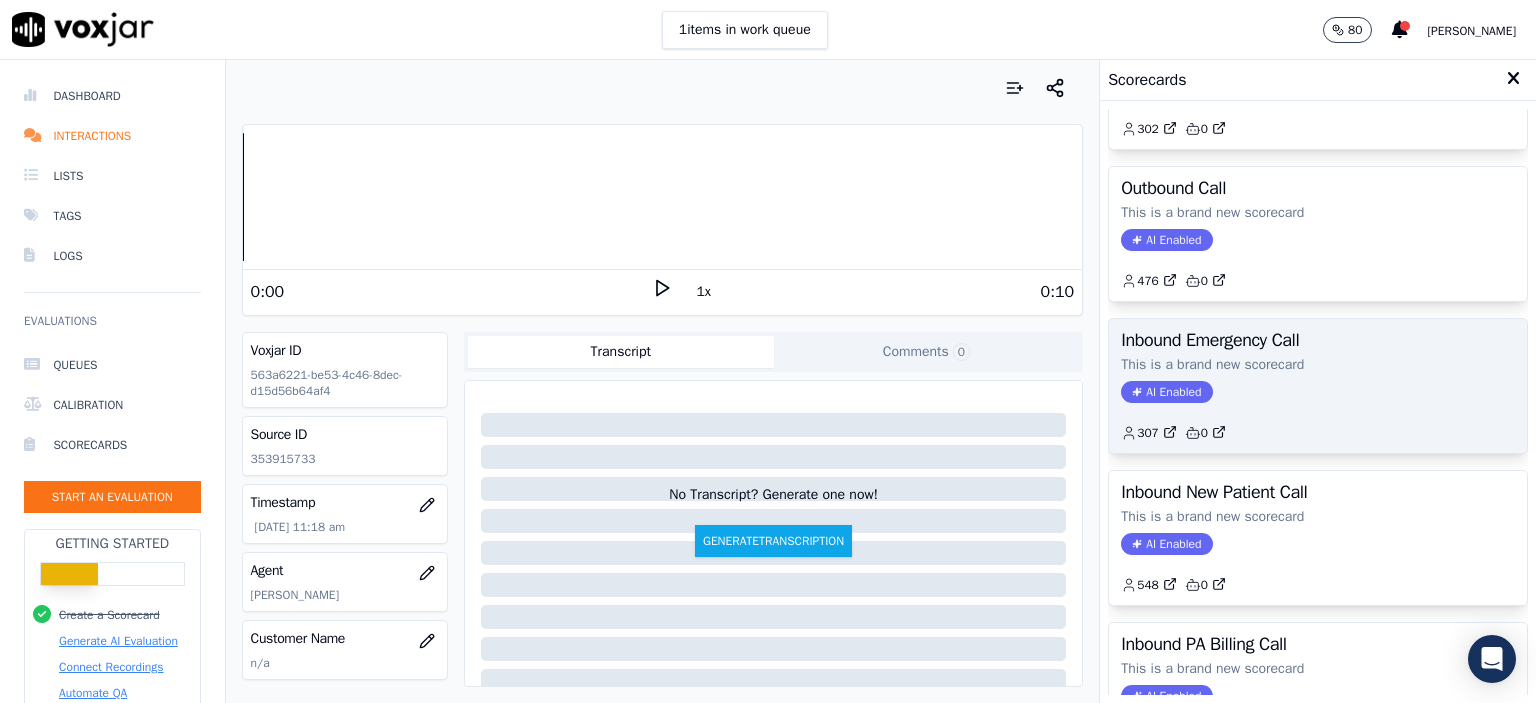 scroll, scrollTop: 300, scrollLeft: 0, axis: vertical 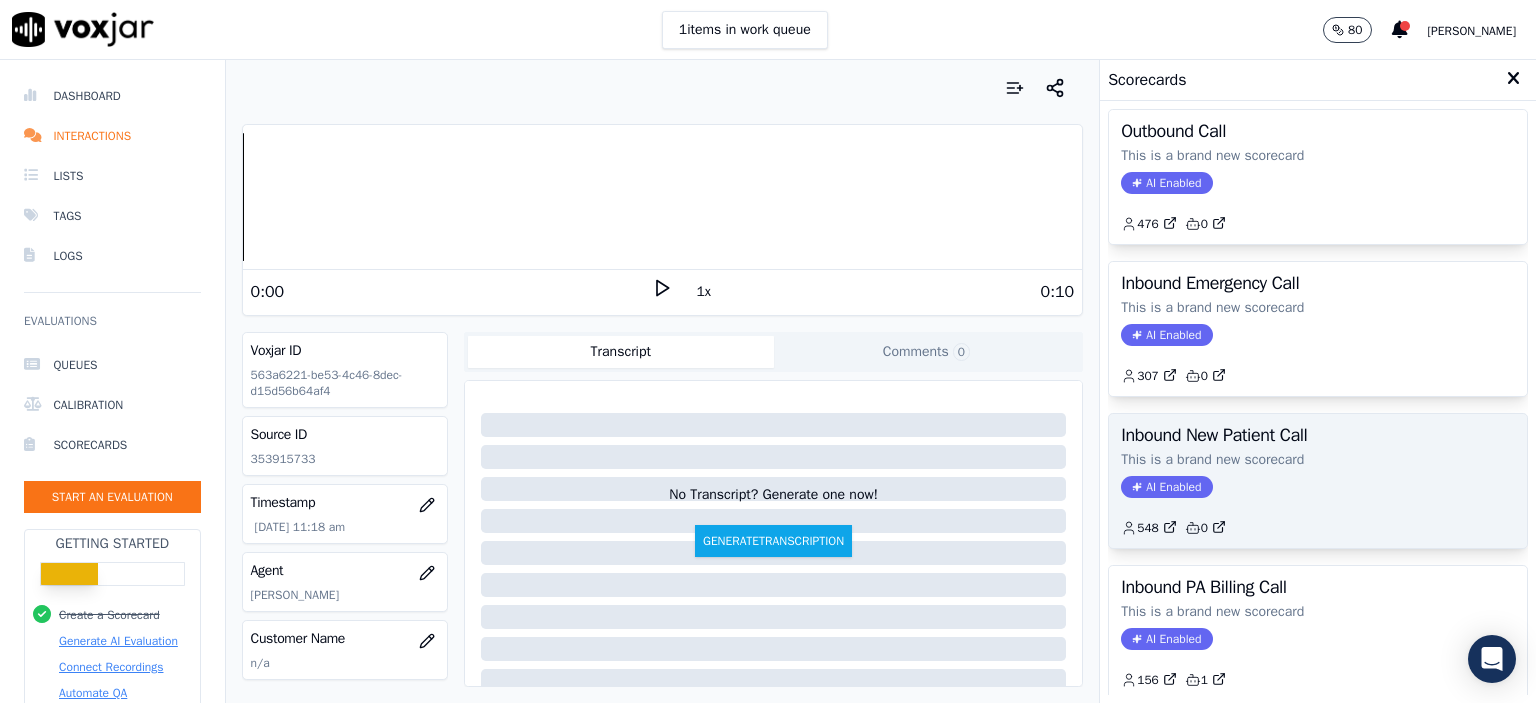 click on "Inbound New Patient Call   This is a brand new scorecard     AI Enabled       548         0" at bounding box center (1318, 481) 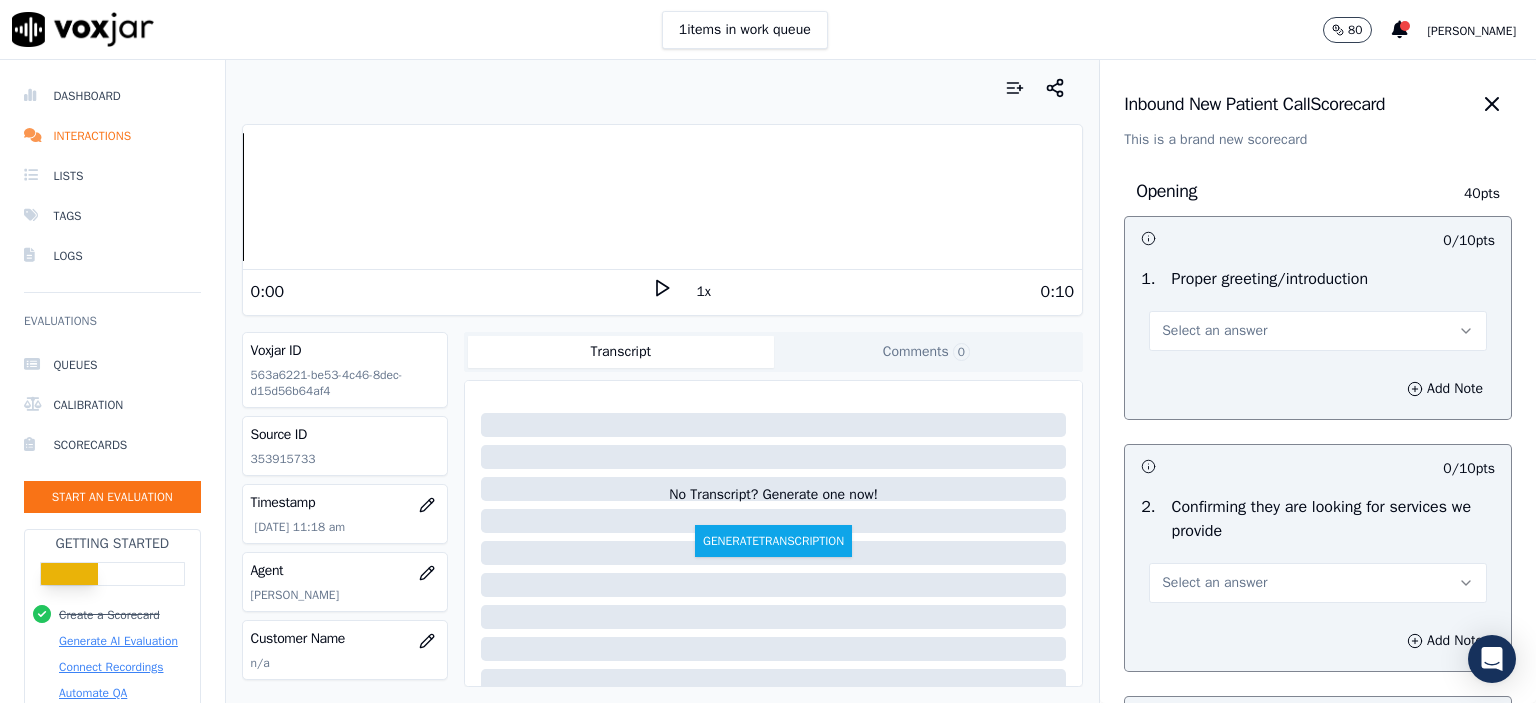 click on "Select an answer" at bounding box center (1214, 331) 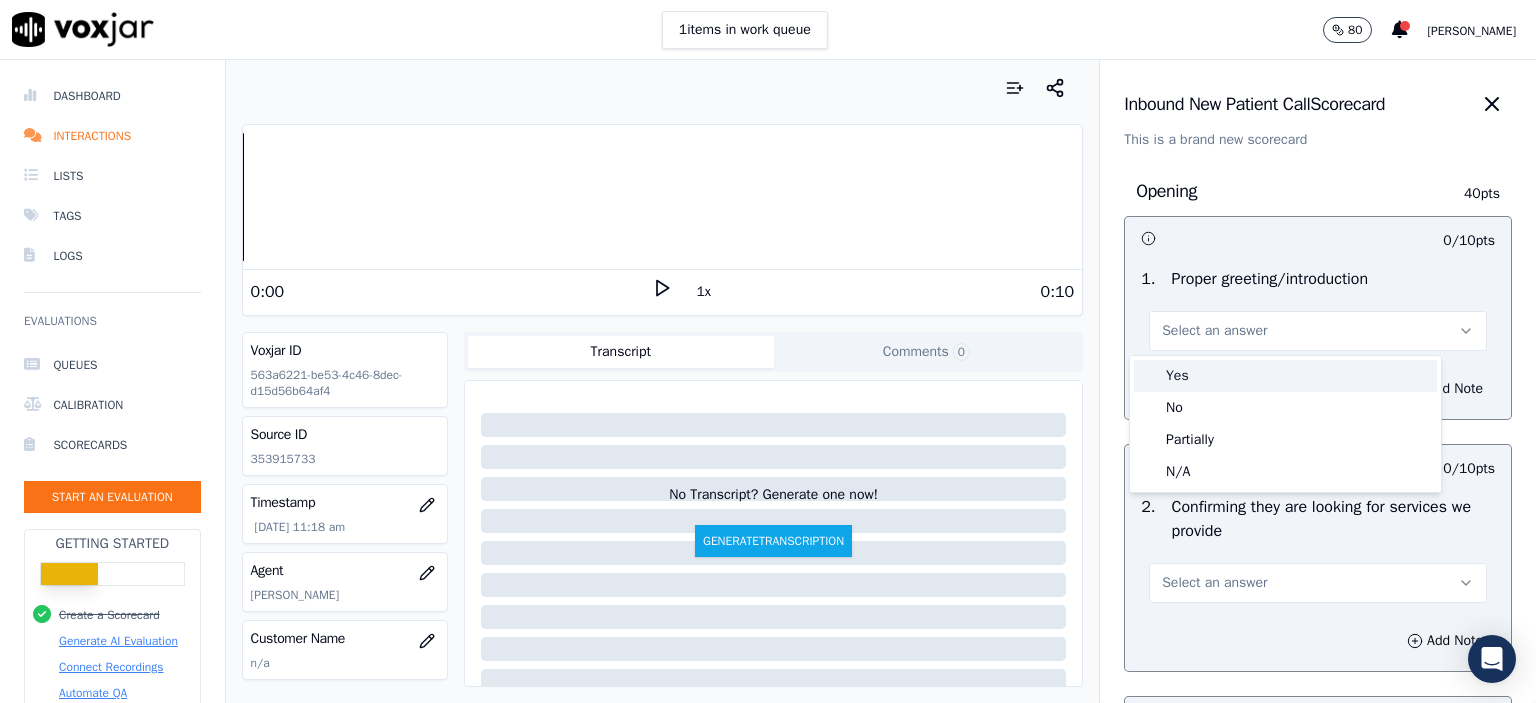 click on "Yes" at bounding box center (1285, 376) 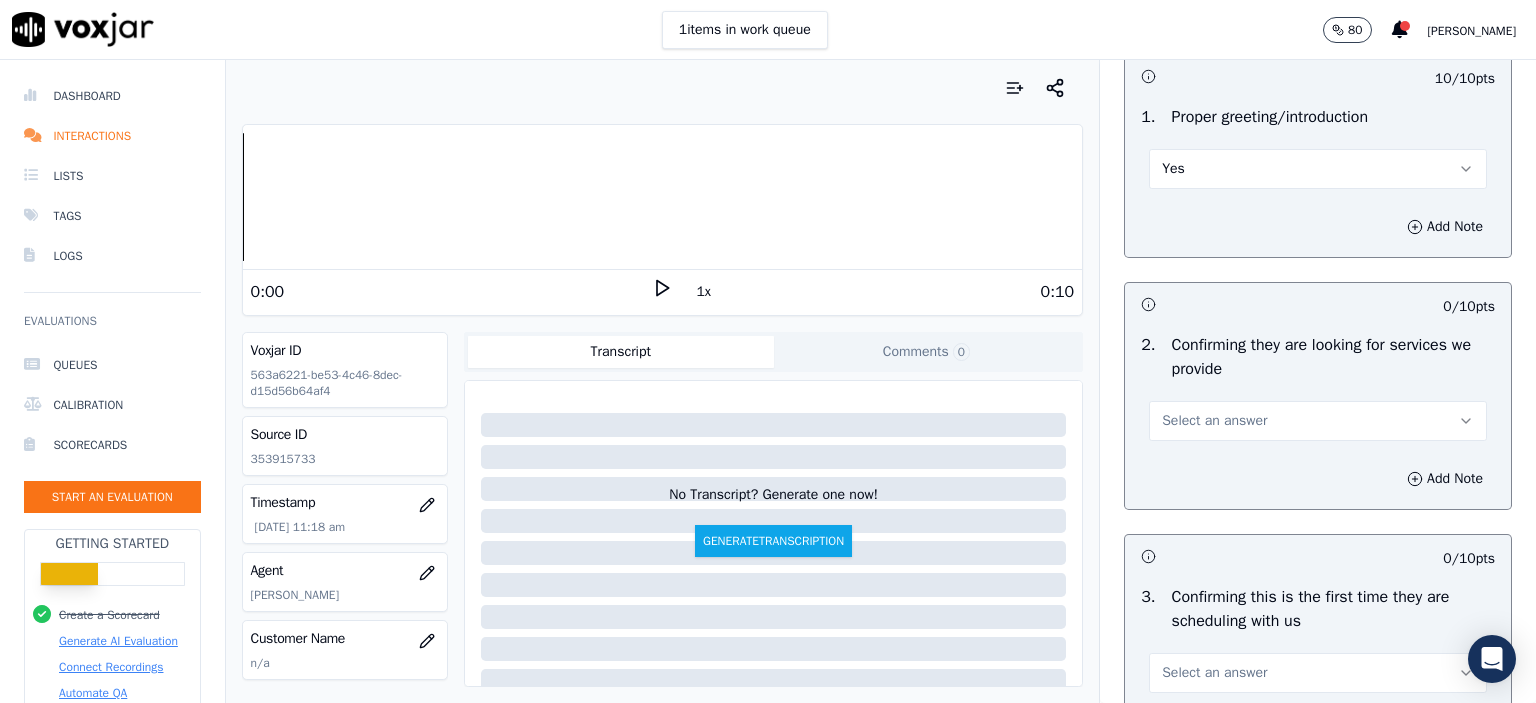 scroll, scrollTop: 200, scrollLeft: 0, axis: vertical 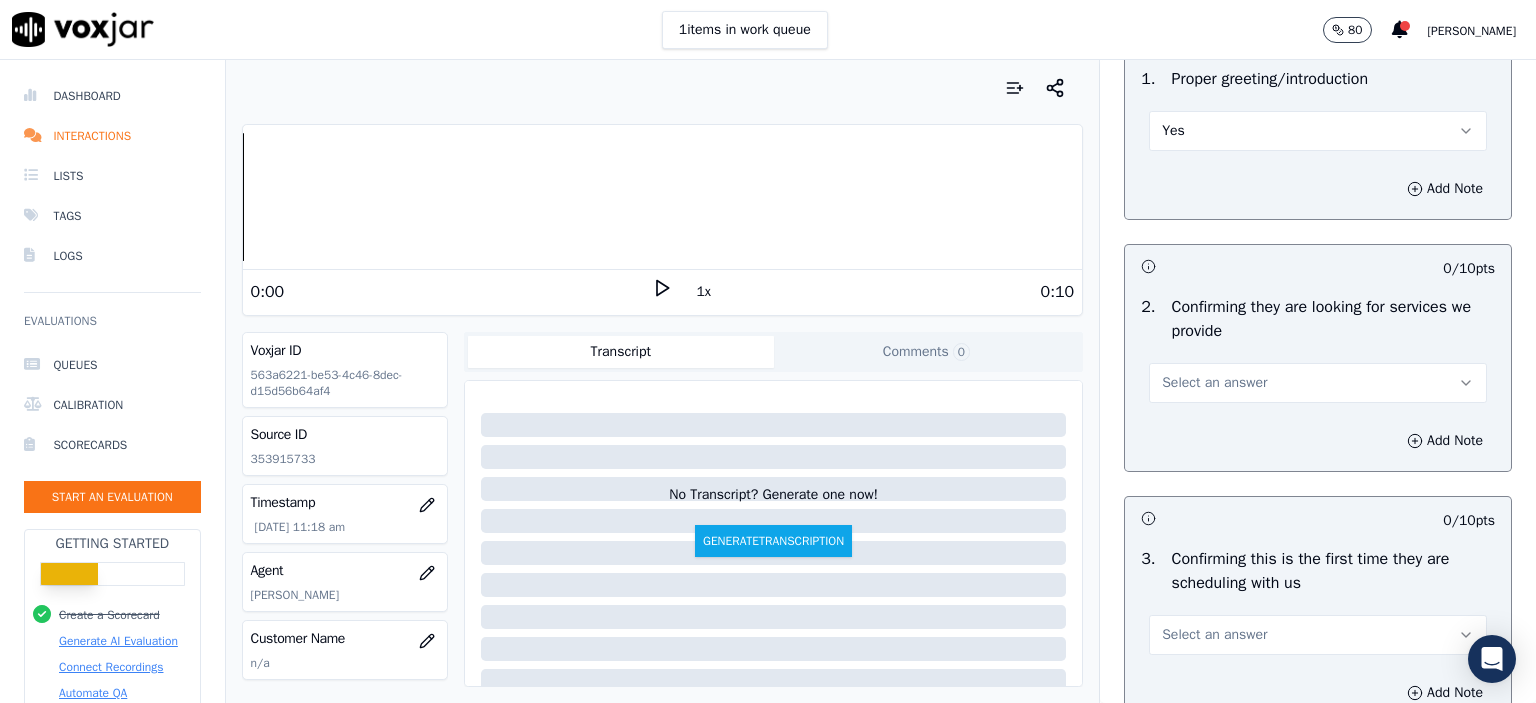 click on "Select an answer" at bounding box center [1318, 383] 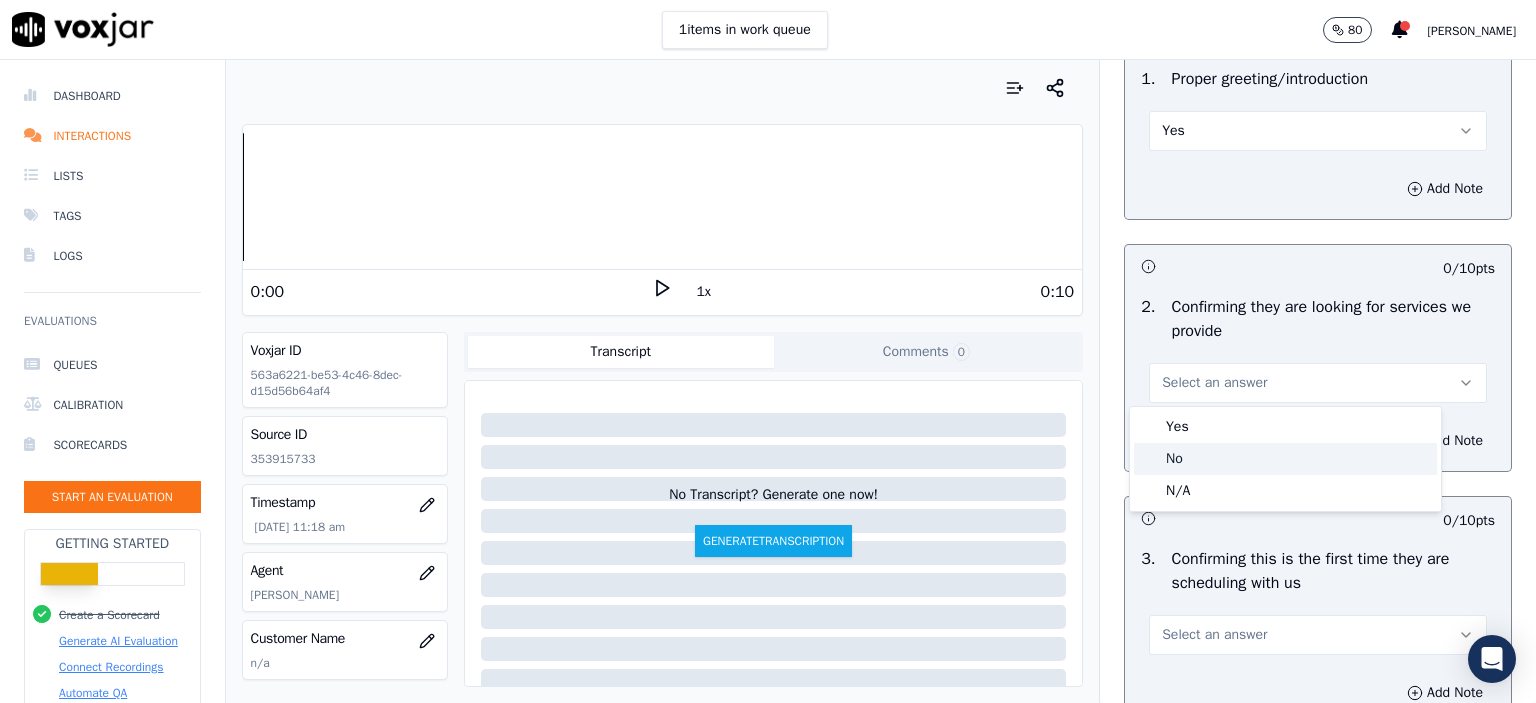 click on "No" 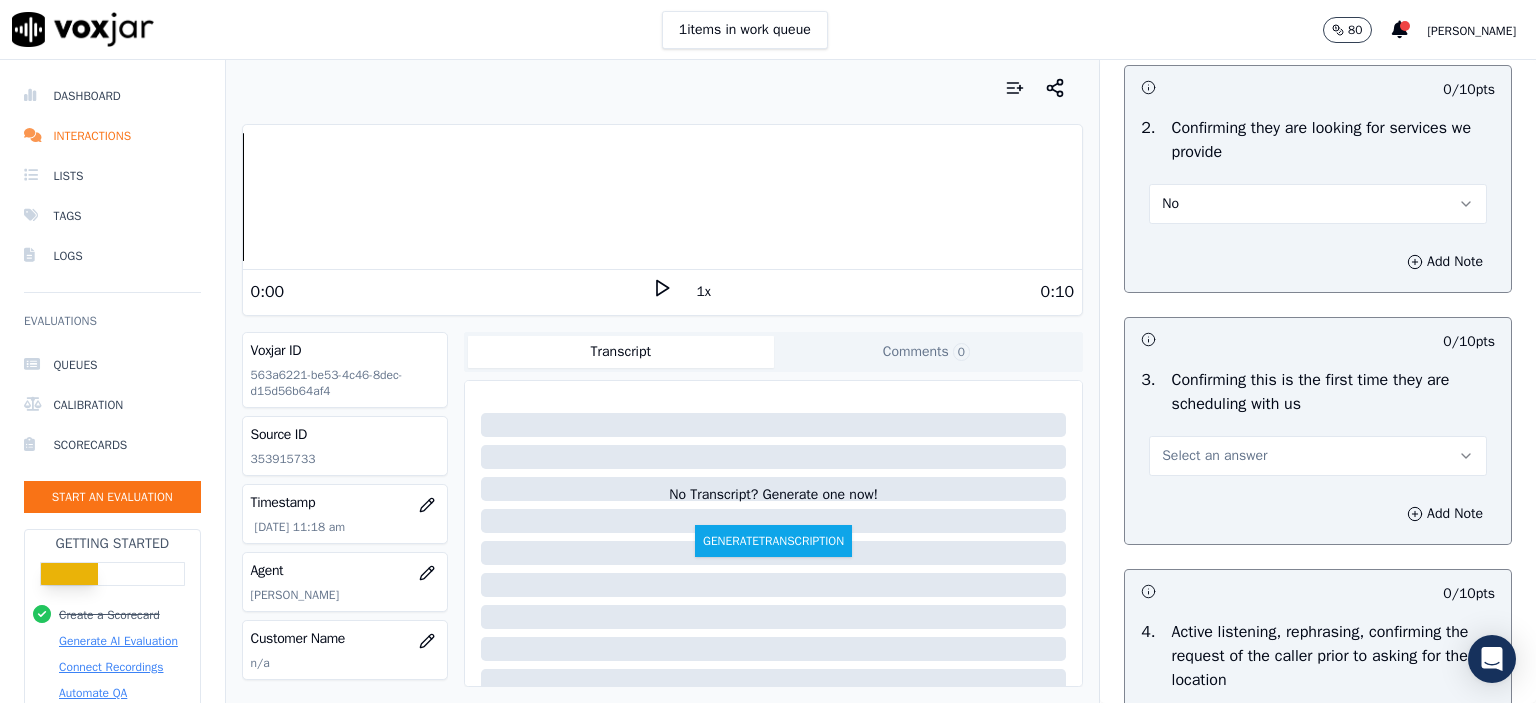 scroll, scrollTop: 400, scrollLeft: 0, axis: vertical 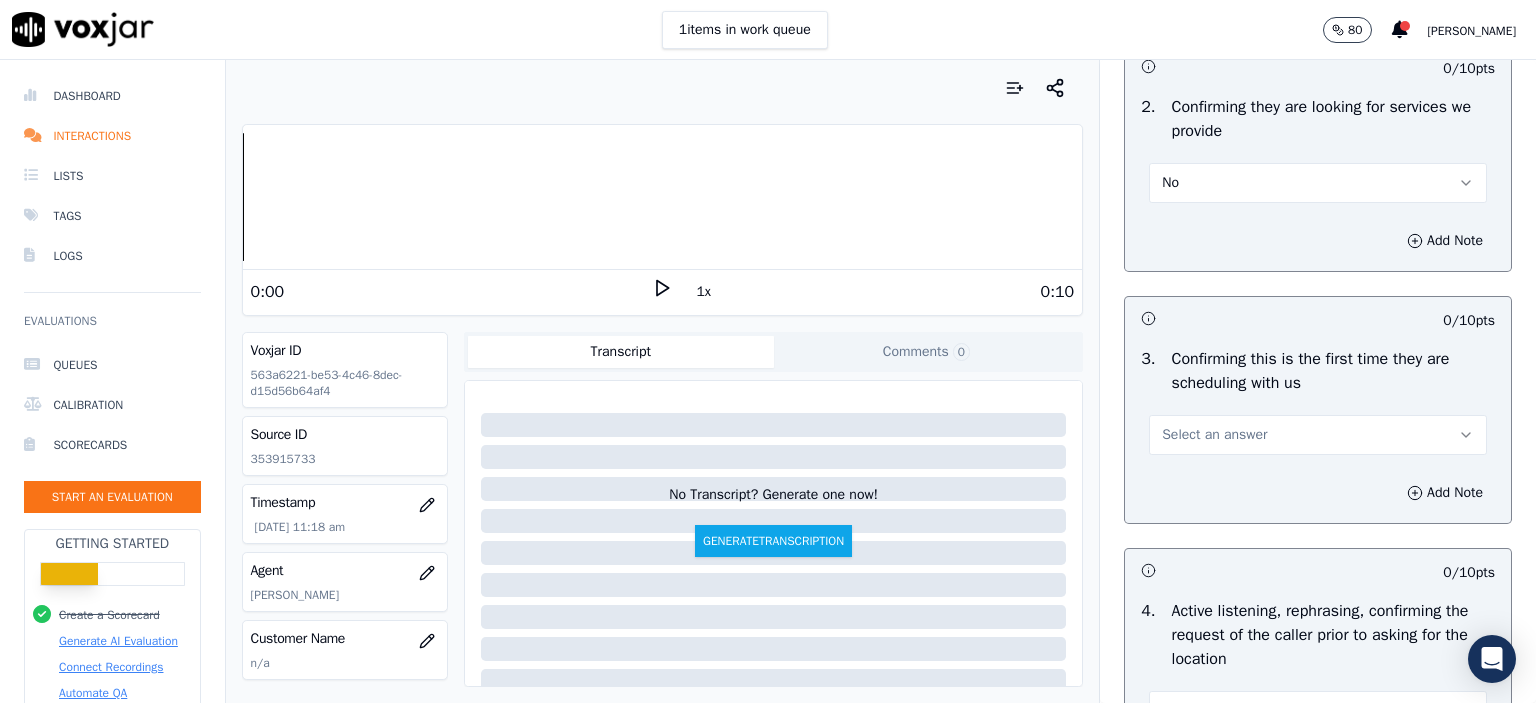click on "Select an answer" at bounding box center (1318, 435) 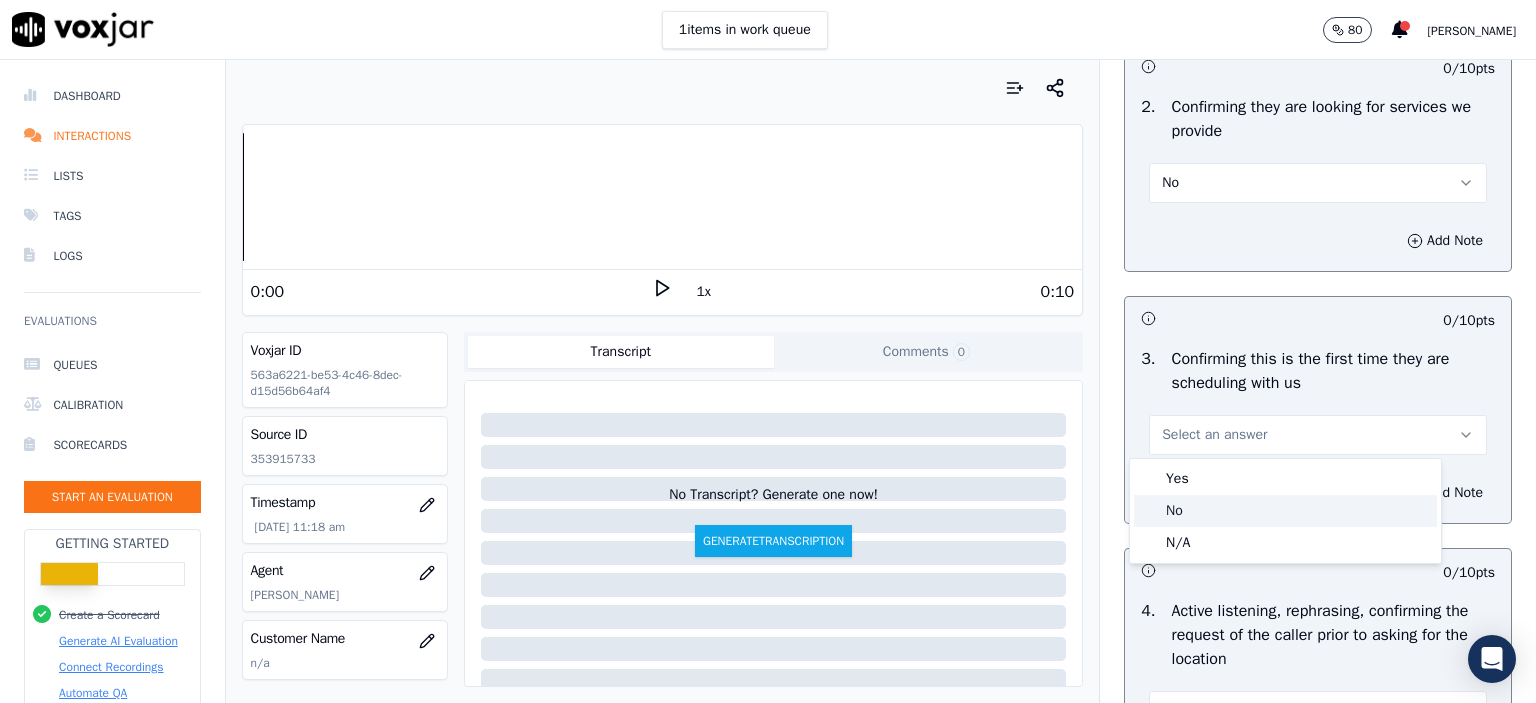 click on "No" 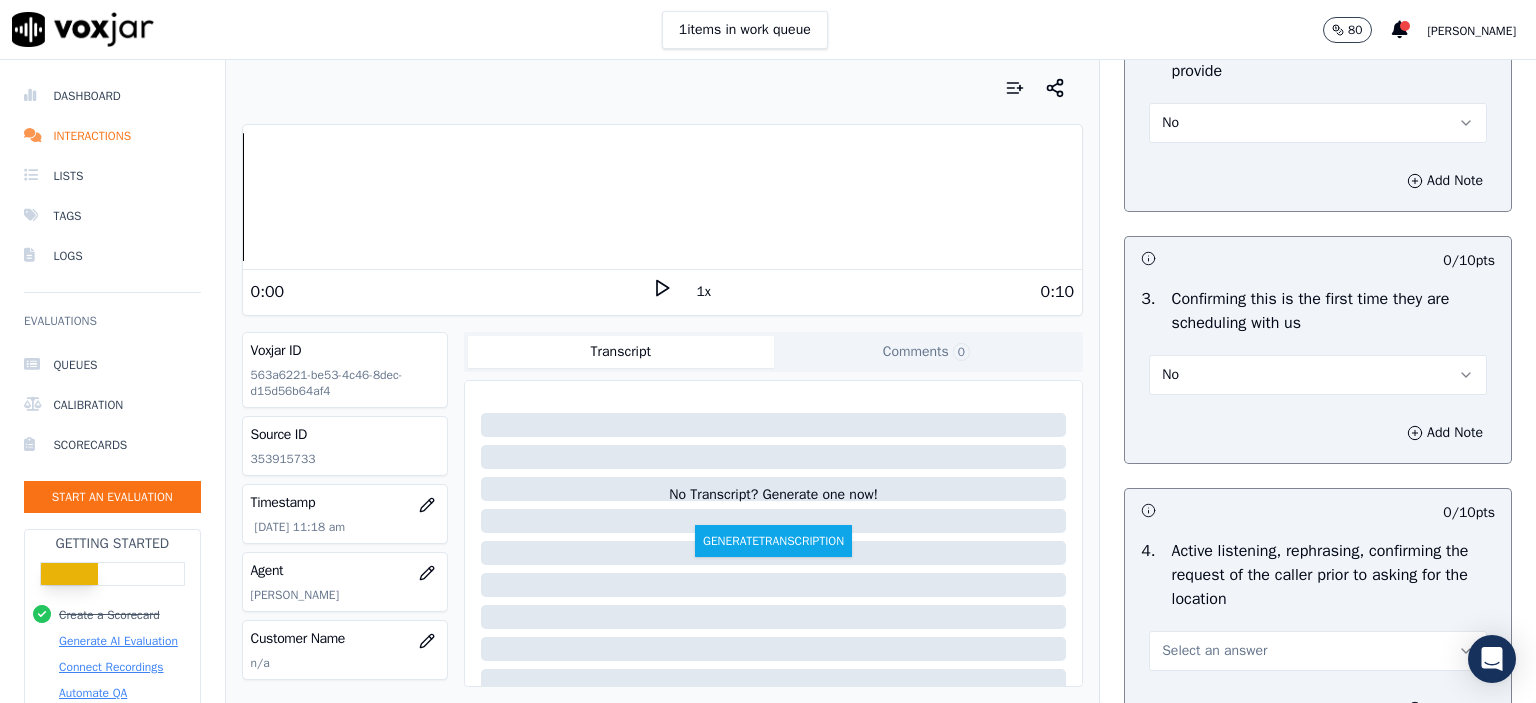 scroll, scrollTop: 600, scrollLeft: 0, axis: vertical 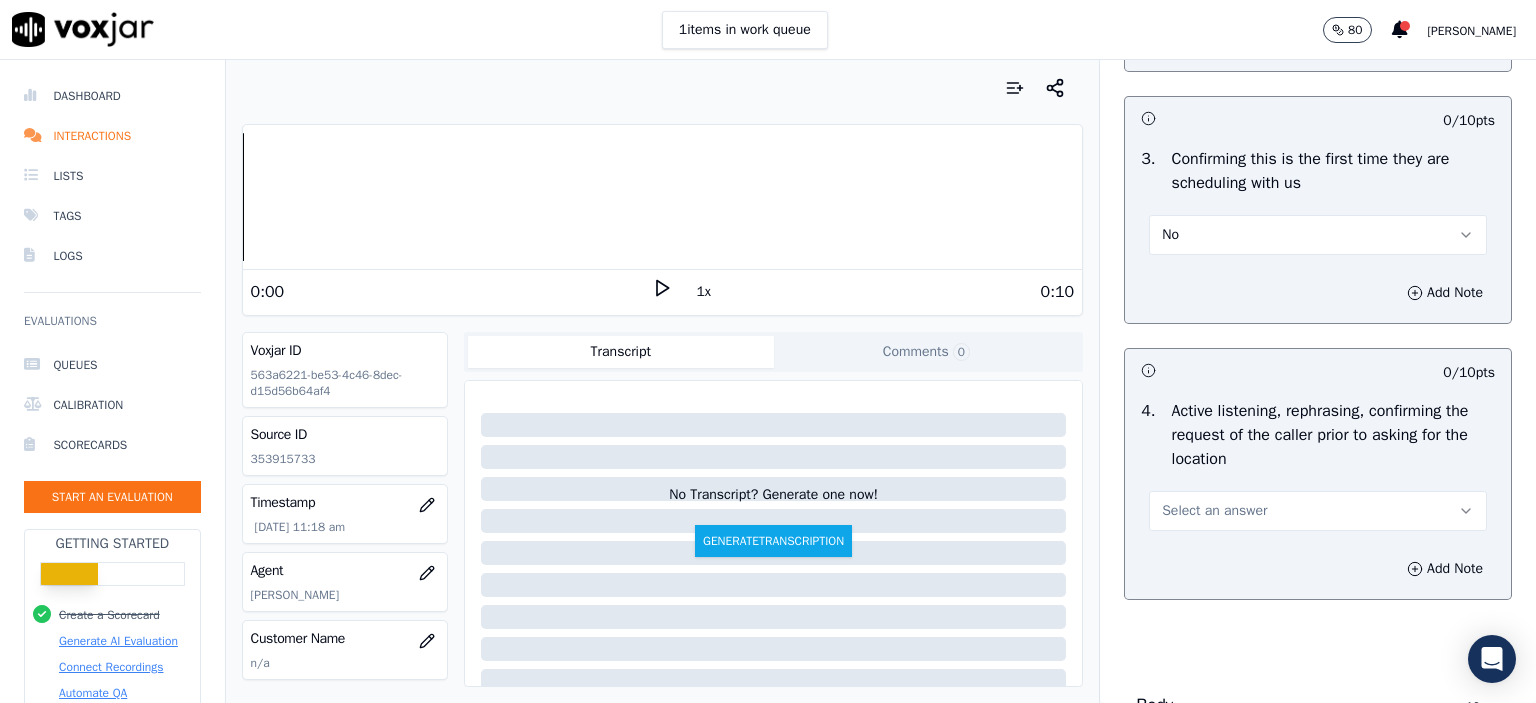 click on "Select an answer" at bounding box center (1318, 511) 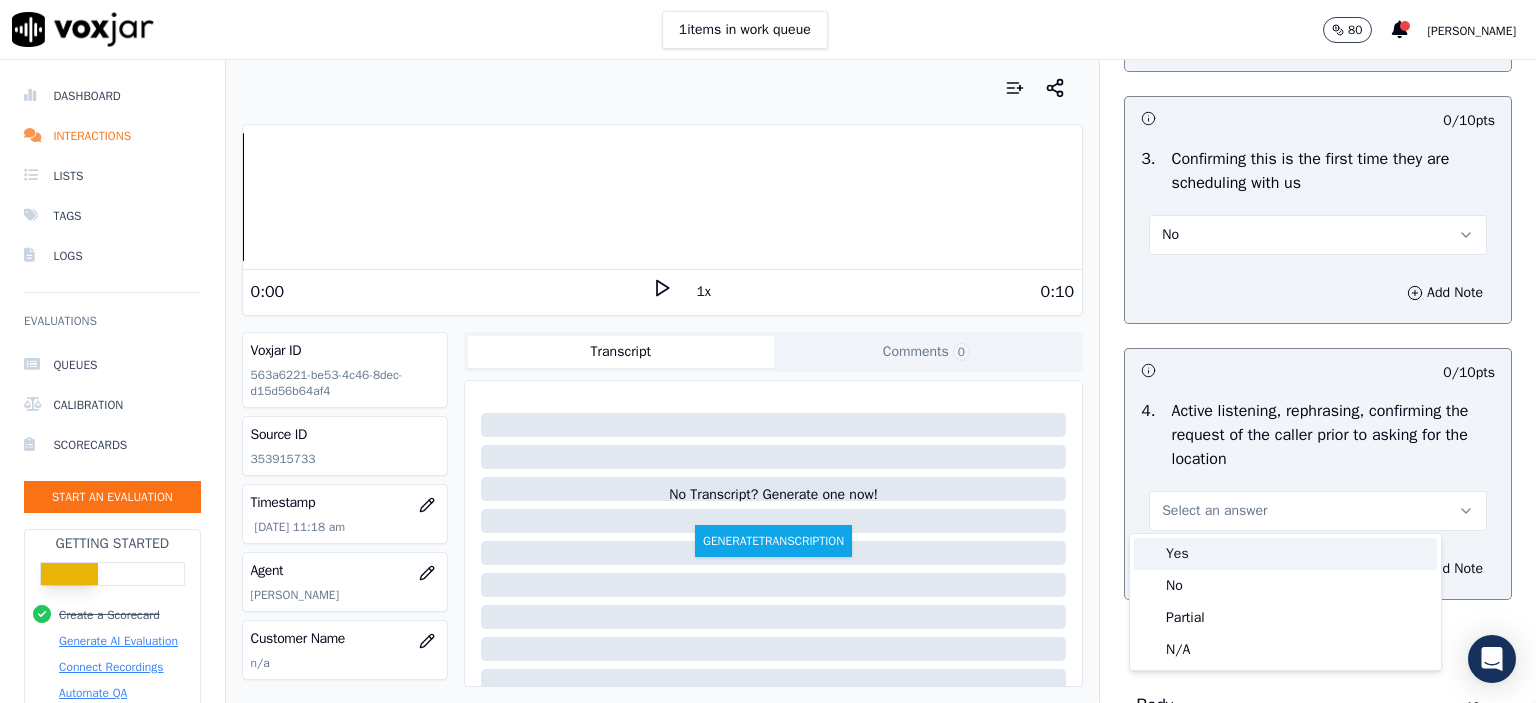 click on "Yes" at bounding box center (1285, 554) 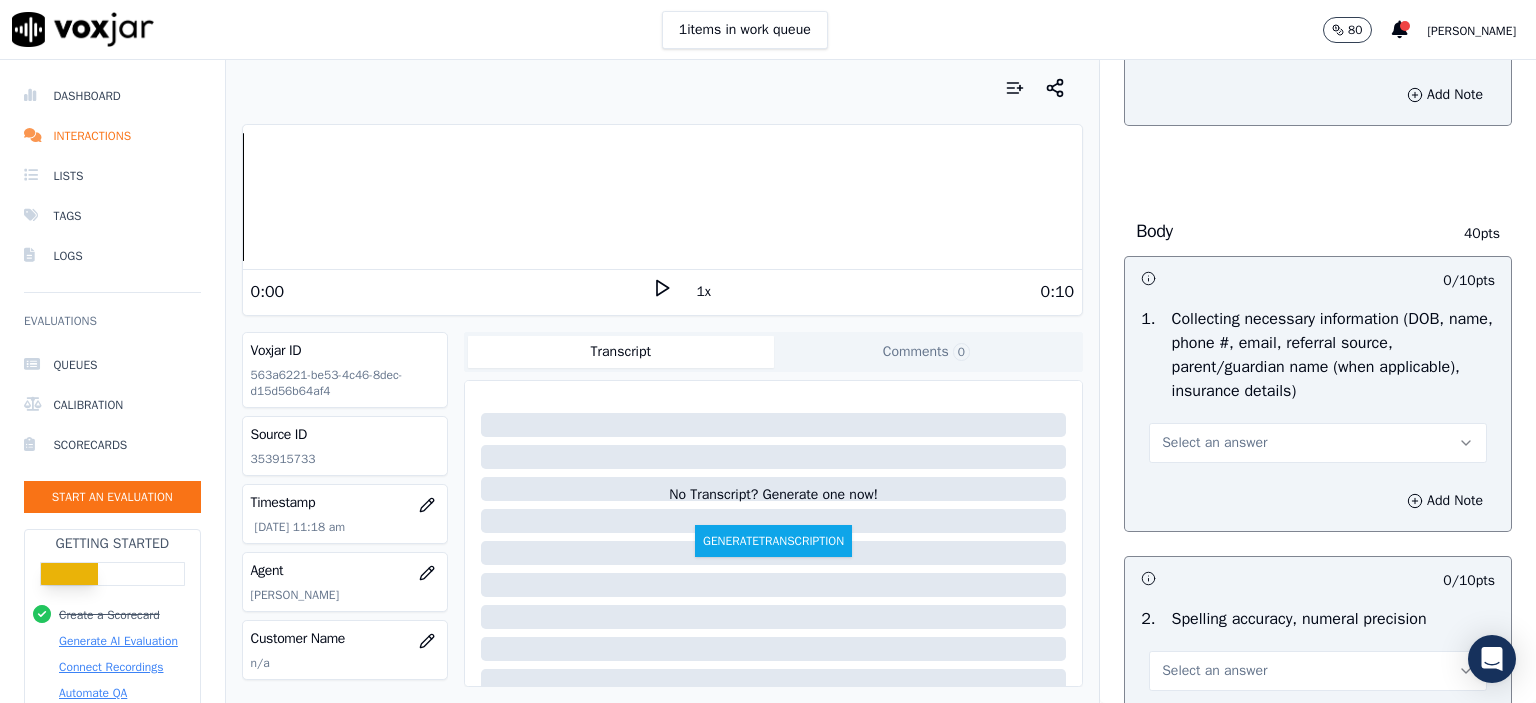 scroll, scrollTop: 1200, scrollLeft: 0, axis: vertical 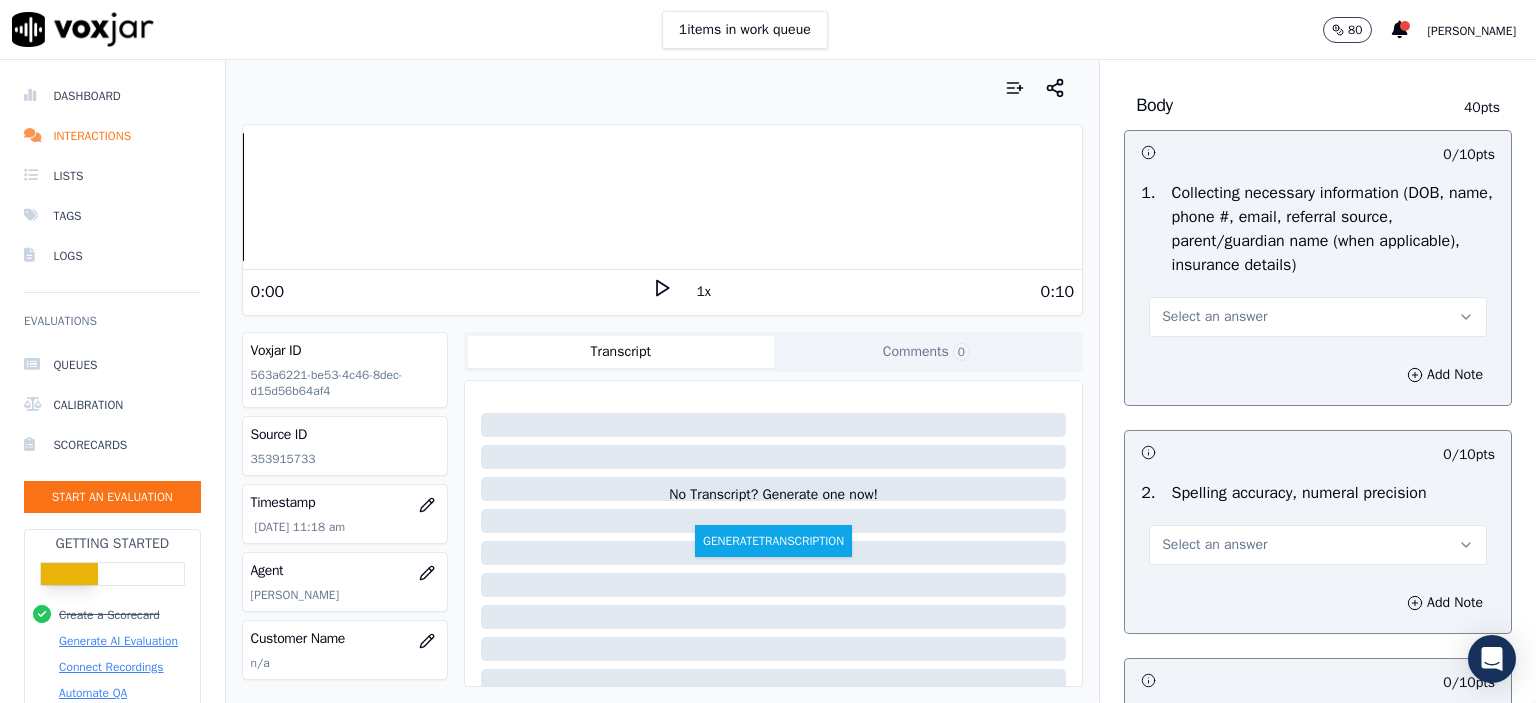 click on "Select an answer" at bounding box center [1214, 317] 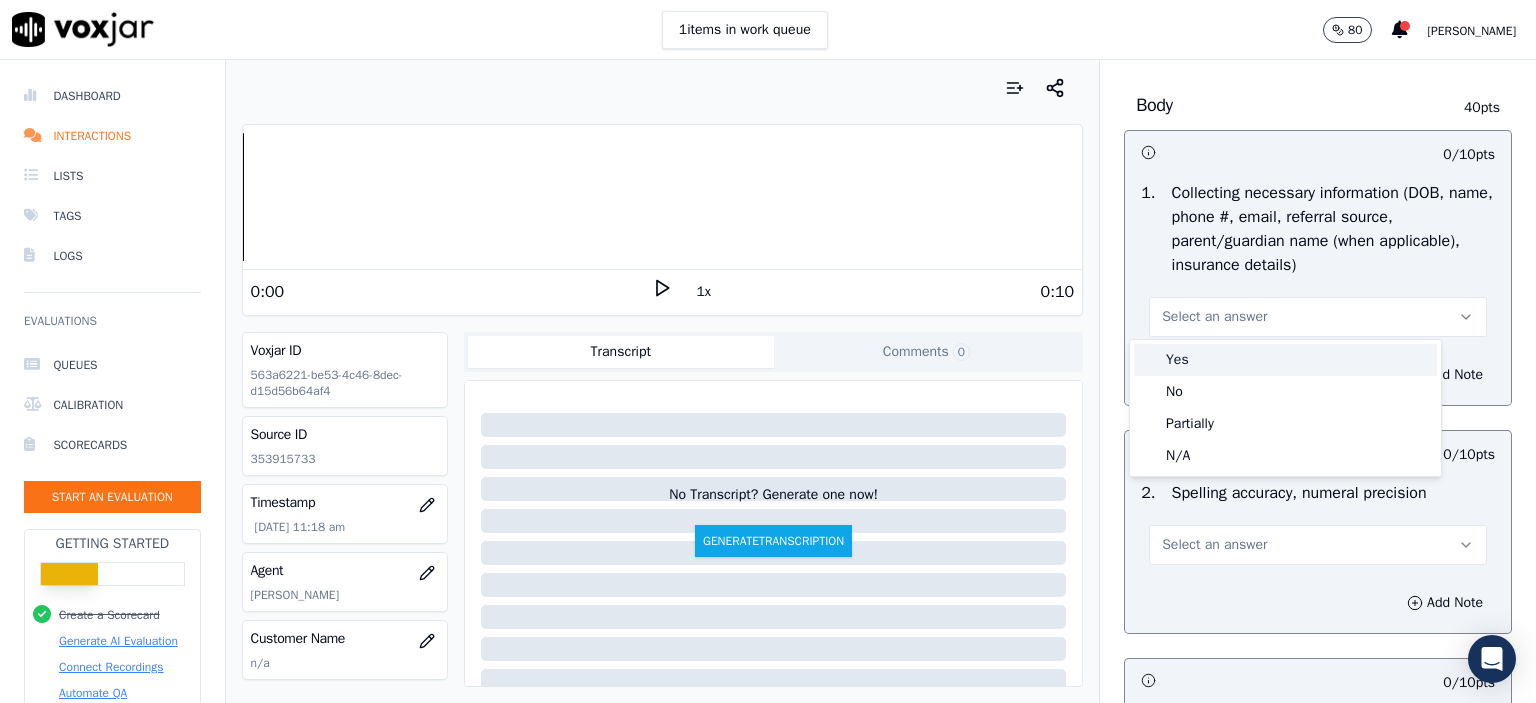 click on "Yes" at bounding box center (1285, 360) 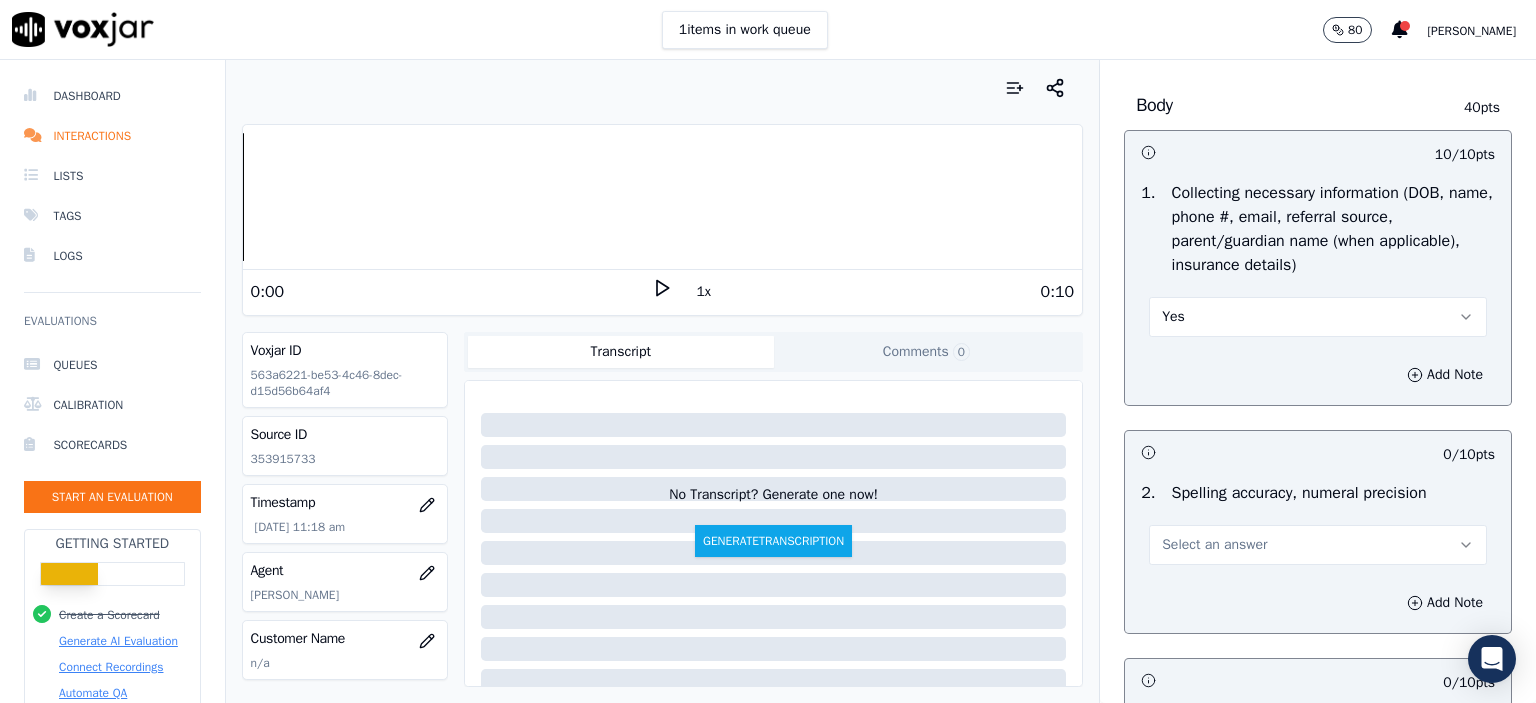 click on "Yes" at bounding box center (1318, 317) 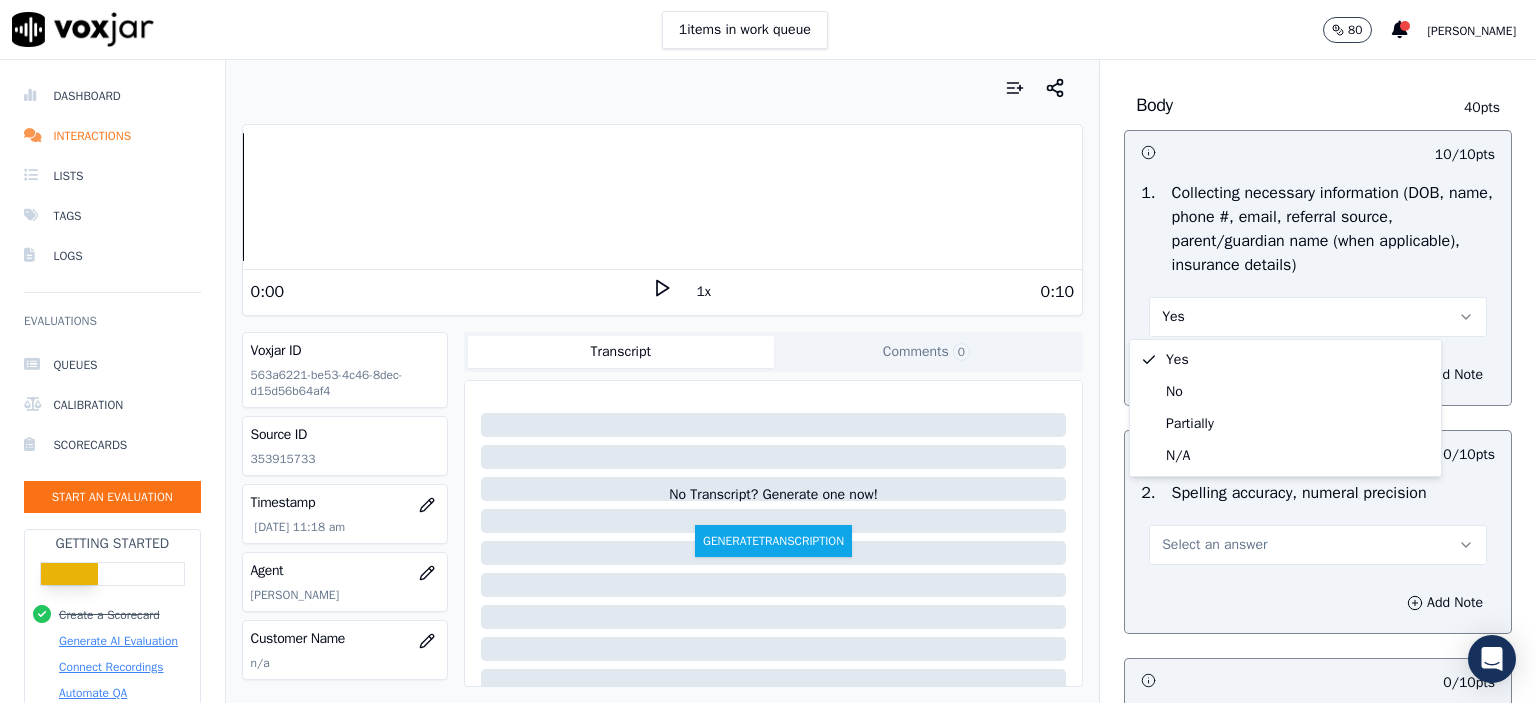 click on "Yes" at bounding box center [1318, 307] 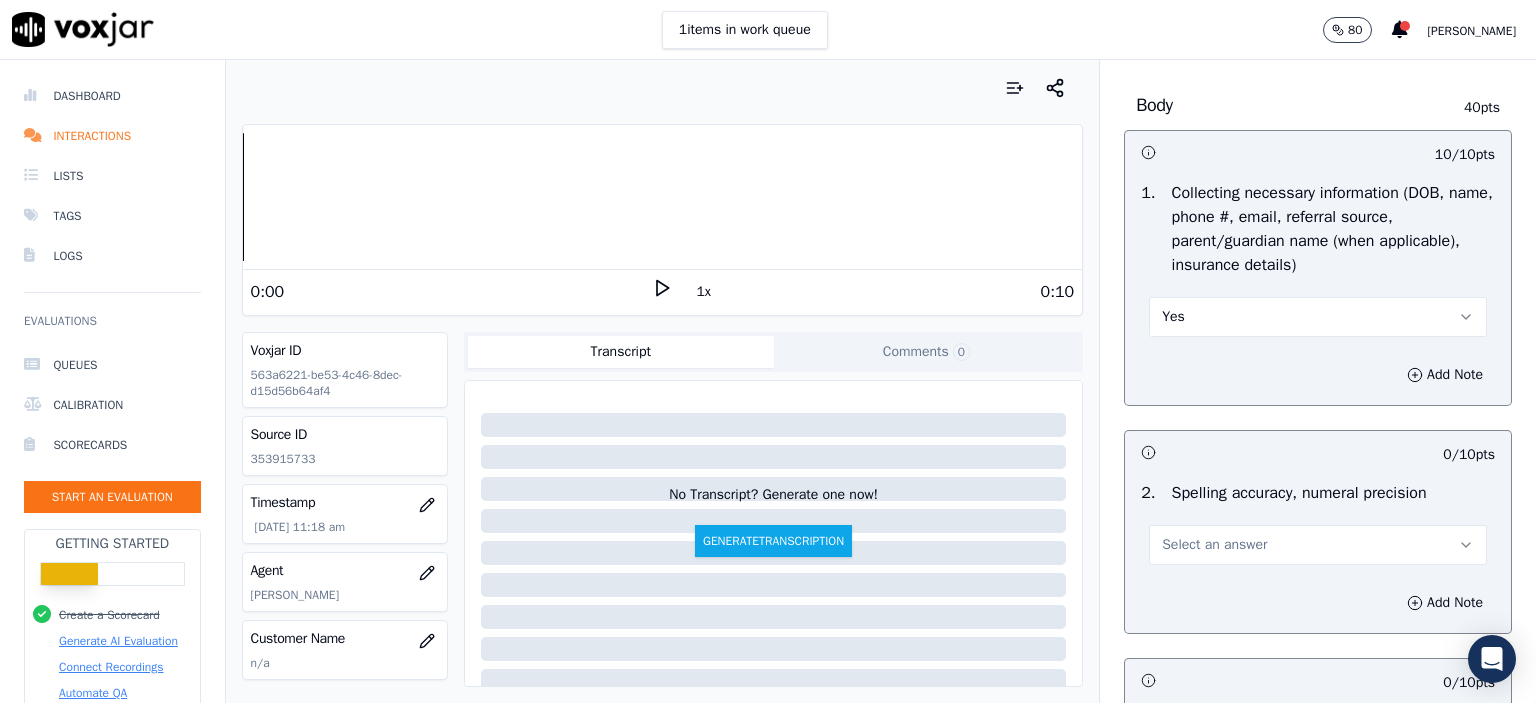 click on "Select an answer" at bounding box center [1318, 545] 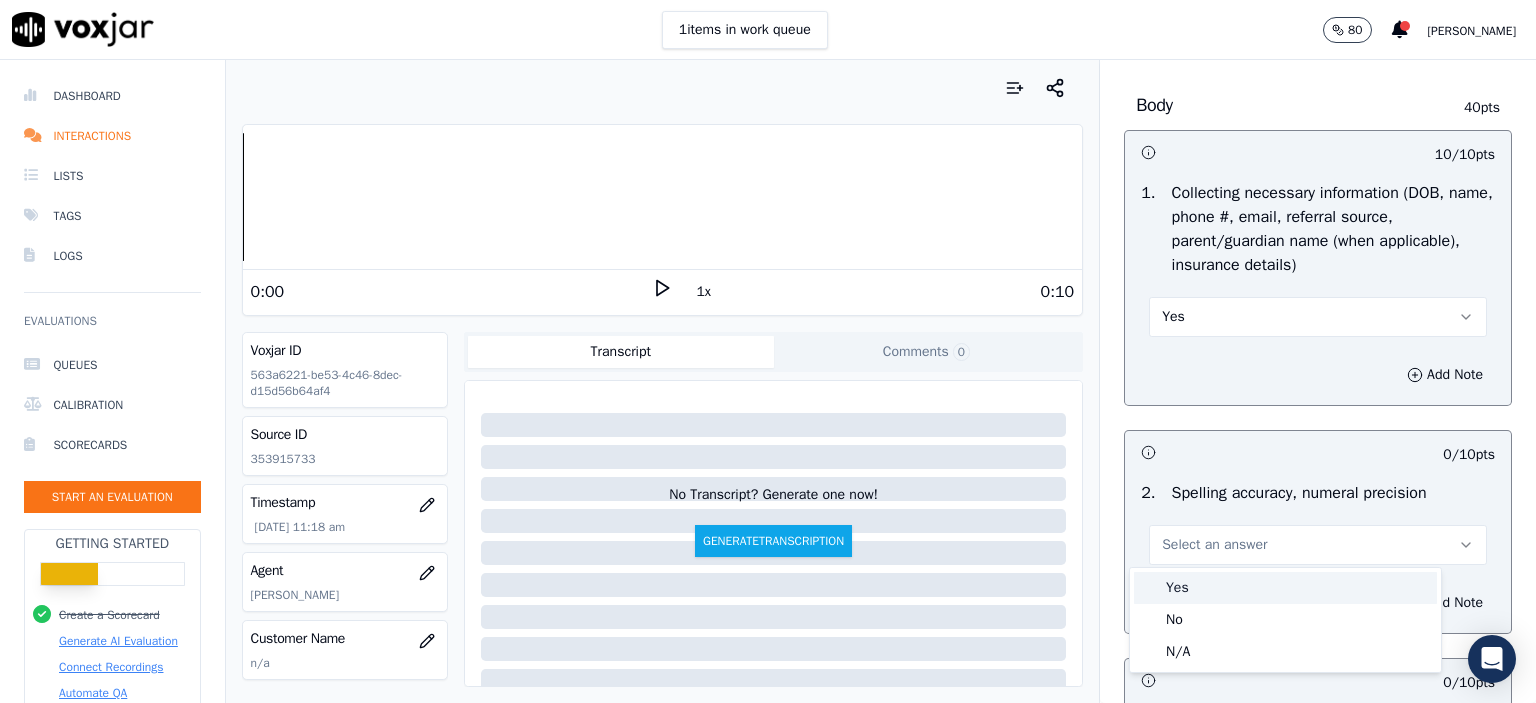 click on "Yes" at bounding box center [1285, 588] 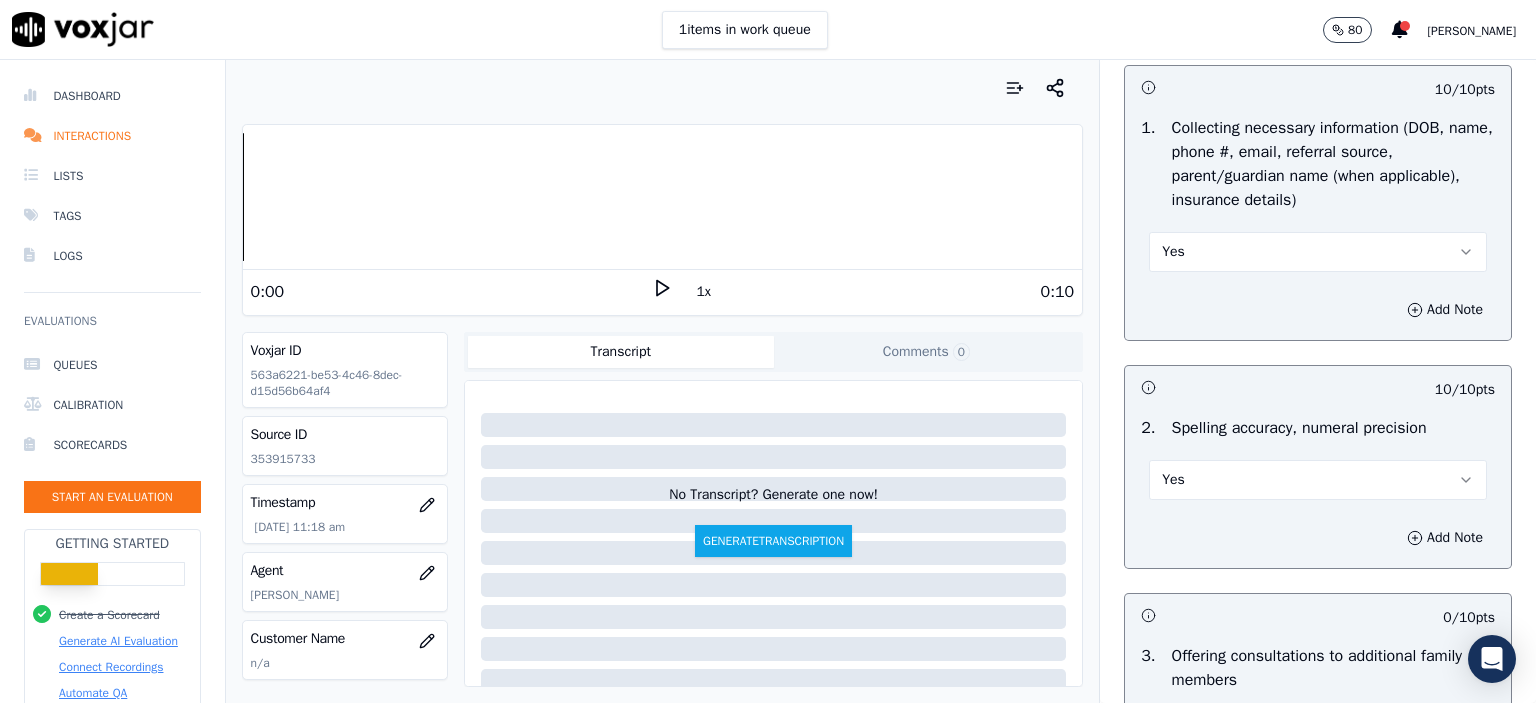 scroll, scrollTop: 1500, scrollLeft: 0, axis: vertical 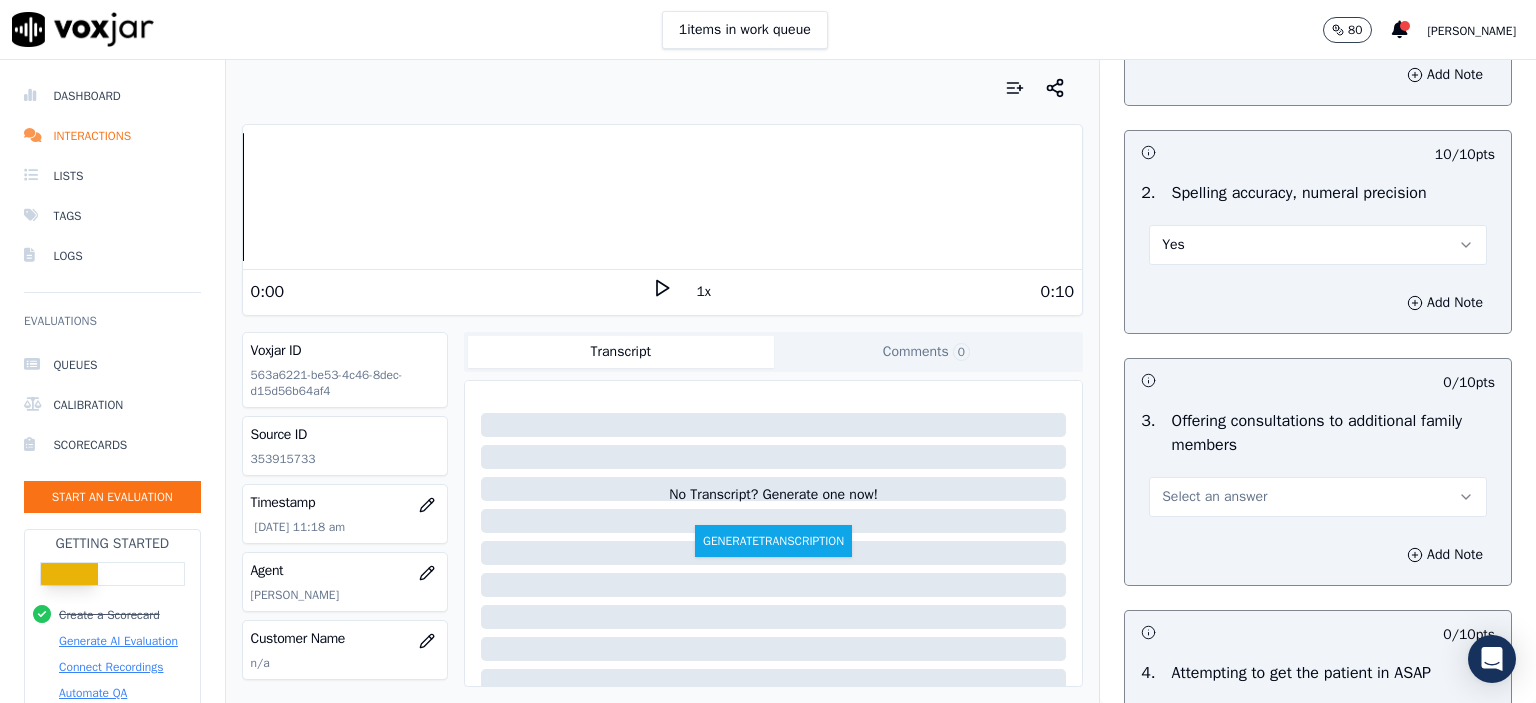 click on "Select an answer" at bounding box center [1214, 497] 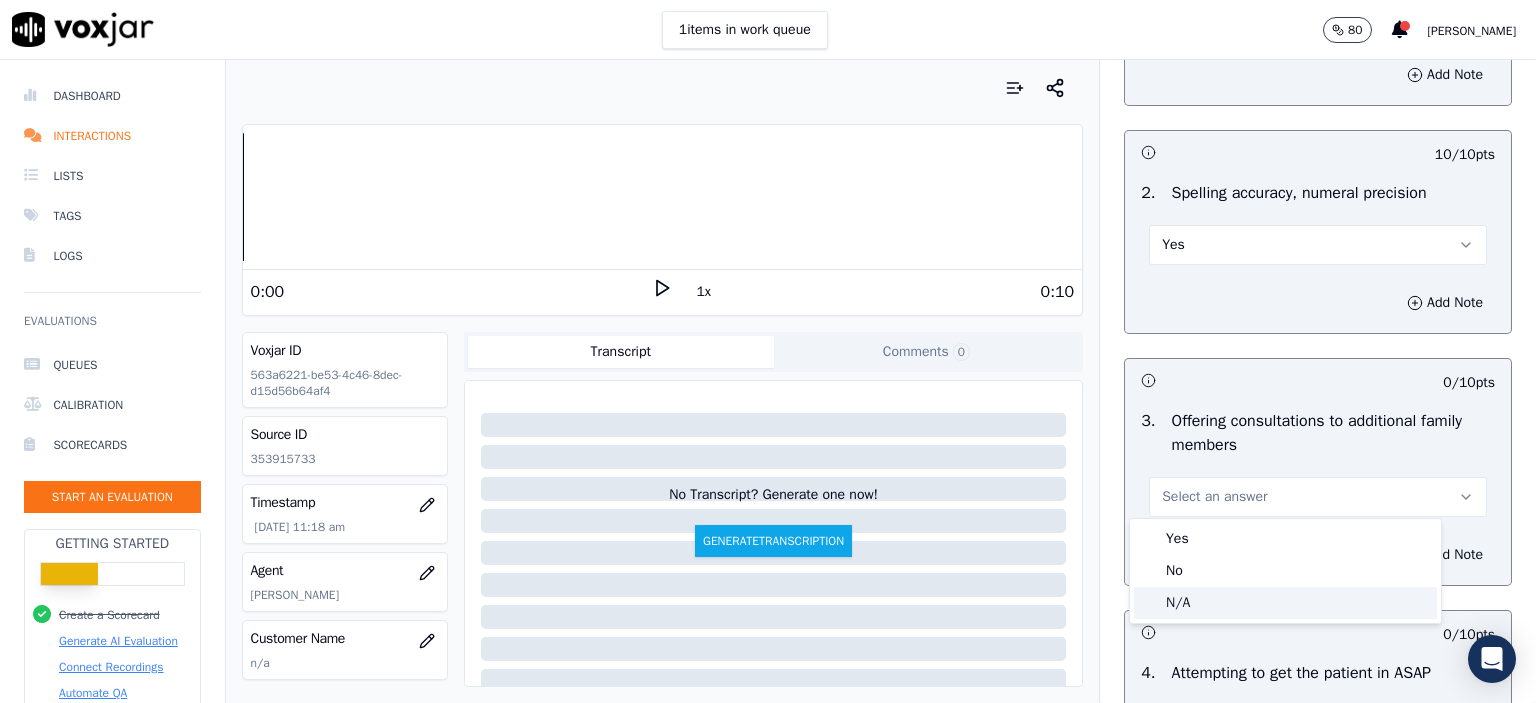 click on "N/A" 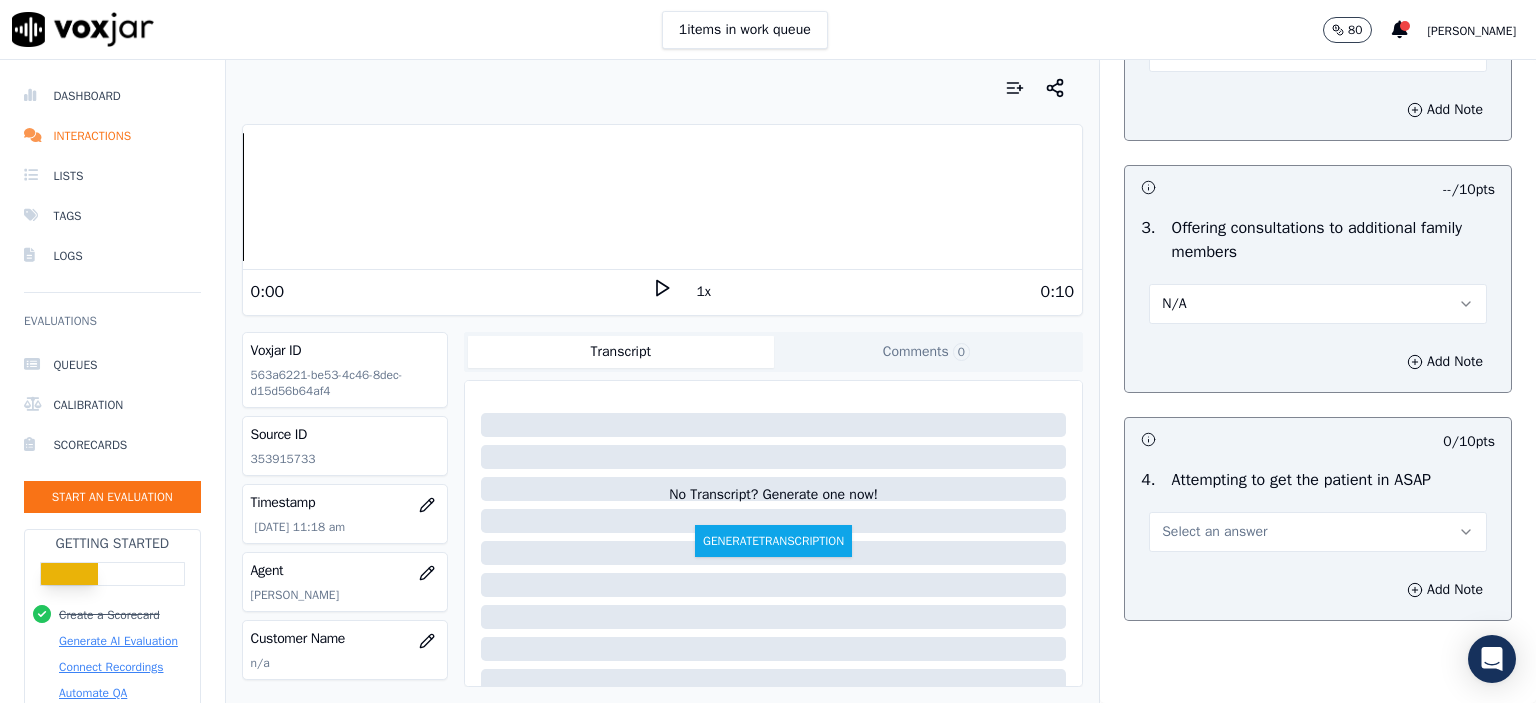 scroll, scrollTop: 1800, scrollLeft: 0, axis: vertical 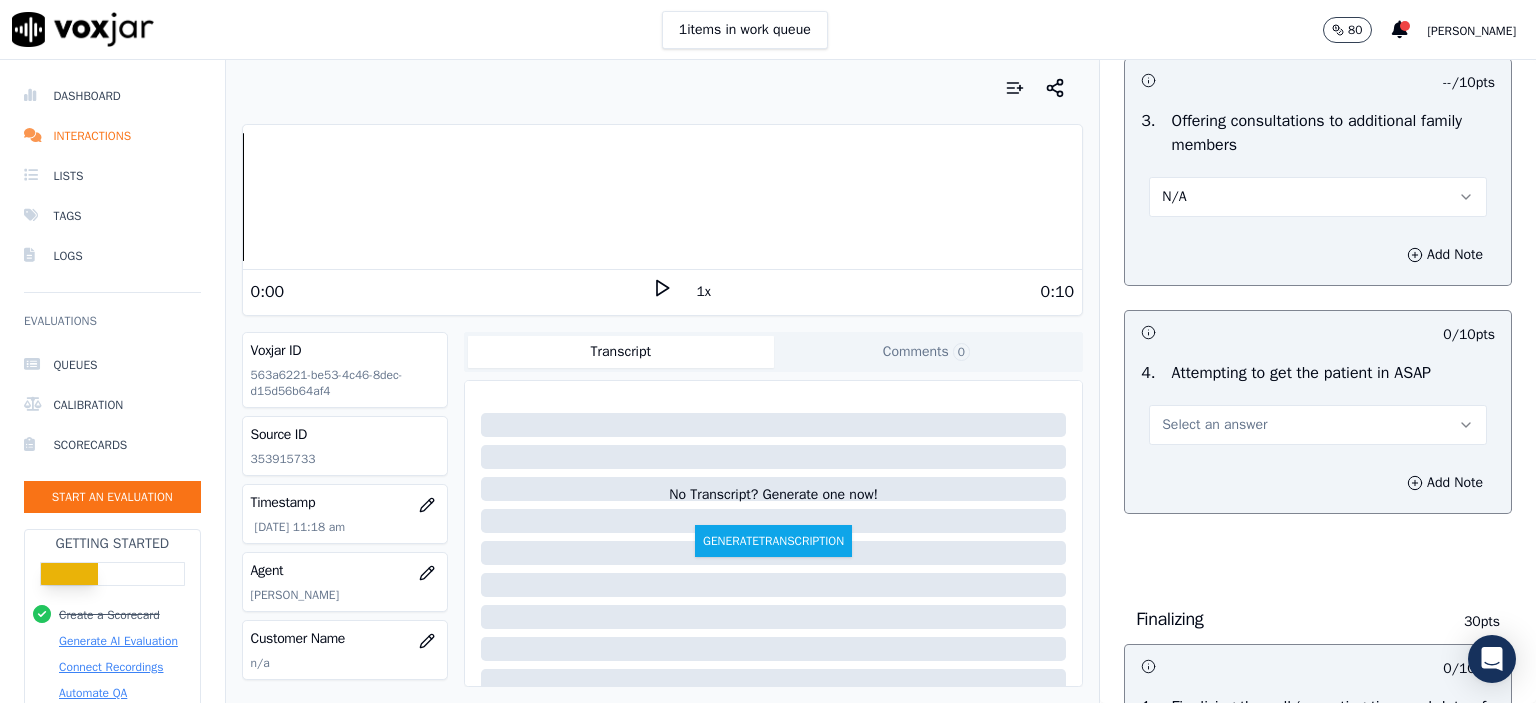 click on "Select an answer" at bounding box center [1318, 425] 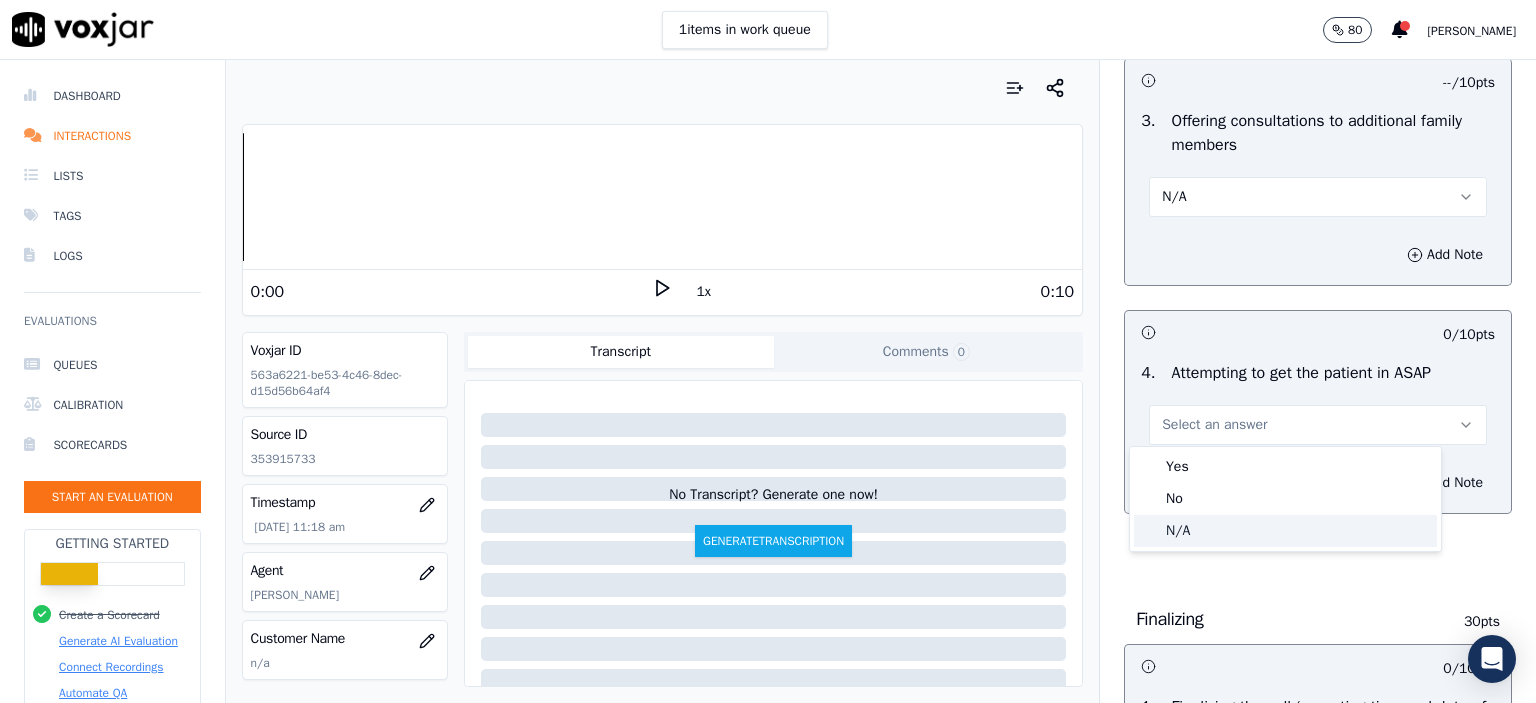 click on "N/A" 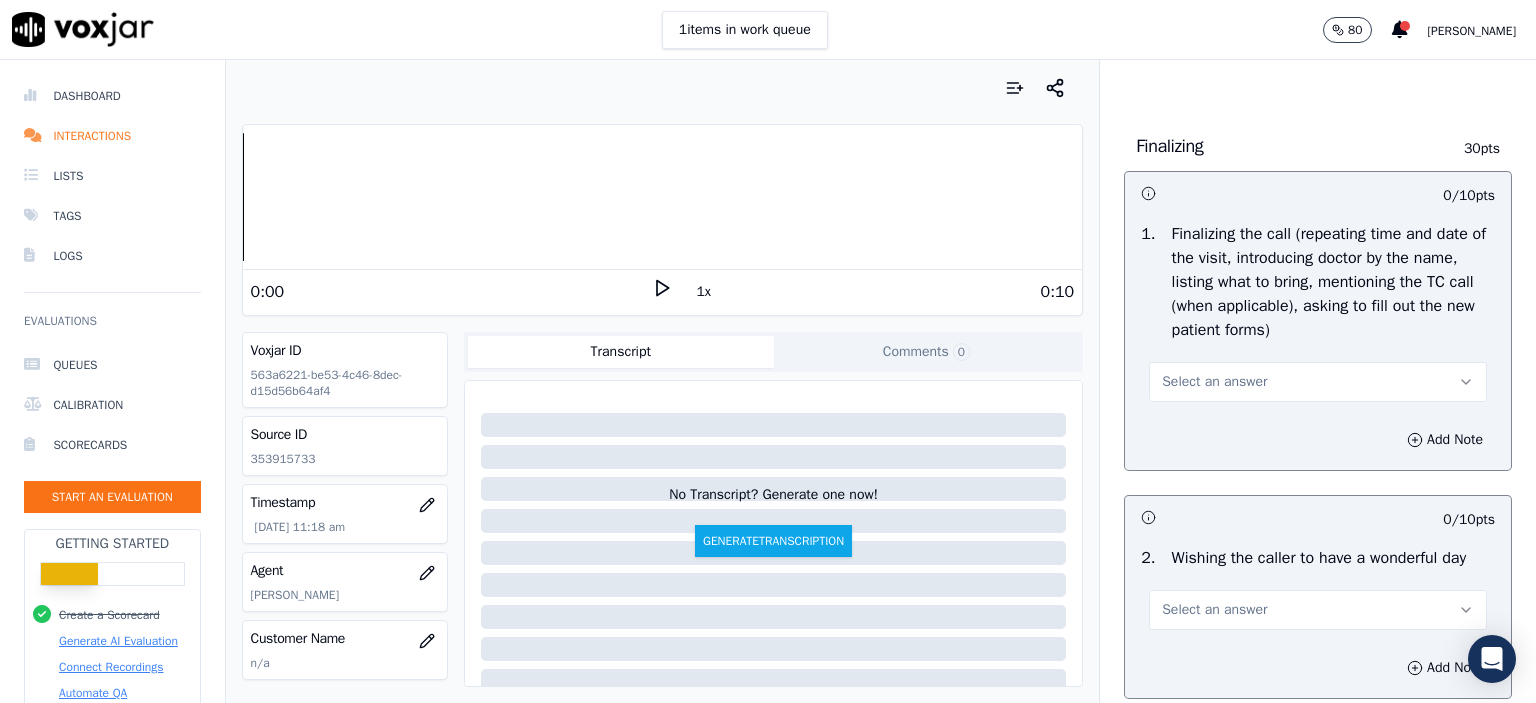 scroll, scrollTop: 2300, scrollLeft: 0, axis: vertical 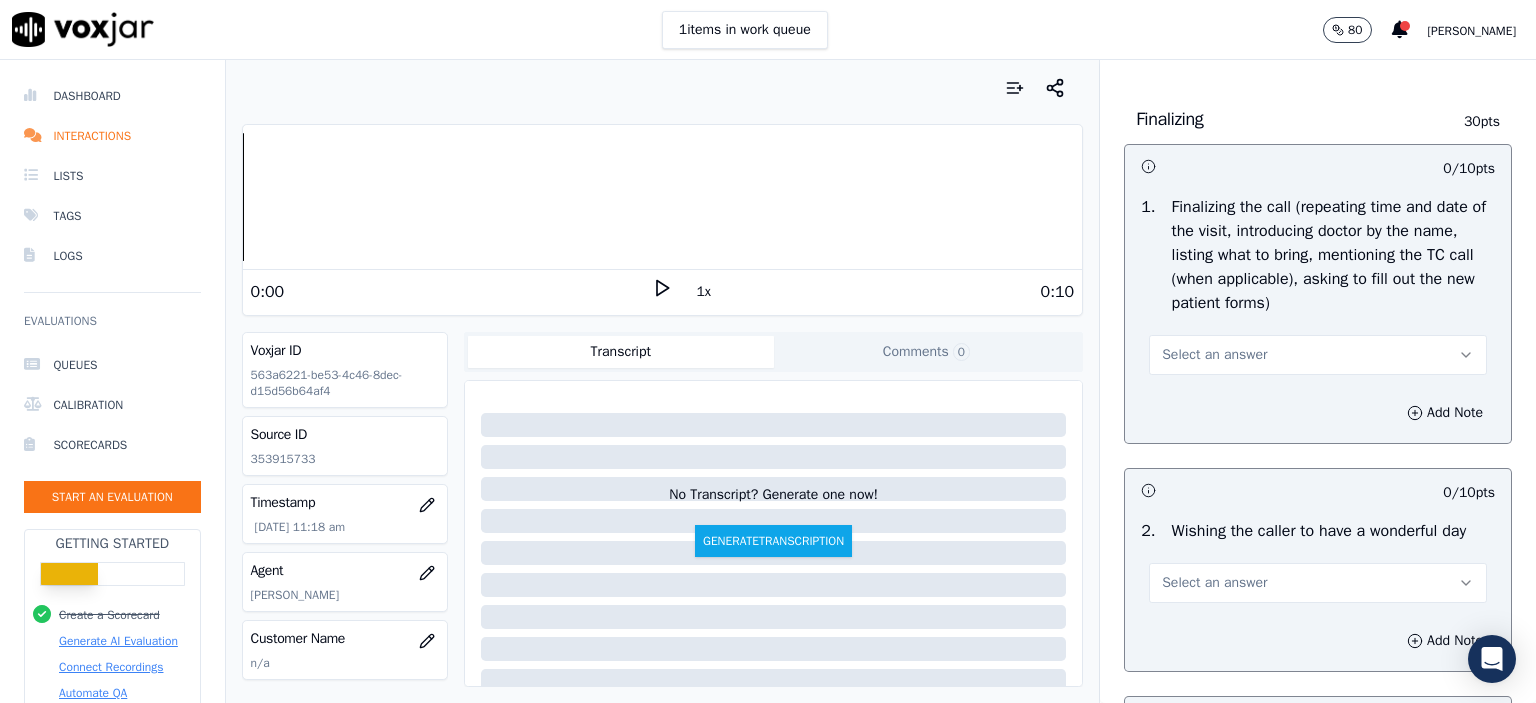 click on "Select an answer" at bounding box center (1318, 355) 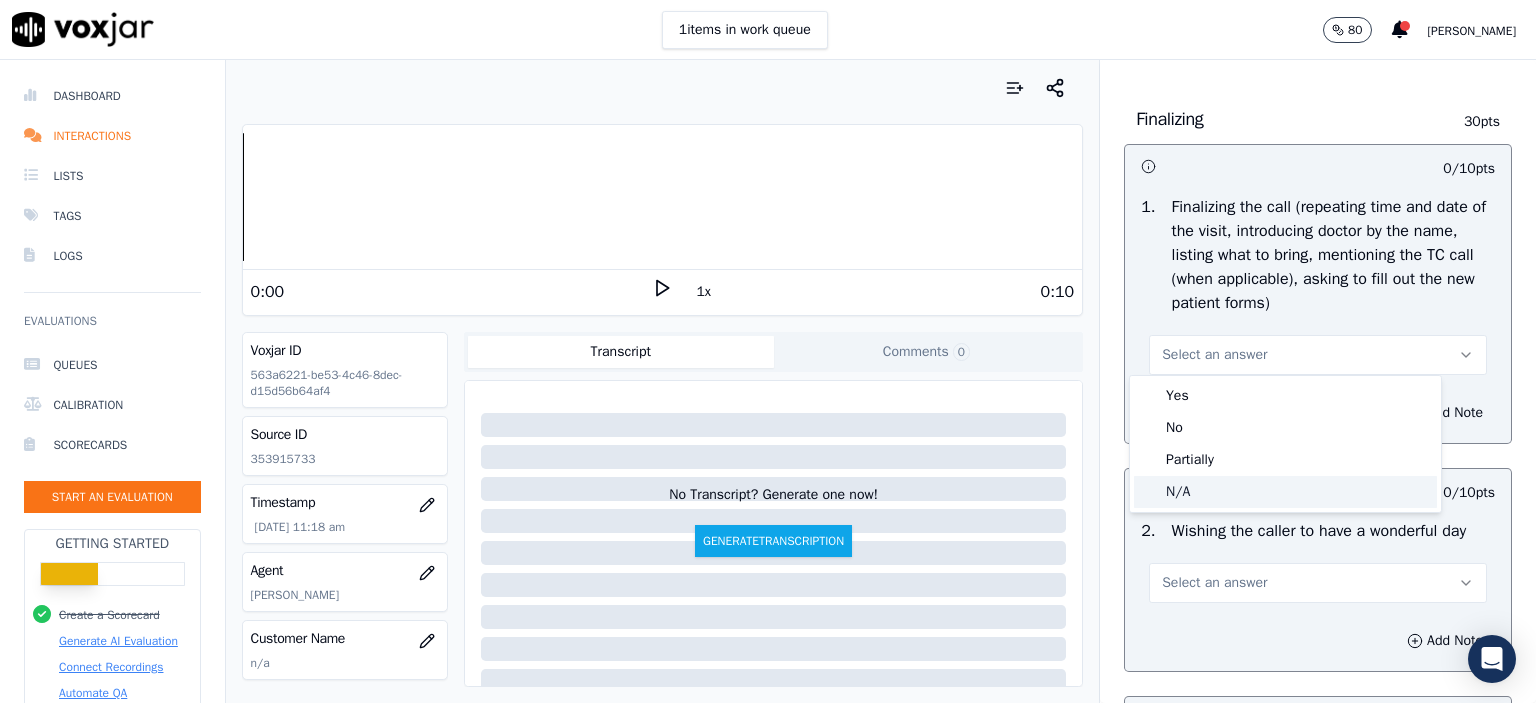 click on "N/A" 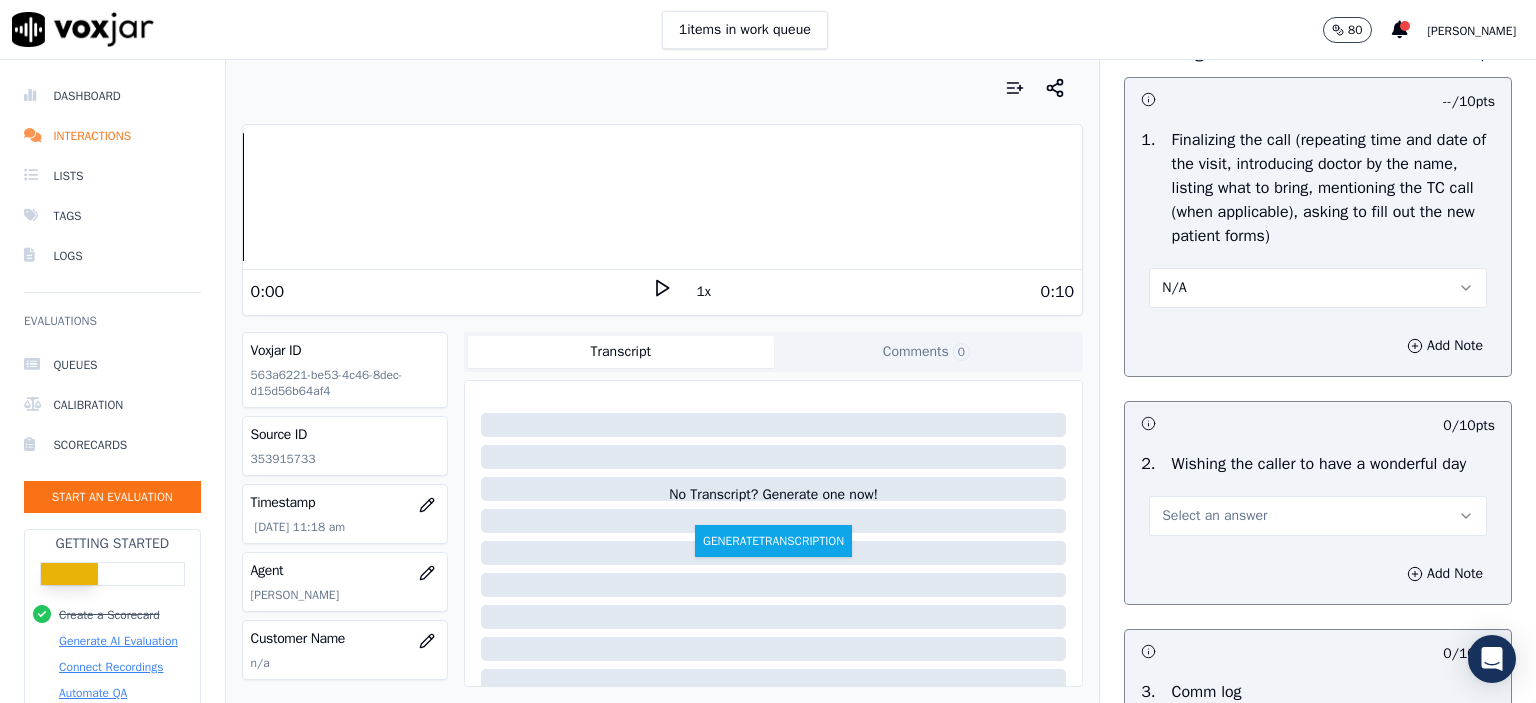 scroll, scrollTop: 2500, scrollLeft: 0, axis: vertical 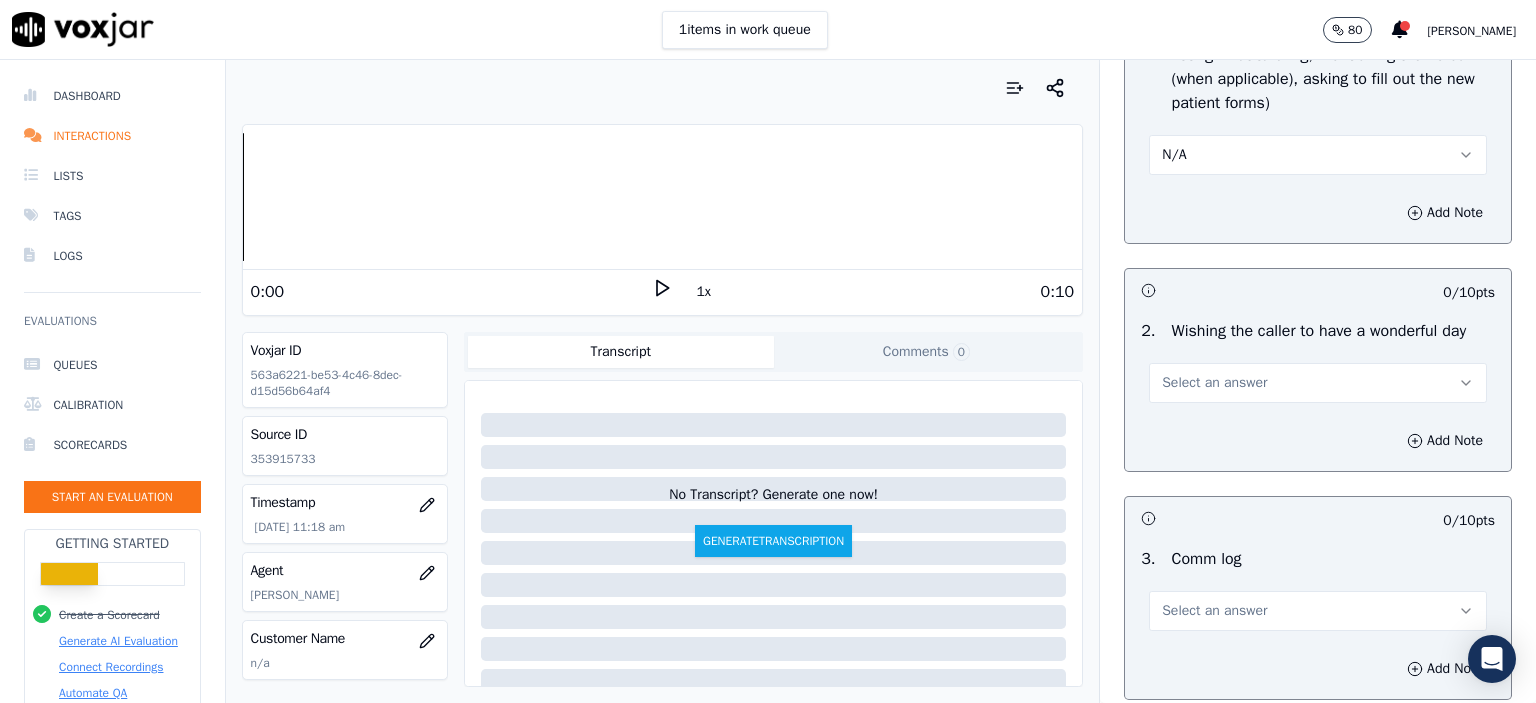 click on "Select an answer" at bounding box center (1318, 383) 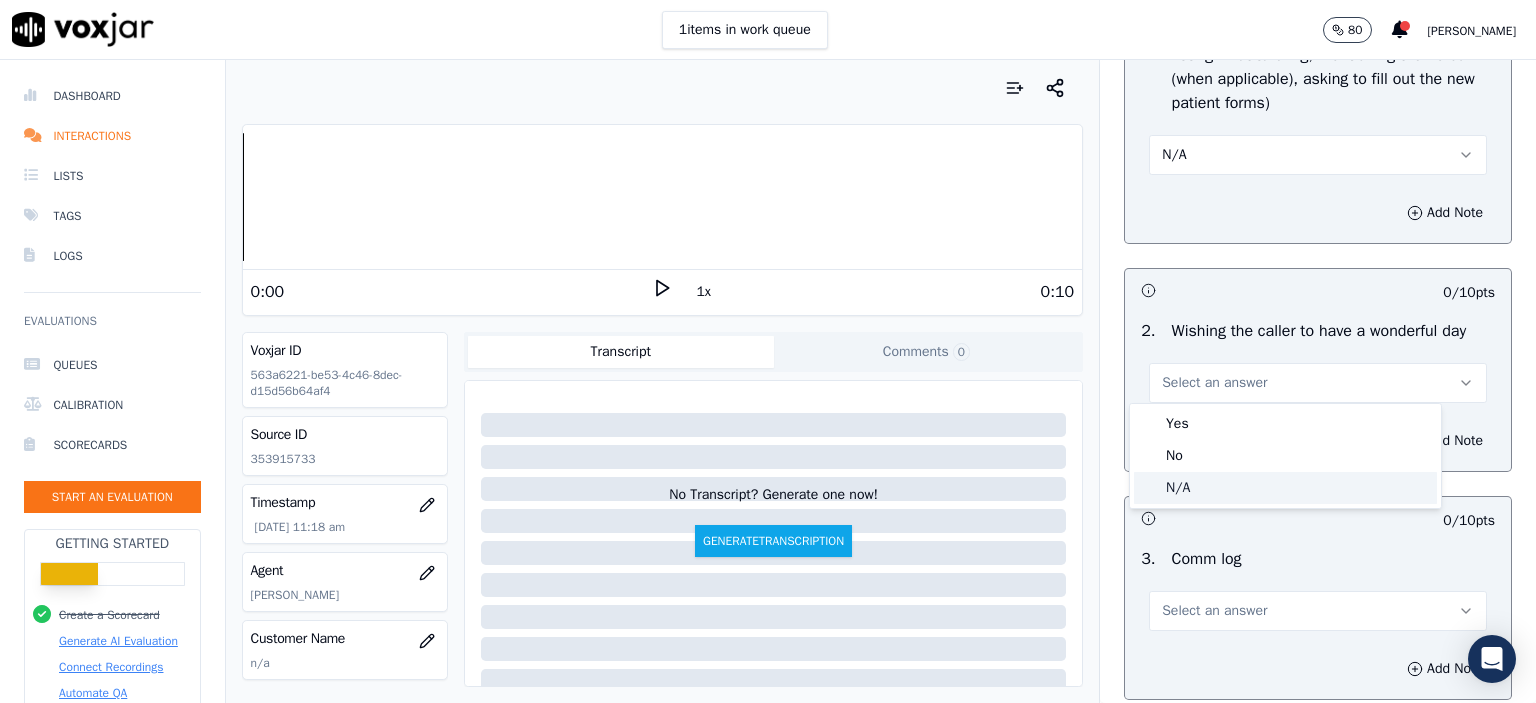 click on "N/A" 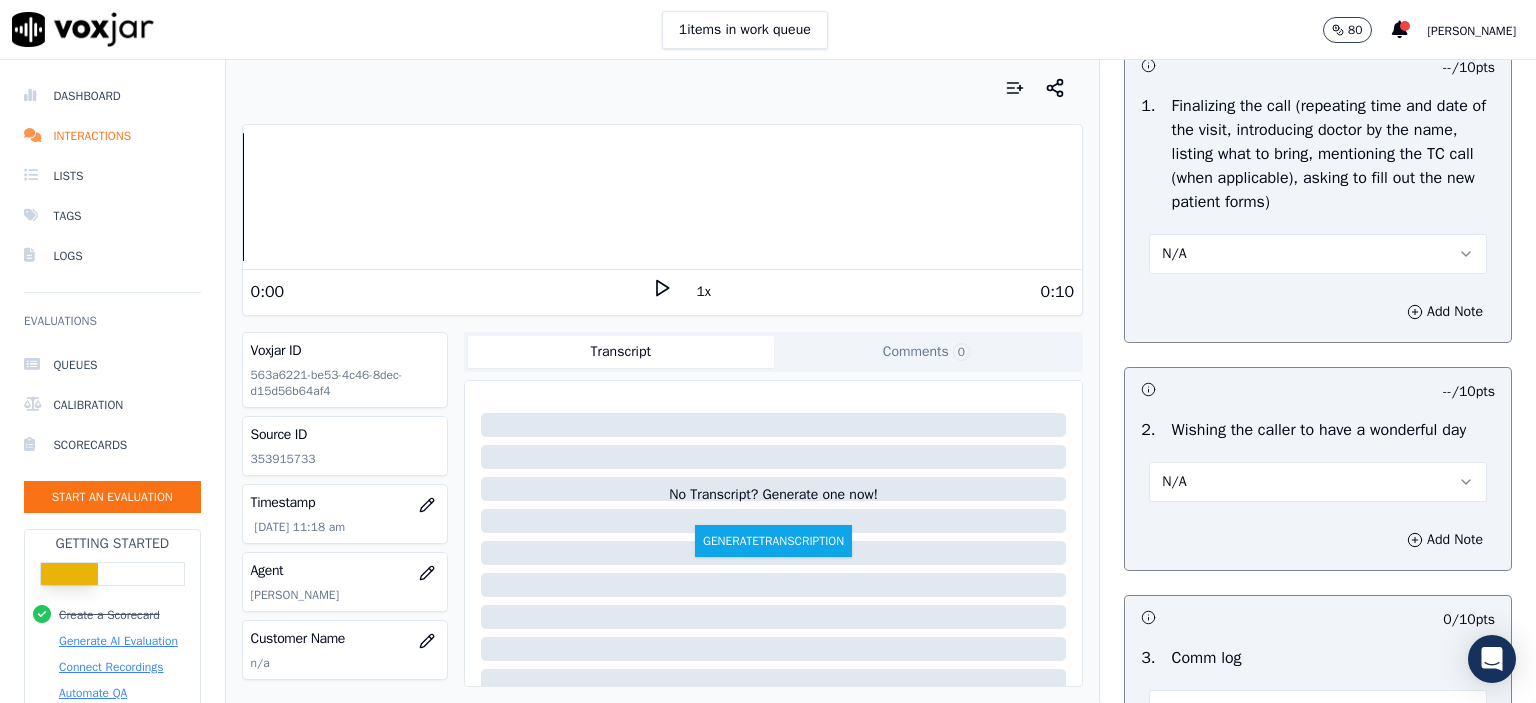 scroll, scrollTop: 2400, scrollLeft: 0, axis: vertical 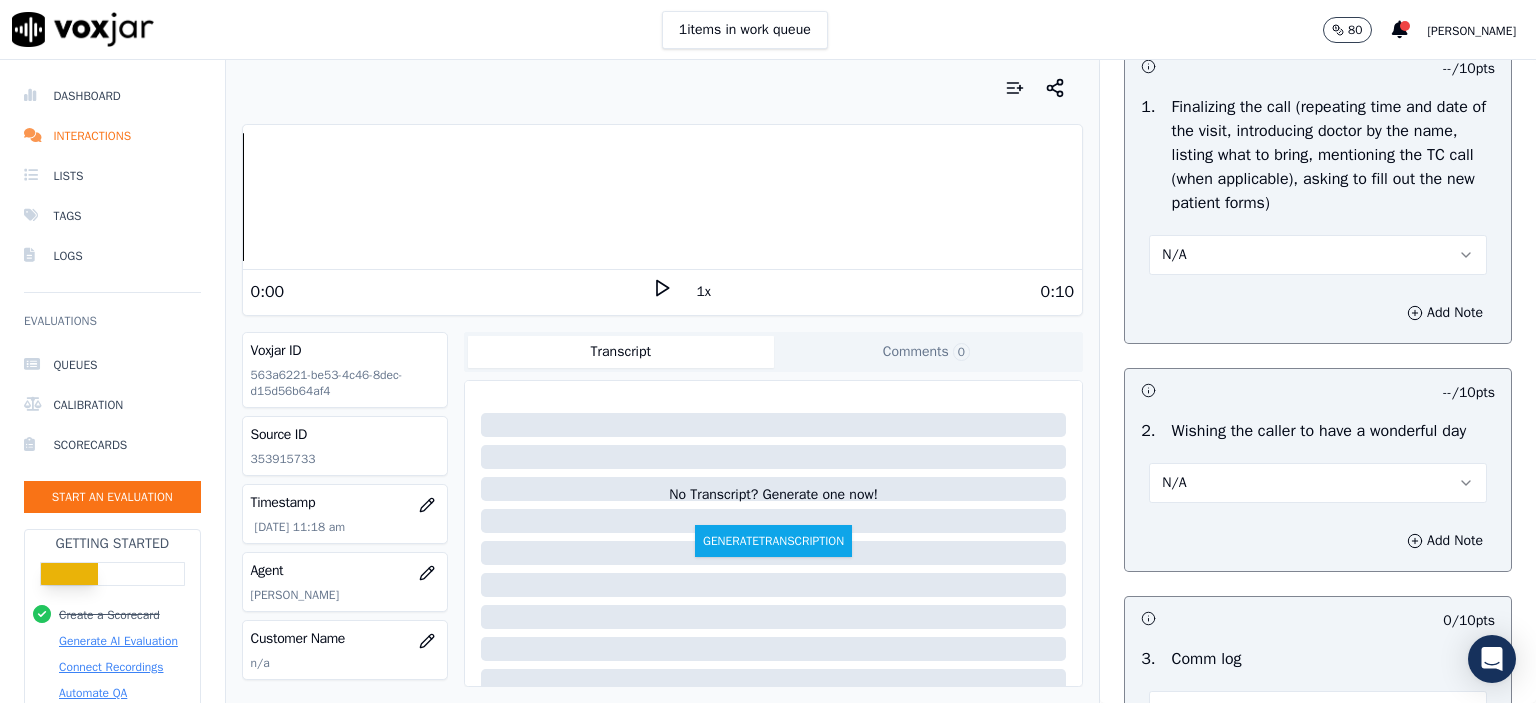 click on "N/A" at bounding box center [1318, 483] 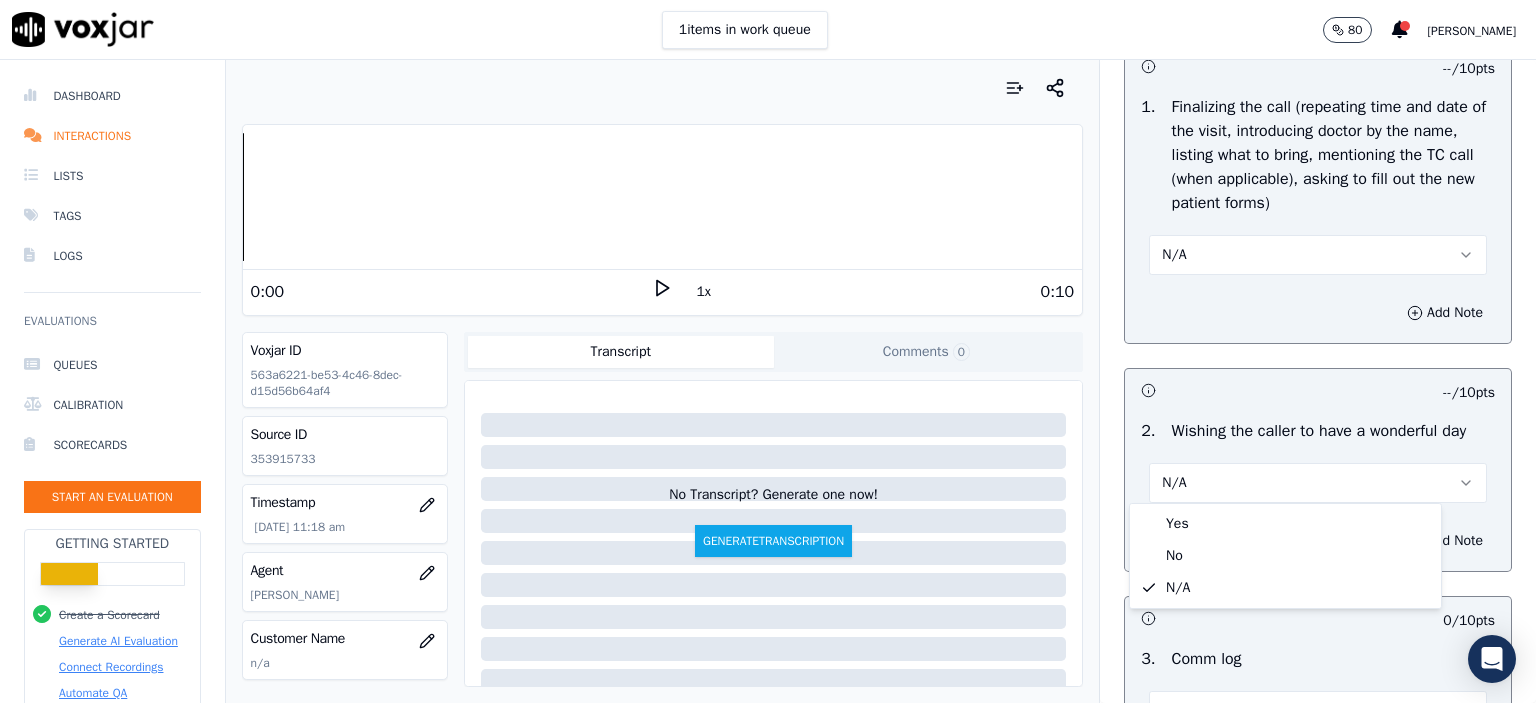 click 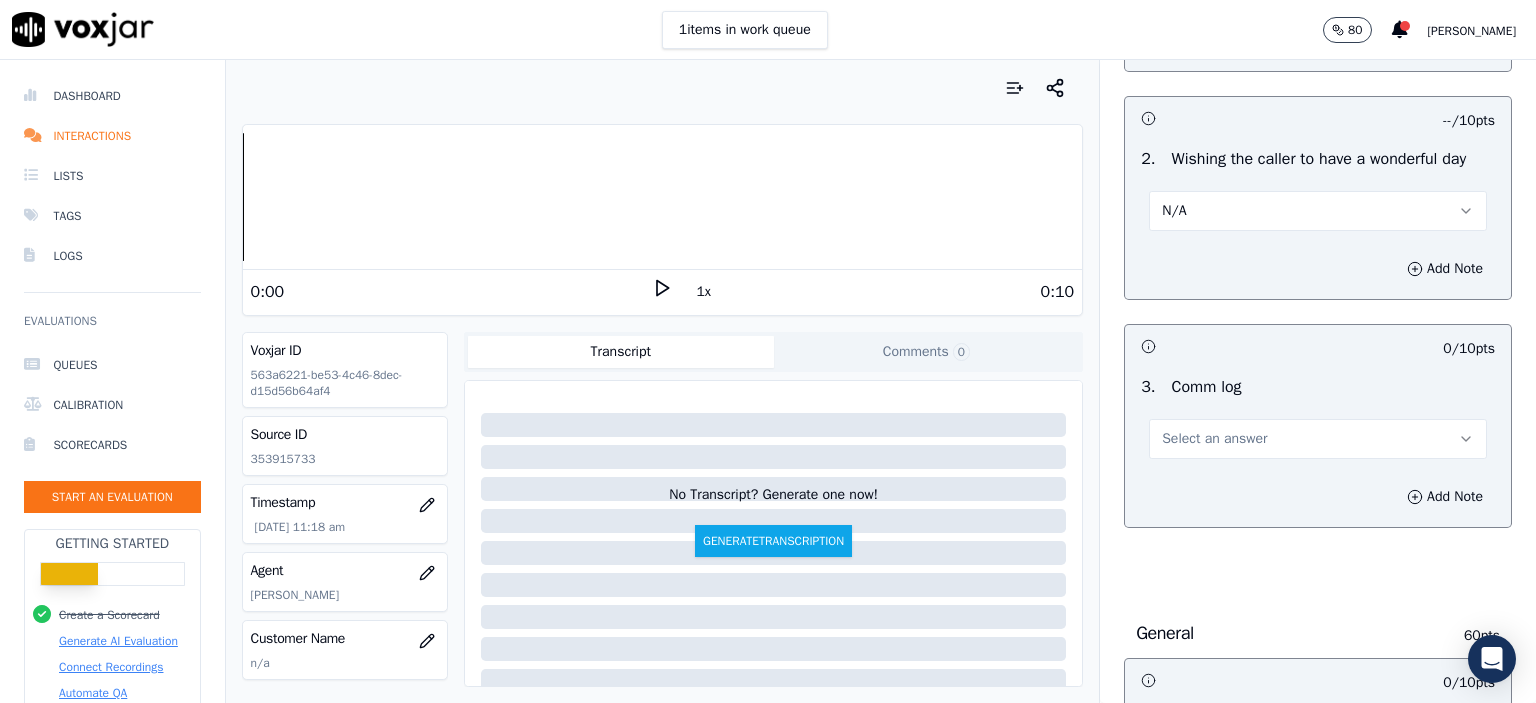 scroll, scrollTop: 2700, scrollLeft: 0, axis: vertical 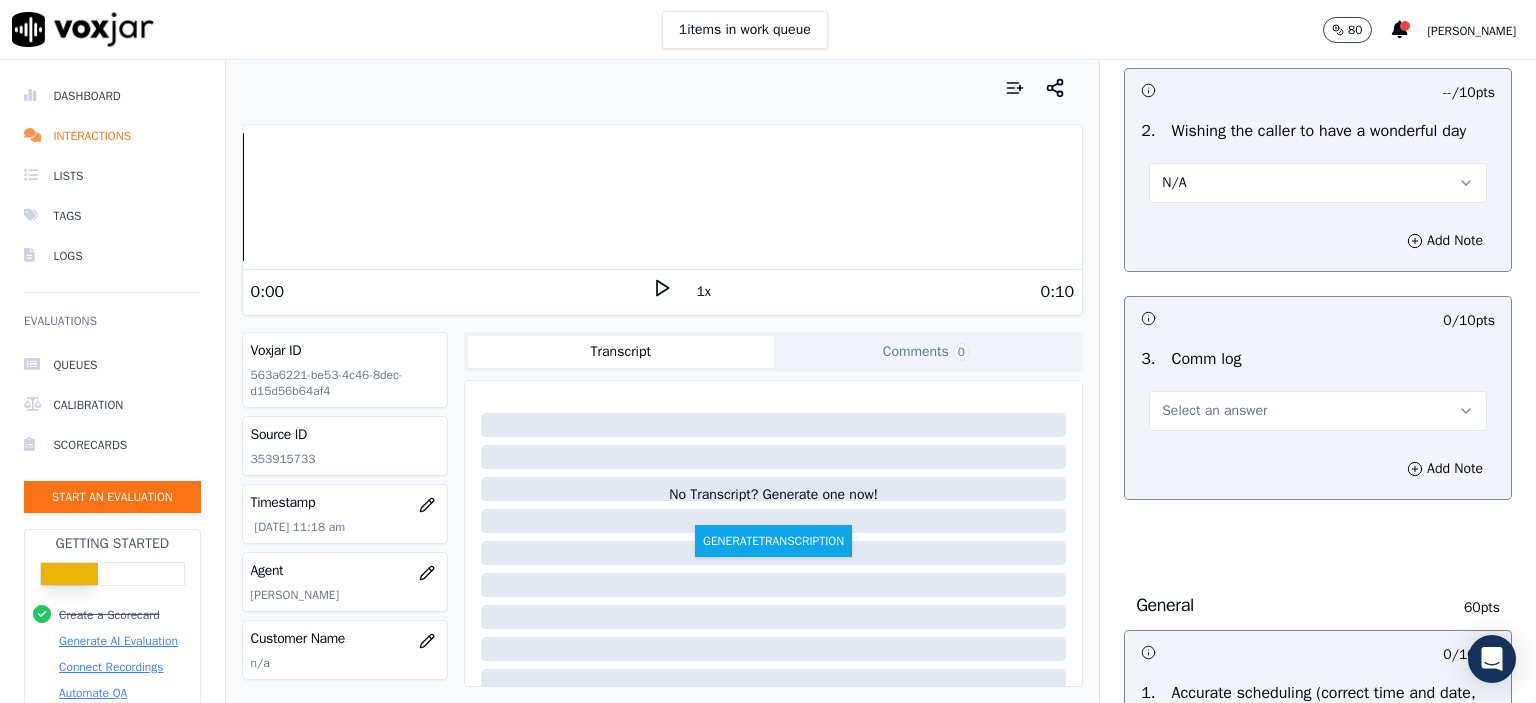 click on "Select an answer" at bounding box center (1214, 411) 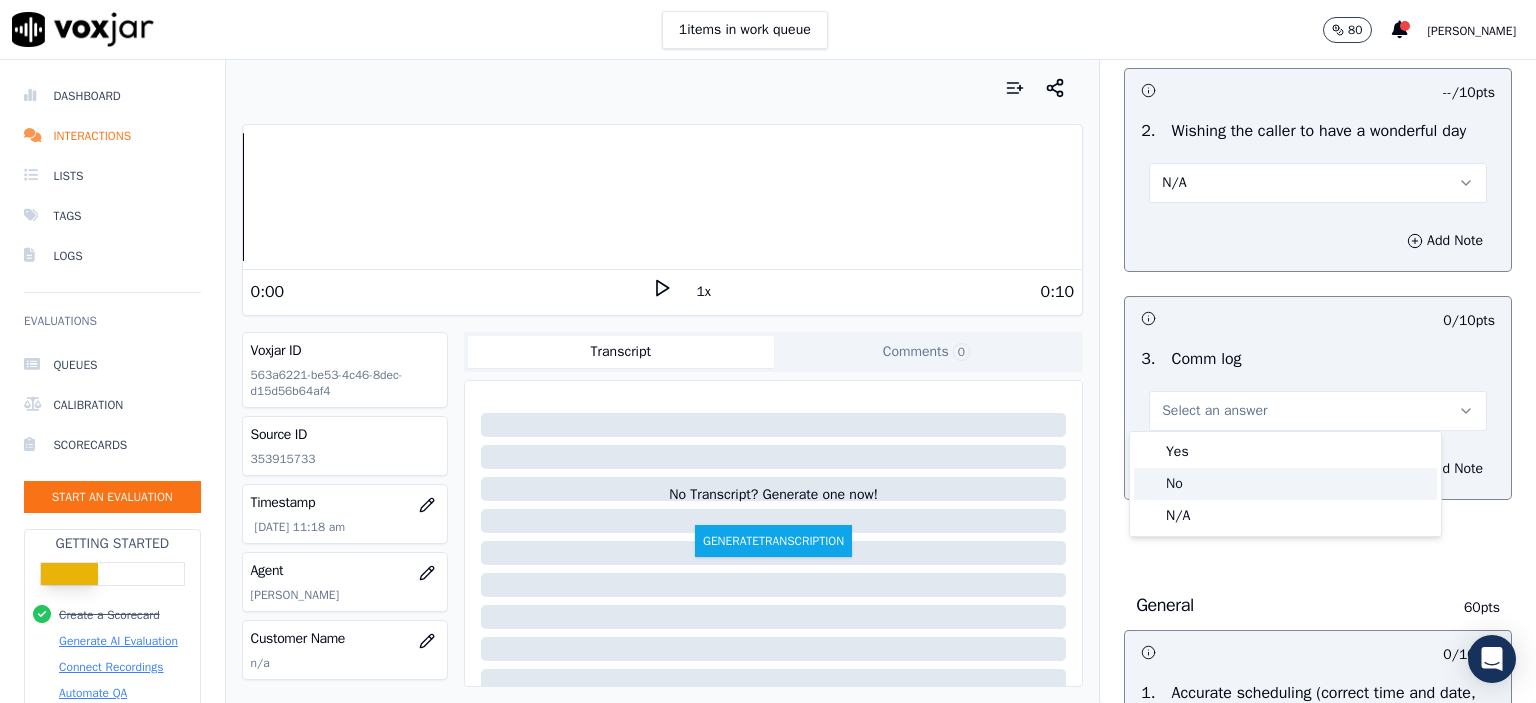 click on "No" 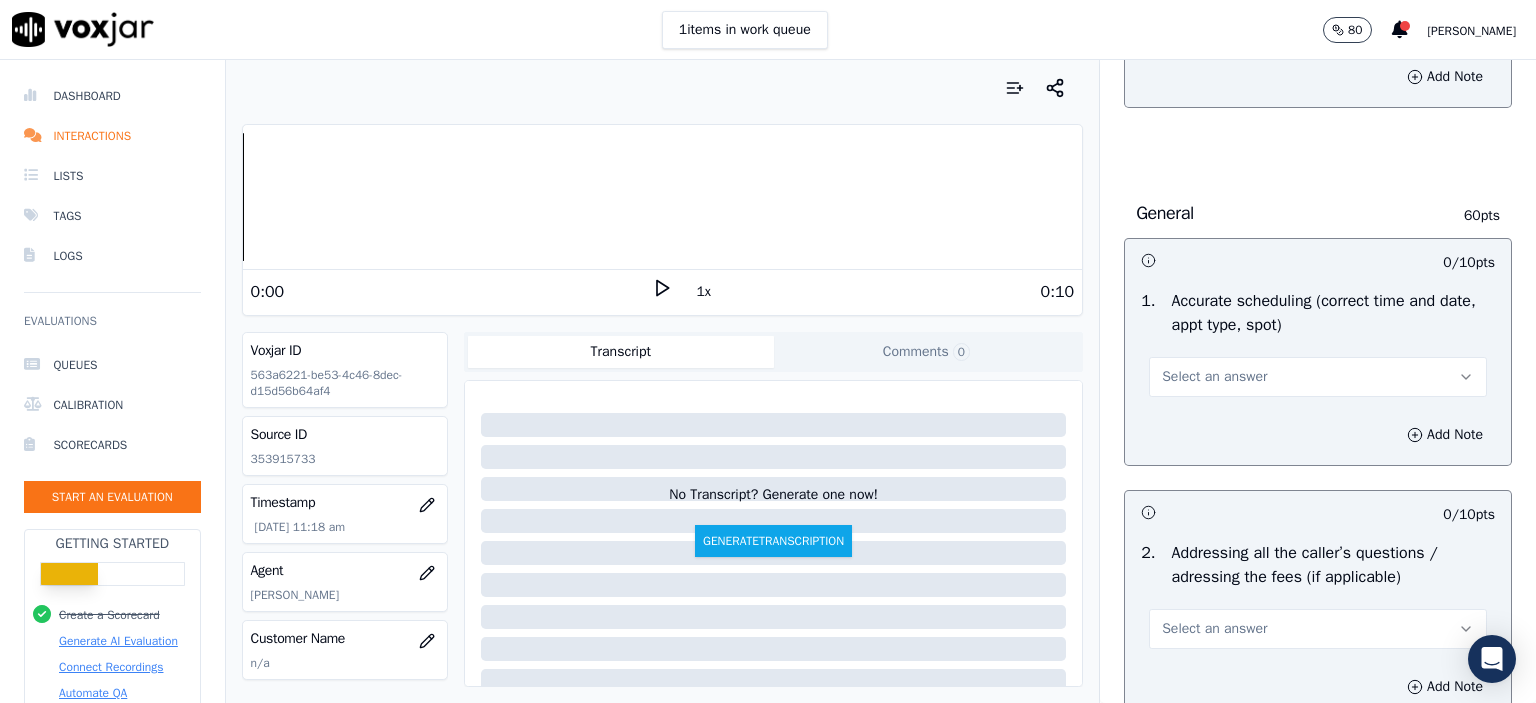 scroll, scrollTop: 3100, scrollLeft: 0, axis: vertical 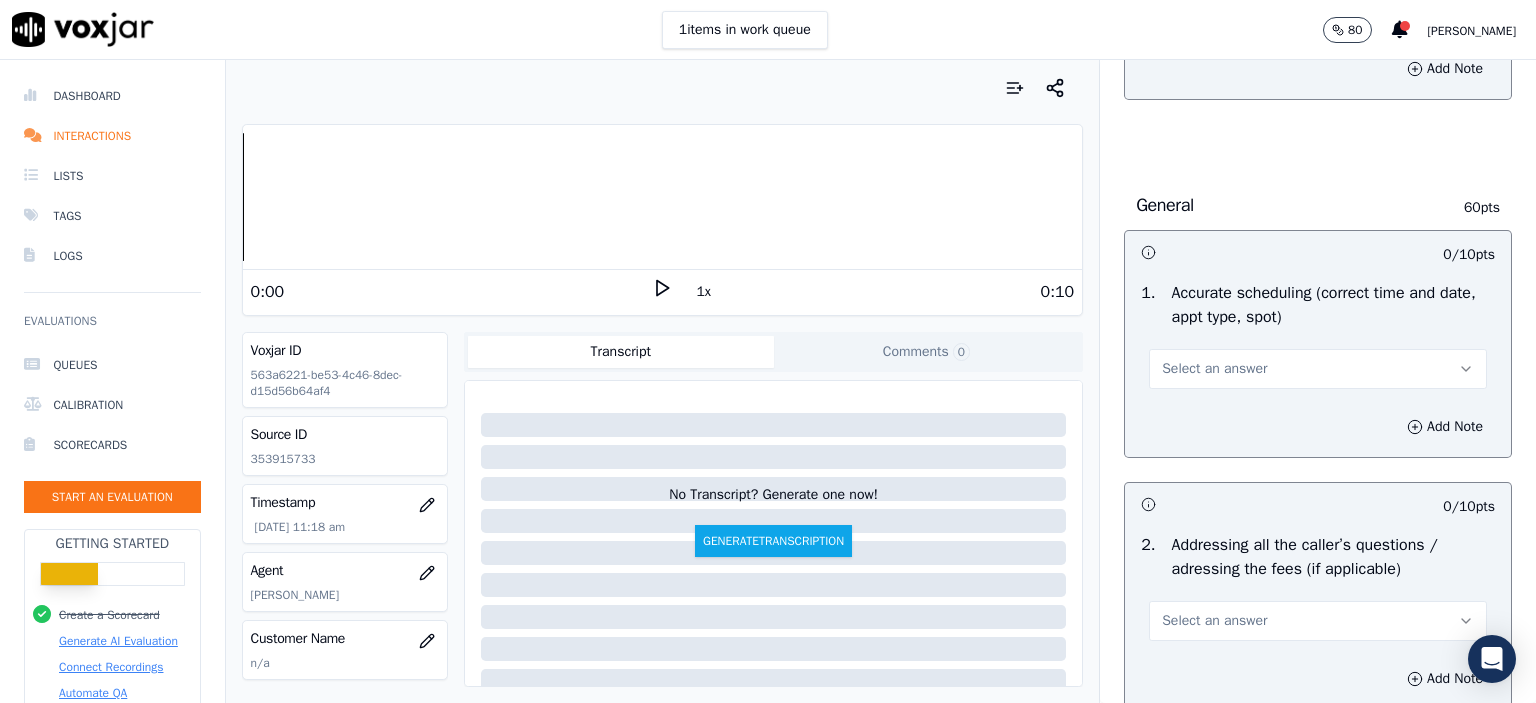 click on "Select an answer" at bounding box center [1214, 369] 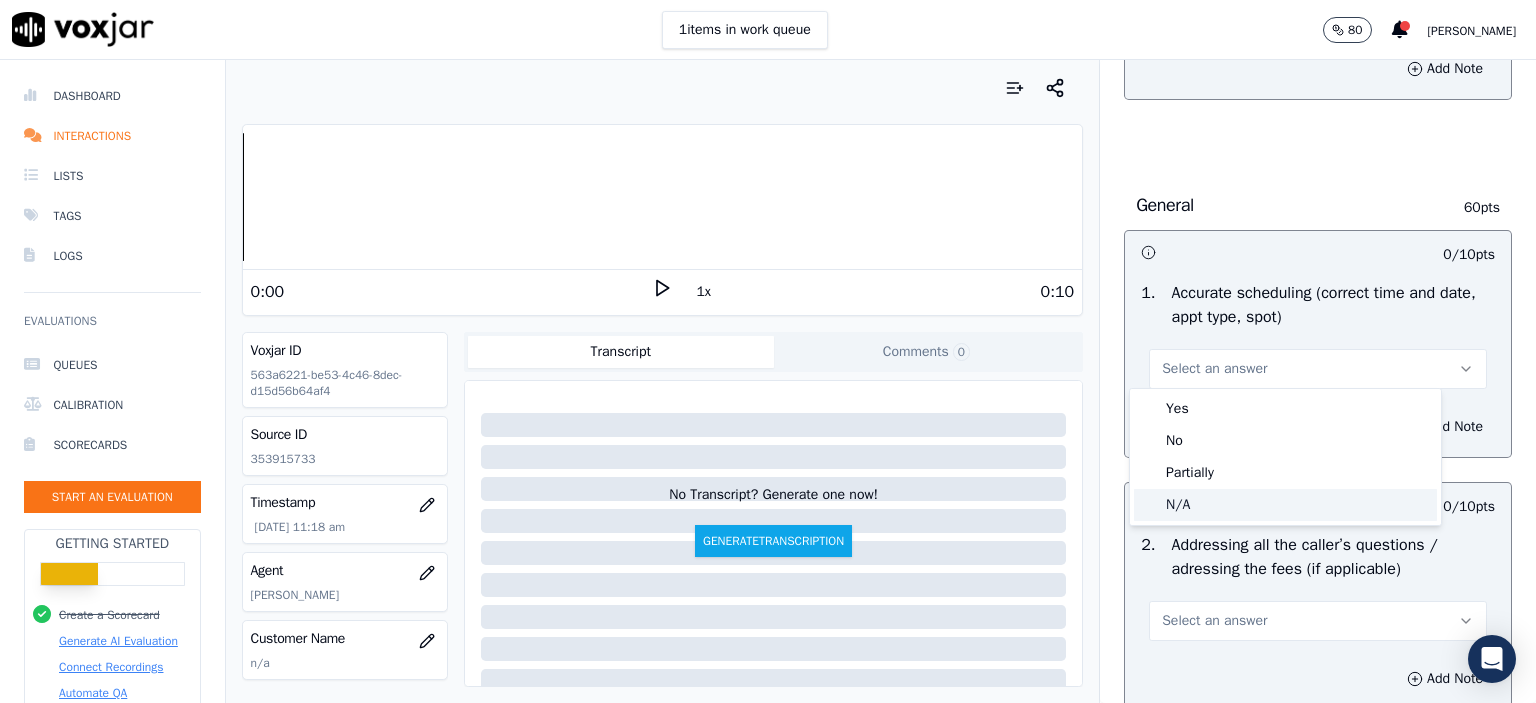 click on "N/A" 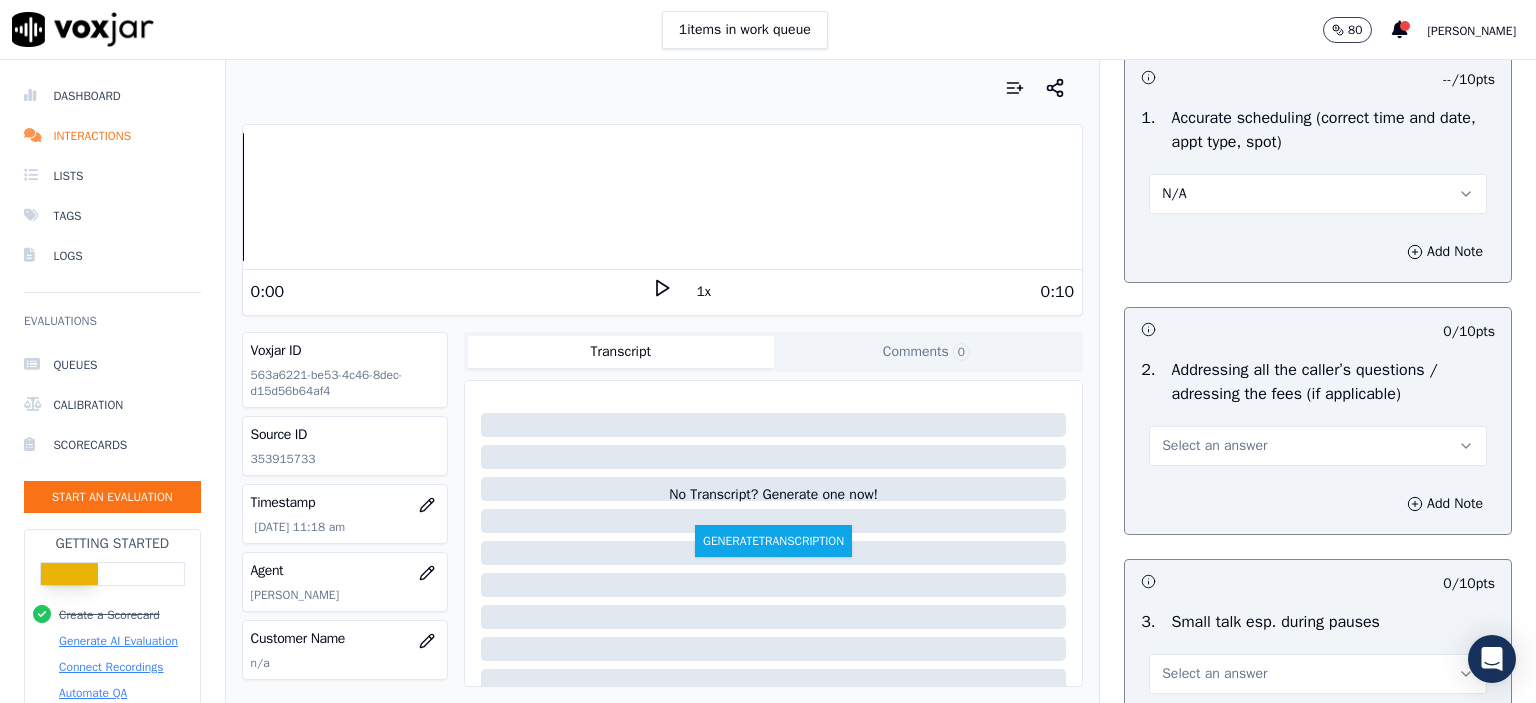 scroll, scrollTop: 3300, scrollLeft: 0, axis: vertical 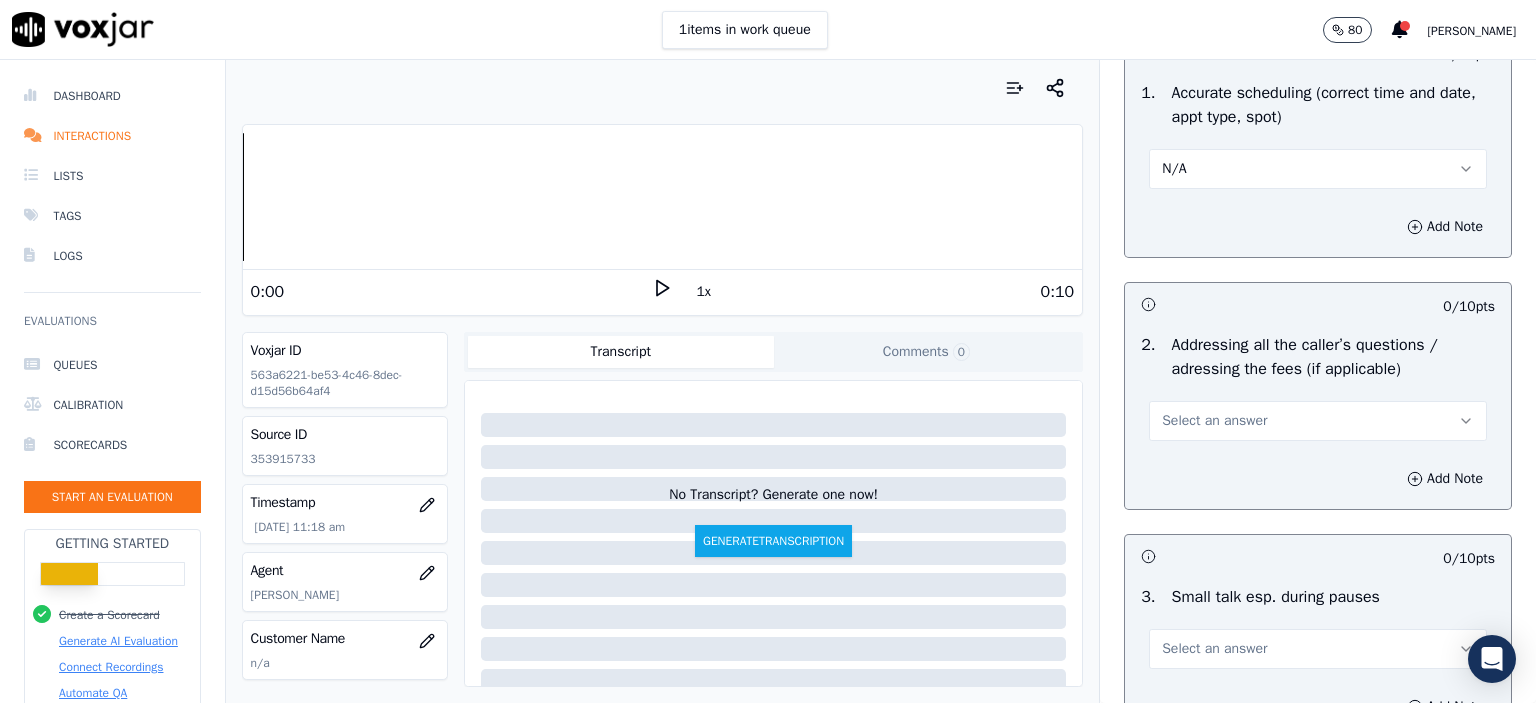 click on "Select an answer" at bounding box center [1214, 421] 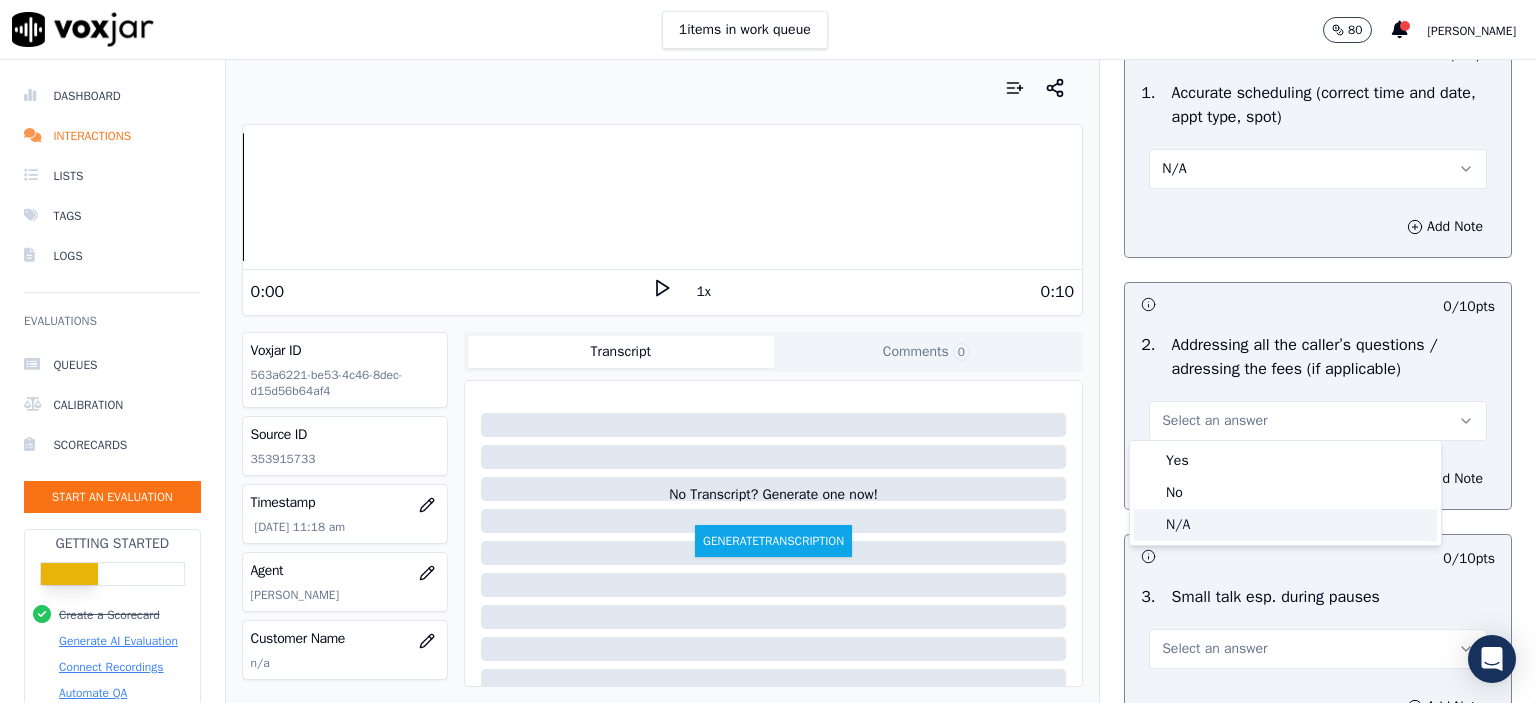 click on "N/A" 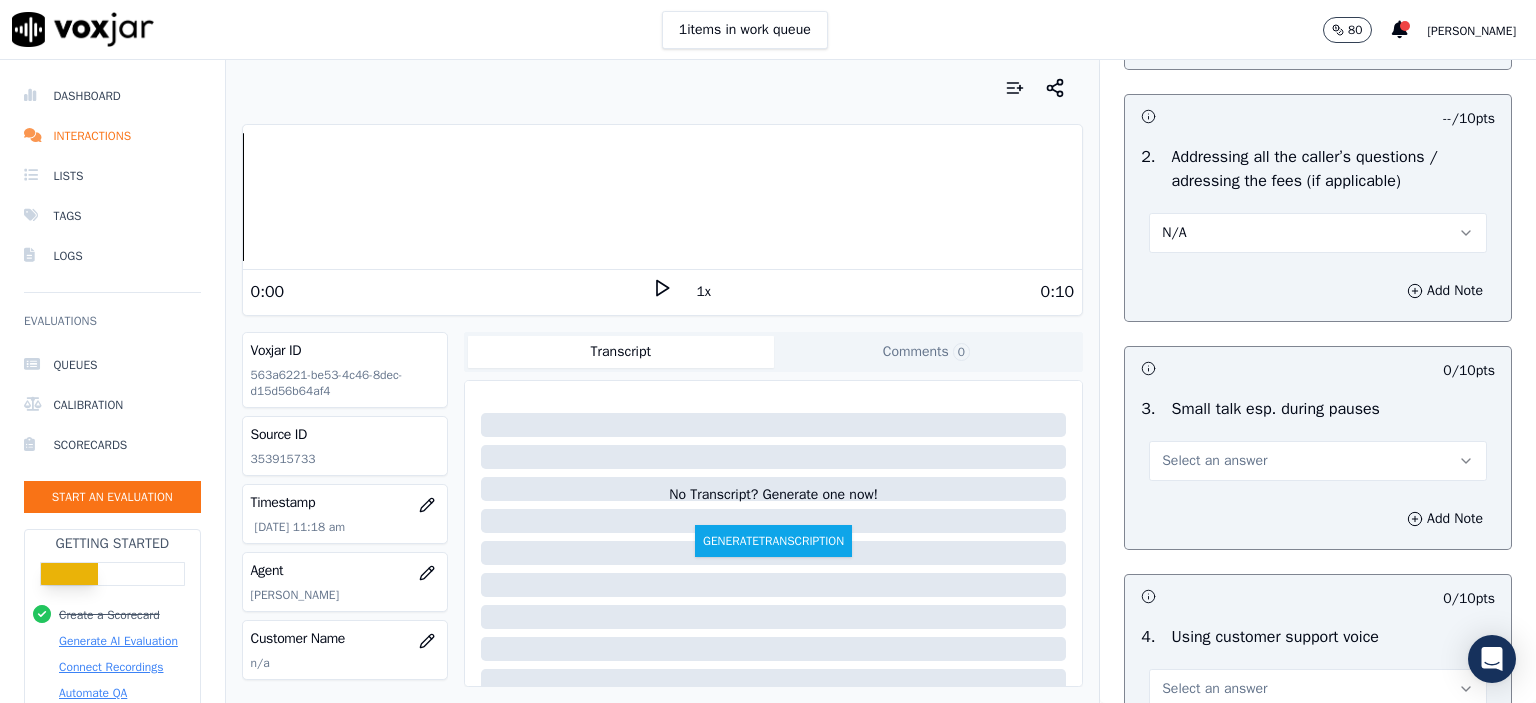 scroll, scrollTop: 3500, scrollLeft: 0, axis: vertical 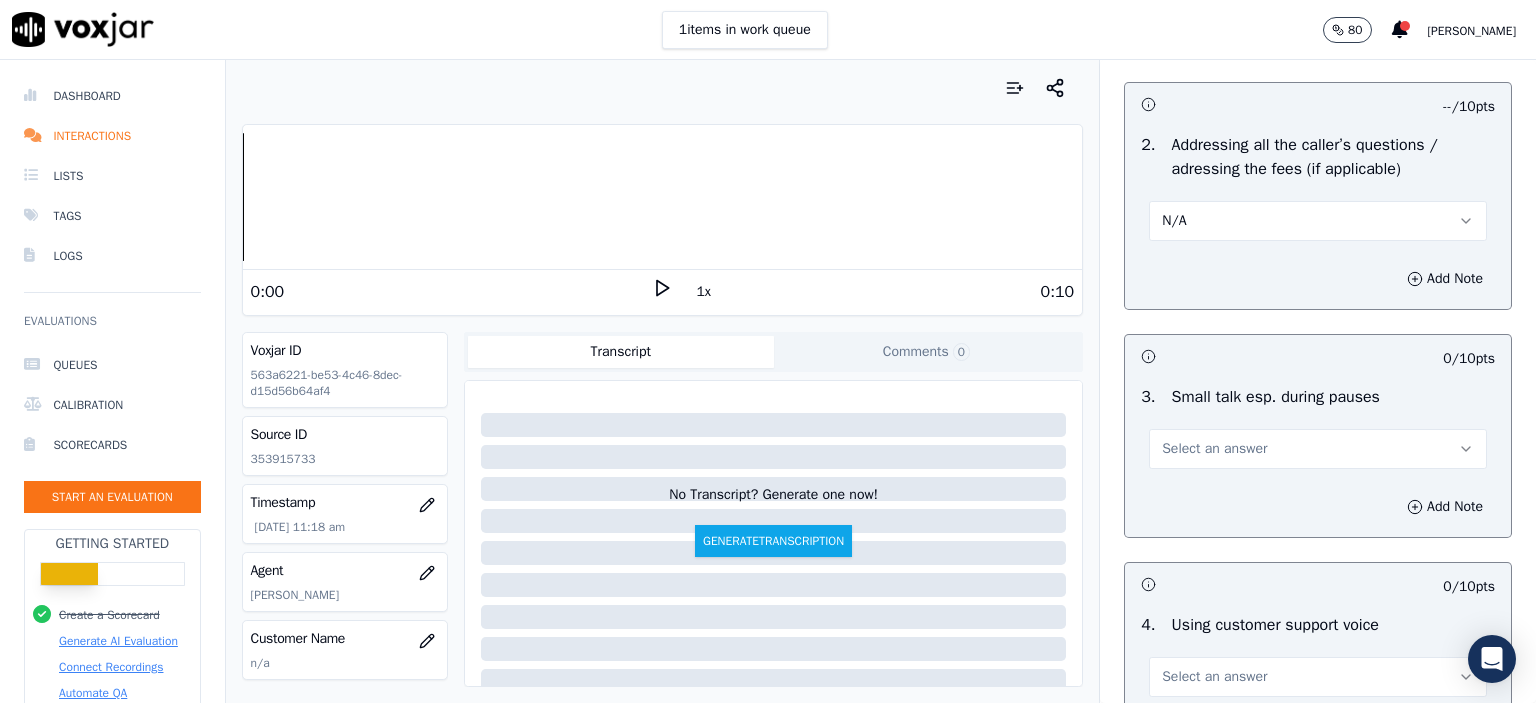 click on "Select an answer" at bounding box center (1318, 449) 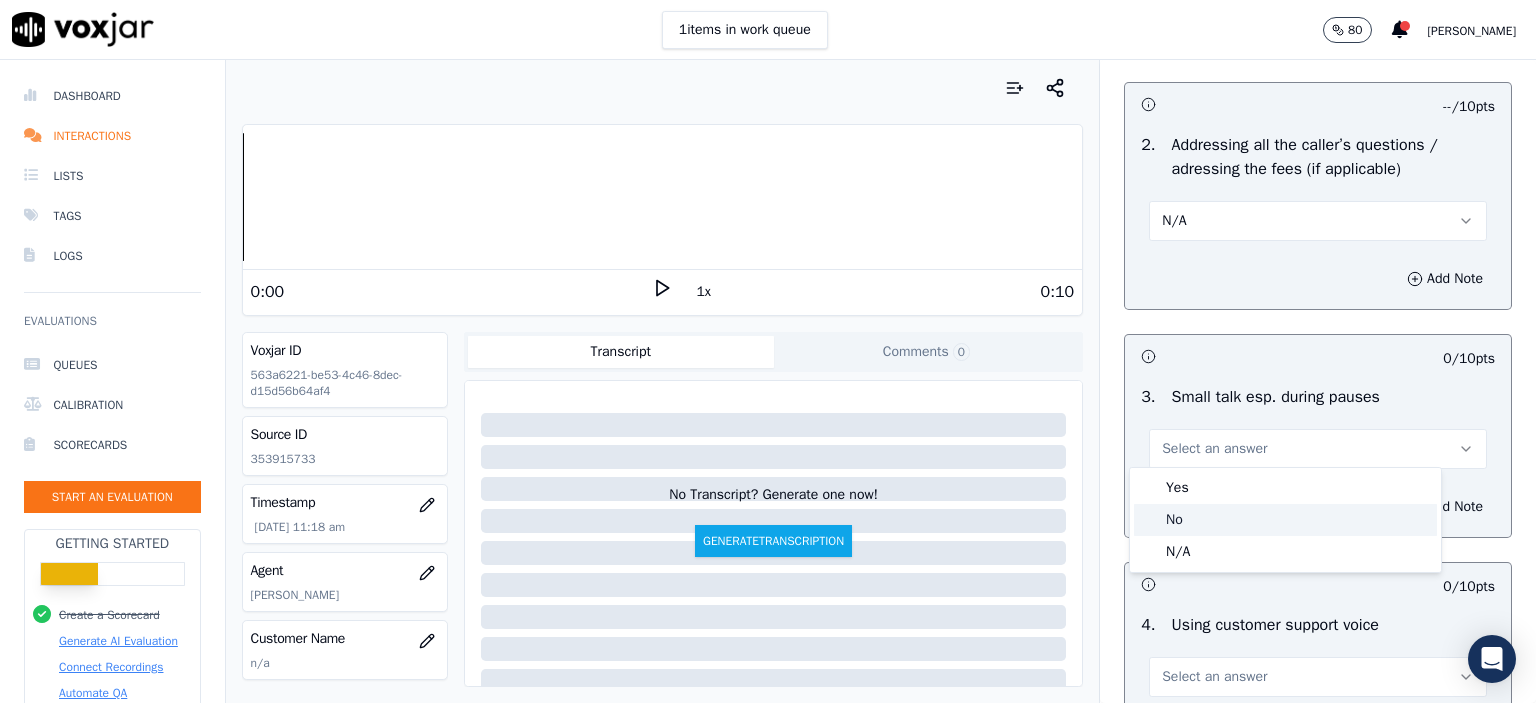 drag, startPoint x: 1190, startPoint y: 524, endPoint x: 1192, endPoint y: 511, distance: 13.152946 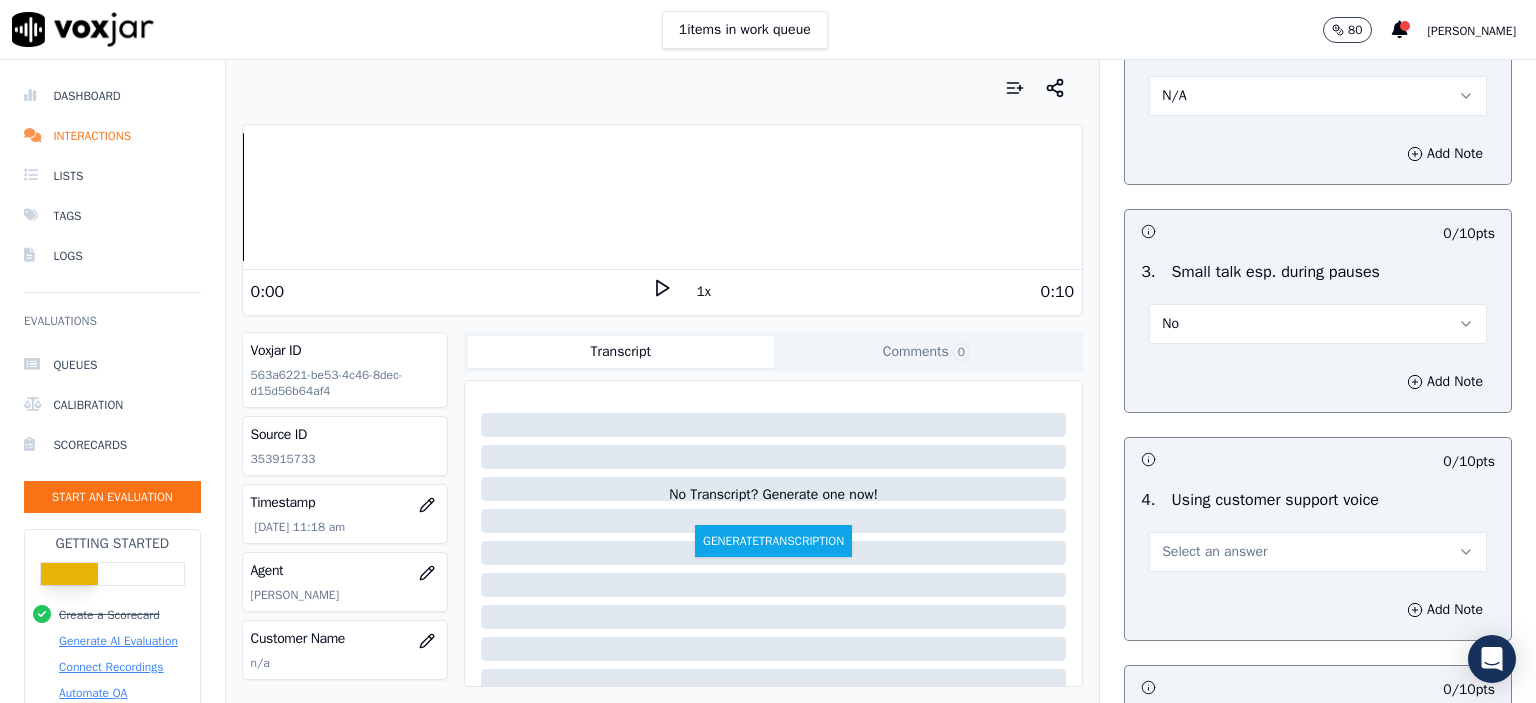 scroll, scrollTop: 3800, scrollLeft: 0, axis: vertical 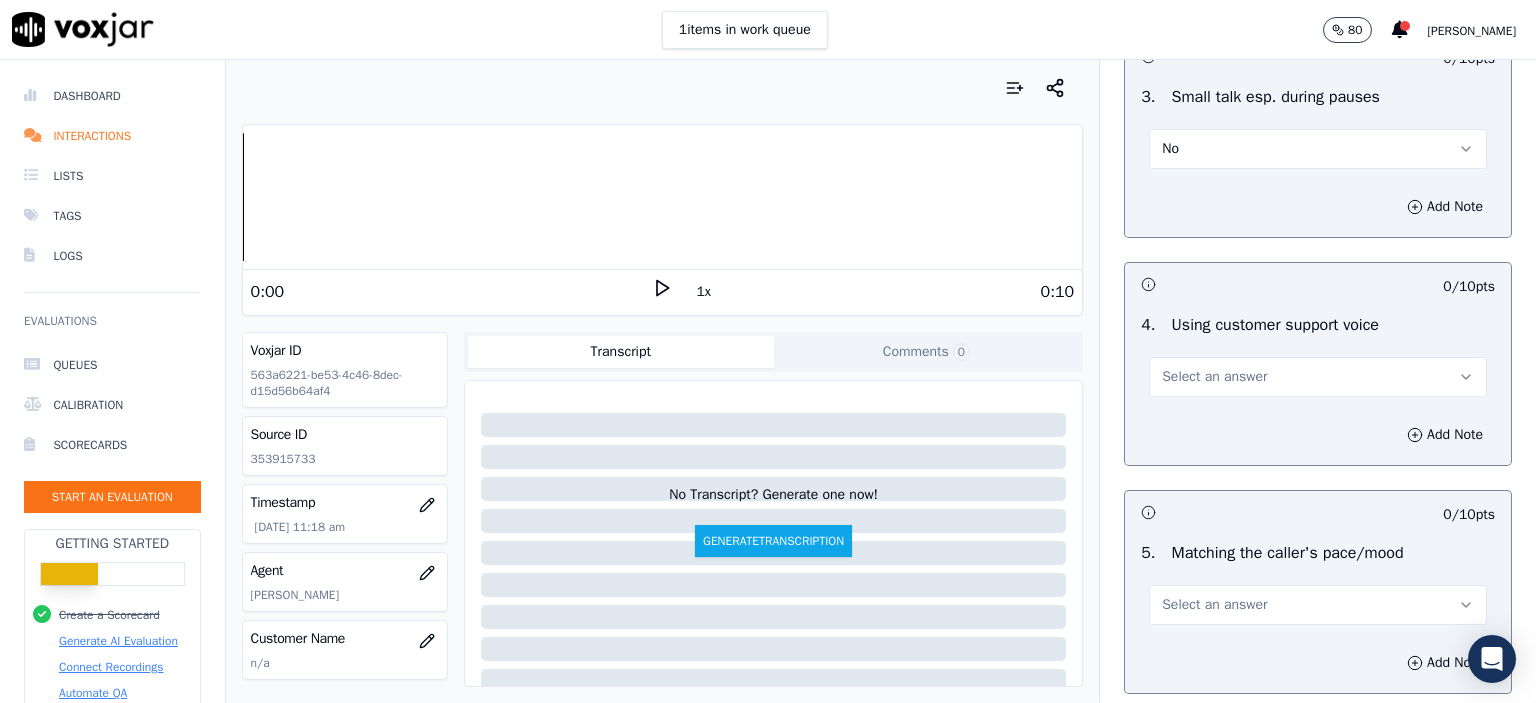 click on "Select an answer" at bounding box center (1214, 377) 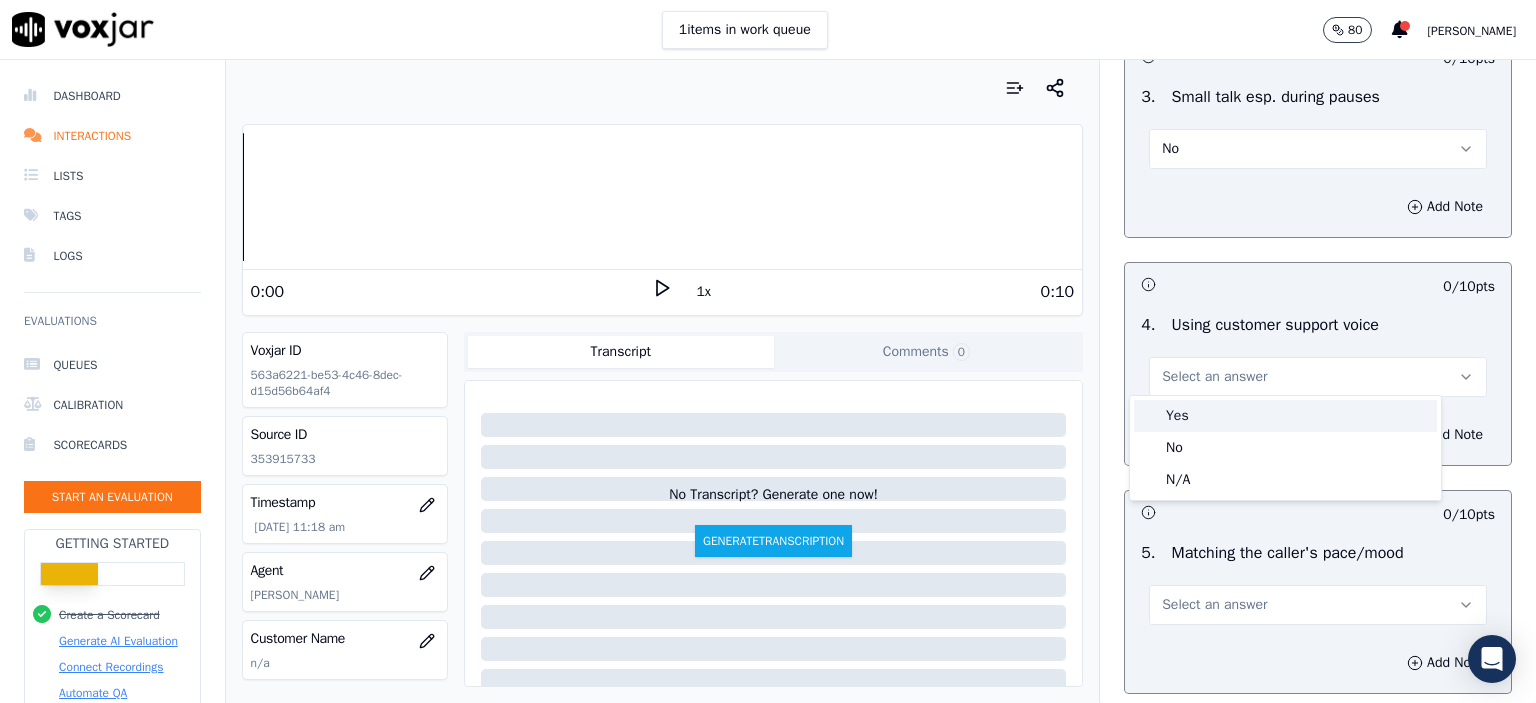 click on "Yes" at bounding box center [1285, 416] 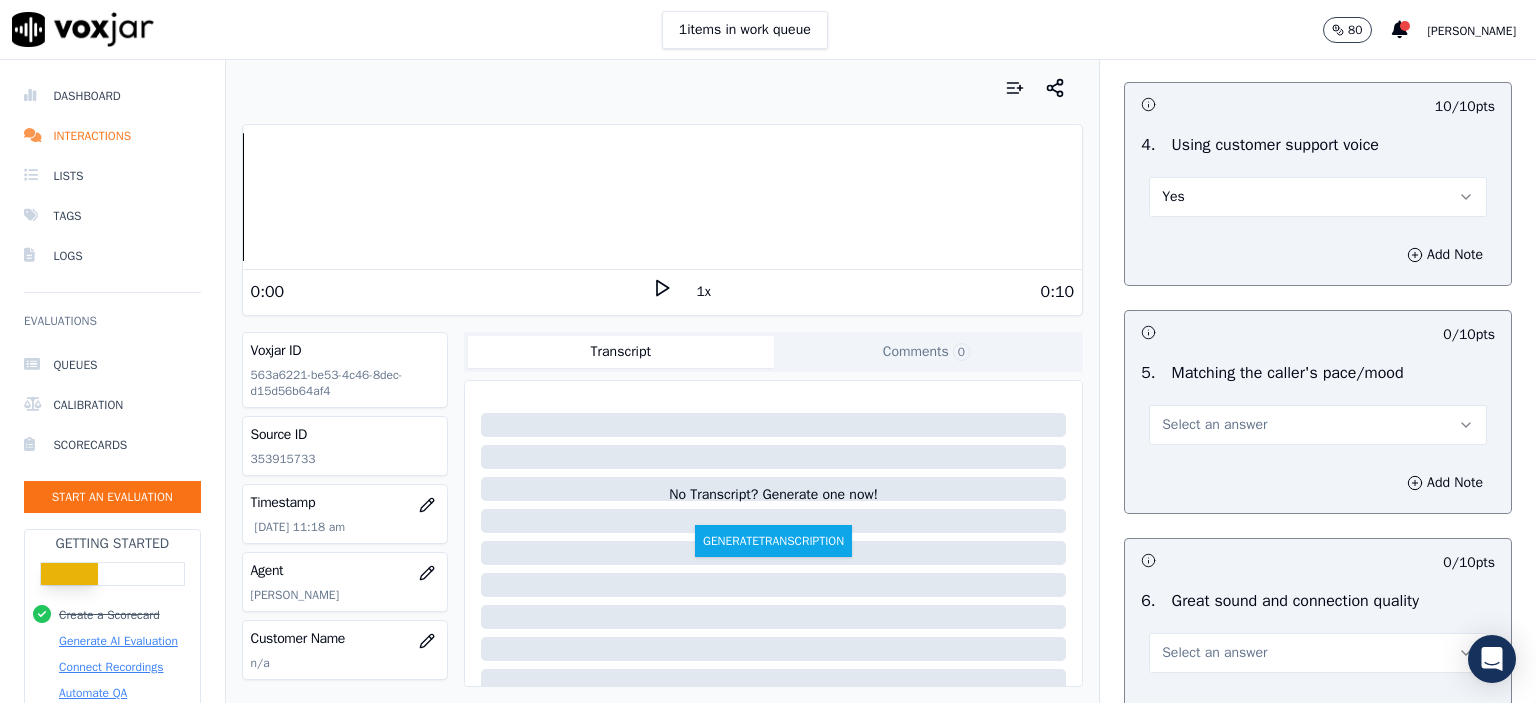 scroll, scrollTop: 4000, scrollLeft: 0, axis: vertical 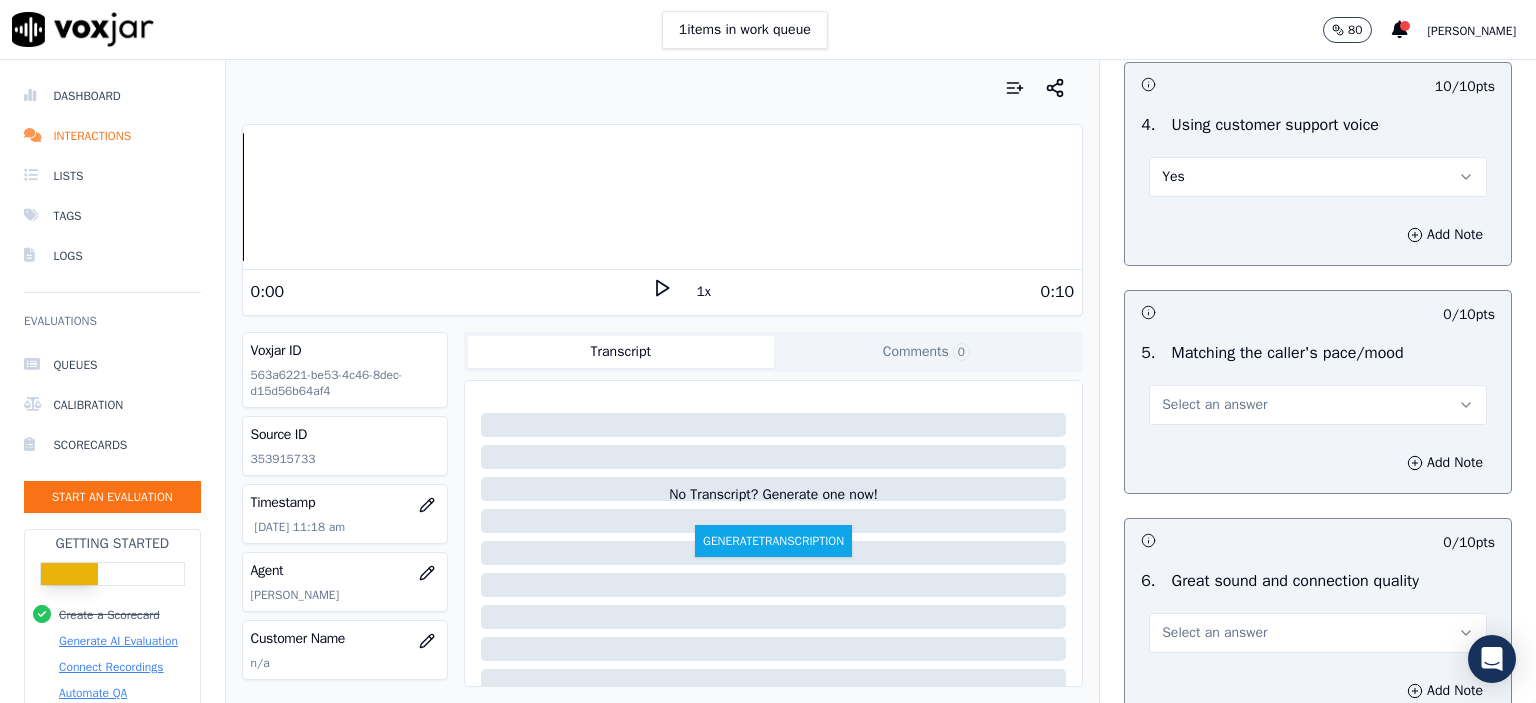 click on "Select an answer" at bounding box center (1214, 405) 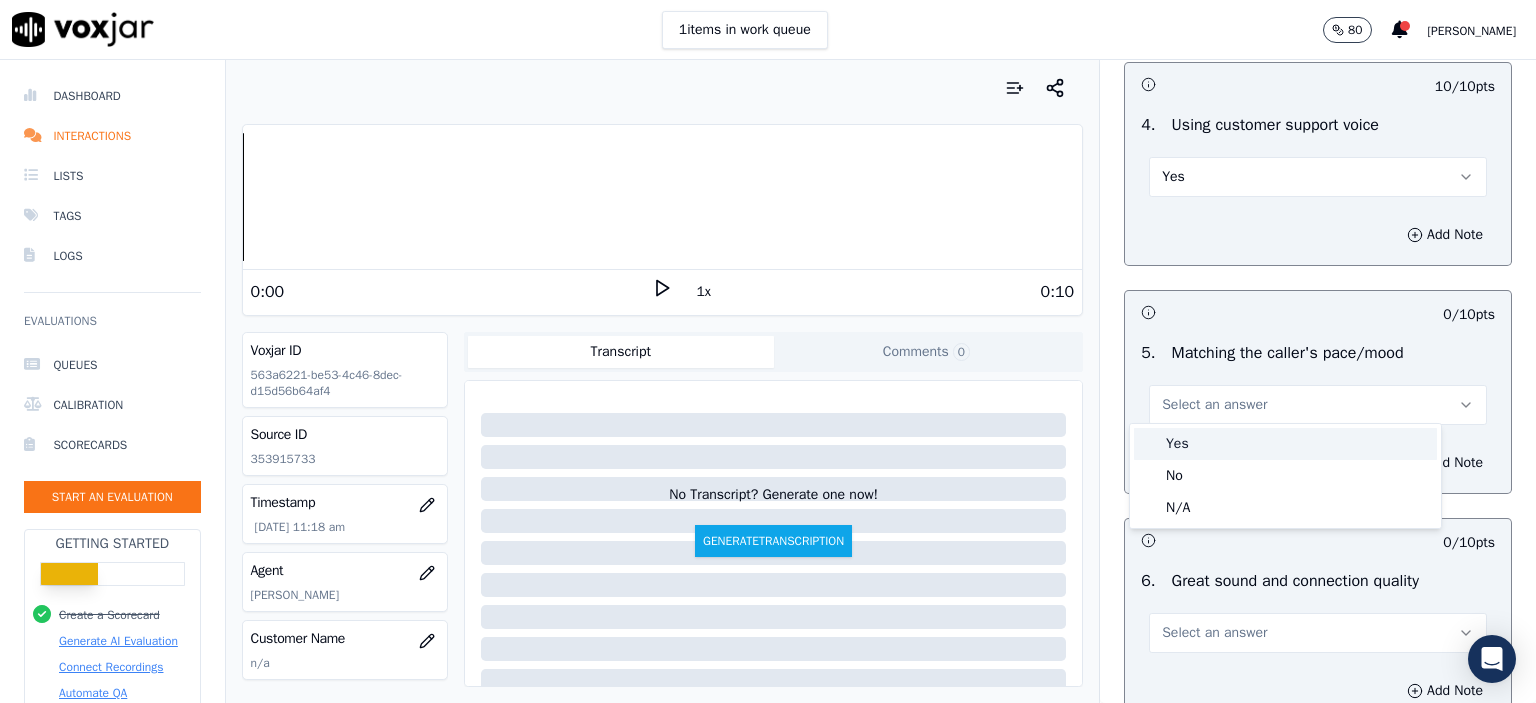 click on "Yes" at bounding box center (1285, 444) 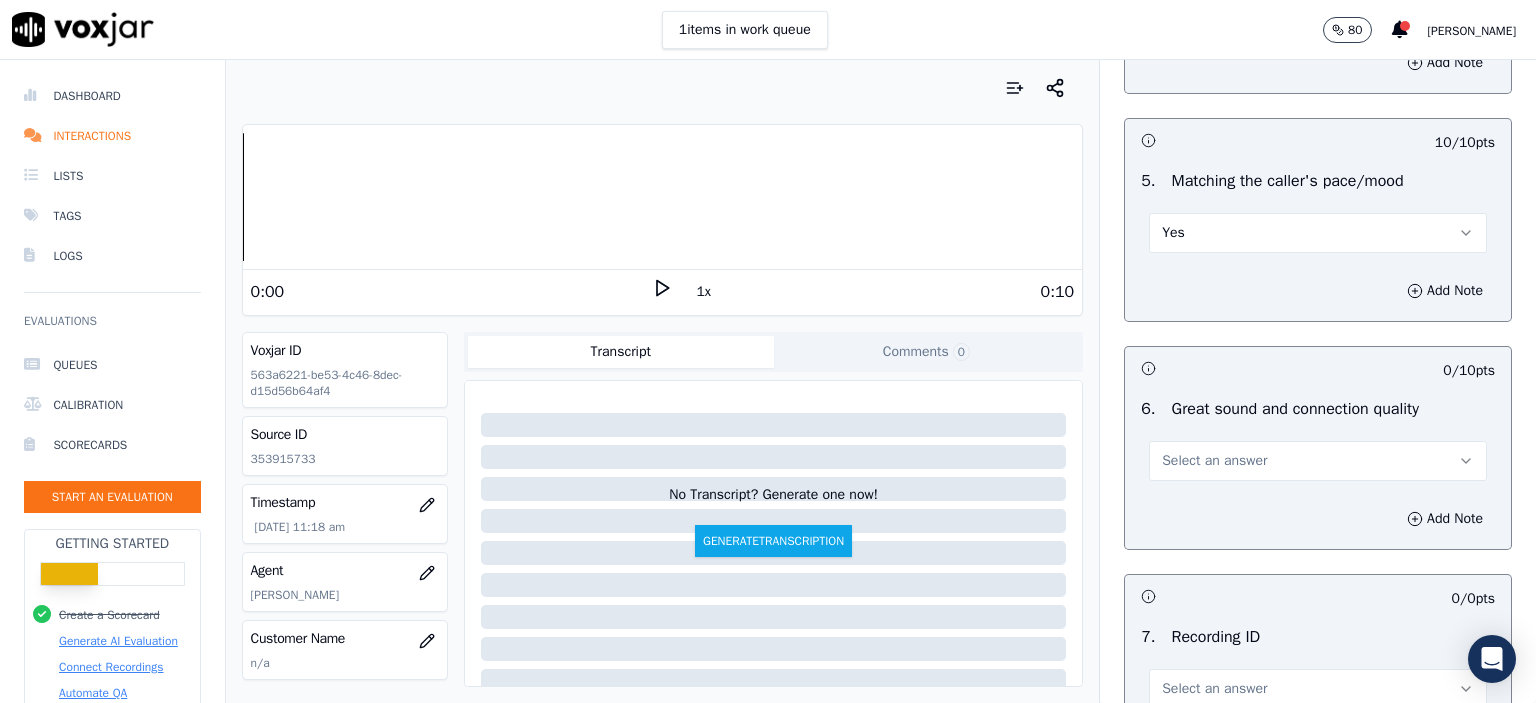 scroll, scrollTop: 4200, scrollLeft: 0, axis: vertical 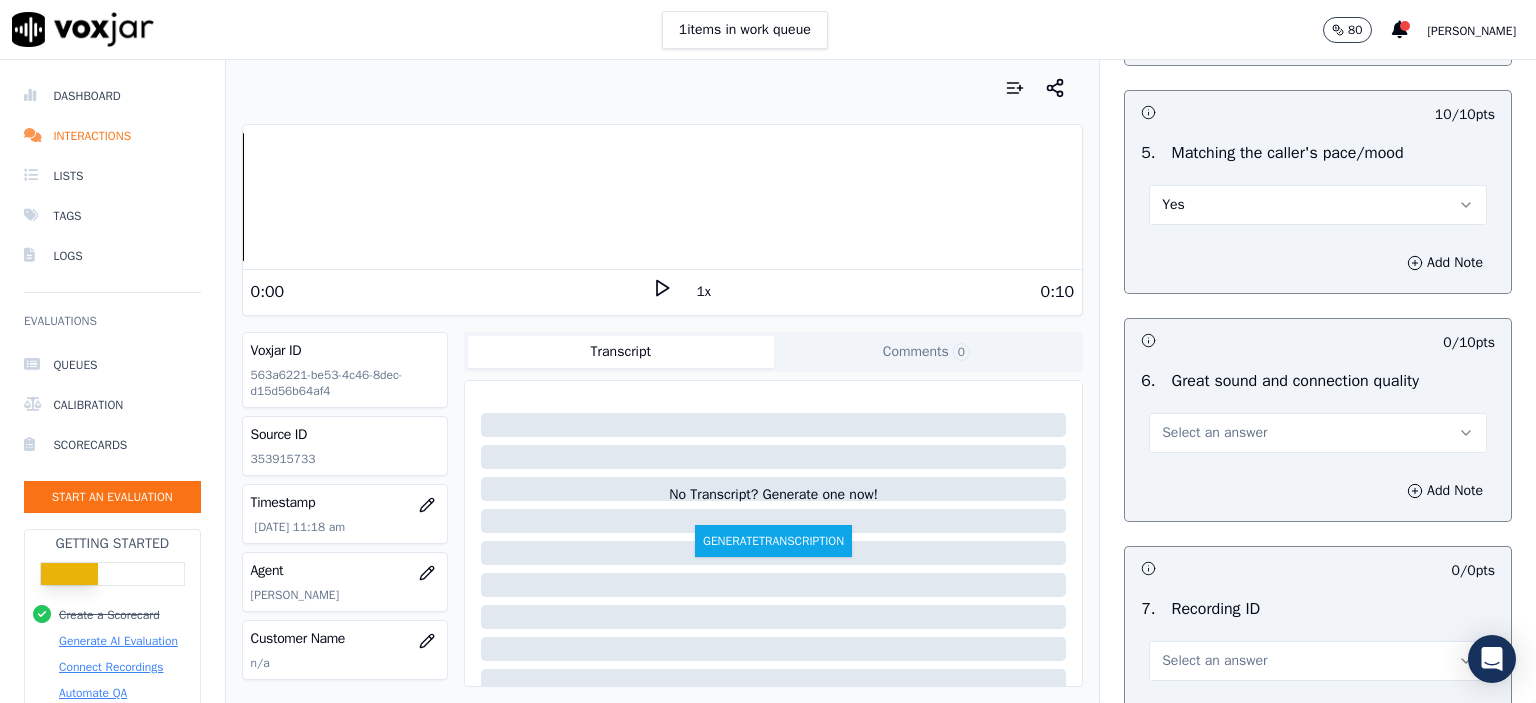 click on "Select an answer" at bounding box center [1214, 433] 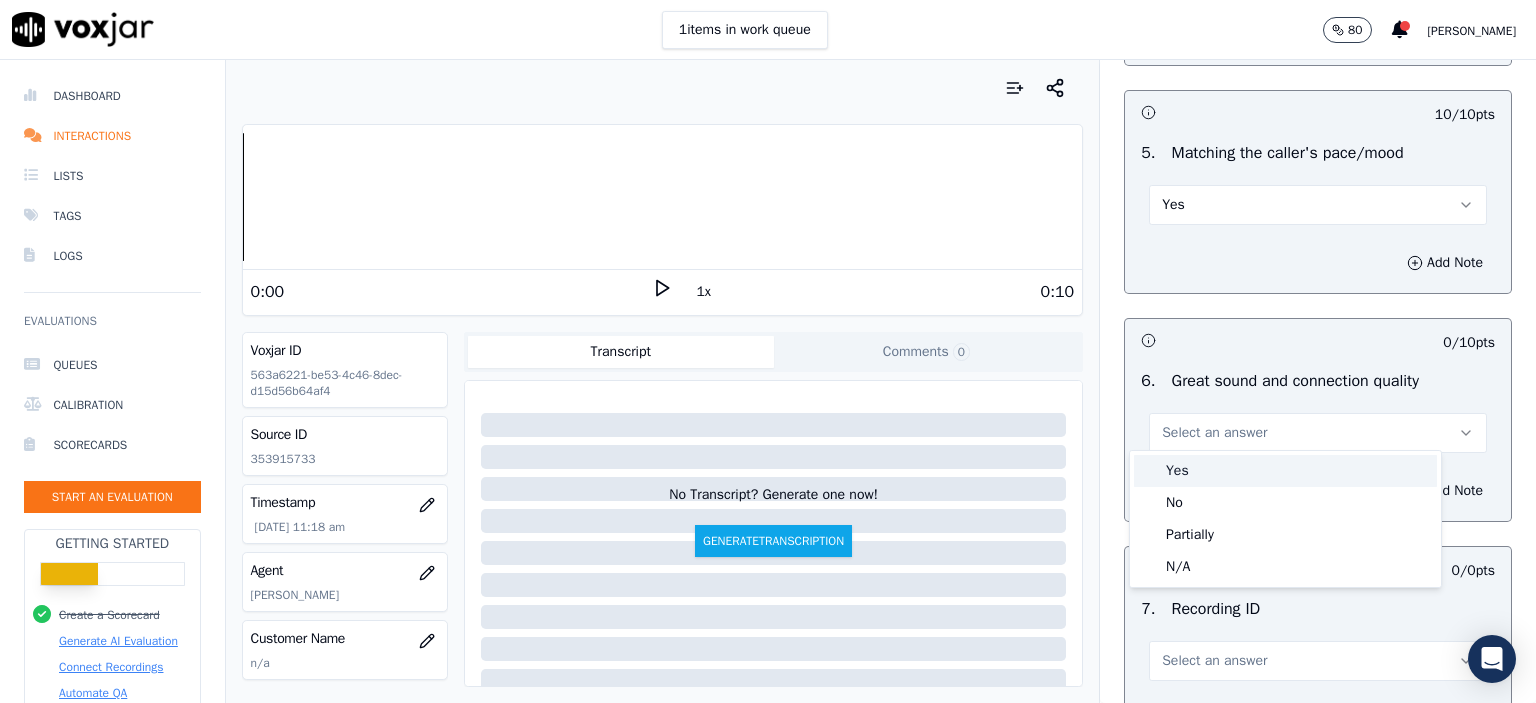click on "Yes" at bounding box center (1285, 471) 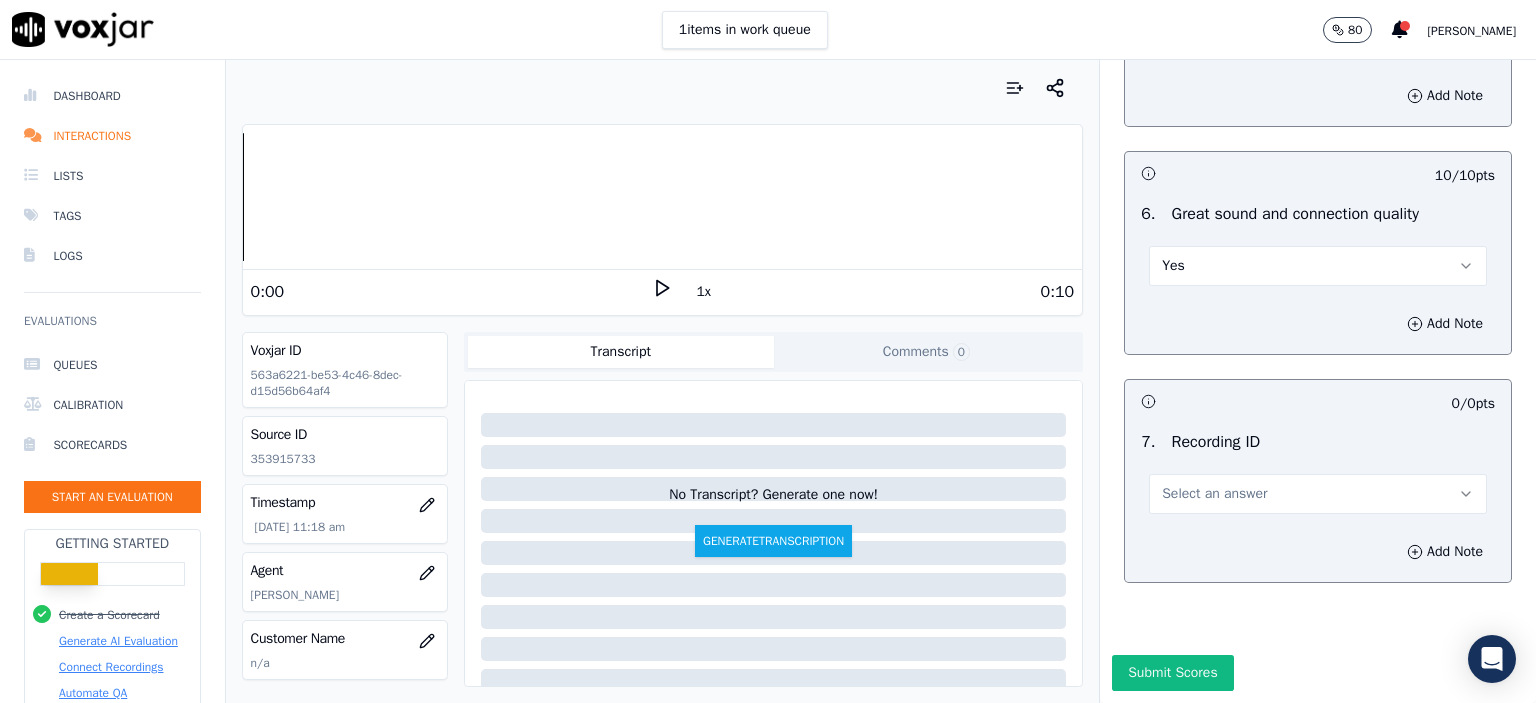 scroll, scrollTop: 4404, scrollLeft: 0, axis: vertical 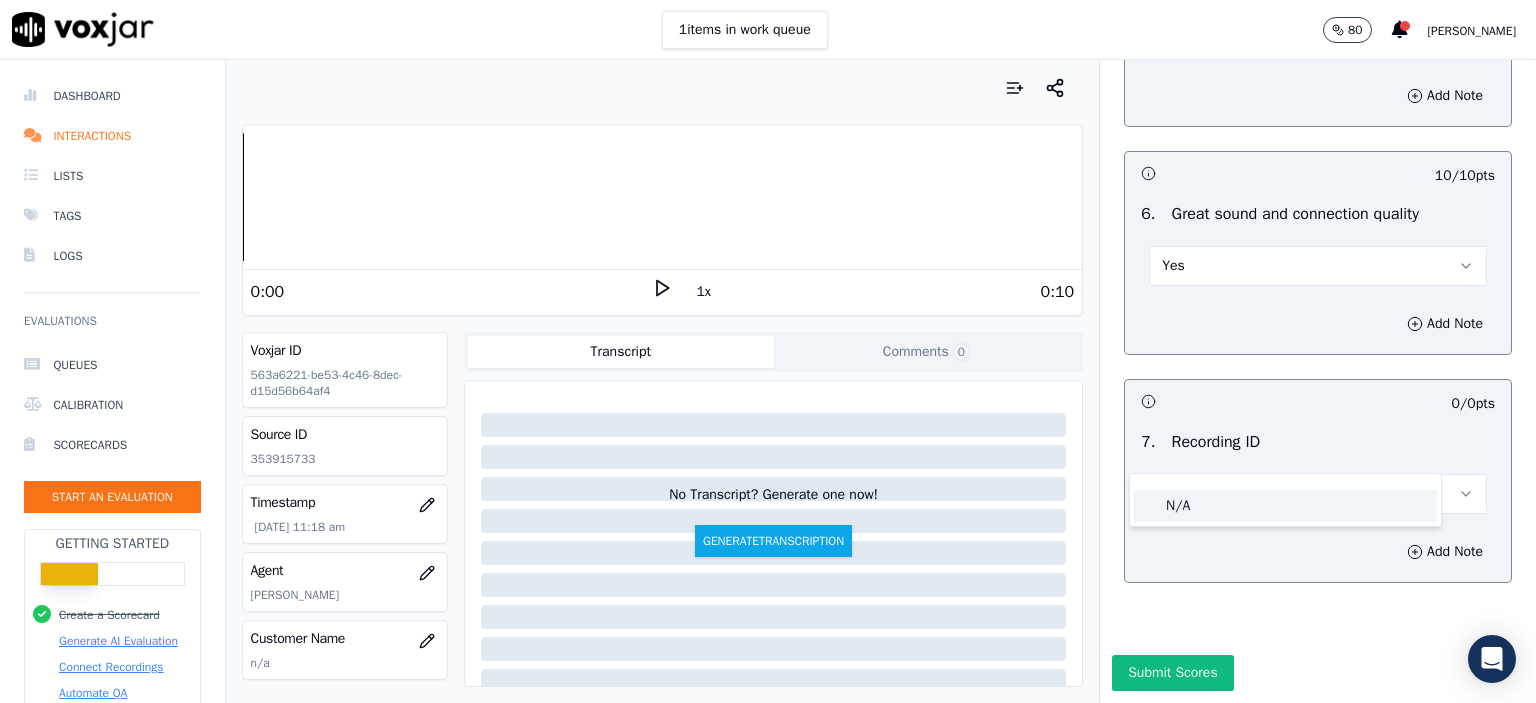 click on "N/A" 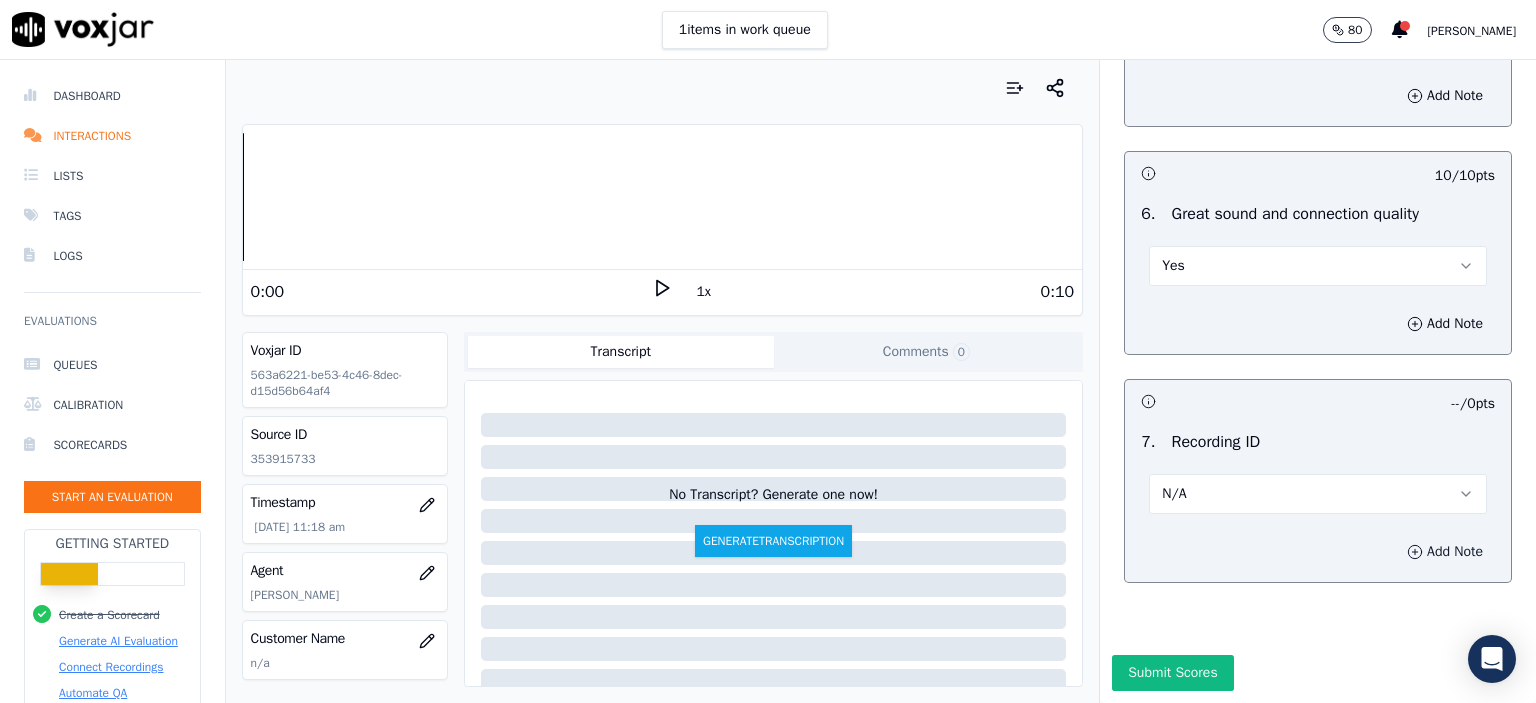 click on "Add Note" at bounding box center (1445, 552) 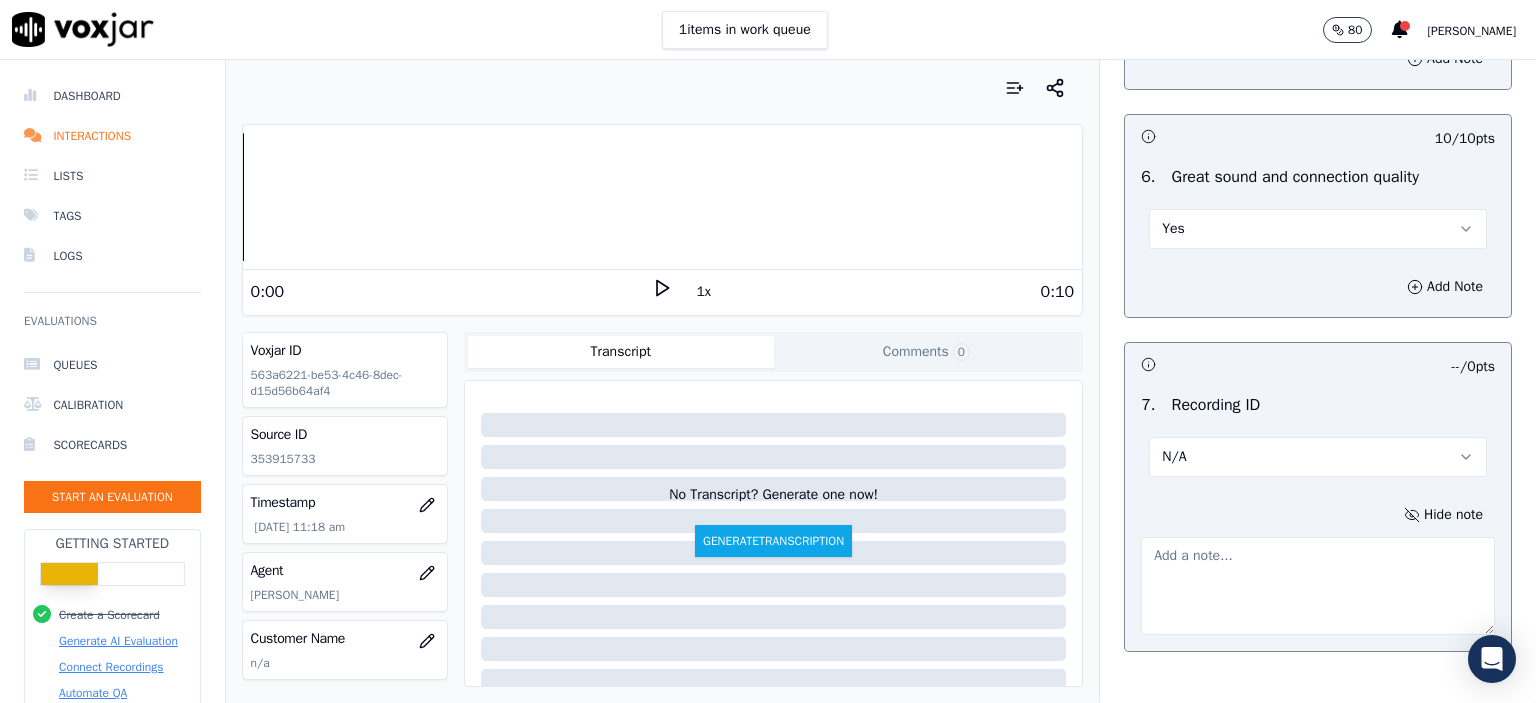 click on "353915733" 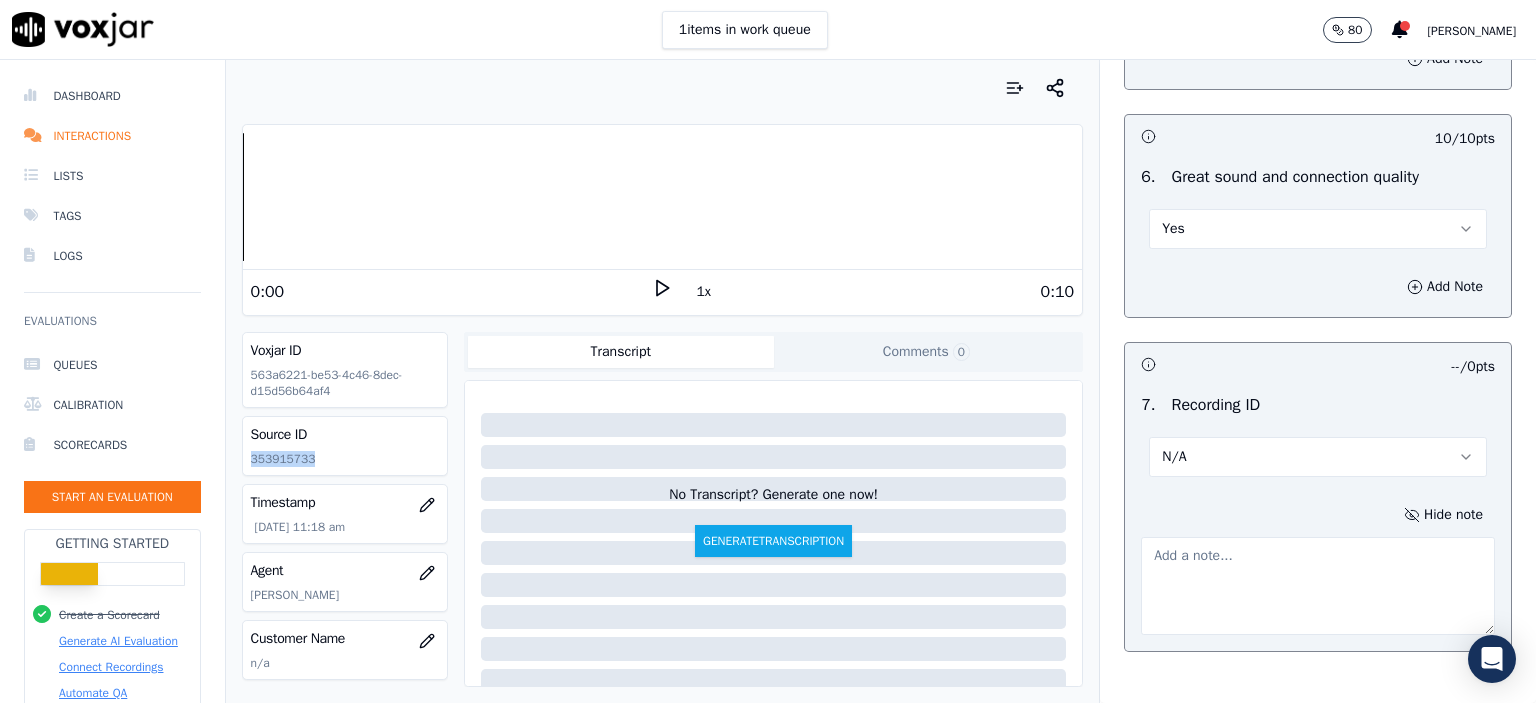 click on "353915733" 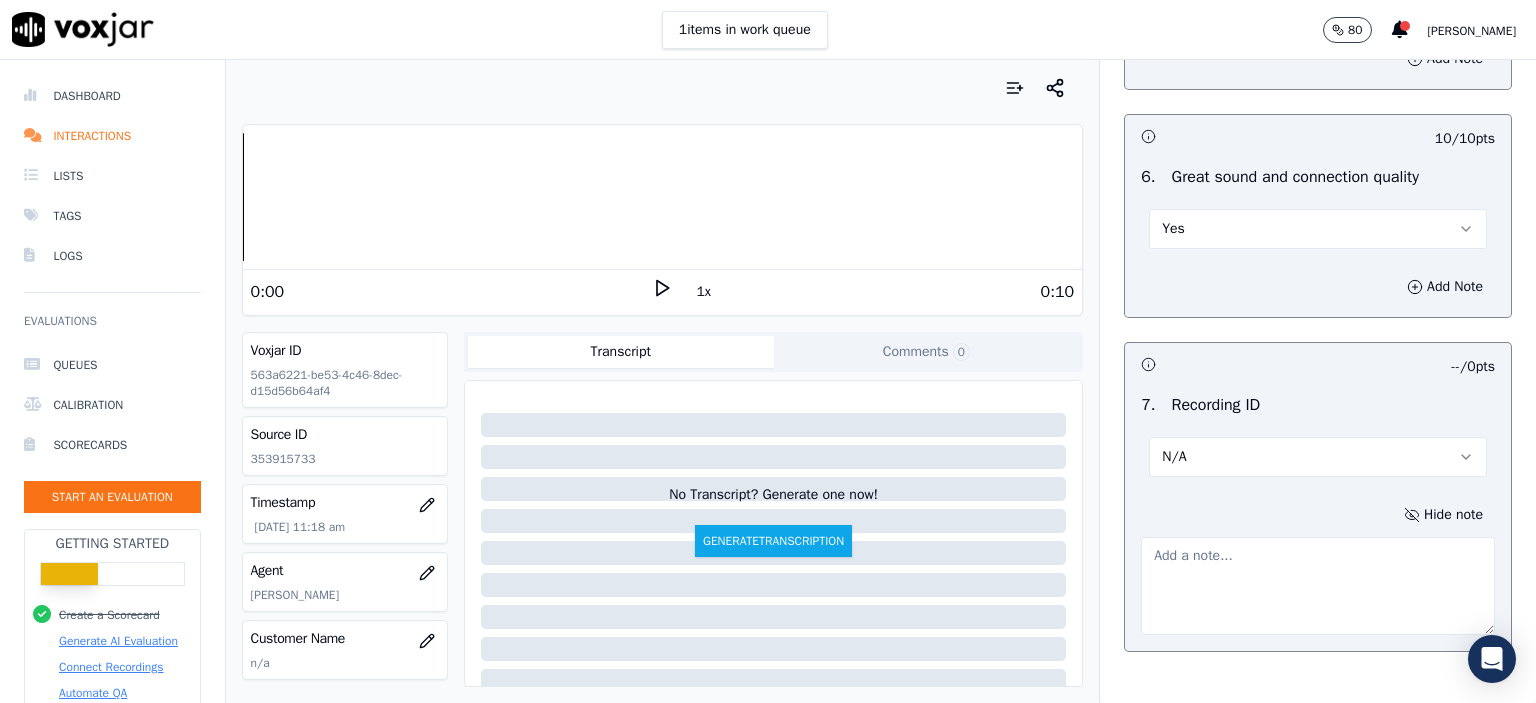 click at bounding box center [1318, 586] 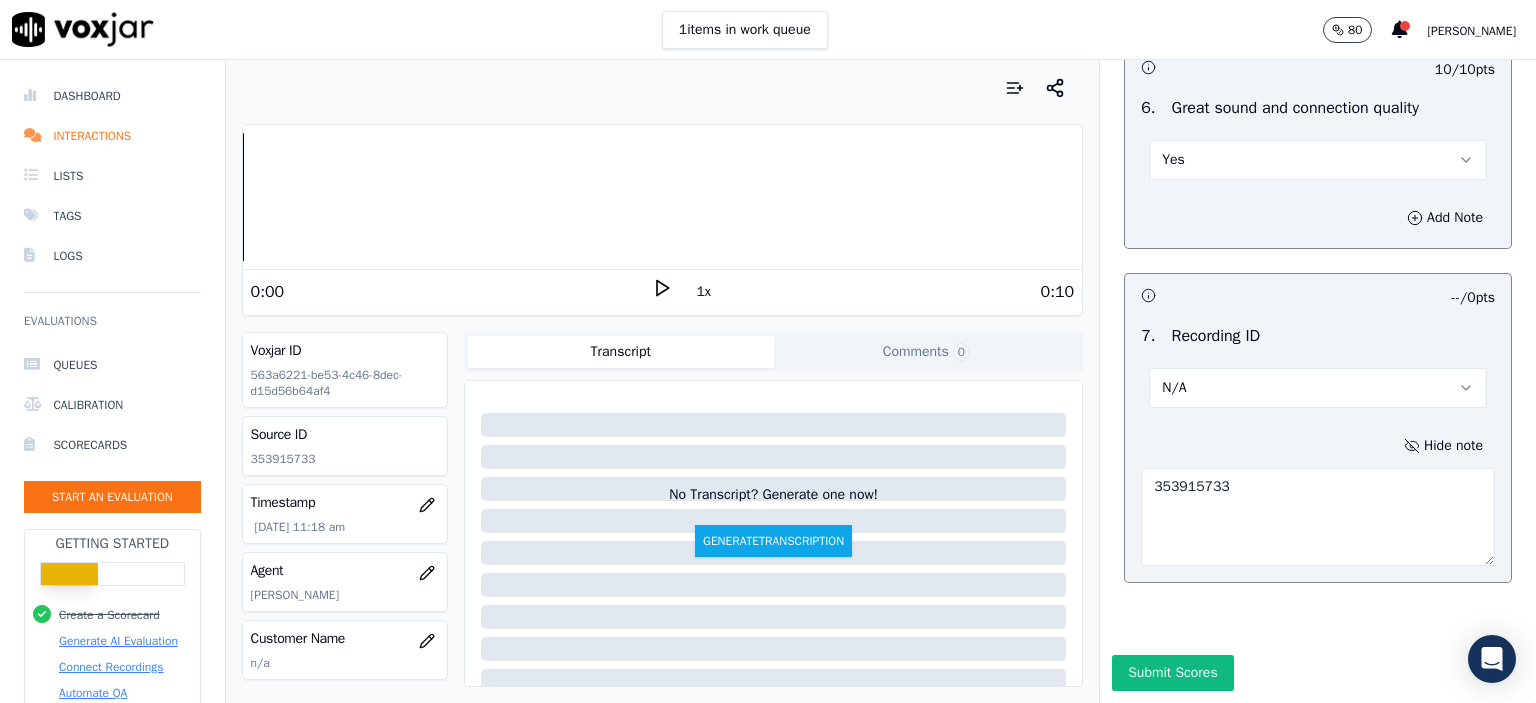 scroll, scrollTop: 4510, scrollLeft: 0, axis: vertical 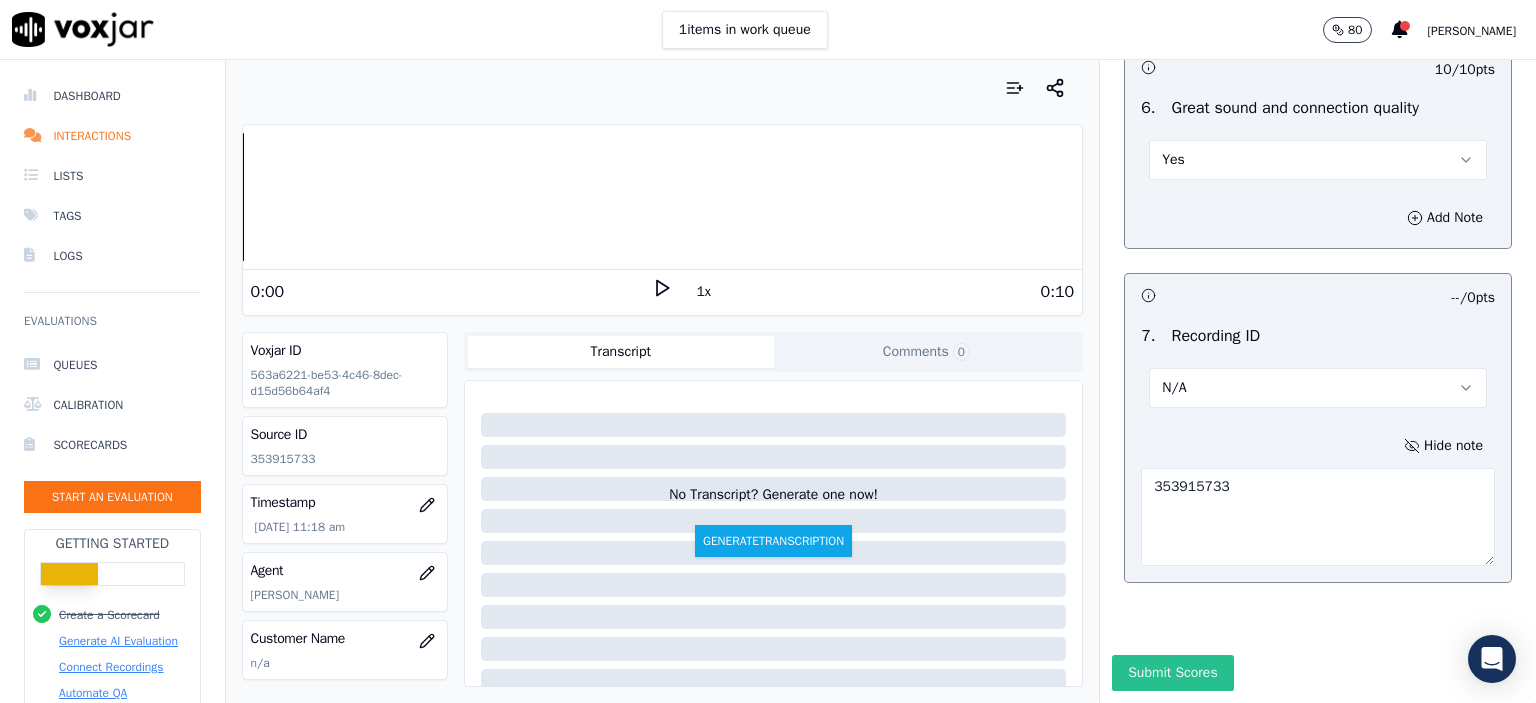 type on "353915733" 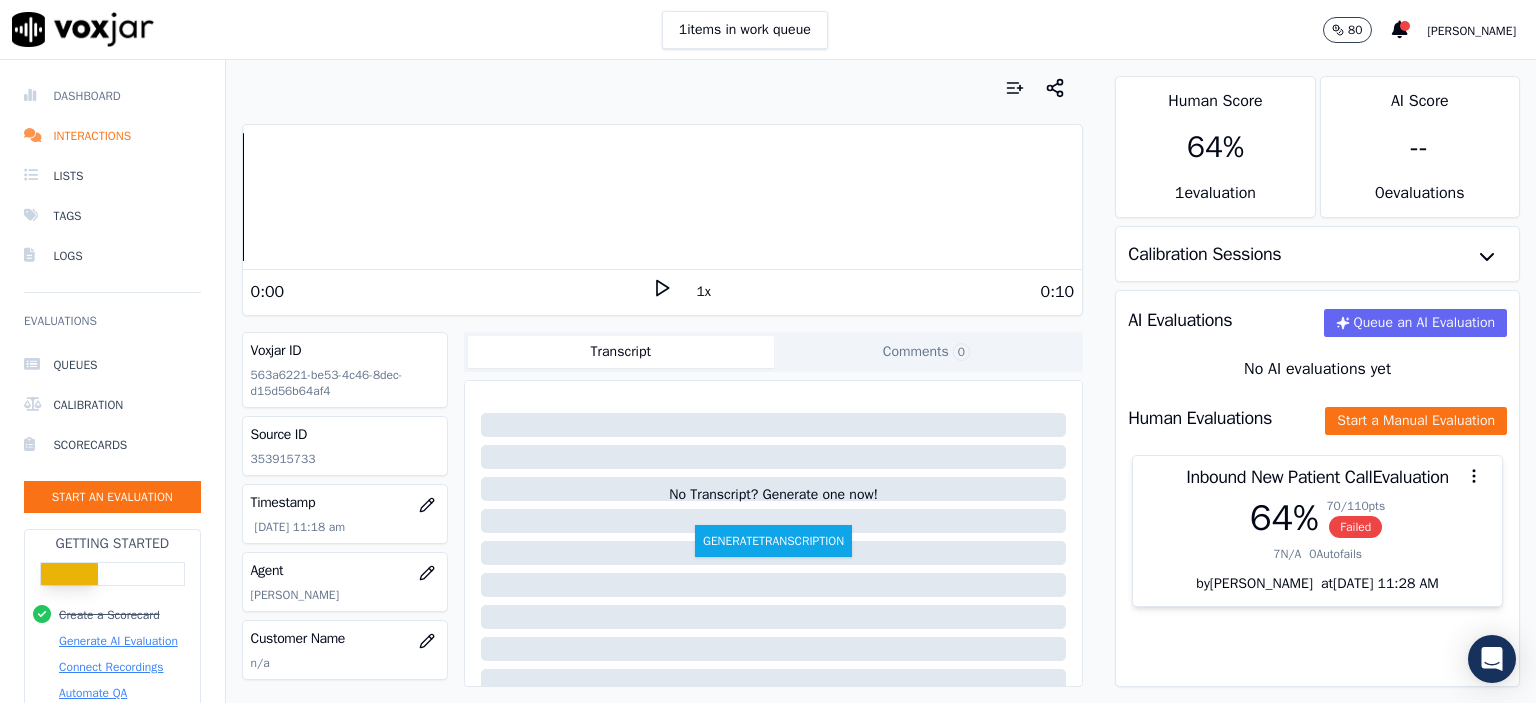 click on "Dashboard" at bounding box center (112, 96) 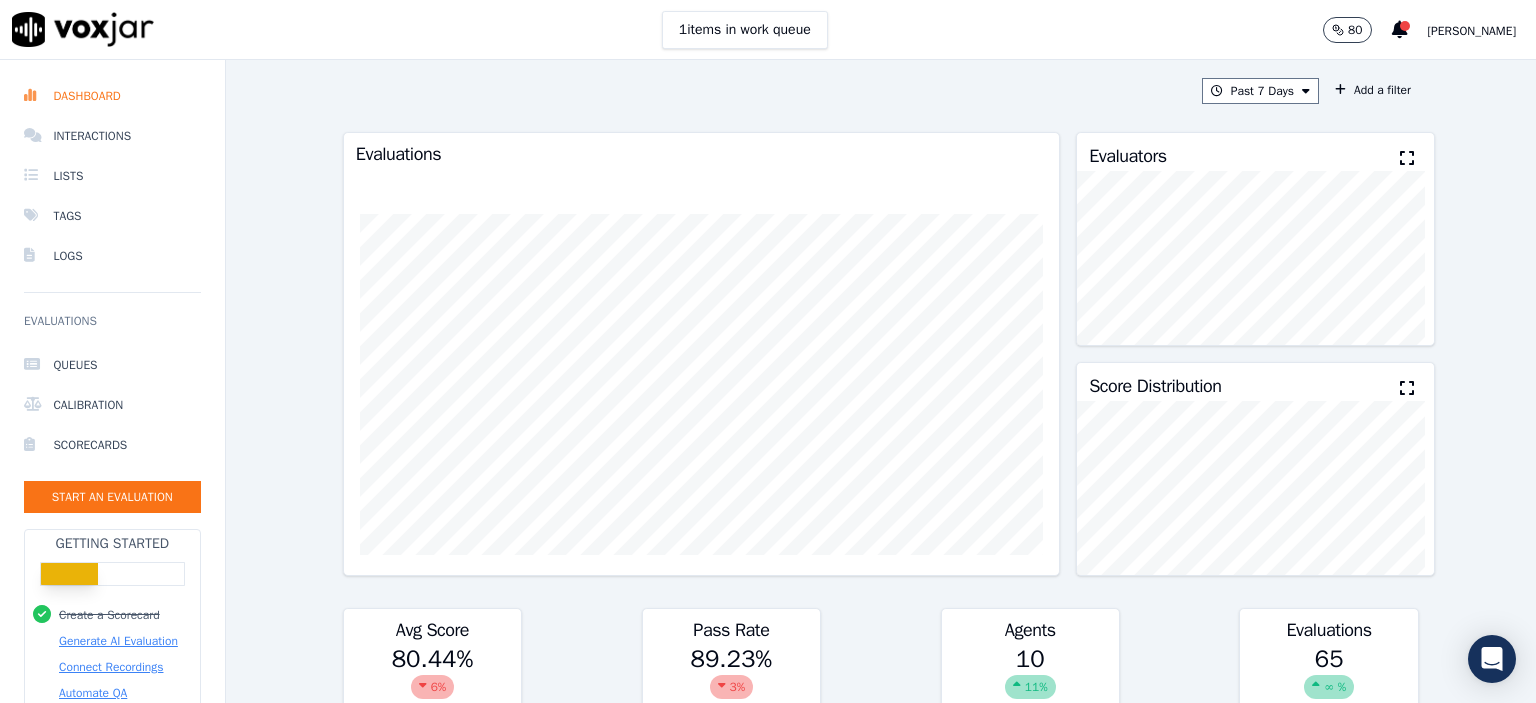 scroll, scrollTop: 0, scrollLeft: 0, axis: both 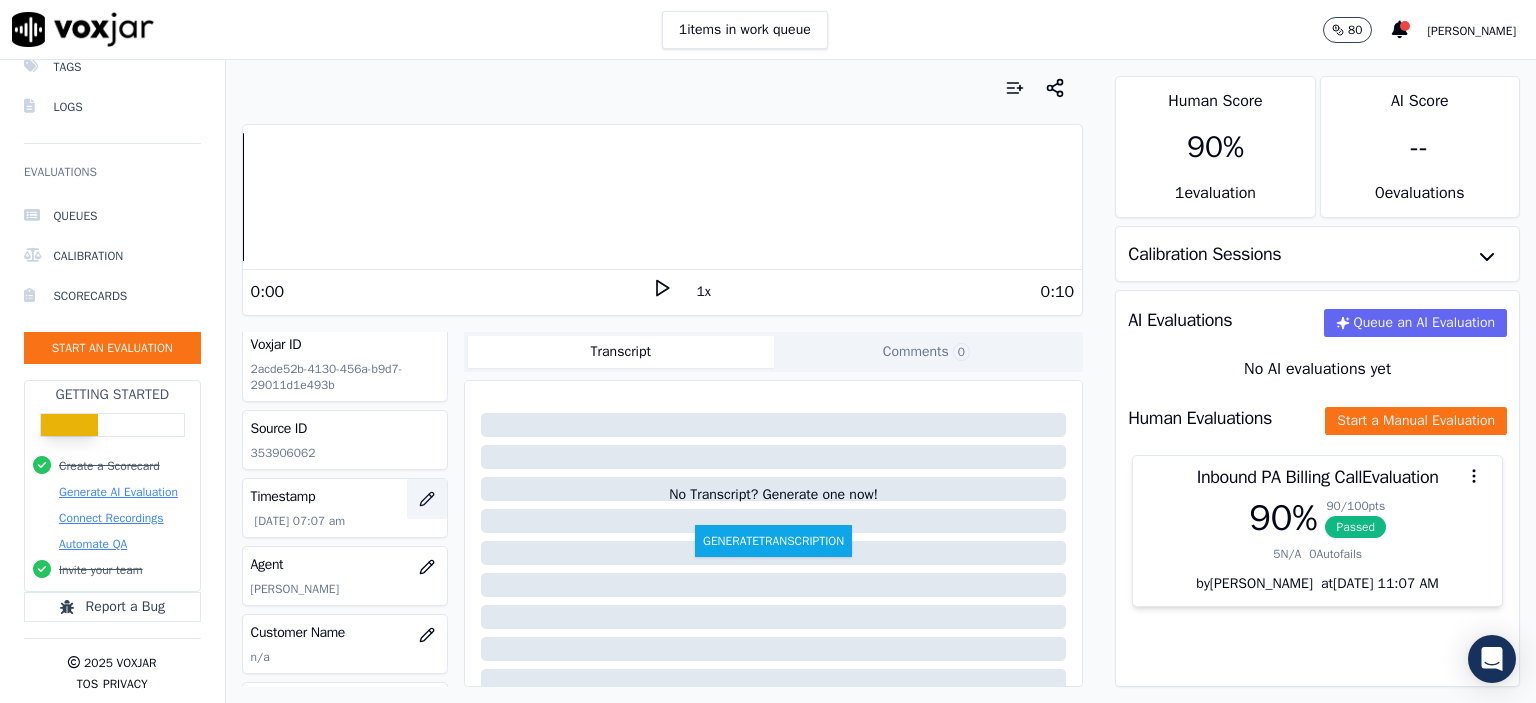 click at bounding box center (427, 499) 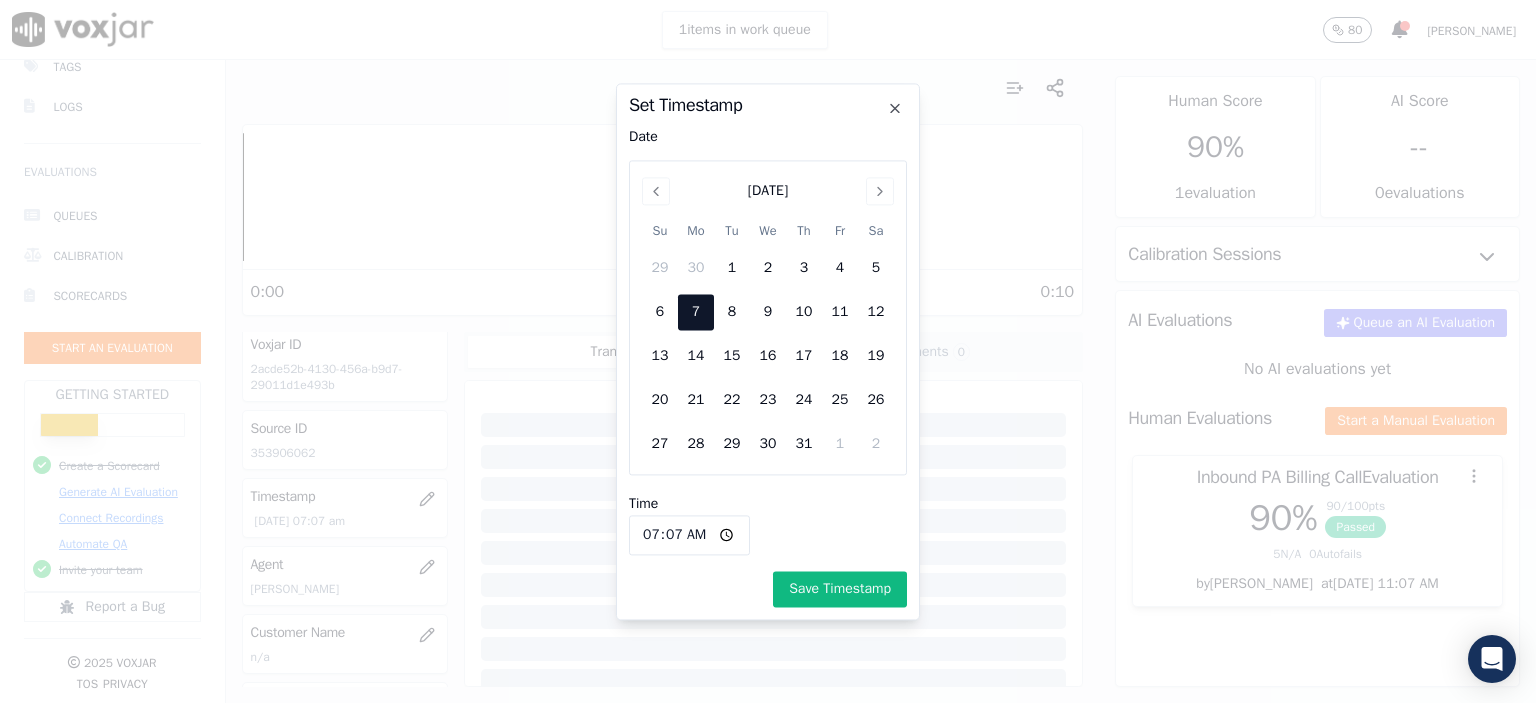 click on "07:07" at bounding box center [689, 535] 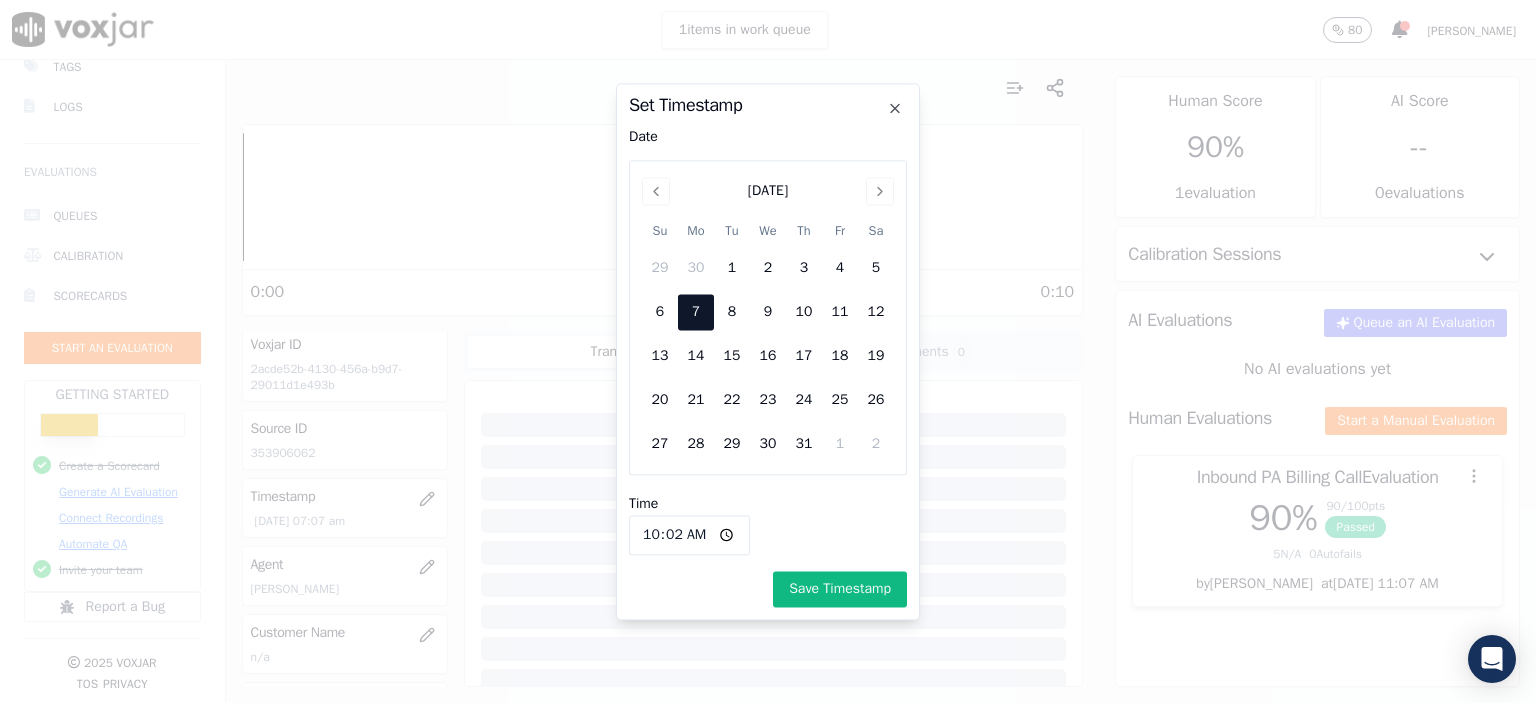 type on "10:21" 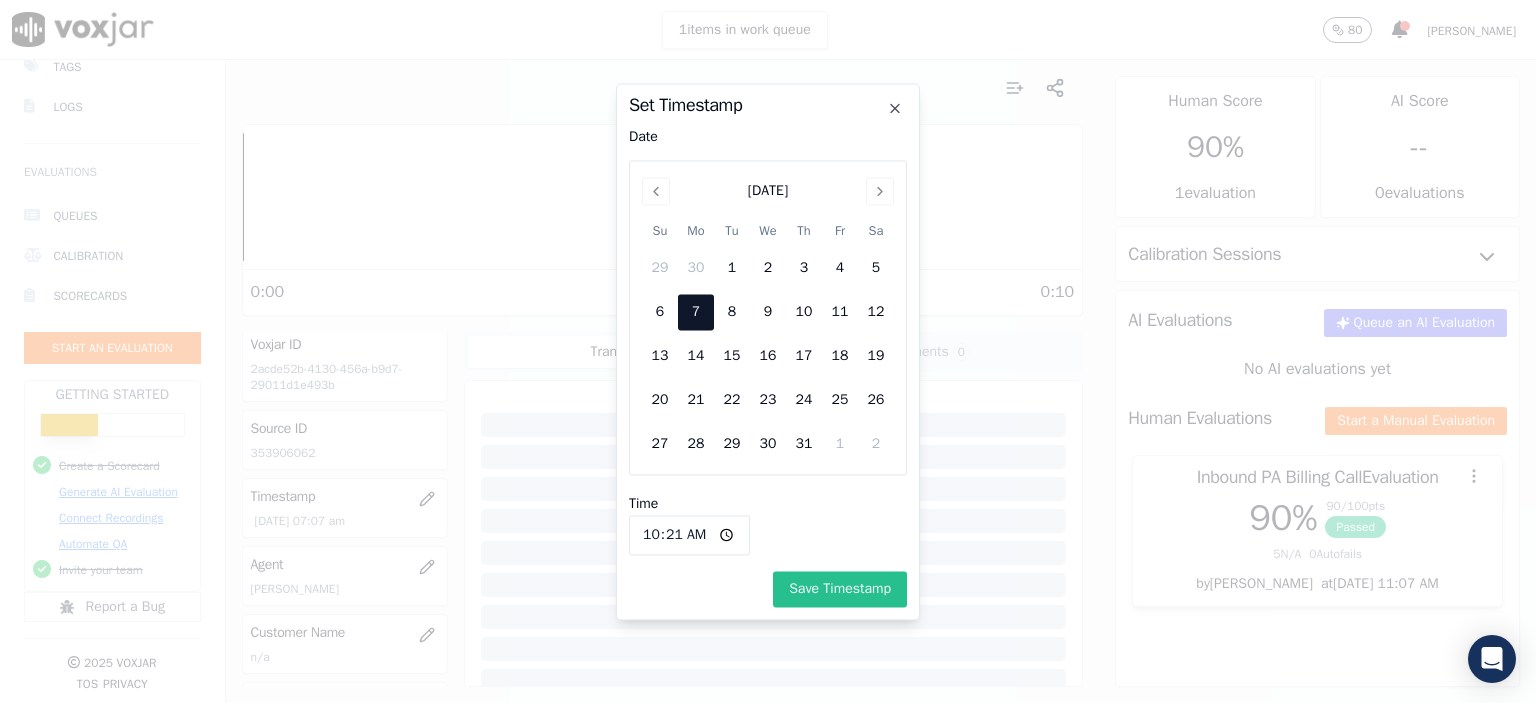 click on "Save Timestamp" at bounding box center (840, 589) 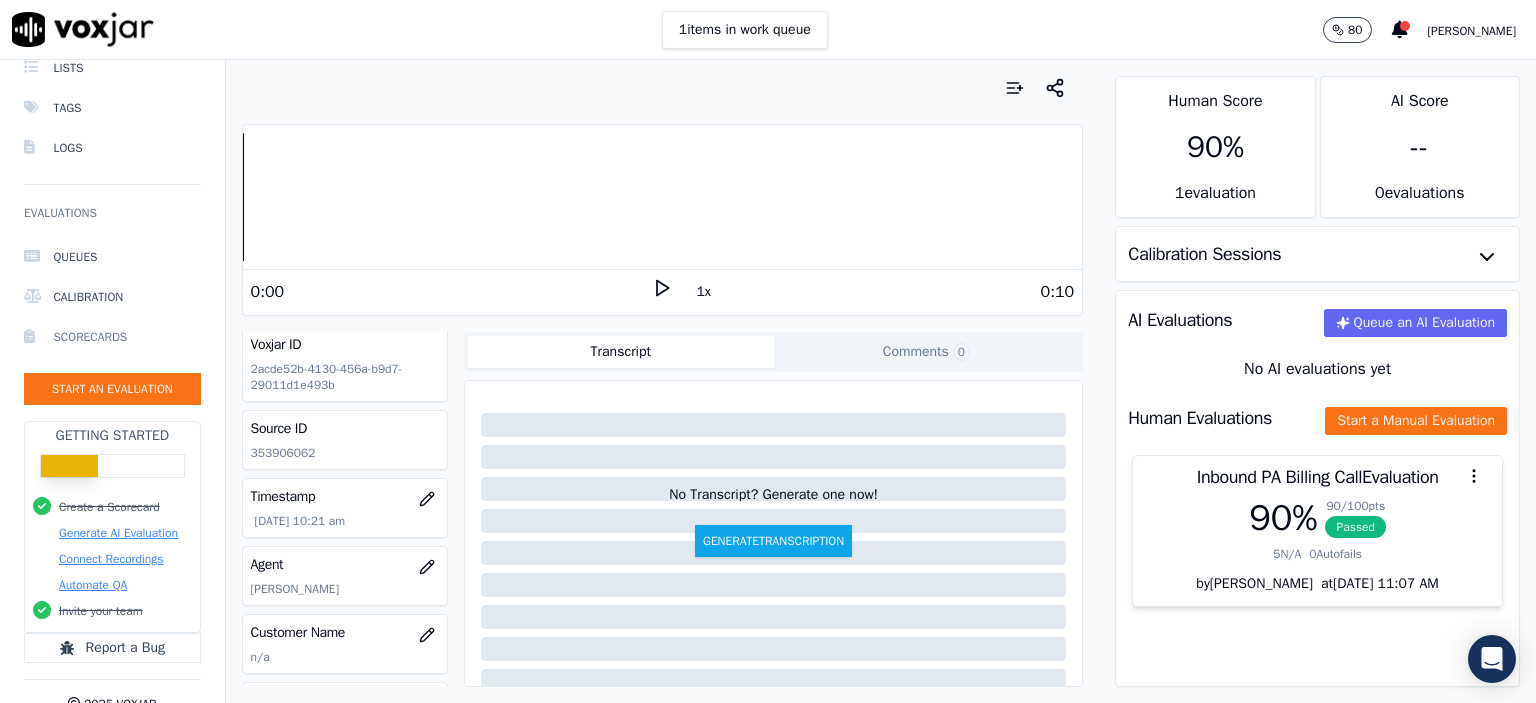 scroll, scrollTop: 0, scrollLeft: 0, axis: both 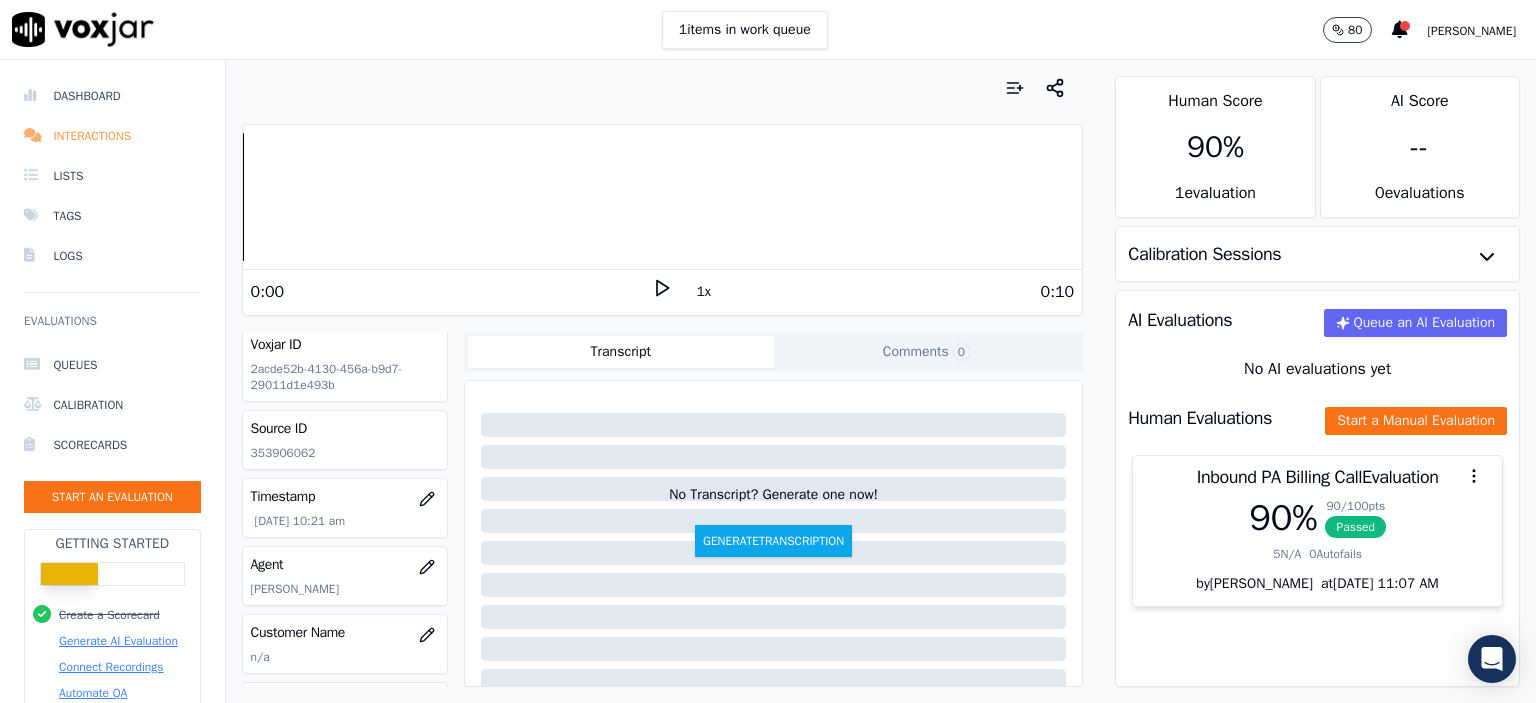 click on "Interactions" at bounding box center [112, 136] 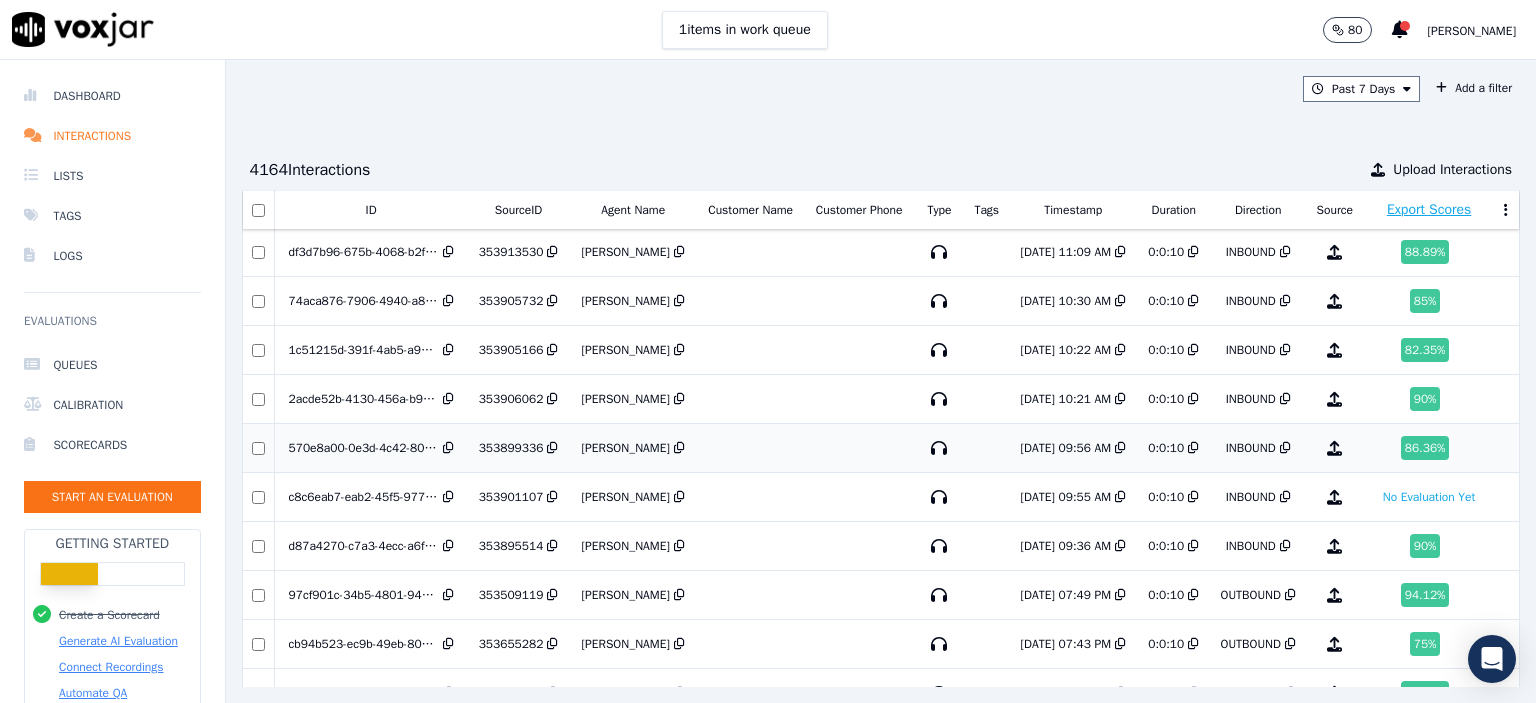 scroll, scrollTop: 0, scrollLeft: 0, axis: both 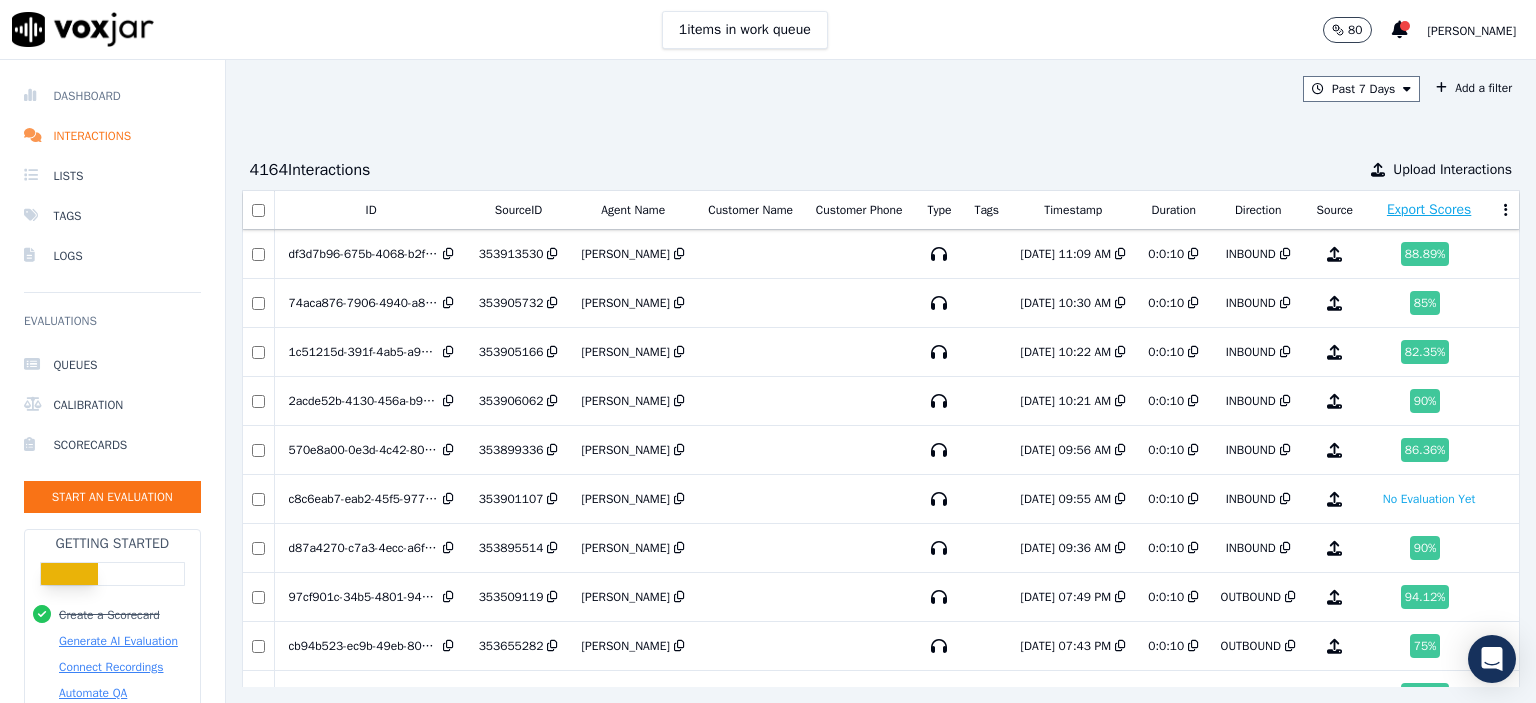 click on "Dashboard" at bounding box center (112, 96) 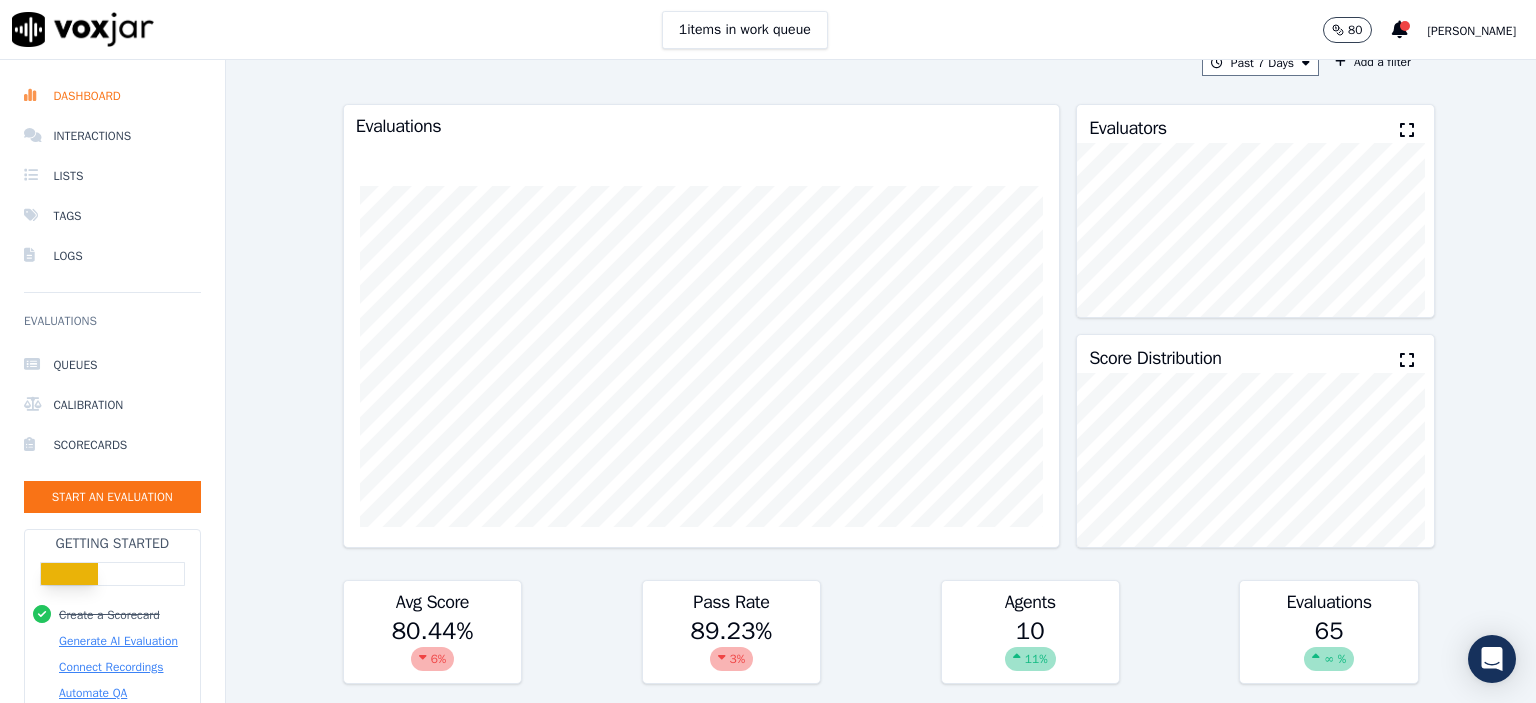 scroll, scrollTop: 0, scrollLeft: 0, axis: both 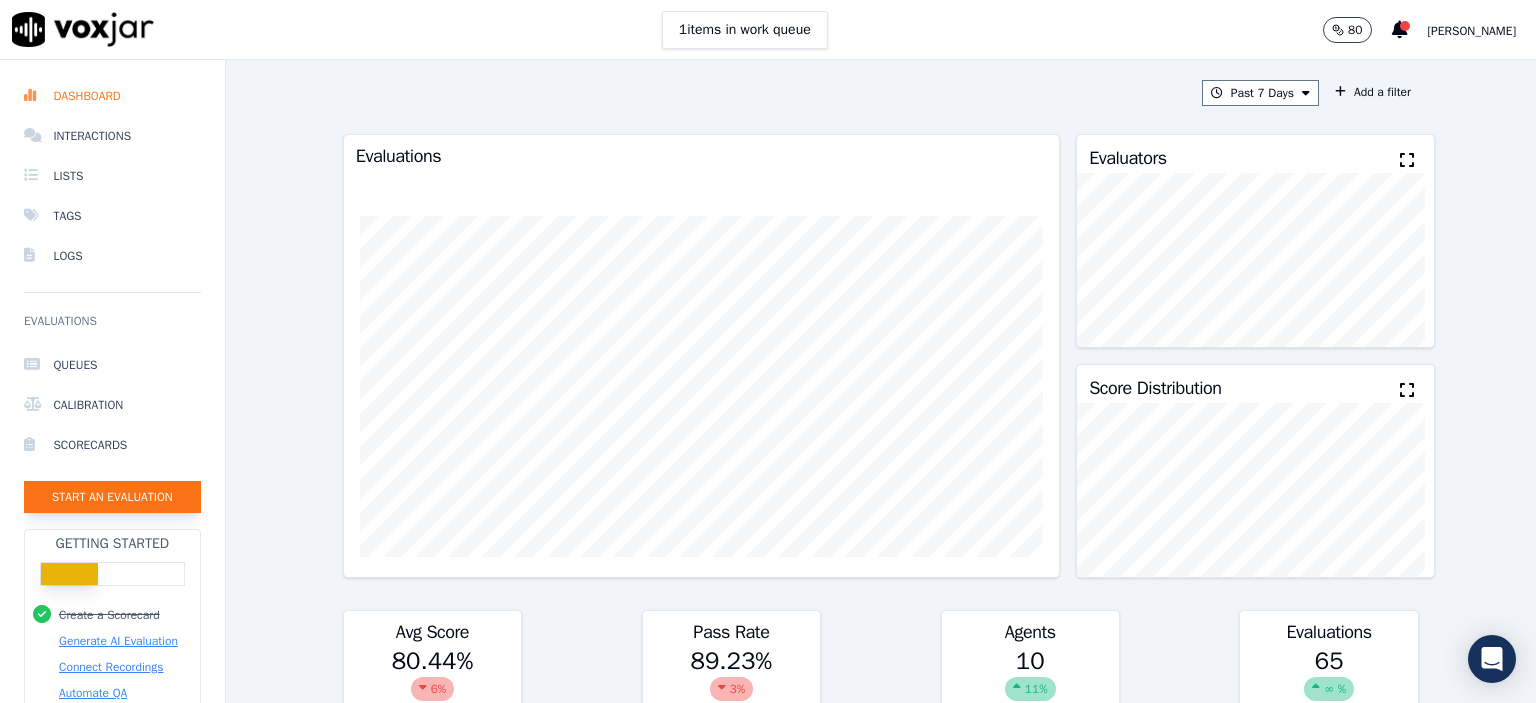 click on "Start an Evaluation" 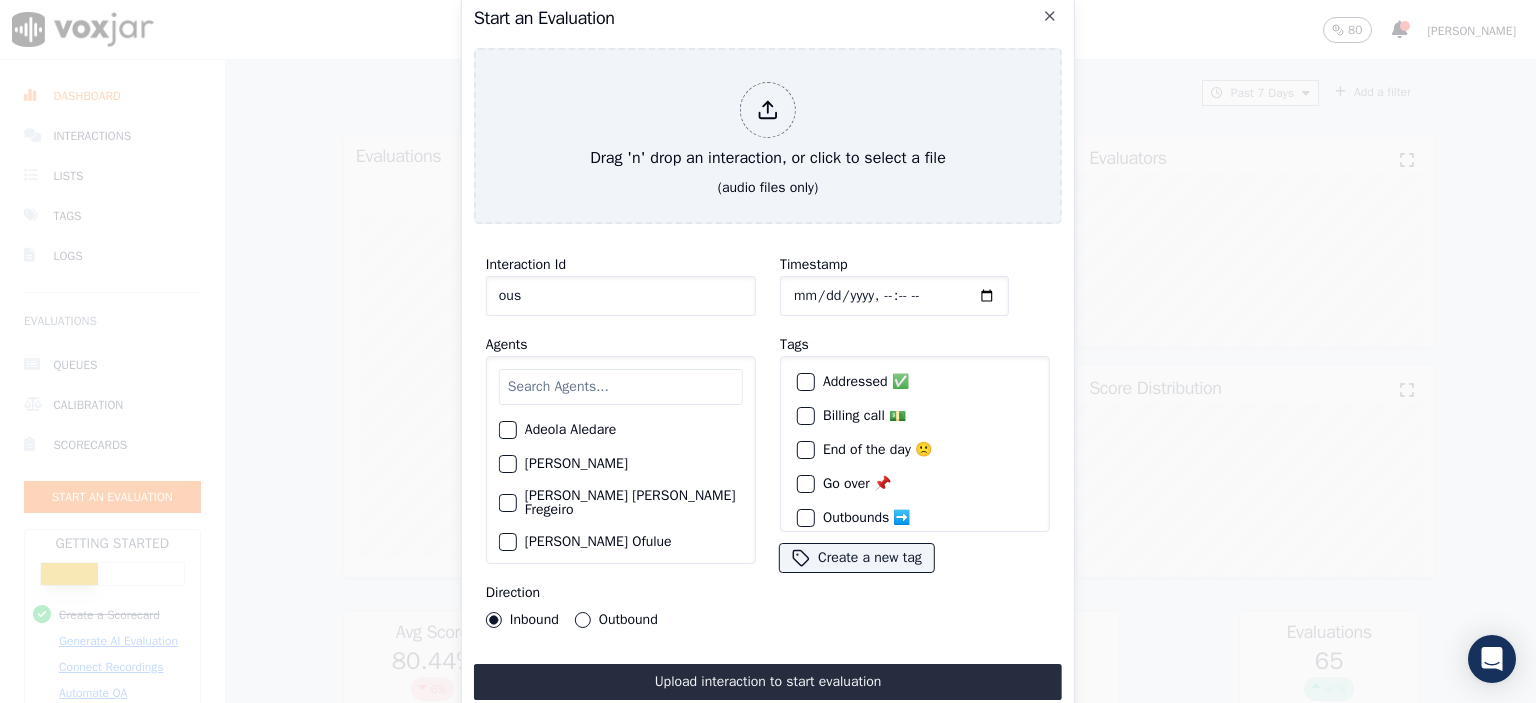 type on "ousa" 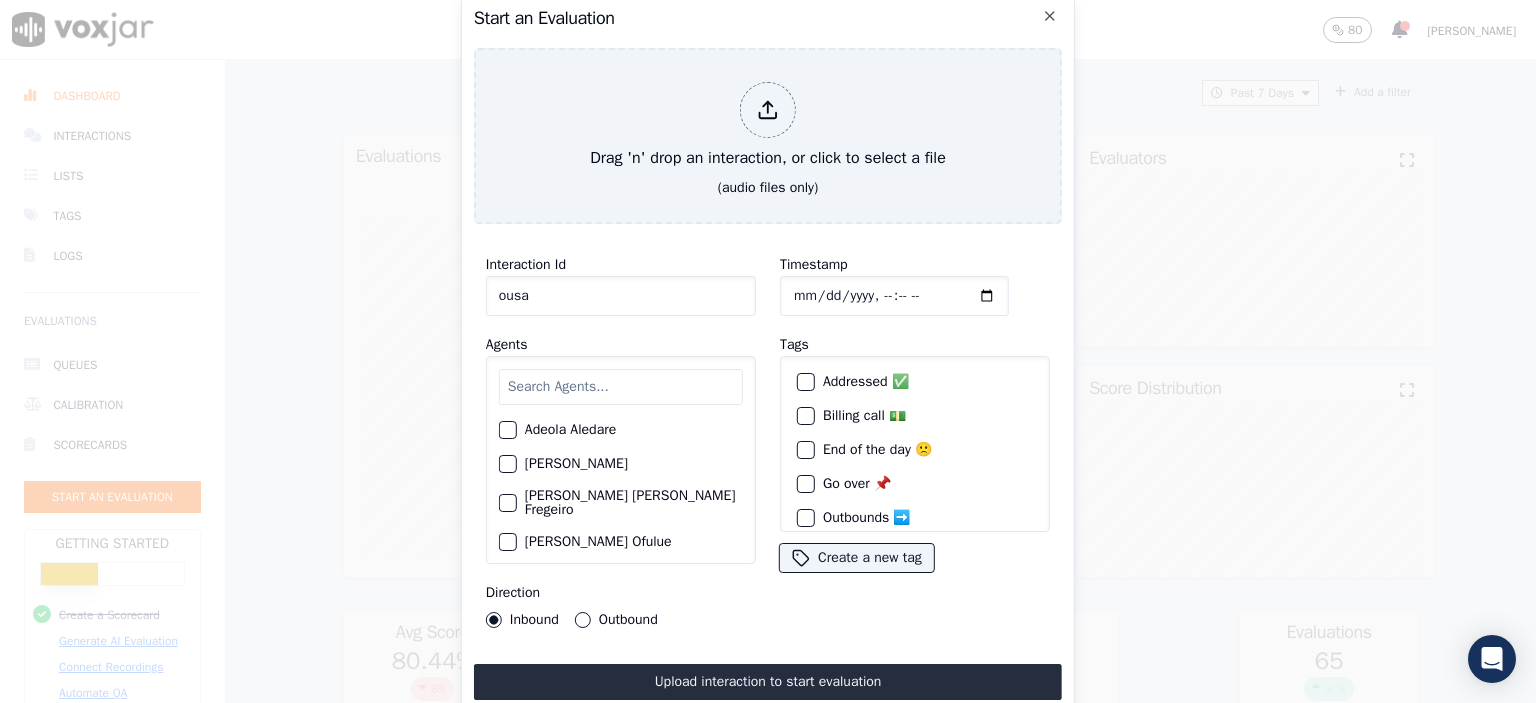 drag, startPoint x: 581, startPoint y: 294, endPoint x: 452, endPoint y: 288, distance: 129.13947 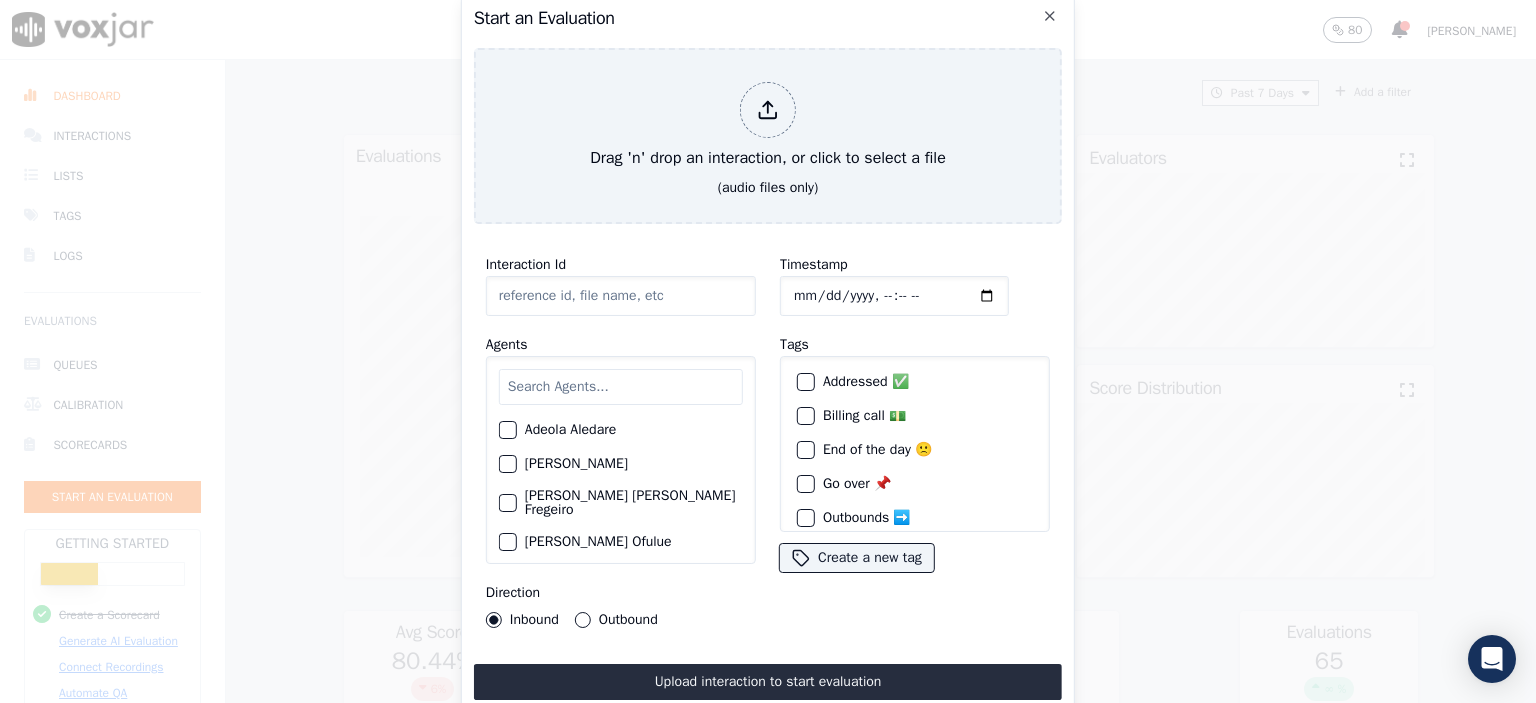 click at bounding box center [621, 387] 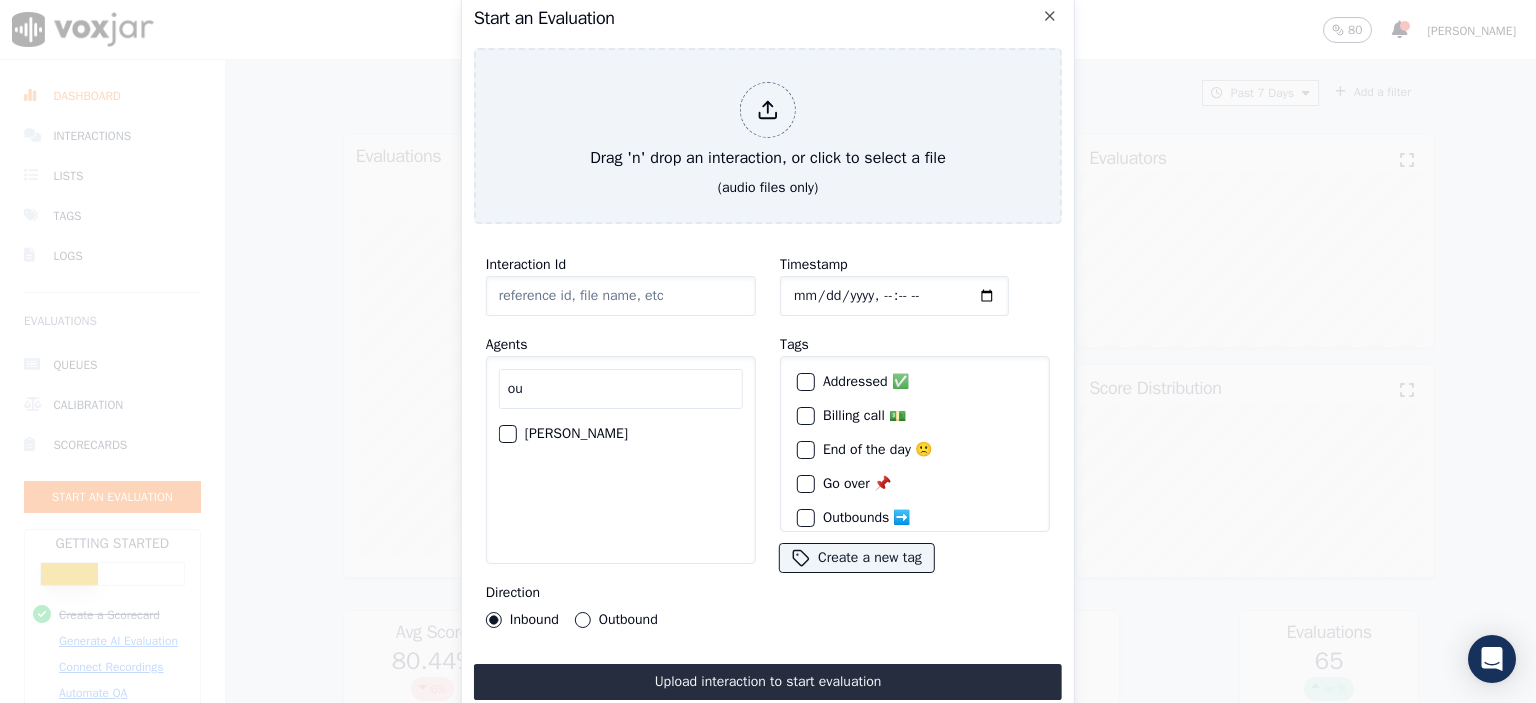 type on "ou" 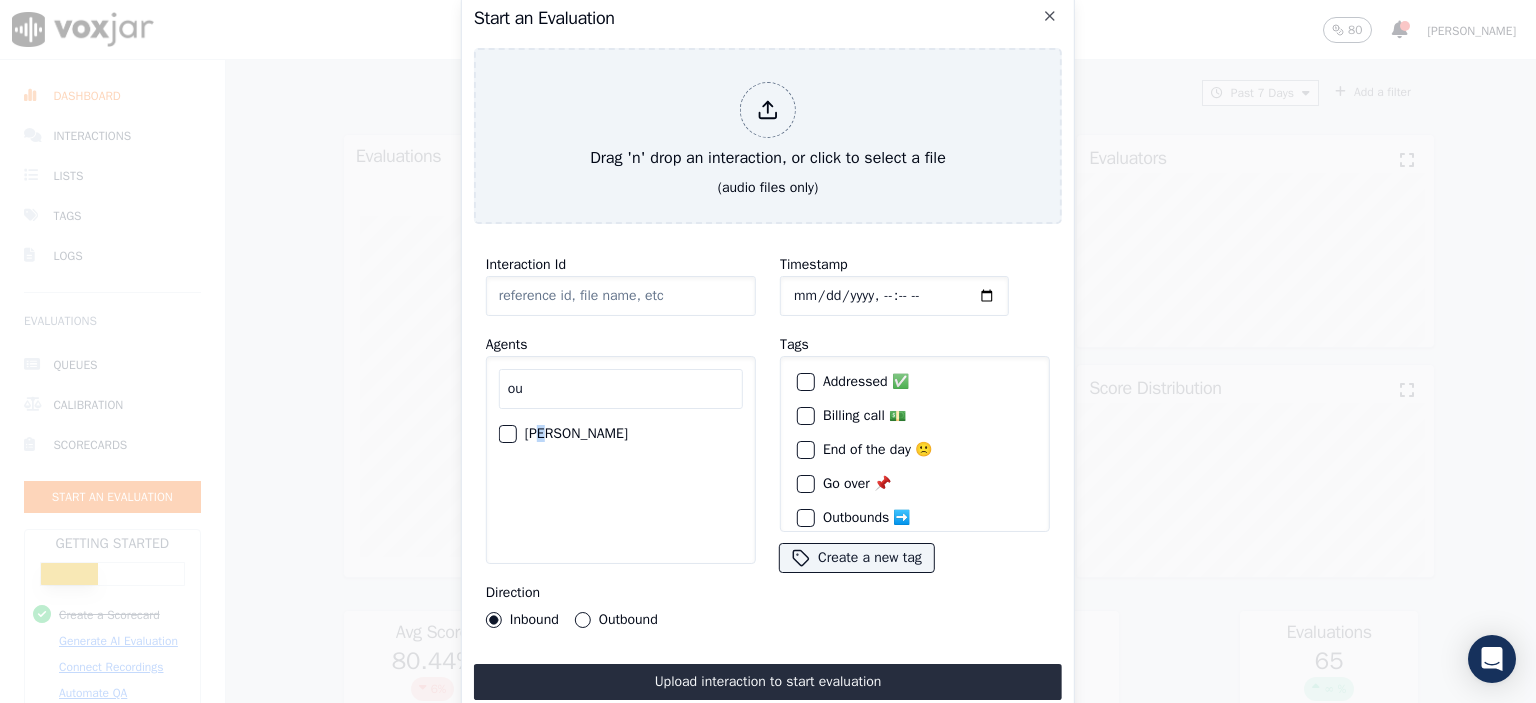 click on "[PERSON_NAME]" 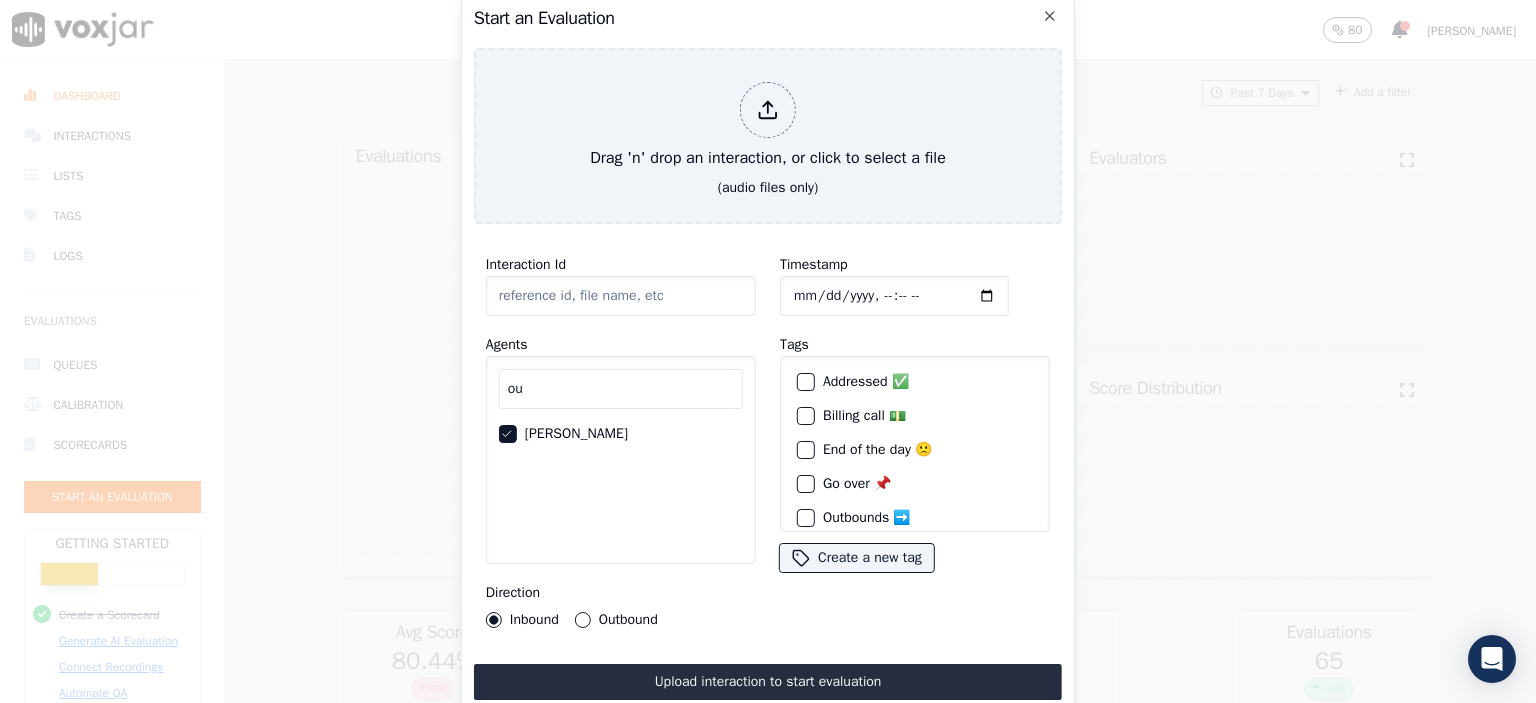 click on "Interaction Id" 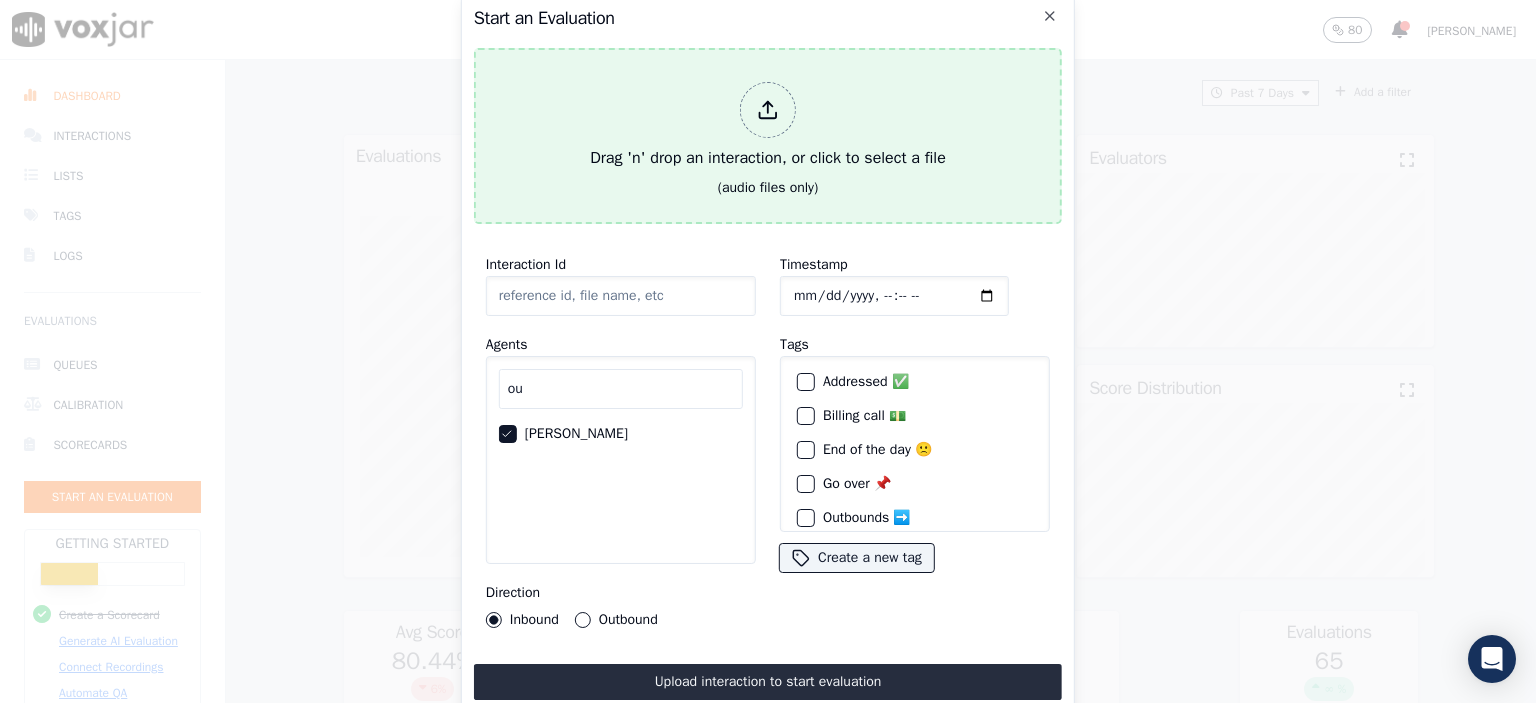 paste on "353896344" 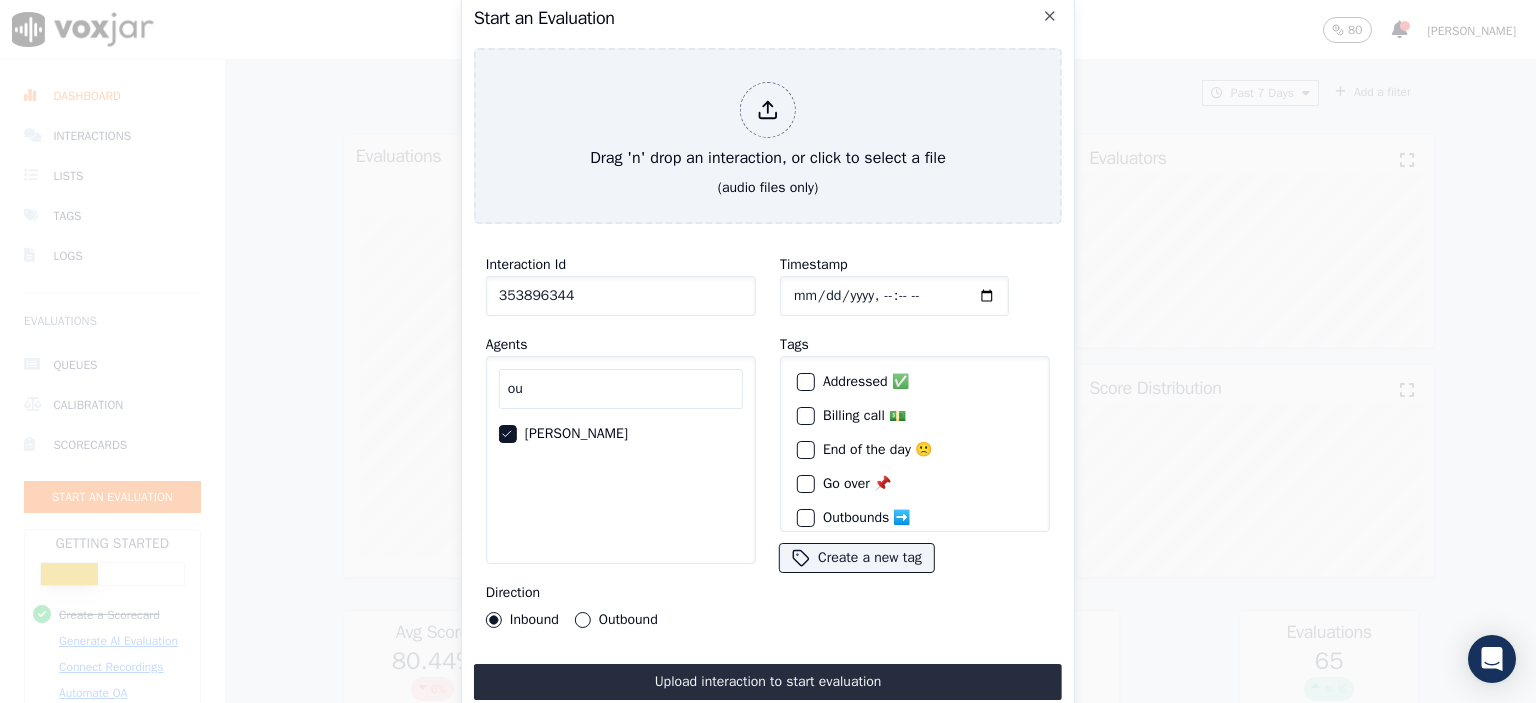 type on "353896344" 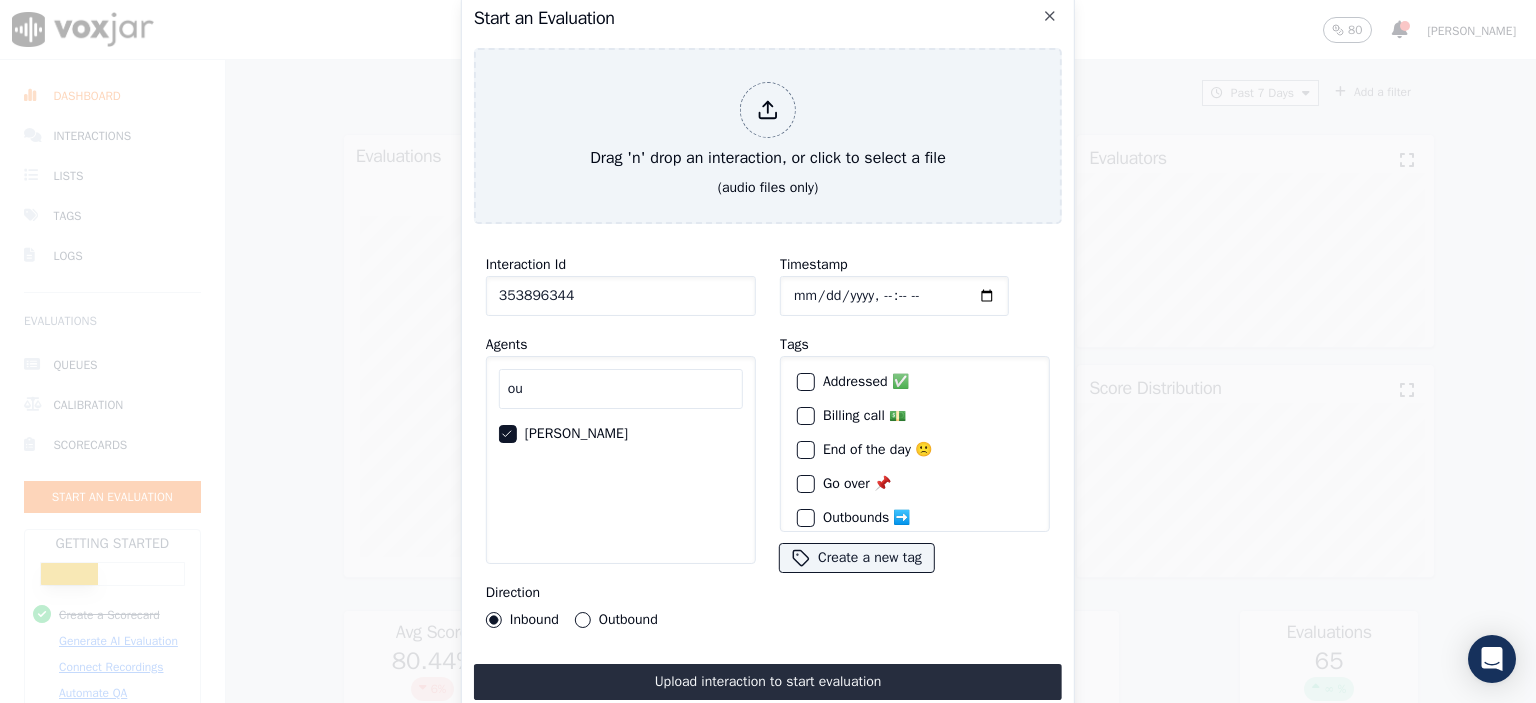 click on "Timestamp" 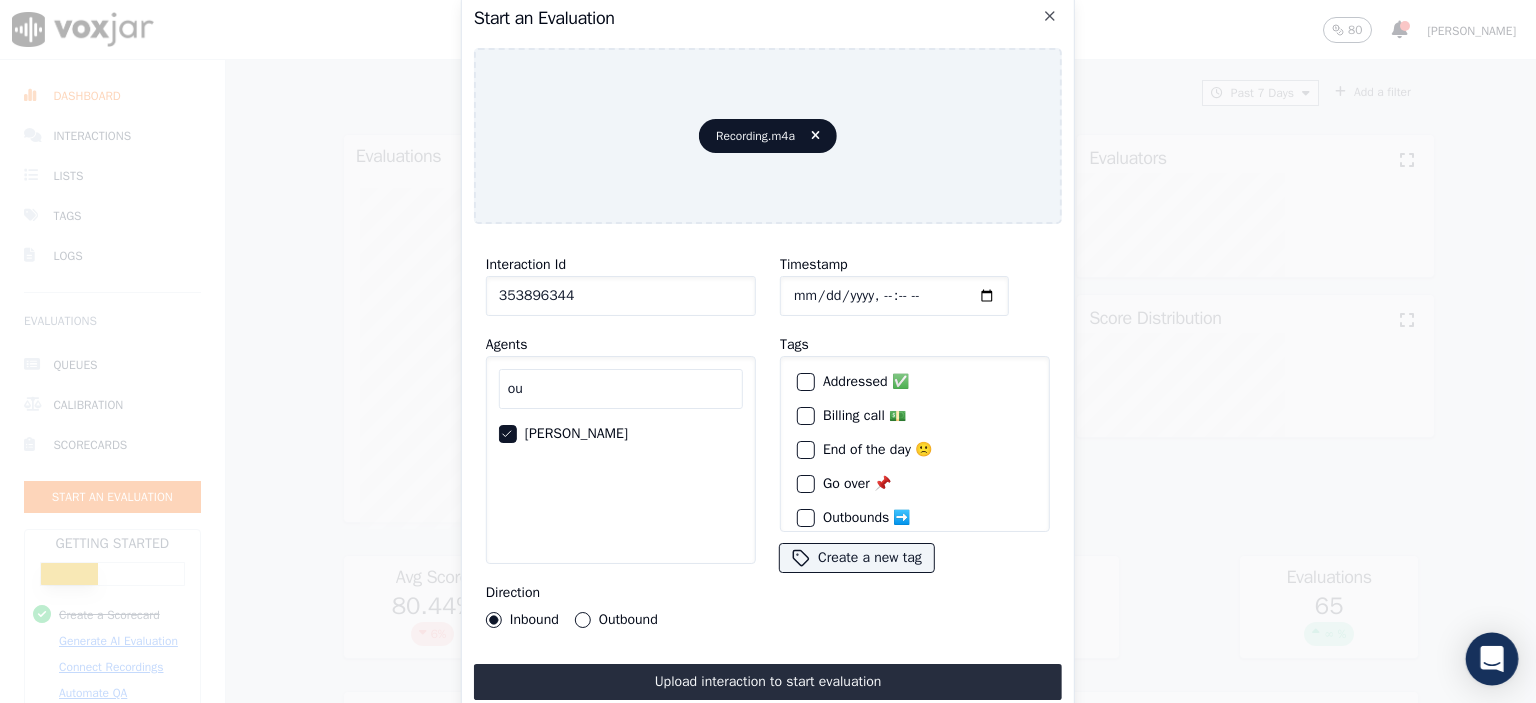 drag, startPoint x: 871, startPoint y: 673, endPoint x: 1499, endPoint y: 683, distance: 628.0796 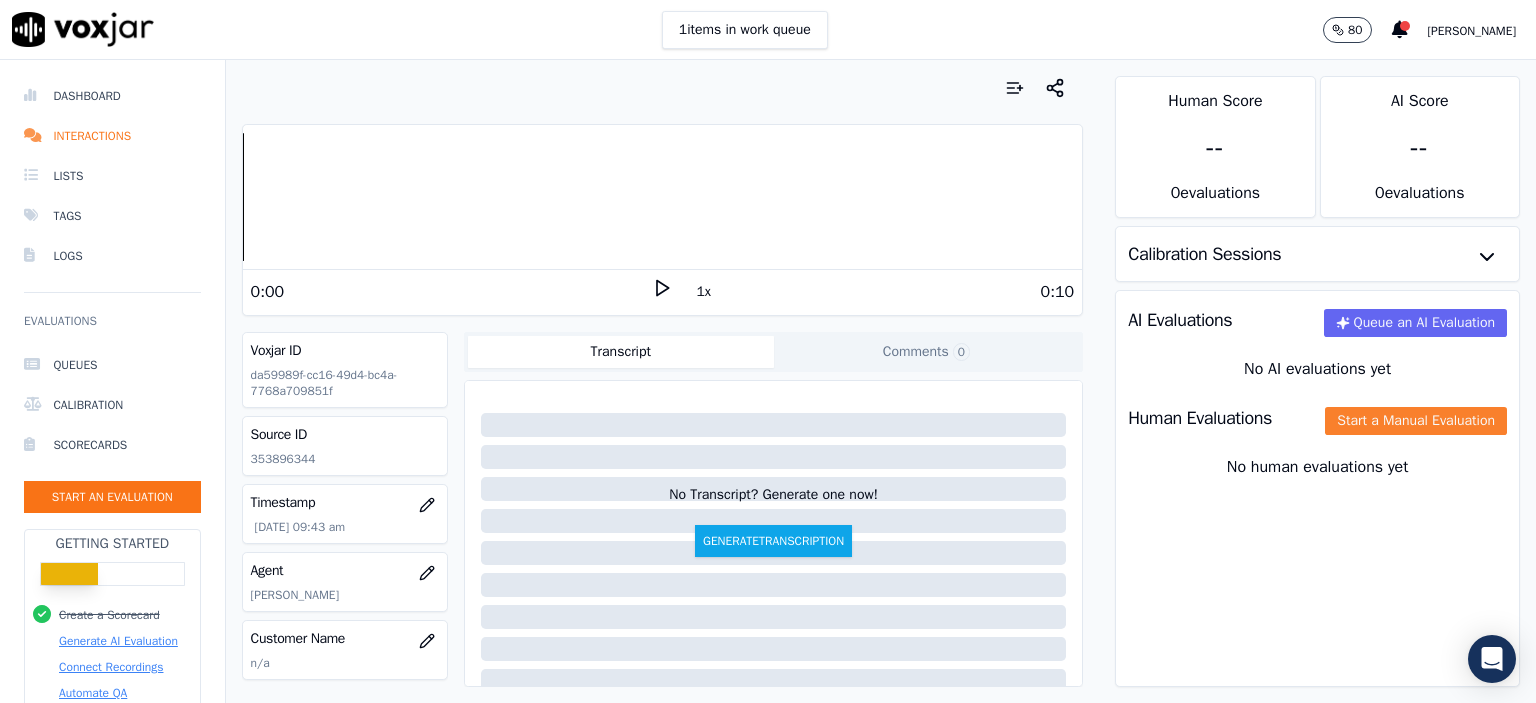 click on "Human Evaluations   Start a Manual Evaluation" at bounding box center [1317, 418] 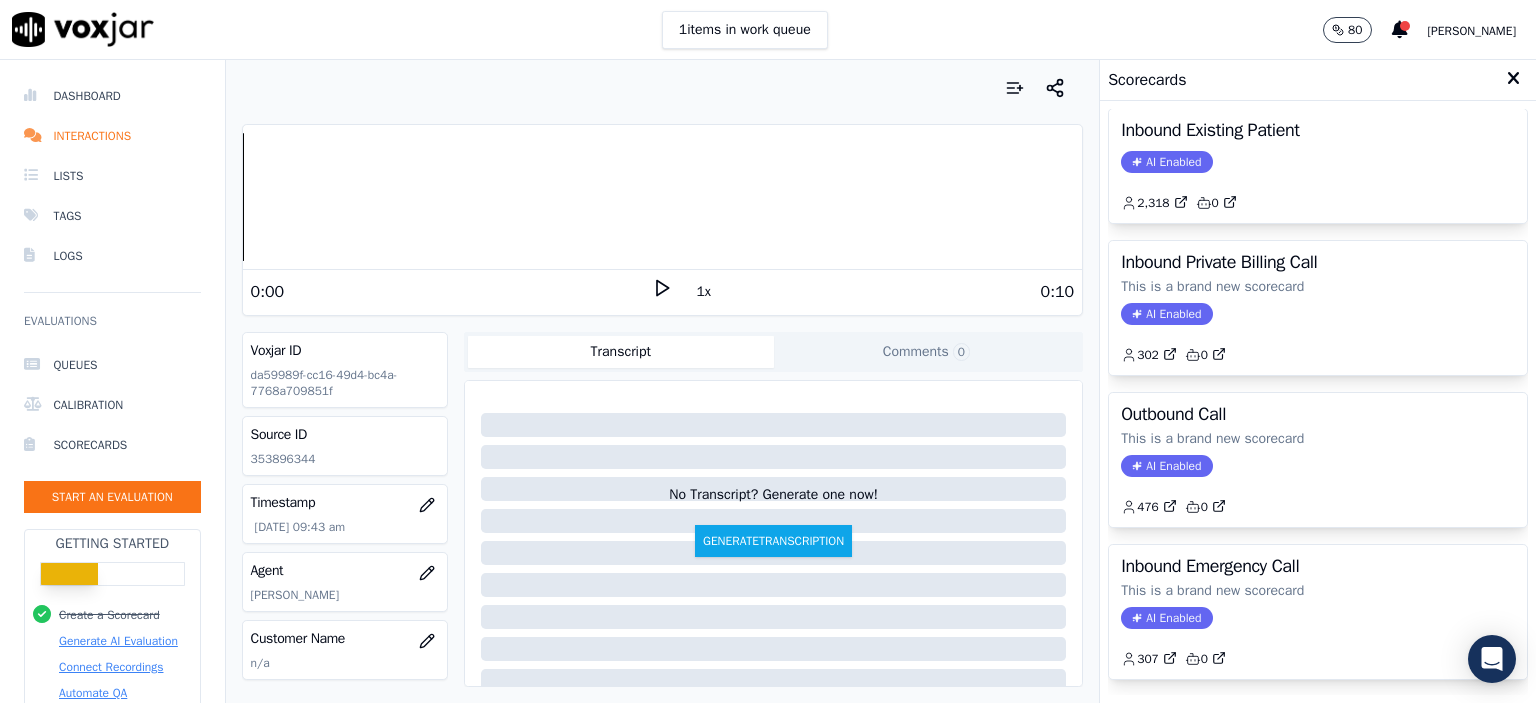 scroll, scrollTop: 0, scrollLeft: 0, axis: both 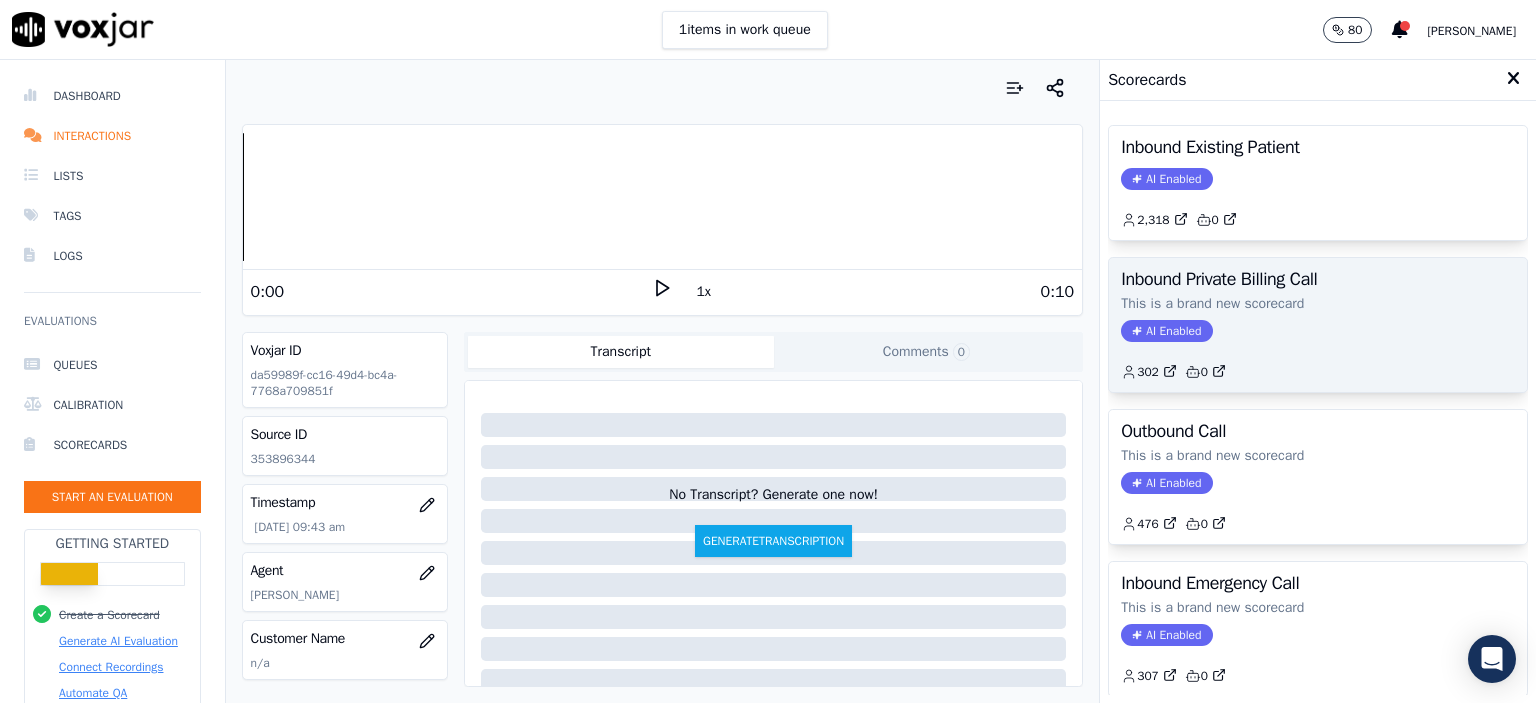 click on "AI Enabled" 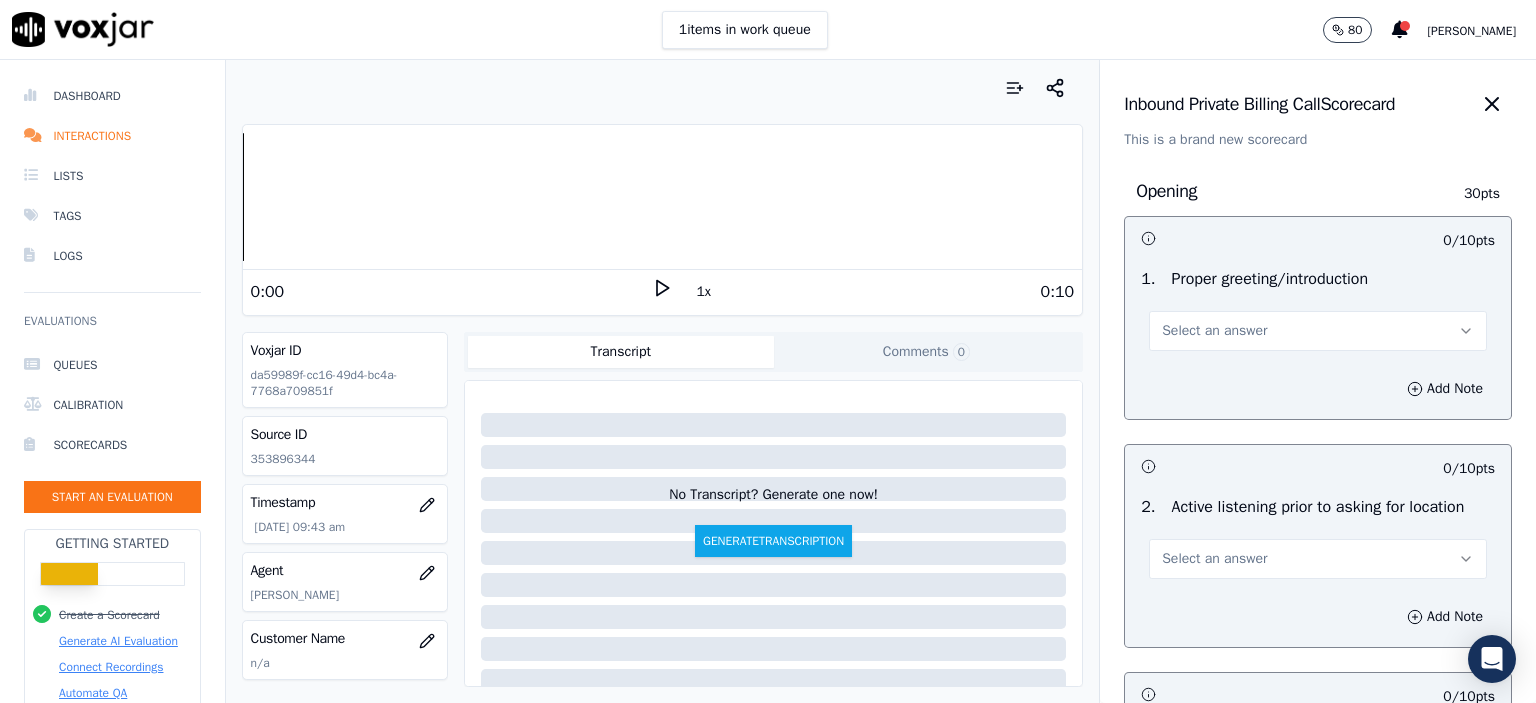 click on "Select an answer" at bounding box center (1318, 331) 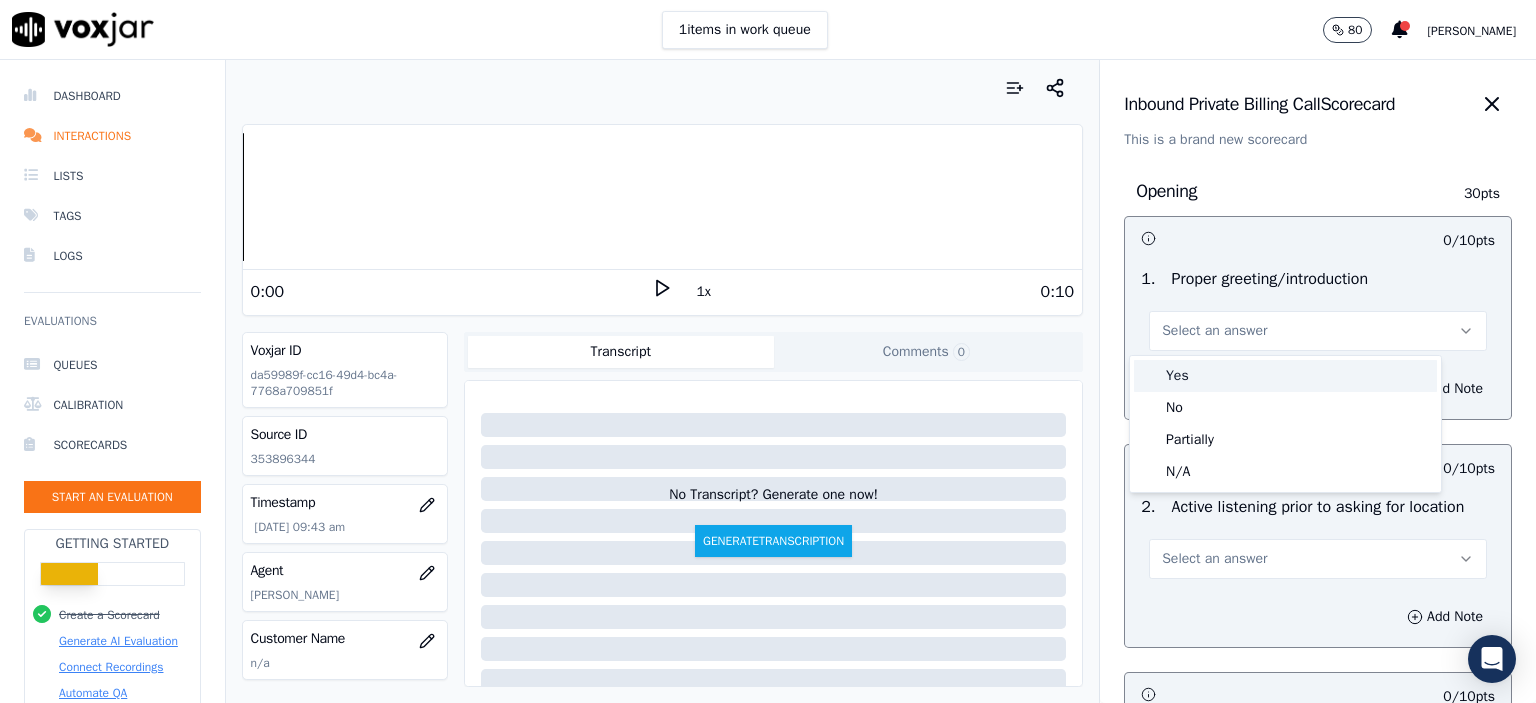 click on "Yes" at bounding box center (1285, 376) 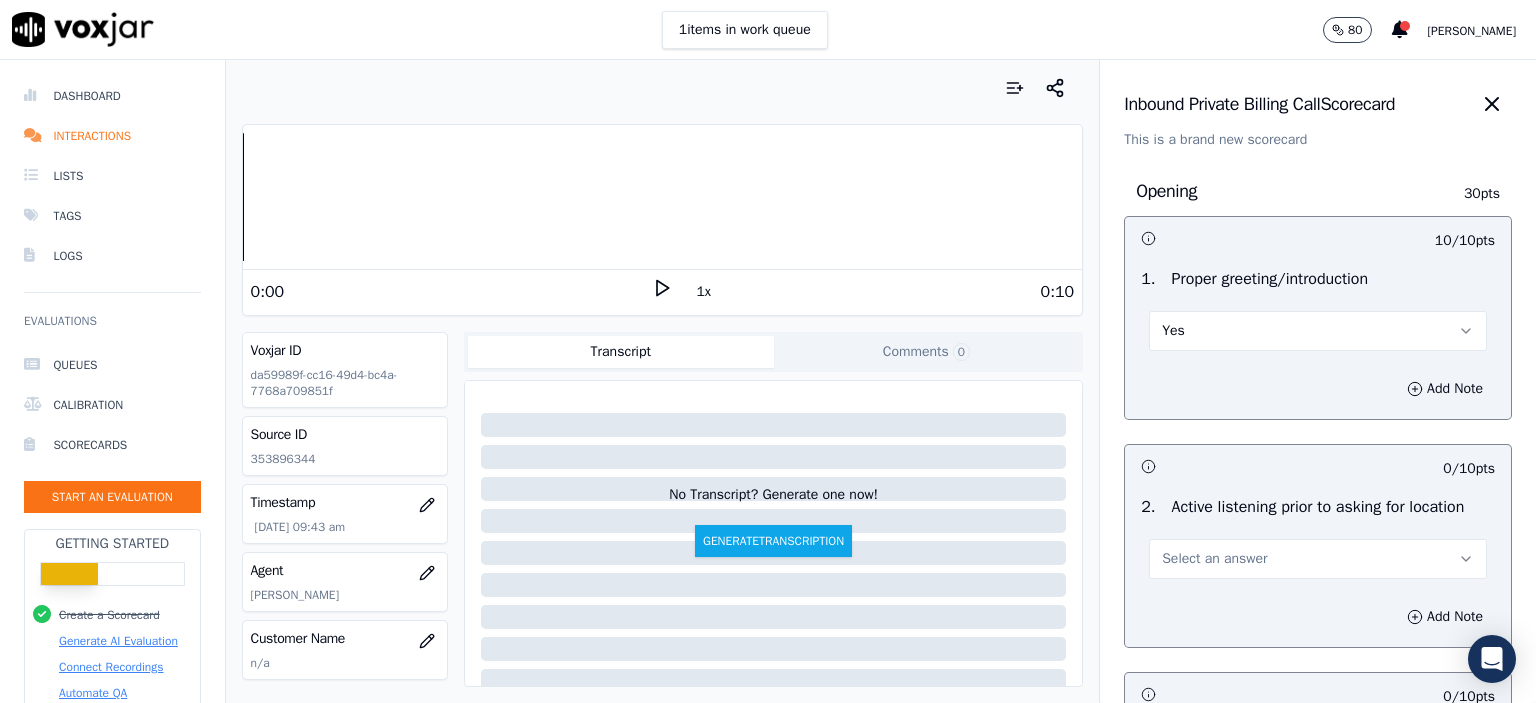 click on "Select an answer" at bounding box center [1214, 559] 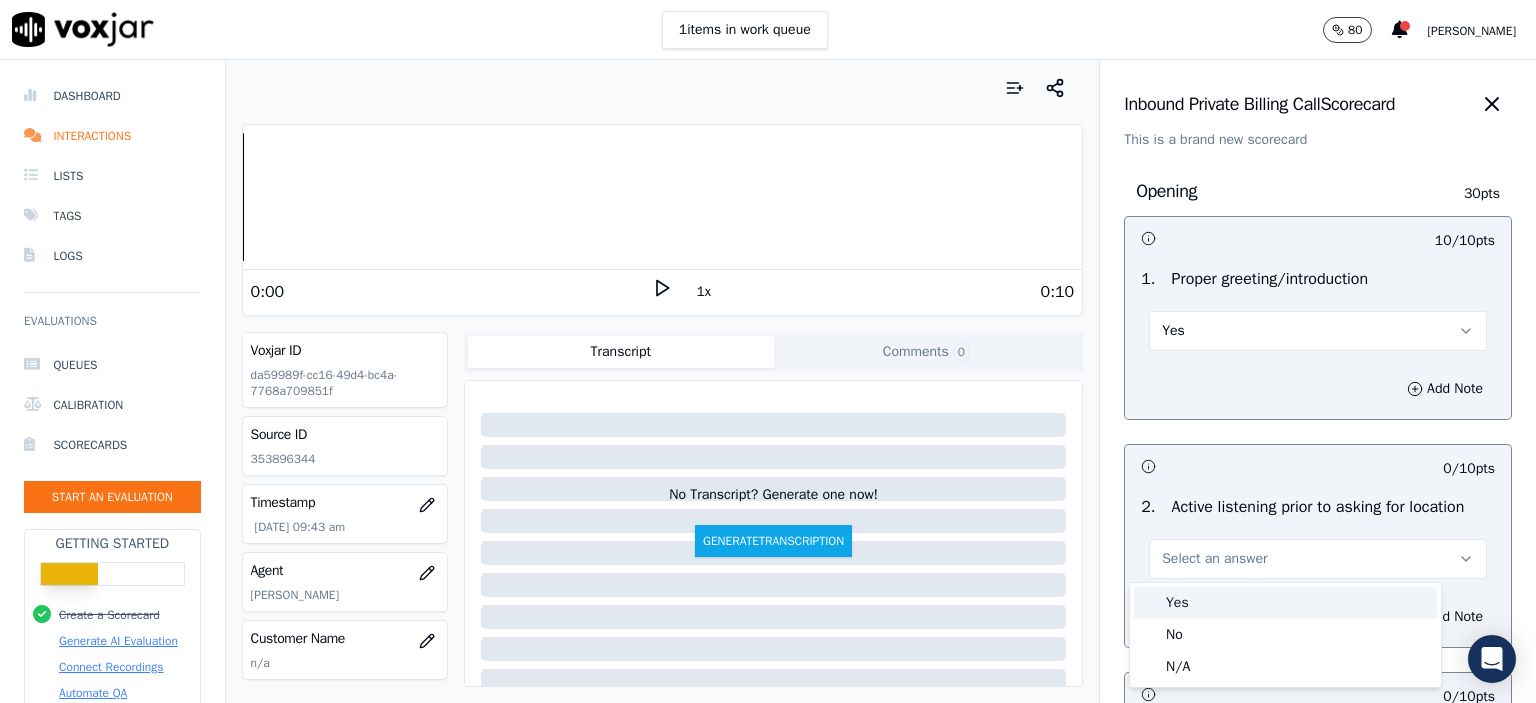 click on "Yes" at bounding box center [1285, 603] 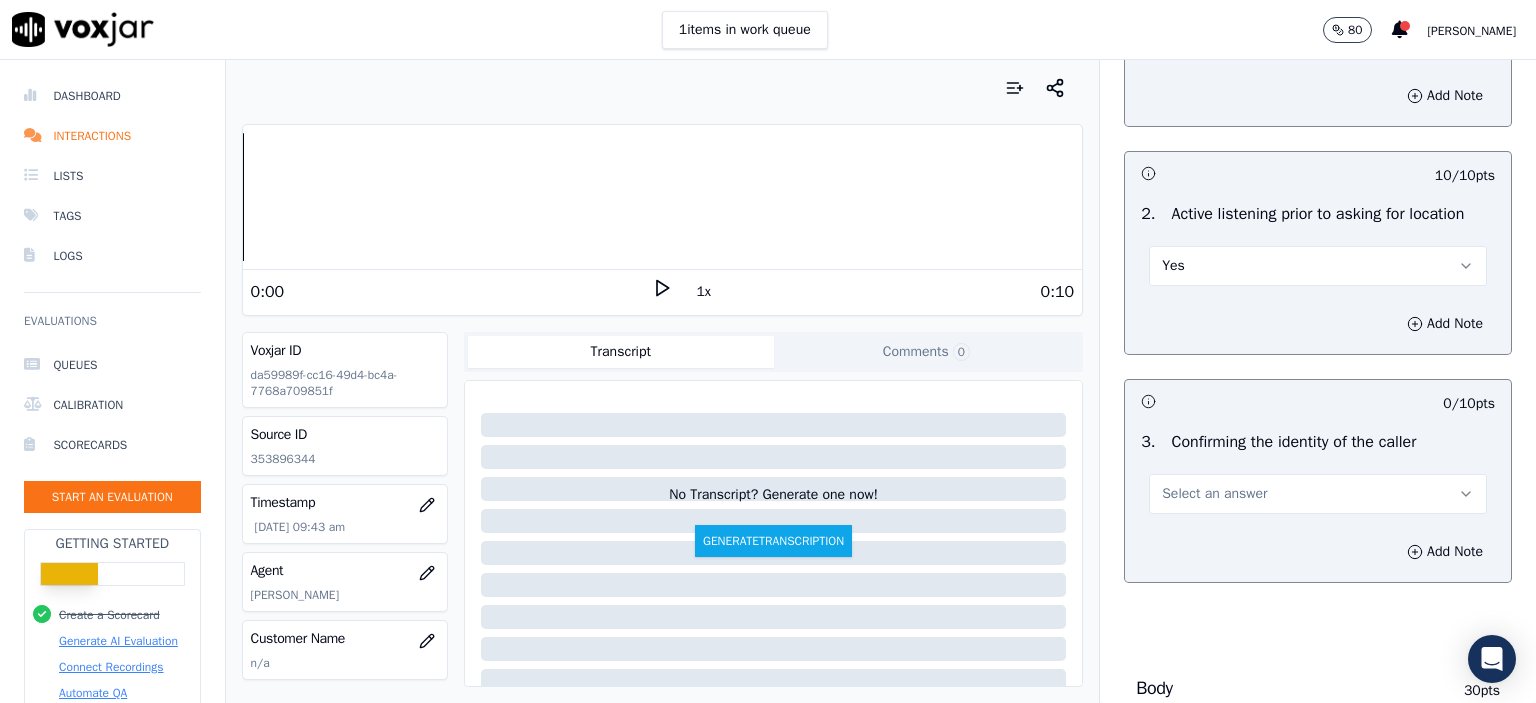 scroll, scrollTop: 300, scrollLeft: 0, axis: vertical 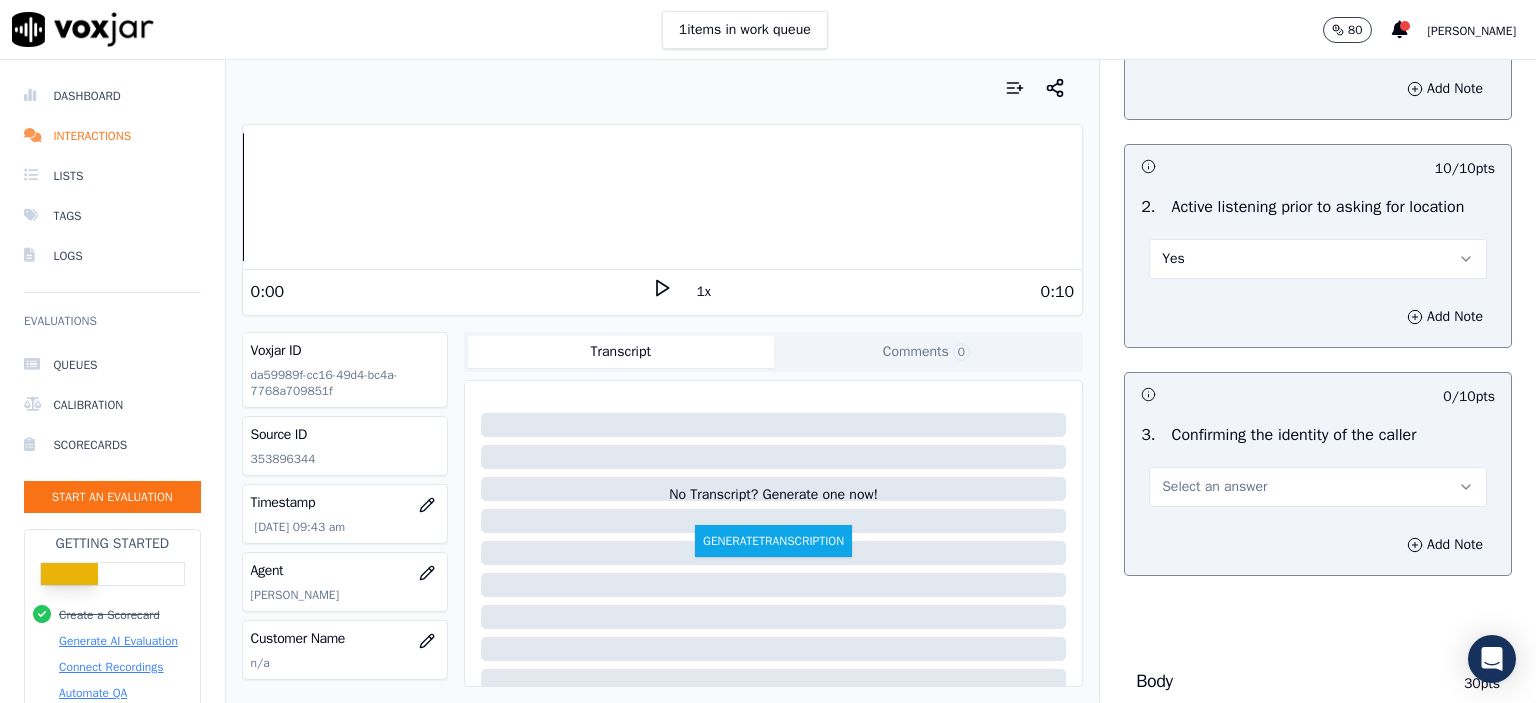 click on "Select an answer" at bounding box center (1318, 487) 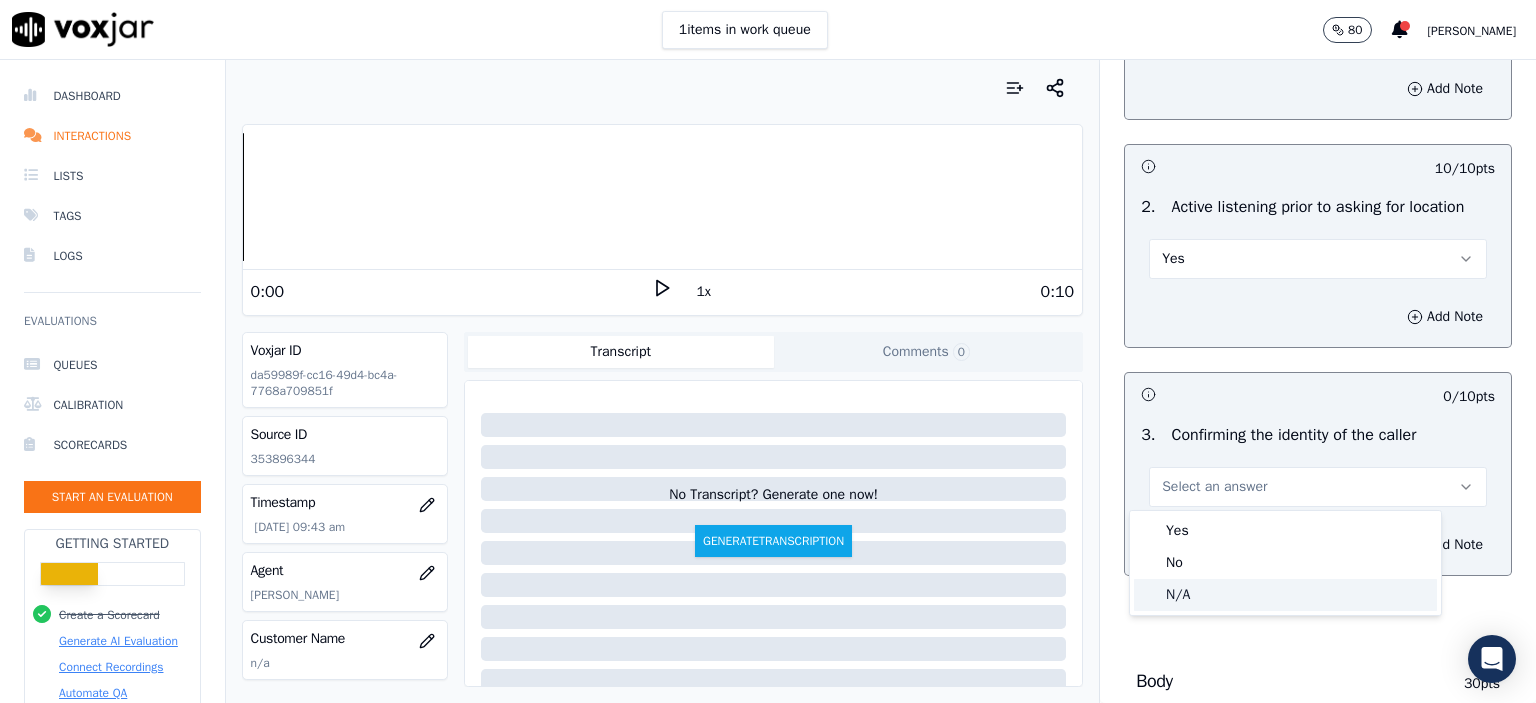 click on "N/A" 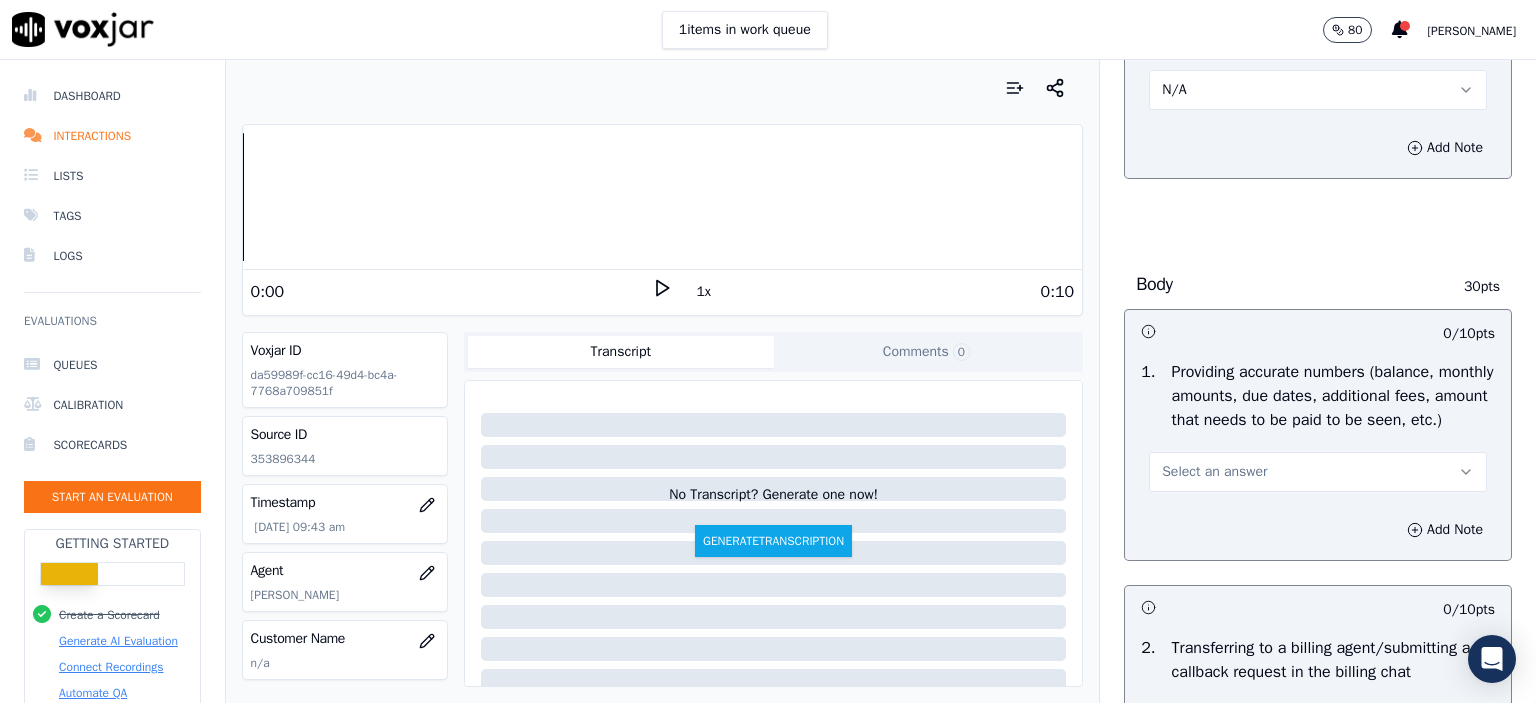 scroll, scrollTop: 700, scrollLeft: 0, axis: vertical 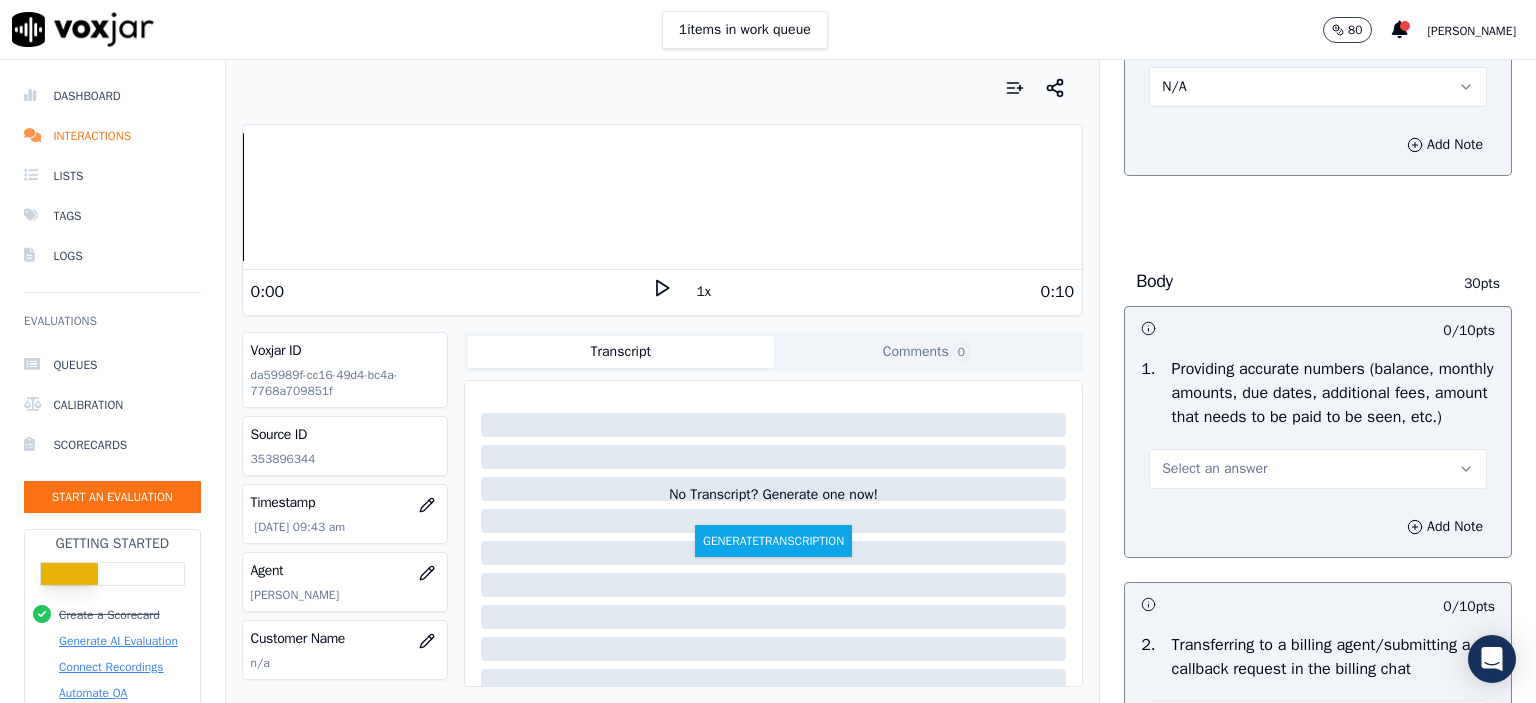 click on "Select an answer" at bounding box center (1318, 469) 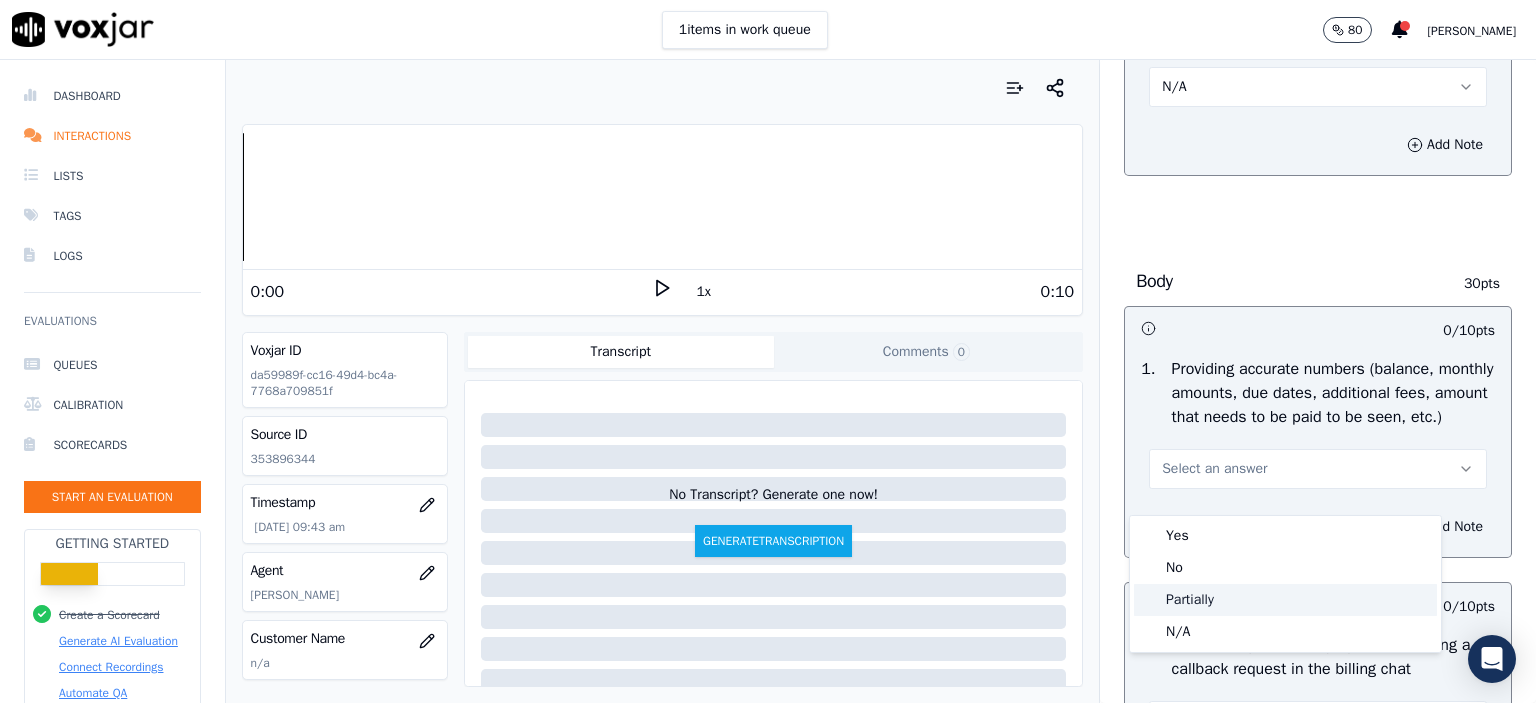 click on "Partially" 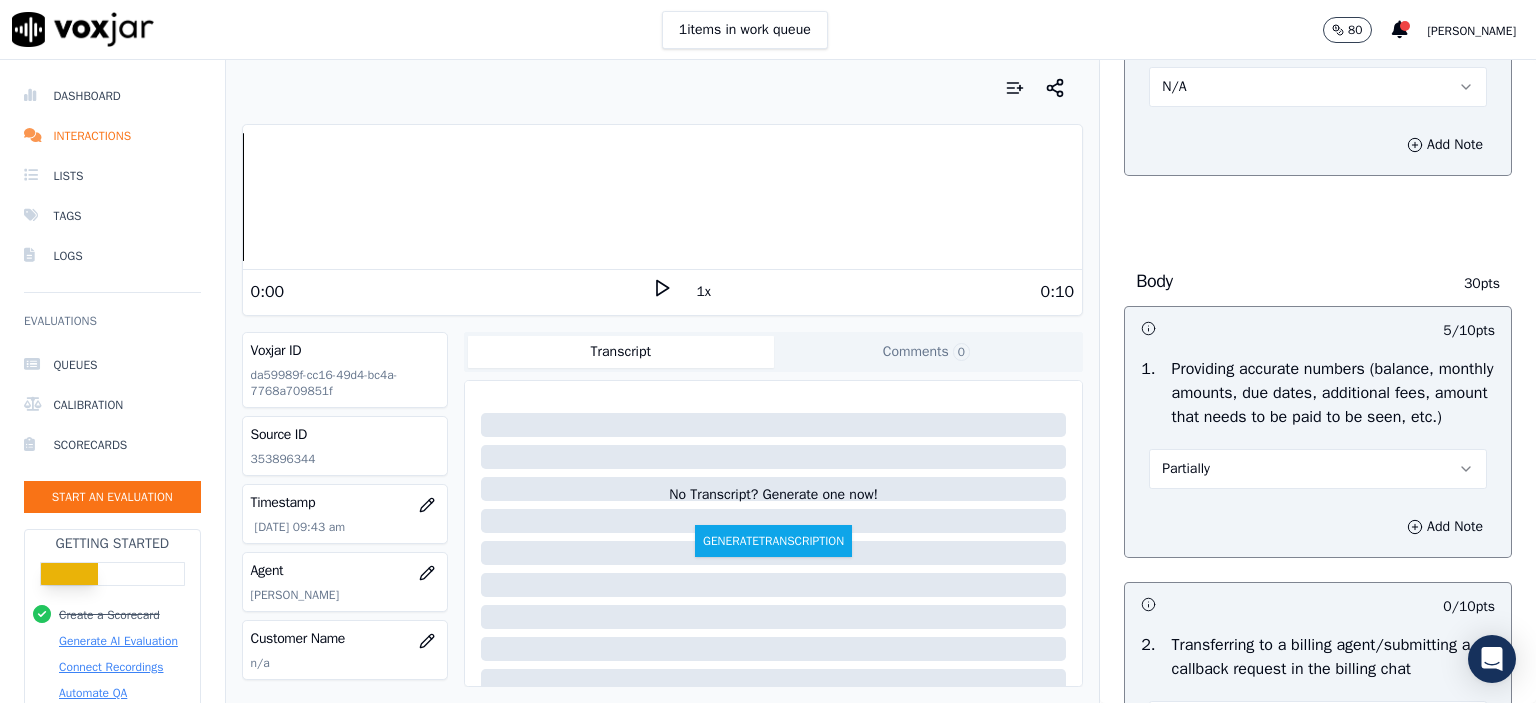 click on "Partially" at bounding box center [1318, 469] 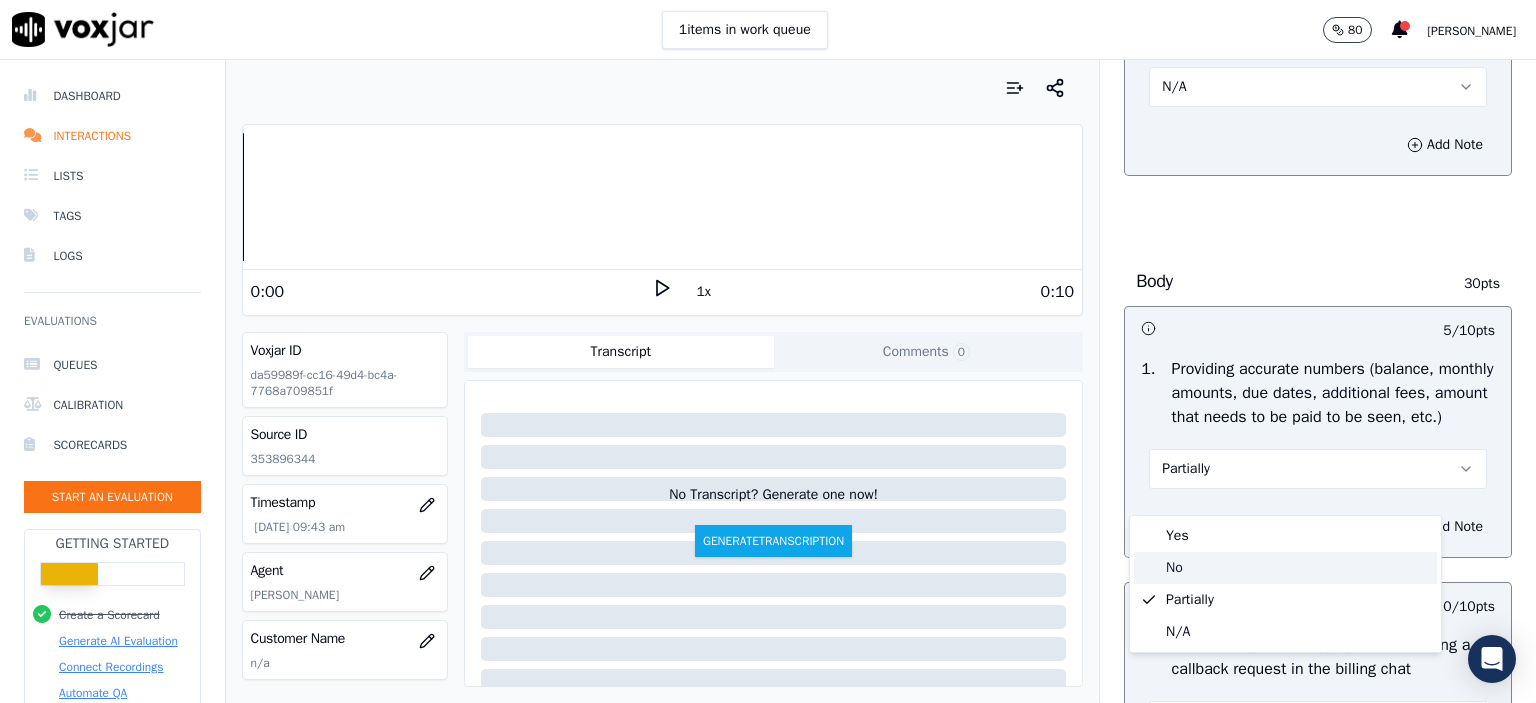 click on "No" 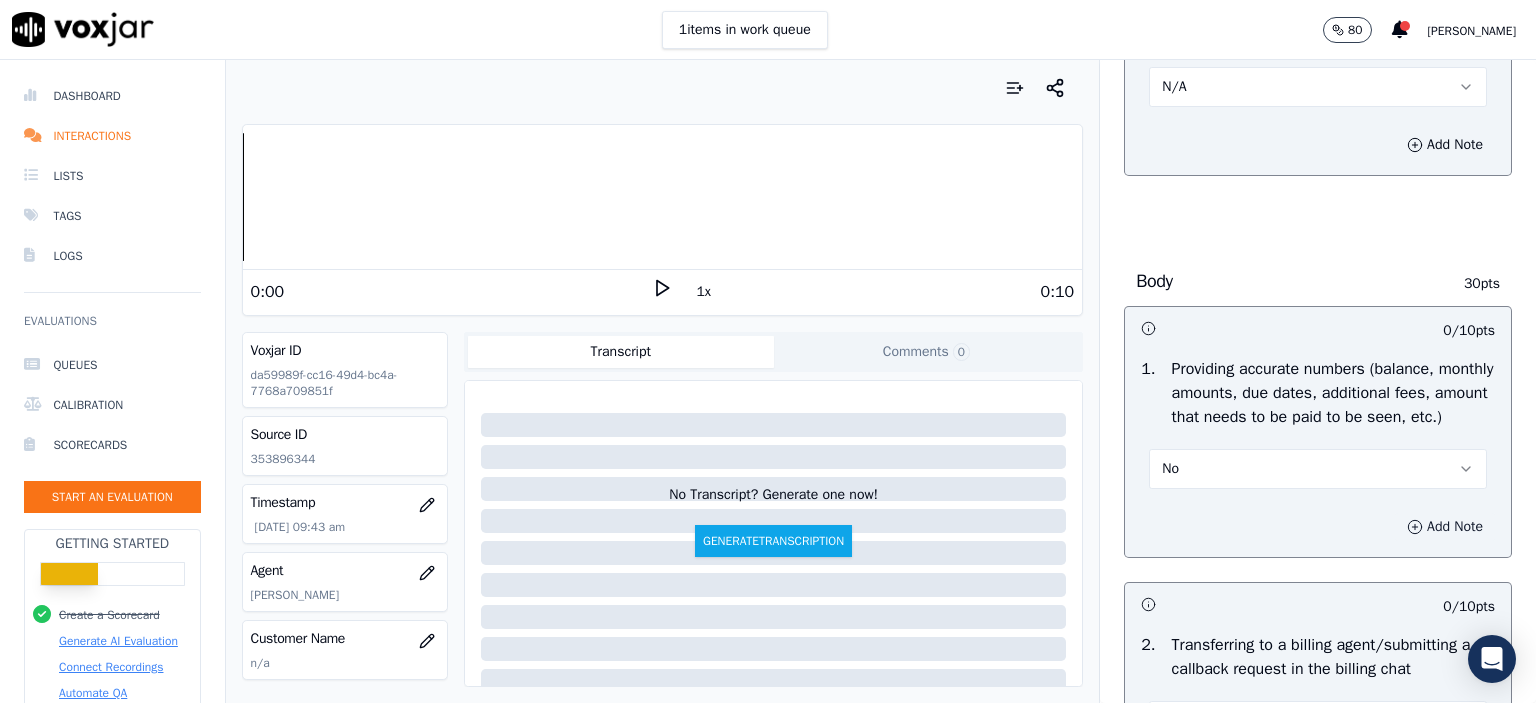 click on "Add Note" at bounding box center (1445, 527) 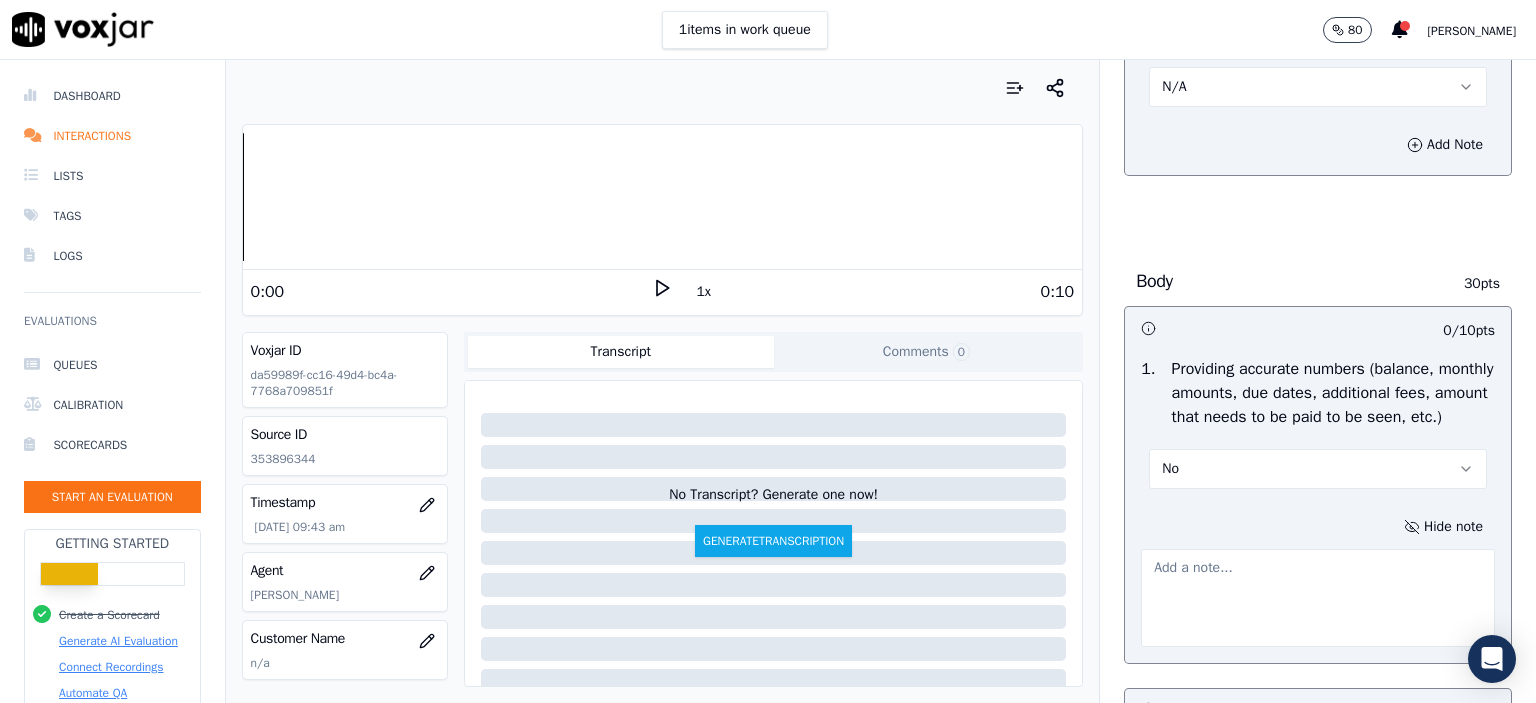 click at bounding box center [1318, 598] 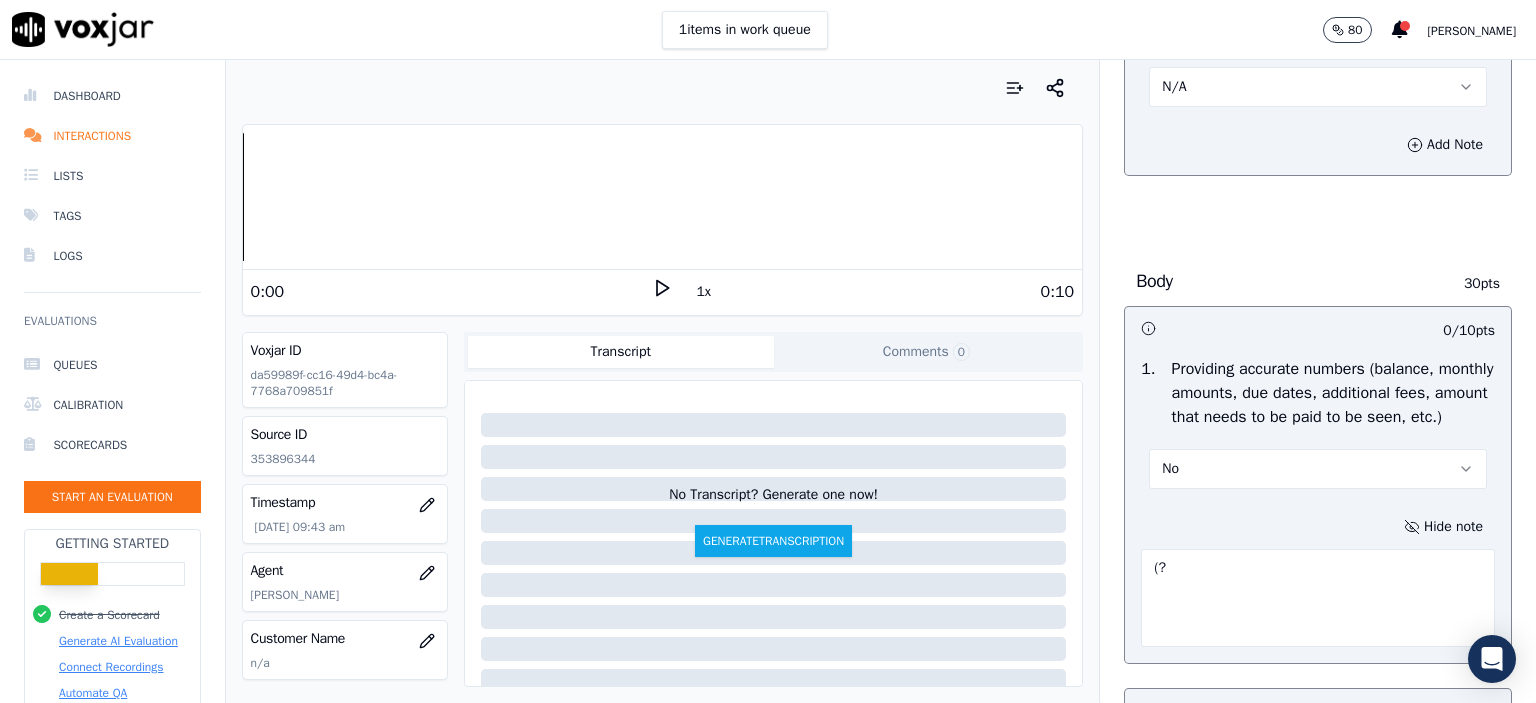 type on "(" 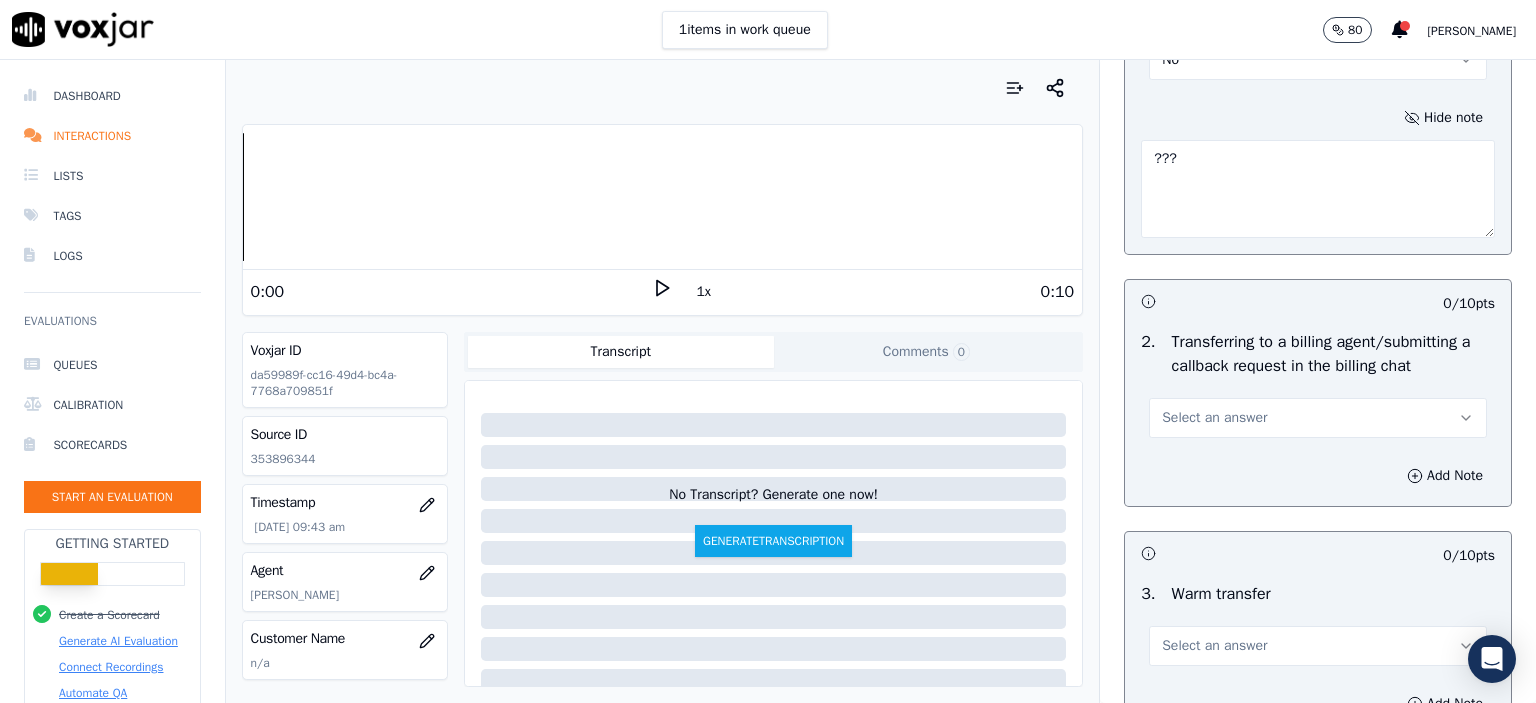 scroll, scrollTop: 1200, scrollLeft: 0, axis: vertical 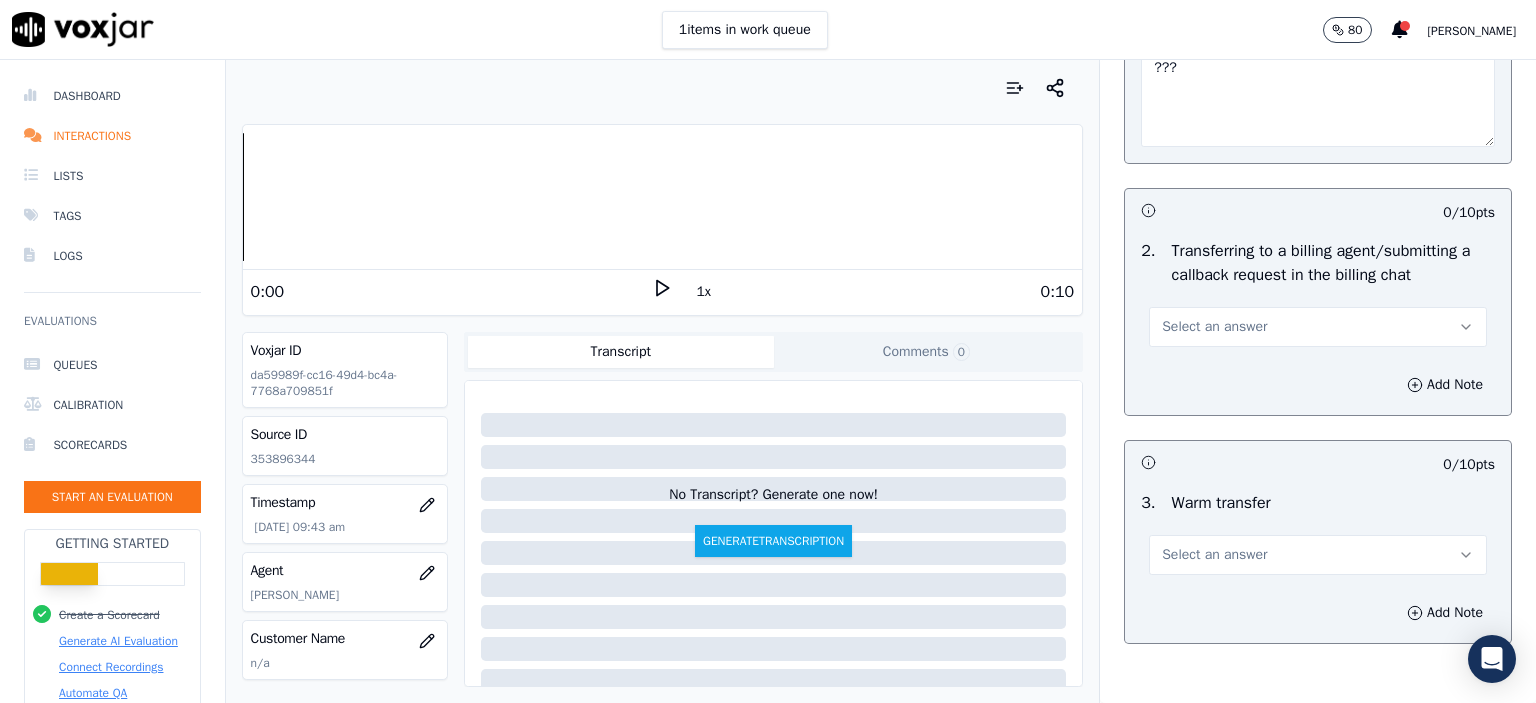 type on "???" 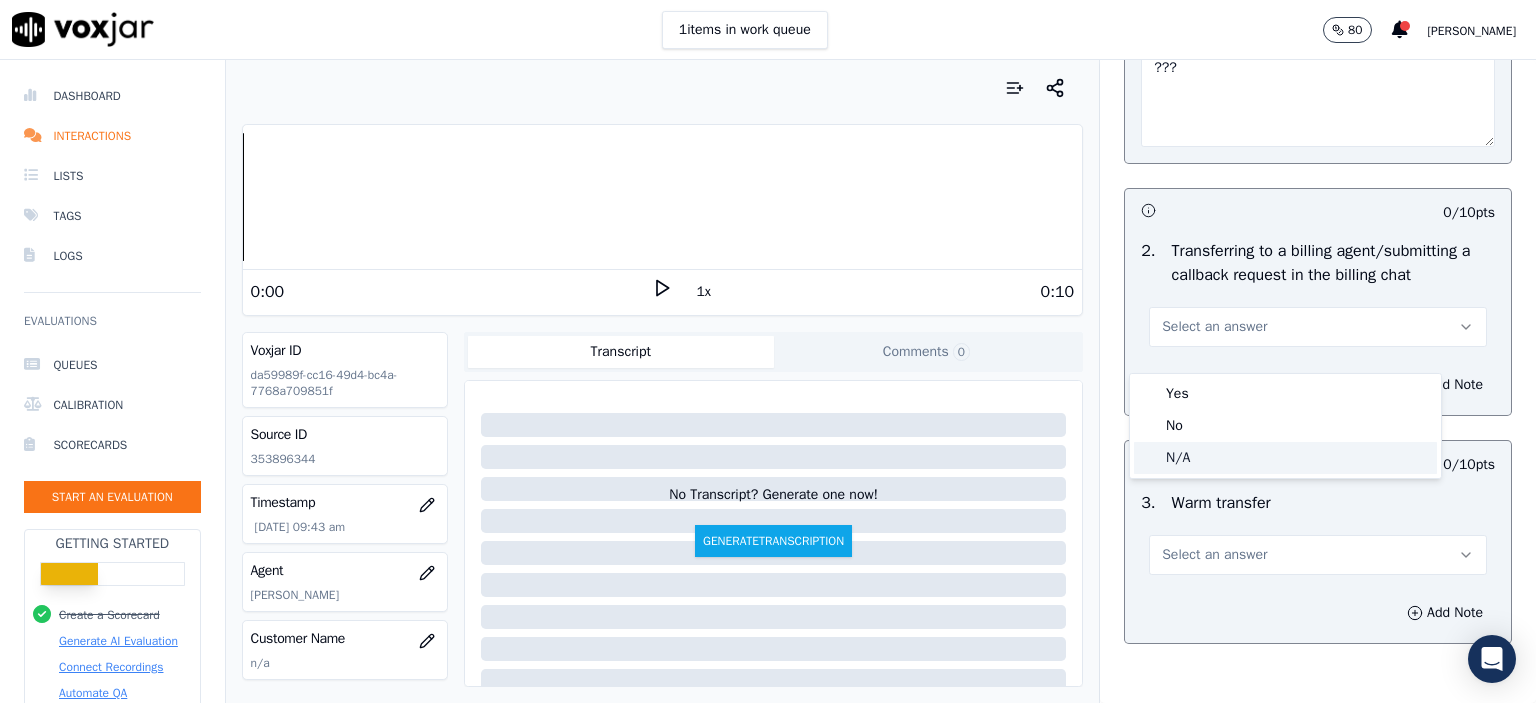click on "N/A" 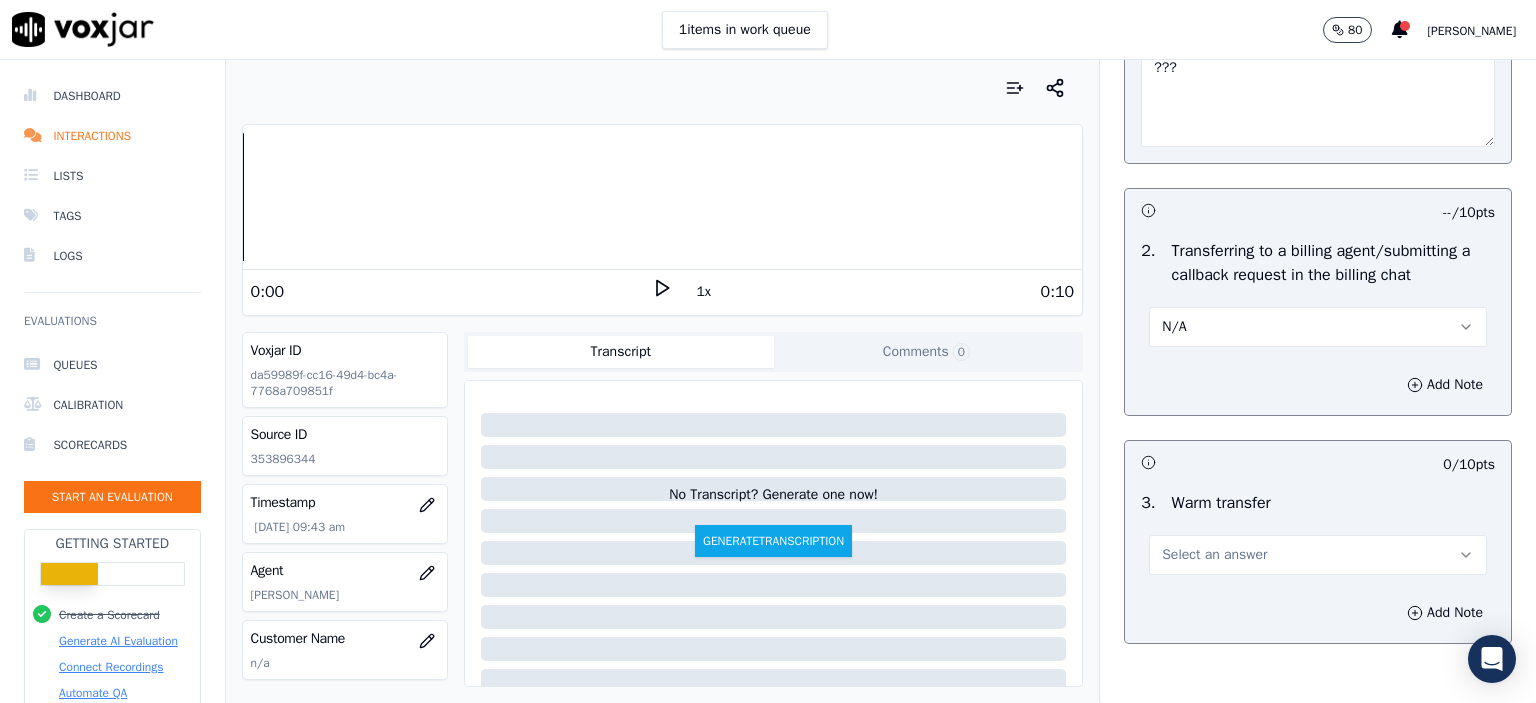 click on "Select an answer" at bounding box center [1318, 555] 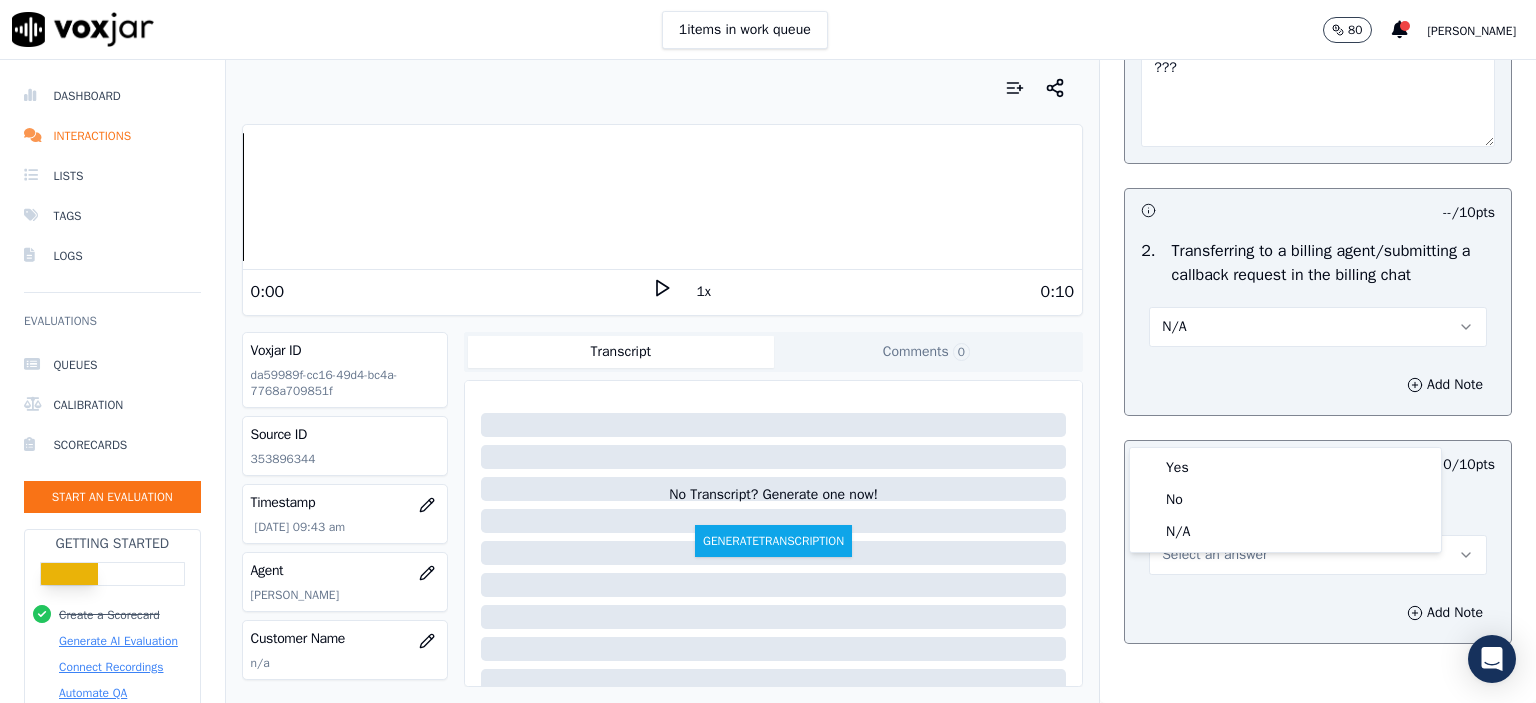 click on "N/A" 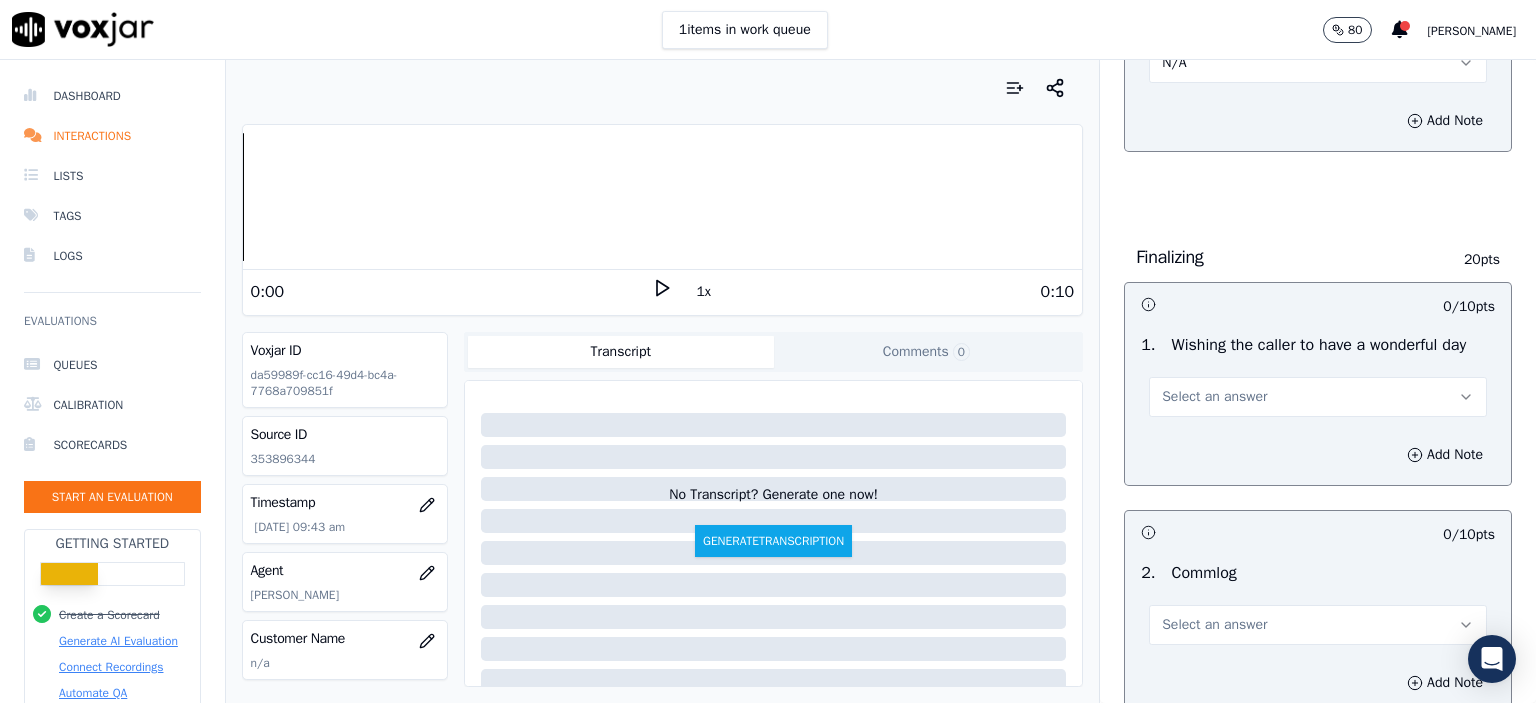 scroll, scrollTop: 1700, scrollLeft: 0, axis: vertical 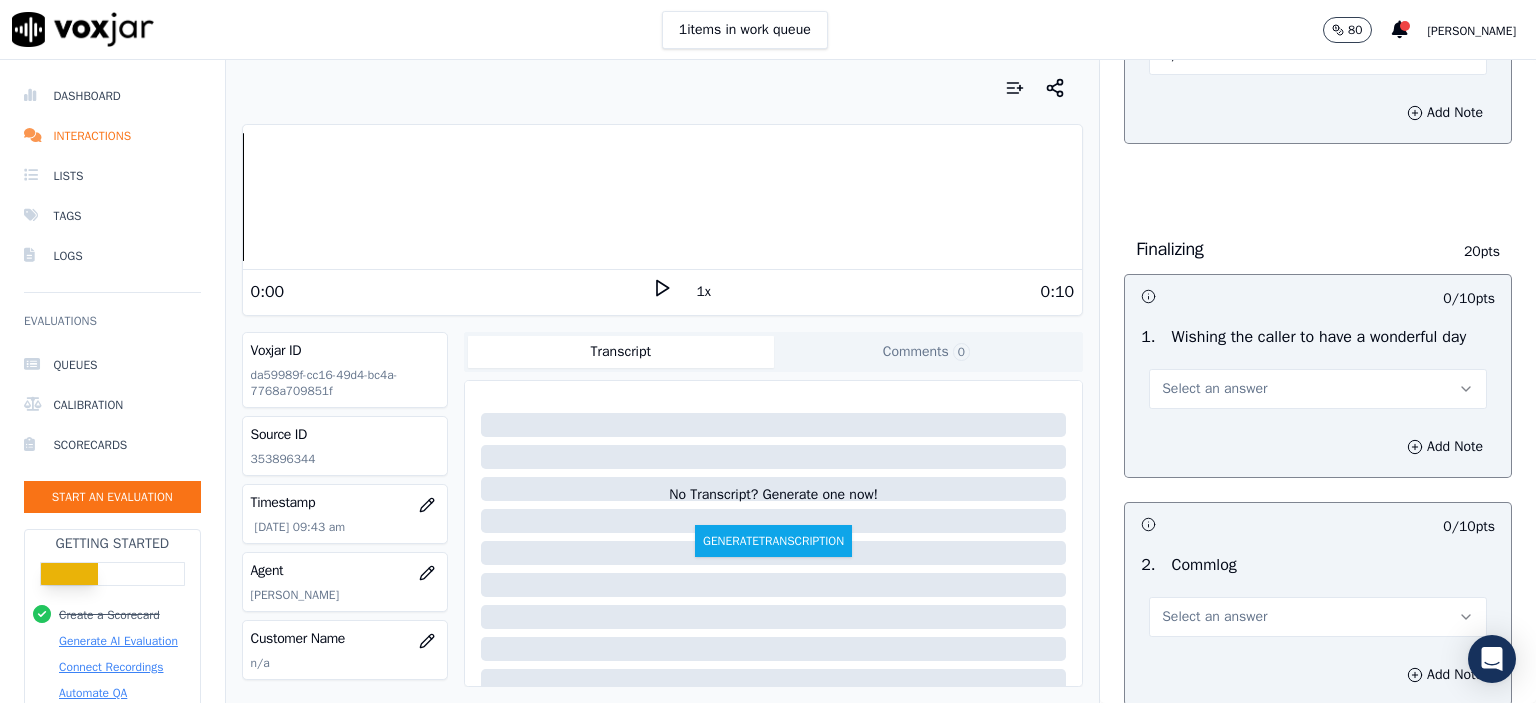 click on "Select an answer" at bounding box center [1214, 389] 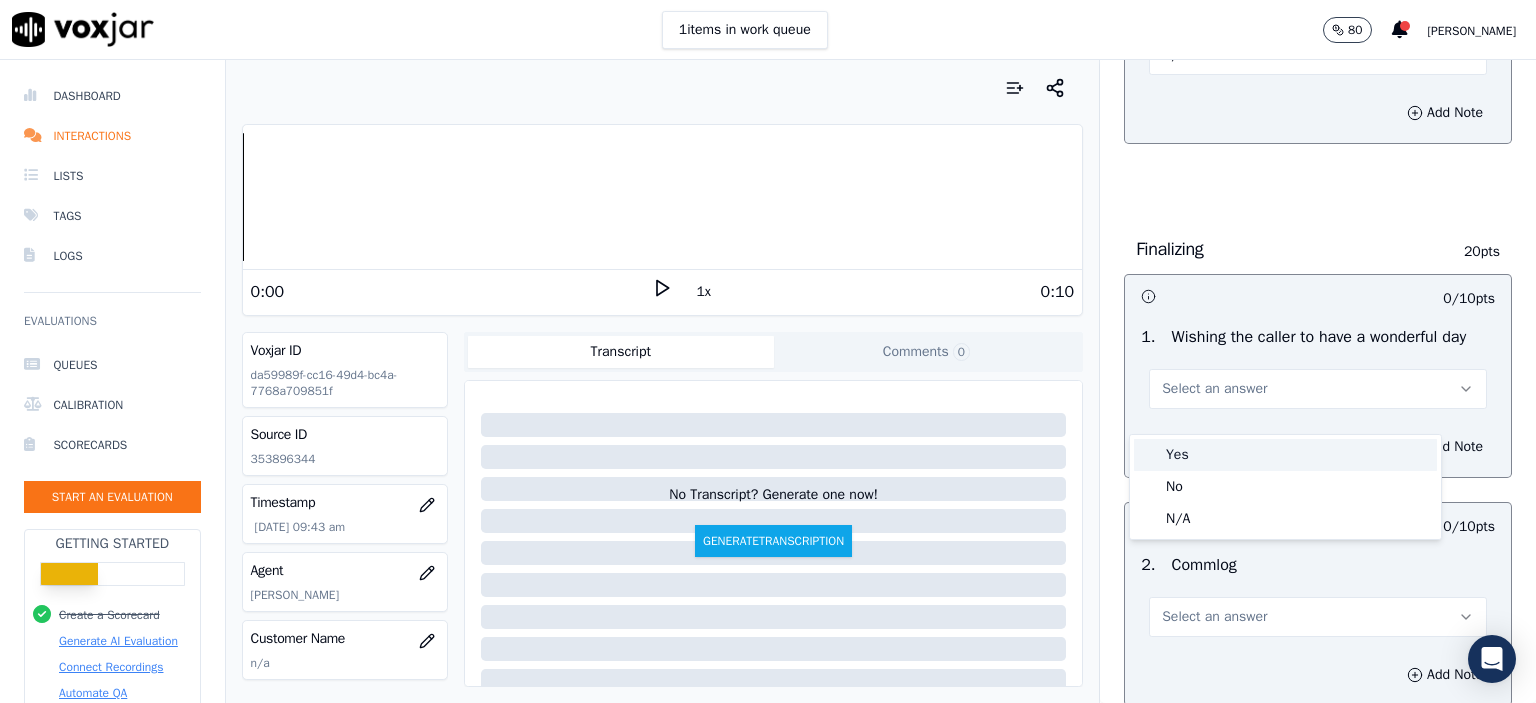 click on "Yes" at bounding box center [1285, 455] 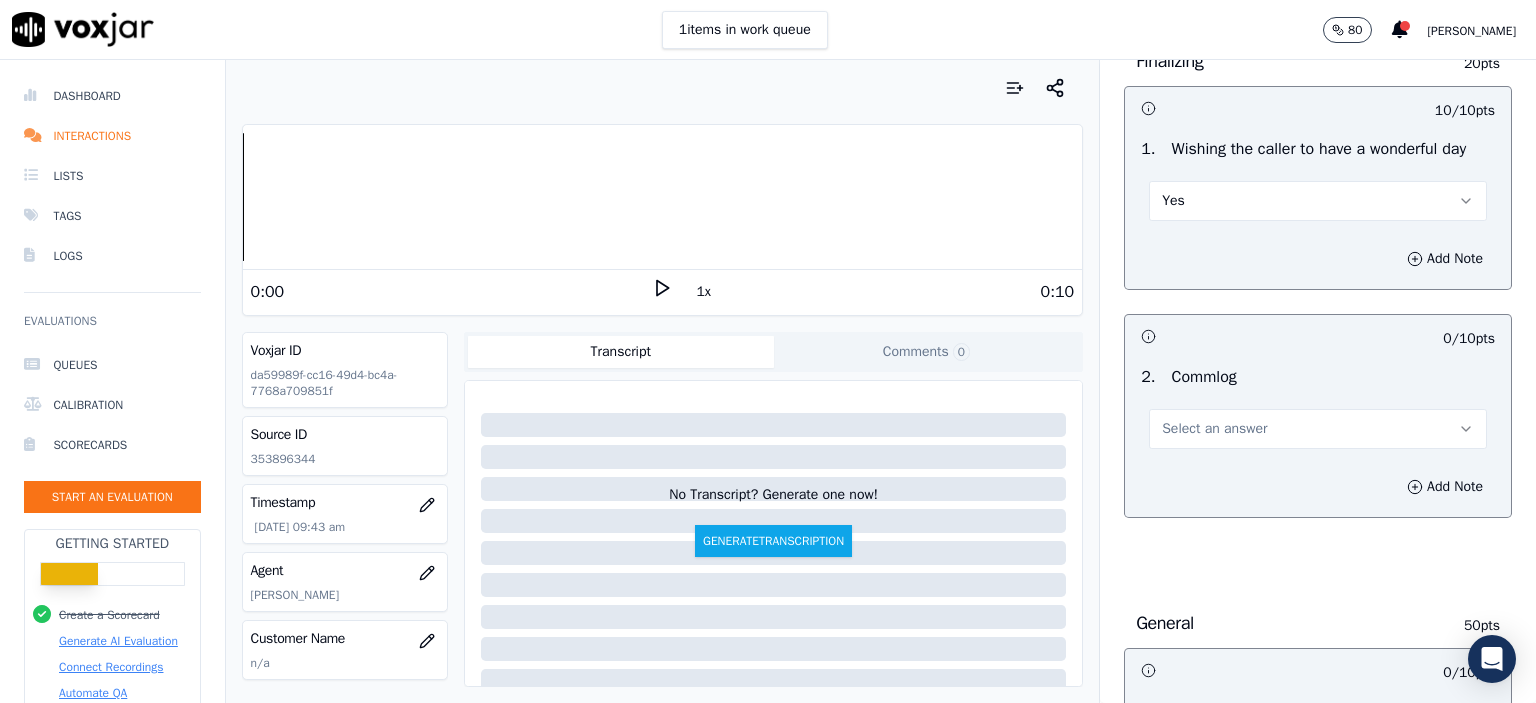 scroll, scrollTop: 1900, scrollLeft: 0, axis: vertical 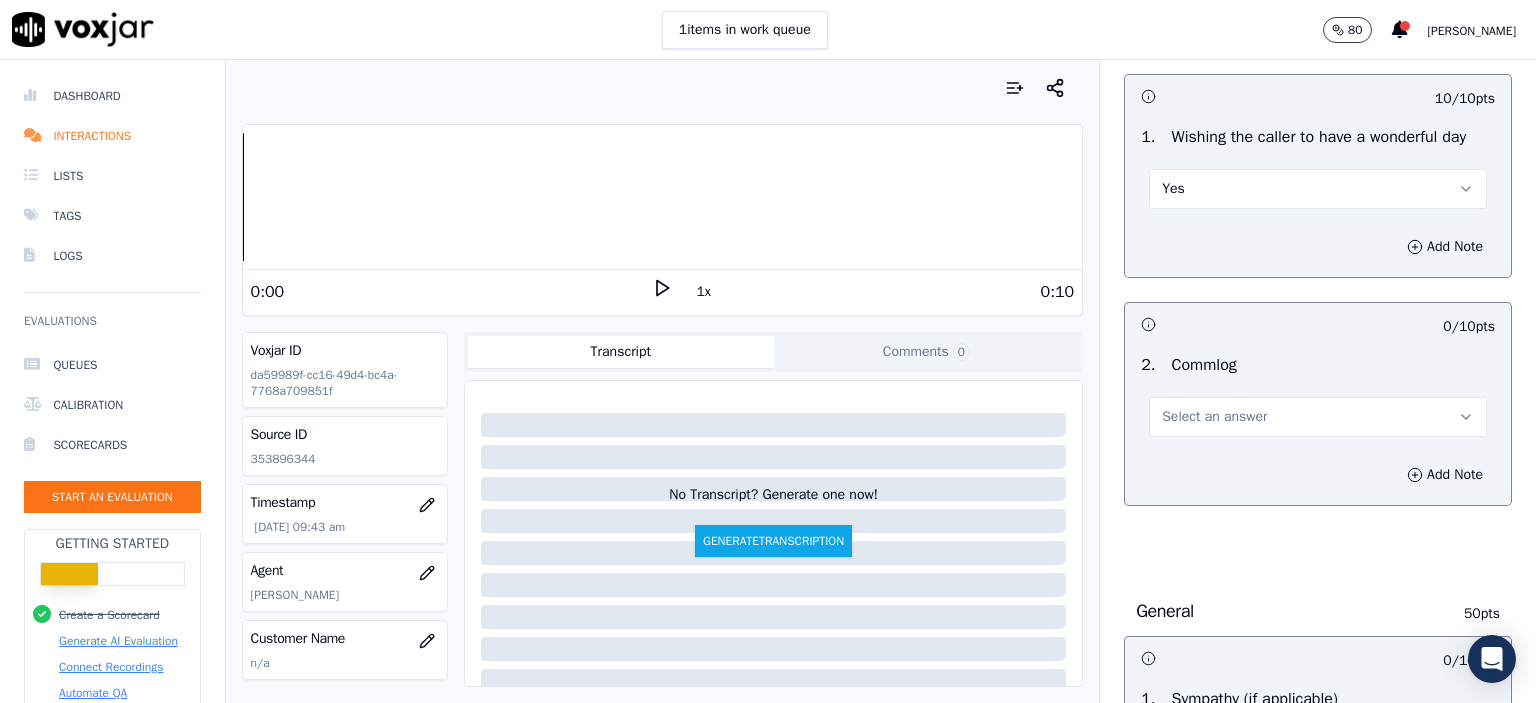 click on "Select an answer" at bounding box center [1214, 417] 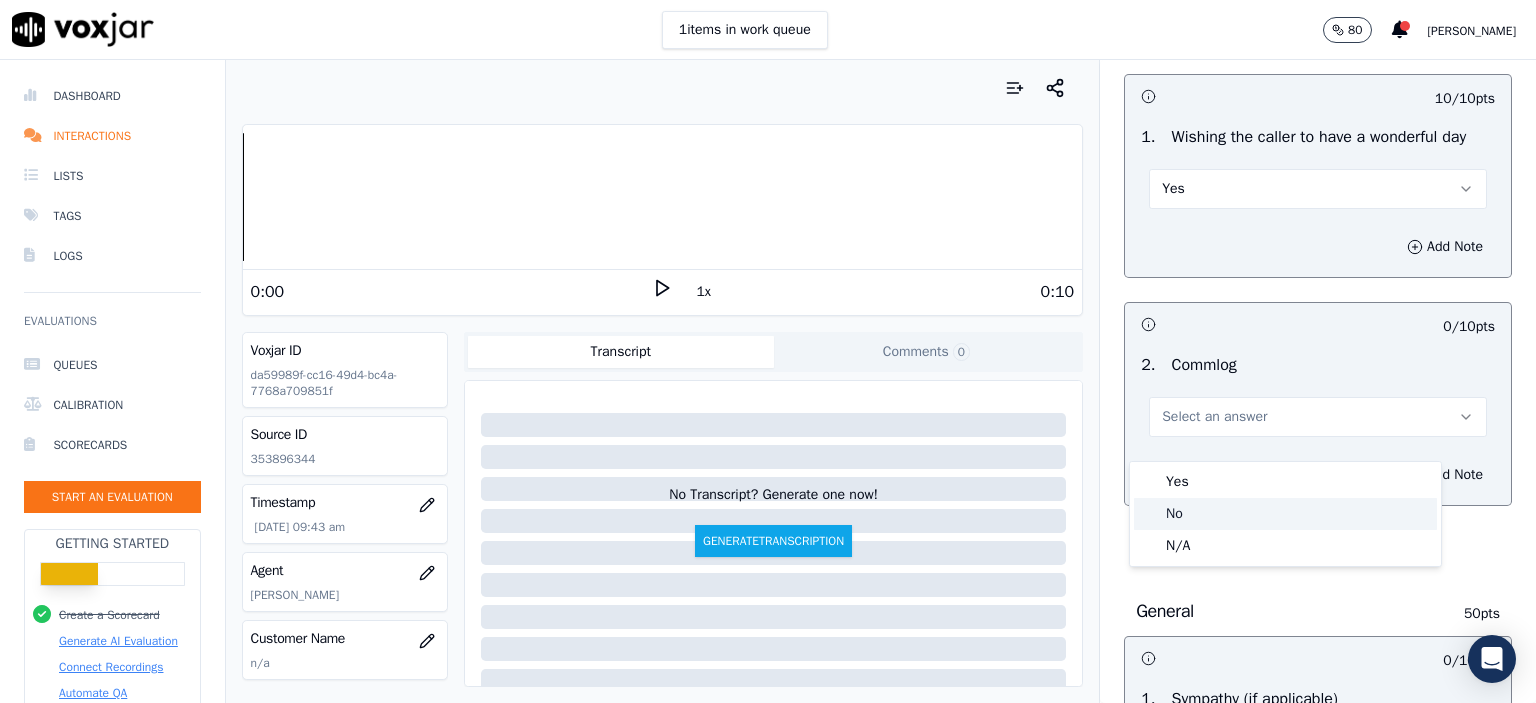 click on "No" 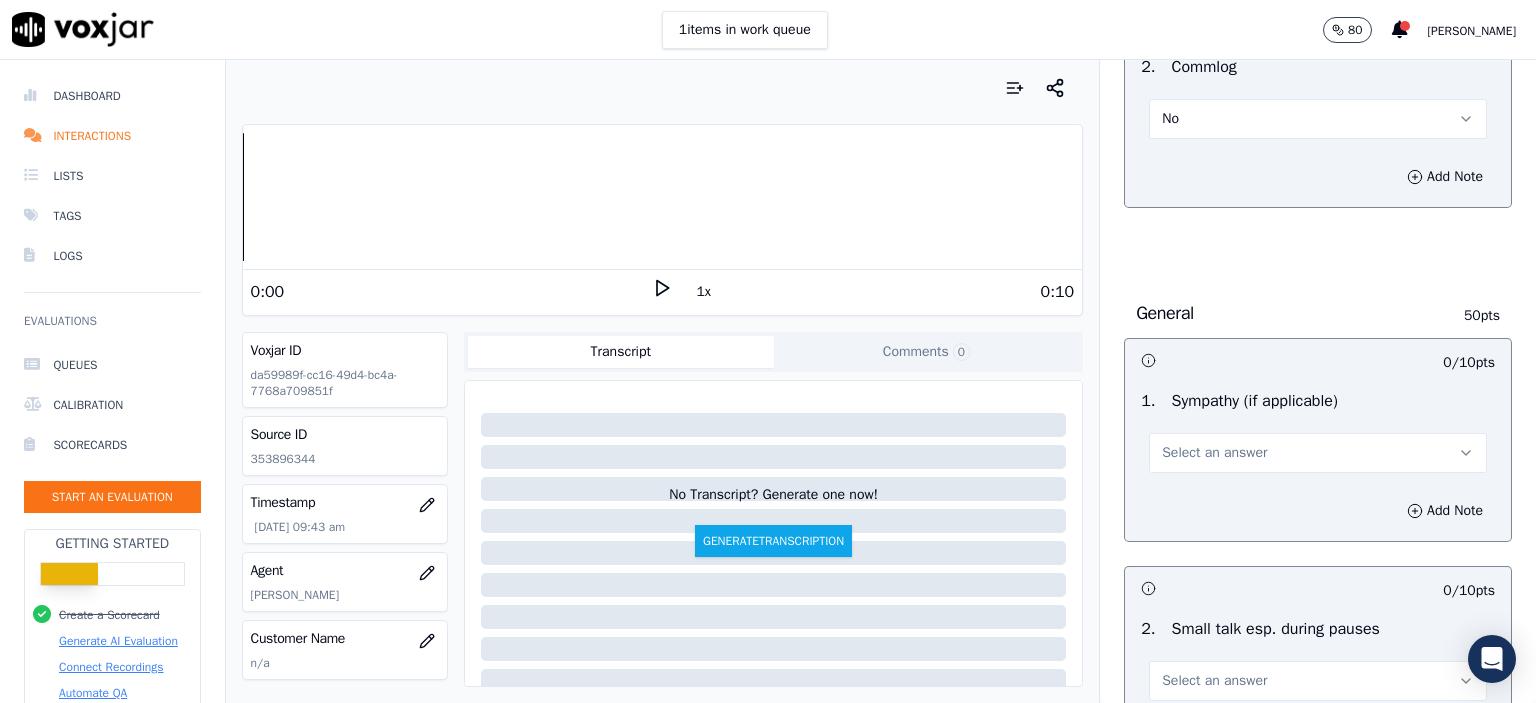 scroll, scrollTop: 2200, scrollLeft: 0, axis: vertical 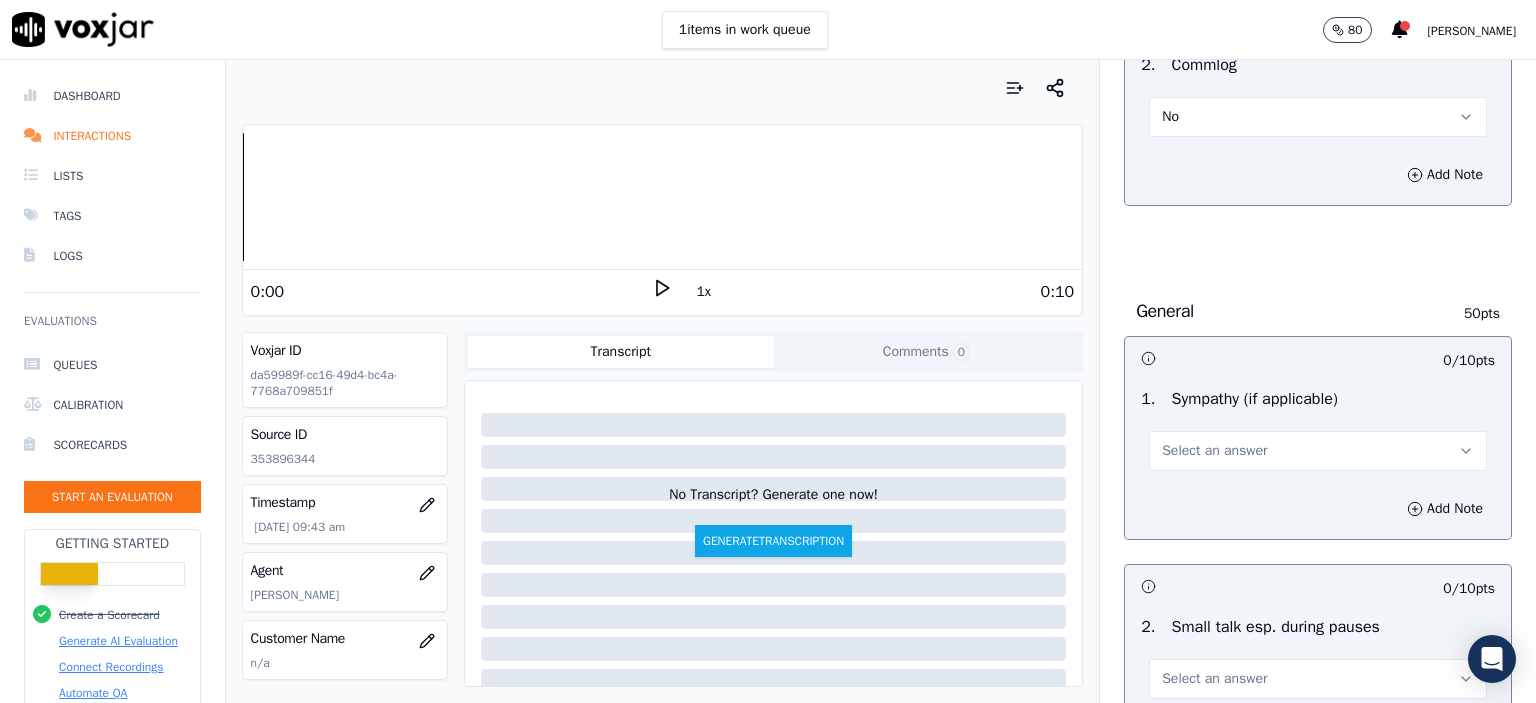 click on "Select an answer" at bounding box center [1214, 451] 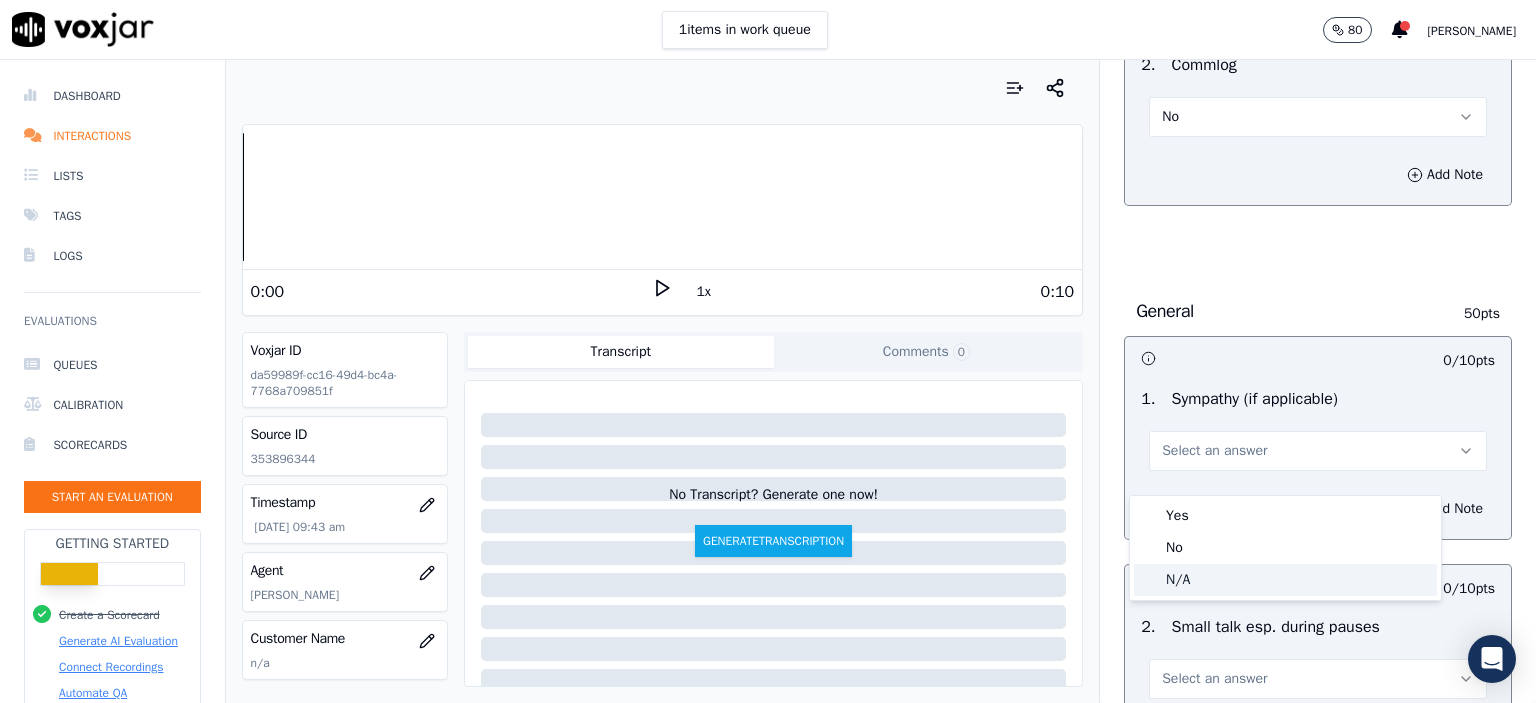 click on "N/A" 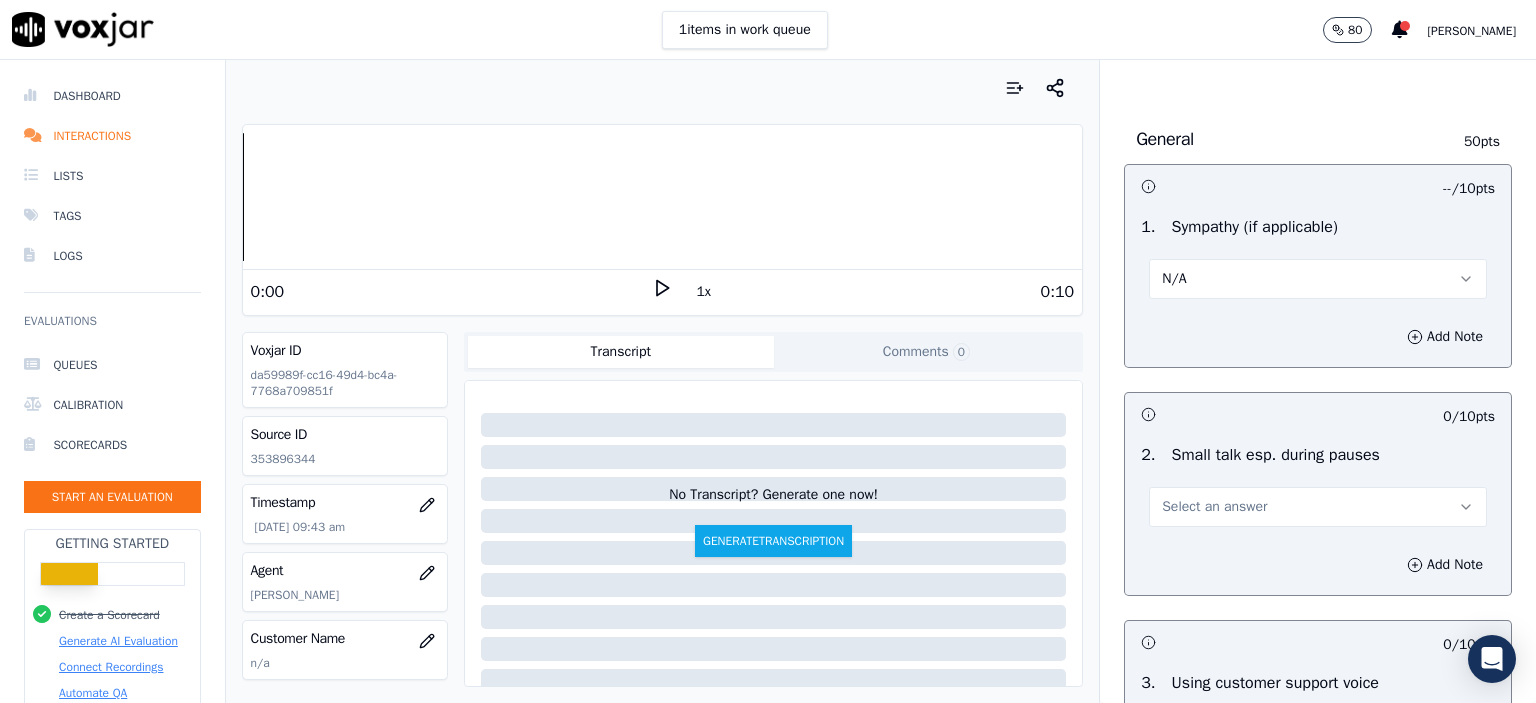 scroll, scrollTop: 2400, scrollLeft: 0, axis: vertical 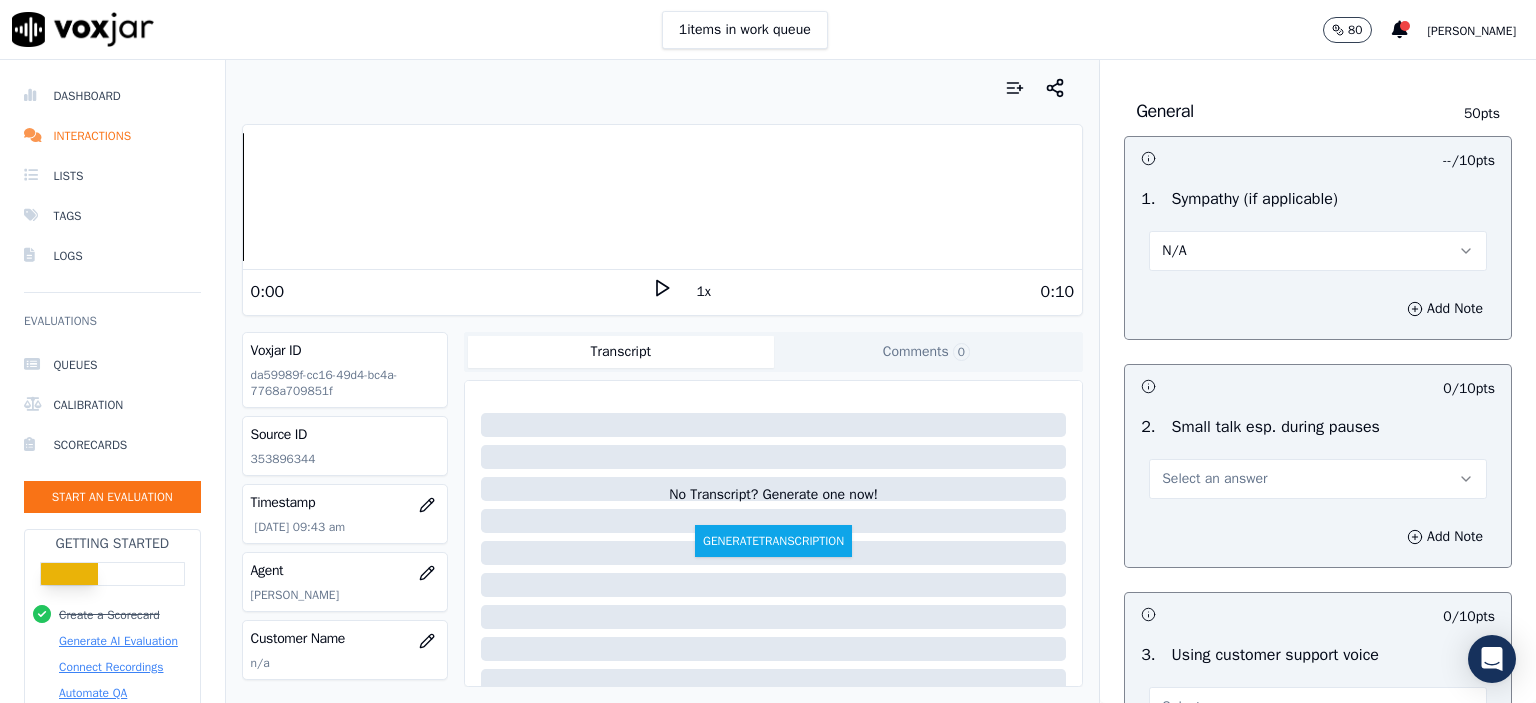 click on "Select an answer" at bounding box center (1214, 479) 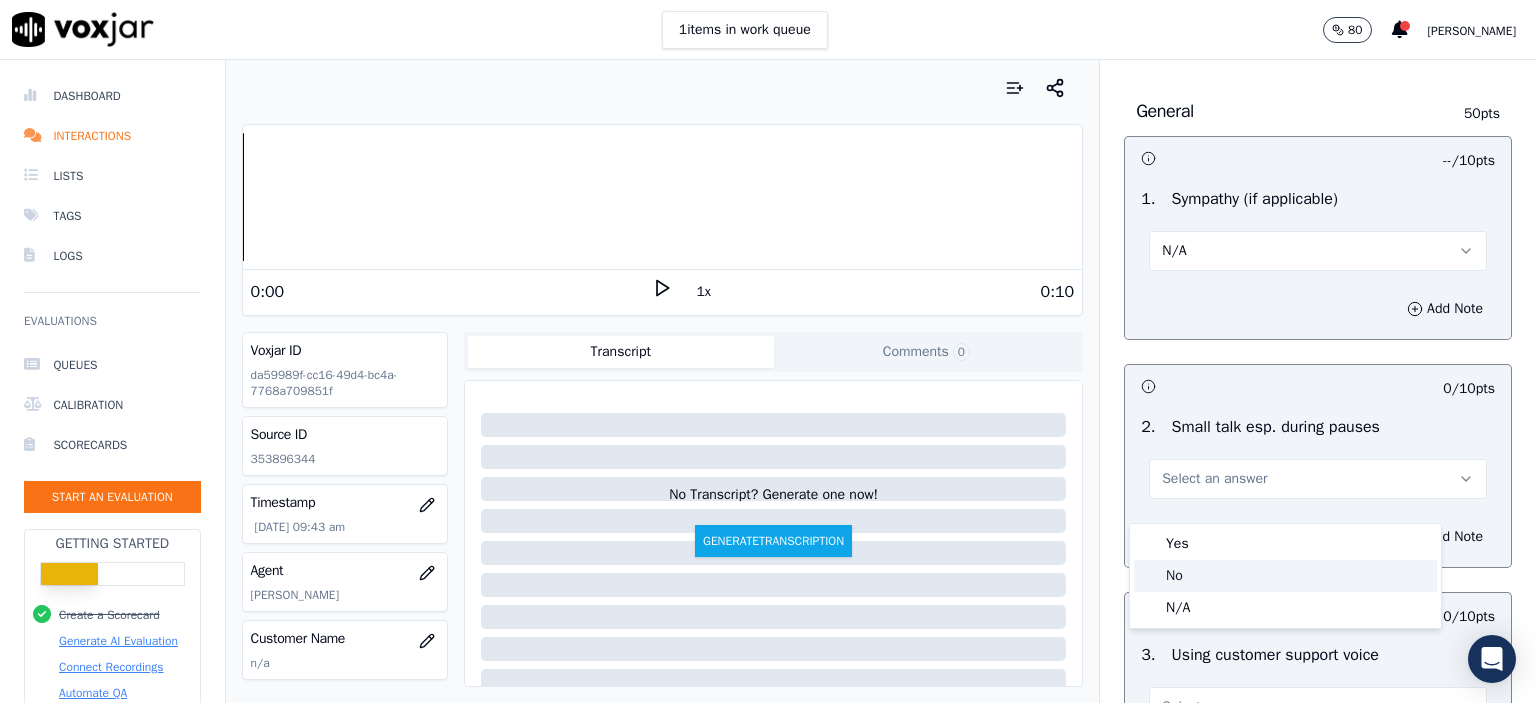 click on "No" 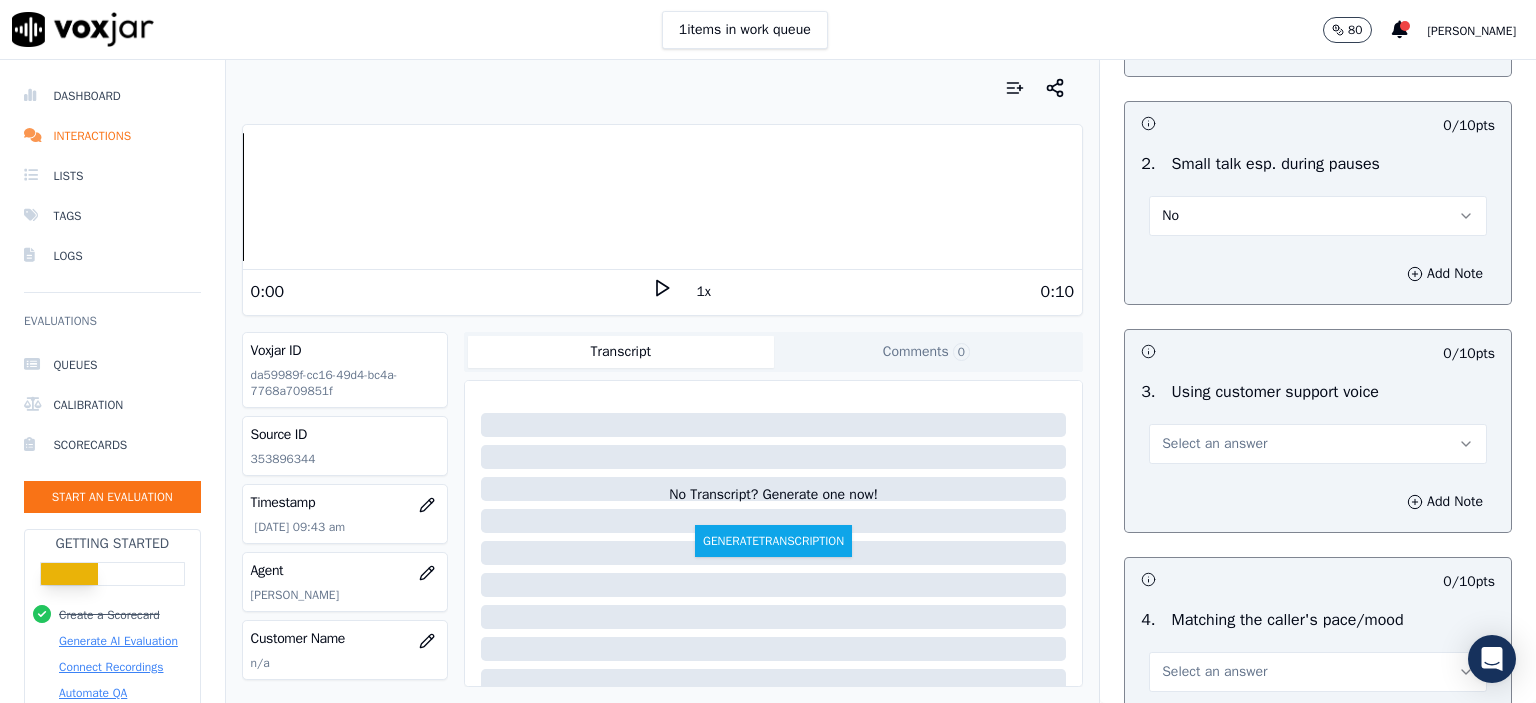 scroll, scrollTop: 2700, scrollLeft: 0, axis: vertical 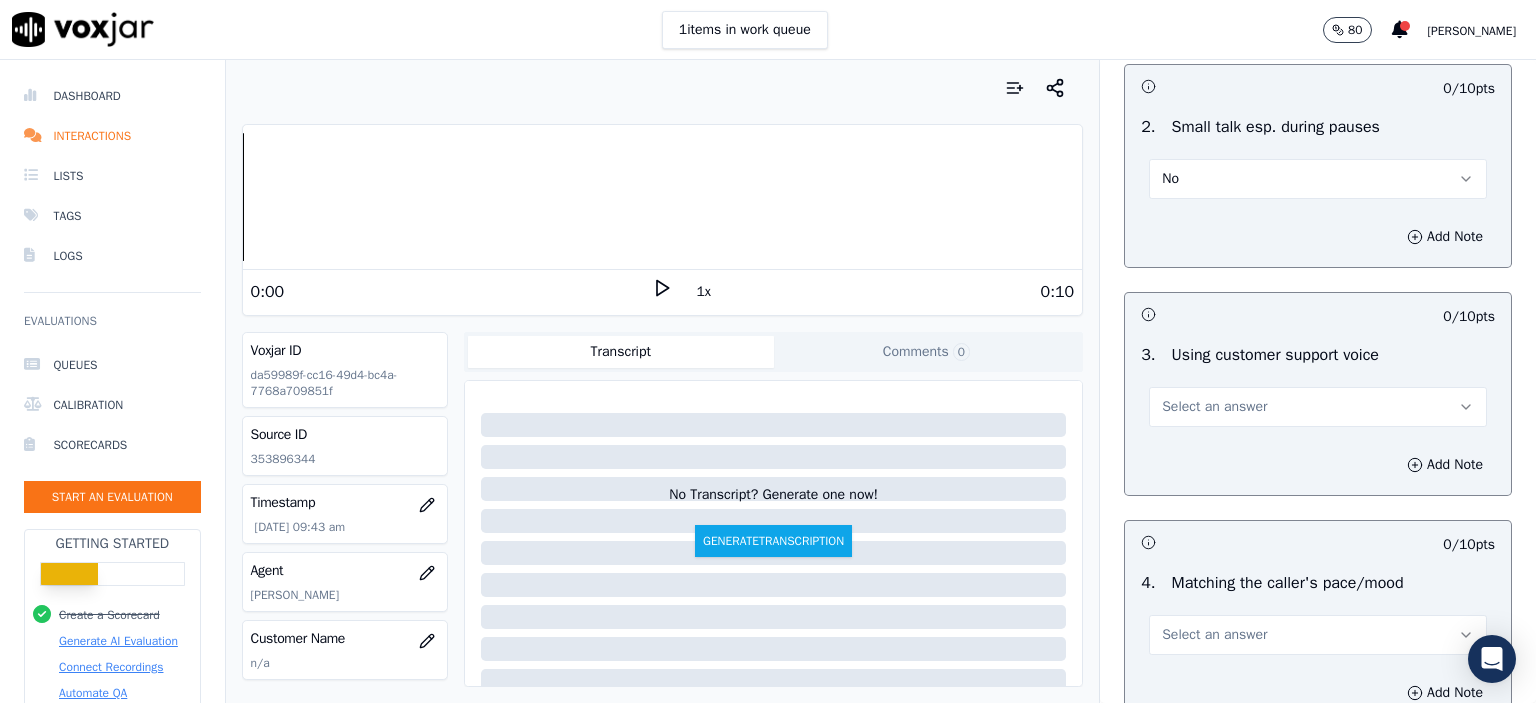 click on "Select an answer" at bounding box center (1214, 407) 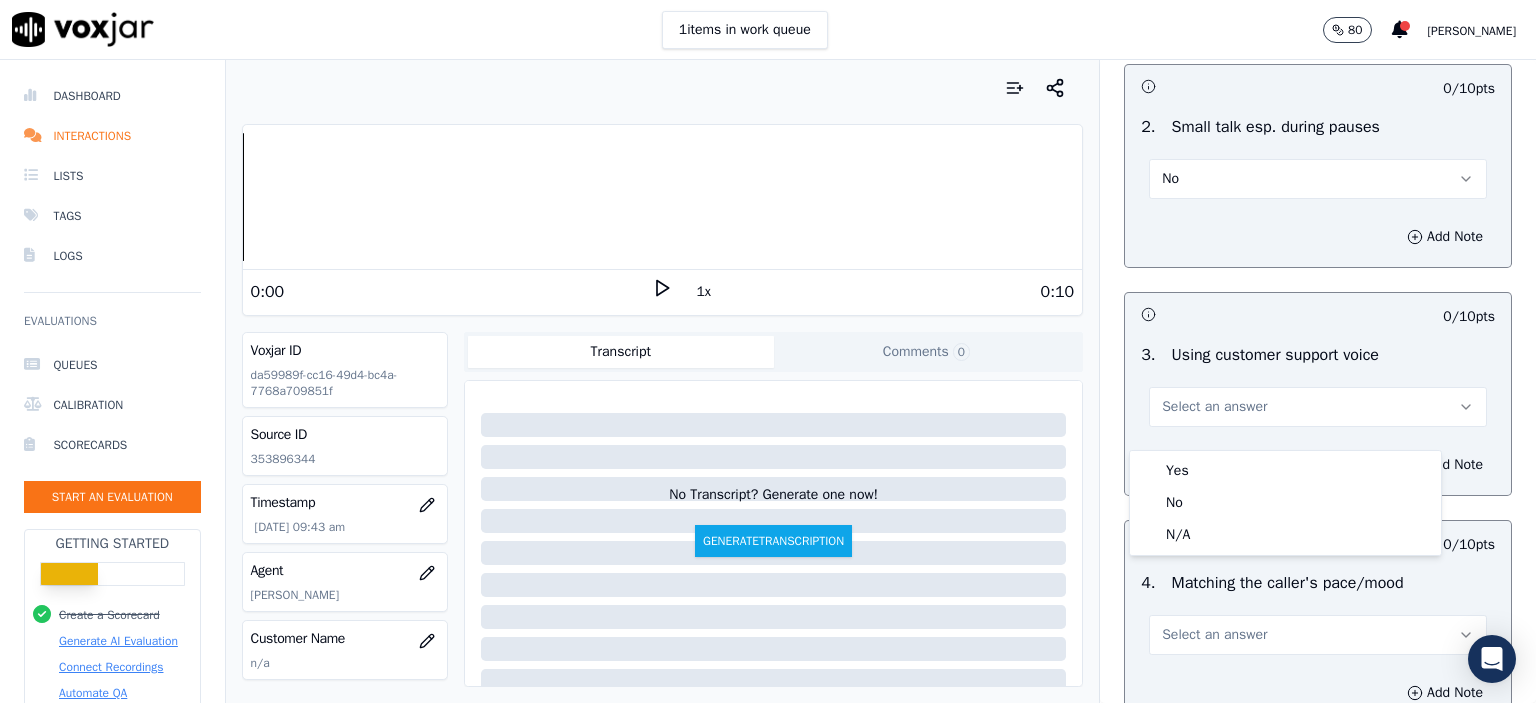 click on "Yes" at bounding box center [1285, 471] 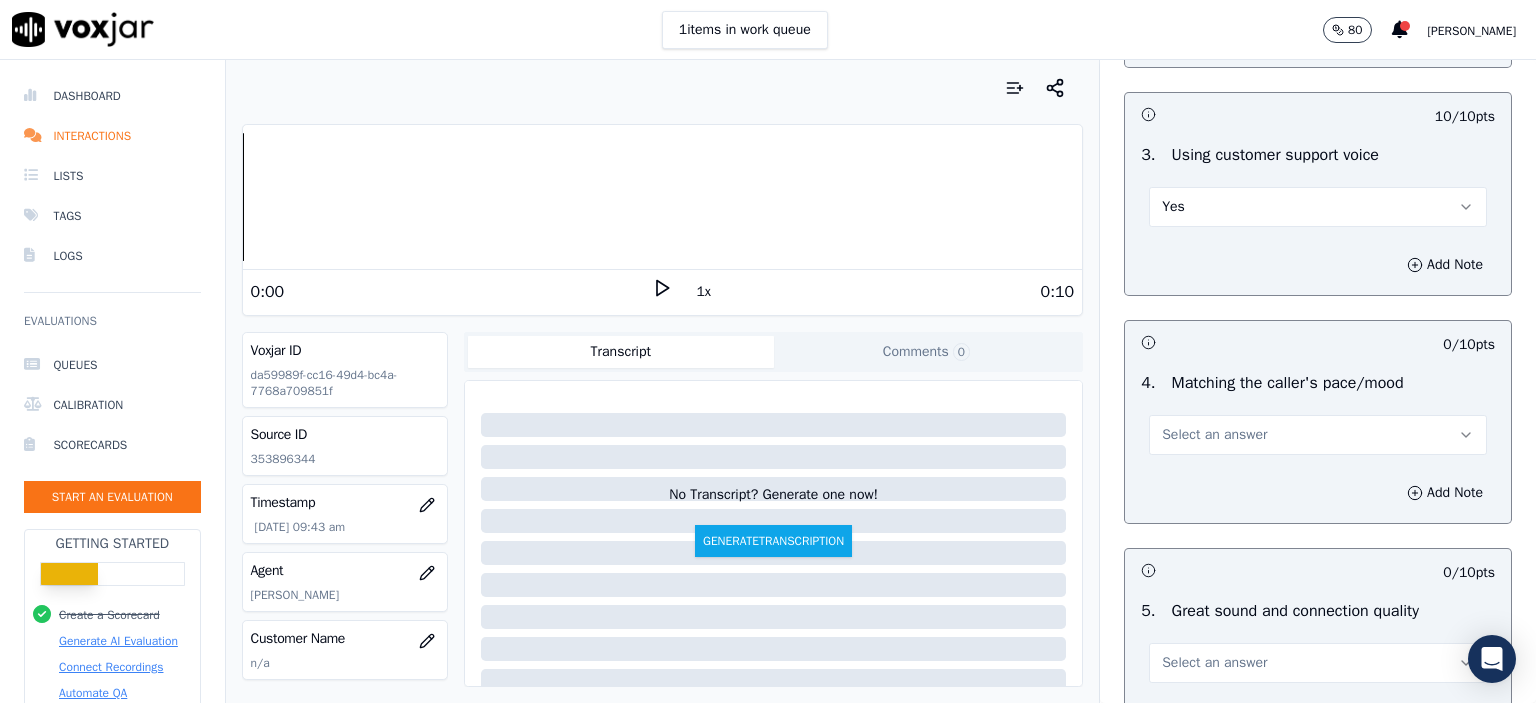 click on "Select an answer" at bounding box center (1214, 435) 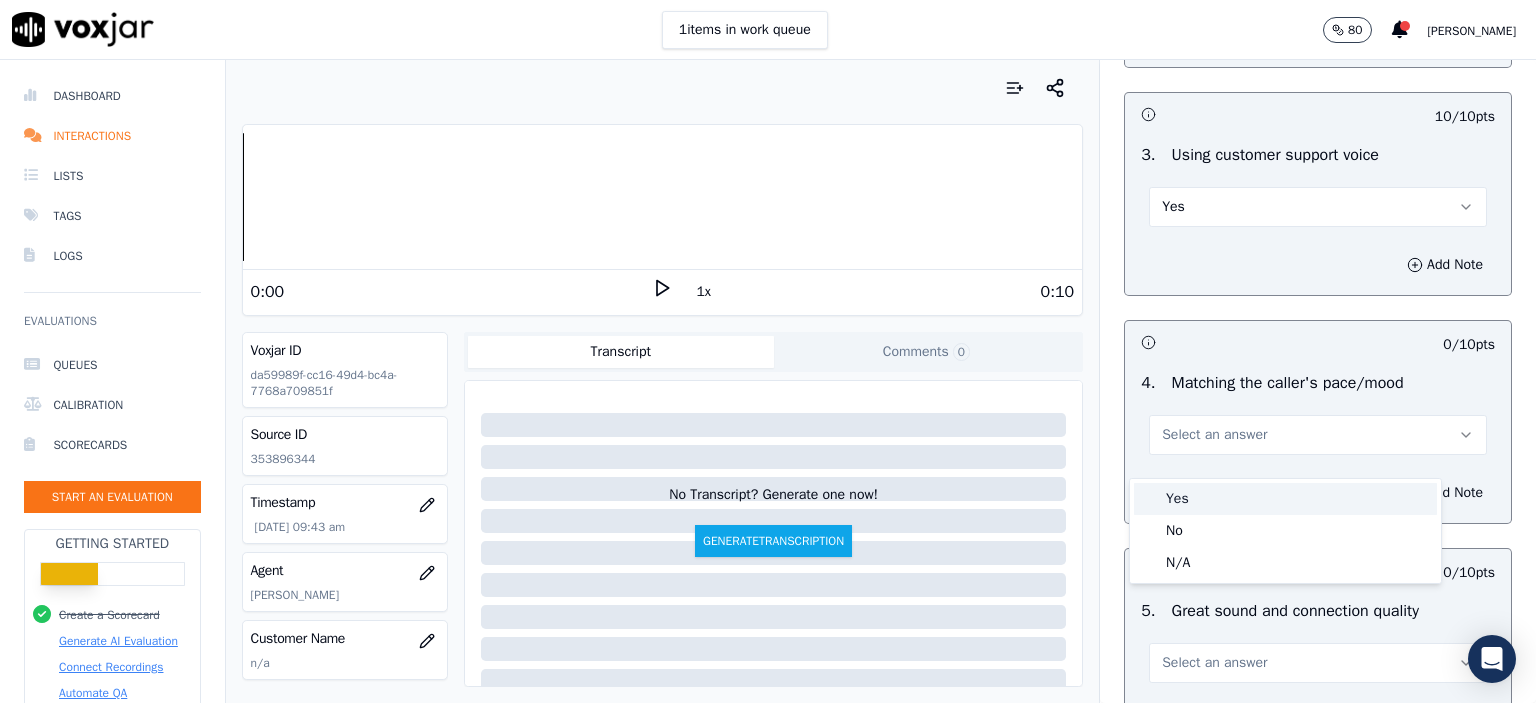 click on "Yes" at bounding box center (1285, 499) 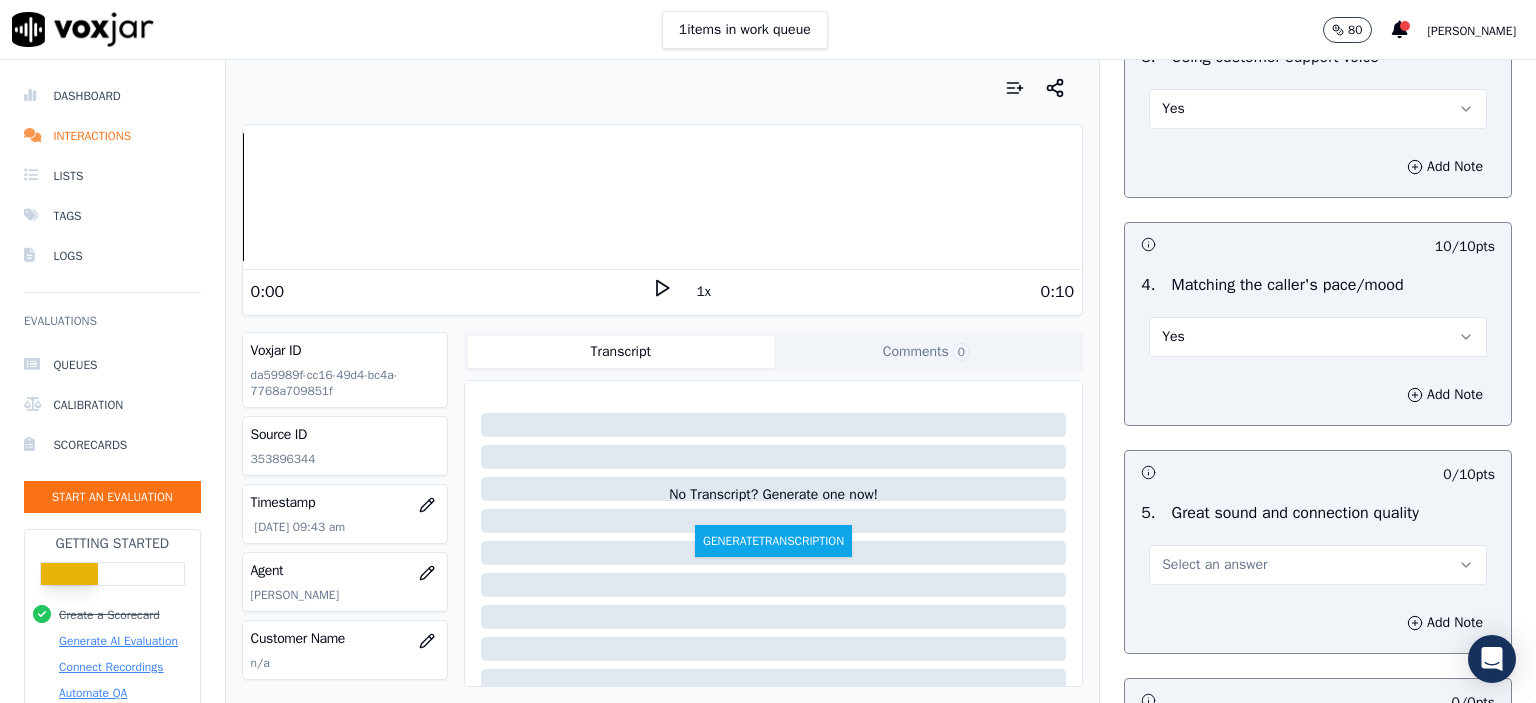 scroll, scrollTop: 3200, scrollLeft: 0, axis: vertical 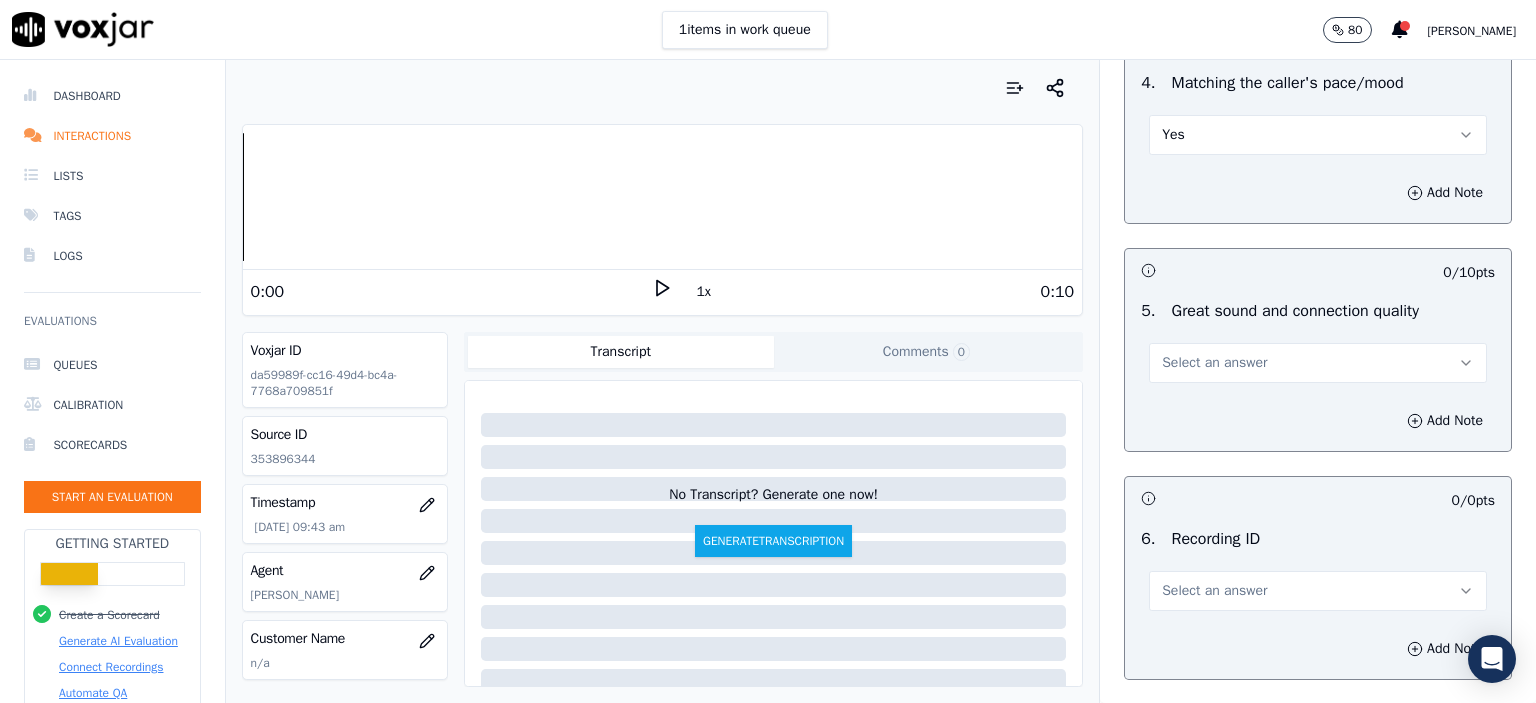 click on "Select an answer" at bounding box center (1214, 363) 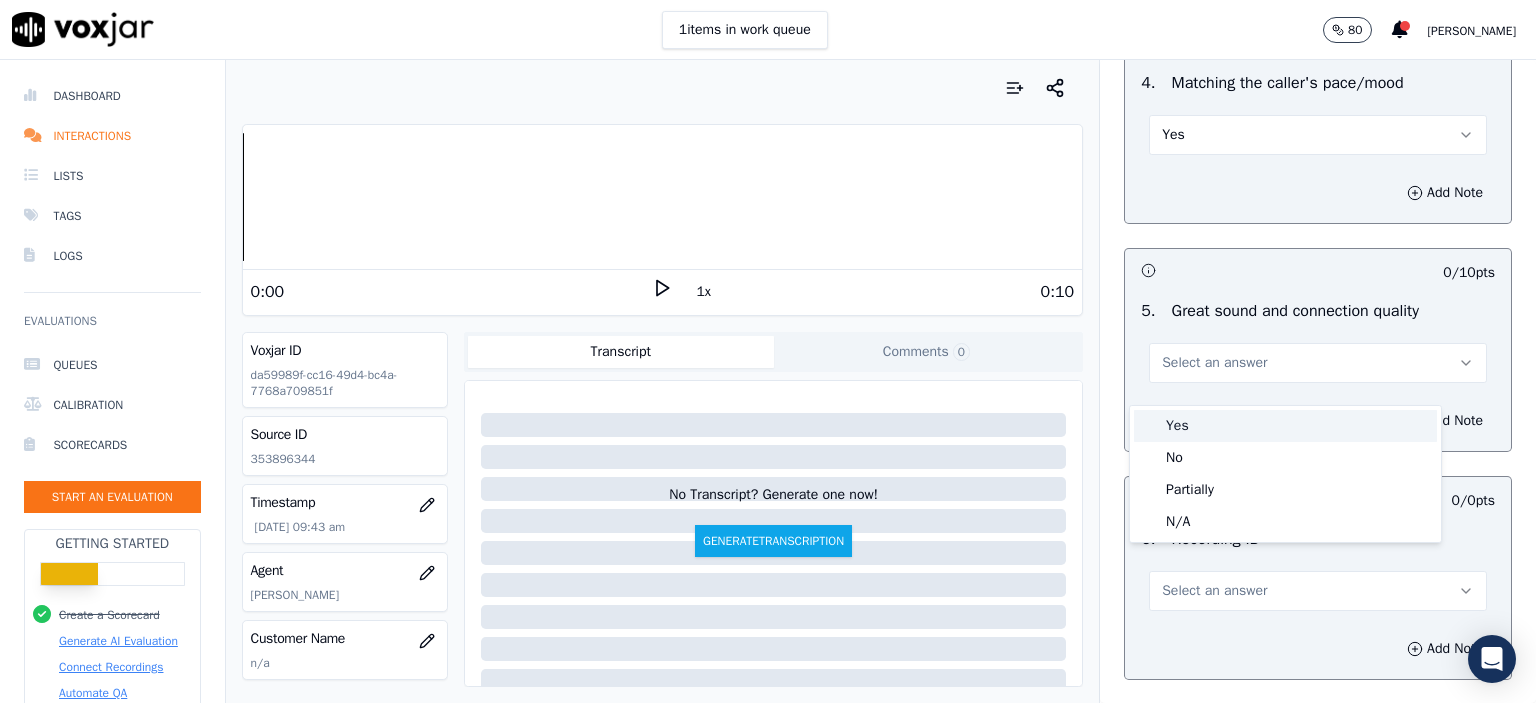 click on "Yes" at bounding box center [1285, 426] 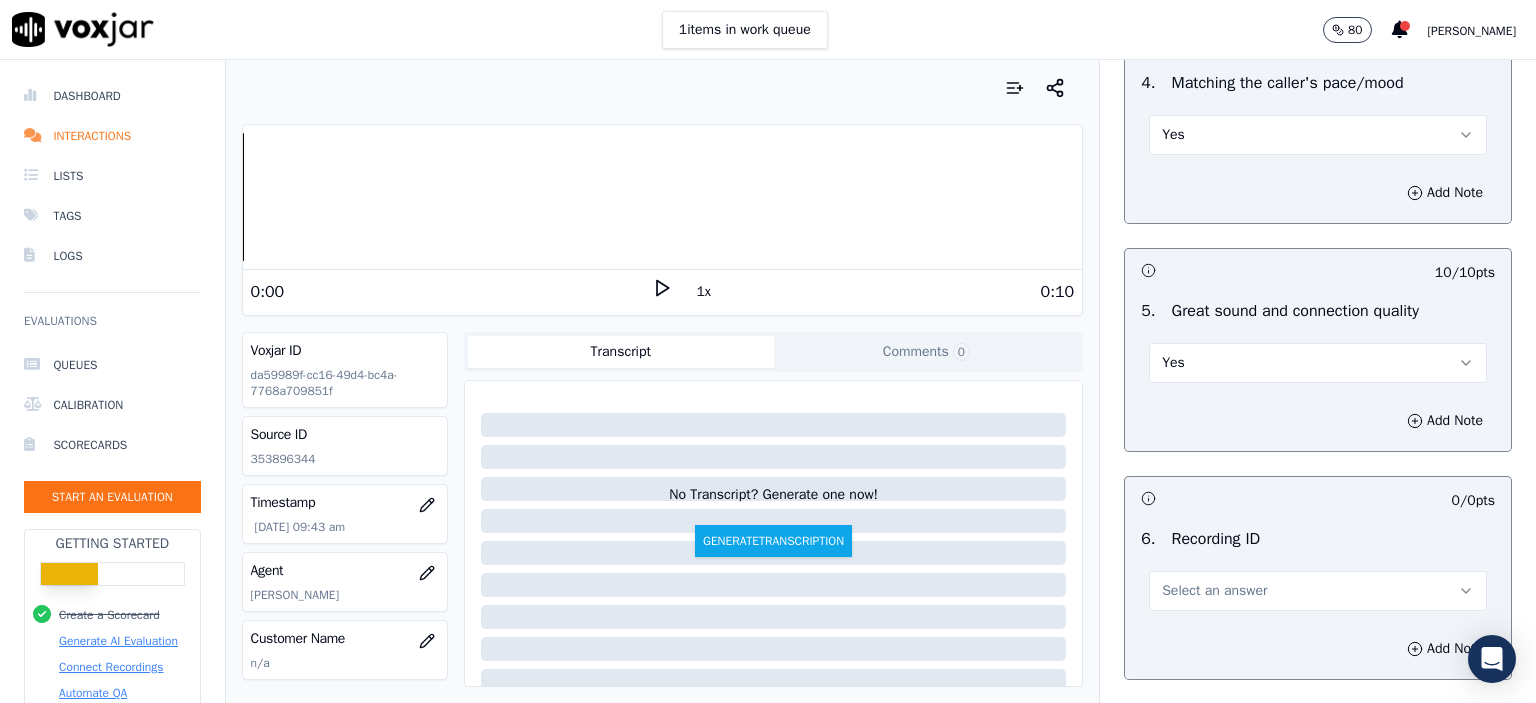click on "Select an answer" at bounding box center (1214, 591) 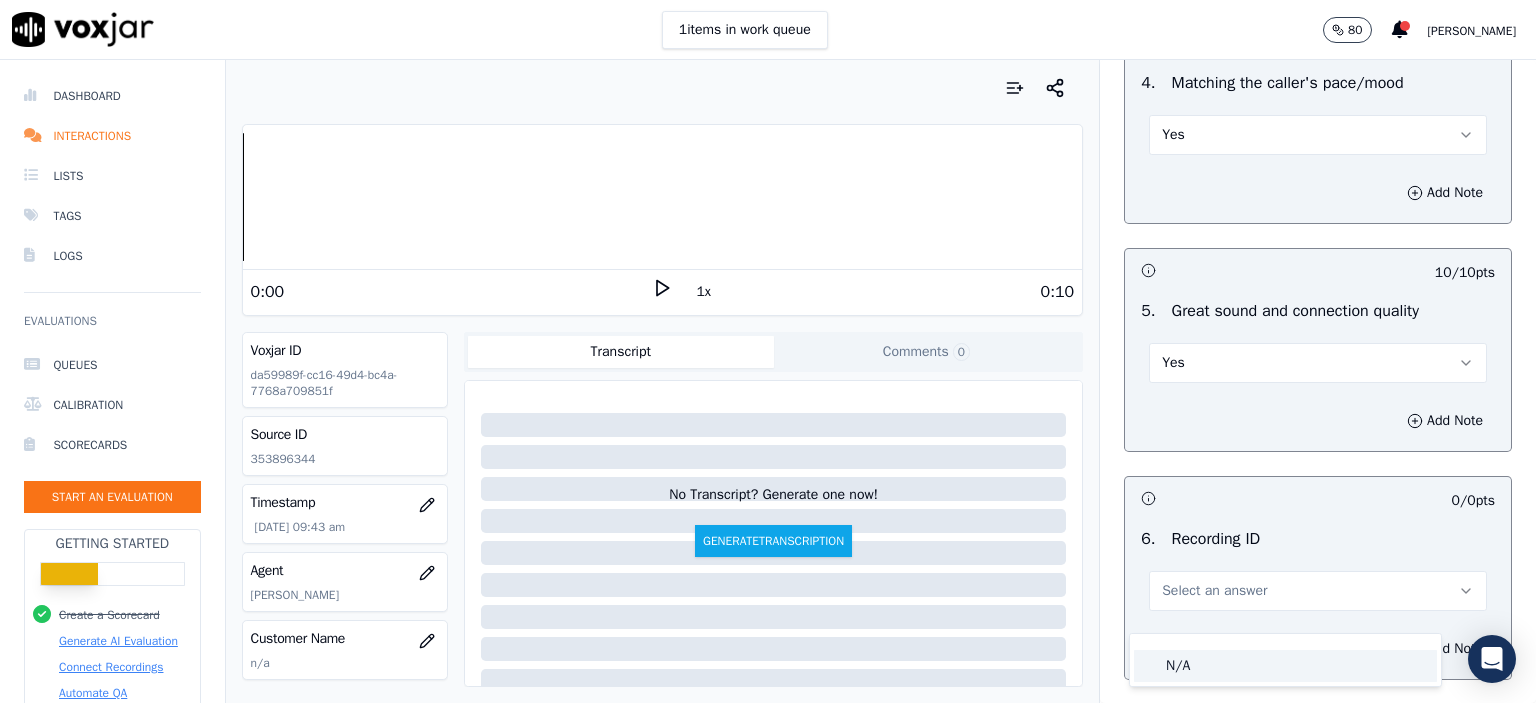 click on "N/A" 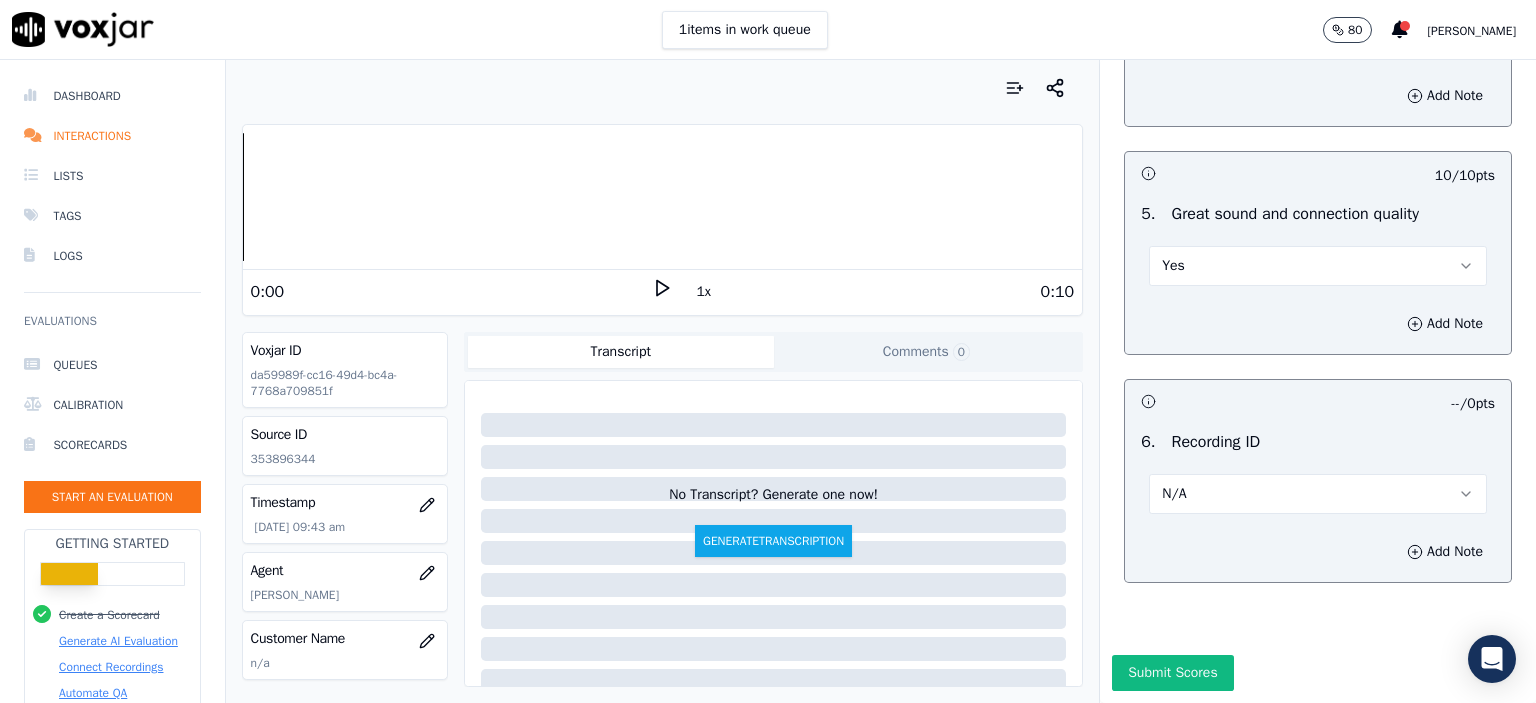 scroll, scrollTop: 3360, scrollLeft: 0, axis: vertical 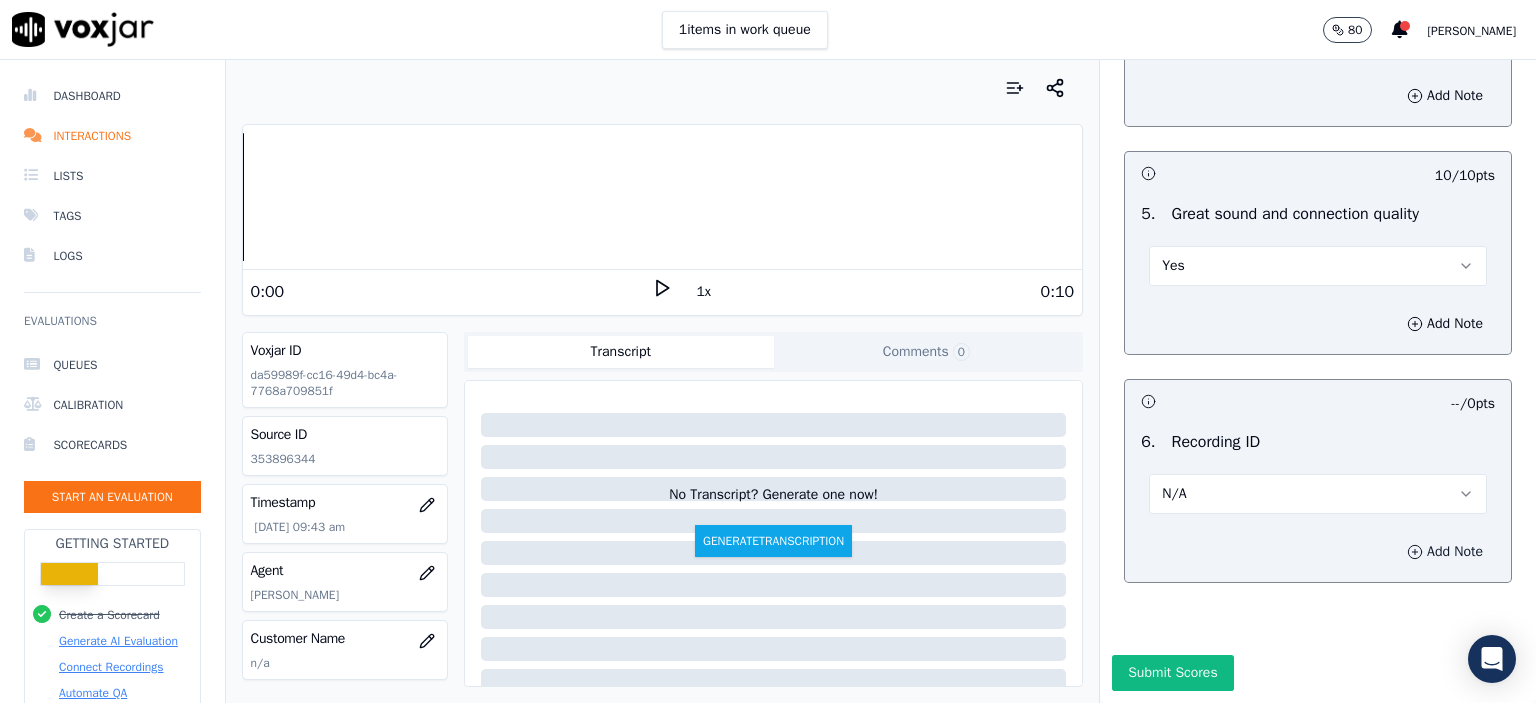 click on "Add Note" at bounding box center (1445, 552) 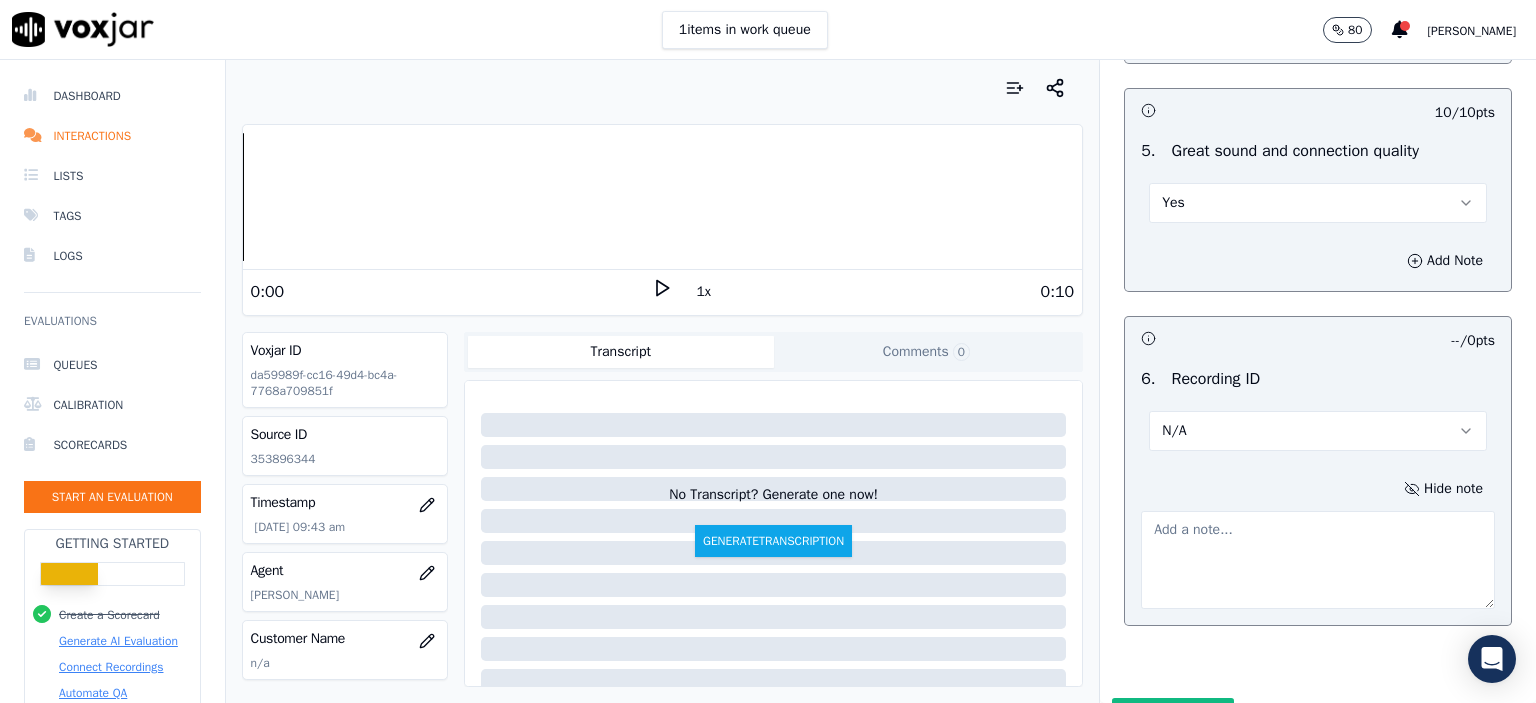 click on "353896344" 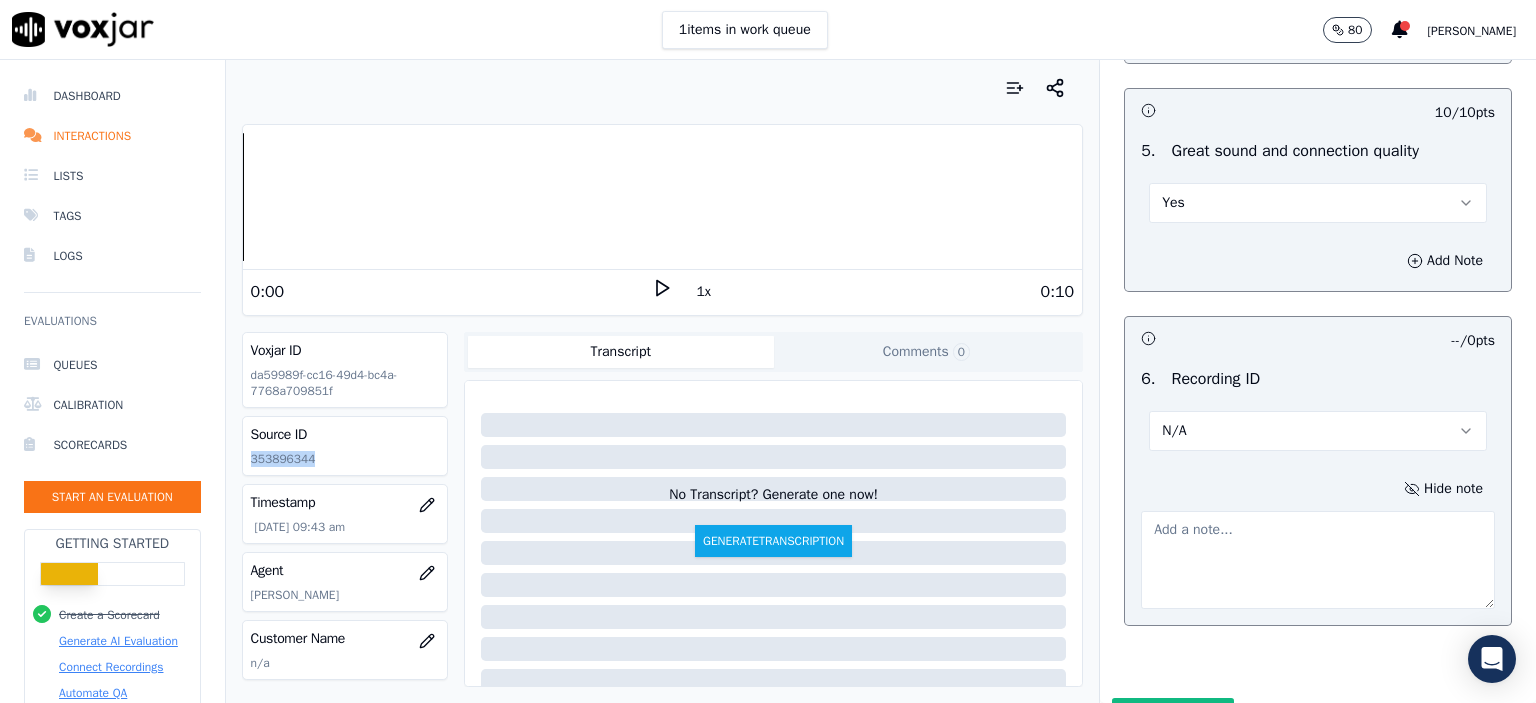 click on "353896344" 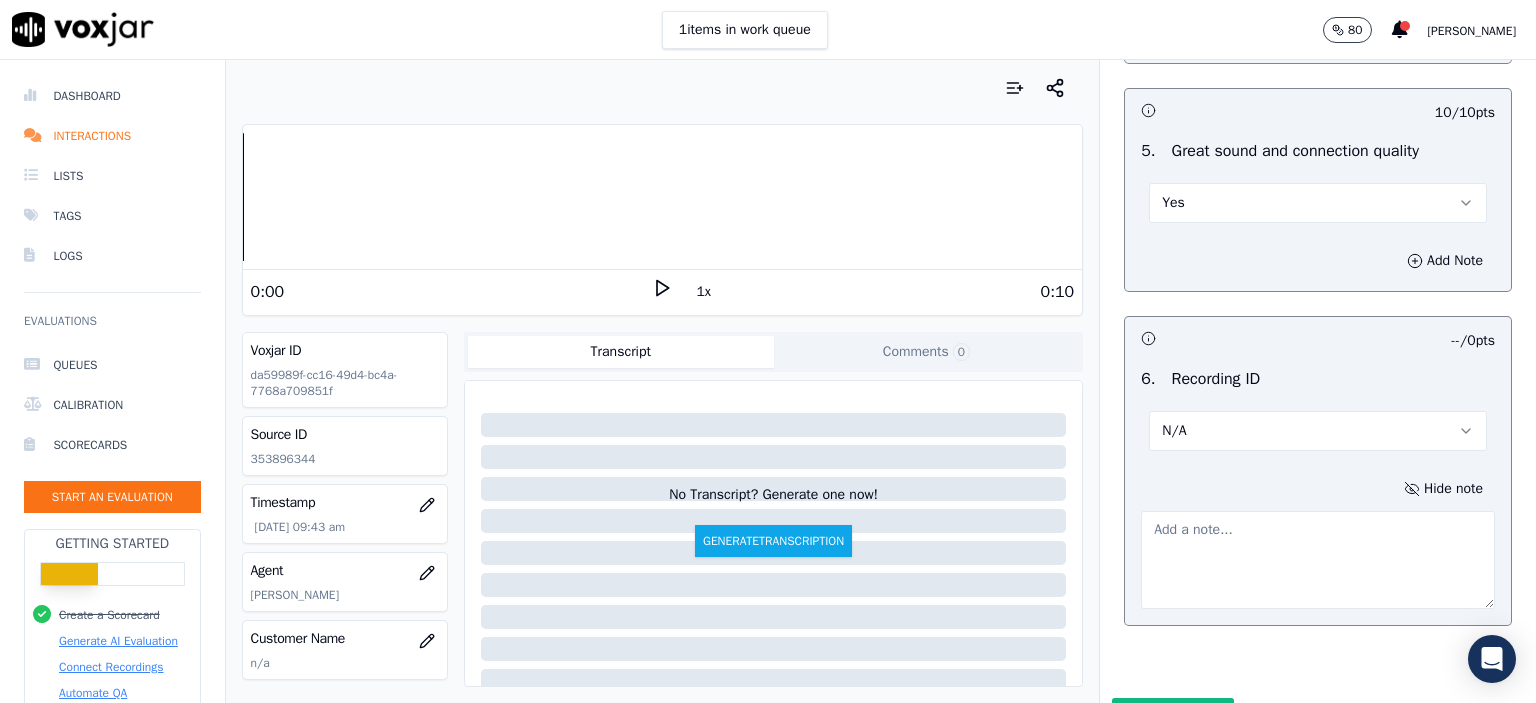 click at bounding box center (1318, 560) 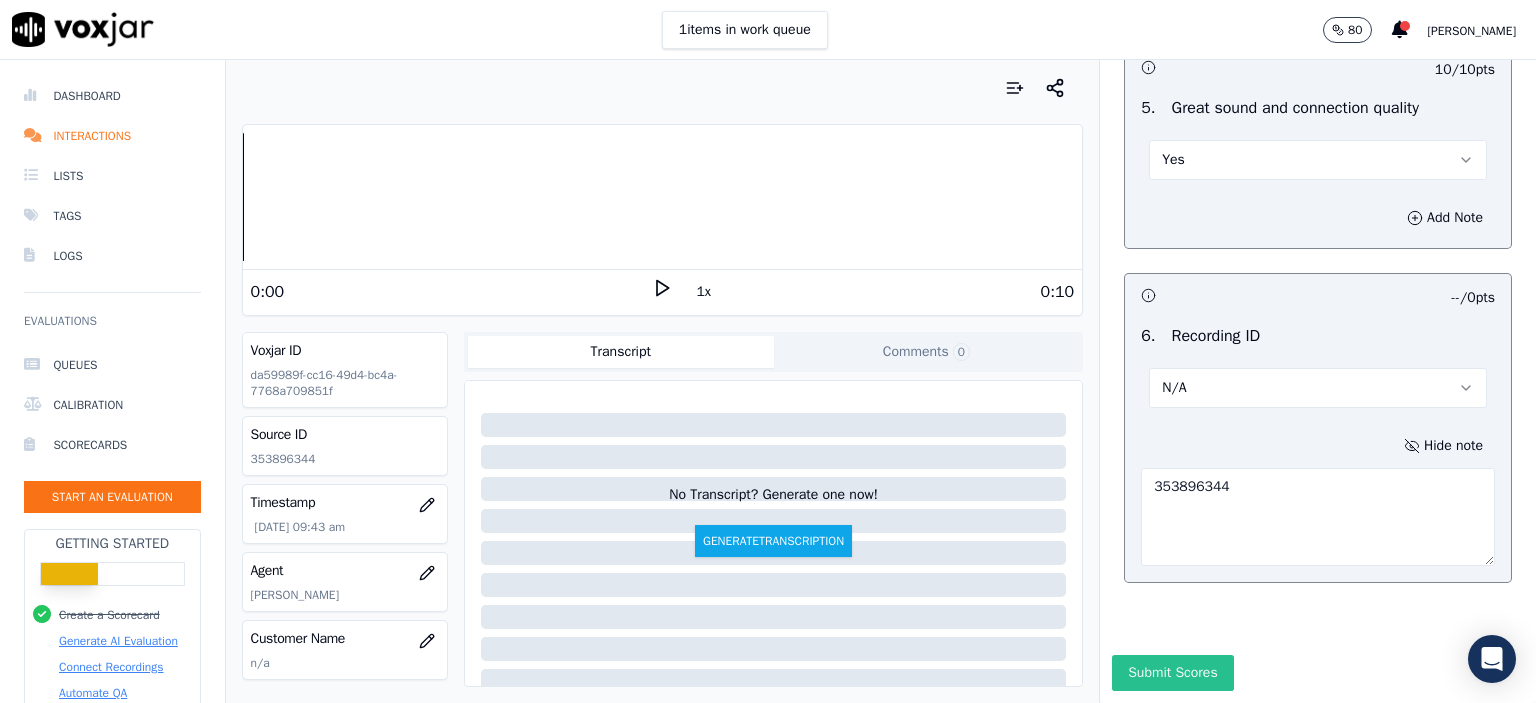 scroll, scrollTop: 3465, scrollLeft: 0, axis: vertical 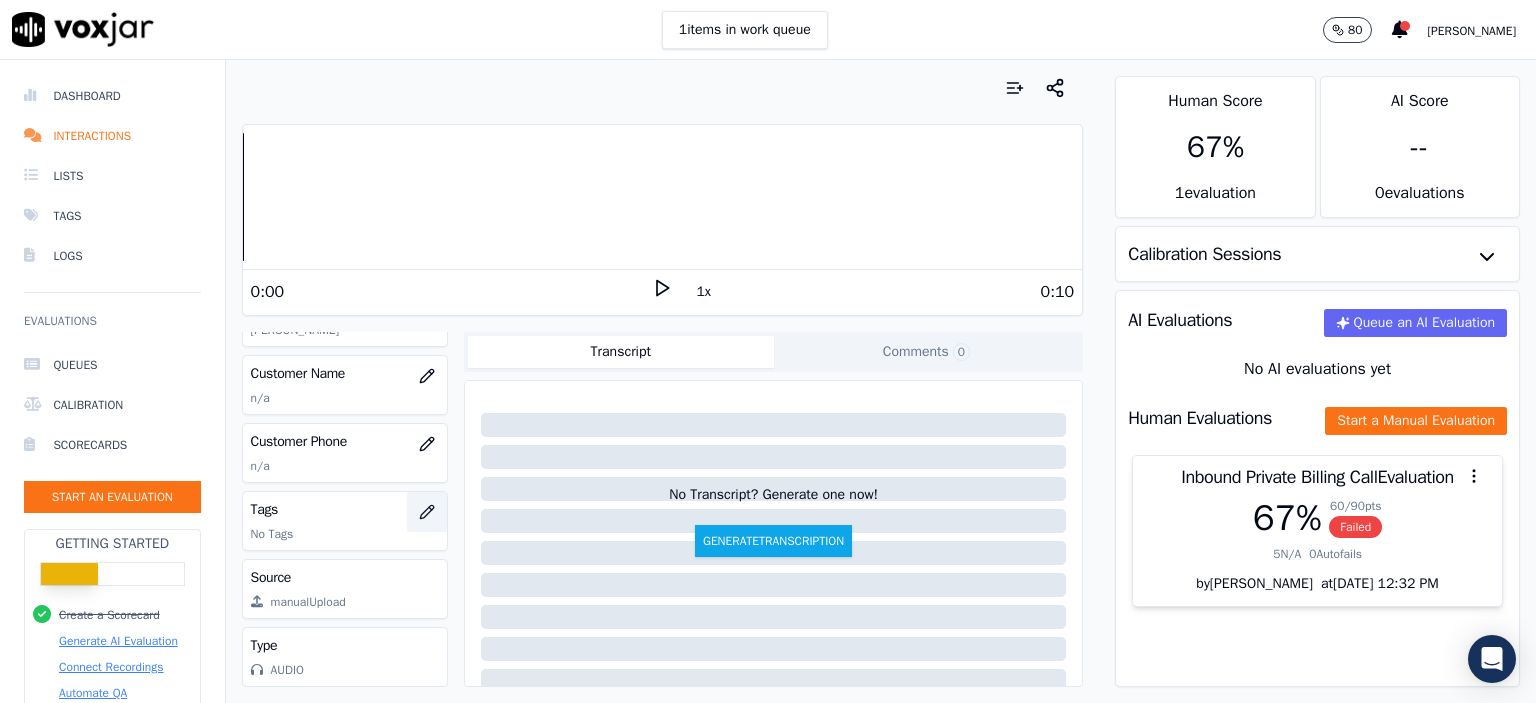 click 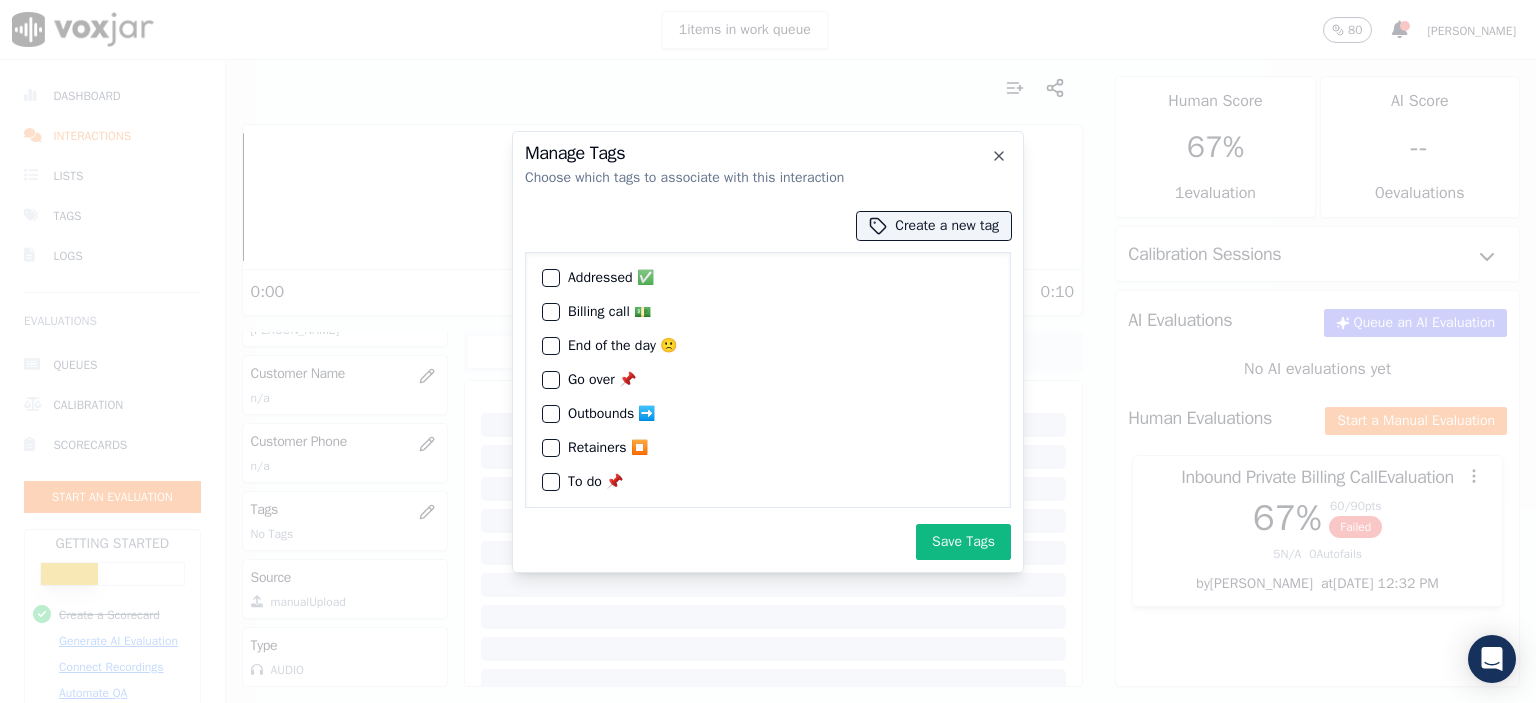 click at bounding box center [550, 278] 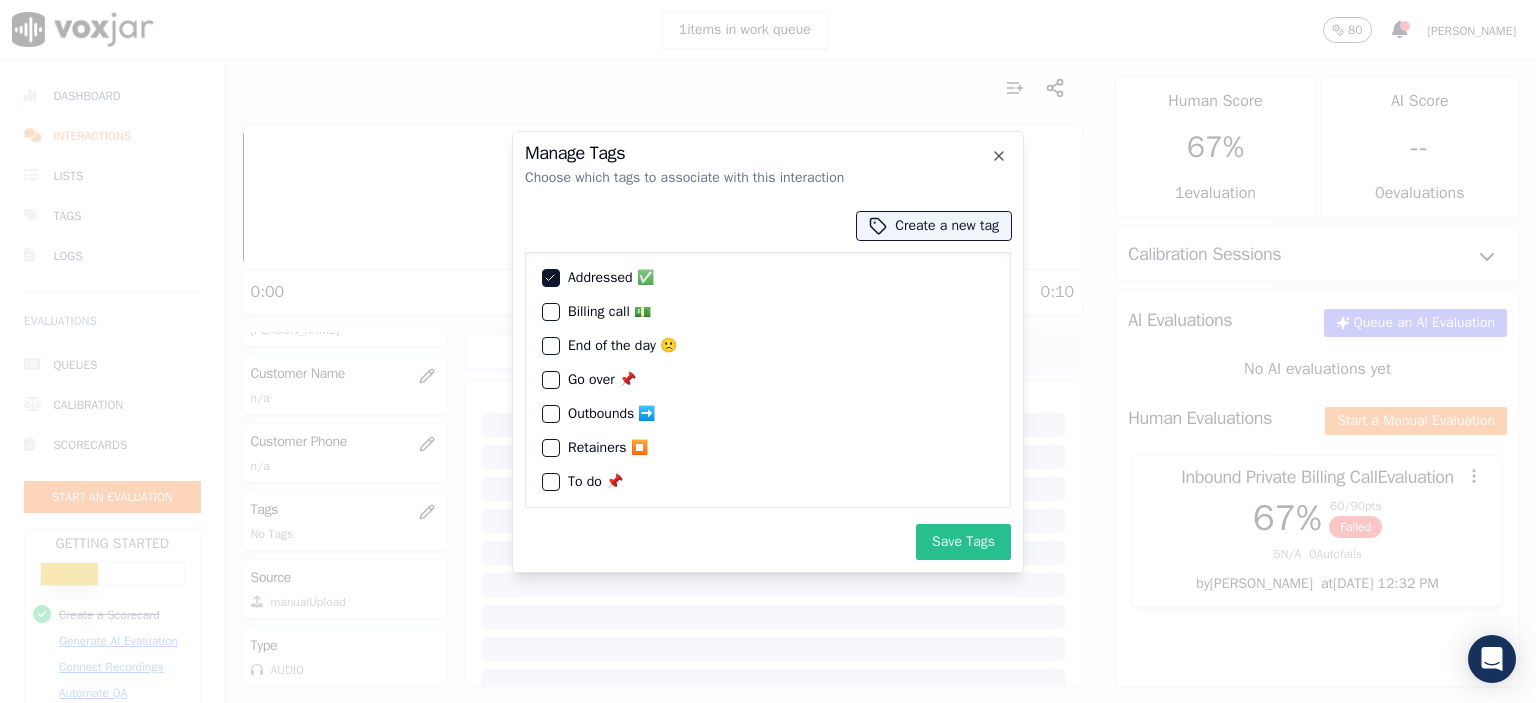 click on "Save Tags" at bounding box center (963, 542) 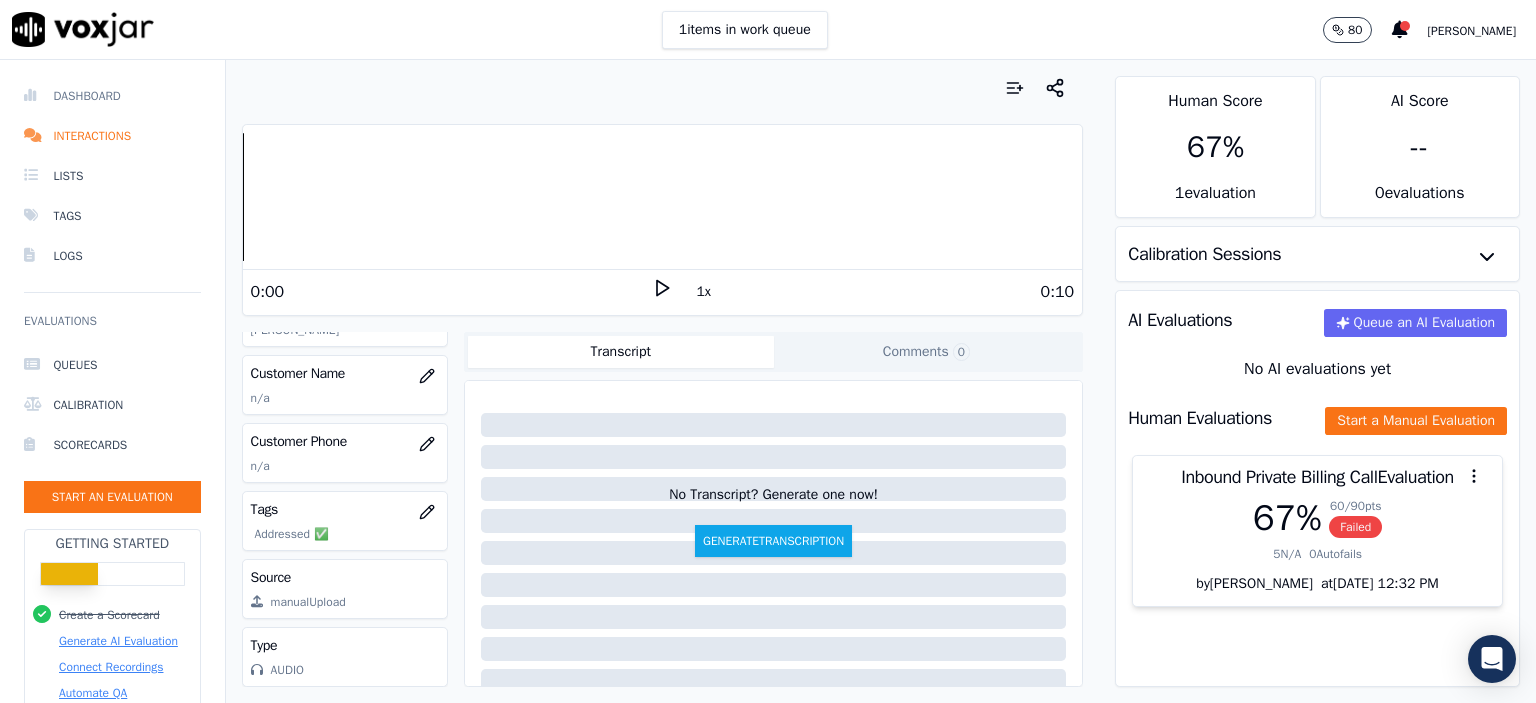 click on "Dashboard" at bounding box center [112, 96] 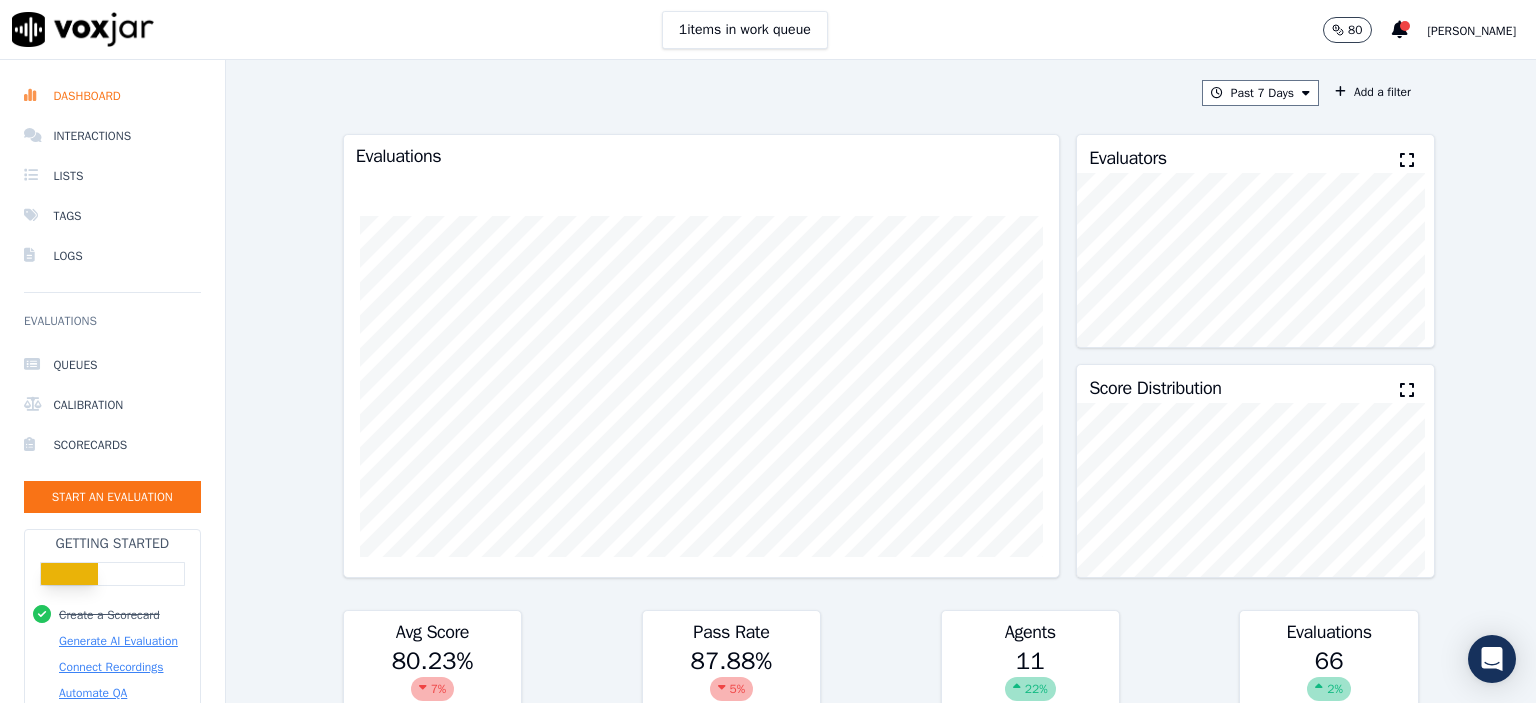 click on "Queues   Calibration   Scorecards   Start an Evaluation" 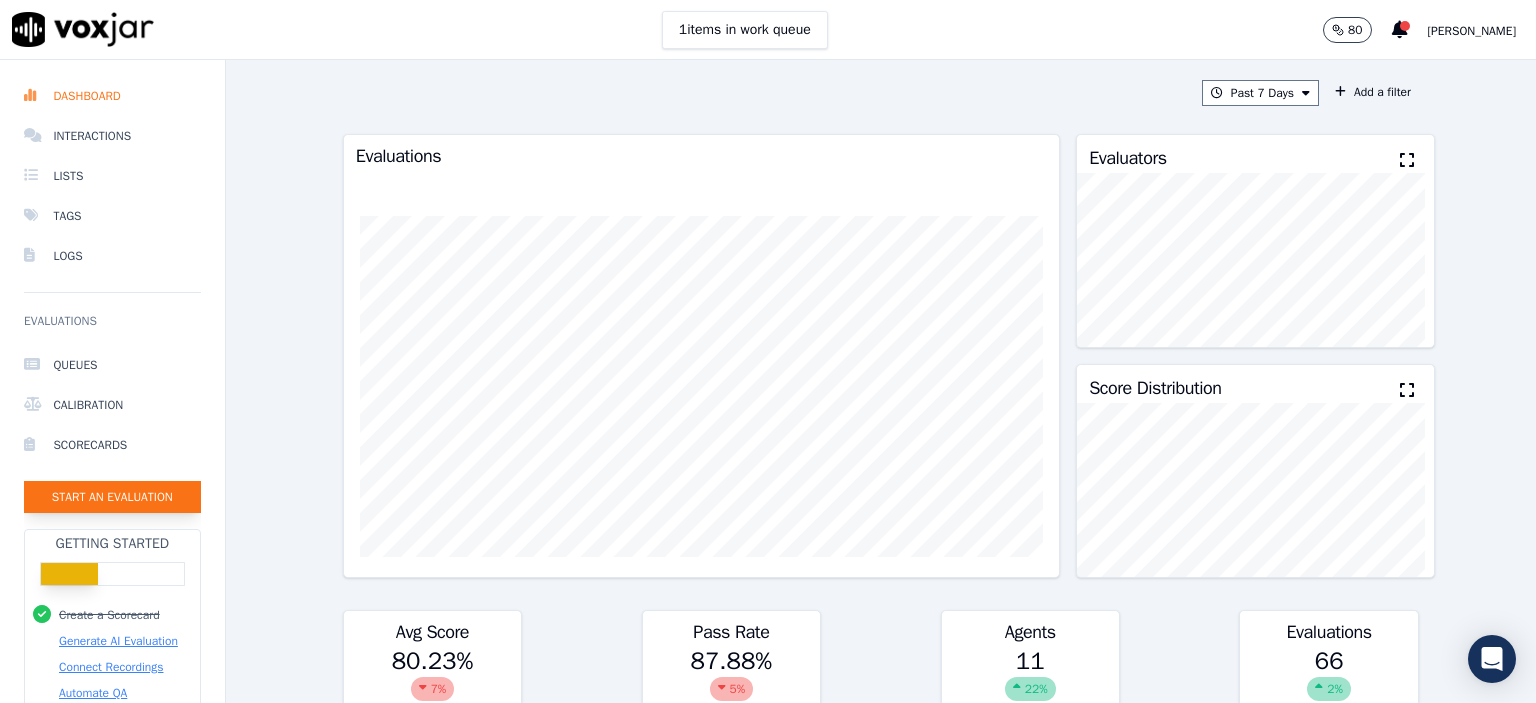 click on "Start an Evaluation" 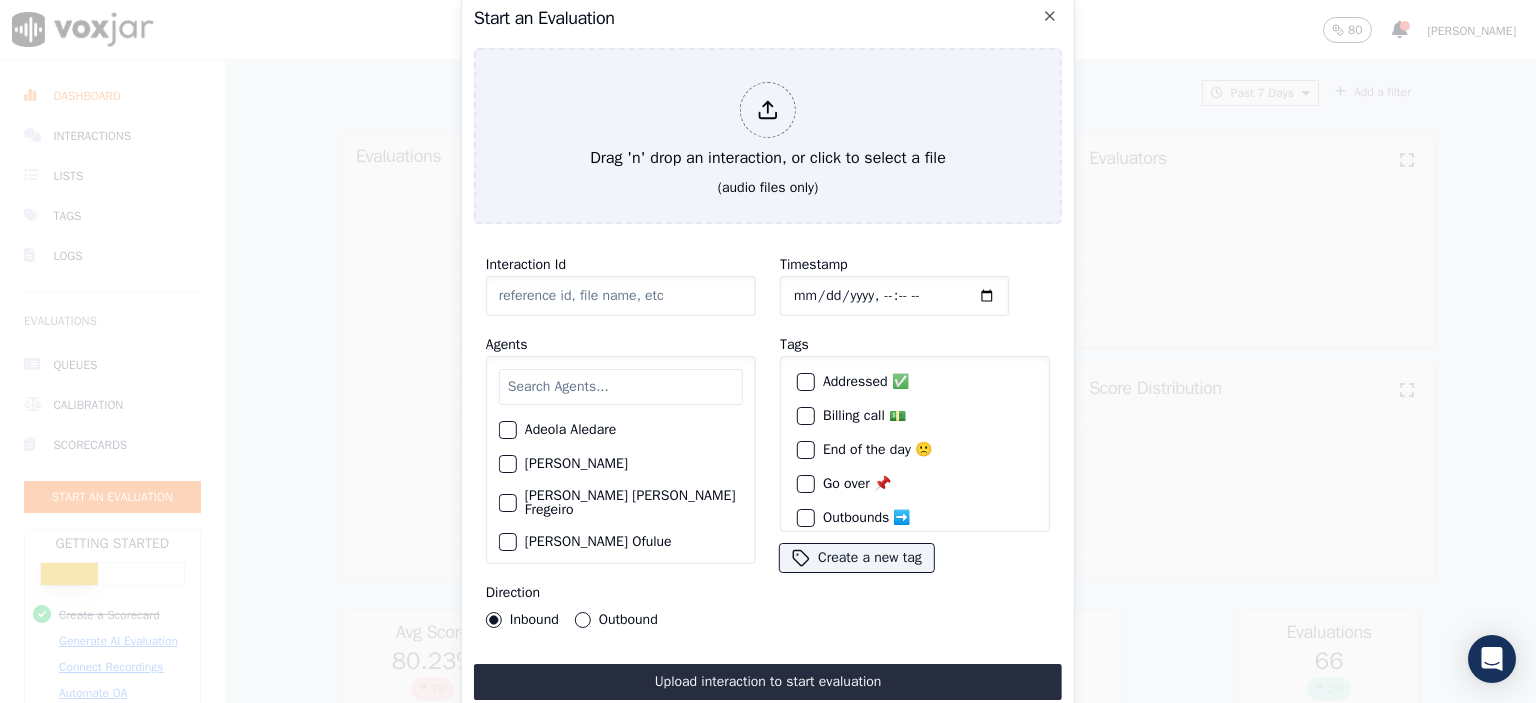 click on "Interaction Id" 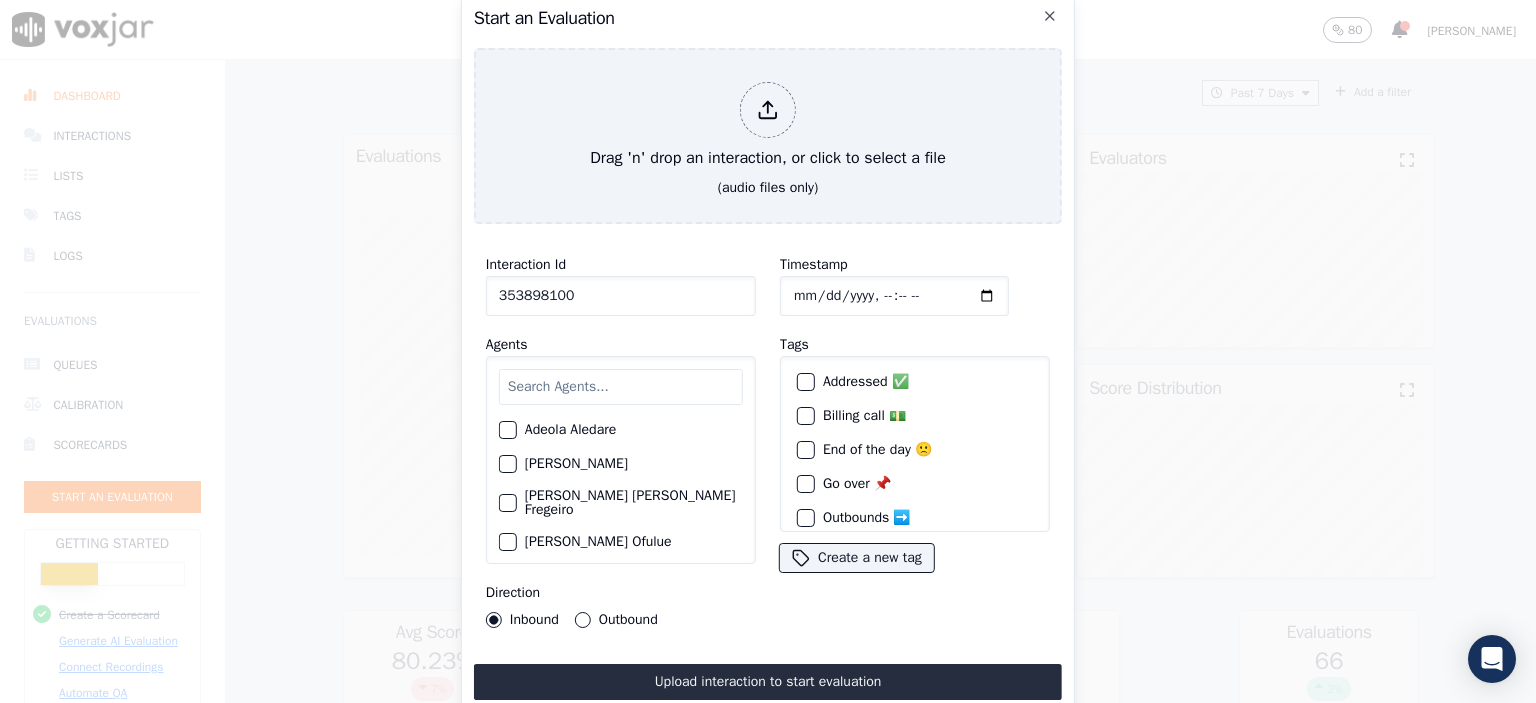 type on "353898100" 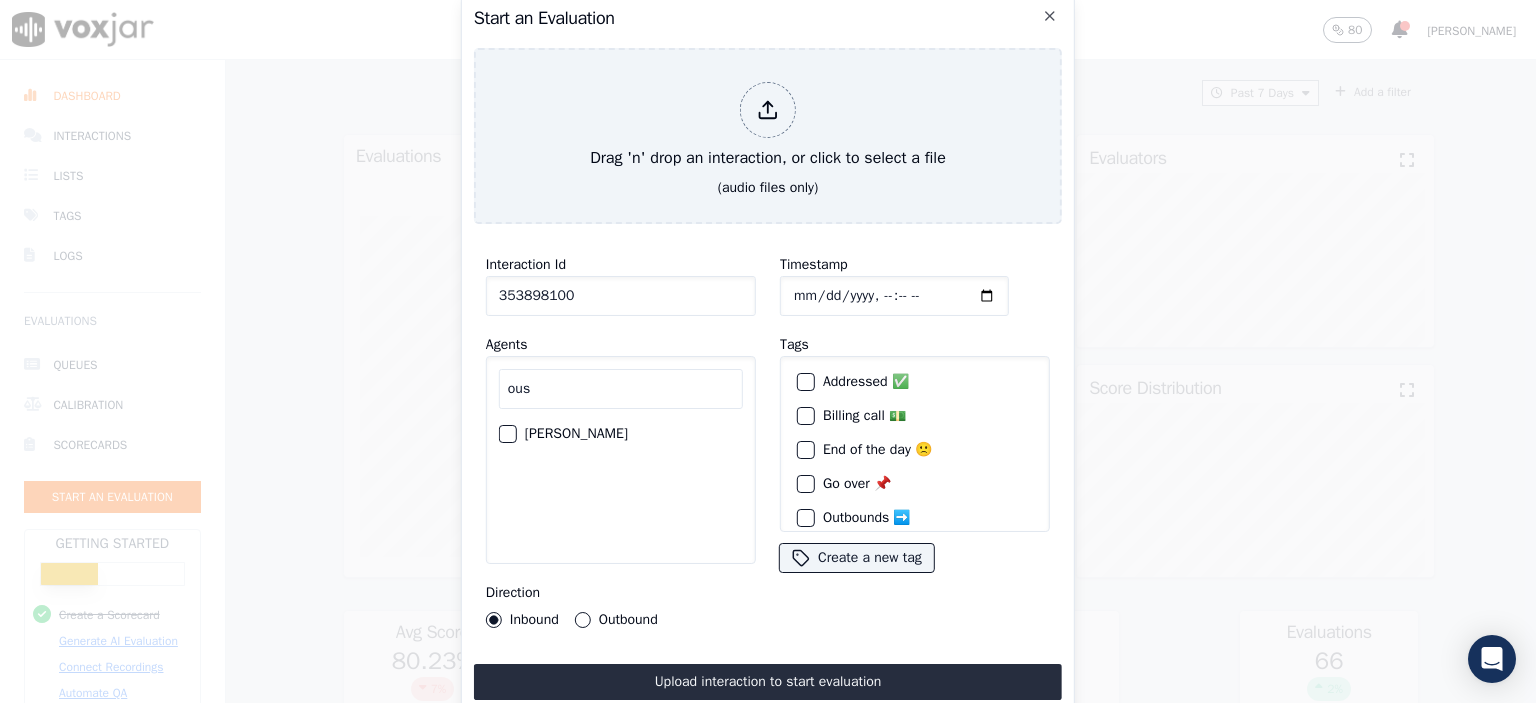 type on "ous" 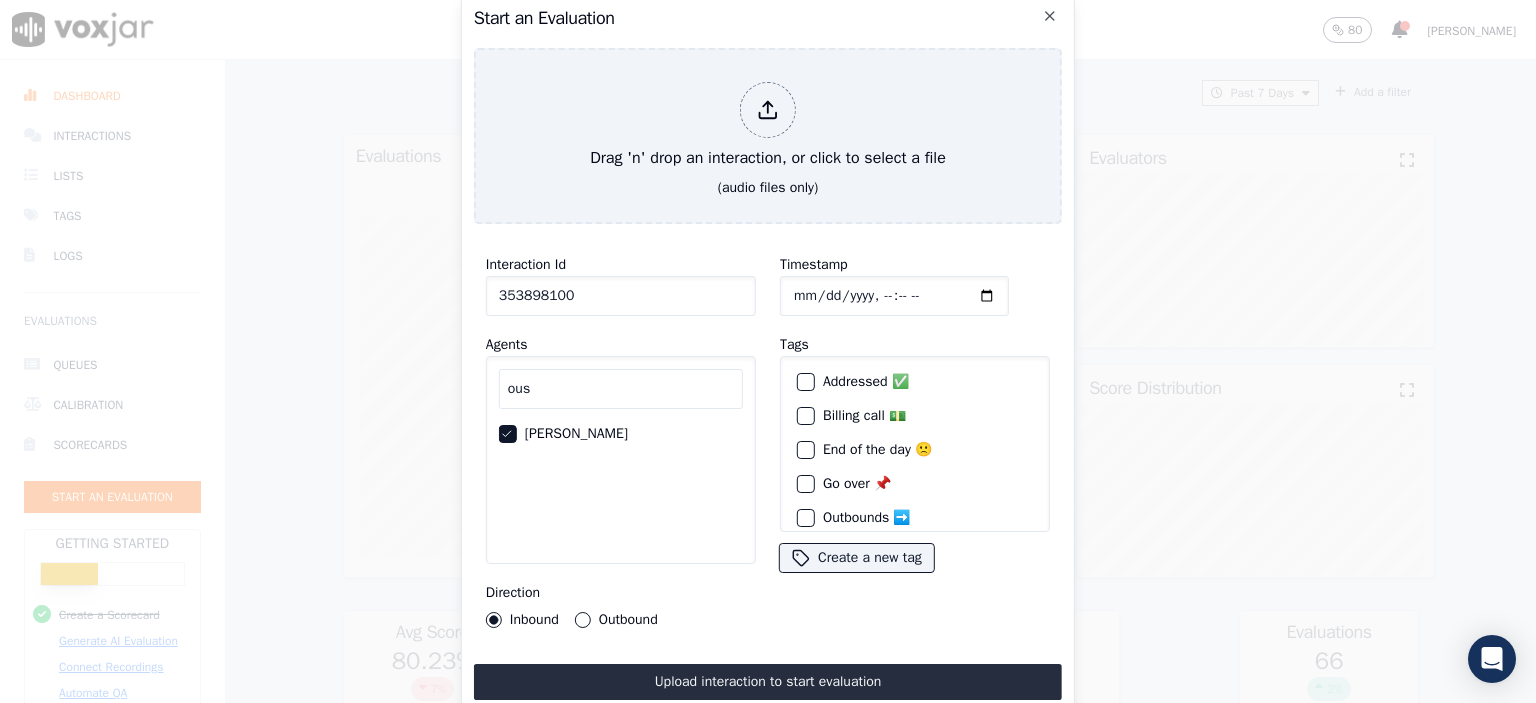 click on "Timestamp" 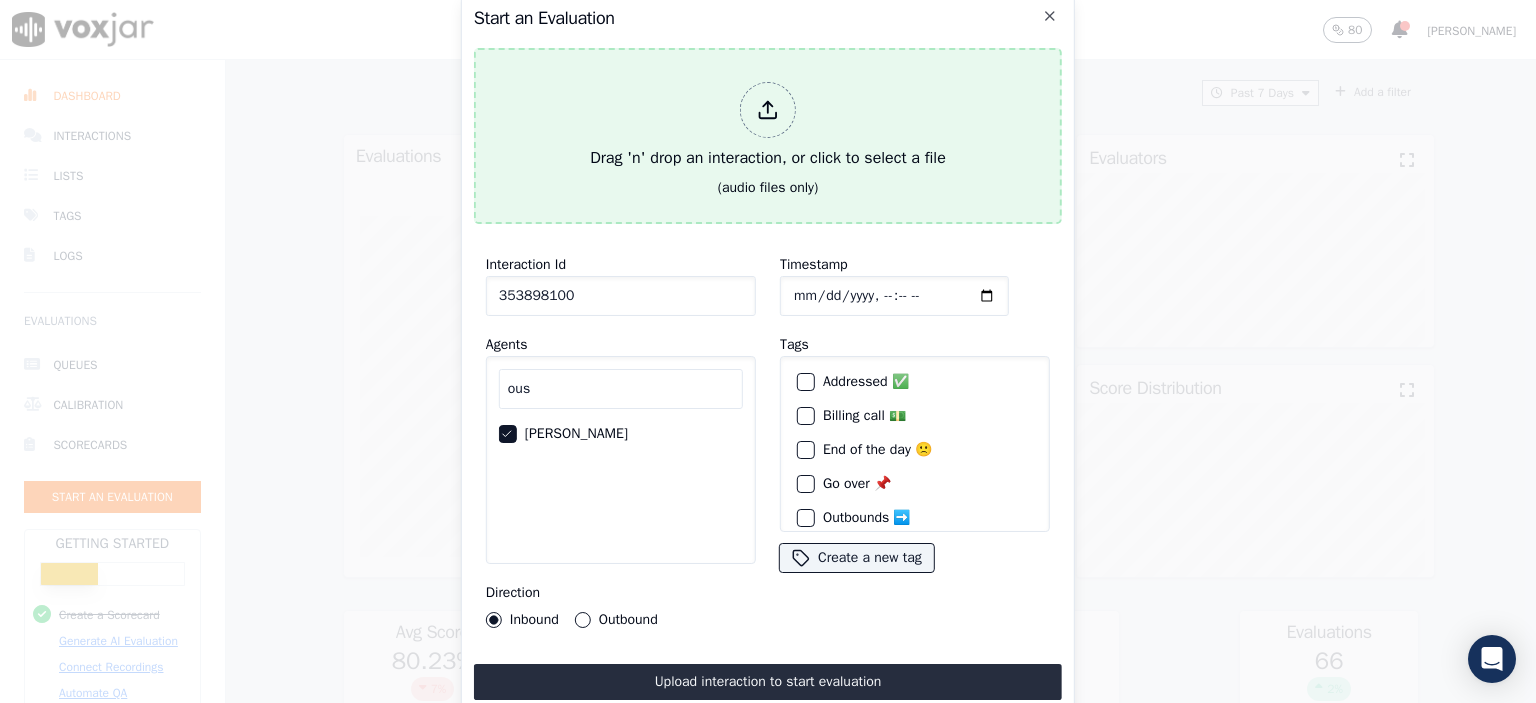 type on "2025-07-07T09:51" 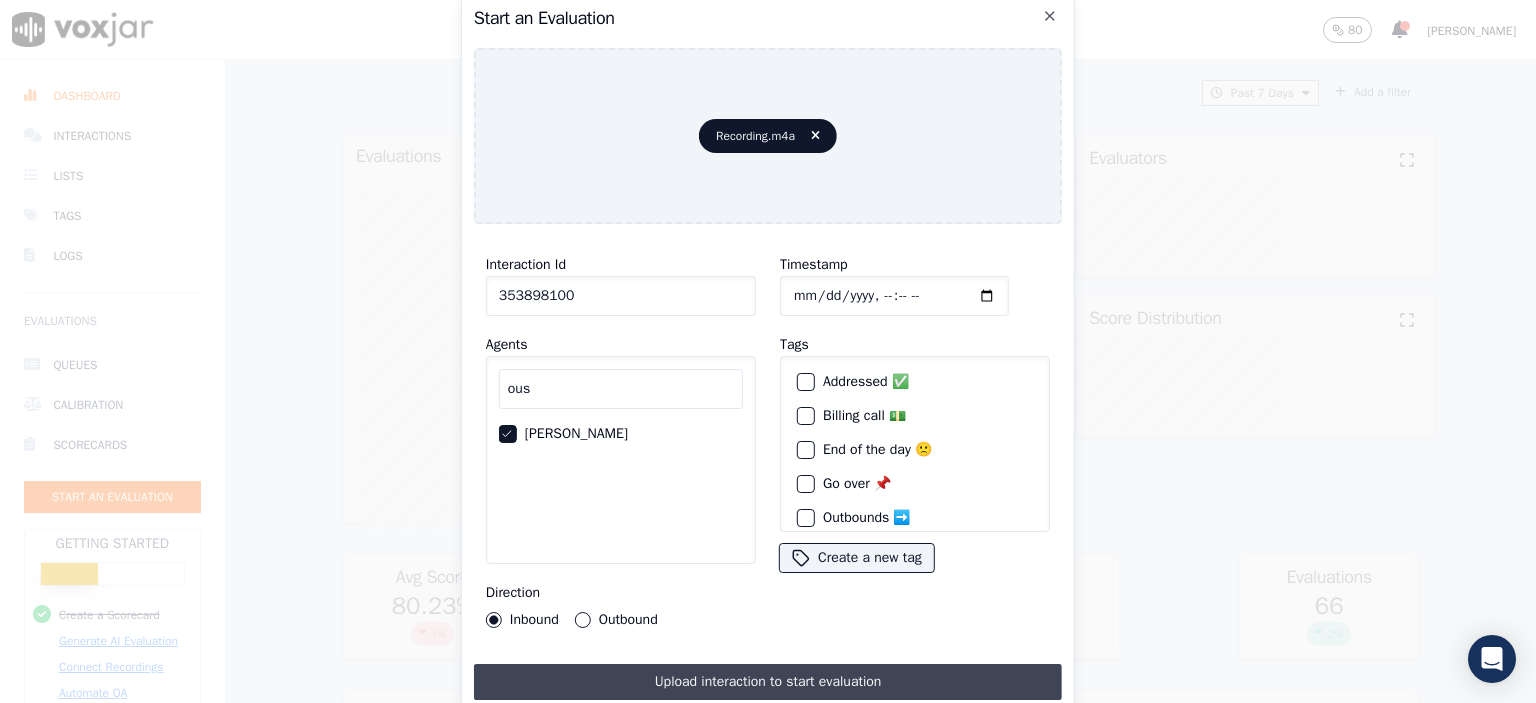 click on "Upload interaction to start evaluation" at bounding box center [768, 682] 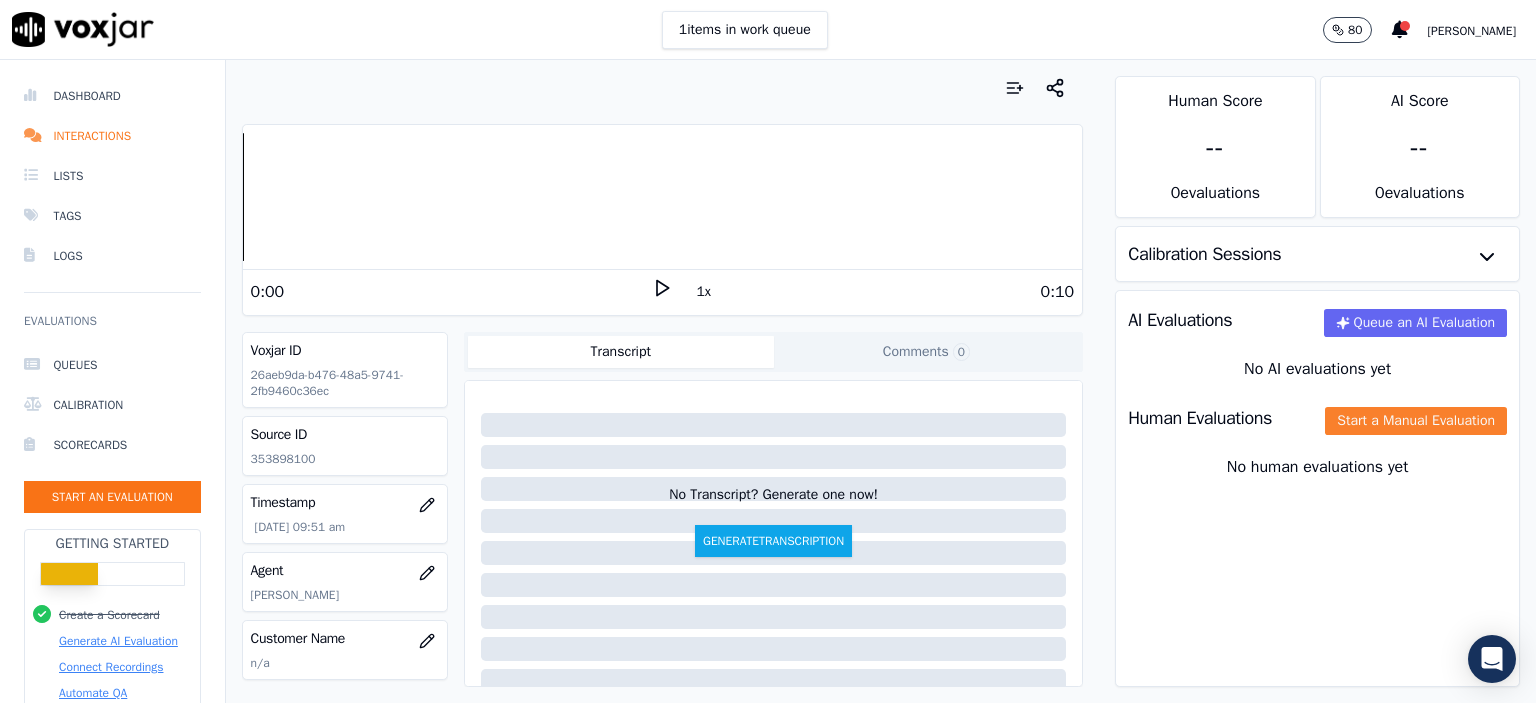click on "Start a Manual Evaluation" 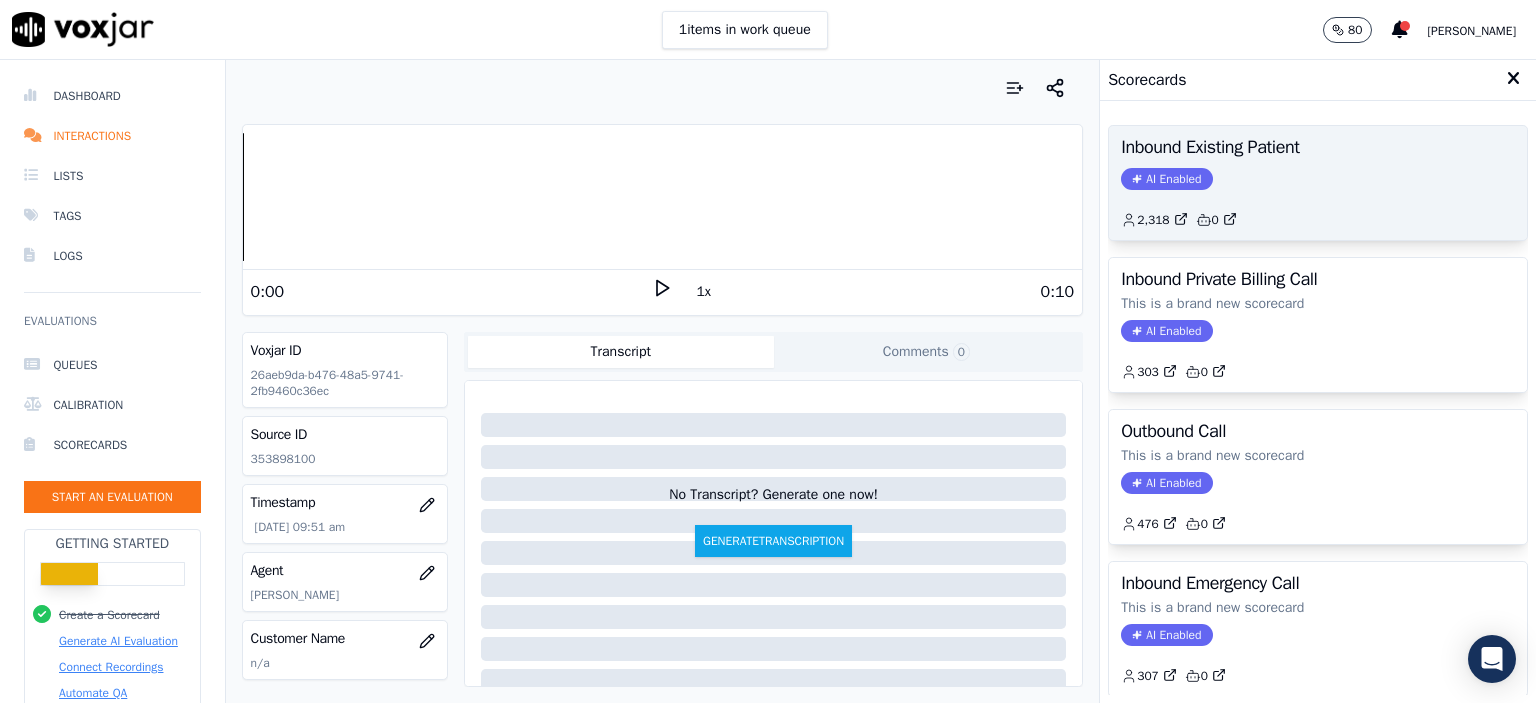 click on "Inbound Existing Patient       AI Enabled       2,318         0" at bounding box center [1318, 183] 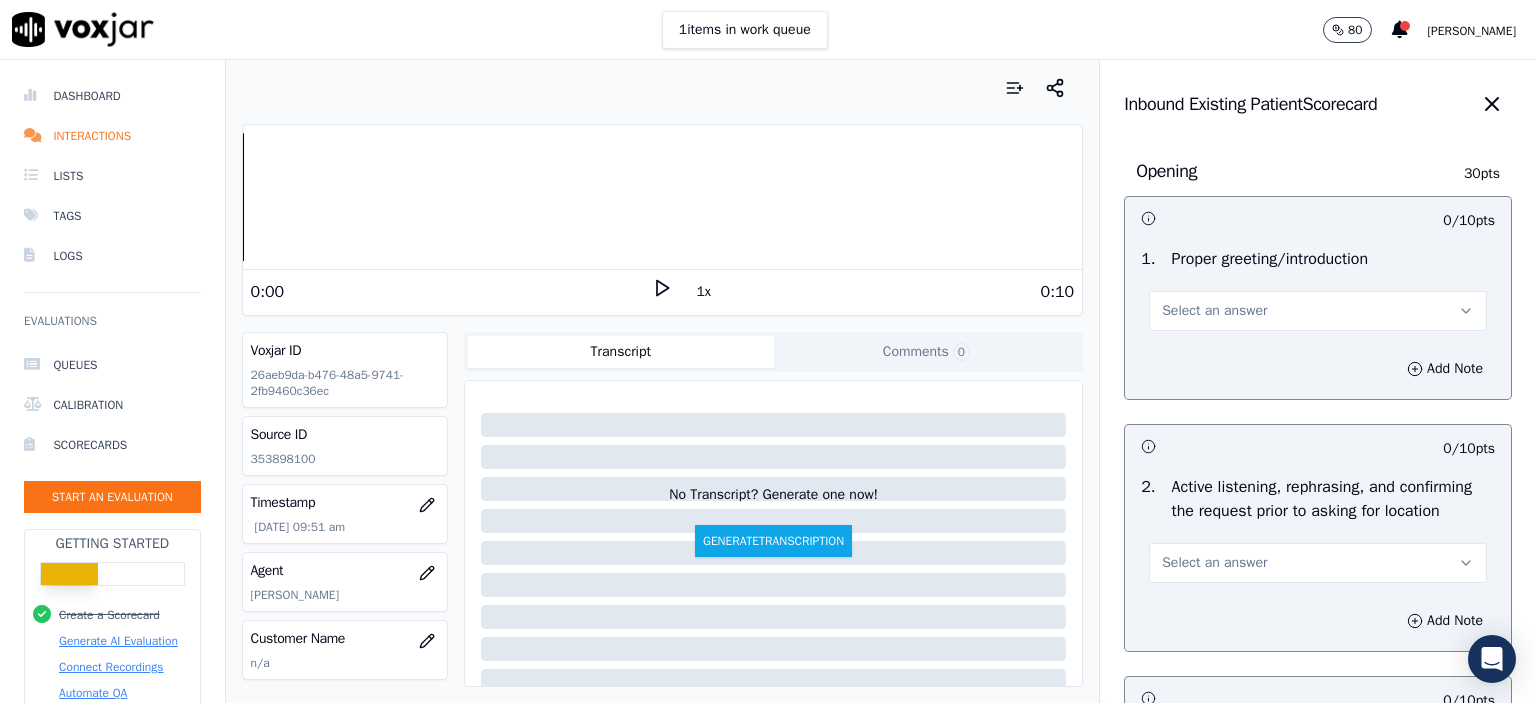 click on "Select an answer" at bounding box center [1318, 311] 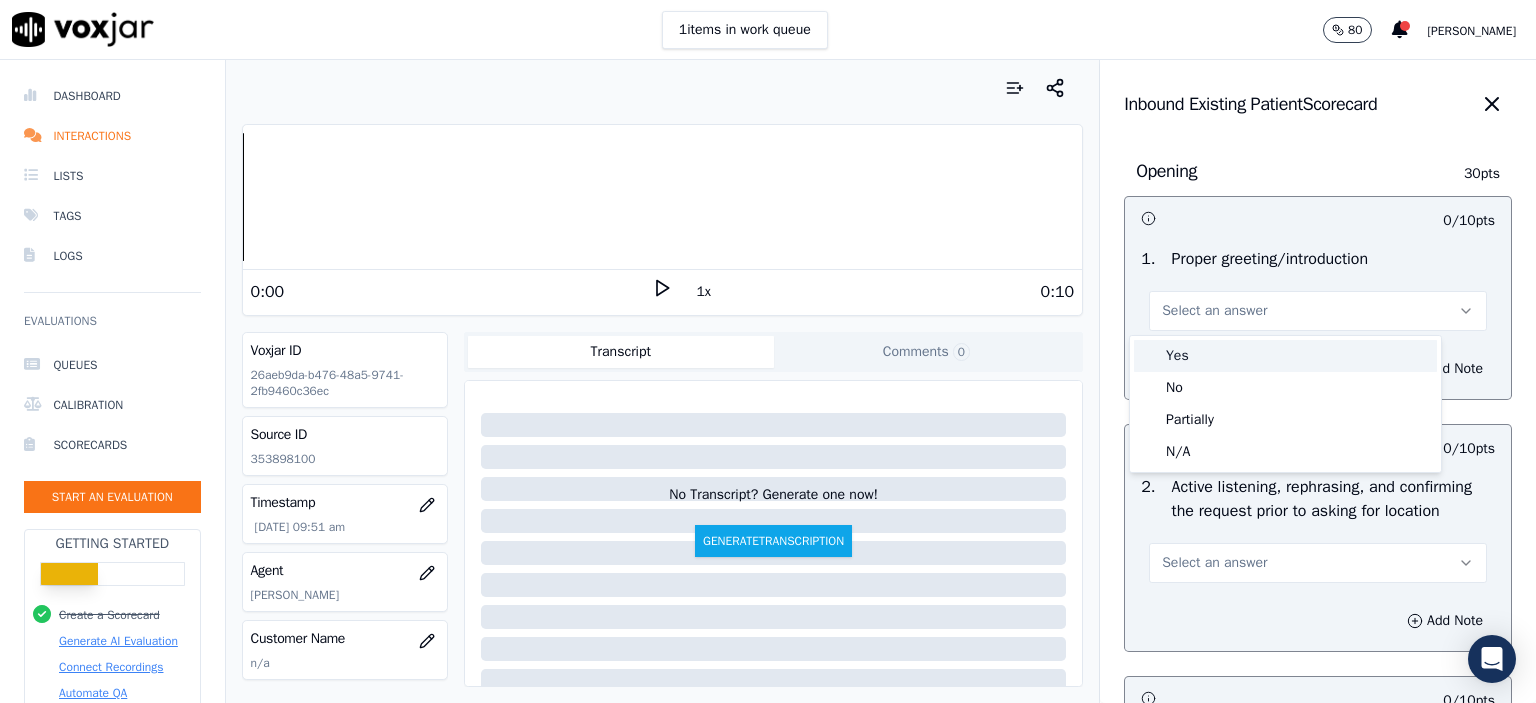 click on "Yes" at bounding box center [1285, 356] 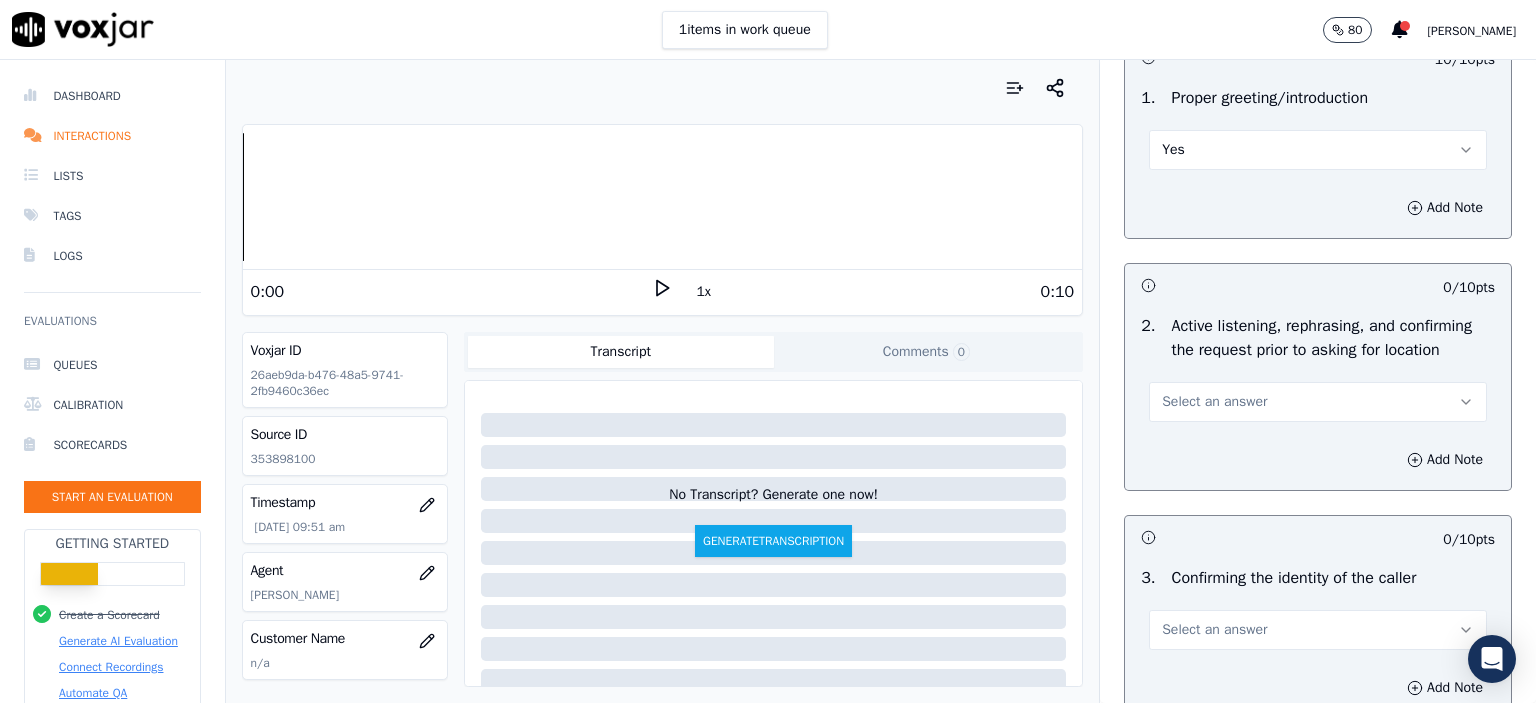 scroll, scrollTop: 200, scrollLeft: 0, axis: vertical 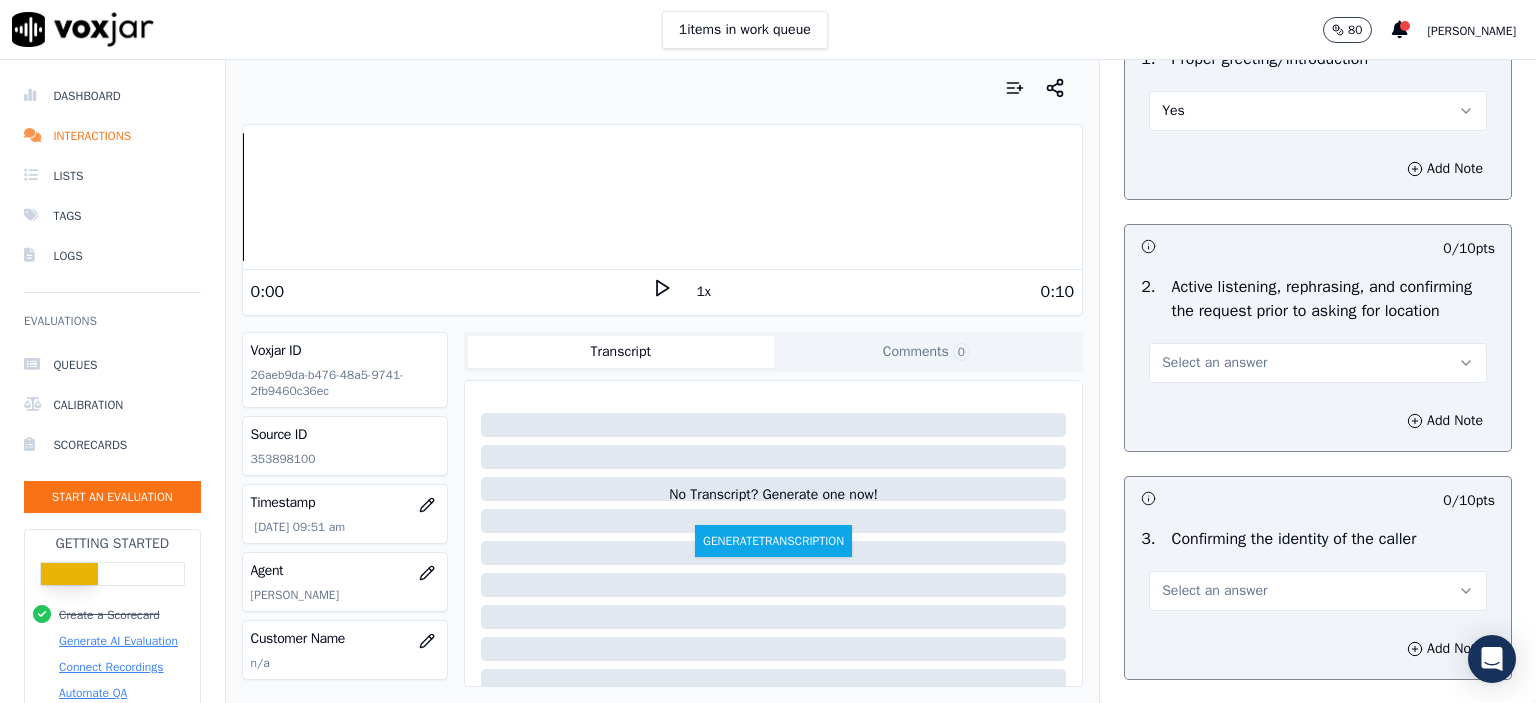 click on "Select an answer" at bounding box center [1318, 363] 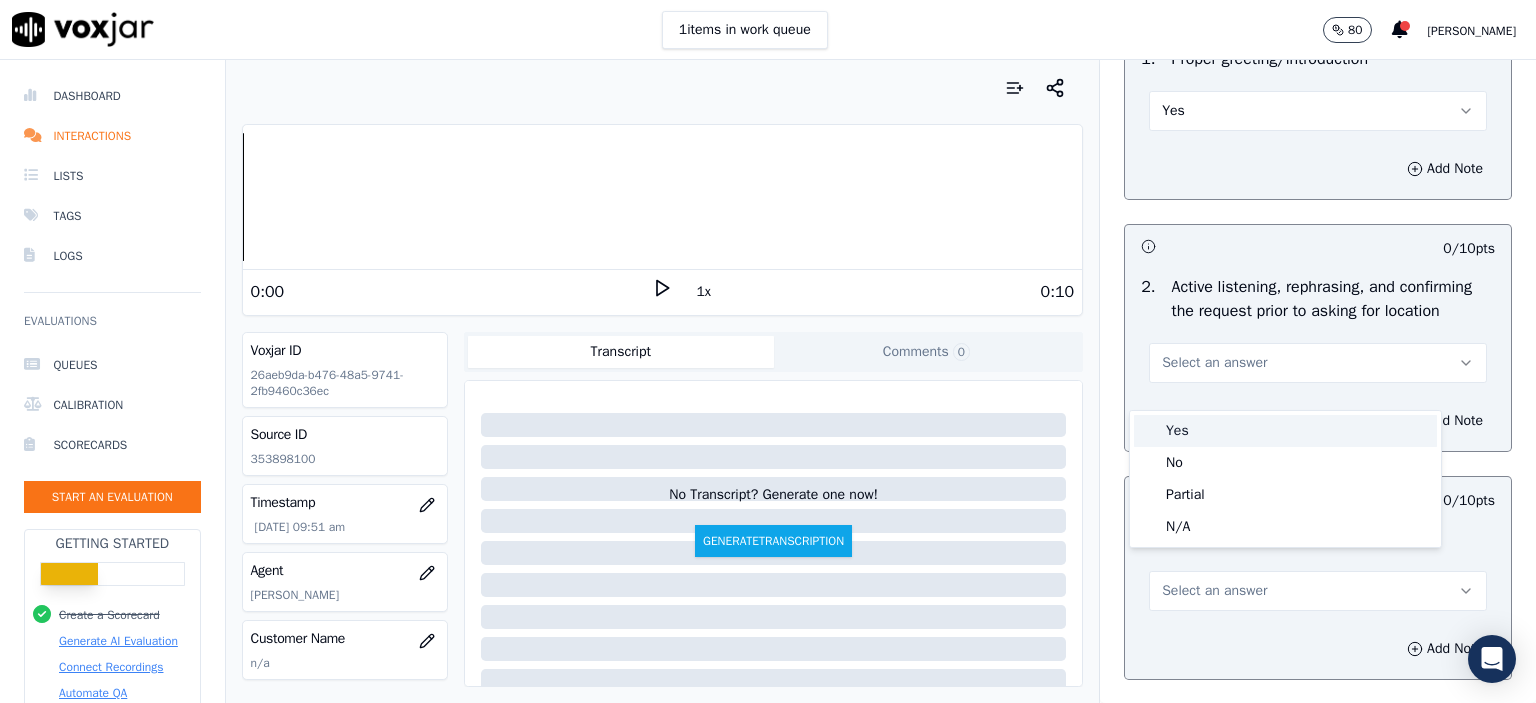 click on "Yes" at bounding box center [1285, 431] 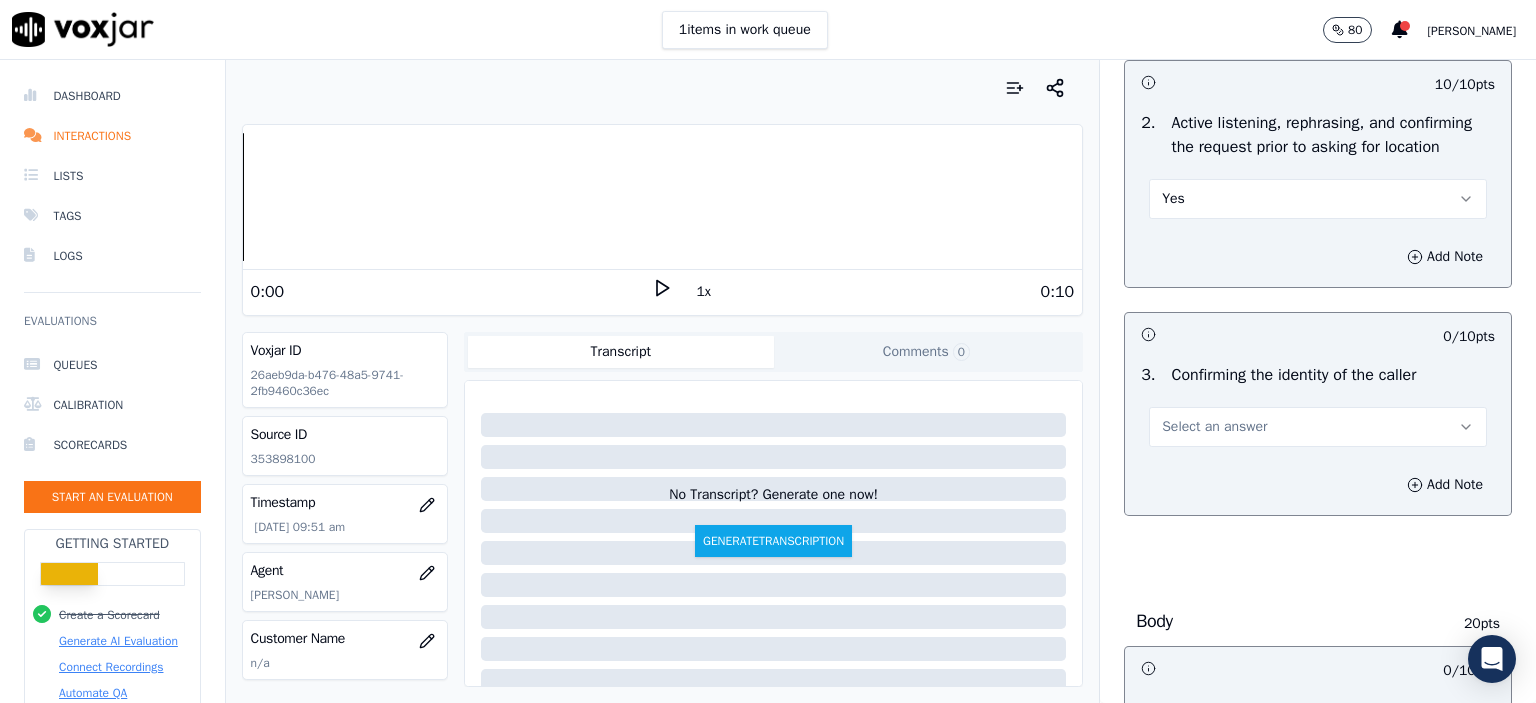 scroll, scrollTop: 400, scrollLeft: 0, axis: vertical 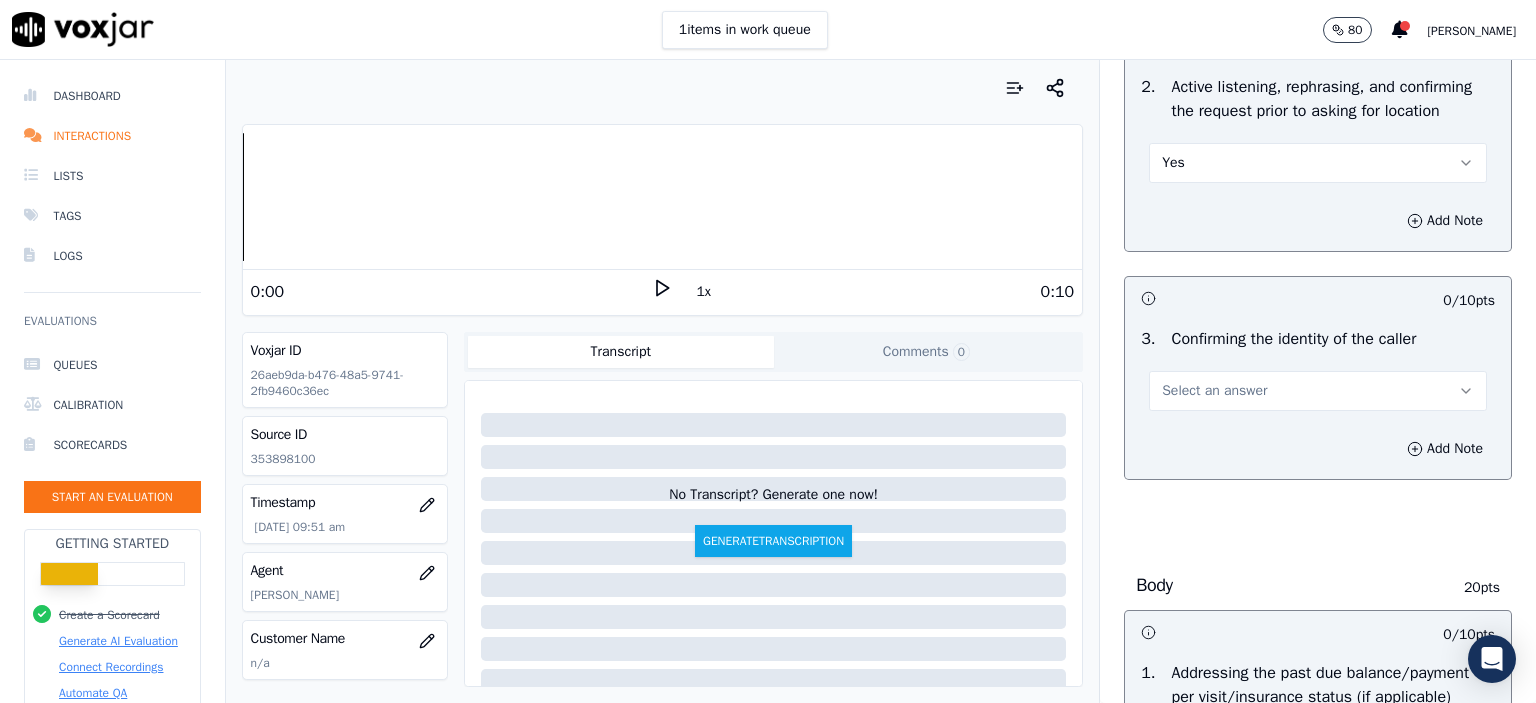 click on "Select an answer" at bounding box center [1318, 391] 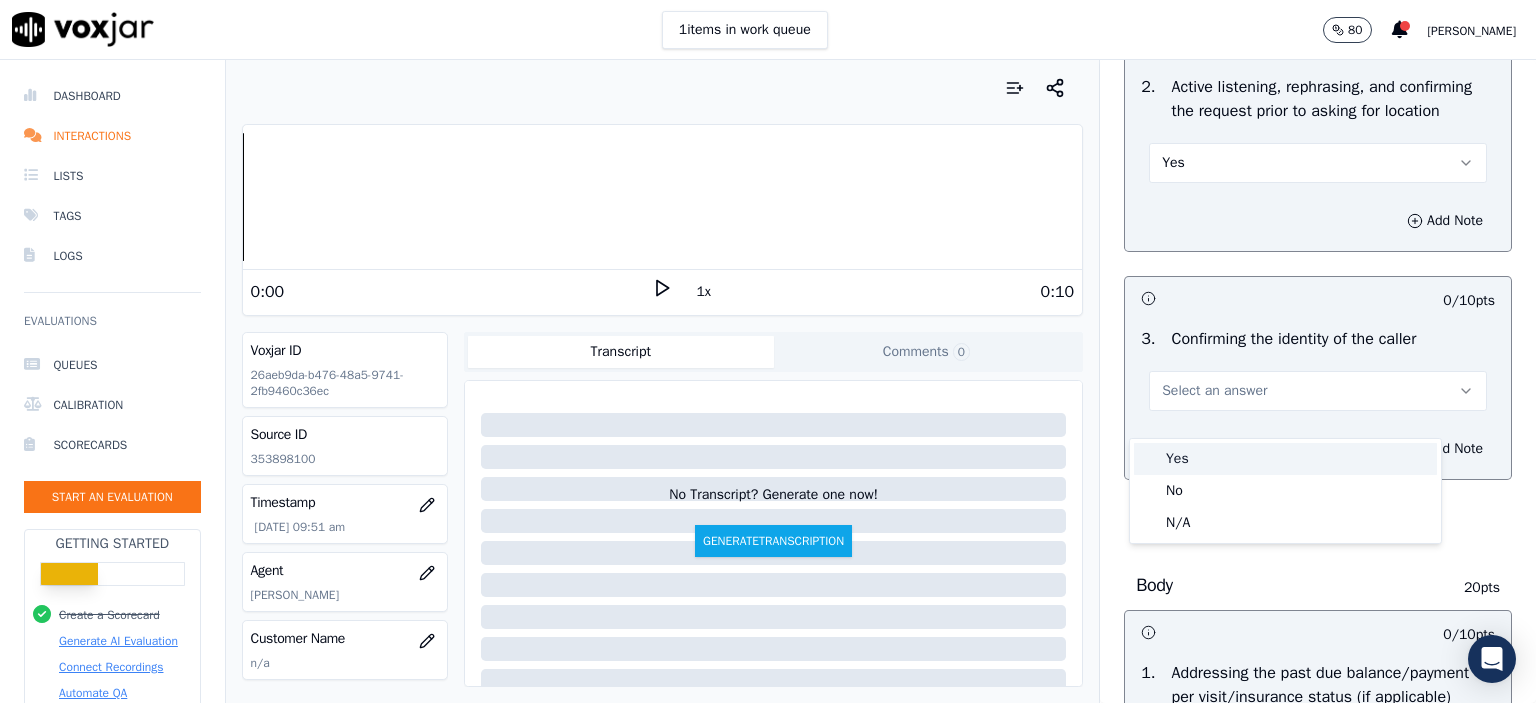 click on "Yes" at bounding box center [1285, 459] 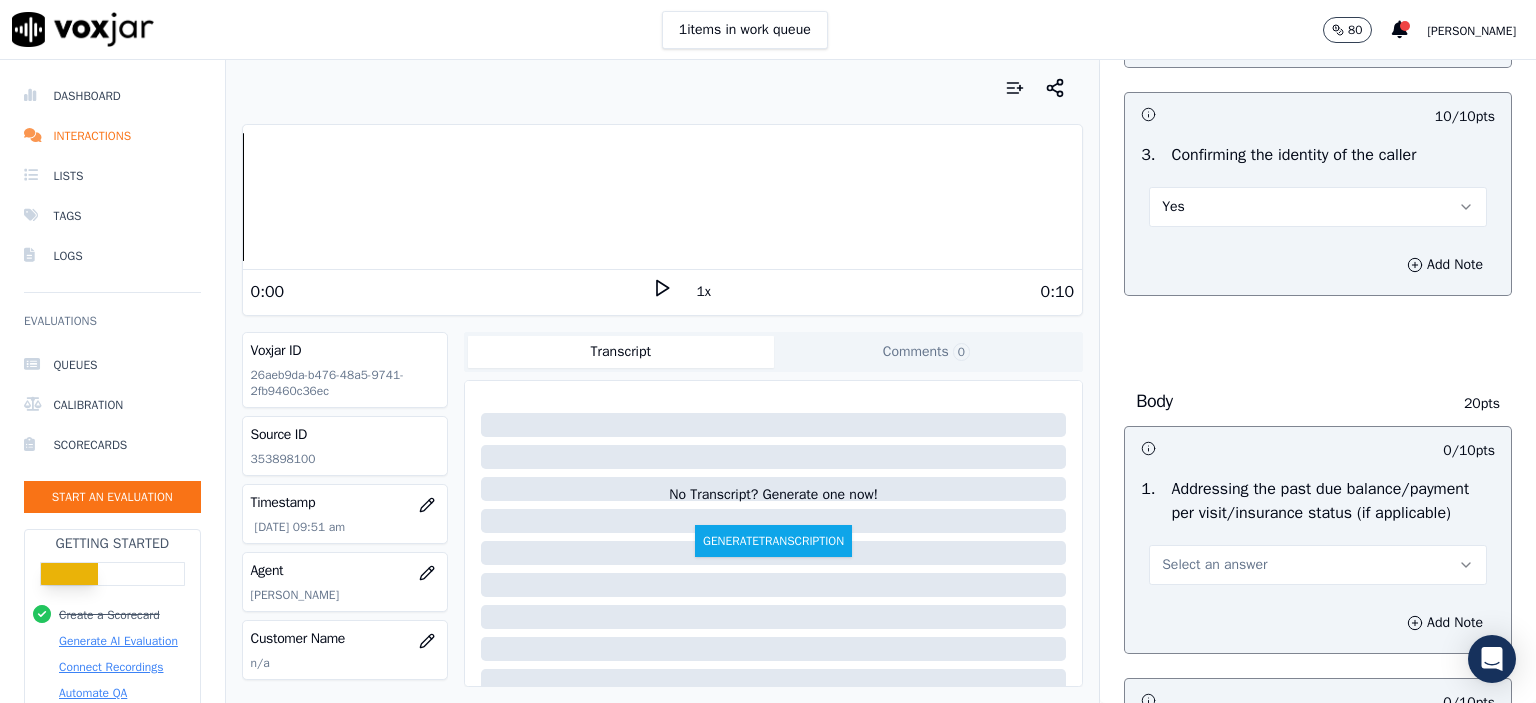 scroll, scrollTop: 600, scrollLeft: 0, axis: vertical 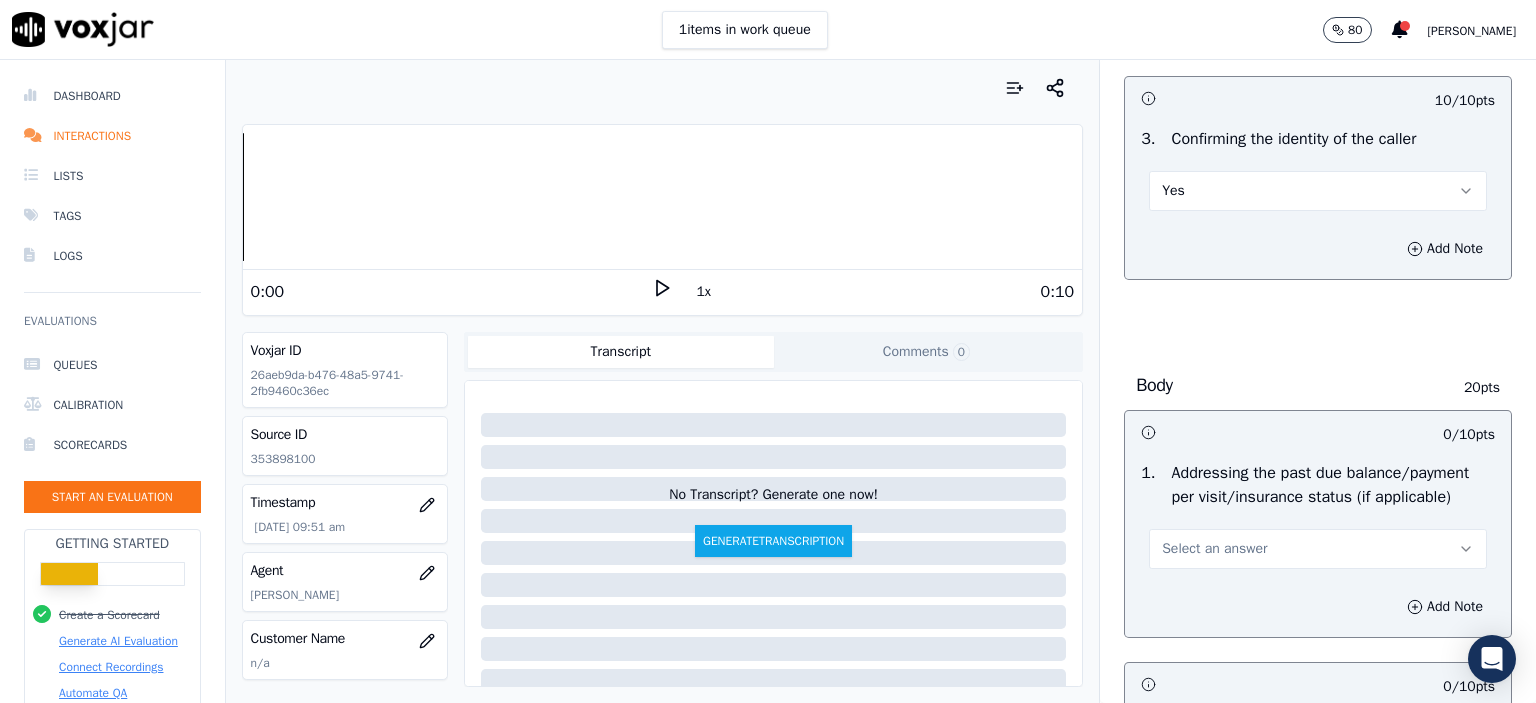 click on "Select an answer" at bounding box center (1214, 549) 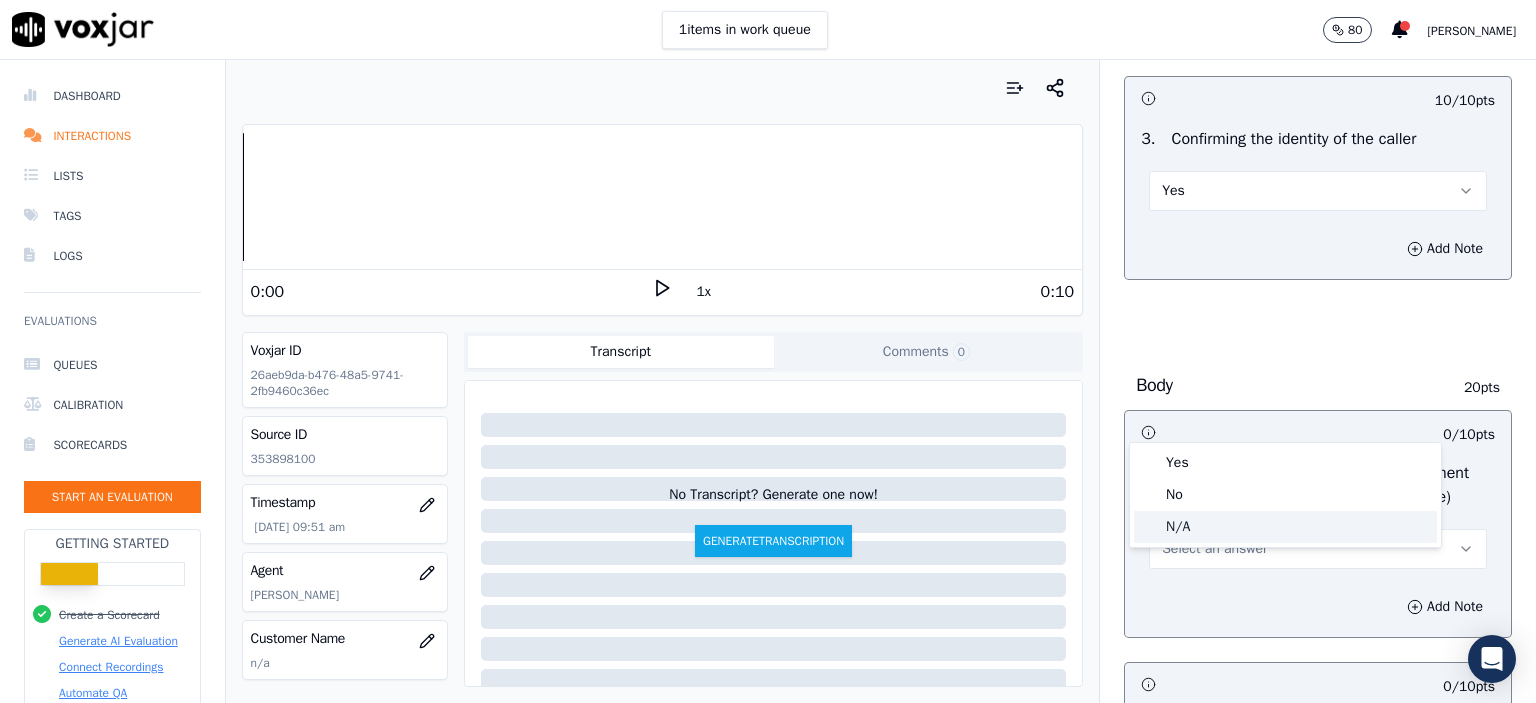 click on "N/A" 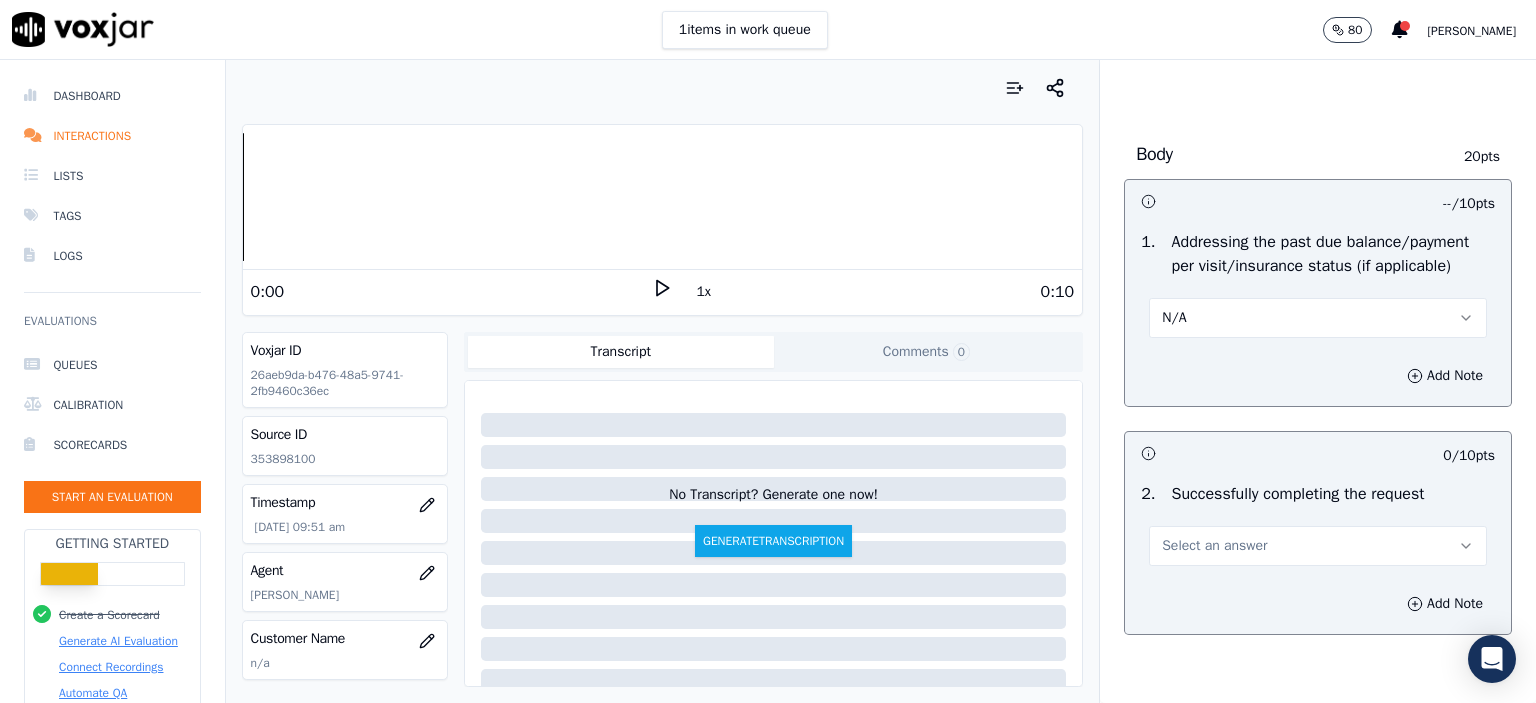 scroll, scrollTop: 900, scrollLeft: 0, axis: vertical 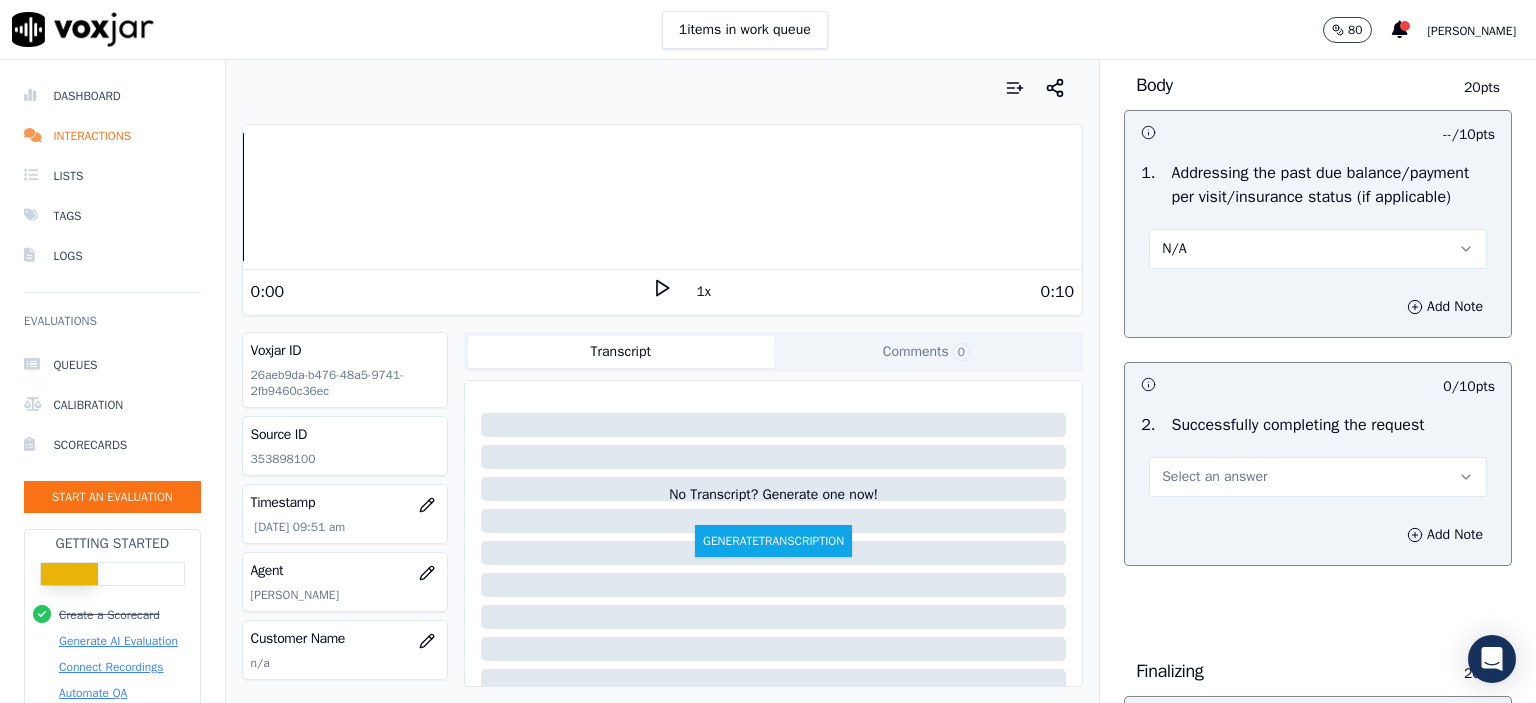 click on "Select an answer" at bounding box center (1214, 477) 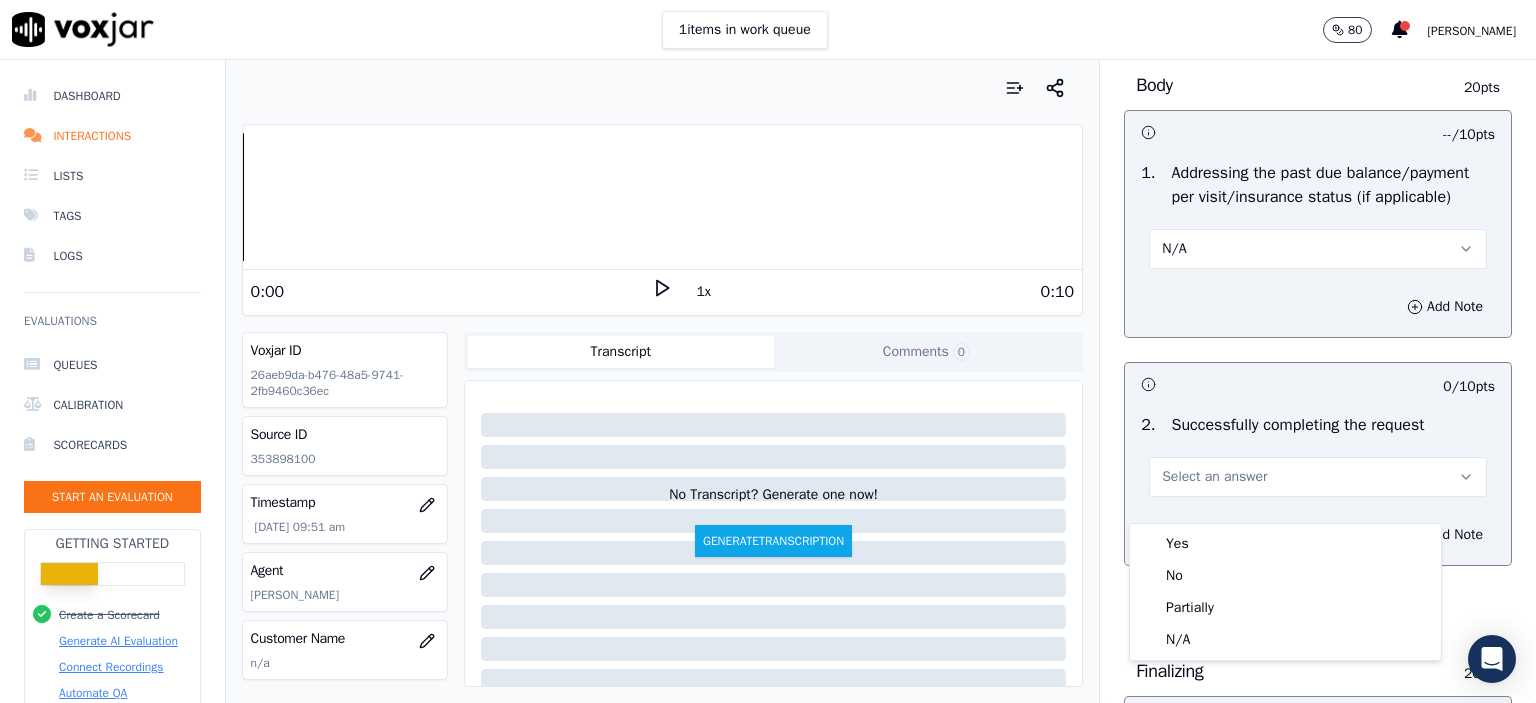 click on "Yes" at bounding box center (1285, 544) 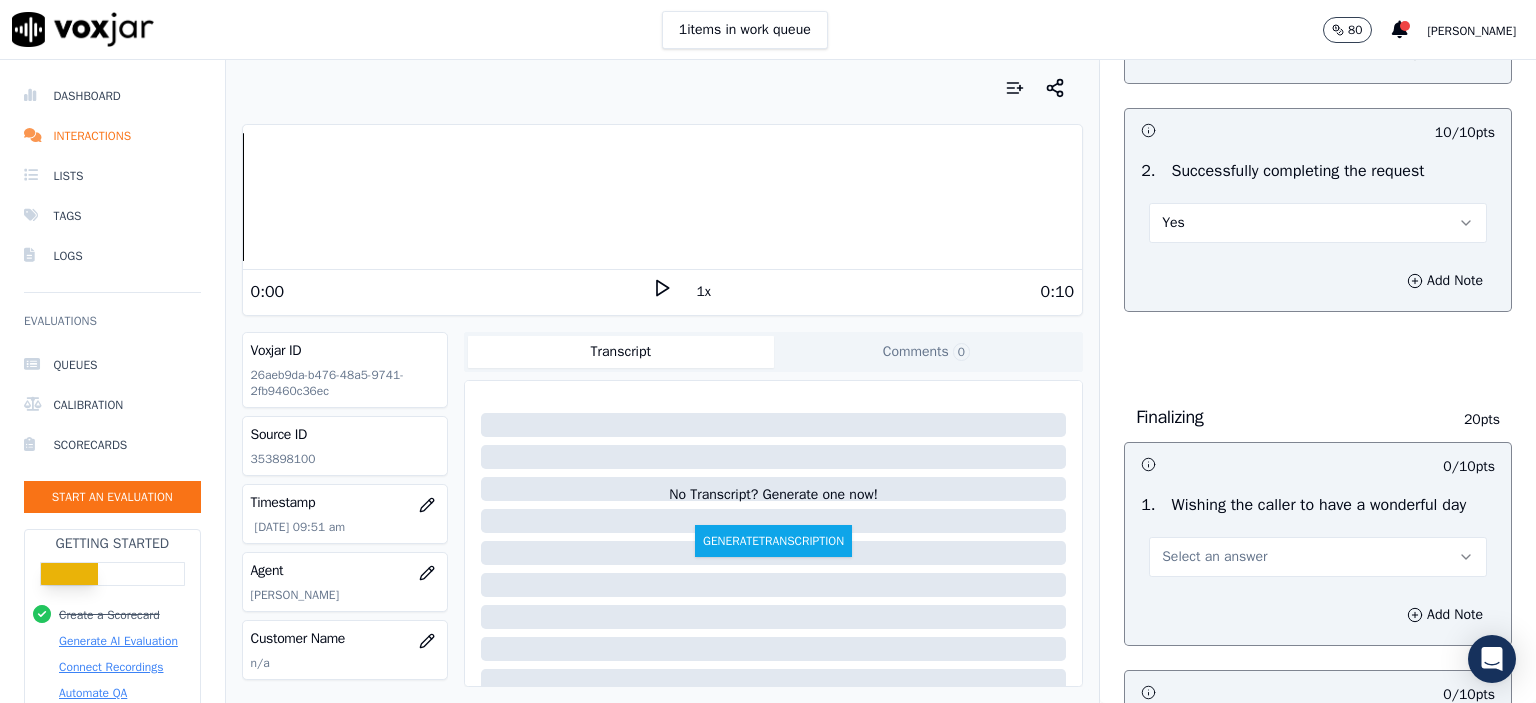 scroll, scrollTop: 1200, scrollLeft: 0, axis: vertical 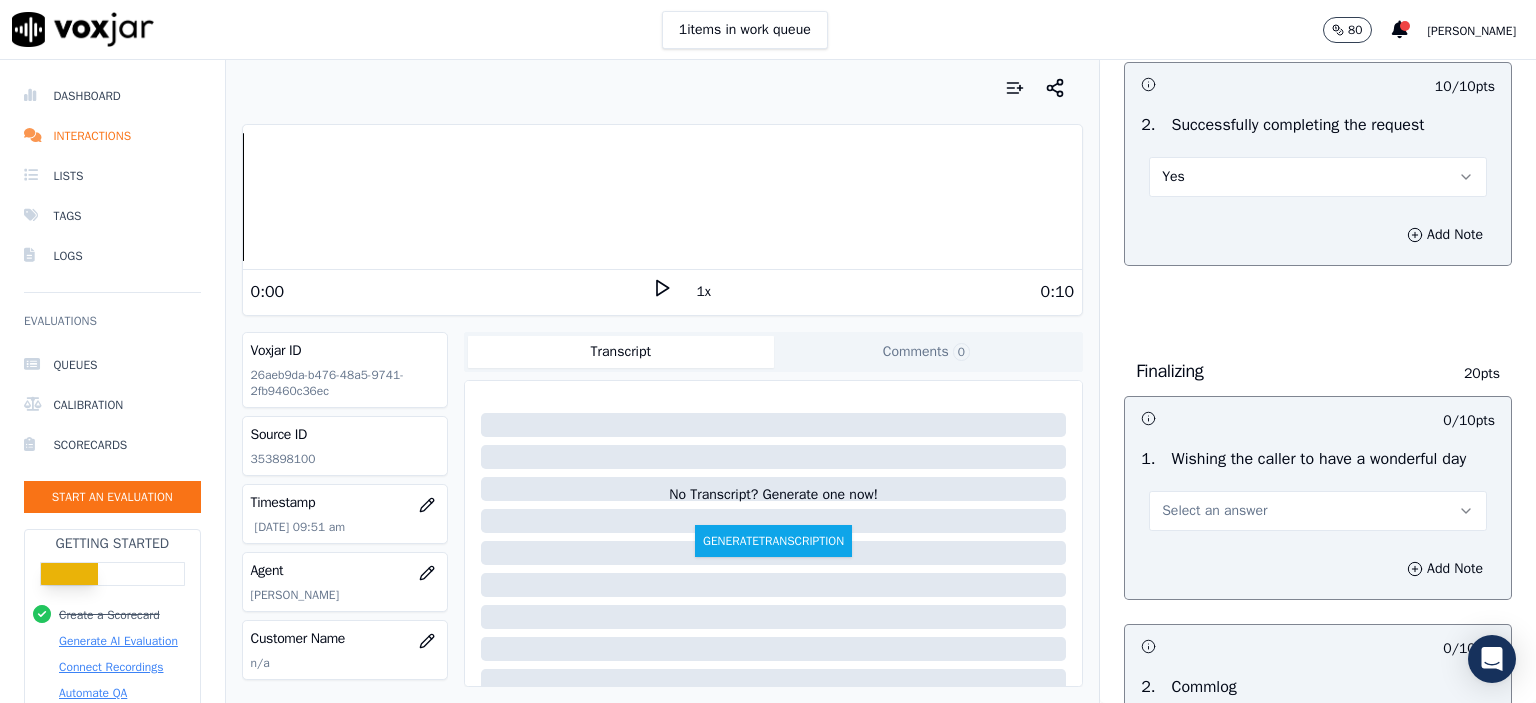 click on "Select an answer" at bounding box center [1214, 511] 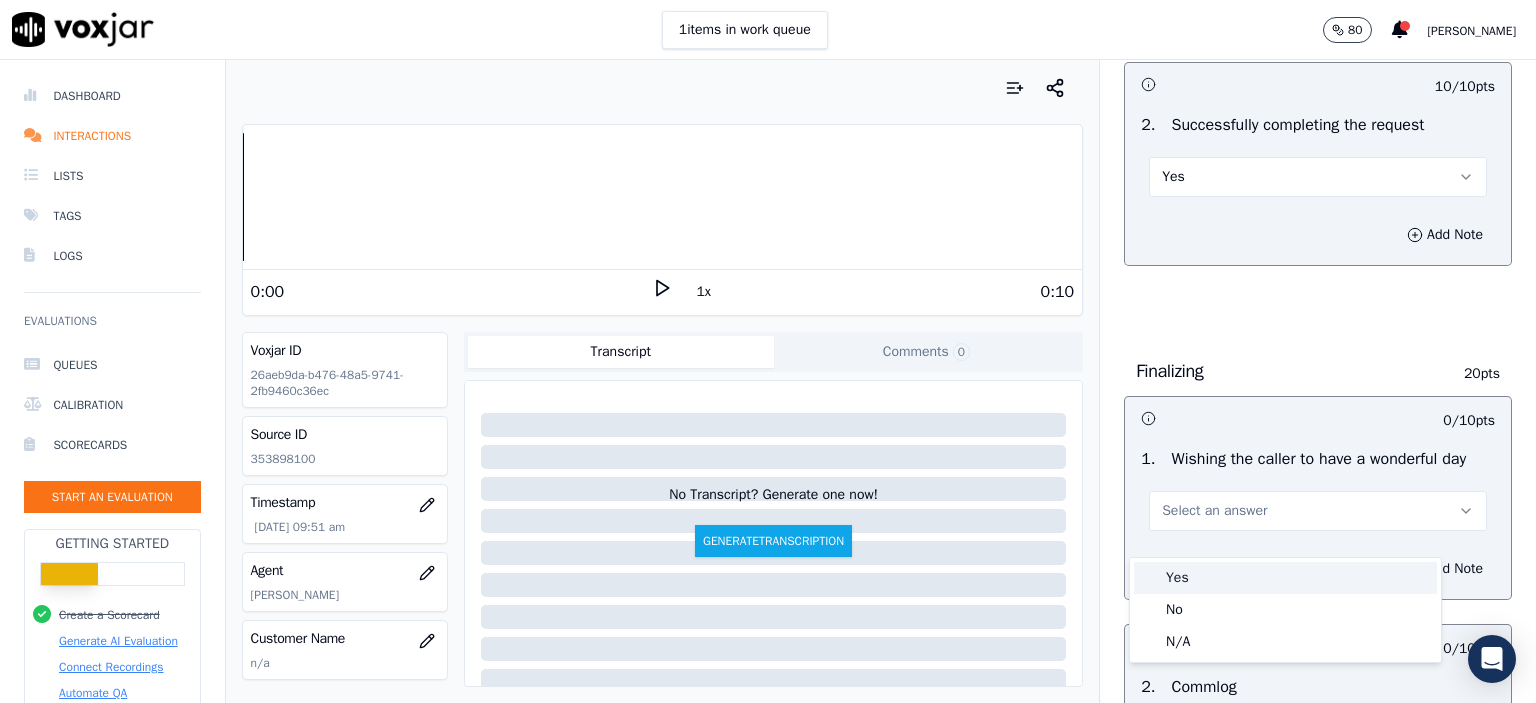 click on "Yes" at bounding box center [1285, 578] 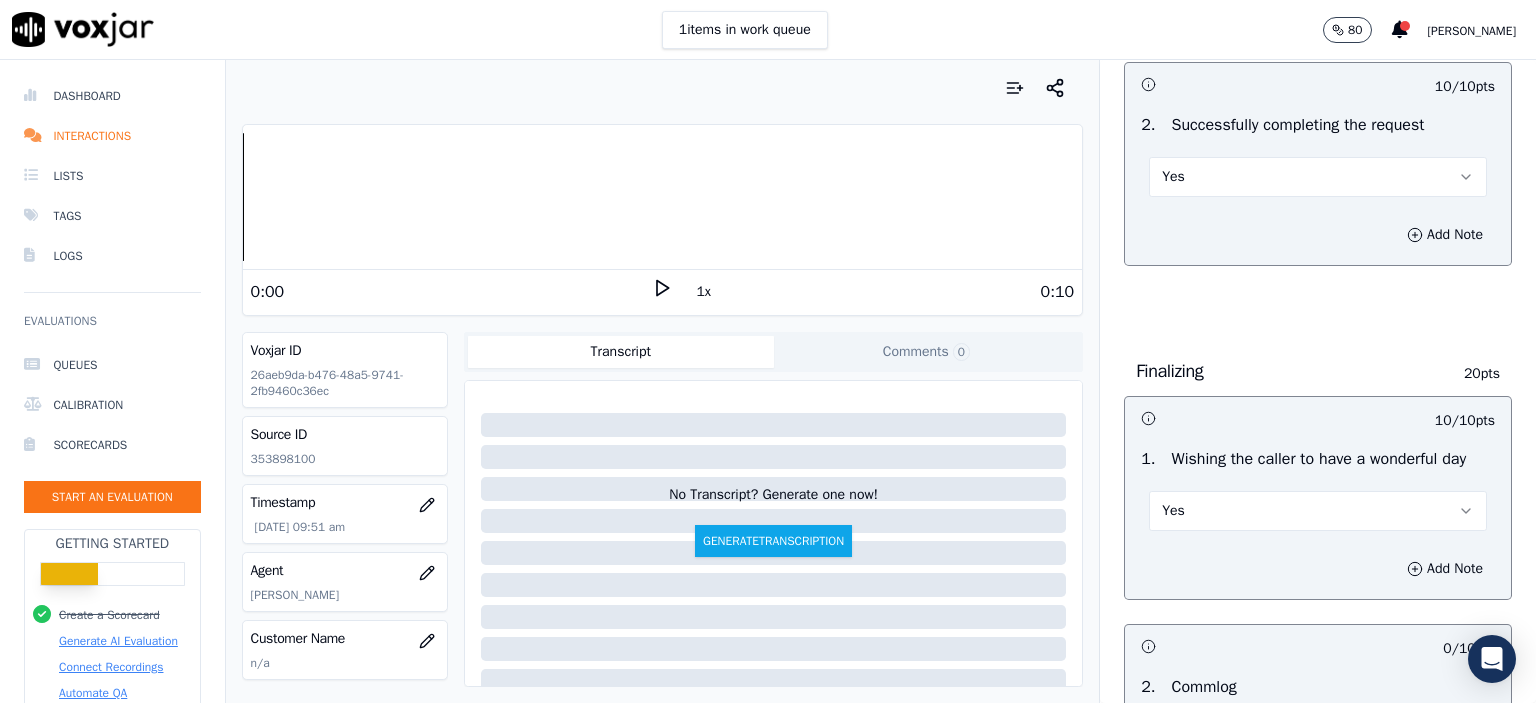 click on "Yes" at bounding box center [1318, 511] 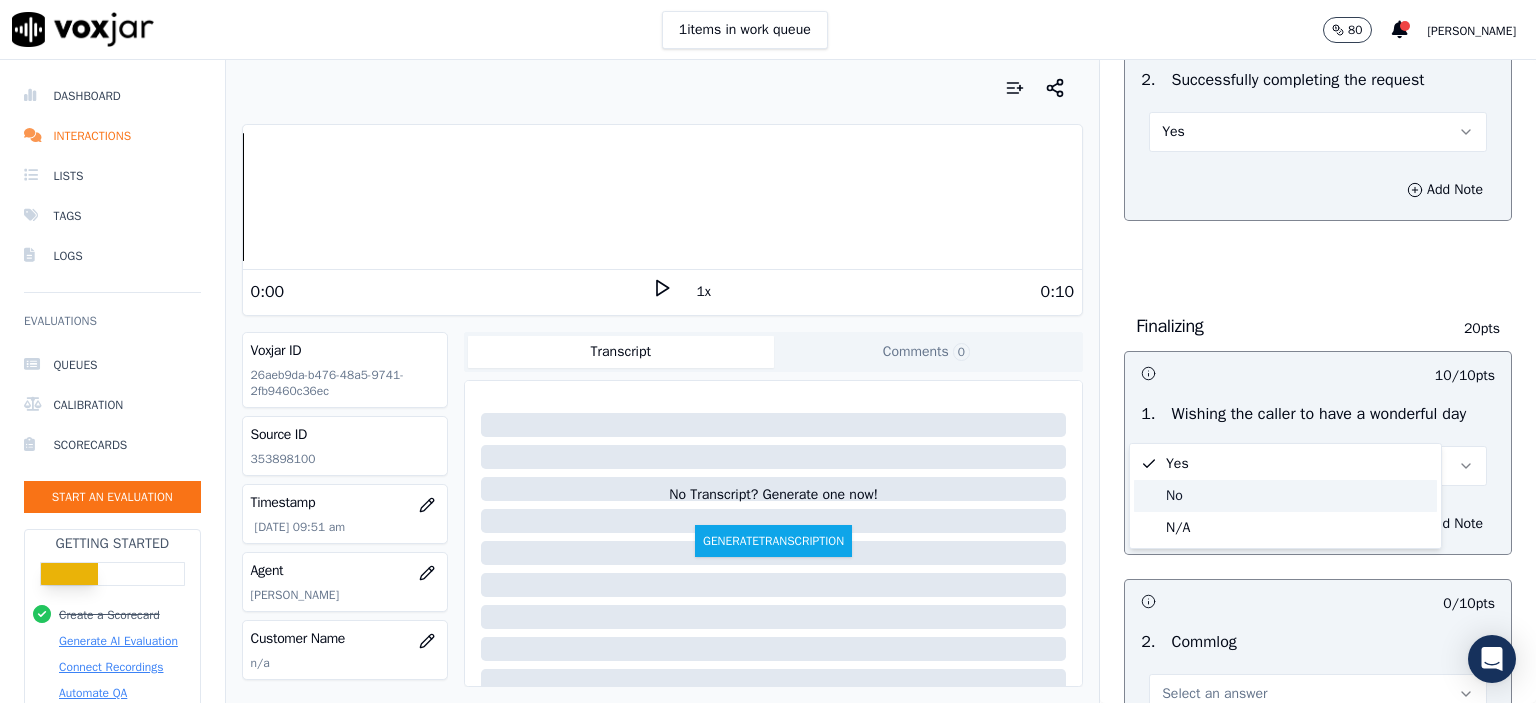 scroll, scrollTop: 1400, scrollLeft: 0, axis: vertical 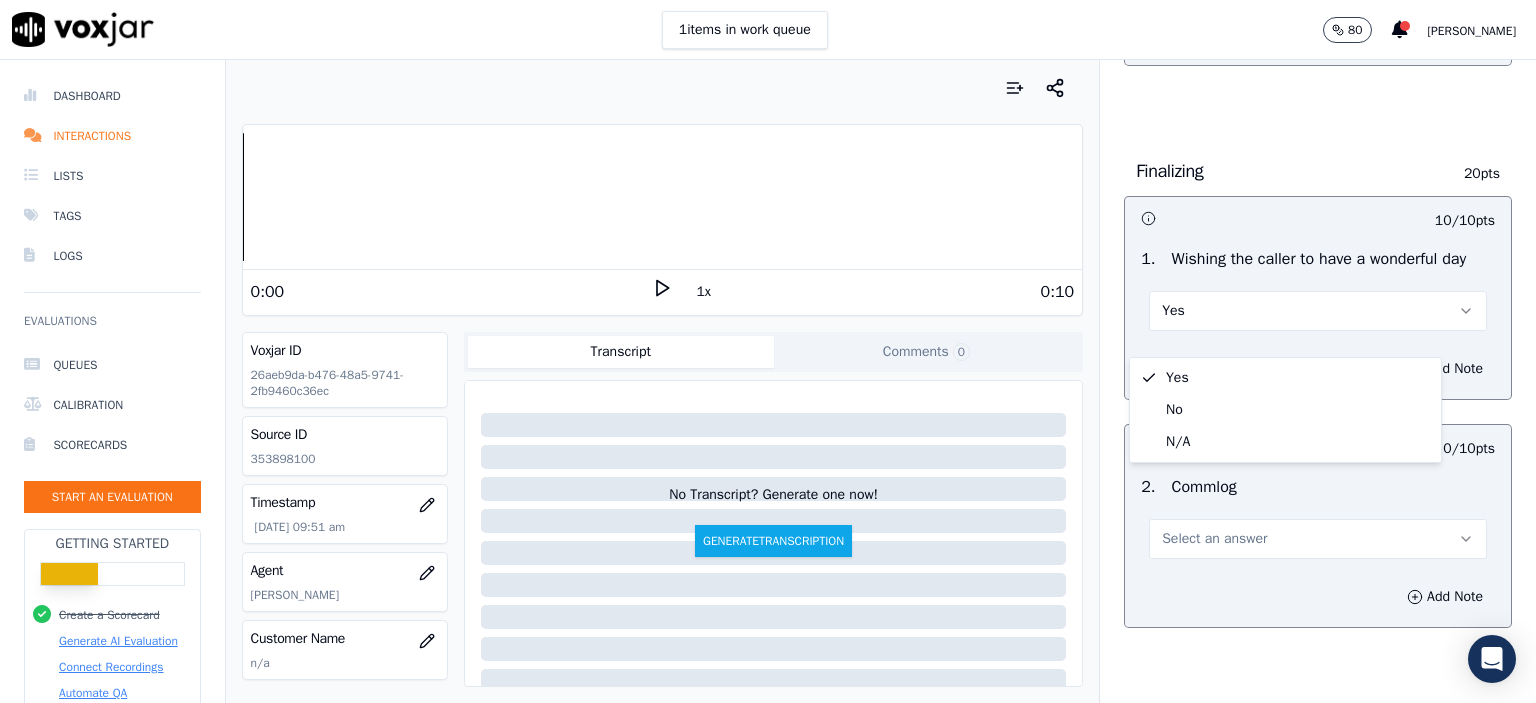 click on "Select an answer" at bounding box center (1214, 539) 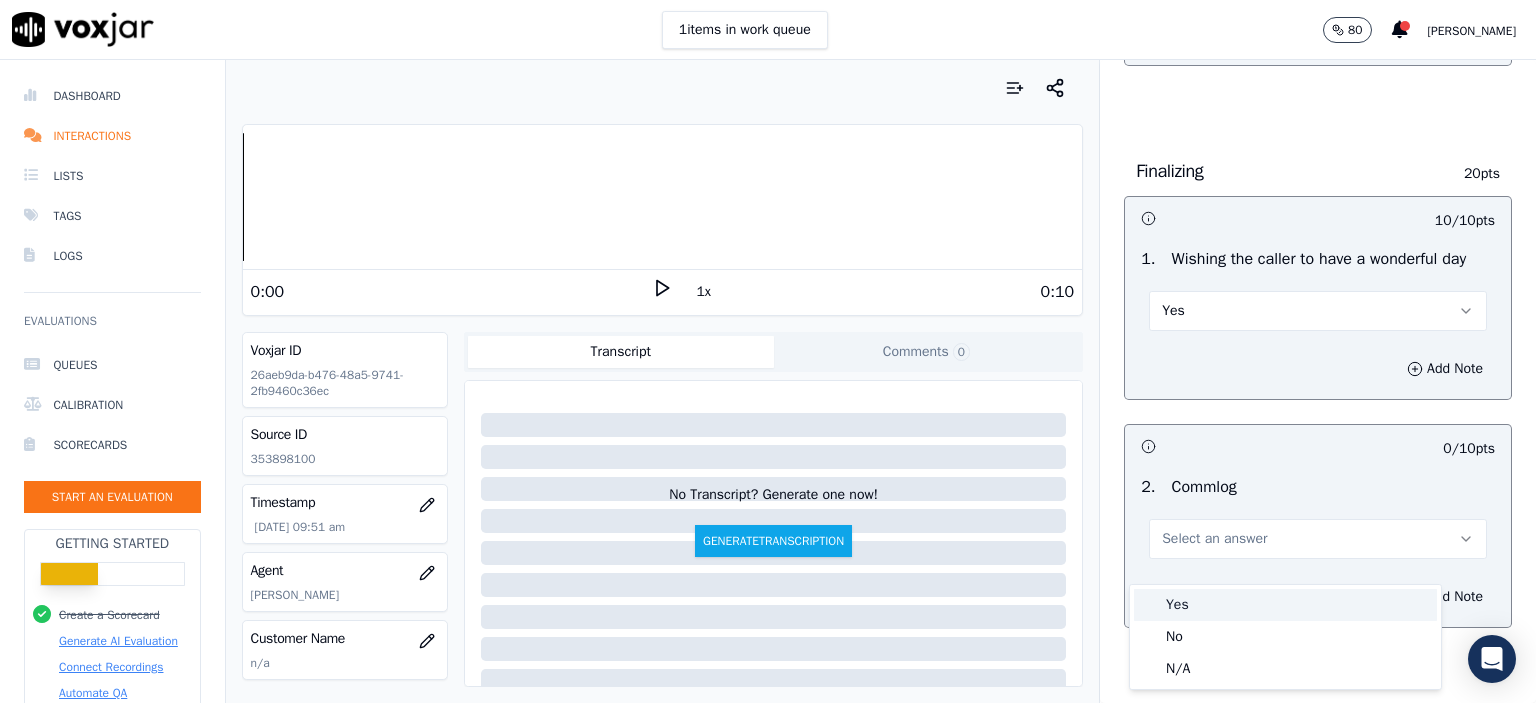 click on "Yes" at bounding box center [1285, 605] 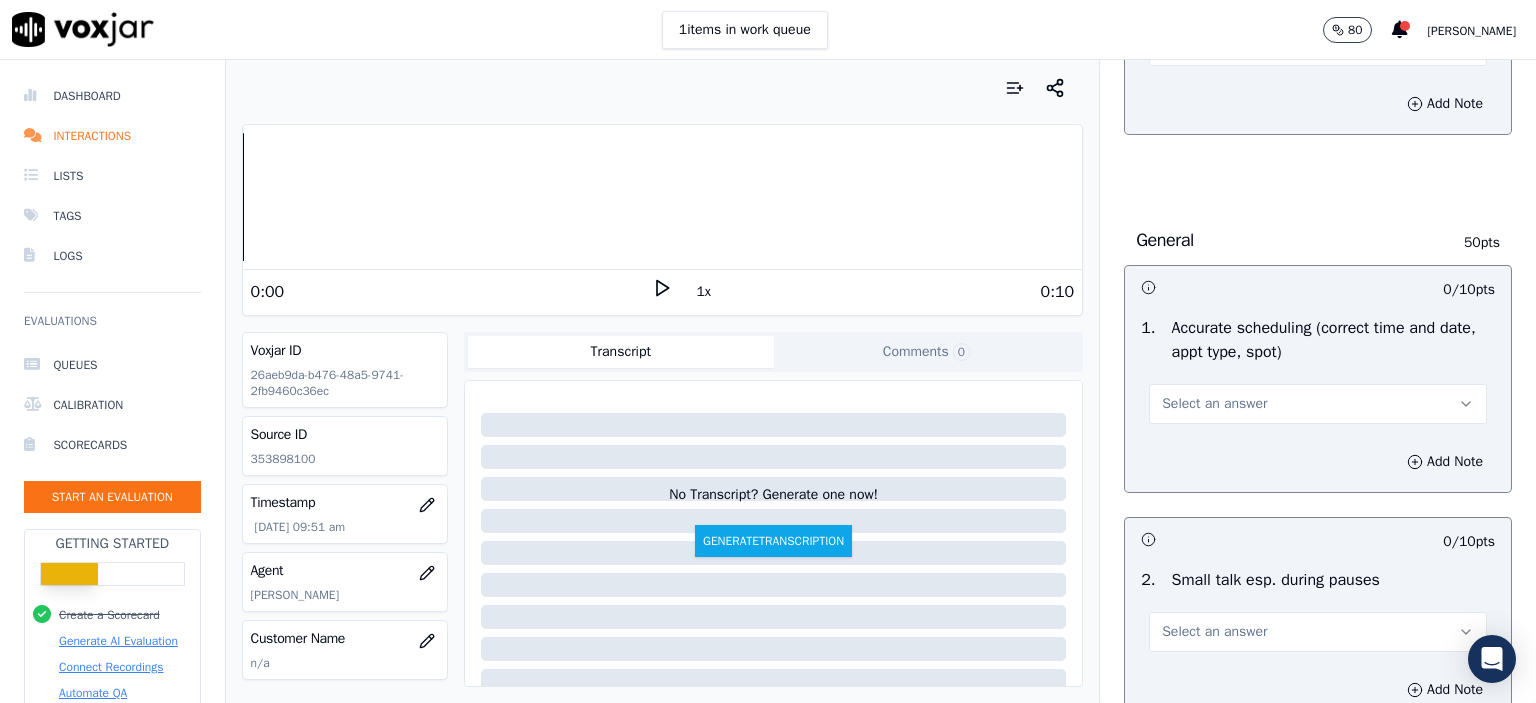 scroll, scrollTop: 1900, scrollLeft: 0, axis: vertical 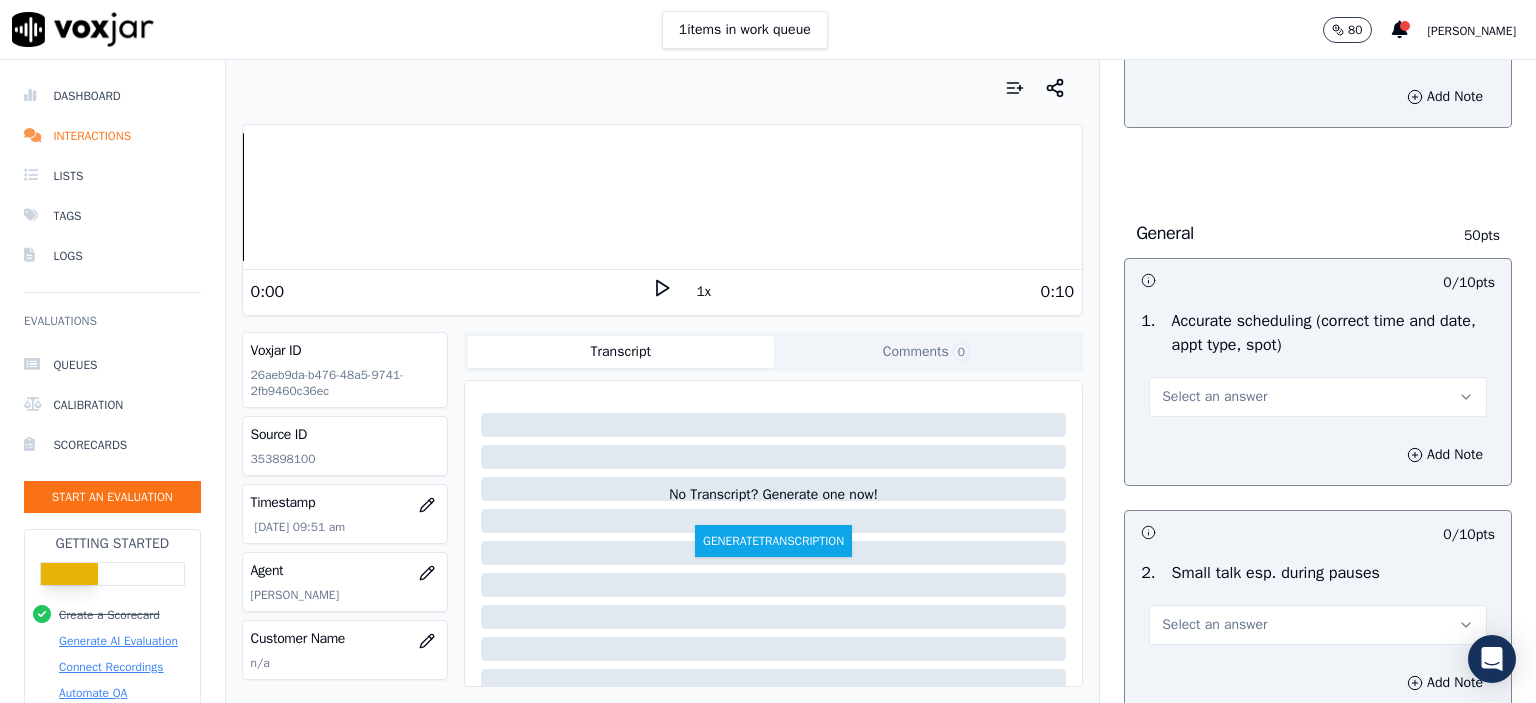 click on "Select an answer" at bounding box center (1318, 397) 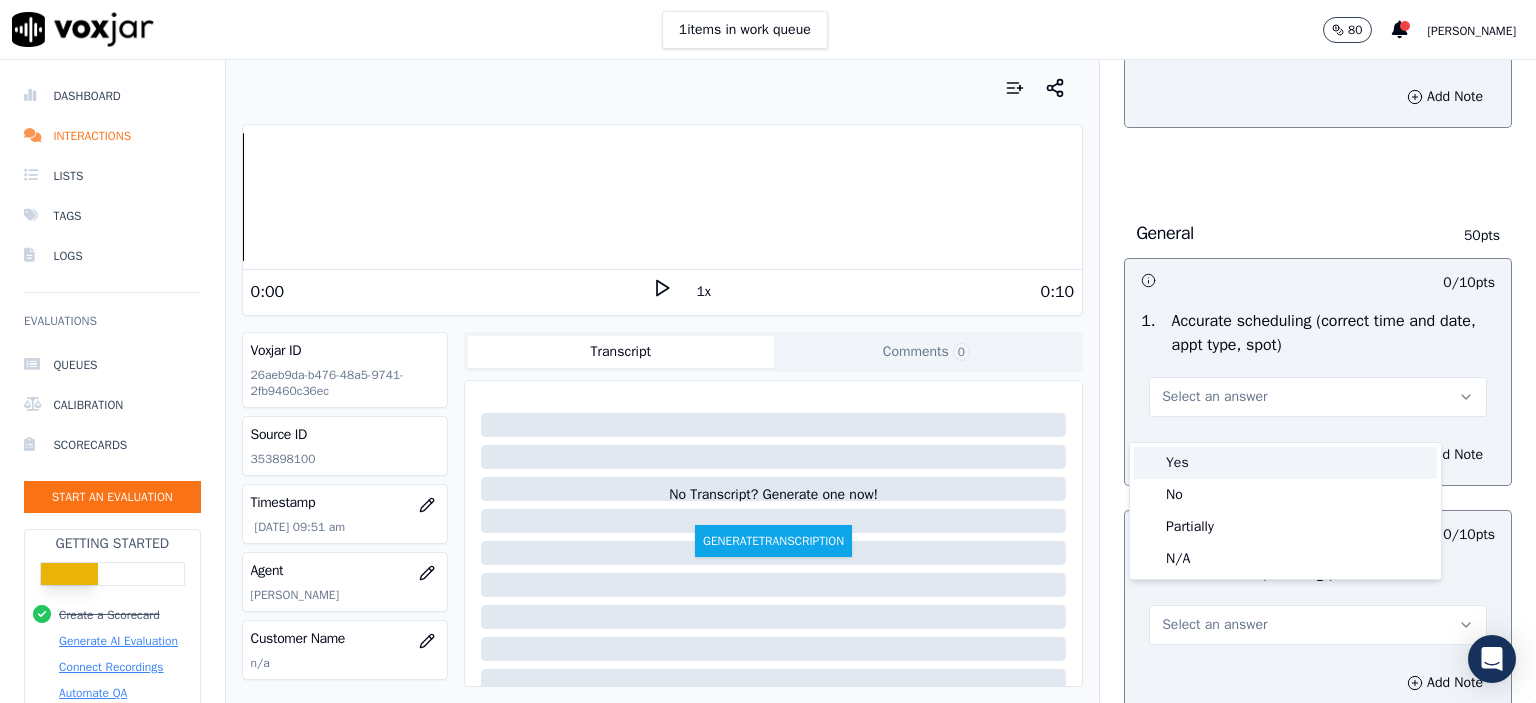 click on "Yes" at bounding box center [1285, 463] 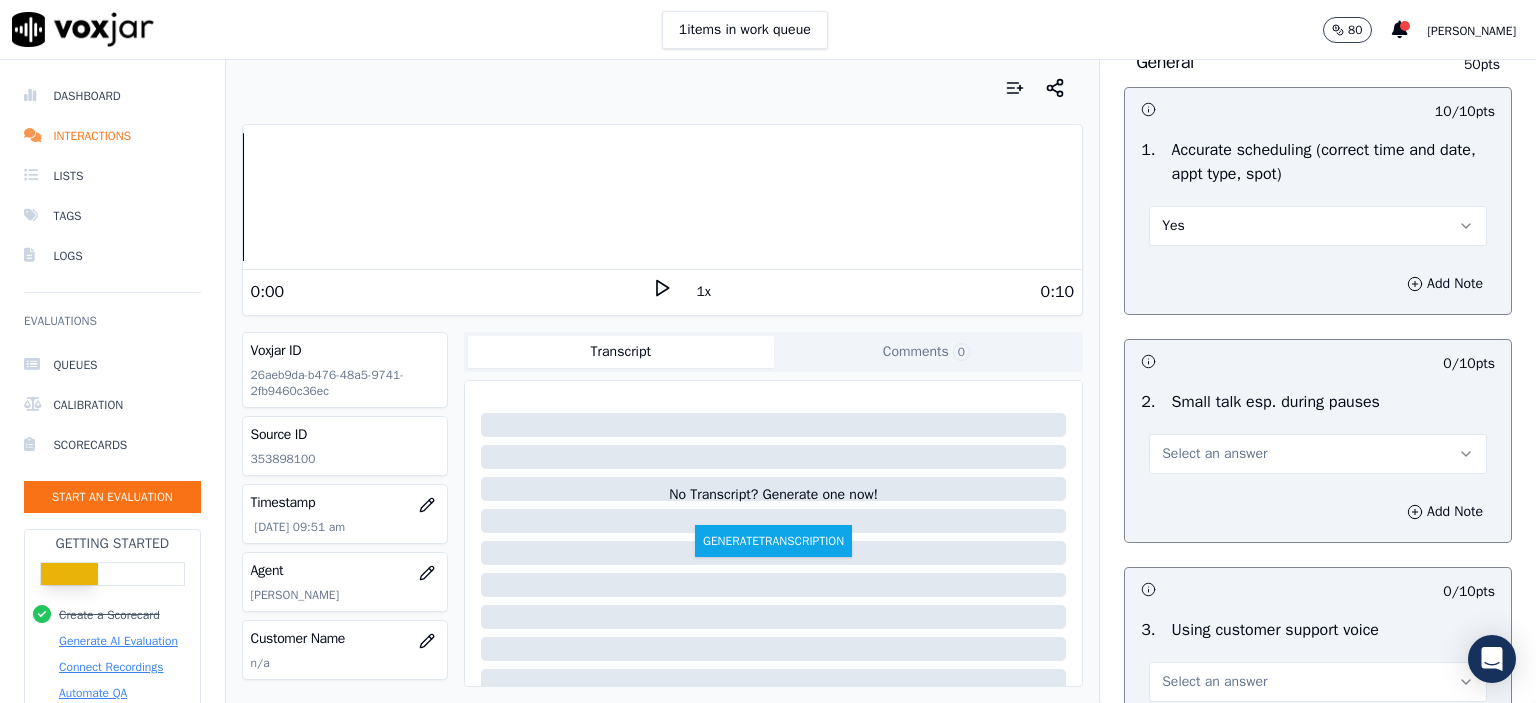 scroll, scrollTop: 2100, scrollLeft: 0, axis: vertical 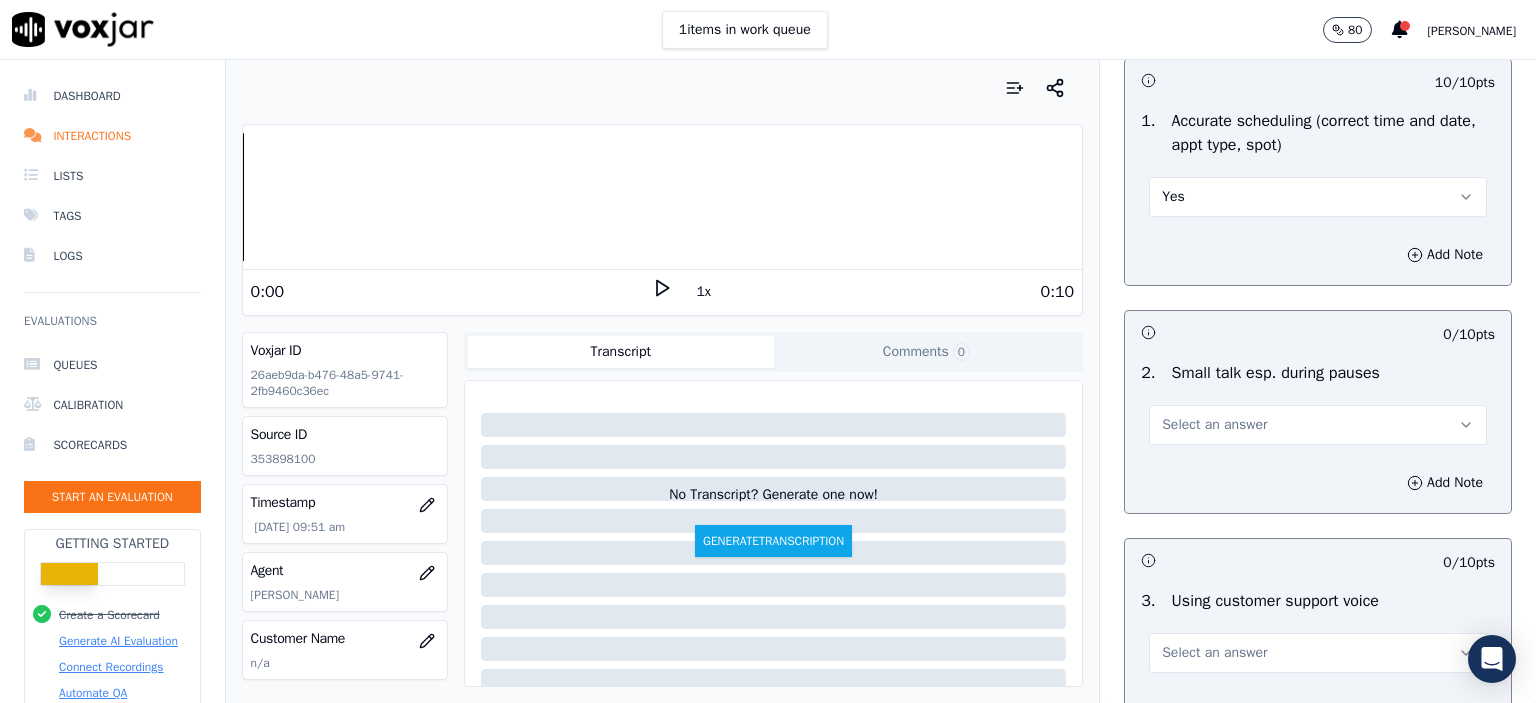 click on "Select an answer" at bounding box center (1318, 425) 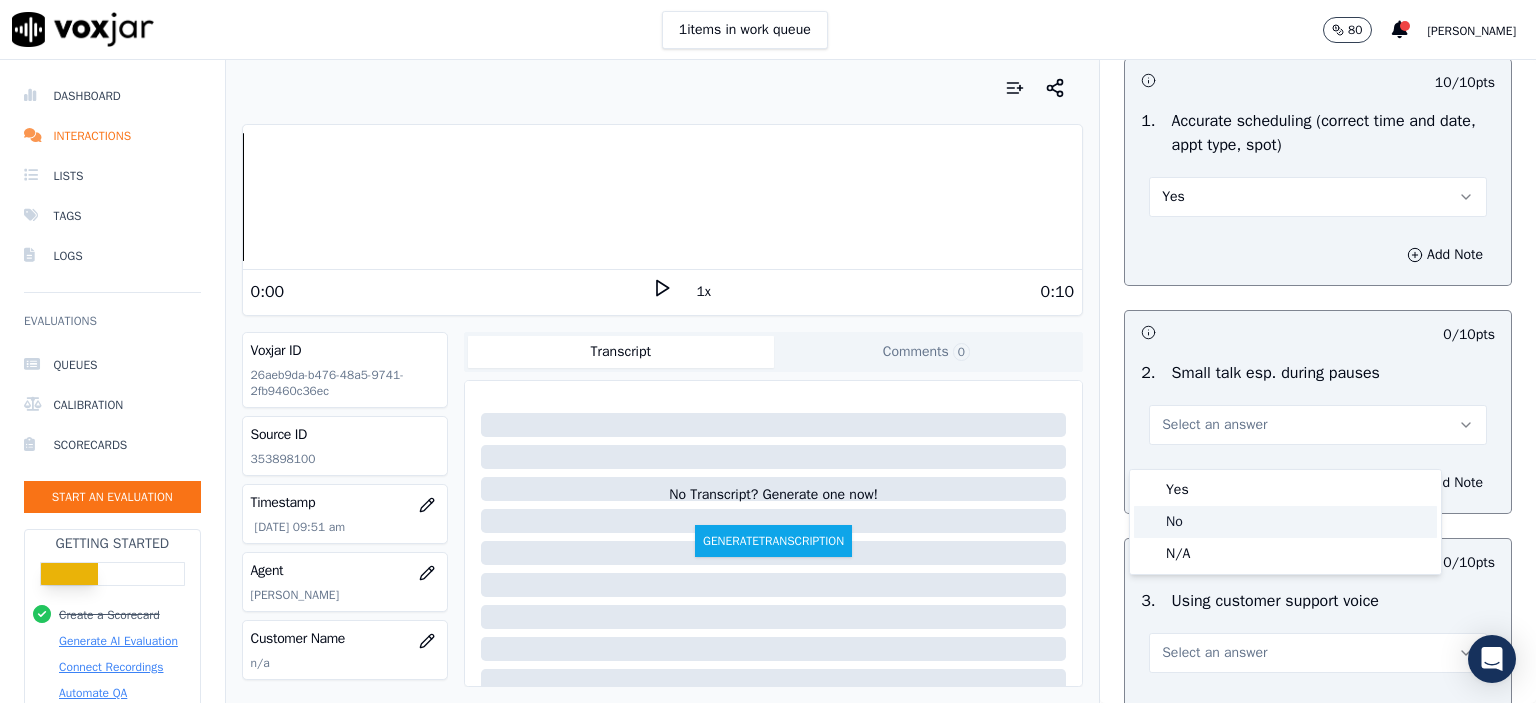 click on "No" 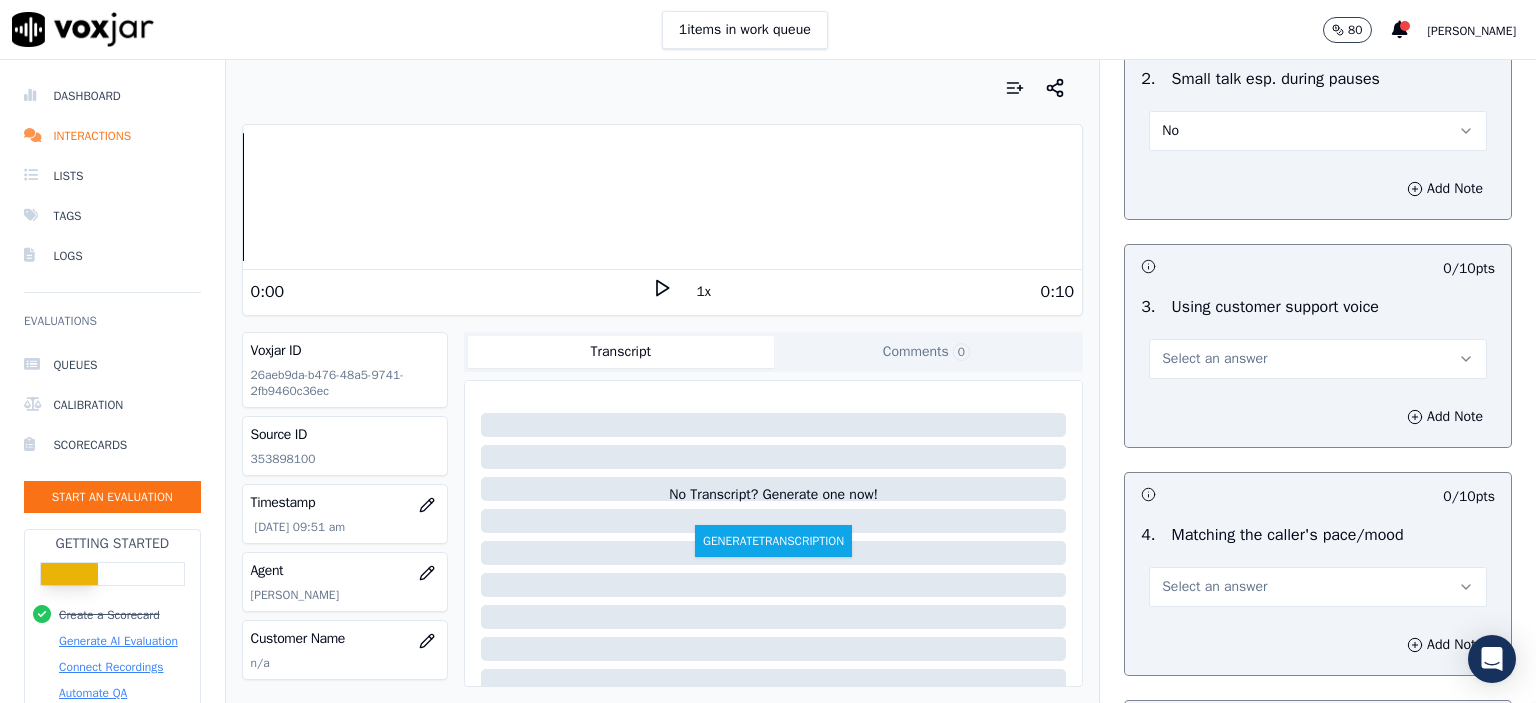 scroll, scrollTop: 2400, scrollLeft: 0, axis: vertical 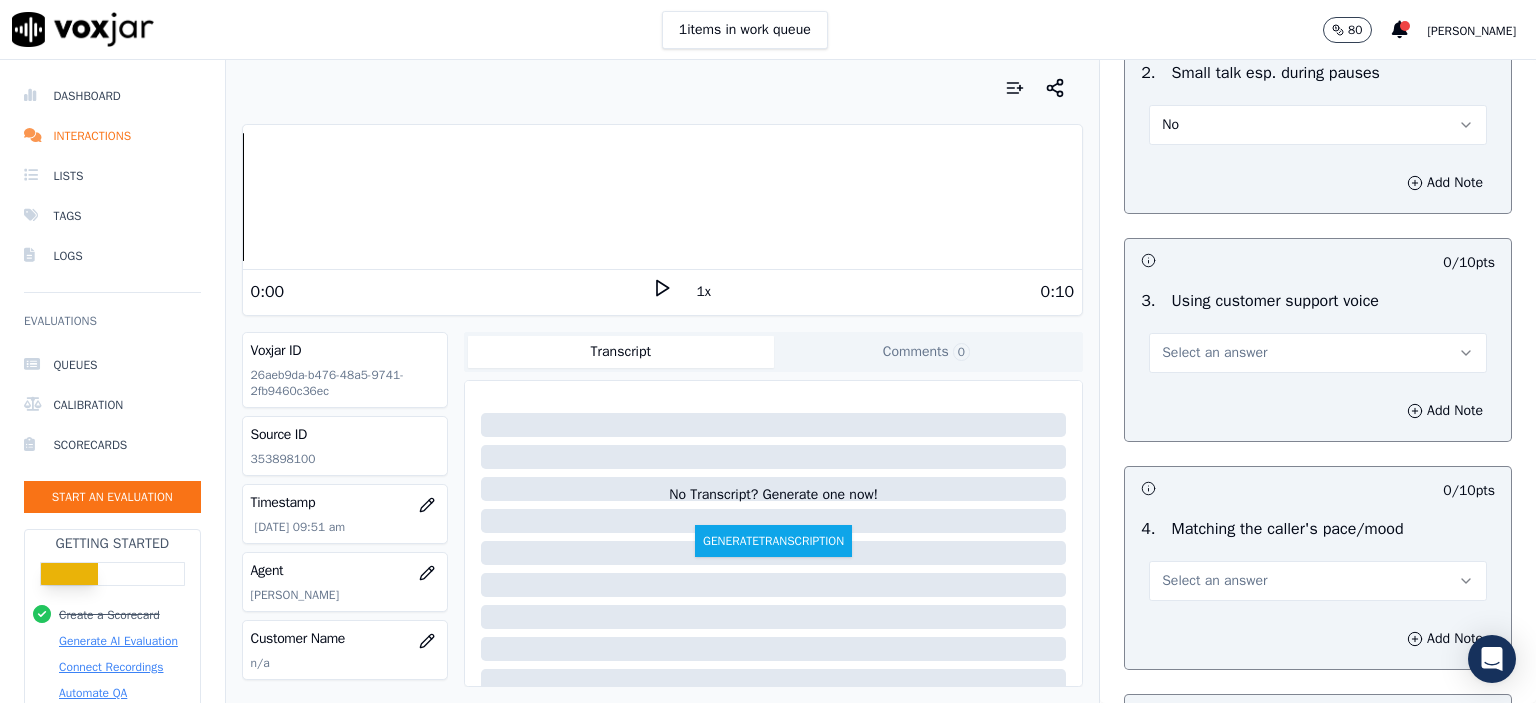 click on "Select an answer" at bounding box center [1318, 353] 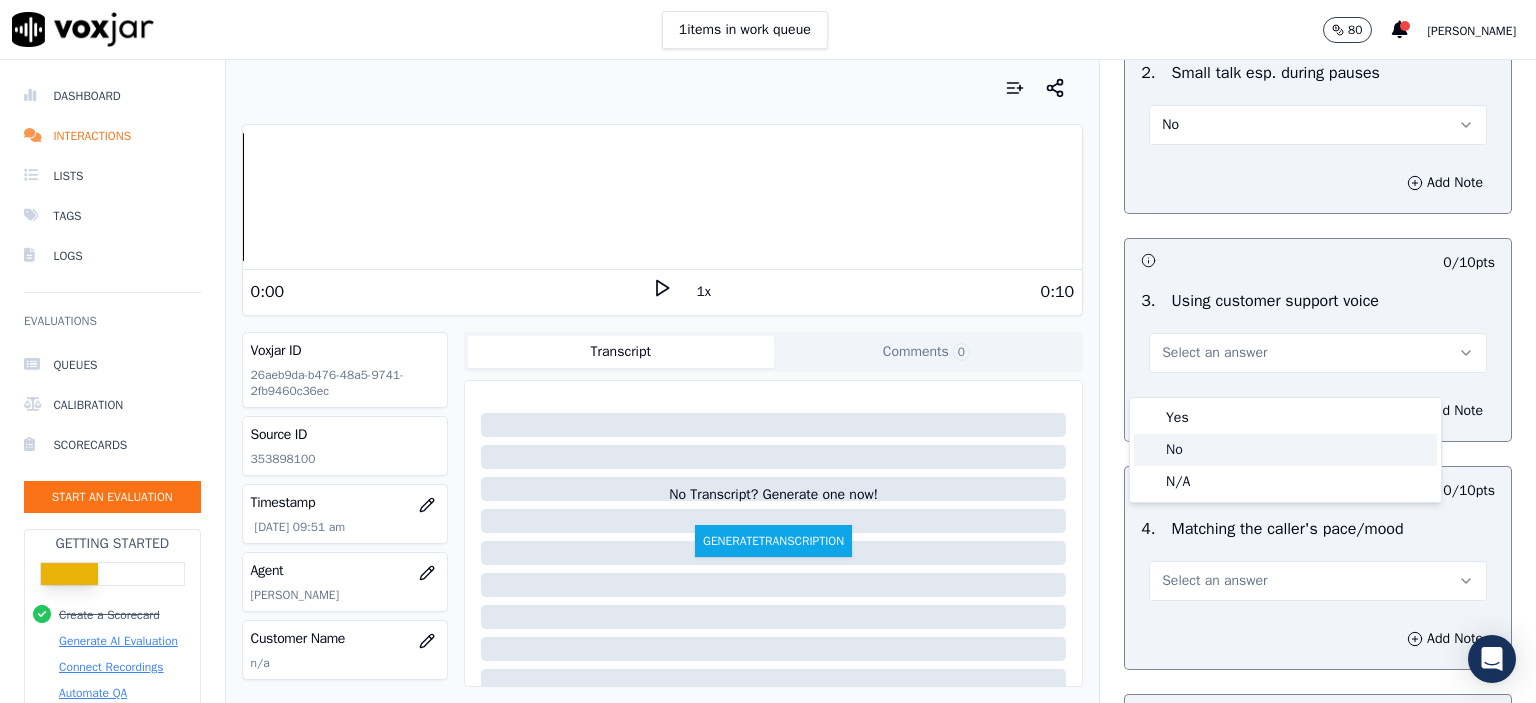 click on "No" 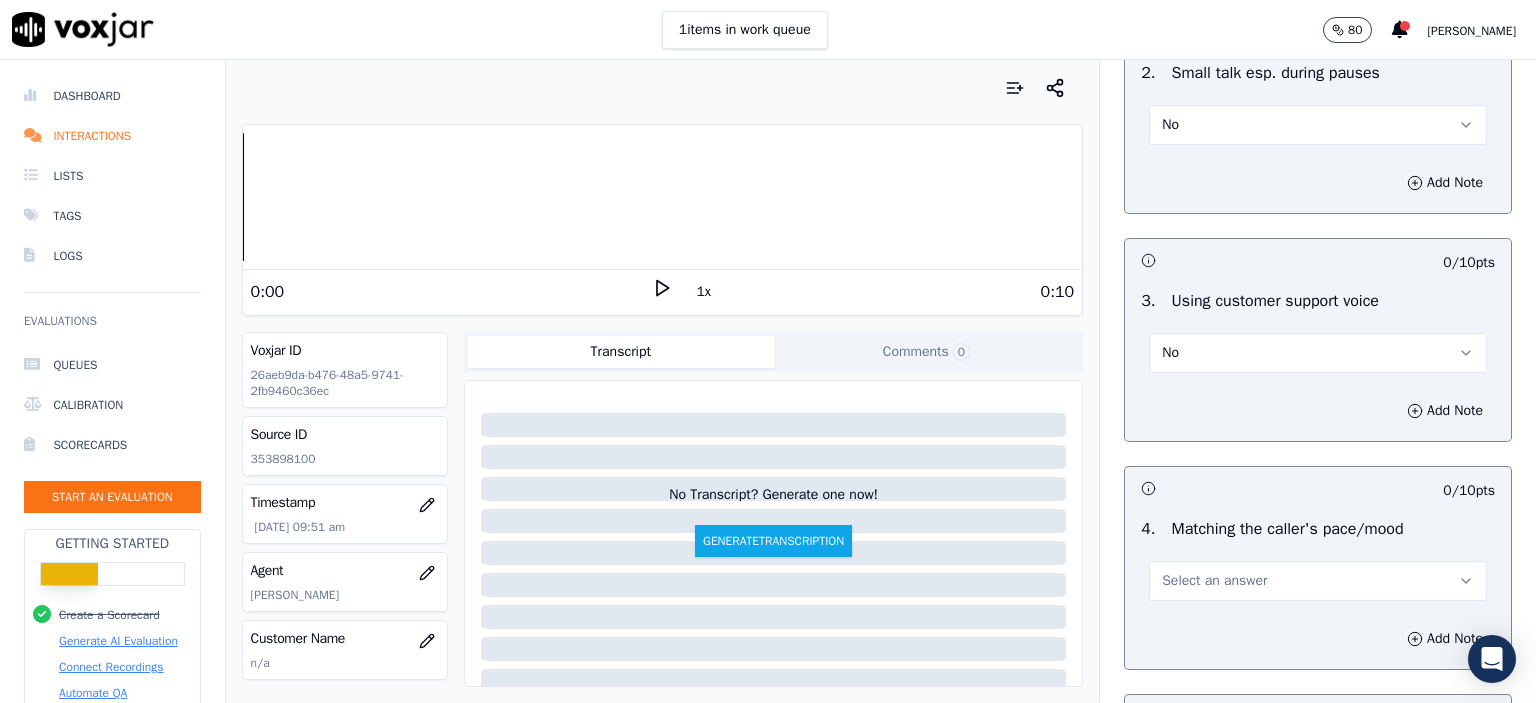 click on "No" at bounding box center [1318, 353] 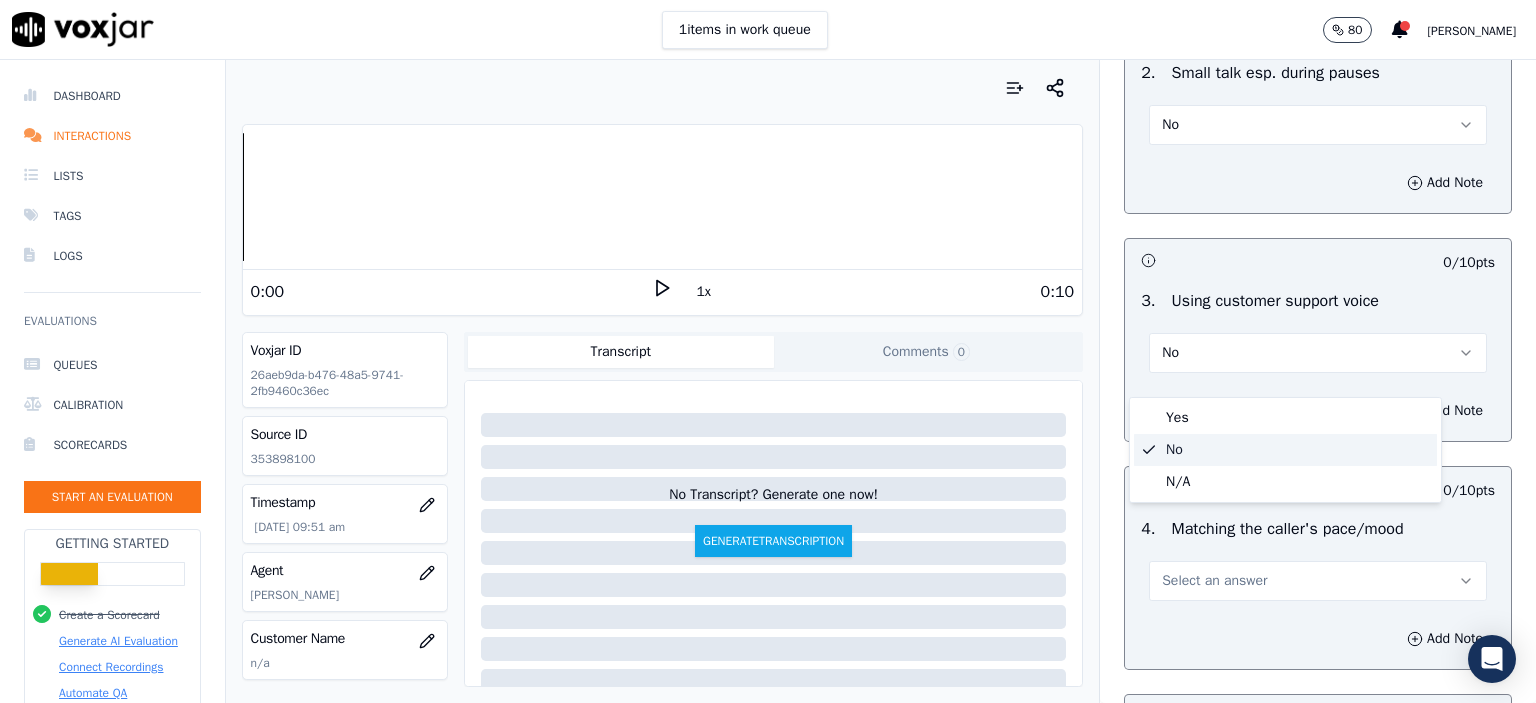 click on "Yes" at bounding box center [1285, 418] 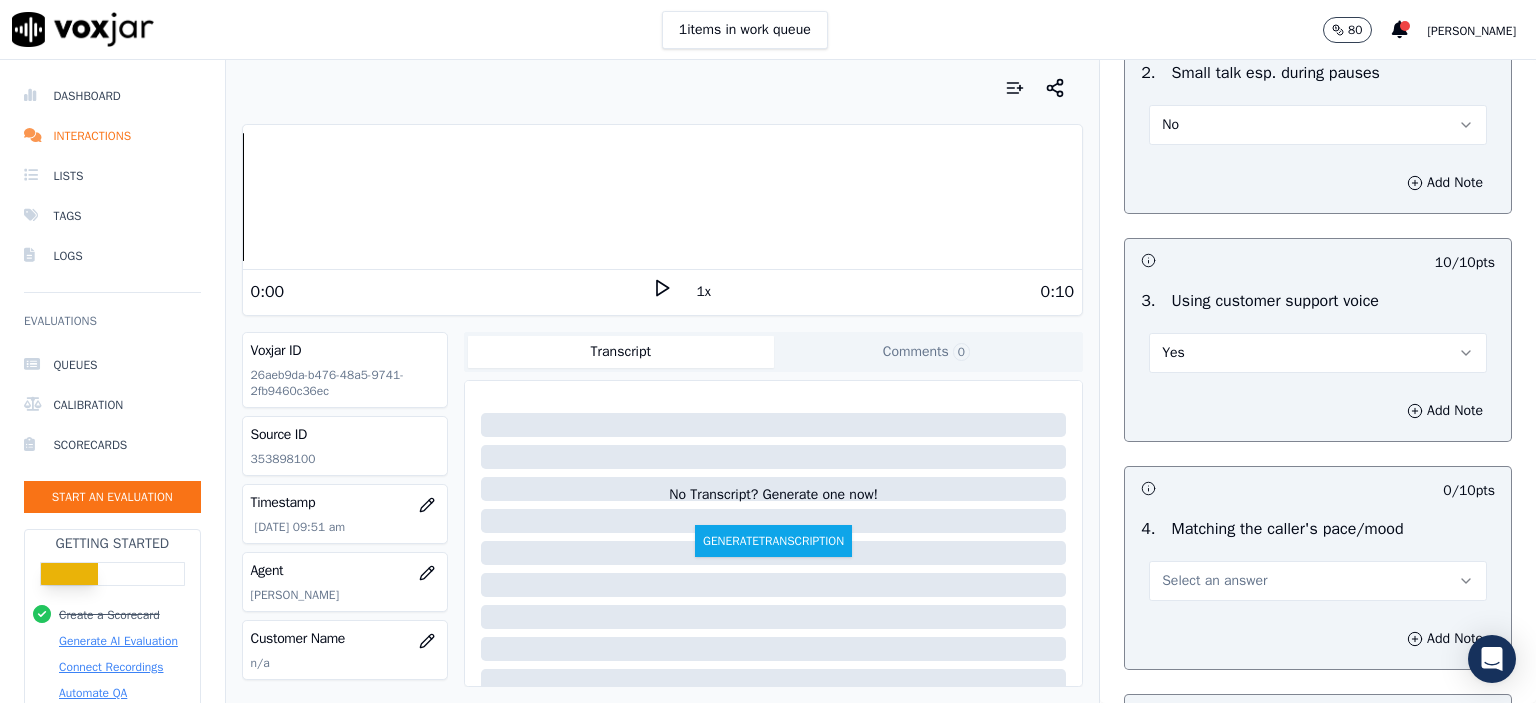 click on "Select an answer" at bounding box center [1214, 581] 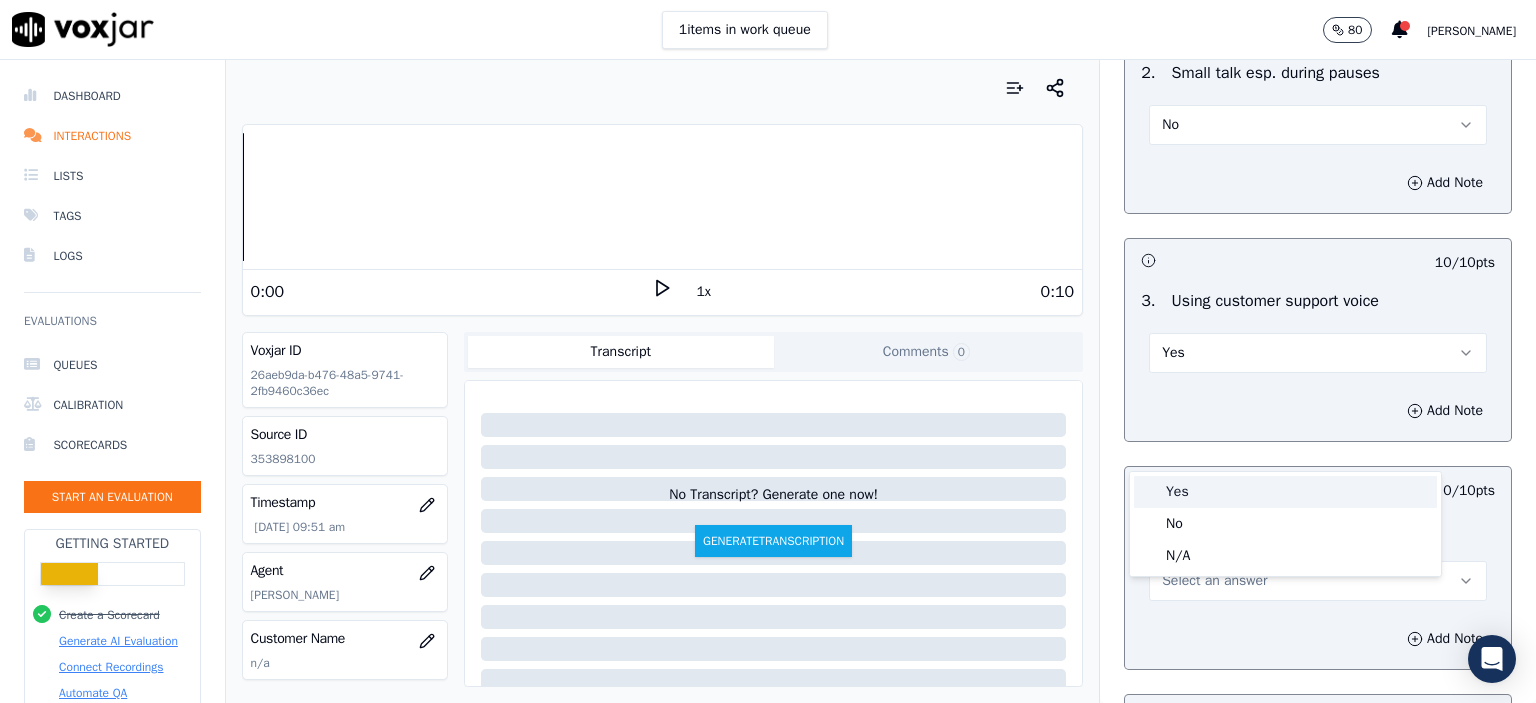 click on "Yes" at bounding box center (1285, 492) 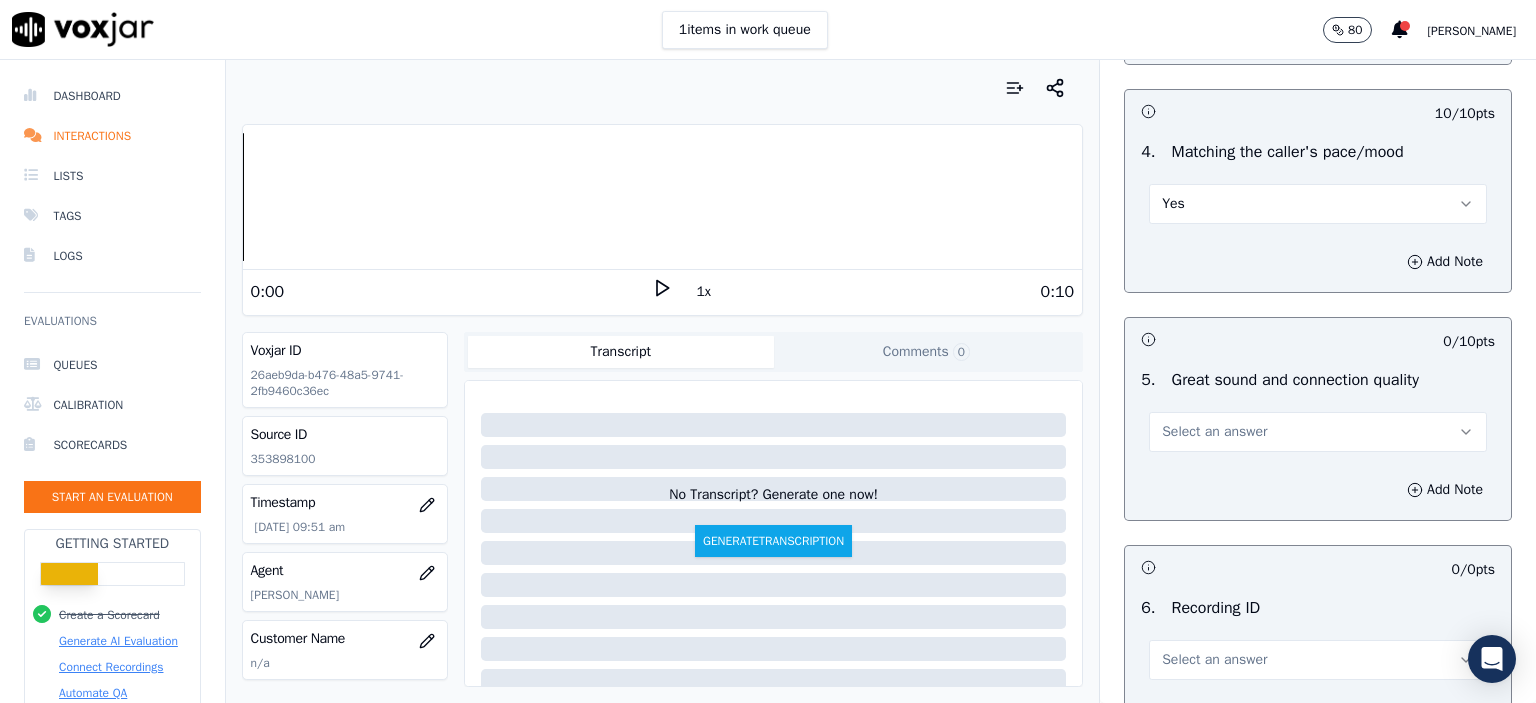 scroll, scrollTop: 2800, scrollLeft: 0, axis: vertical 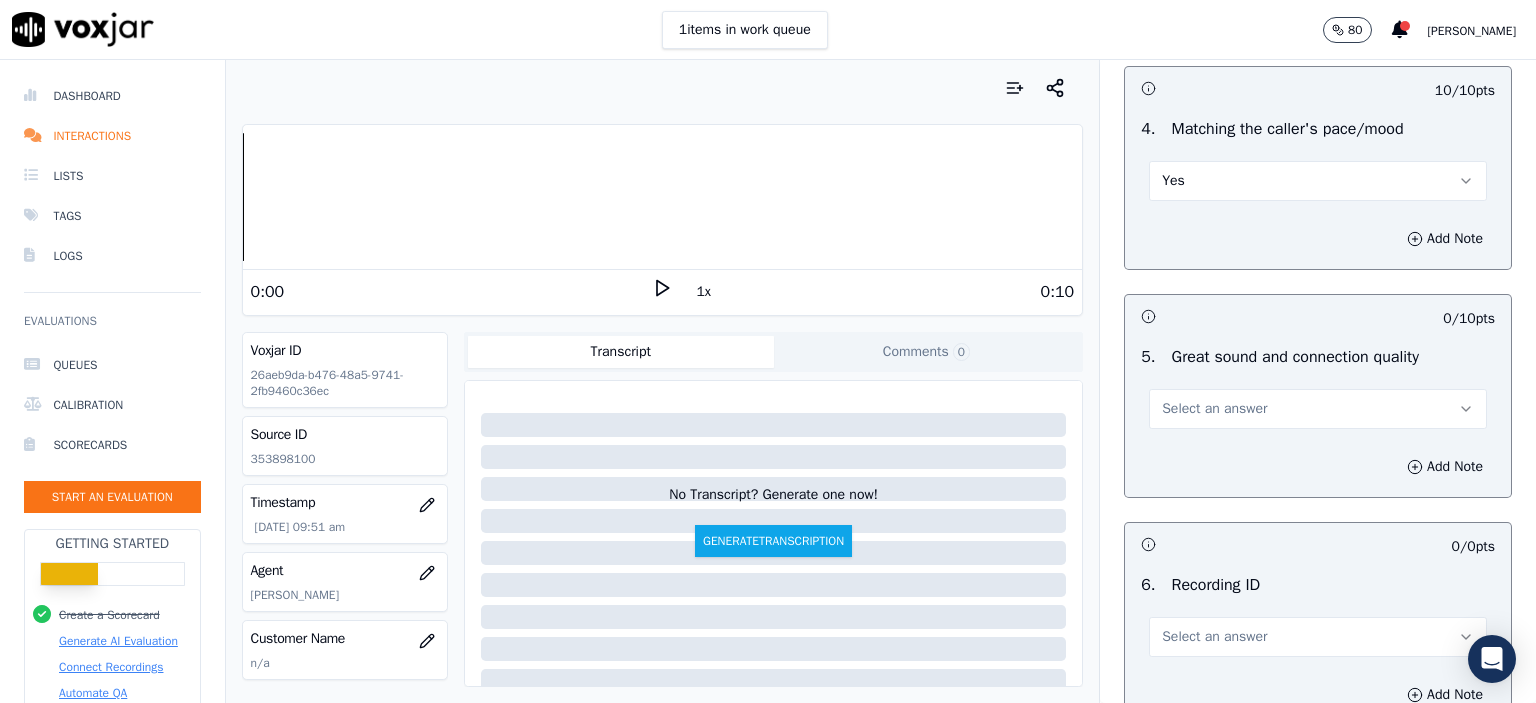 click on "Select an answer" at bounding box center [1318, 409] 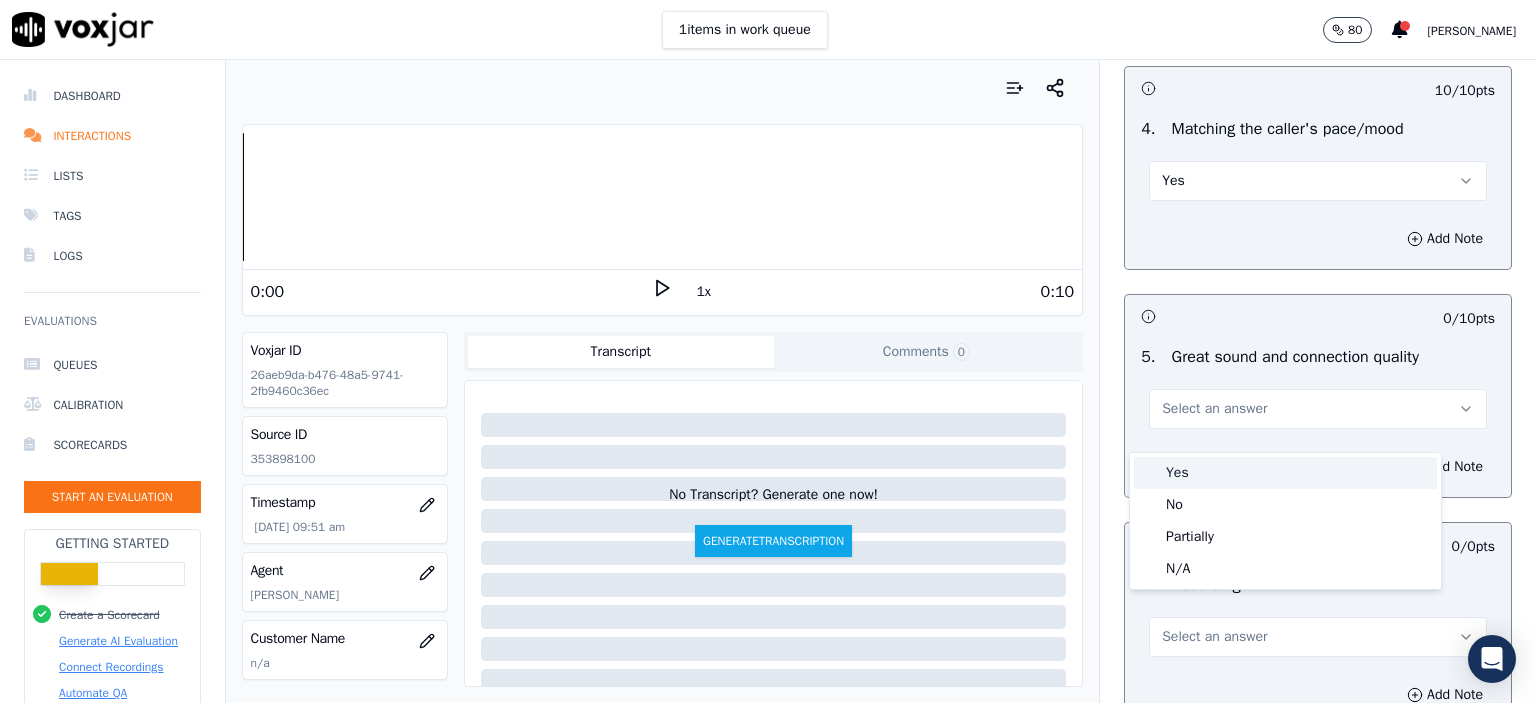 click on "Yes" at bounding box center (1285, 473) 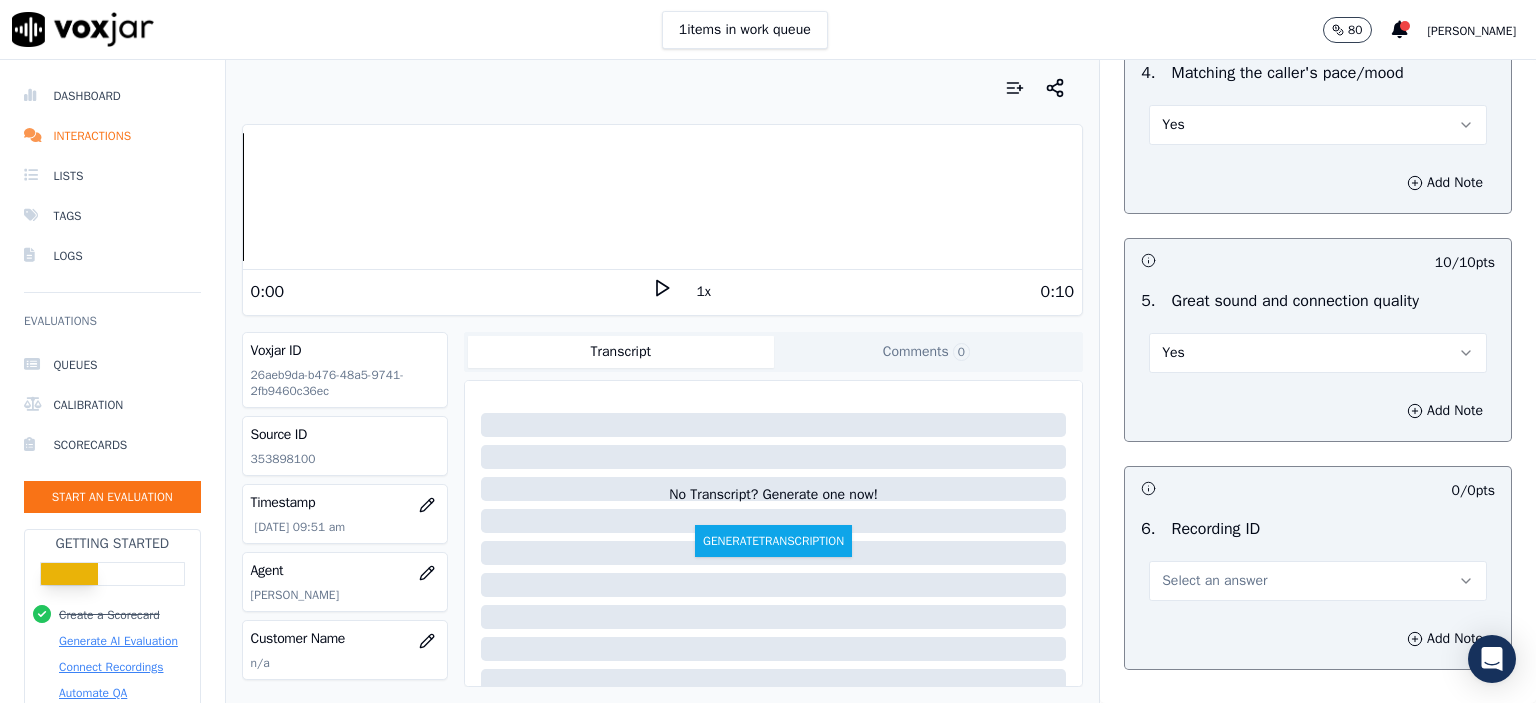 scroll, scrollTop: 3007, scrollLeft: 0, axis: vertical 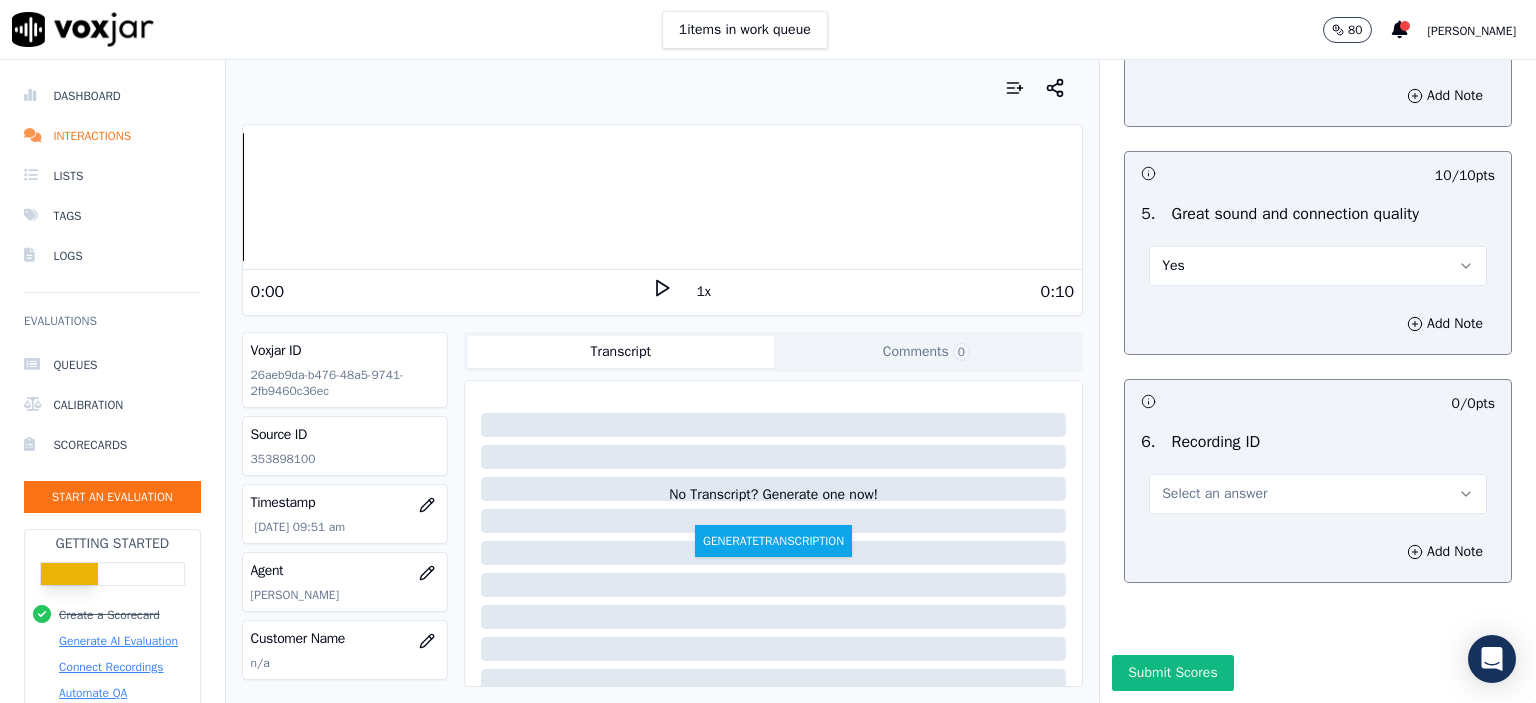 click on "Select an answer" at bounding box center [1318, 494] 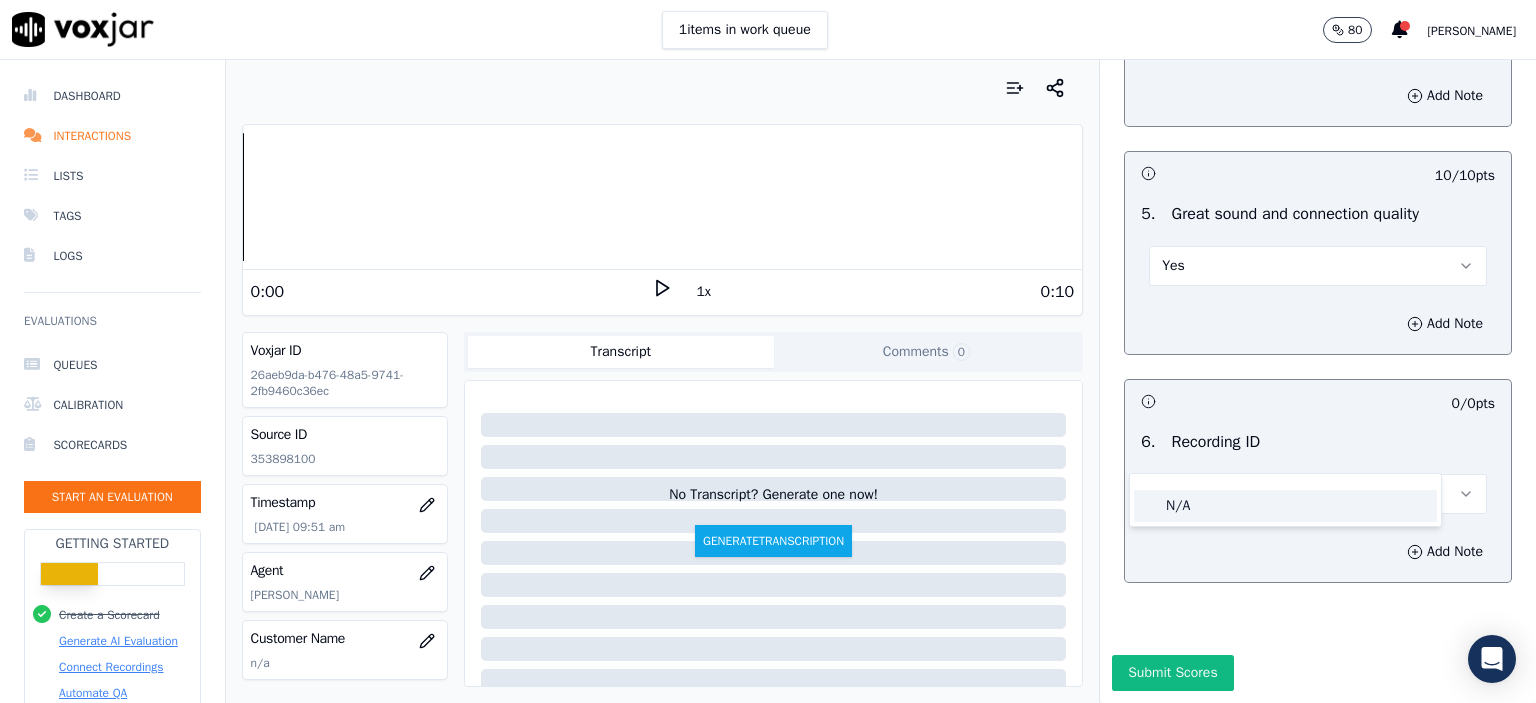 click on "N/A" 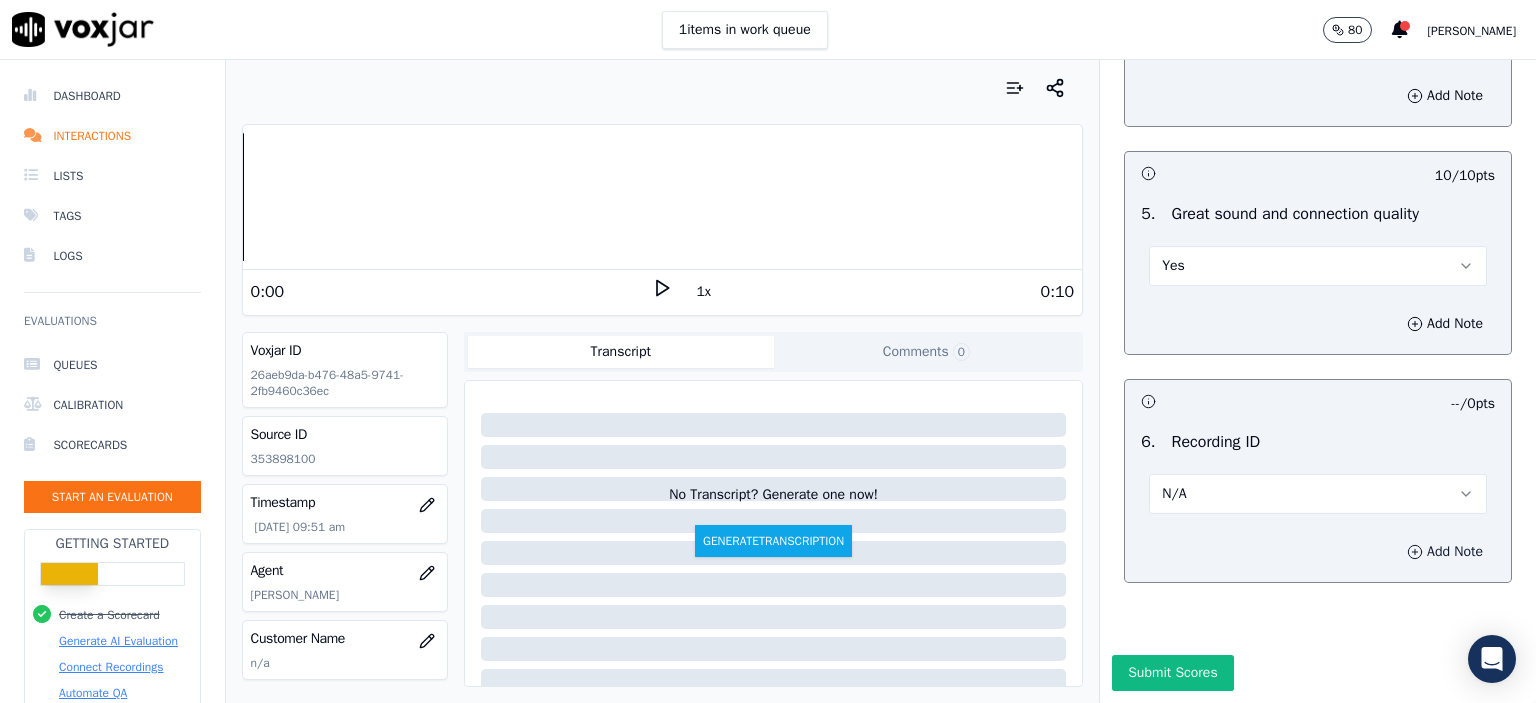 click on "Add Note" at bounding box center (1445, 552) 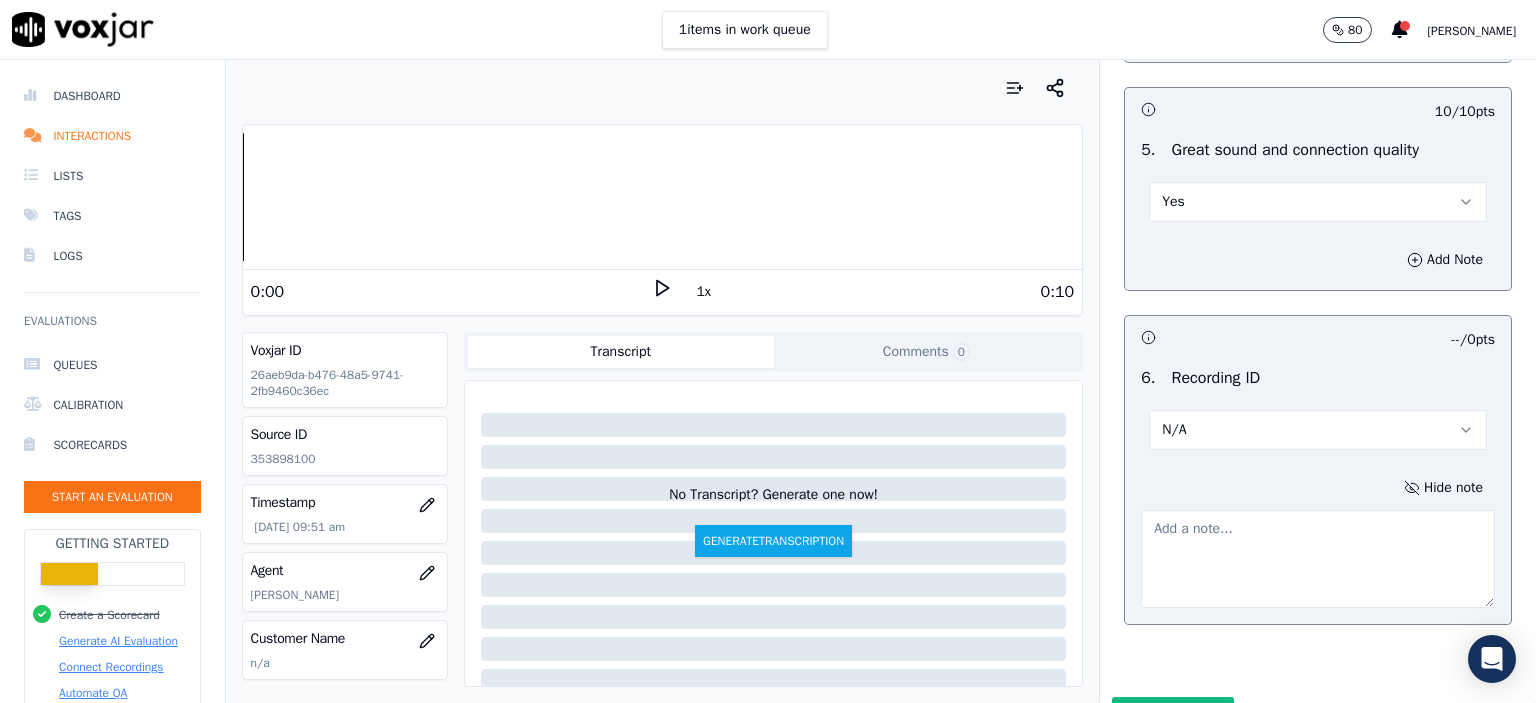 click on "Source ID   353898100" at bounding box center [345, 446] 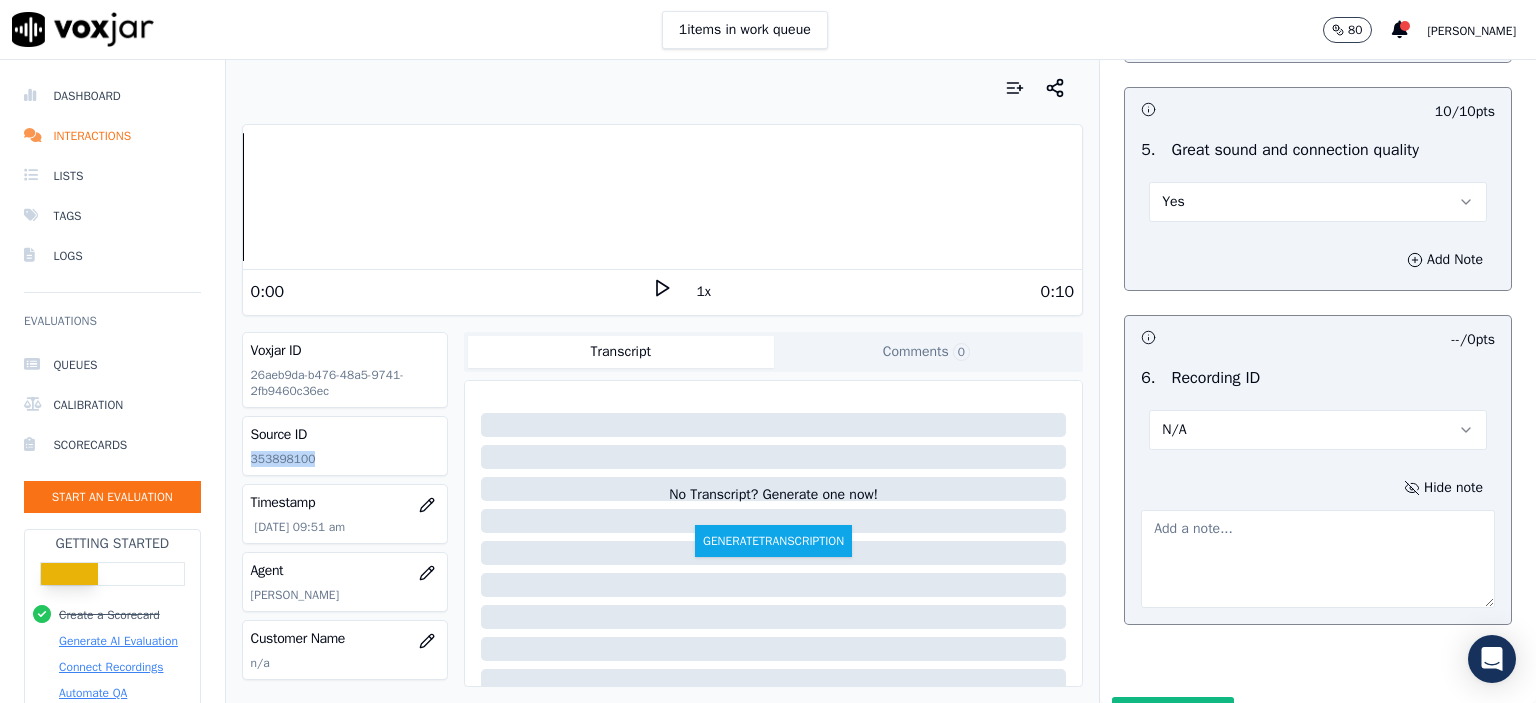 click on "353898100" 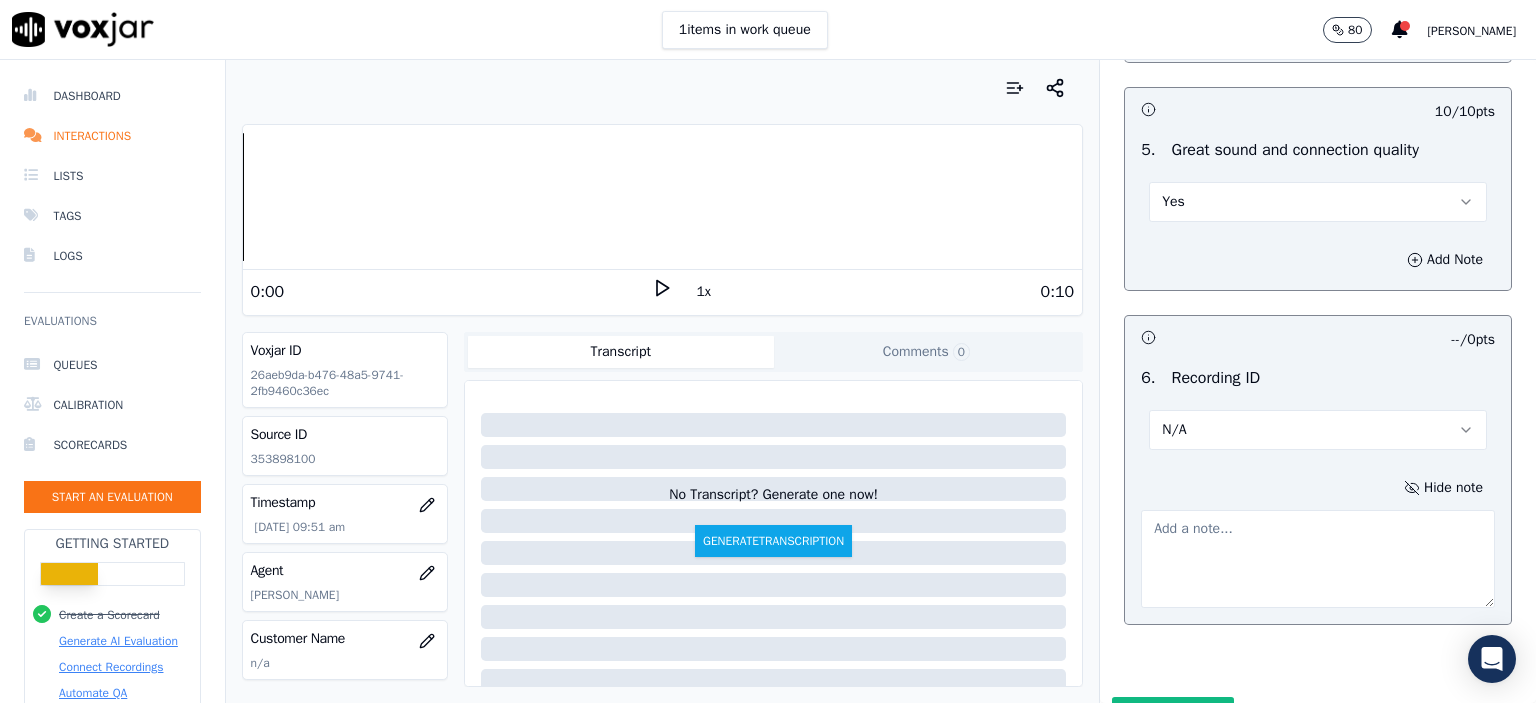 click at bounding box center [1318, 559] 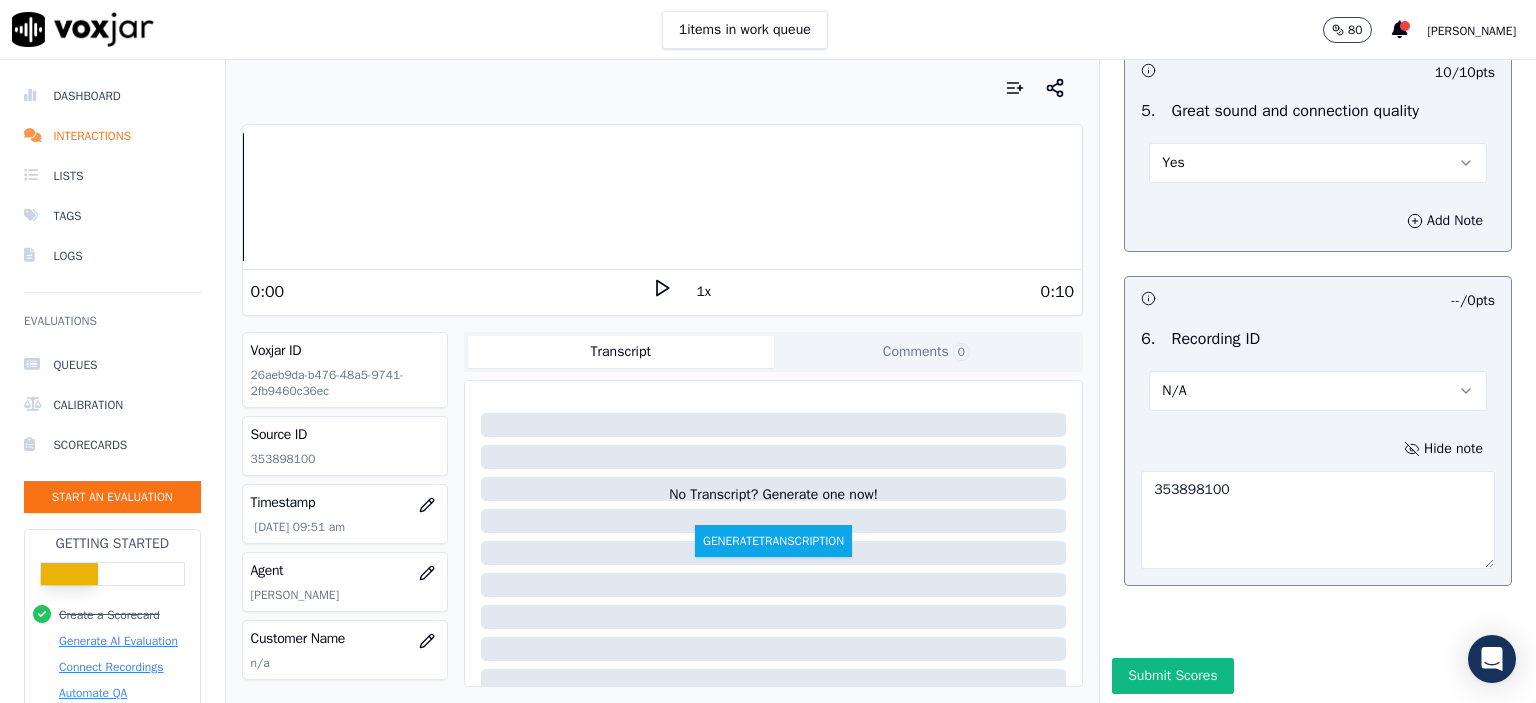 scroll, scrollTop: 3112, scrollLeft: 0, axis: vertical 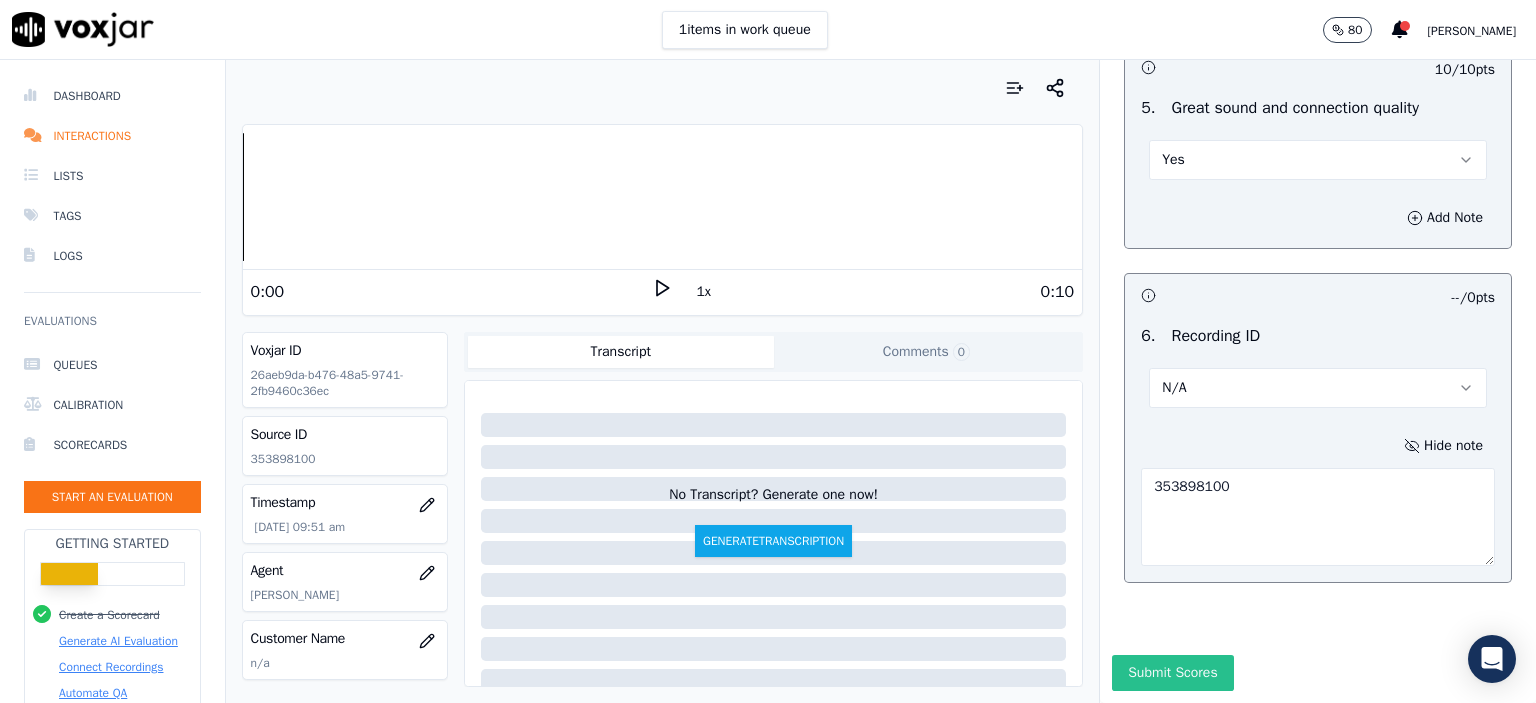 type on "353898100" 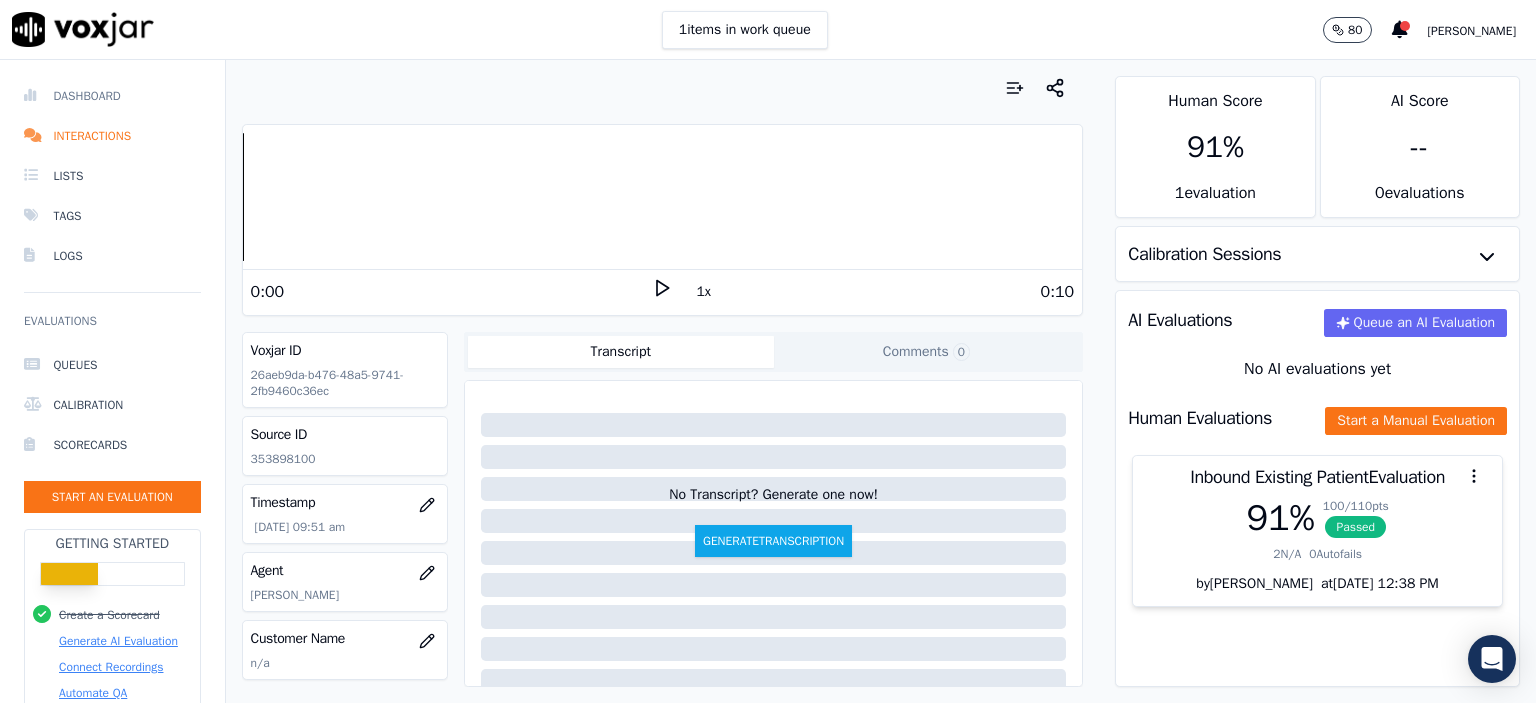 click on "Dashboard" at bounding box center (112, 96) 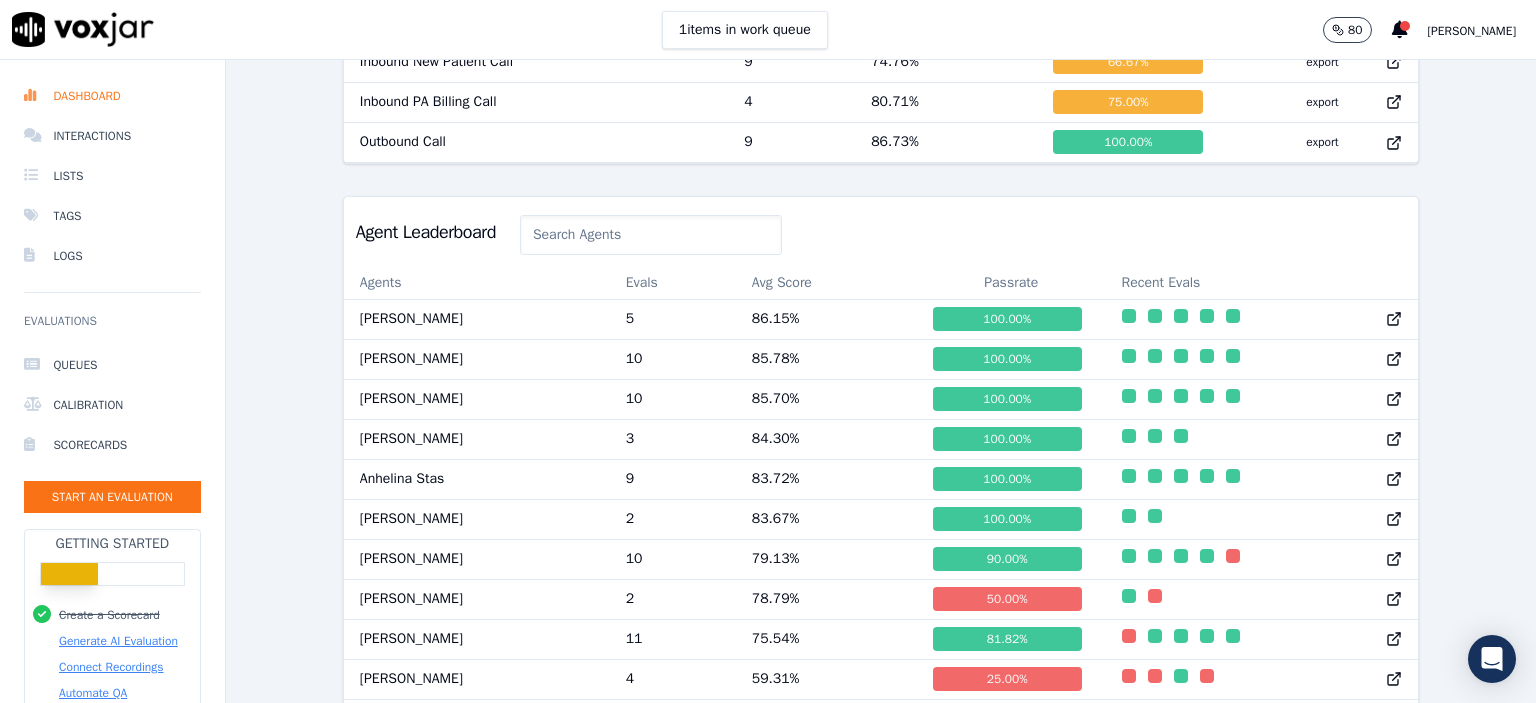 scroll, scrollTop: 1018, scrollLeft: 0, axis: vertical 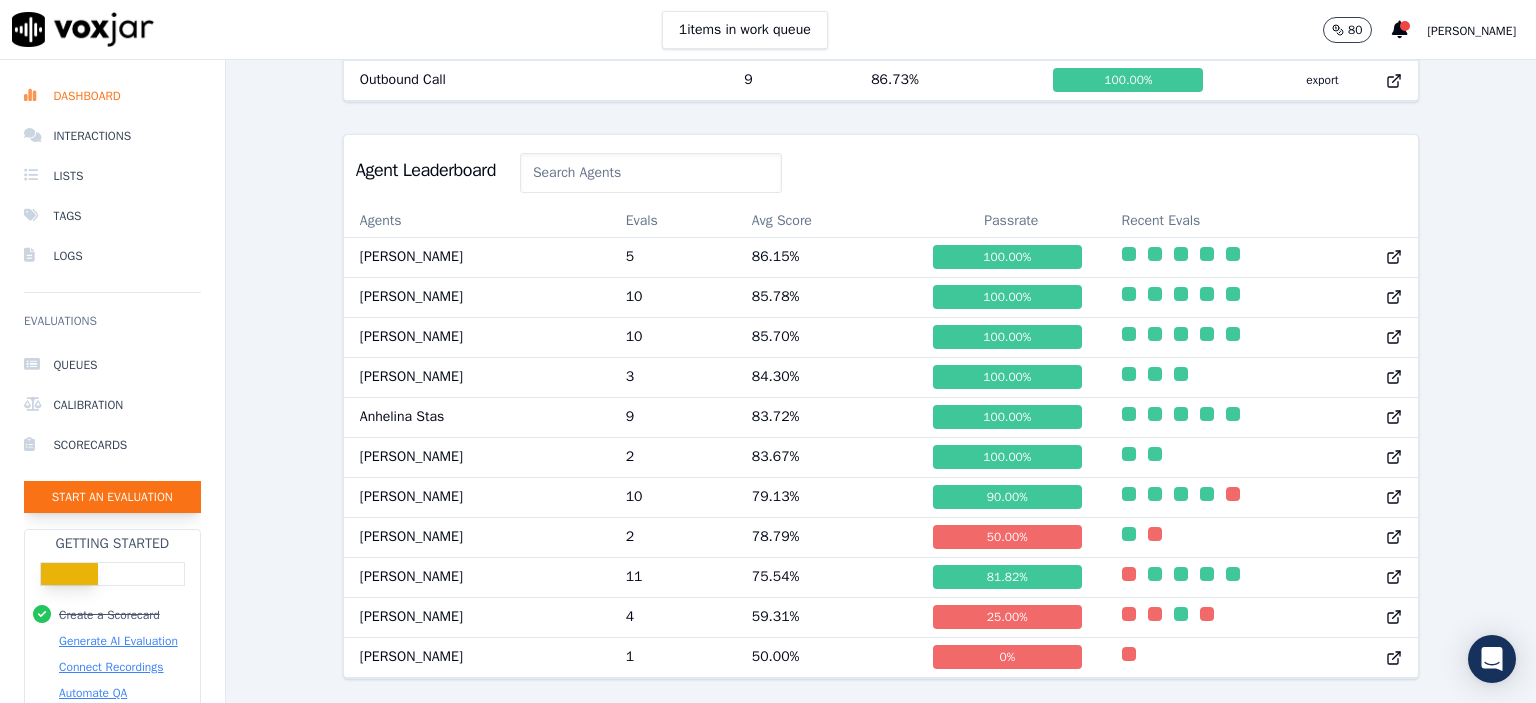 click on "Start an Evaluation" 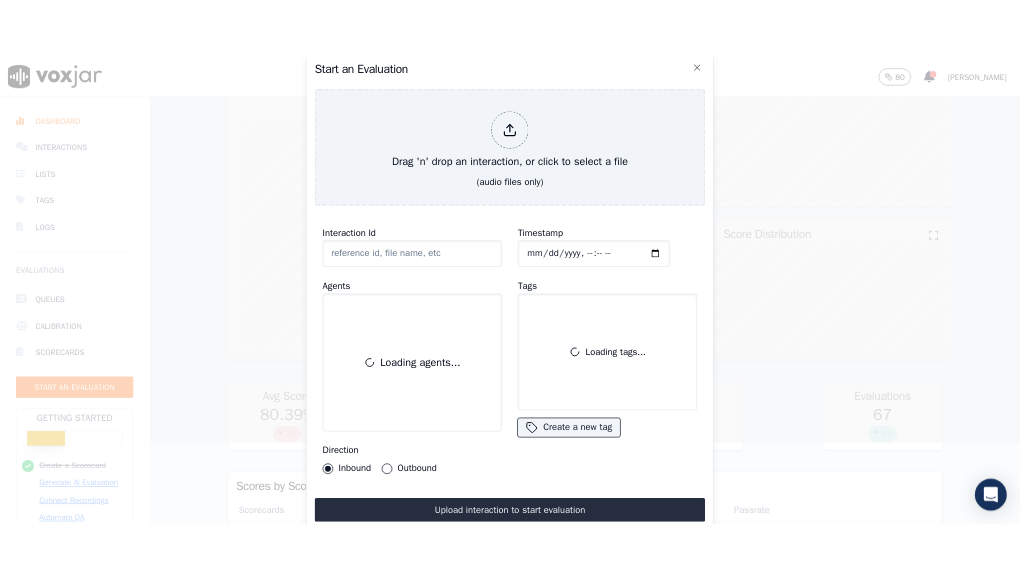scroll, scrollTop: 0, scrollLeft: 0, axis: both 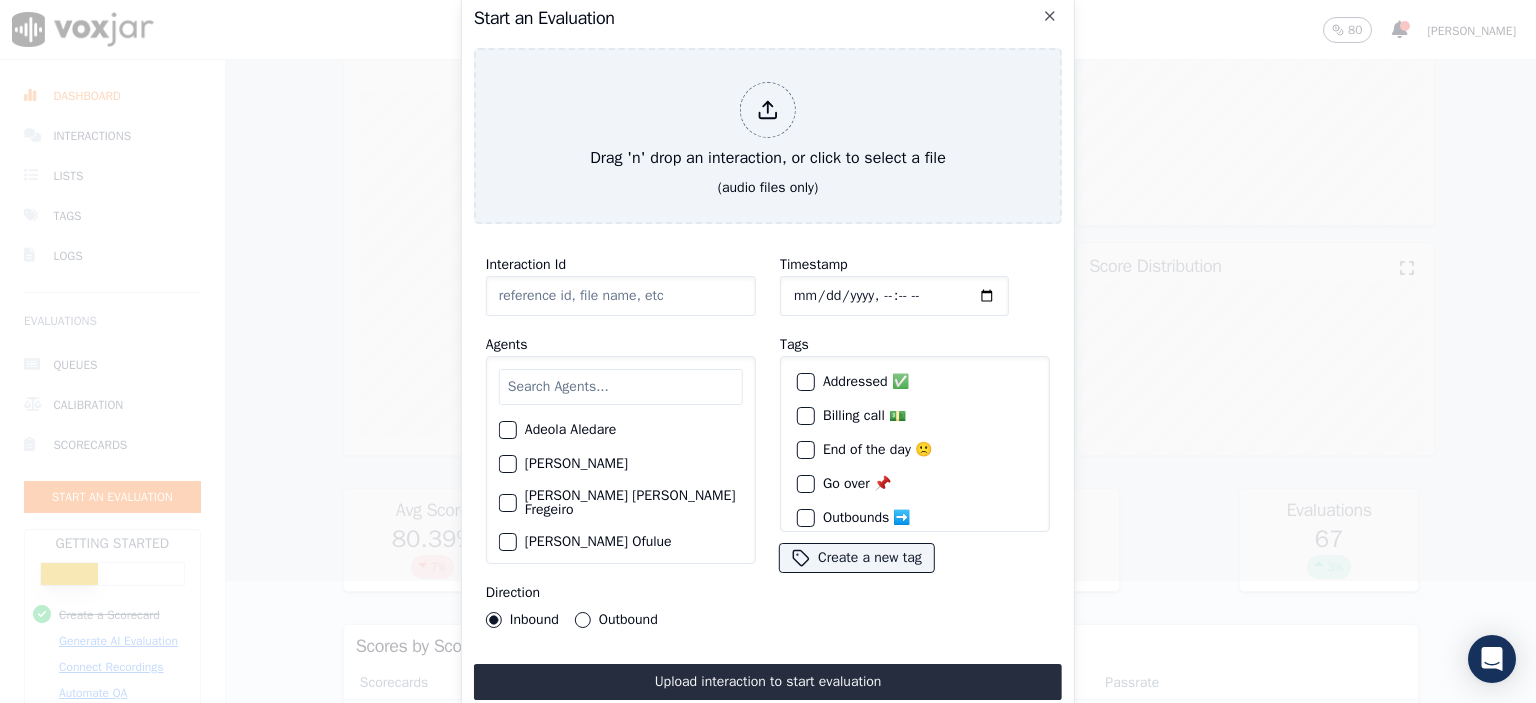 click on "Interaction Id" 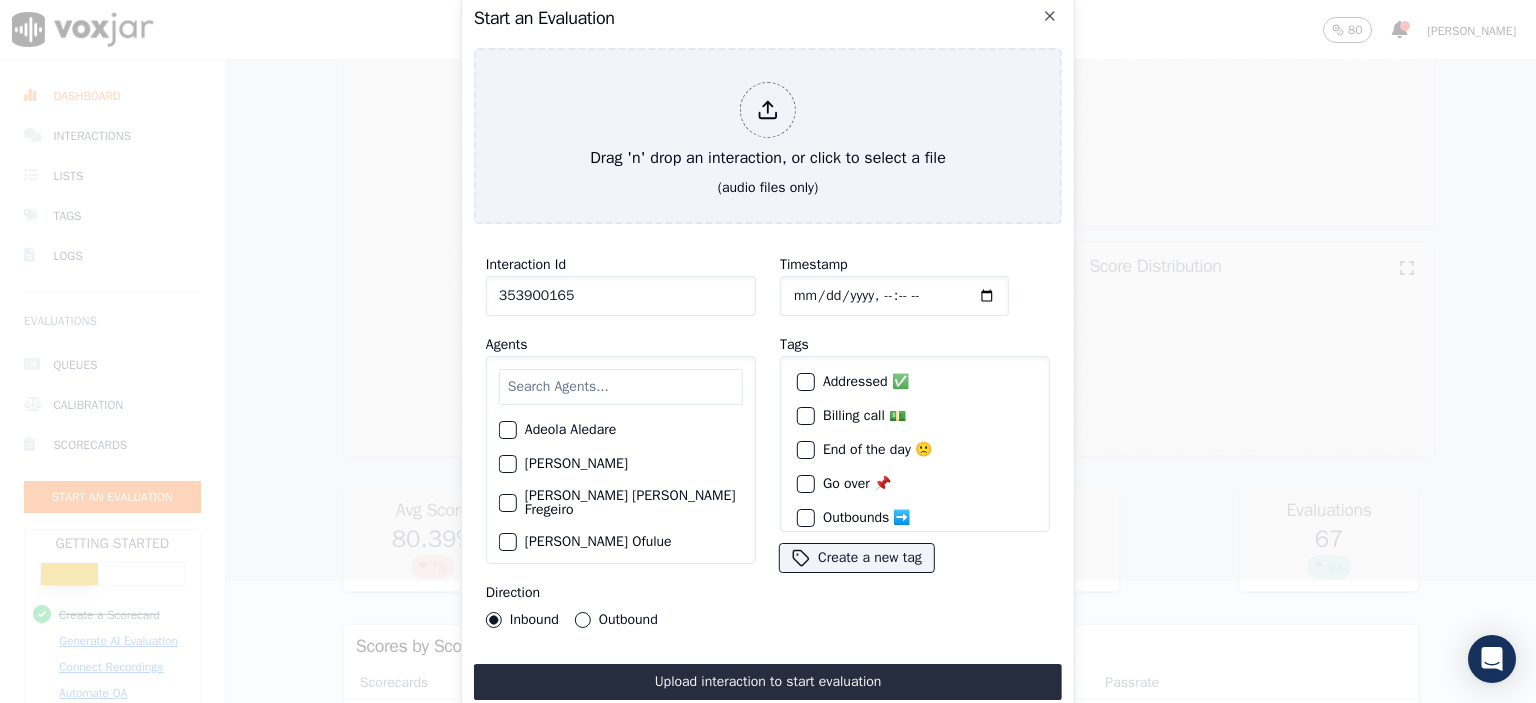 type on "353900165" 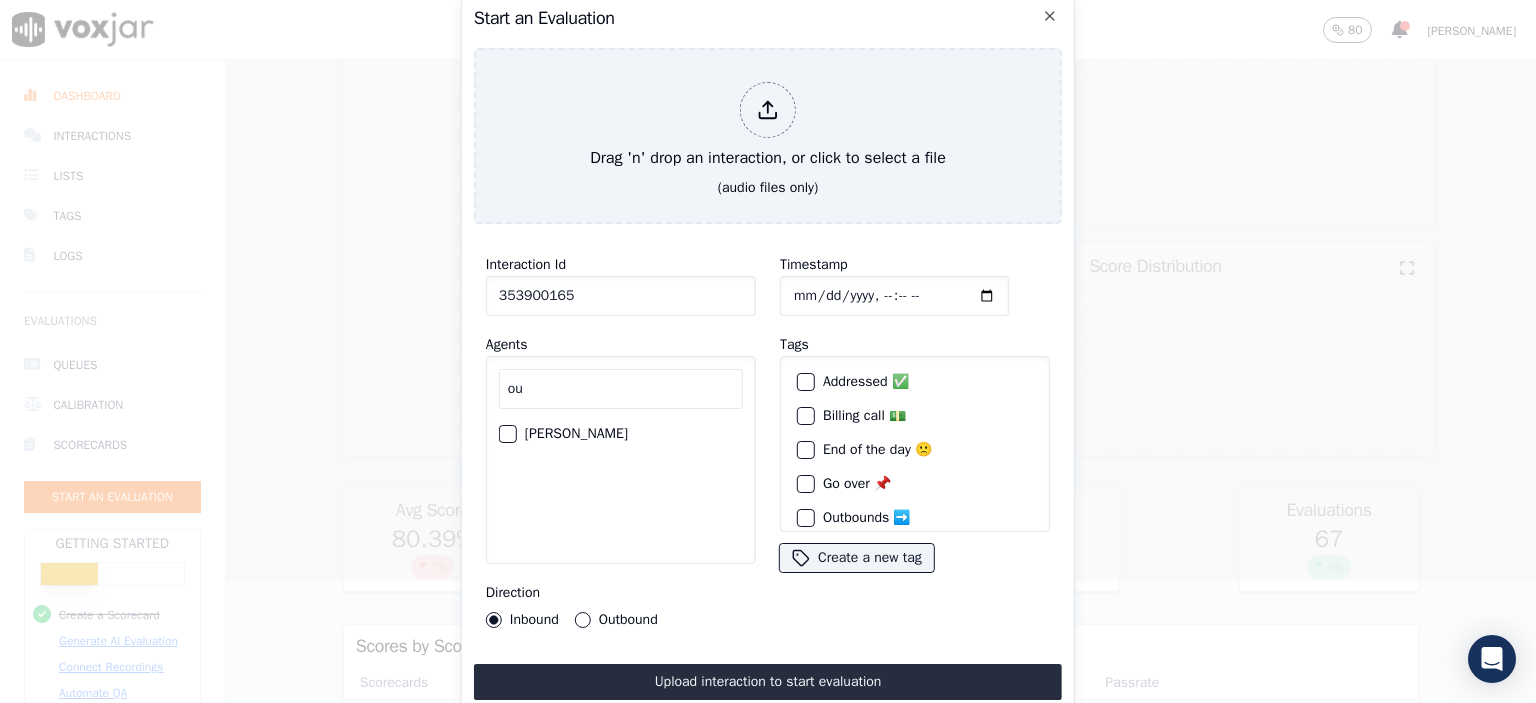 type on "ou" 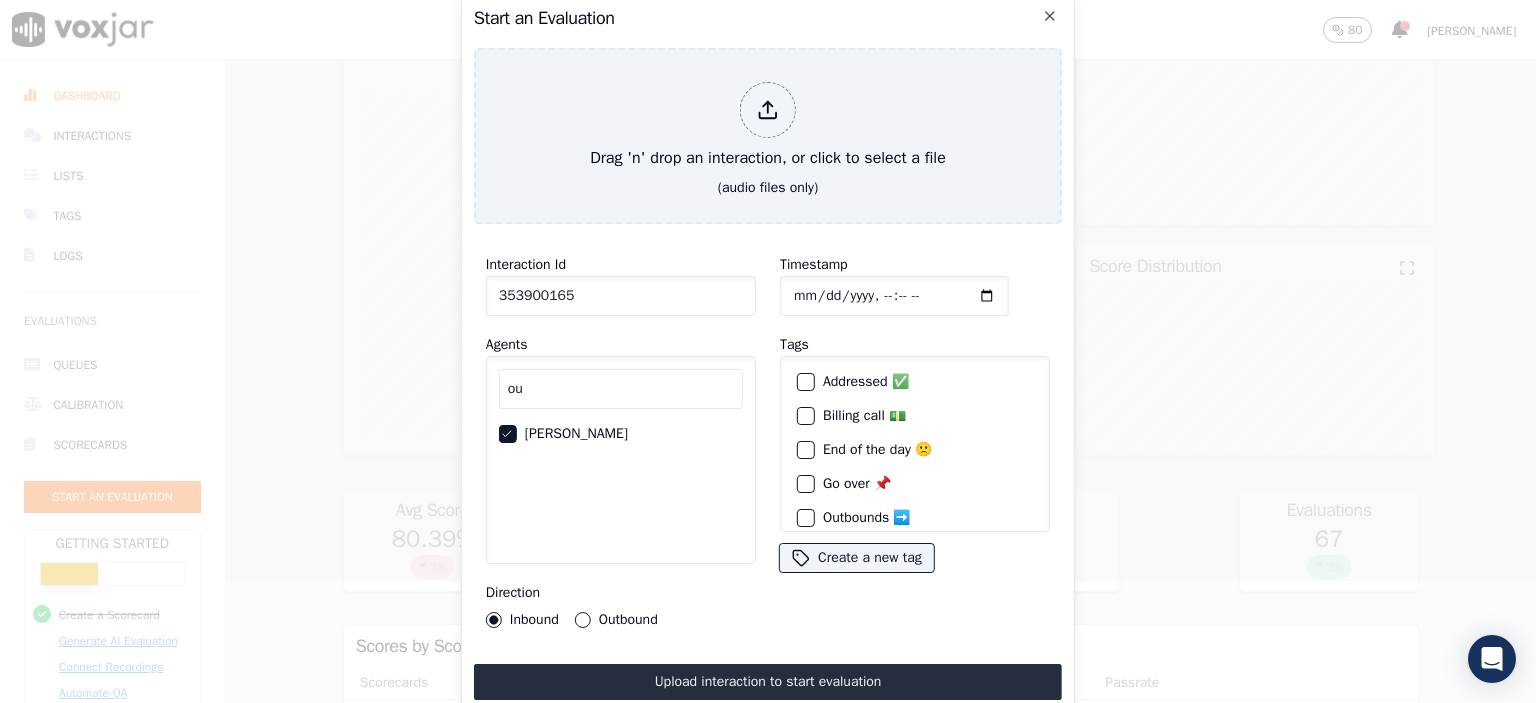 scroll, scrollTop: 52, scrollLeft: 0, axis: vertical 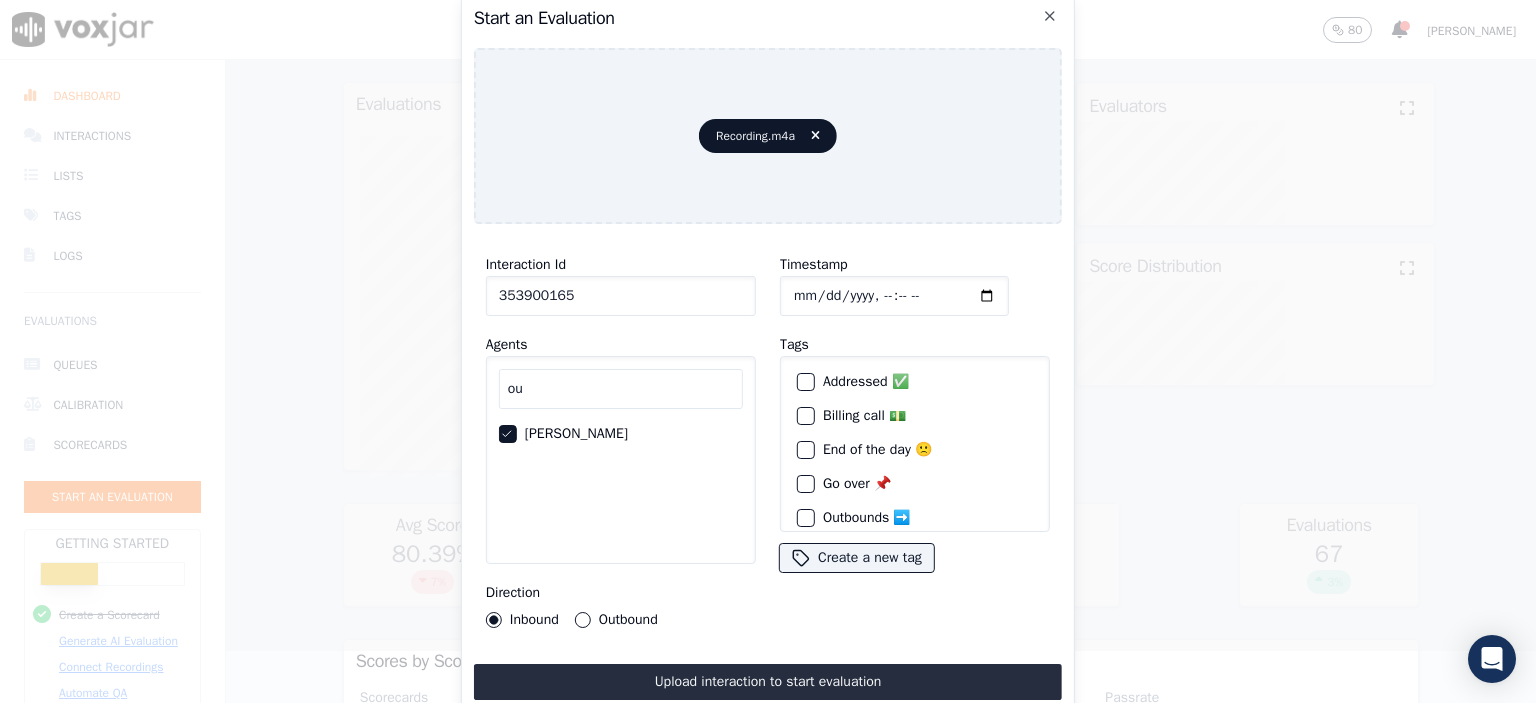 click on "Upload interaction to start evaluation" at bounding box center (768, 682) 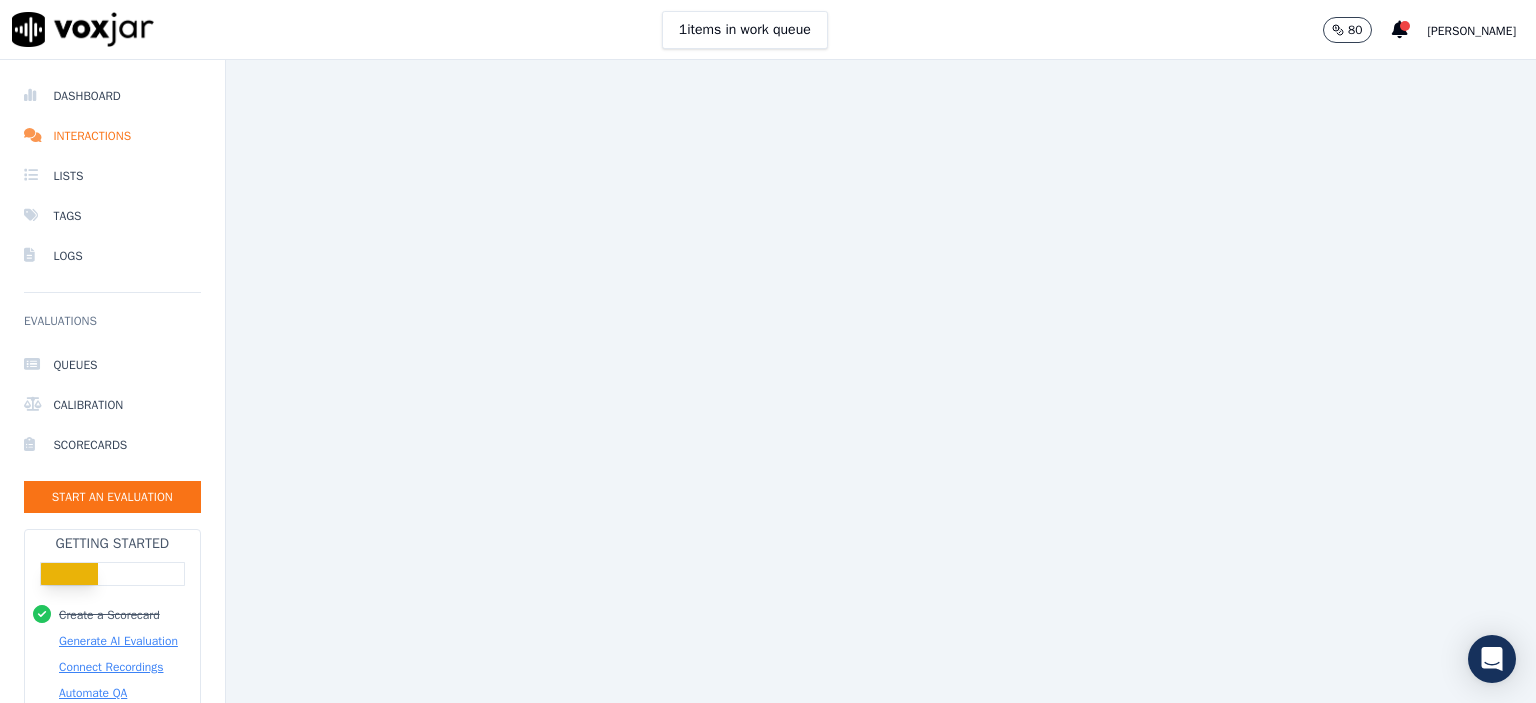 scroll, scrollTop: 0, scrollLeft: 0, axis: both 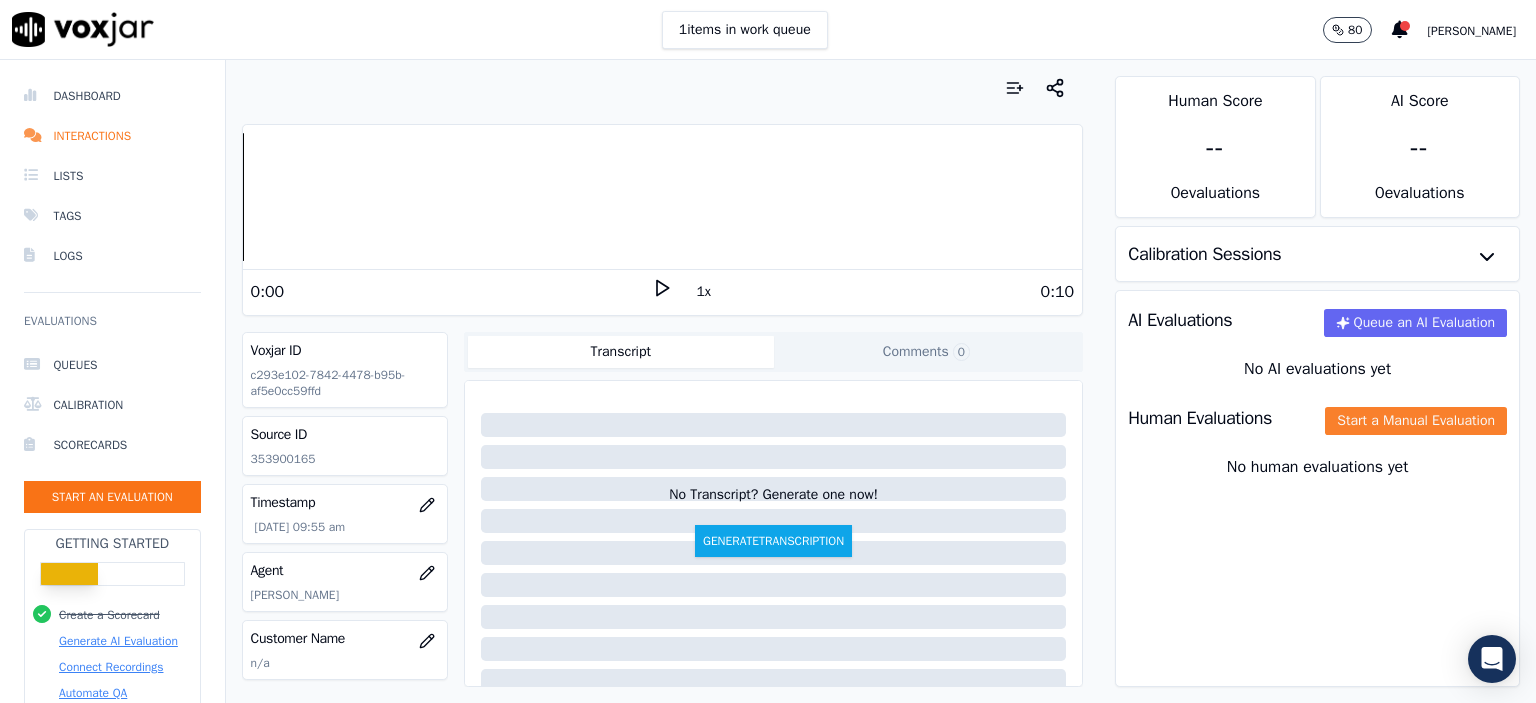 click on "Start a Manual Evaluation" 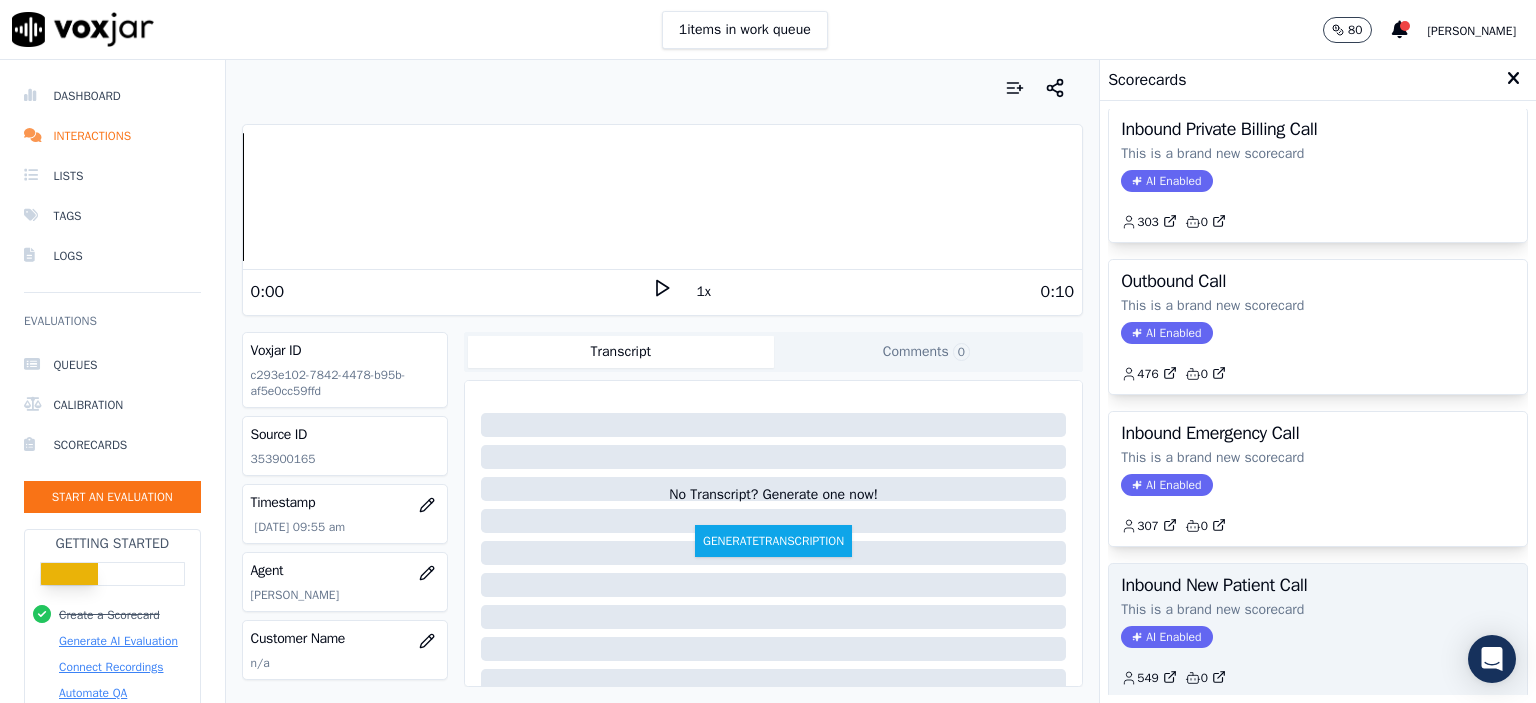 scroll, scrollTop: 0, scrollLeft: 0, axis: both 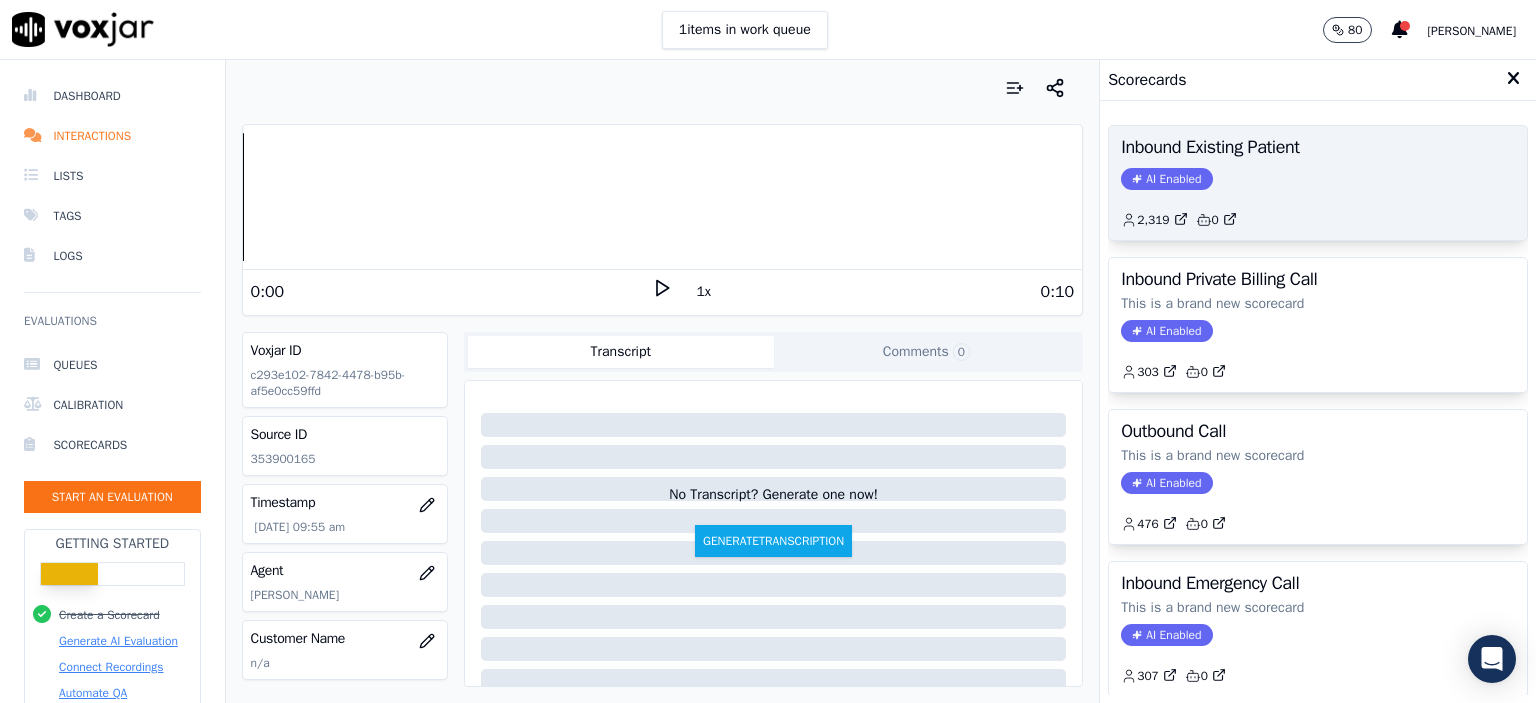 click on "Inbound Existing Patient       AI Enabled       2,319         0" at bounding box center [1318, 183] 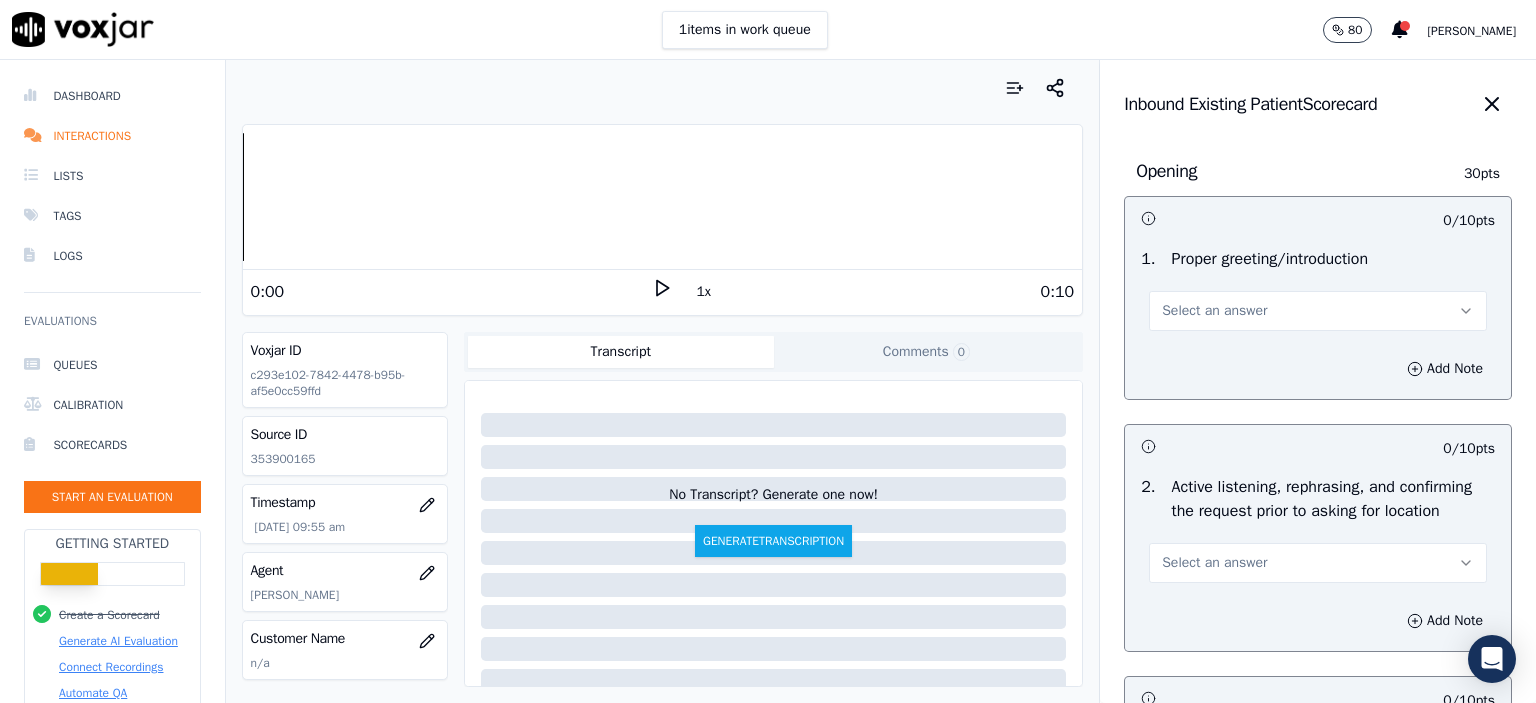 click on "Select an answer" at bounding box center (1318, 311) 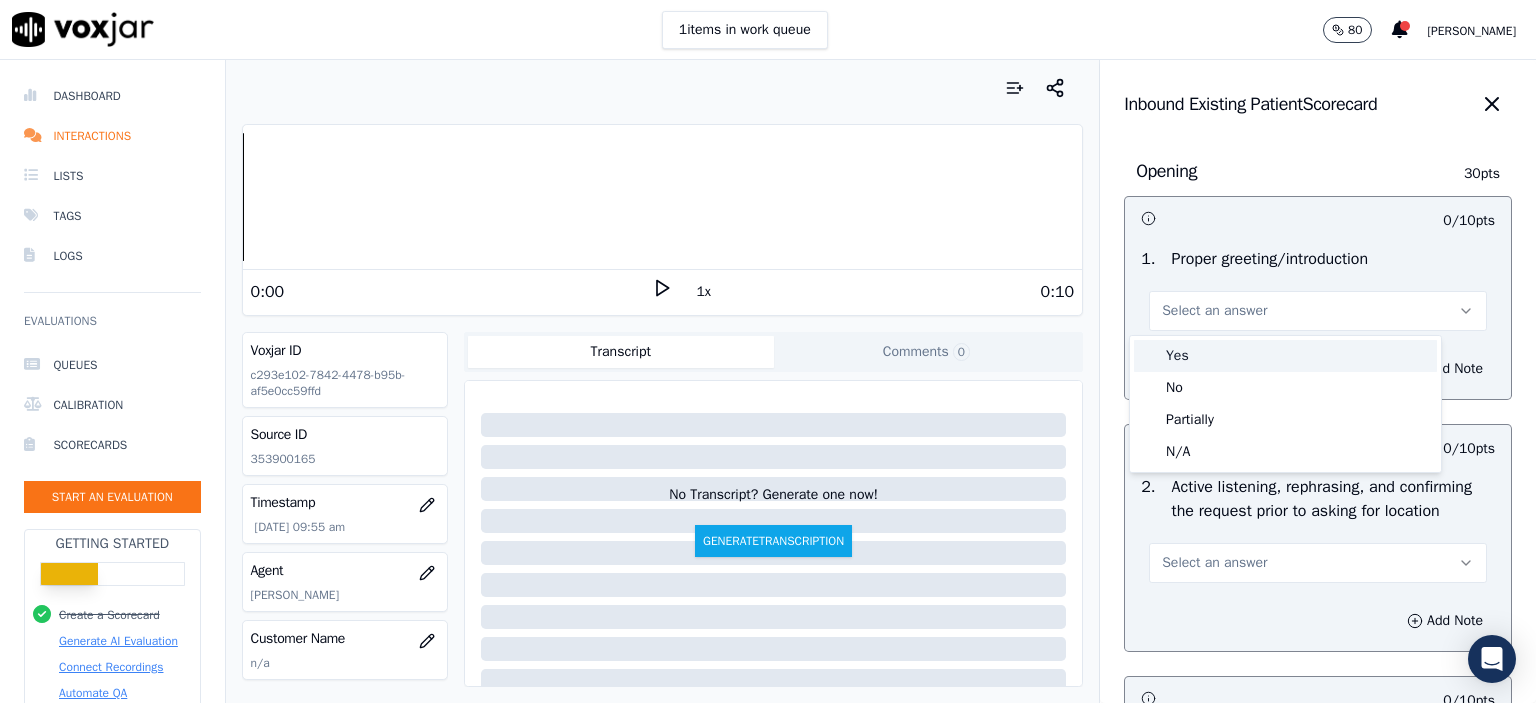click on "Yes" at bounding box center [1285, 356] 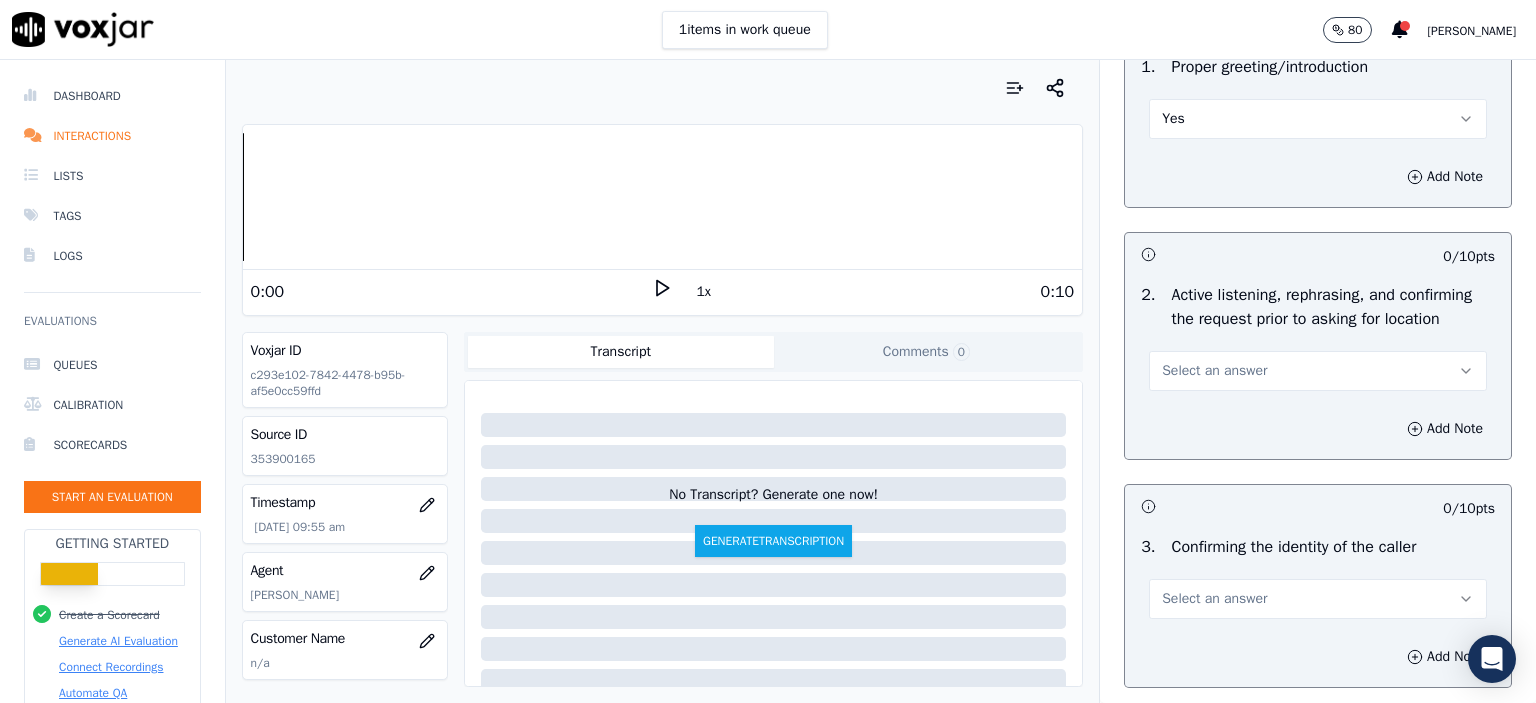 scroll, scrollTop: 200, scrollLeft: 0, axis: vertical 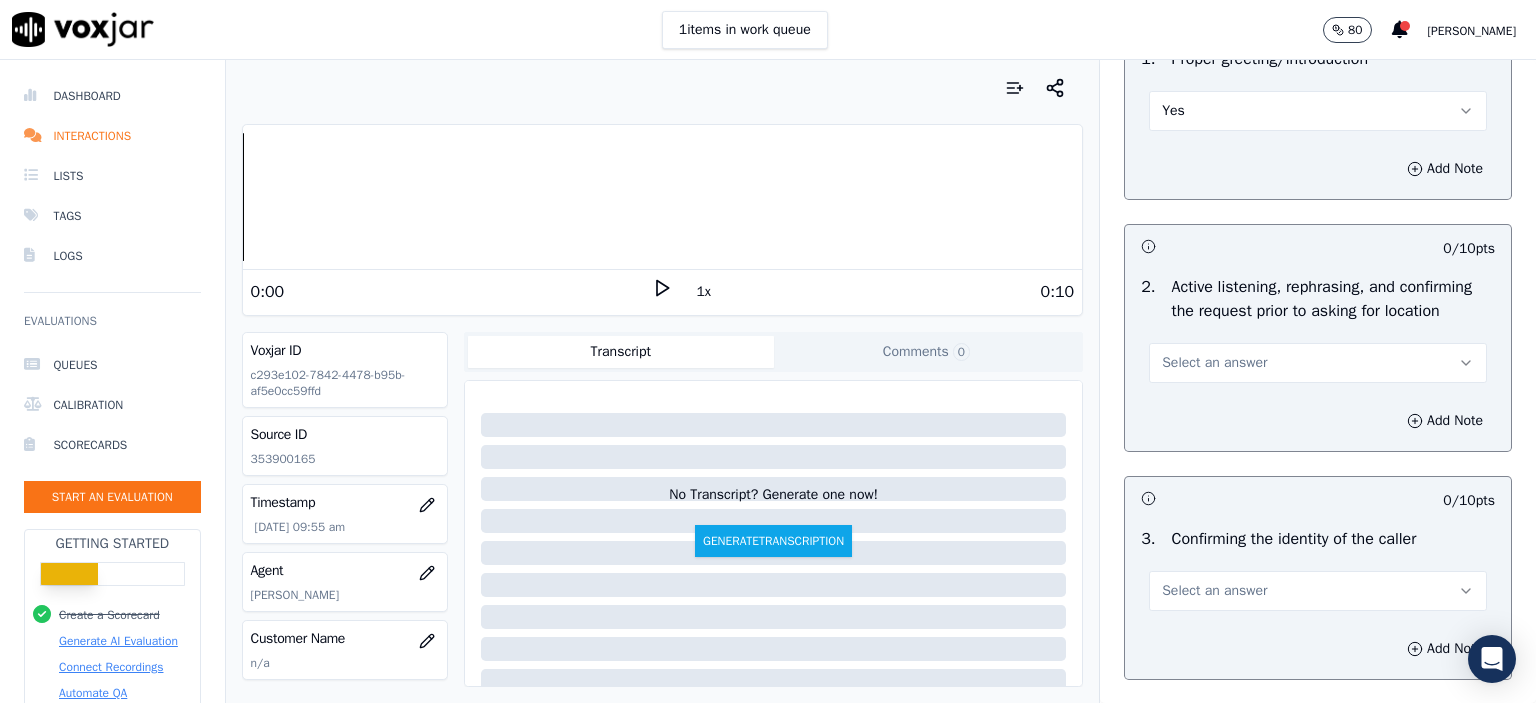 click on "Select an answer" at bounding box center [1318, 363] 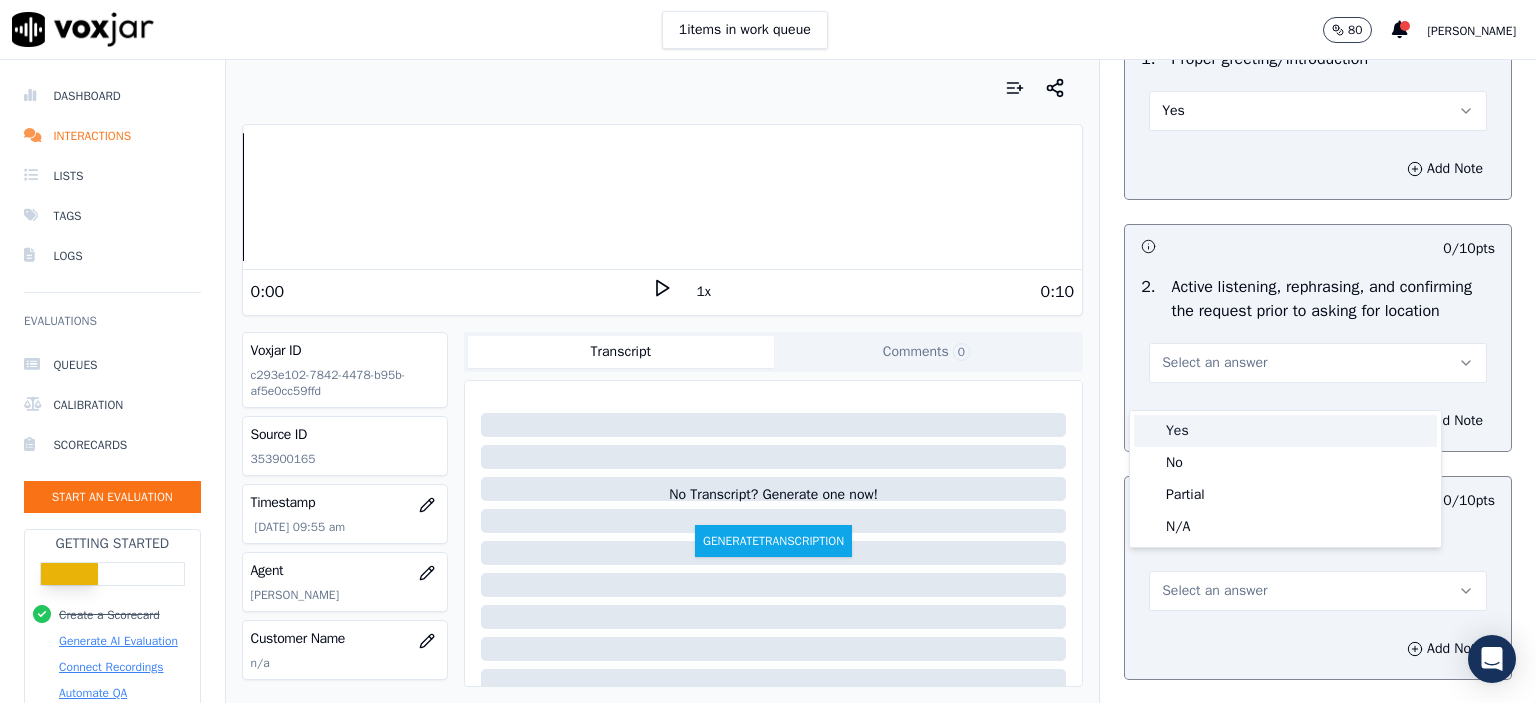 click on "Yes" at bounding box center [1285, 431] 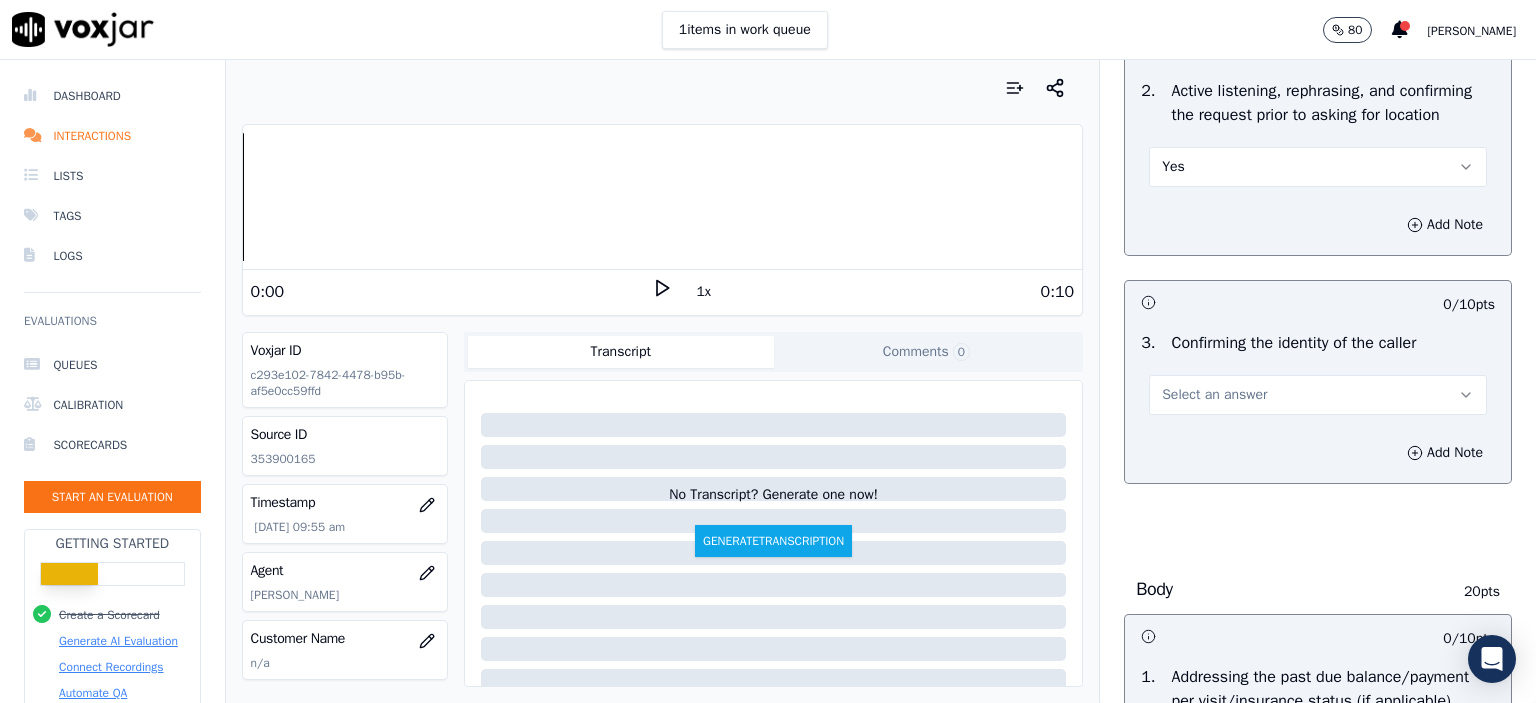 scroll, scrollTop: 400, scrollLeft: 0, axis: vertical 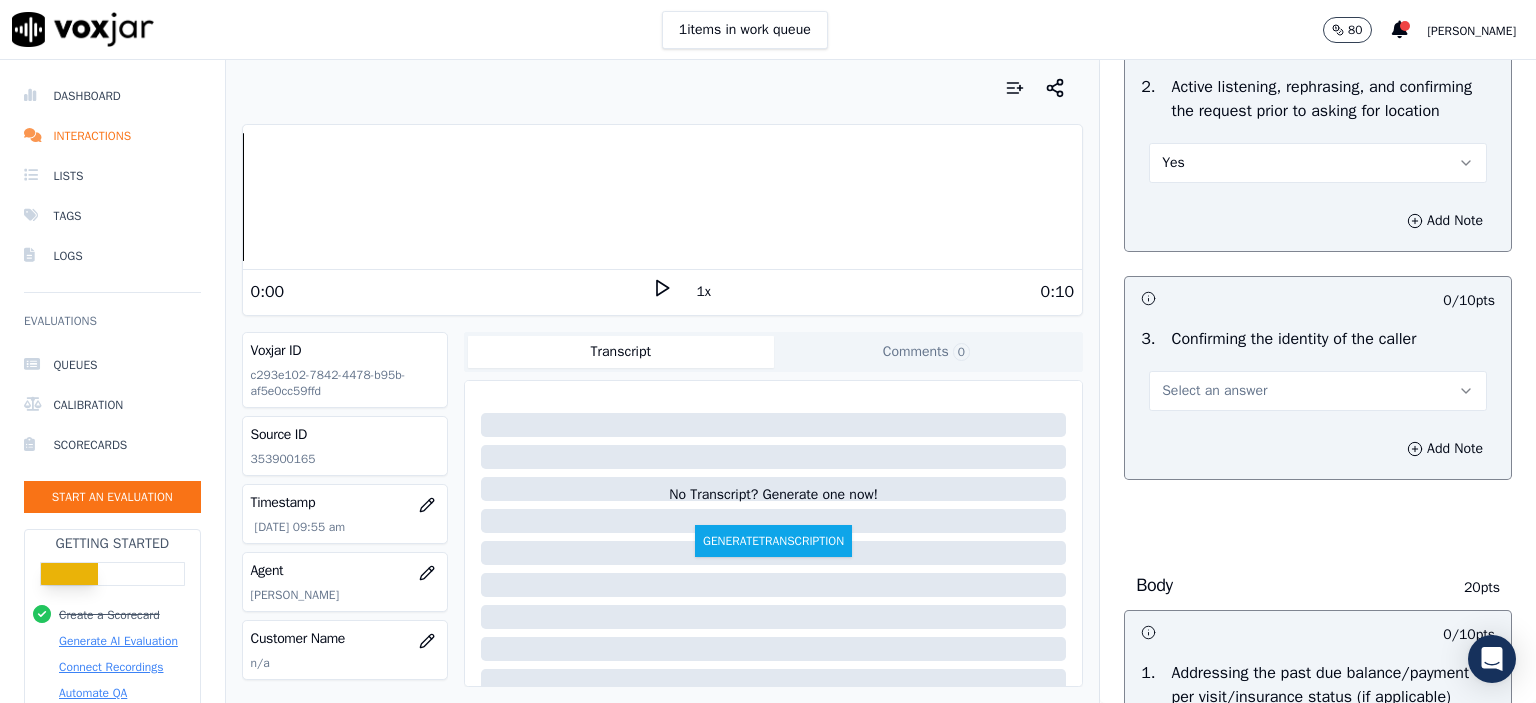 click on "Select an answer" at bounding box center [1318, 391] 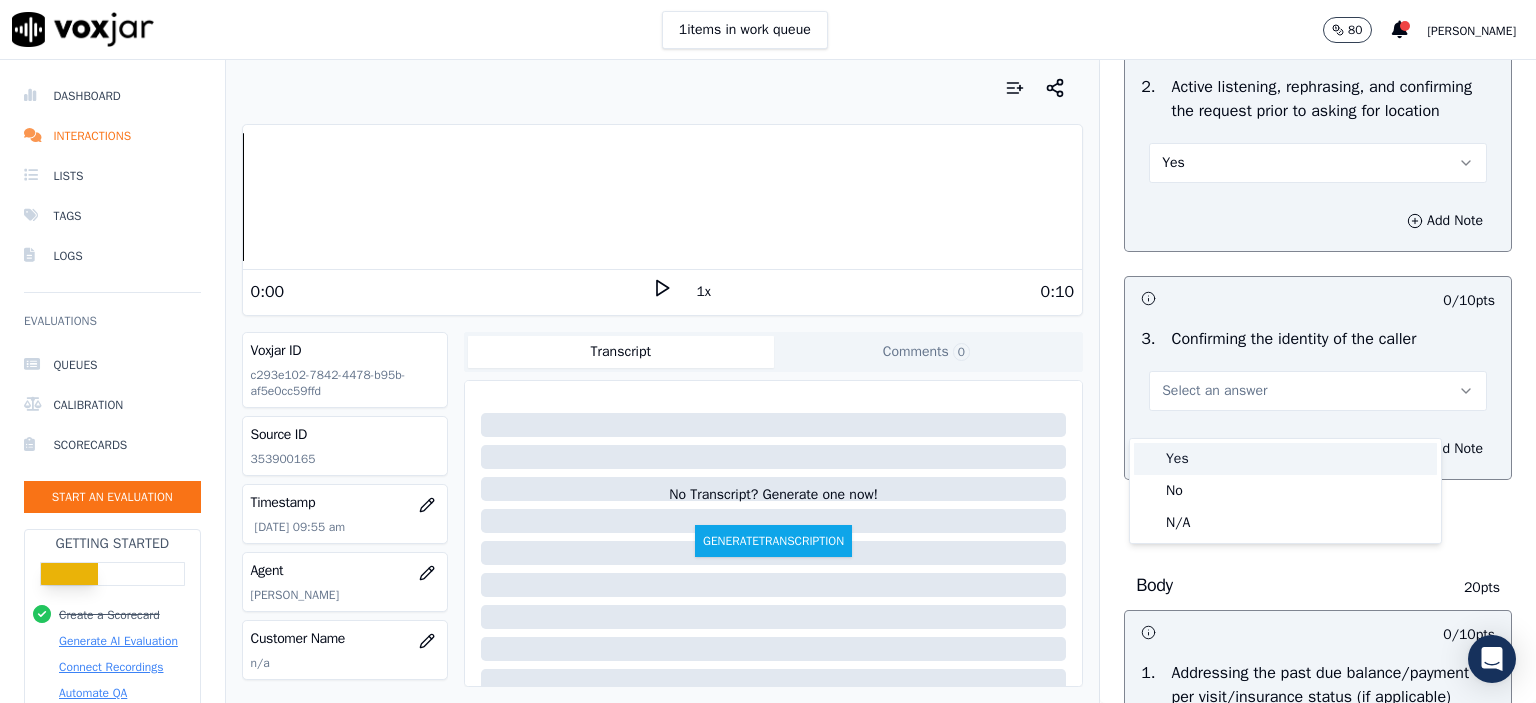 click on "Yes" at bounding box center [1285, 459] 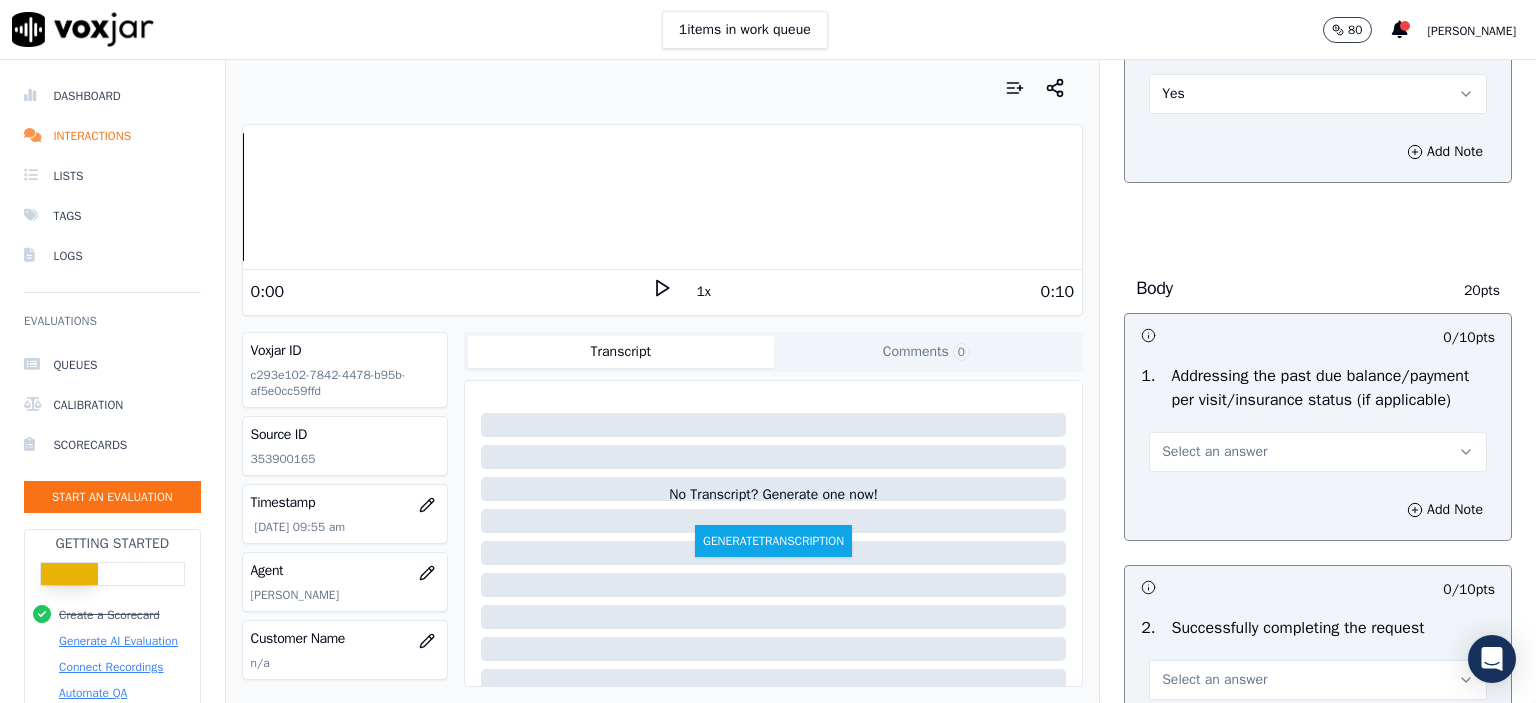 scroll, scrollTop: 700, scrollLeft: 0, axis: vertical 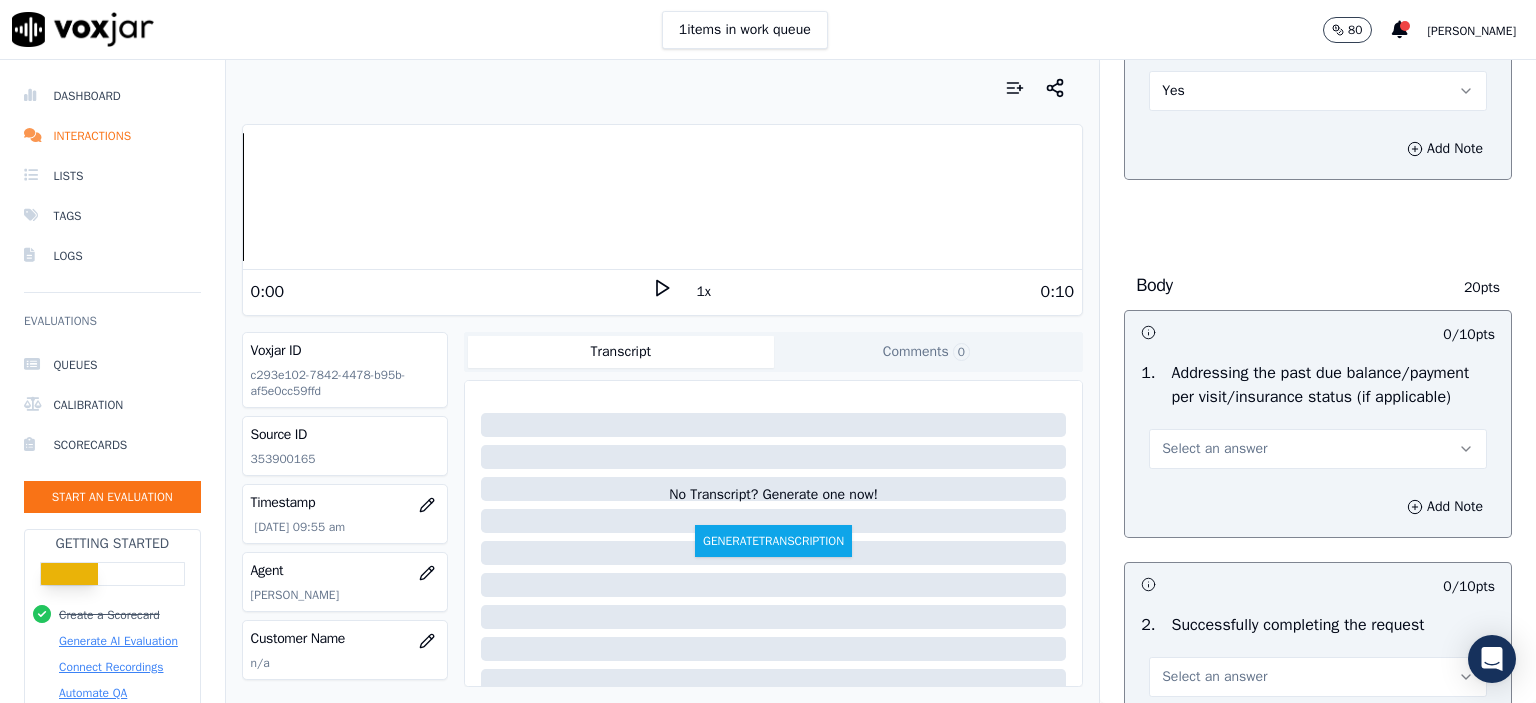 click on "Select an answer" at bounding box center [1318, 449] 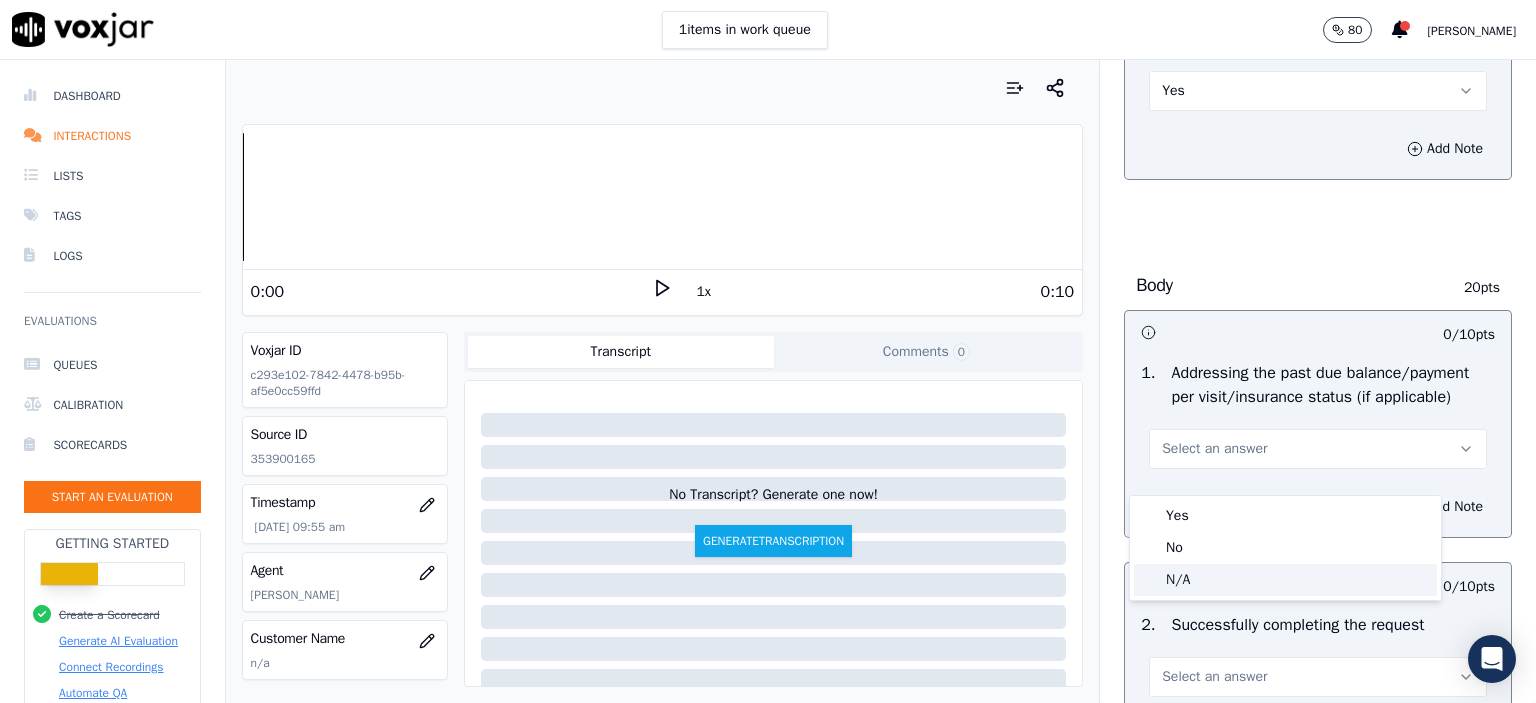 click on "N/A" 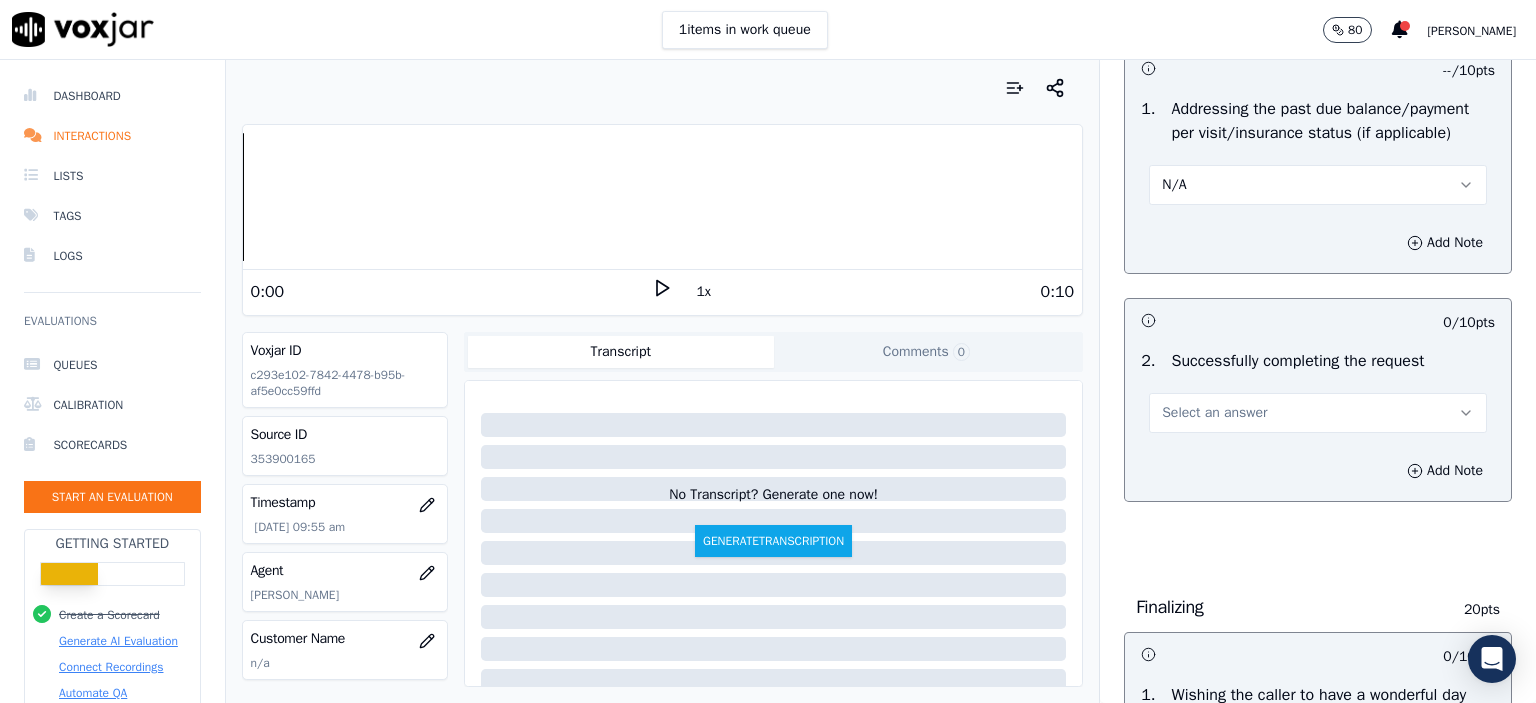 scroll, scrollTop: 1000, scrollLeft: 0, axis: vertical 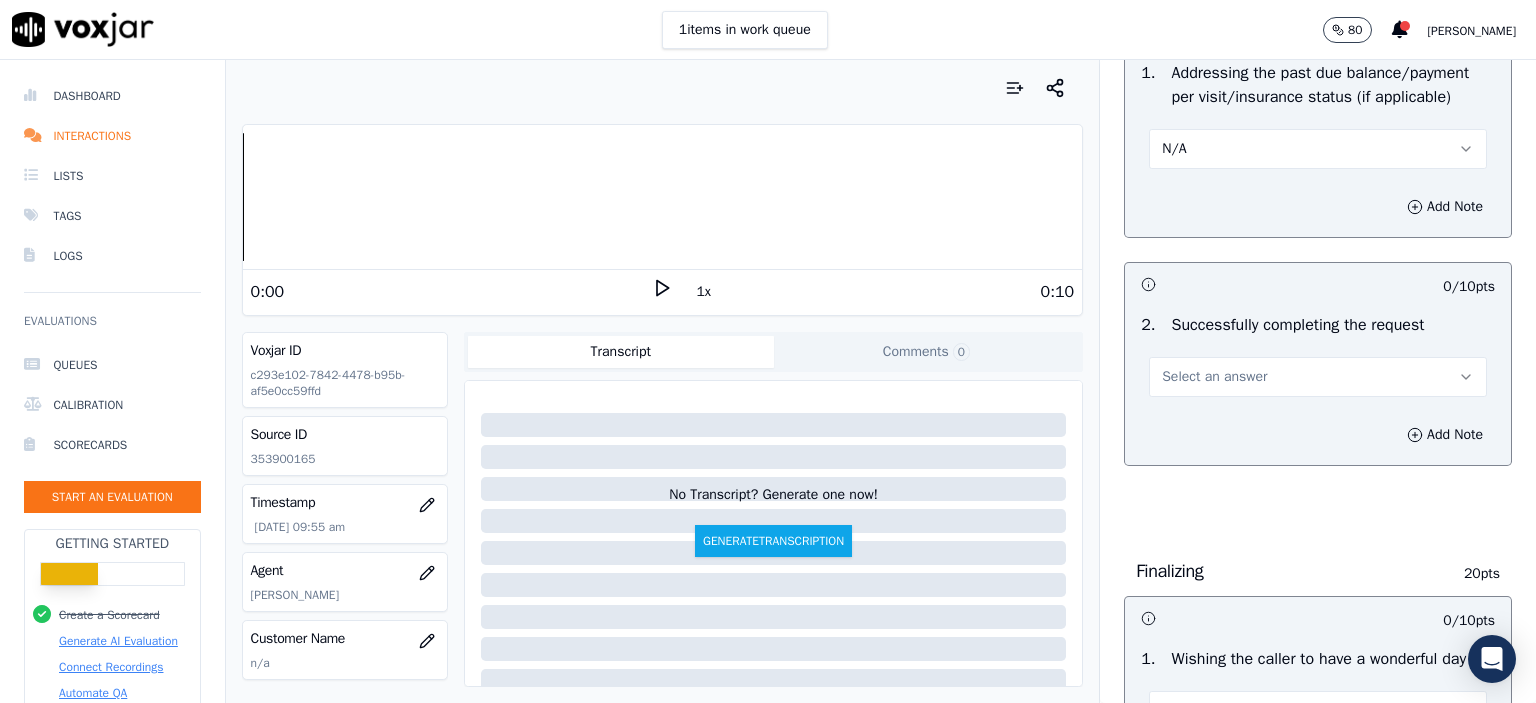 click on "Select an answer" at bounding box center (1318, 377) 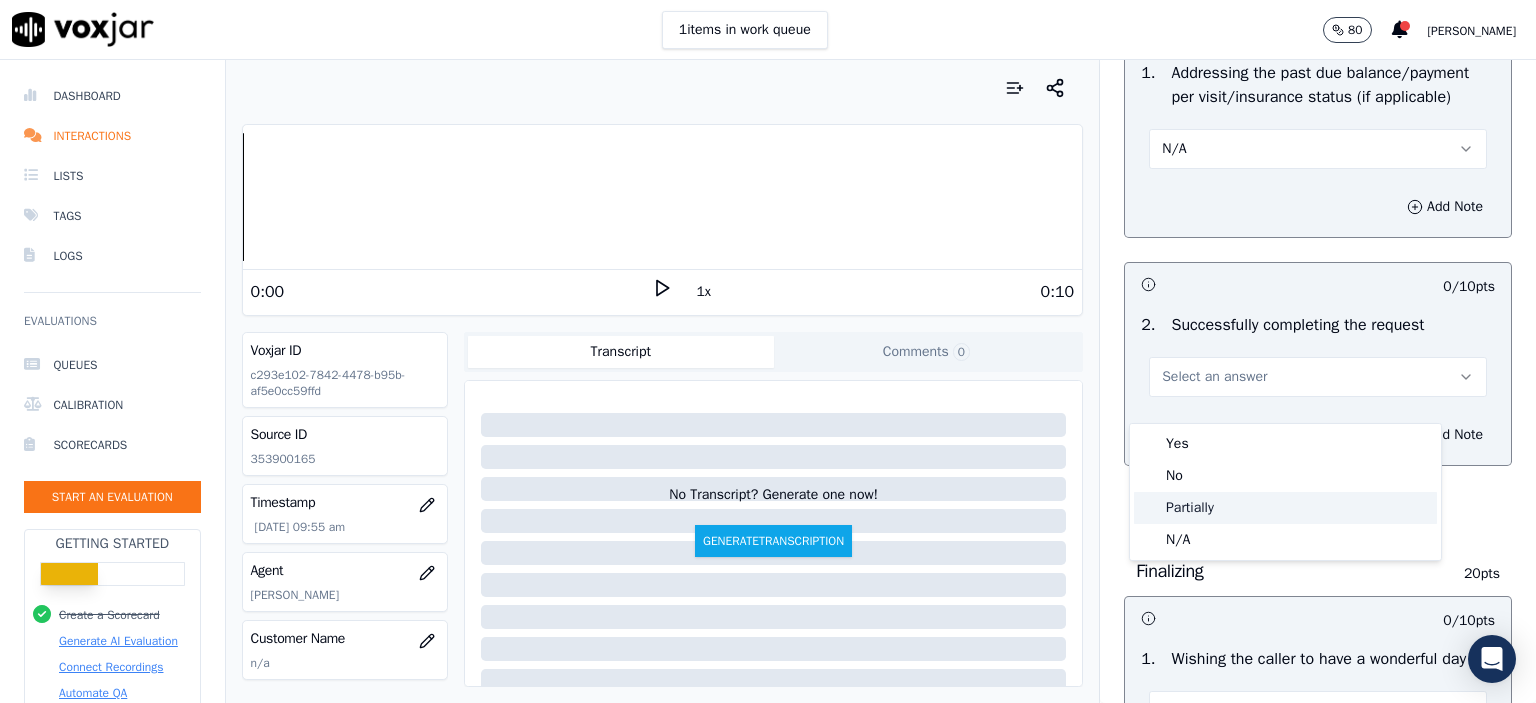 click on "Partially" 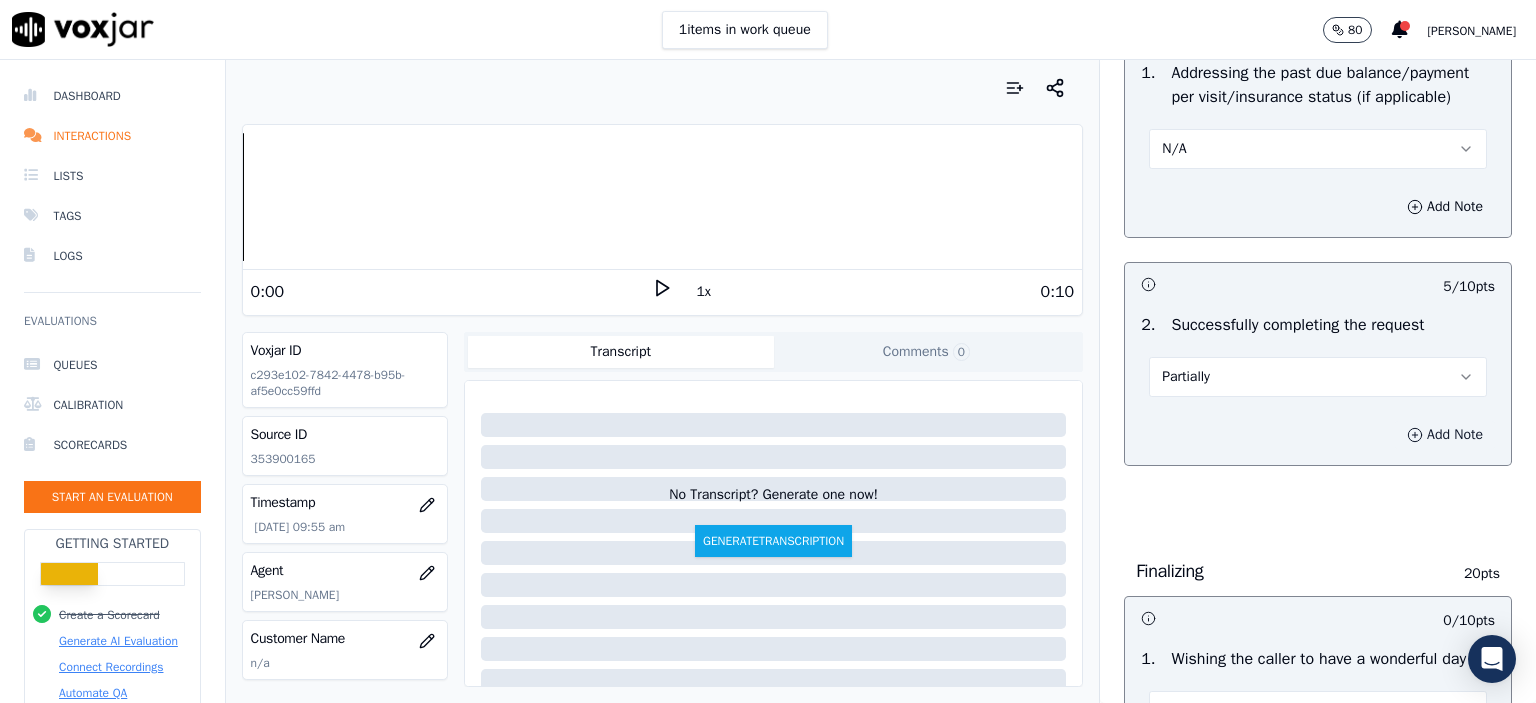 click on "Add Note" at bounding box center (1445, 435) 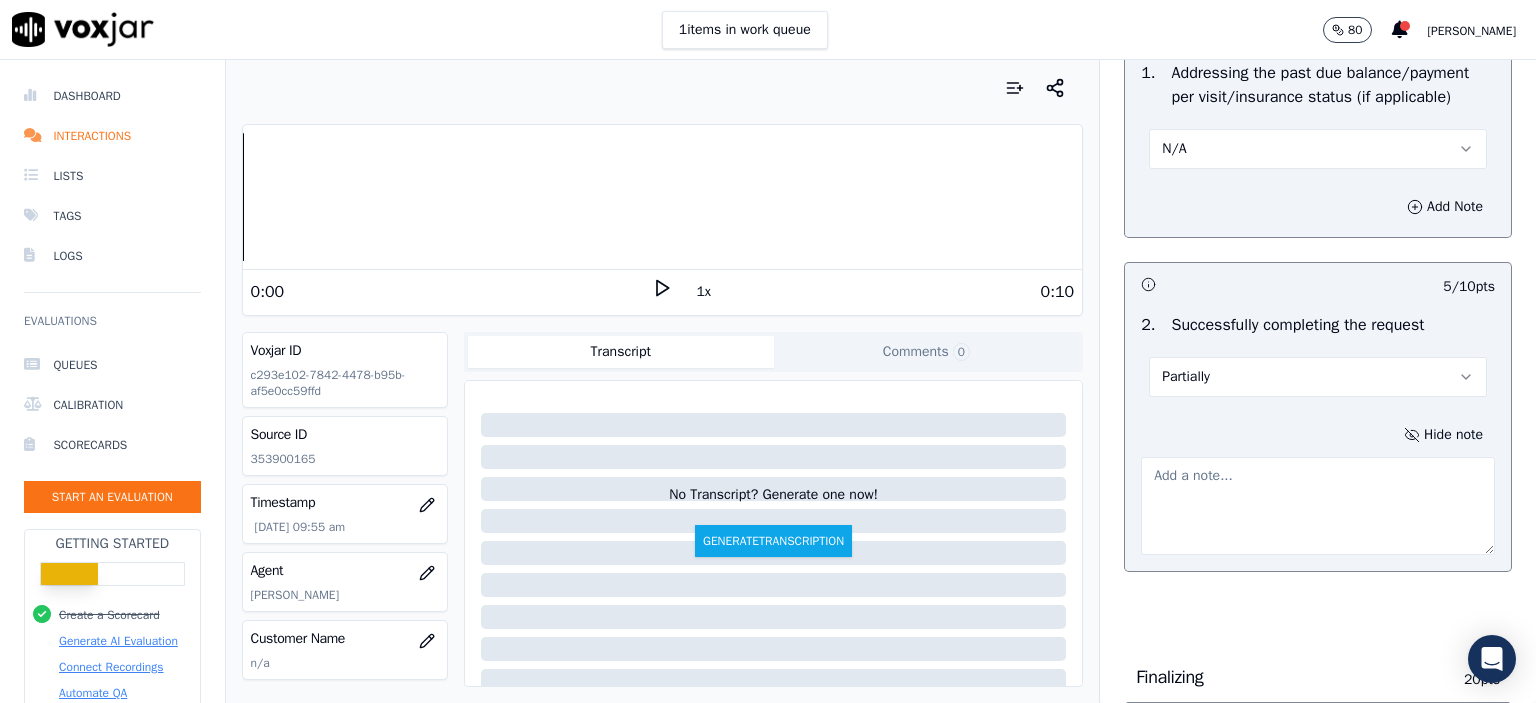 click at bounding box center (1318, 506) 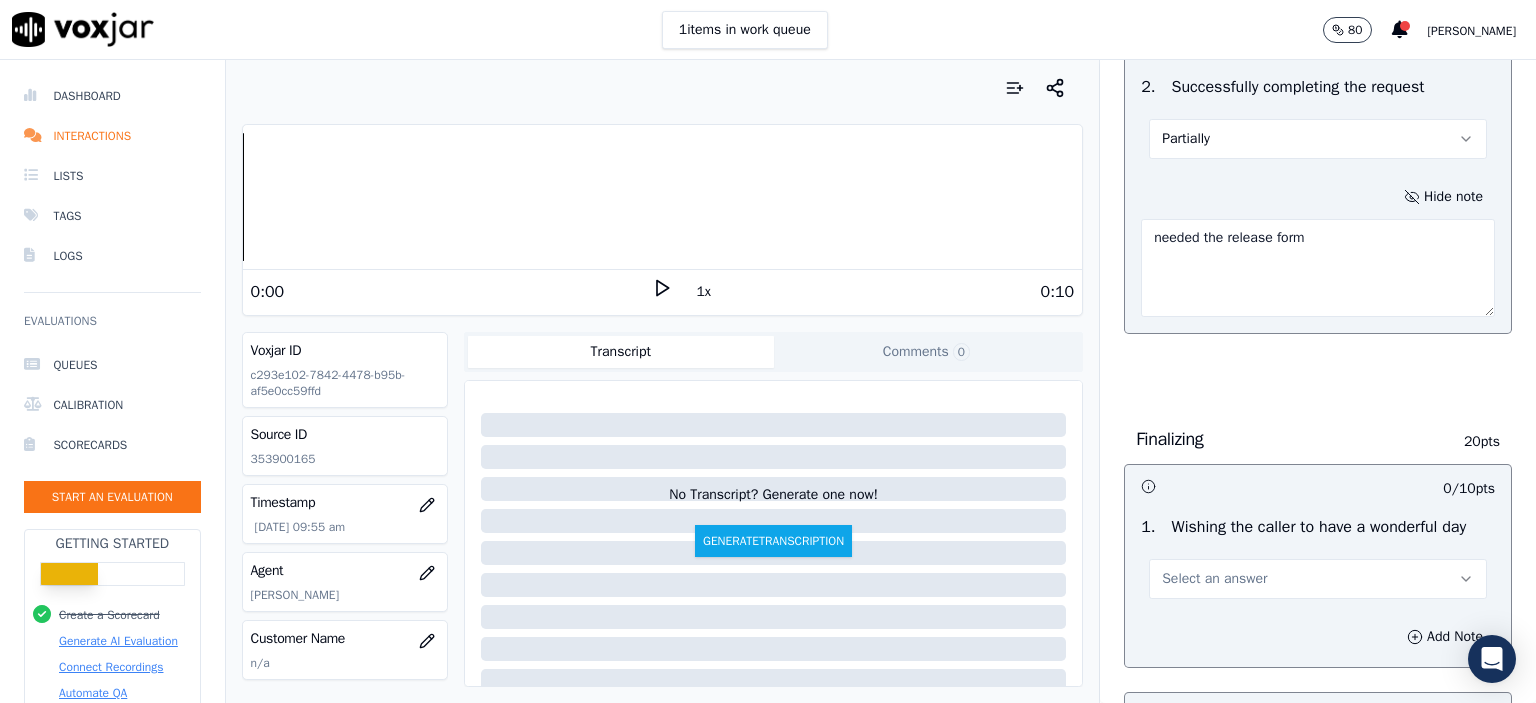 scroll, scrollTop: 1300, scrollLeft: 0, axis: vertical 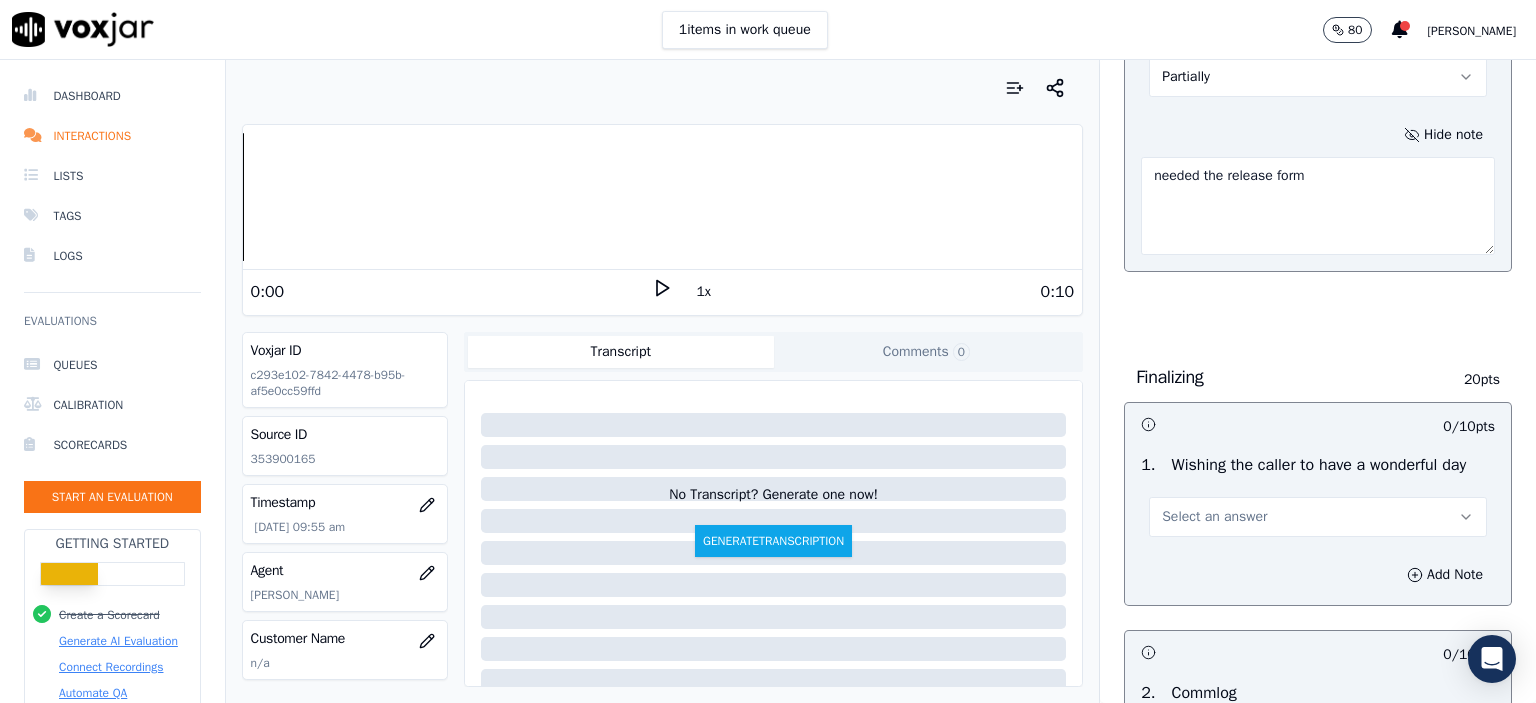 type on "needed the release form" 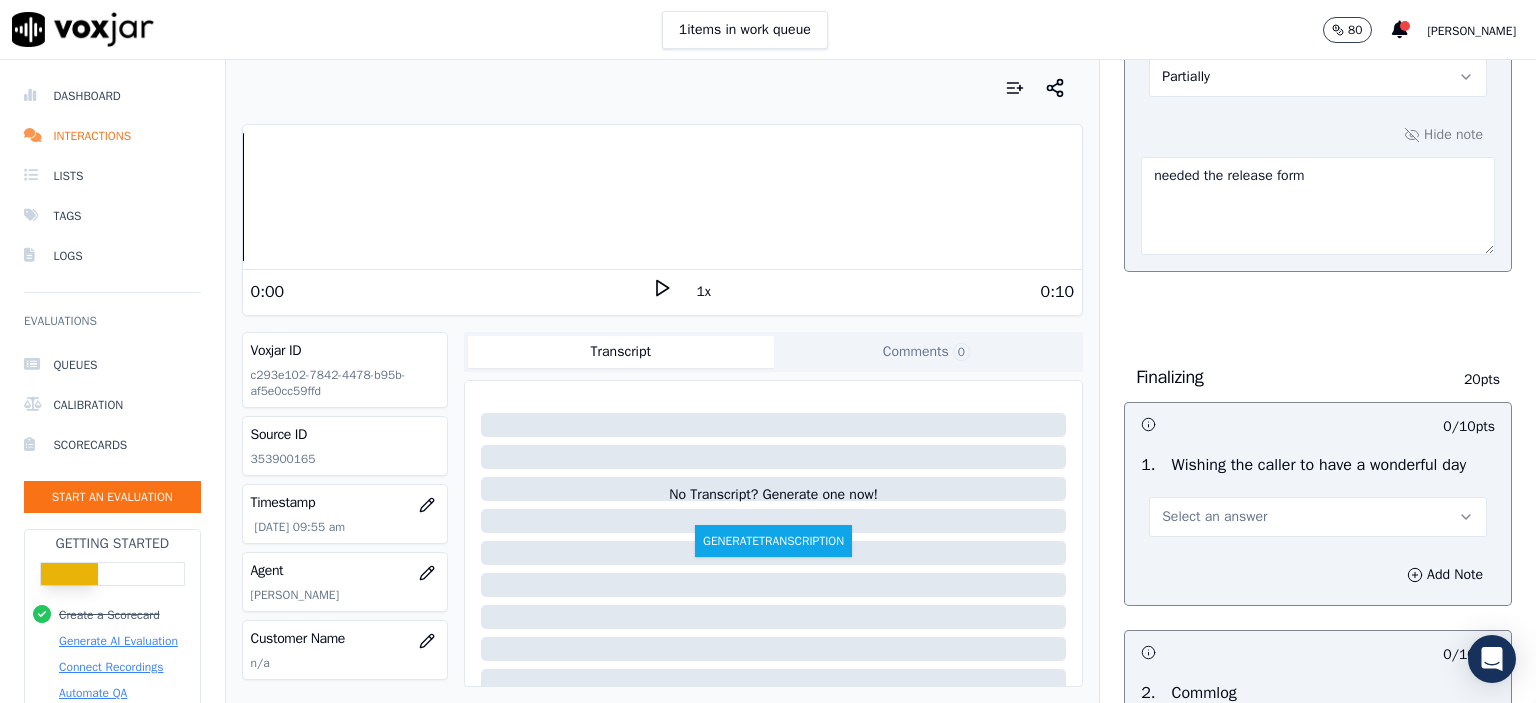 click on "Select an answer" at bounding box center (1214, 517) 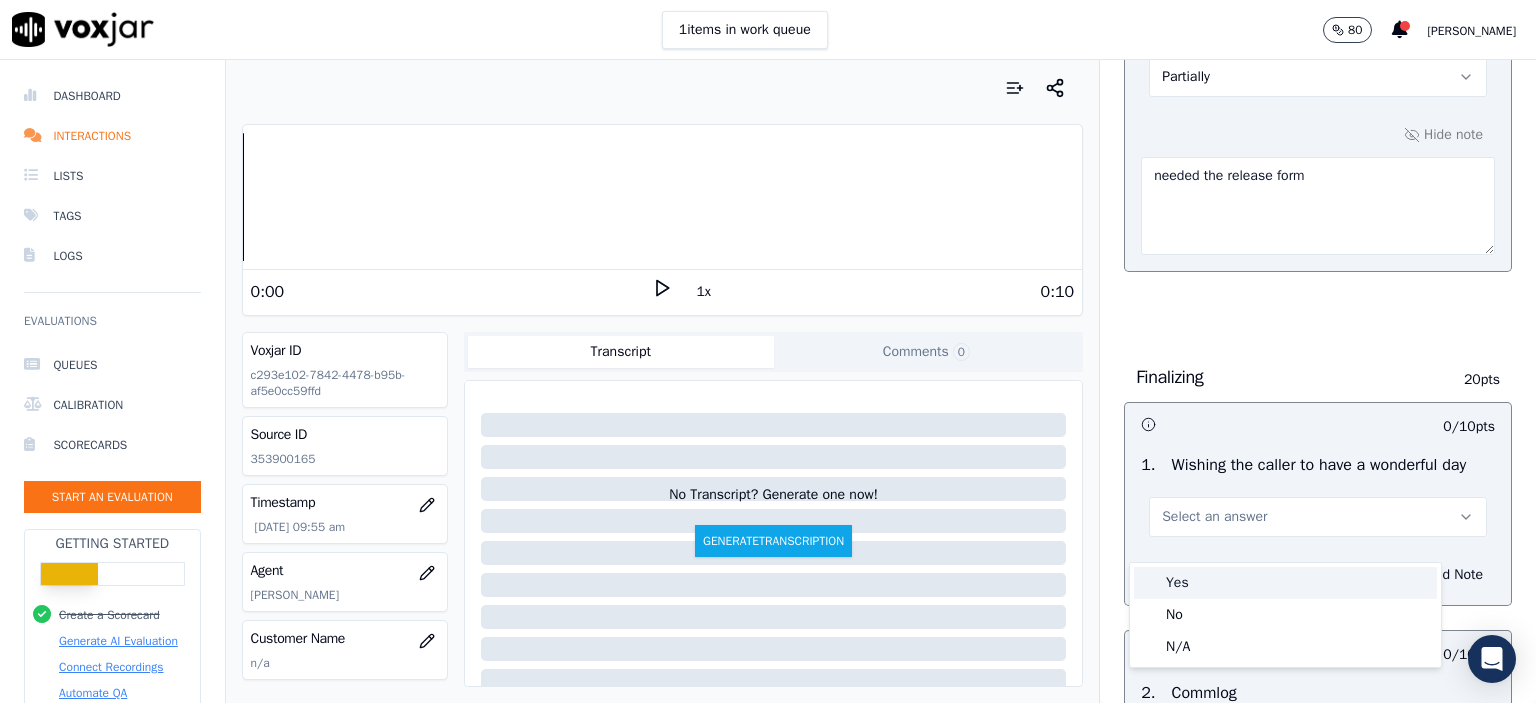 click on "Yes" at bounding box center [1285, 583] 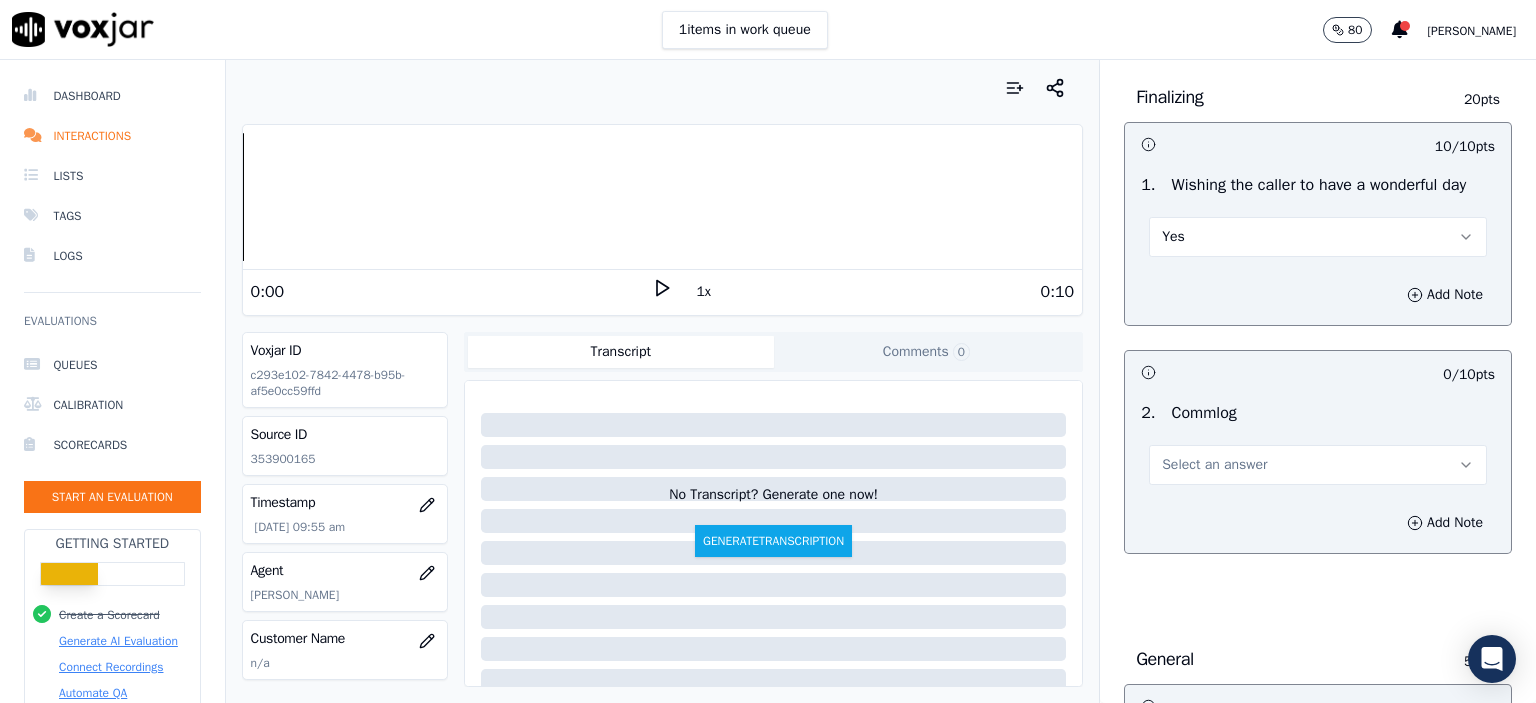 scroll, scrollTop: 1600, scrollLeft: 0, axis: vertical 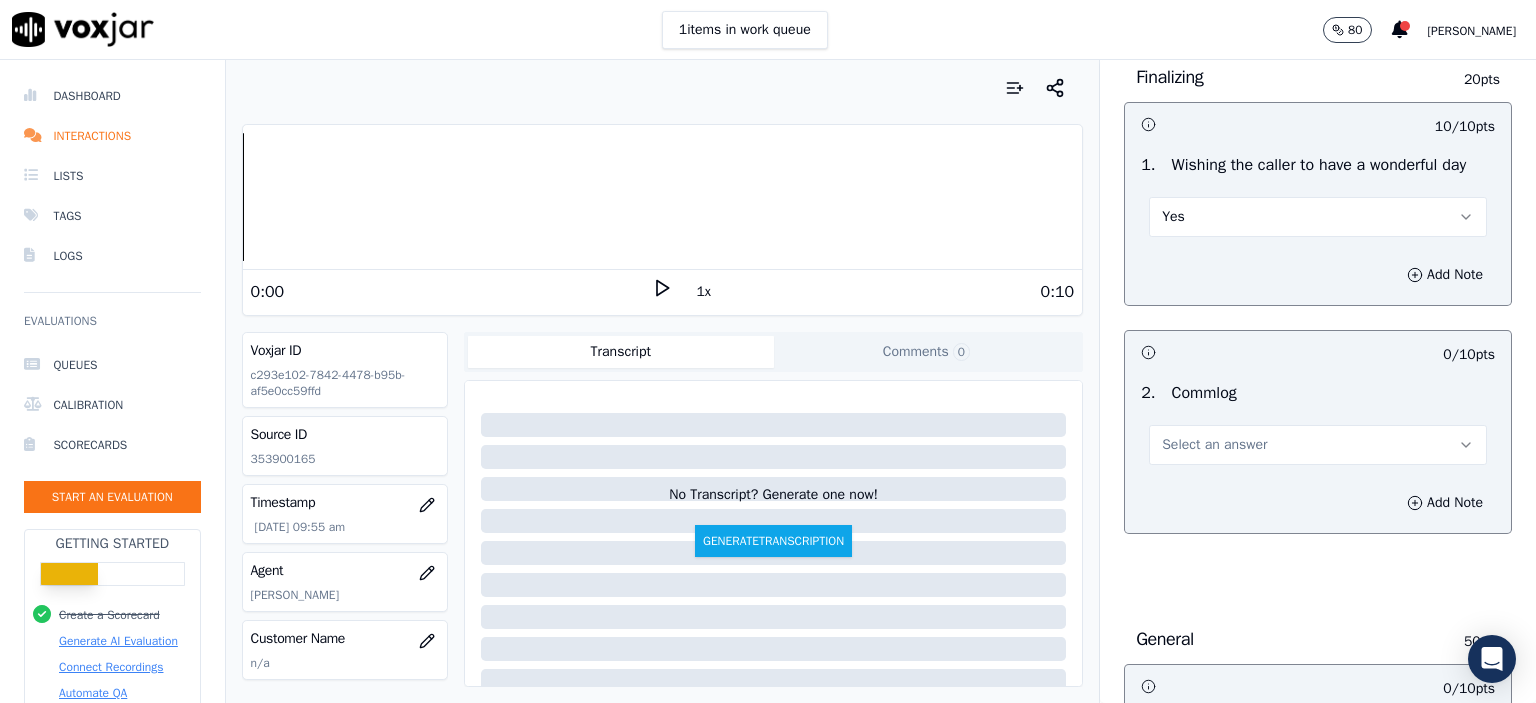 click on "Select an answer" at bounding box center (1318, 445) 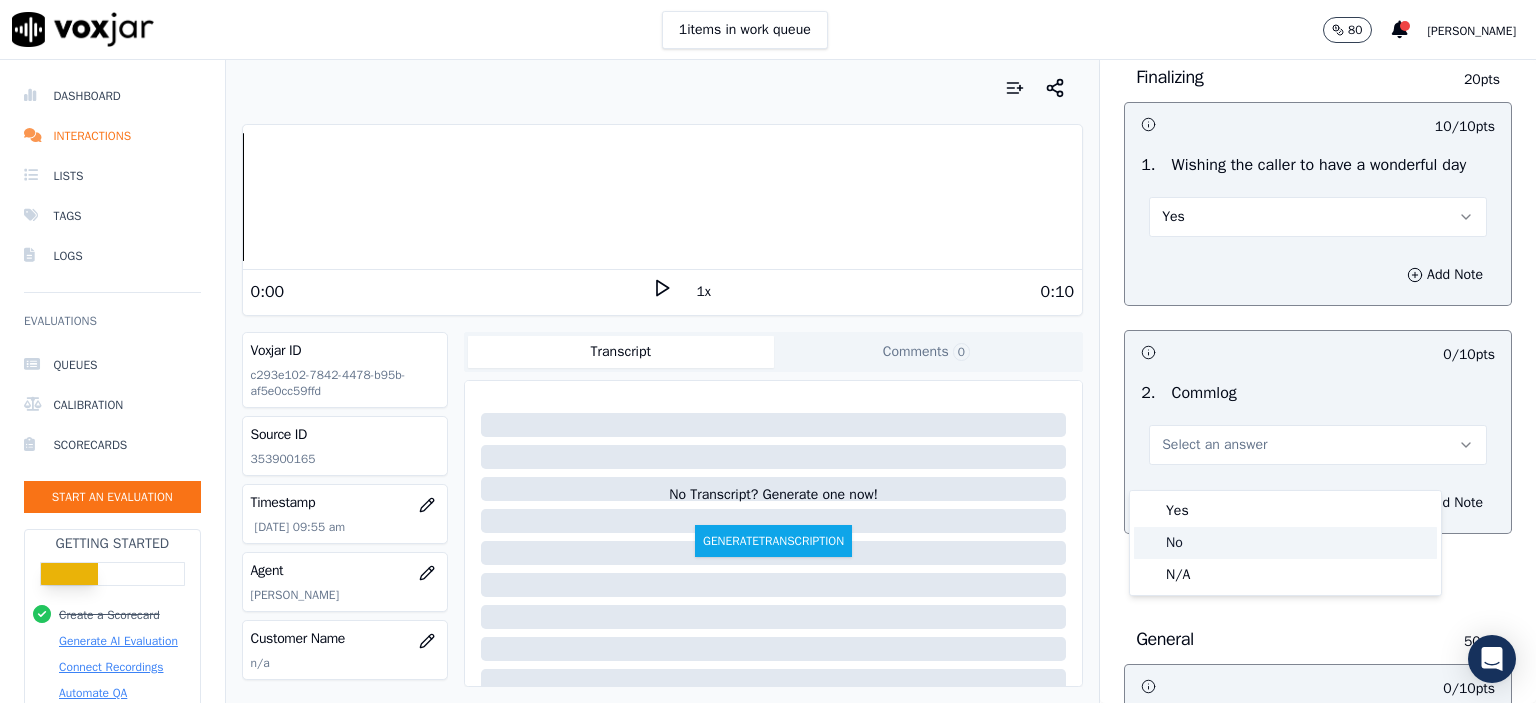 click on "No" 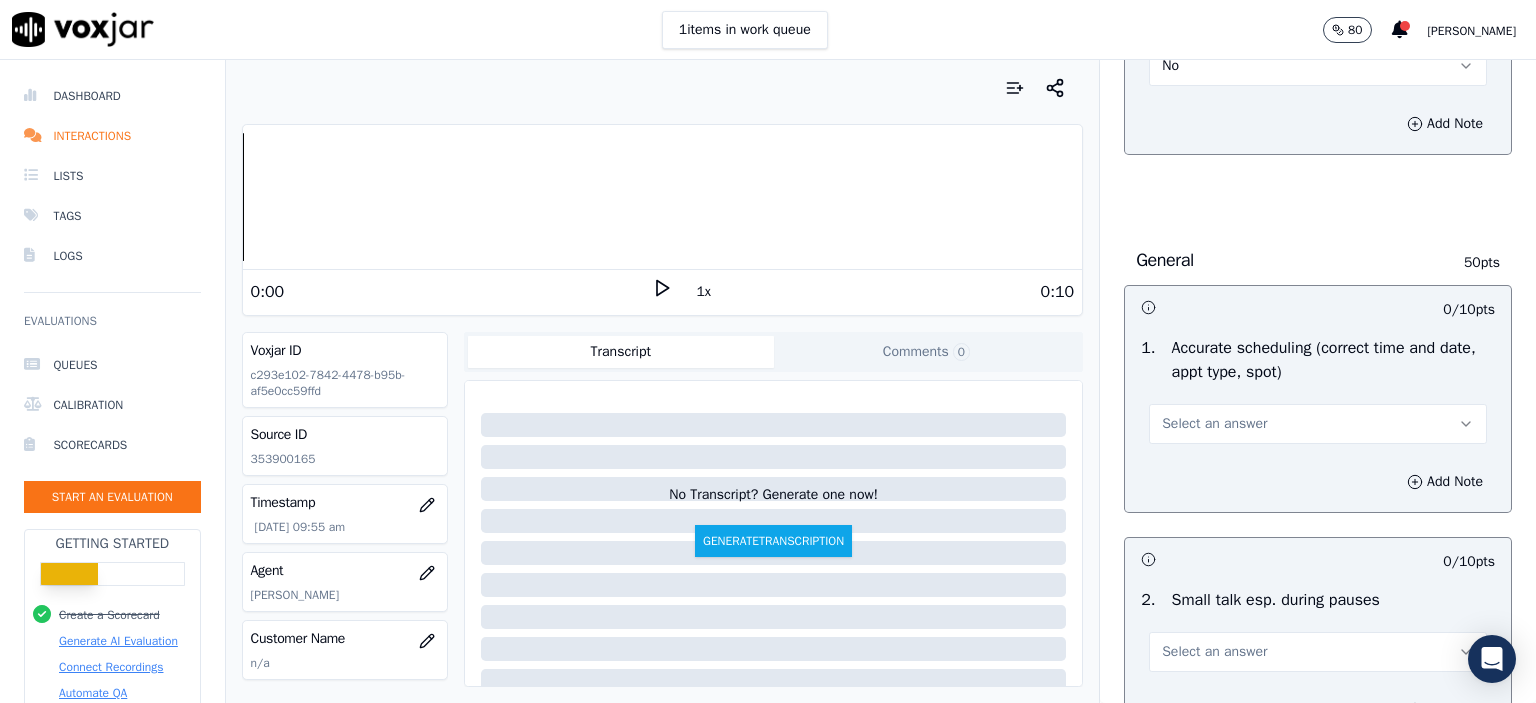 scroll, scrollTop: 2000, scrollLeft: 0, axis: vertical 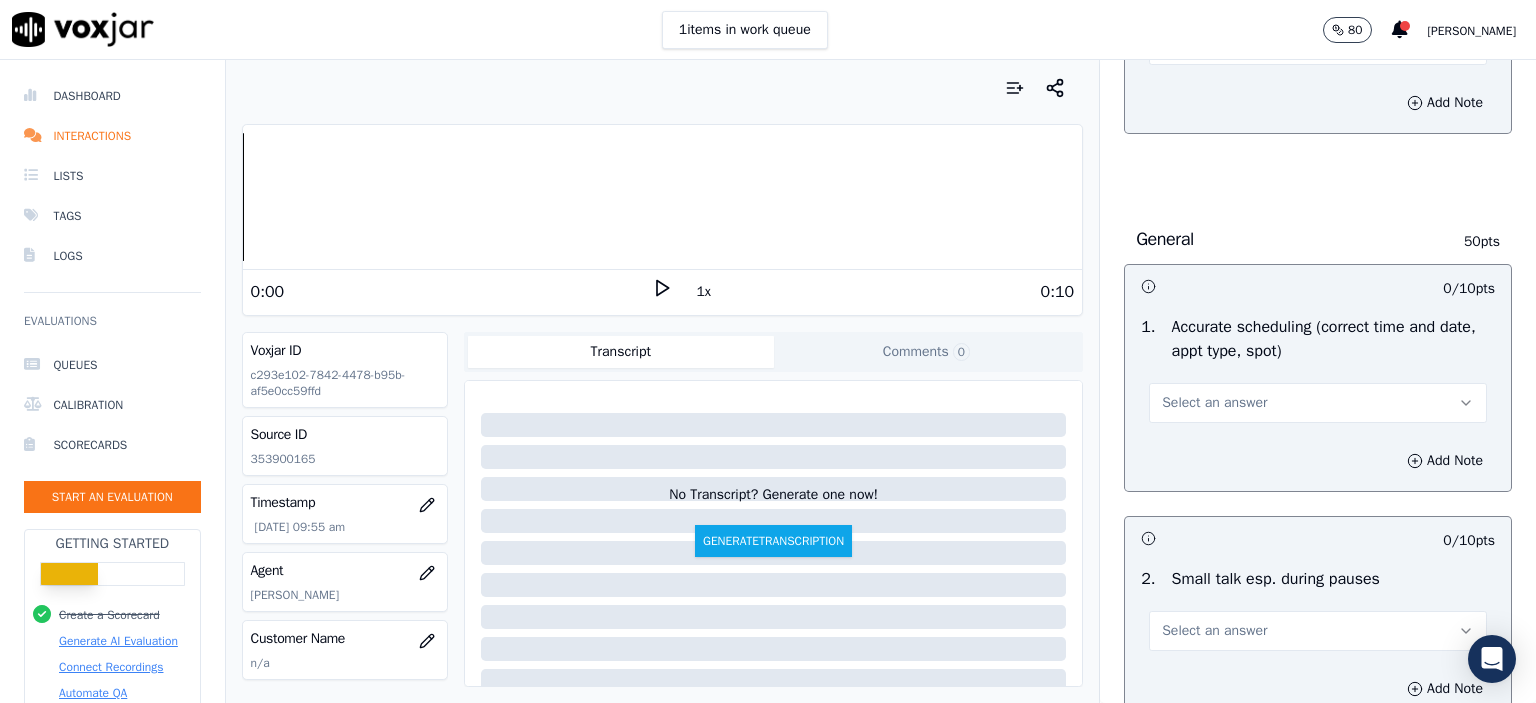 click on "Select an answer" at bounding box center [1318, 403] 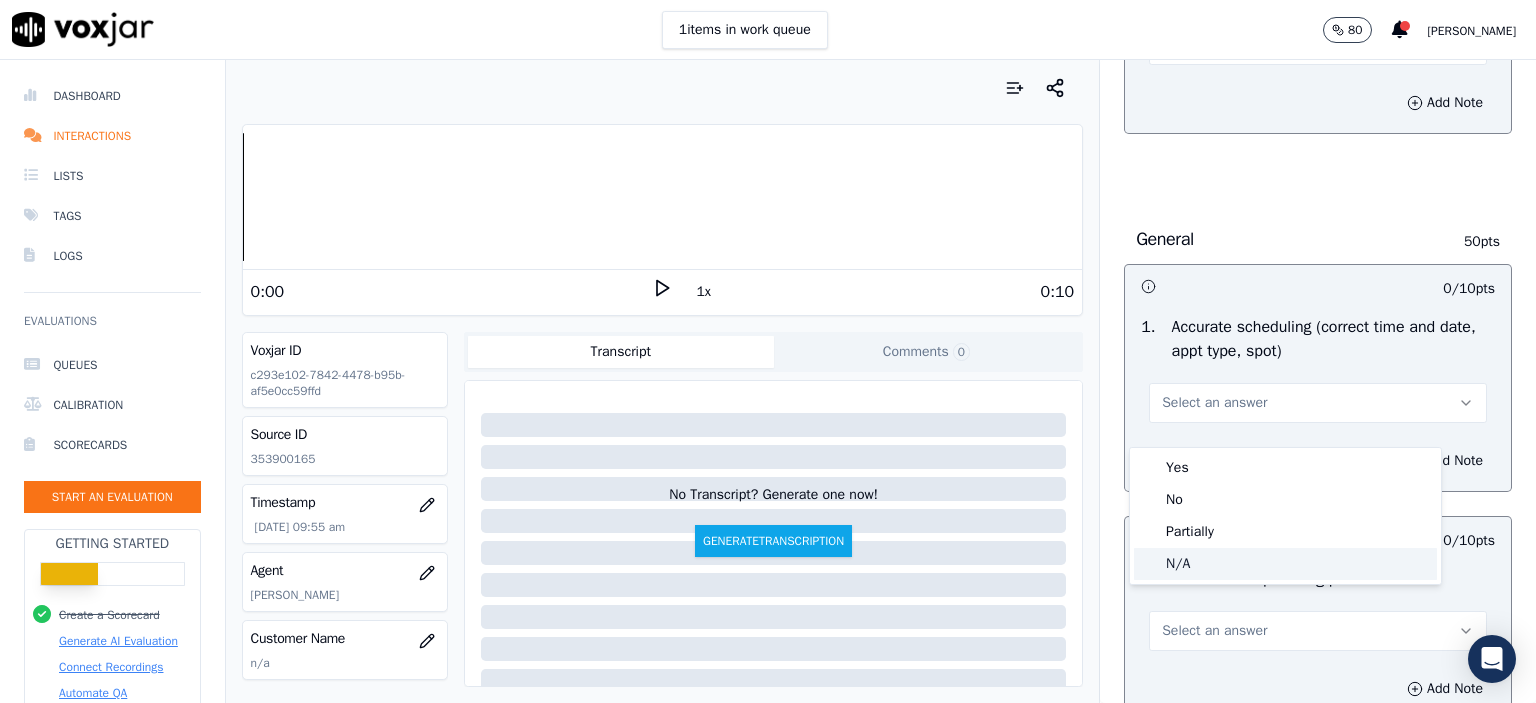 click on "N/A" 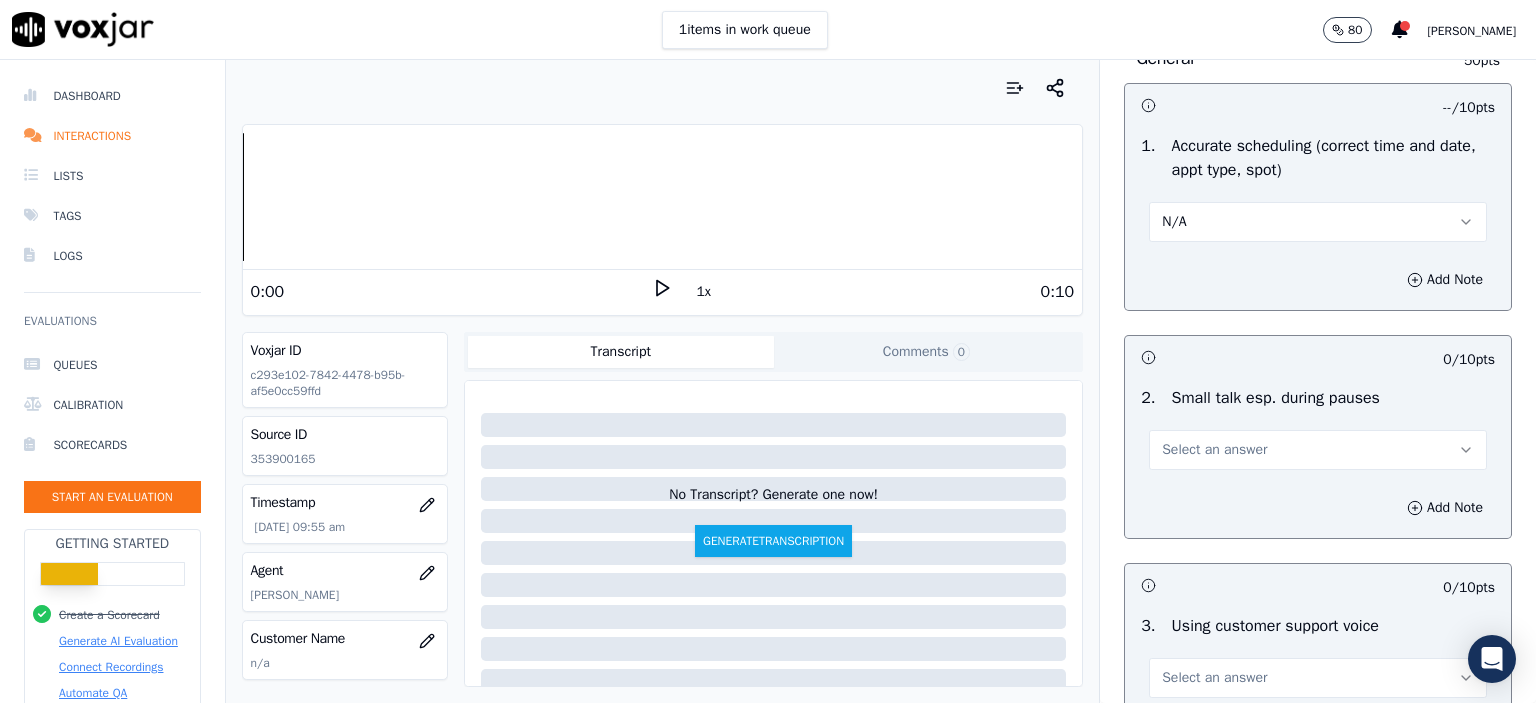 scroll, scrollTop: 2200, scrollLeft: 0, axis: vertical 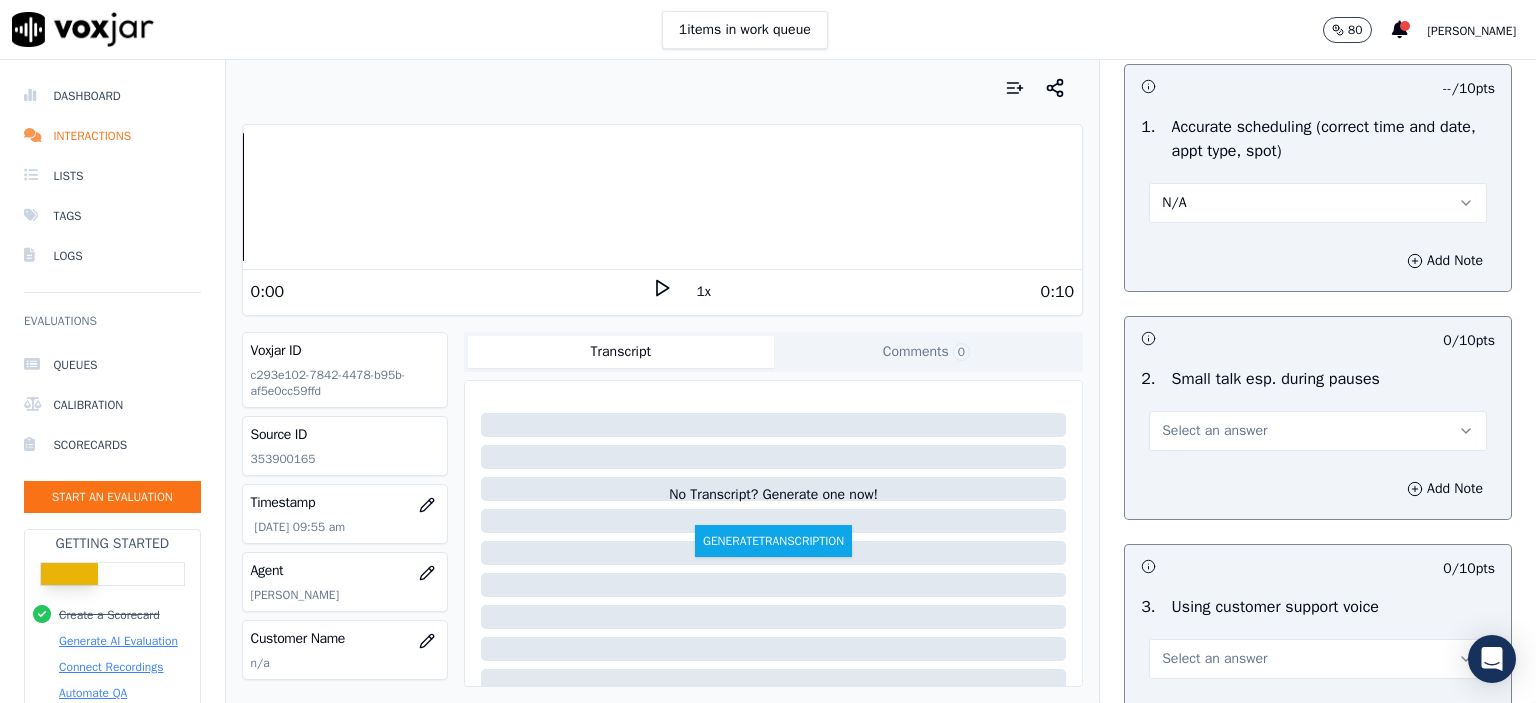 click on "Select an answer" at bounding box center (1318, 431) 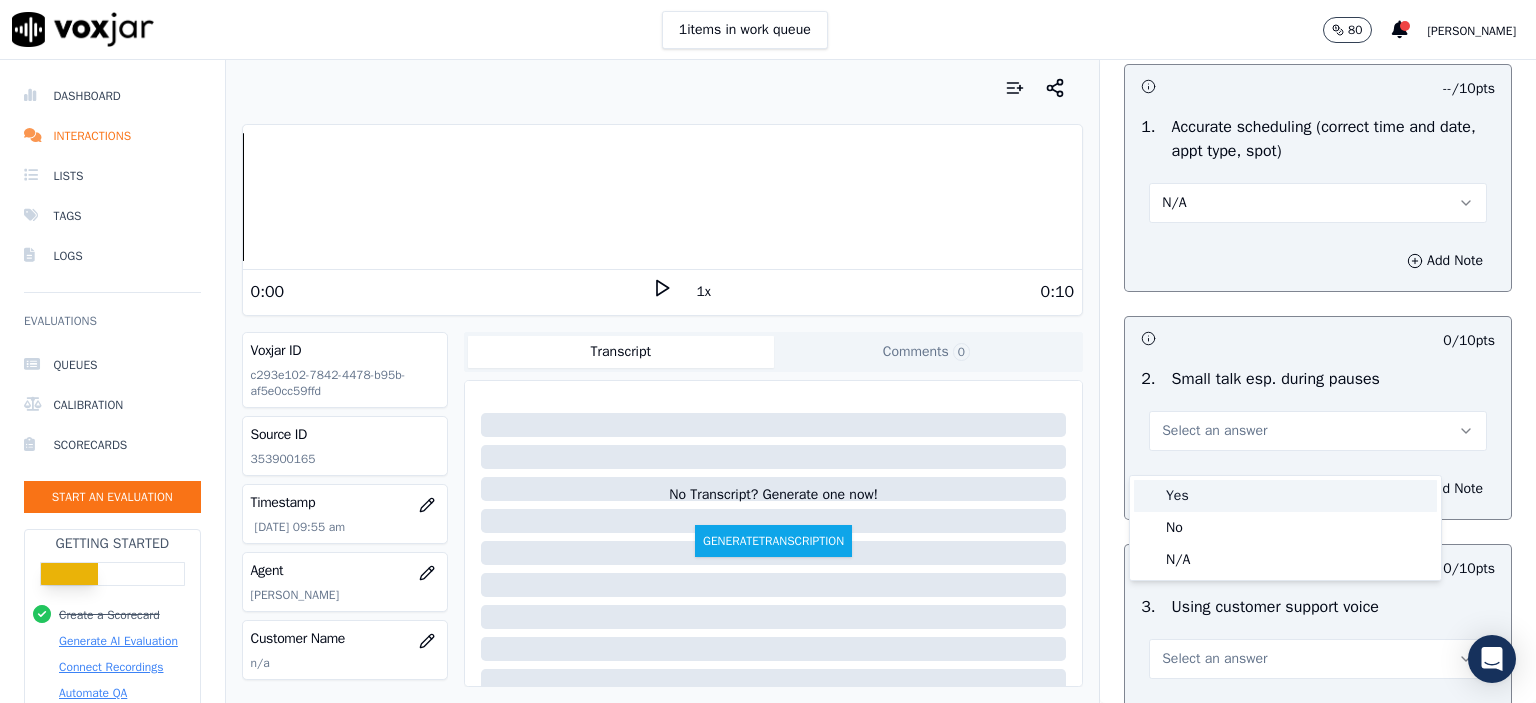 click on "No" 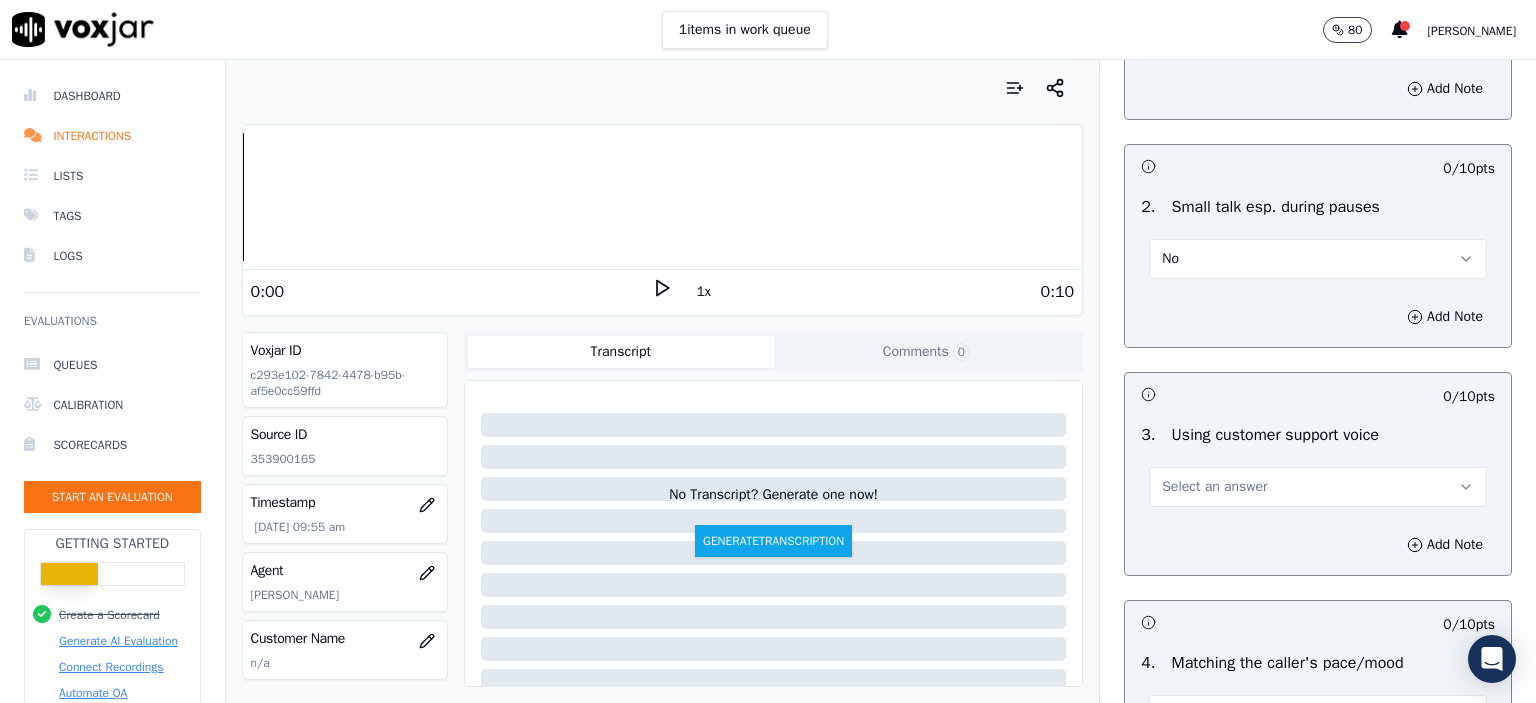 scroll, scrollTop: 2500, scrollLeft: 0, axis: vertical 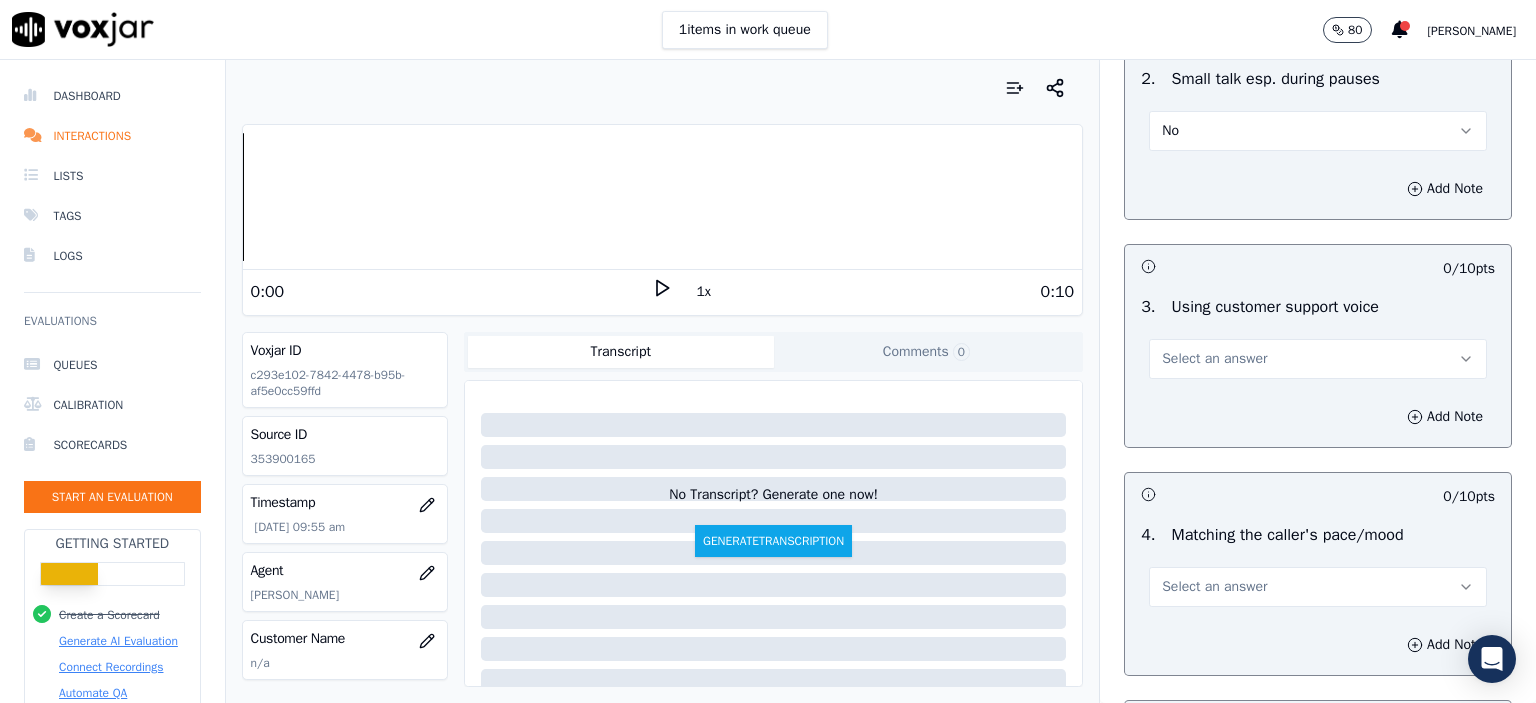 click on "3 .   Using customer support voice    Select an answer" at bounding box center (1318, 337) 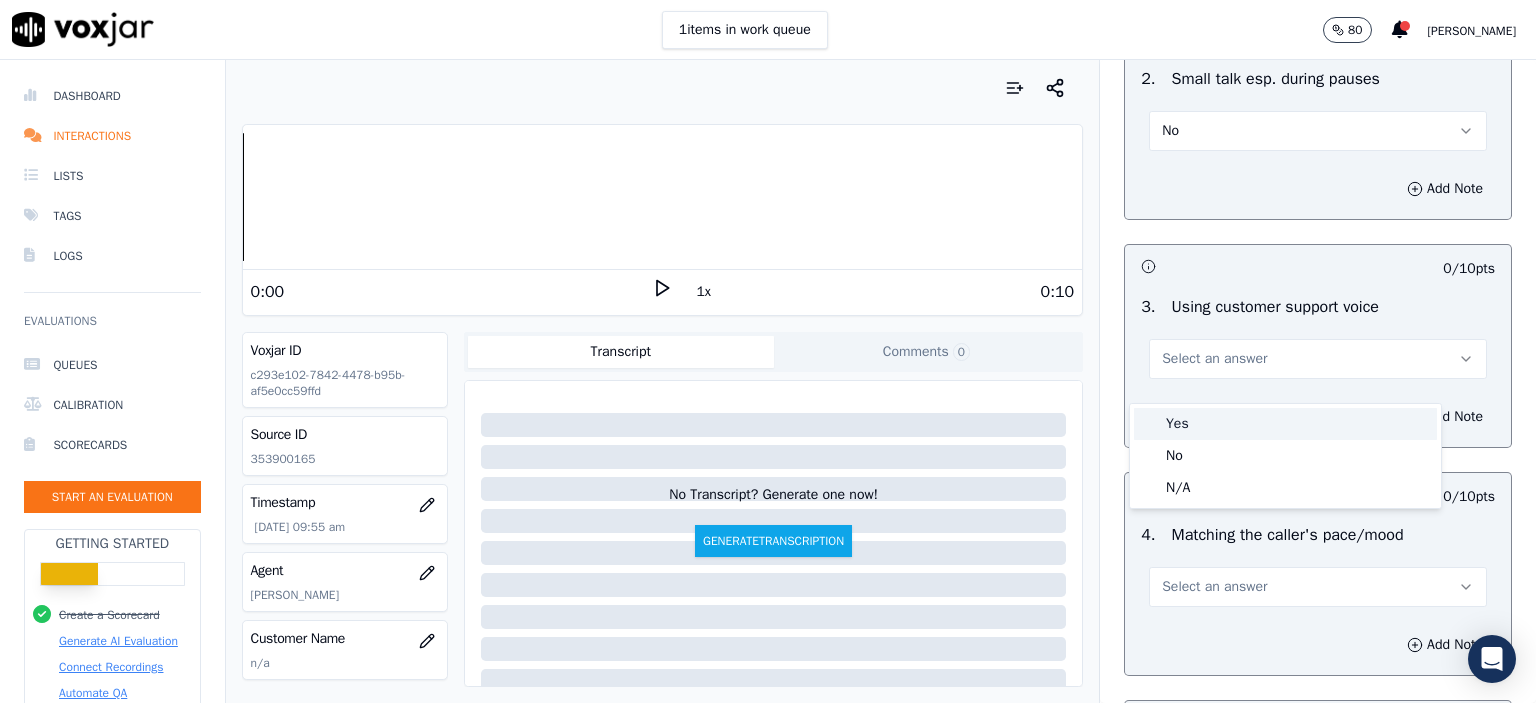 click on "Yes" at bounding box center [1285, 424] 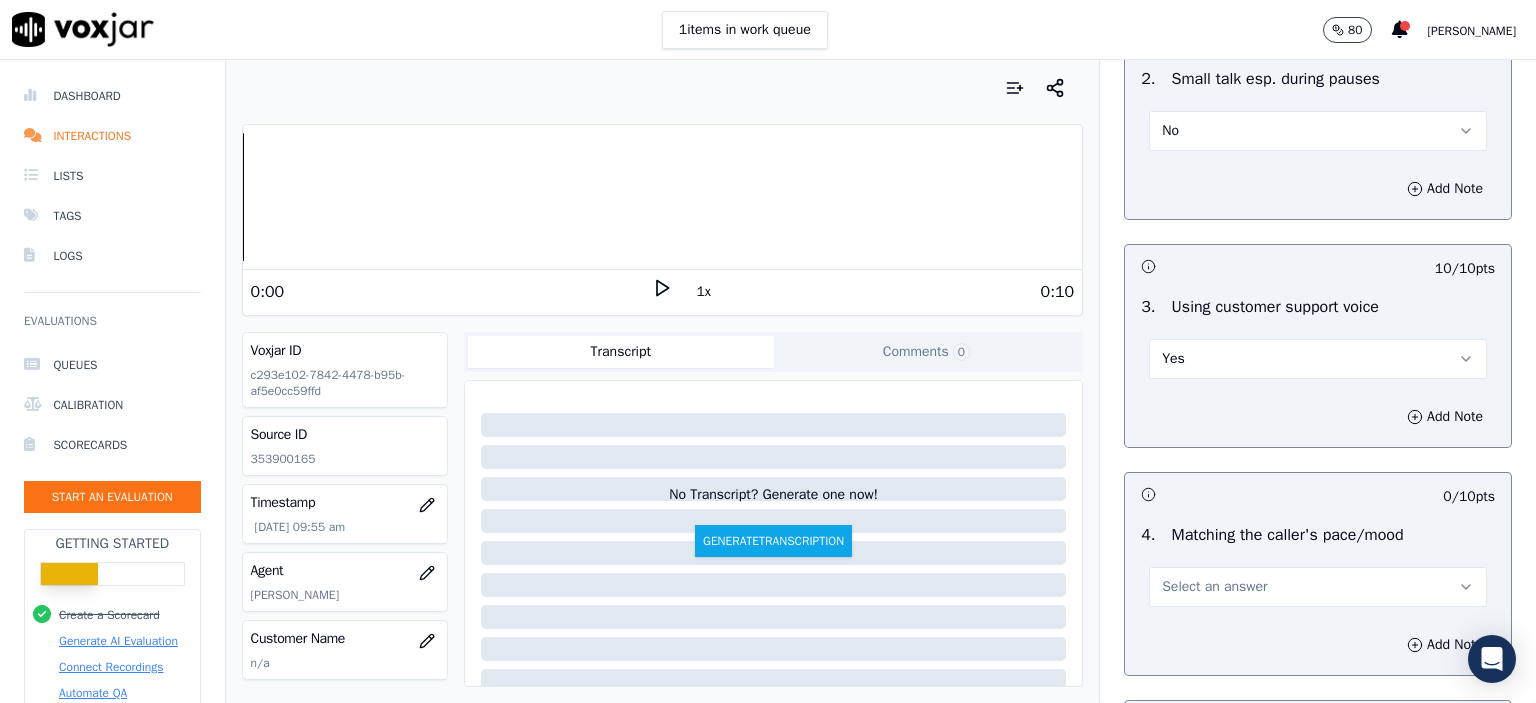 click on "Select an answer" at bounding box center (1214, 587) 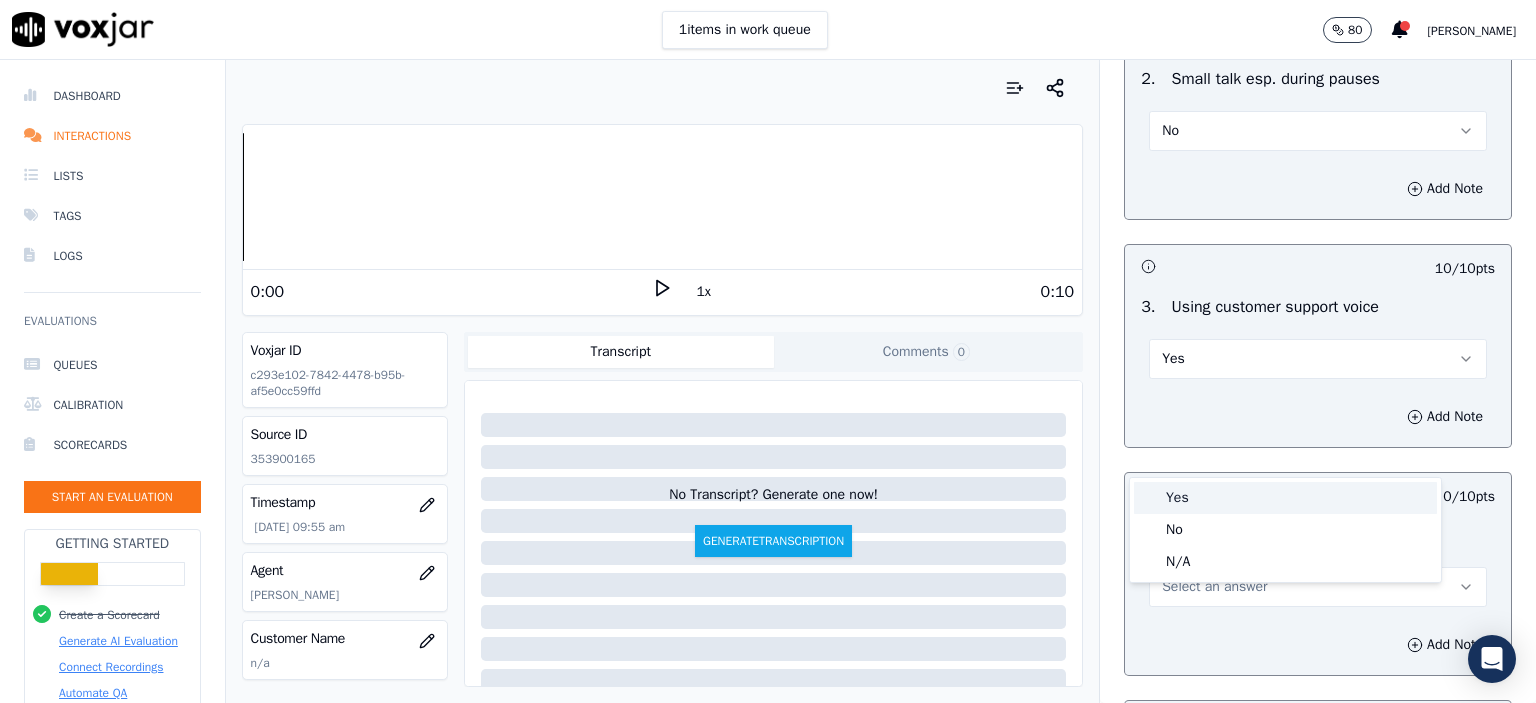 click on "Yes" at bounding box center [1285, 498] 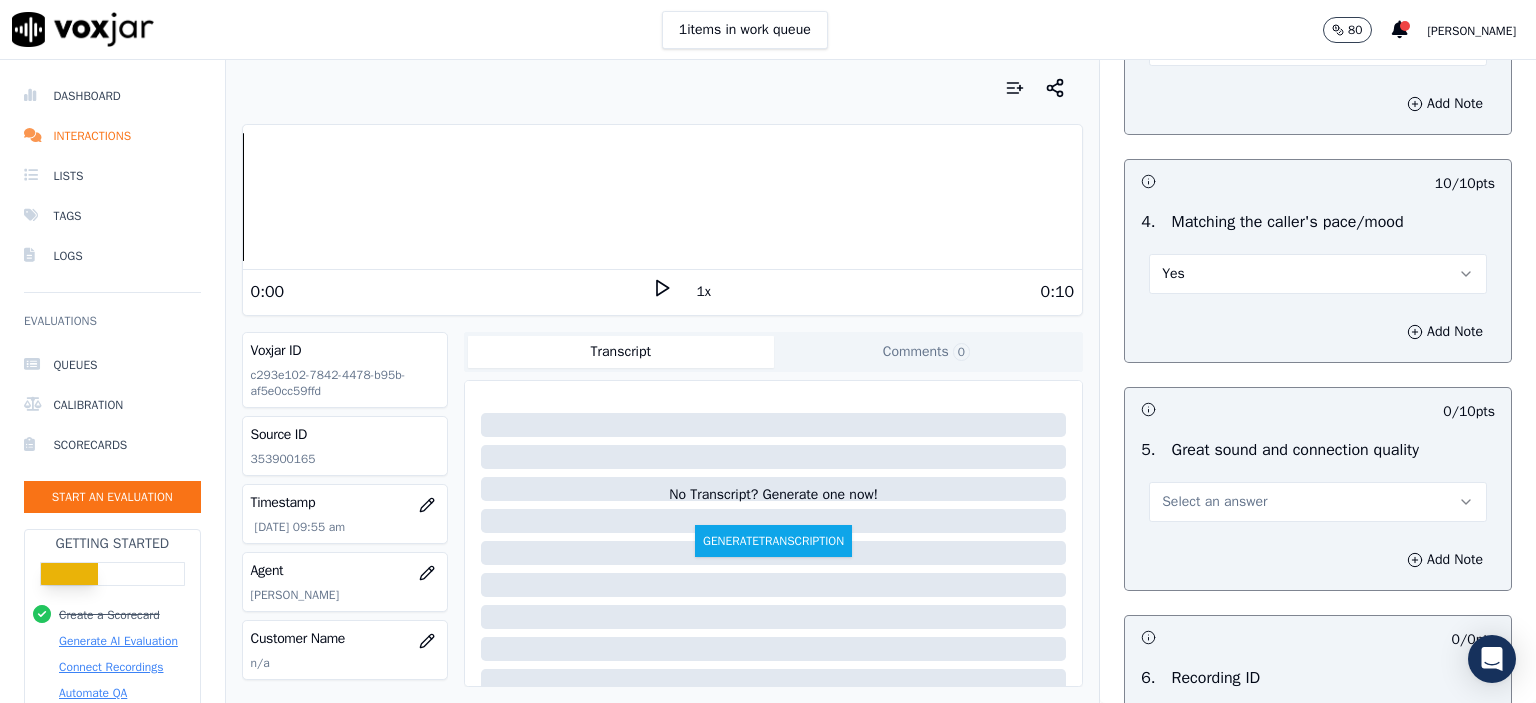 scroll, scrollTop: 2900, scrollLeft: 0, axis: vertical 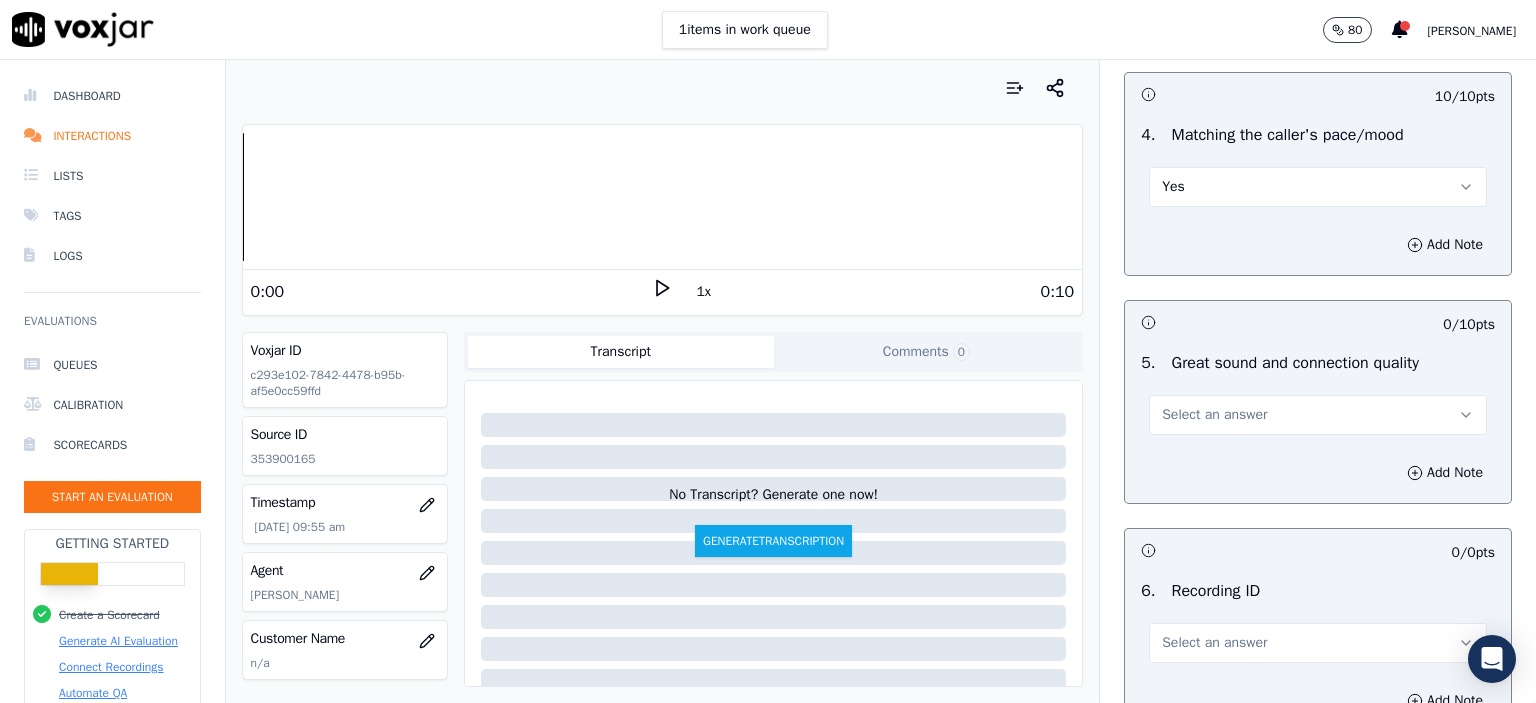 click on "Select an answer" at bounding box center (1318, 415) 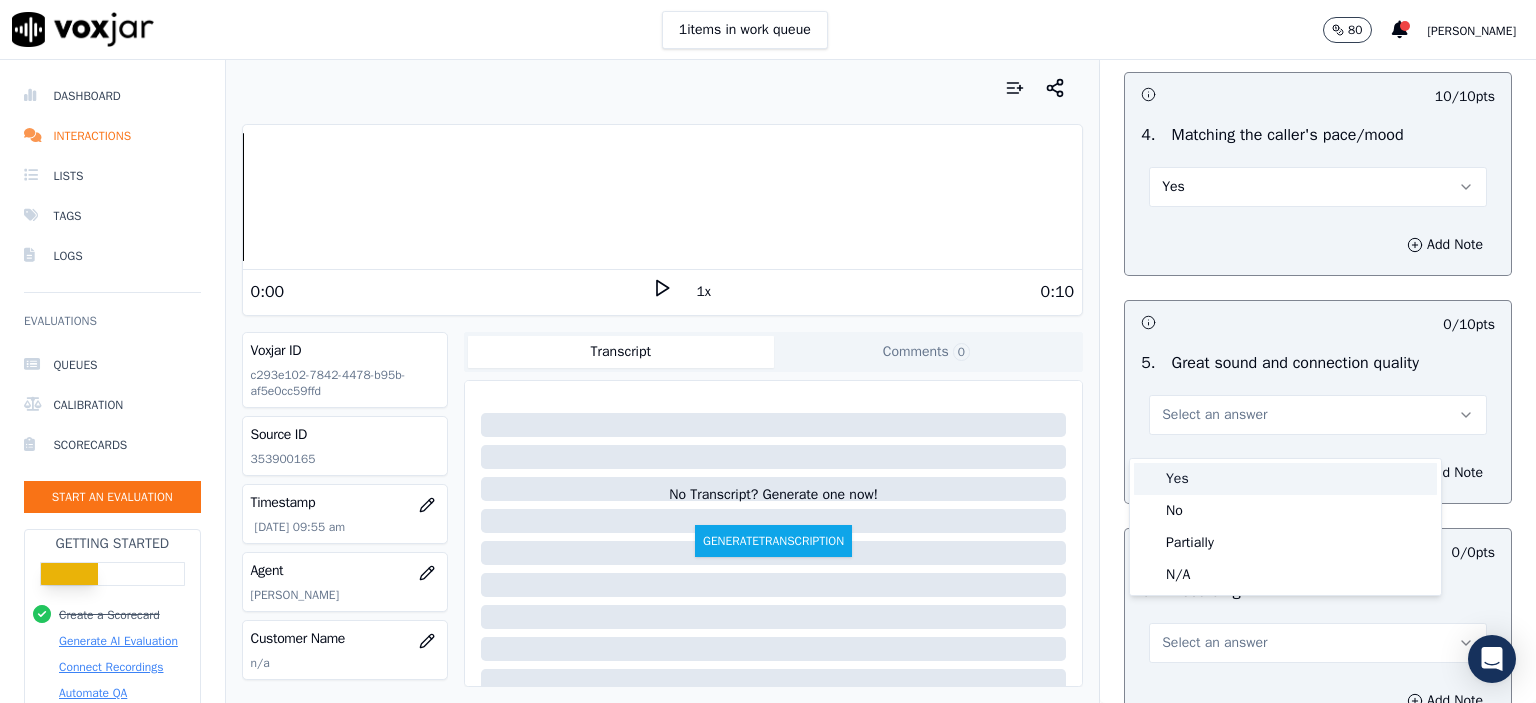 click on "Yes" at bounding box center (1285, 479) 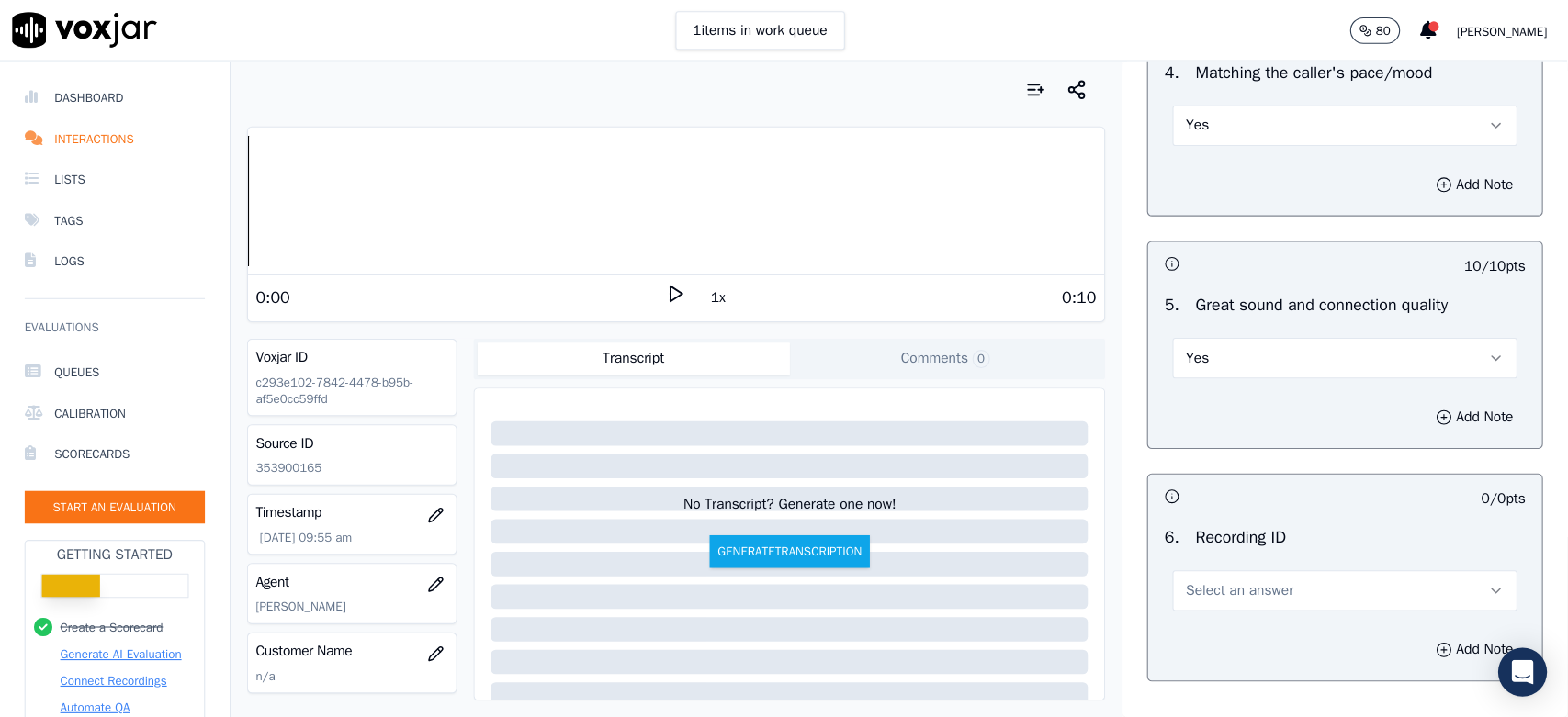 scroll, scrollTop: 2857, scrollLeft: 0, axis: vertical 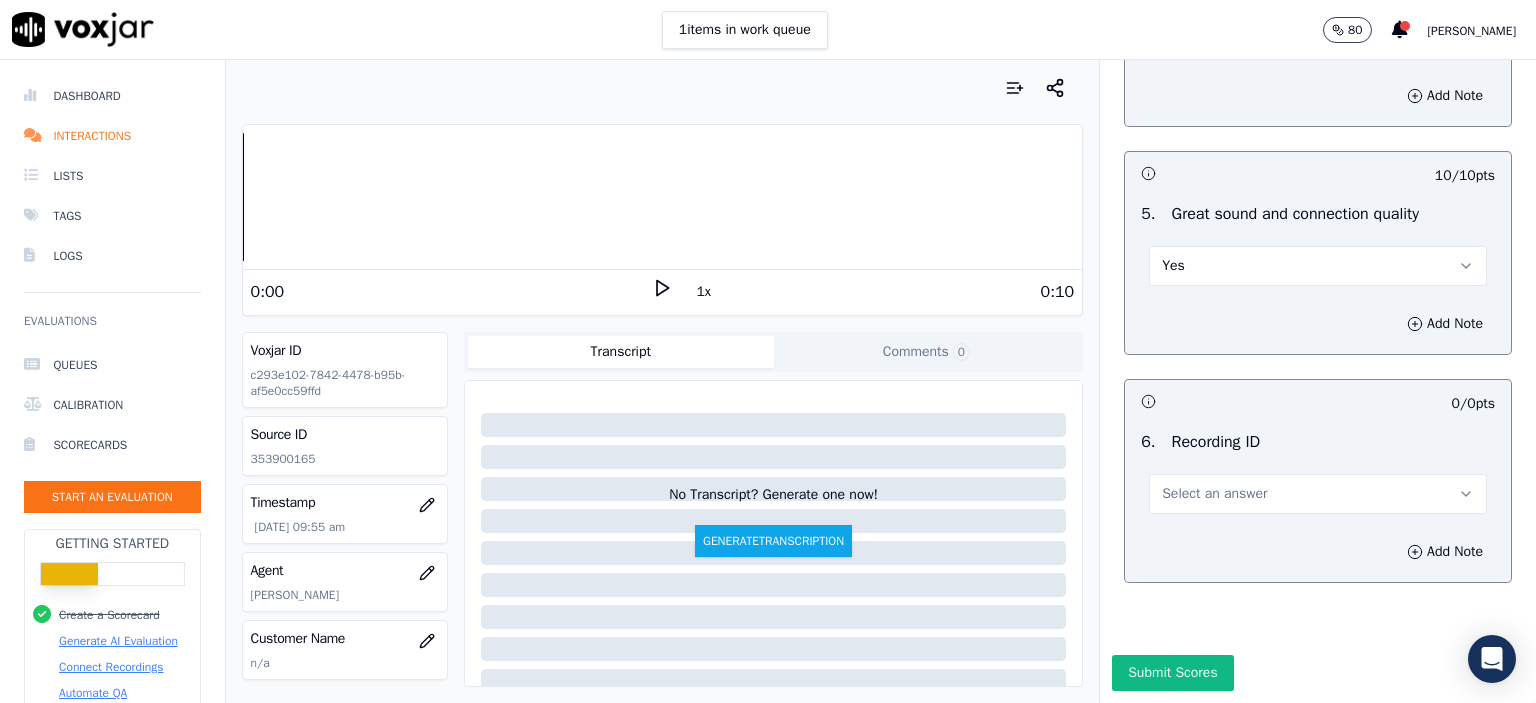 click on "Select an answer" at bounding box center (1318, 494) 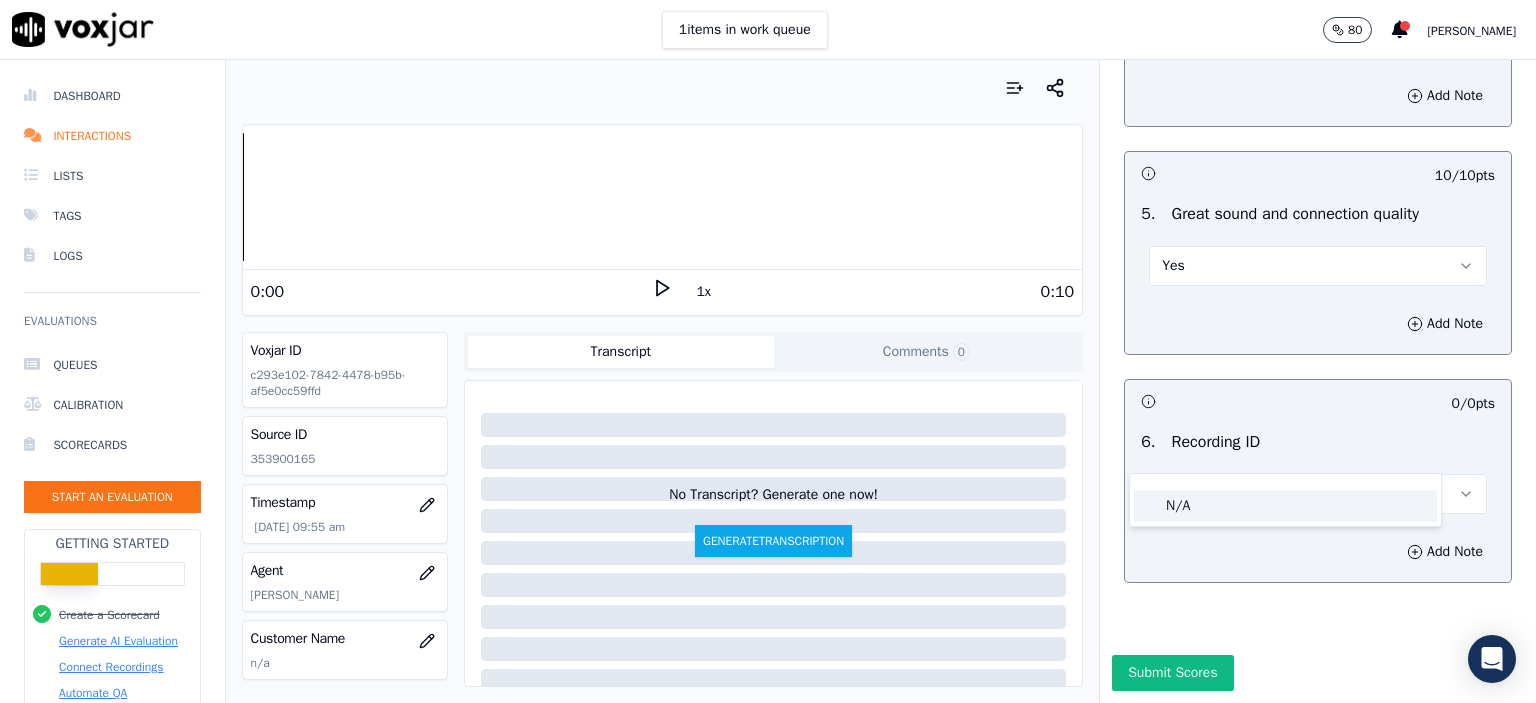click on "N/A" 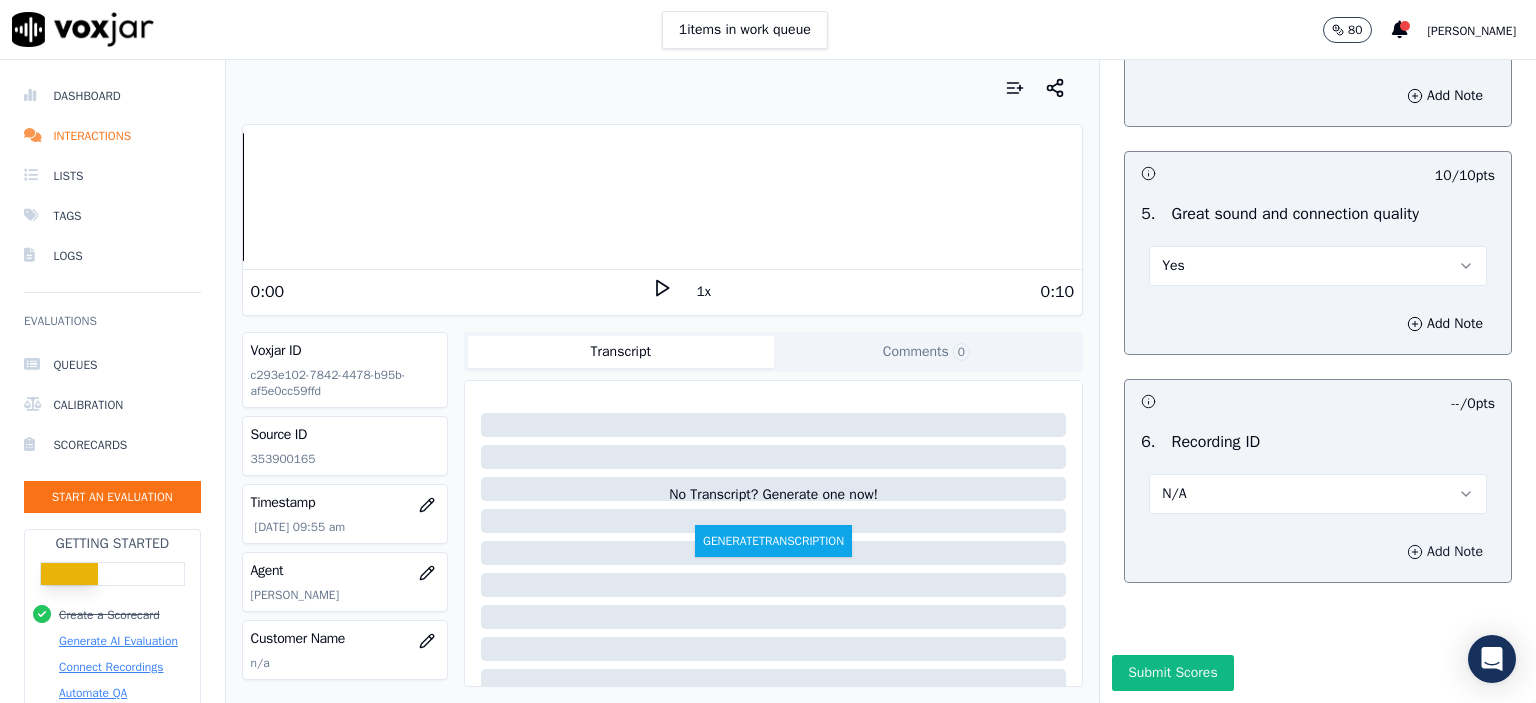 click on "Add Note" at bounding box center [1445, 552] 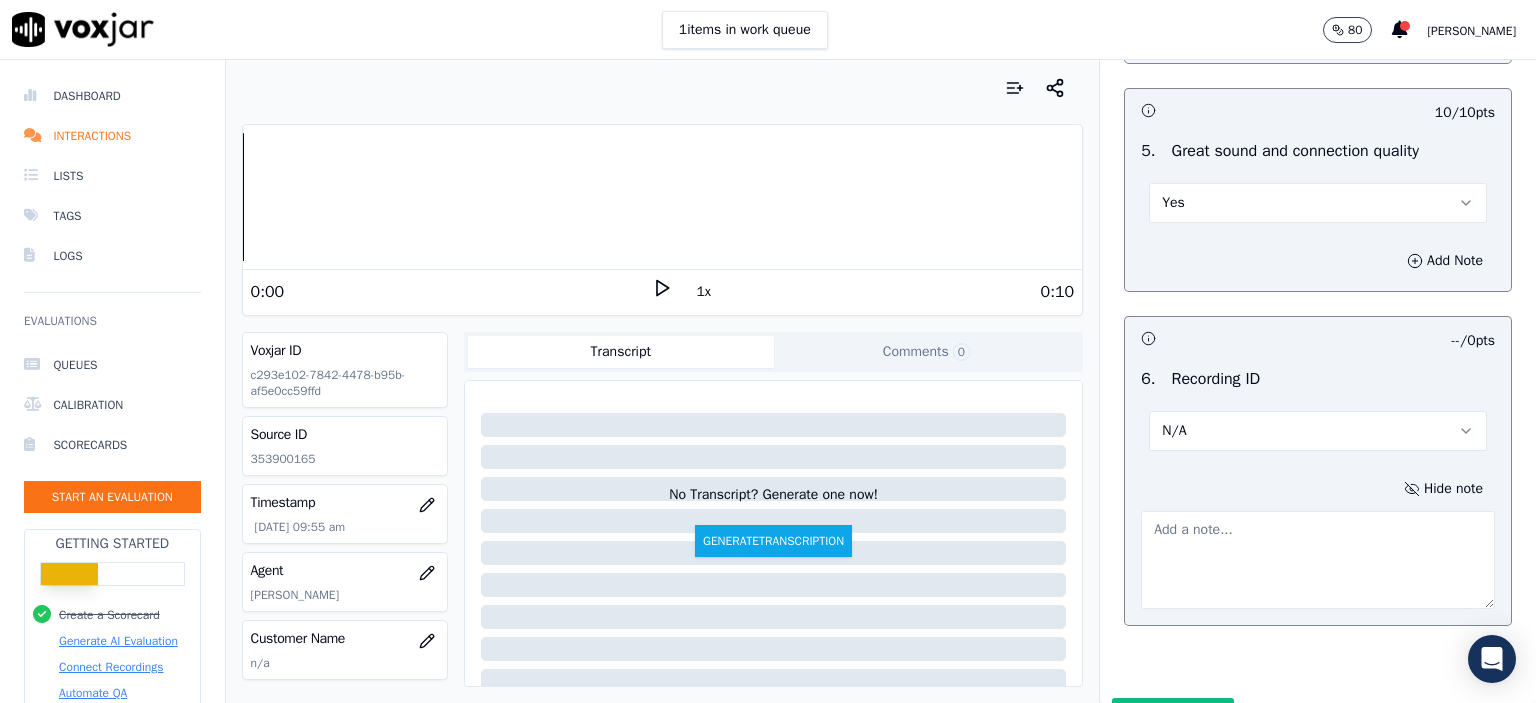 click on "353900165" 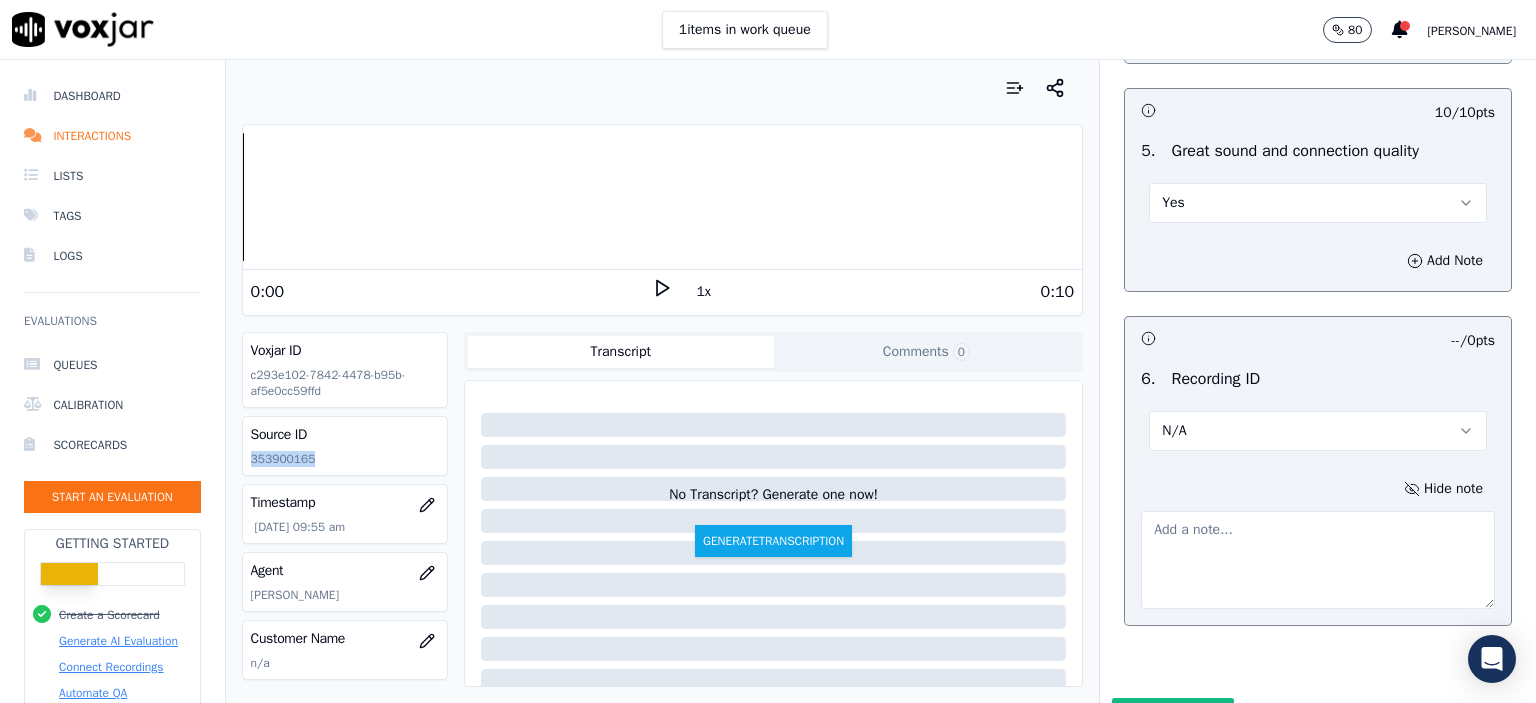 click on "353900165" 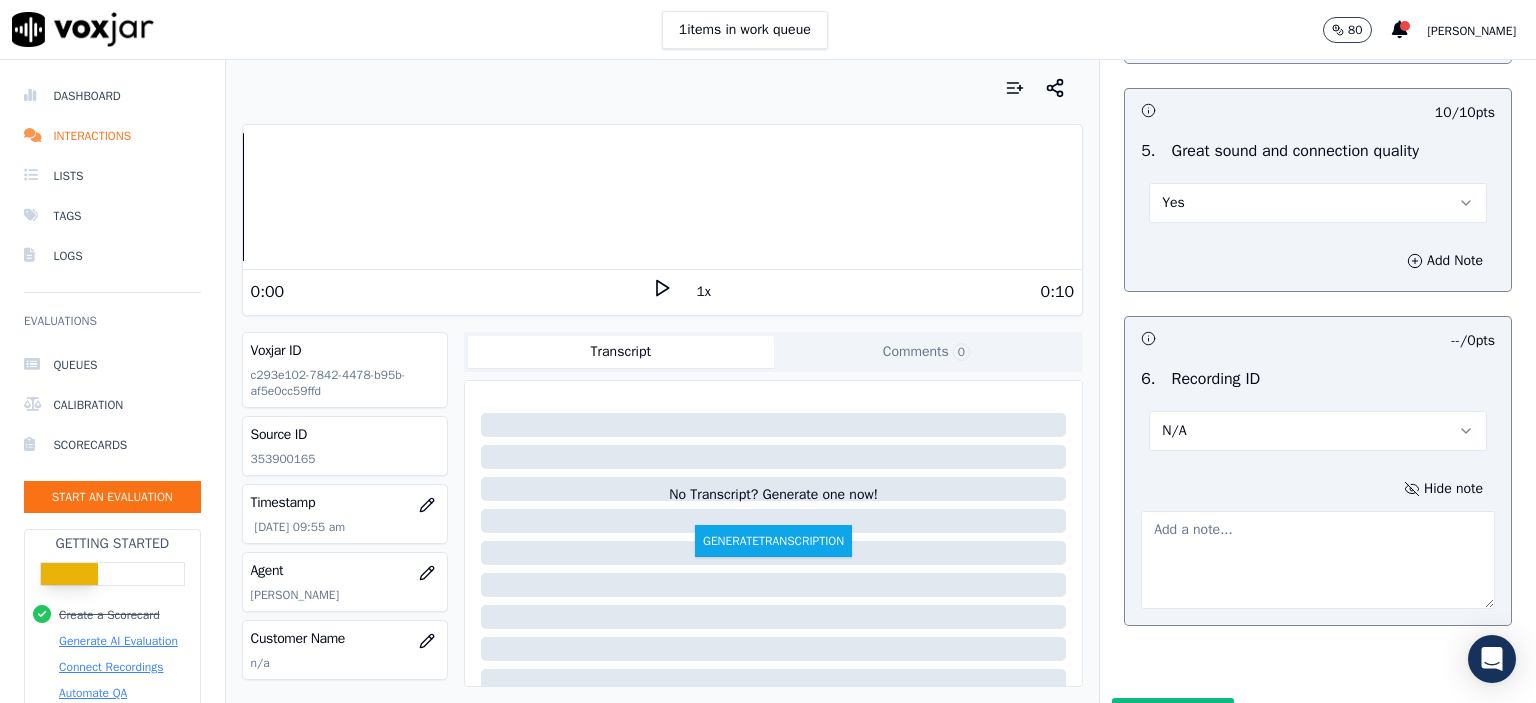 click at bounding box center [1318, 560] 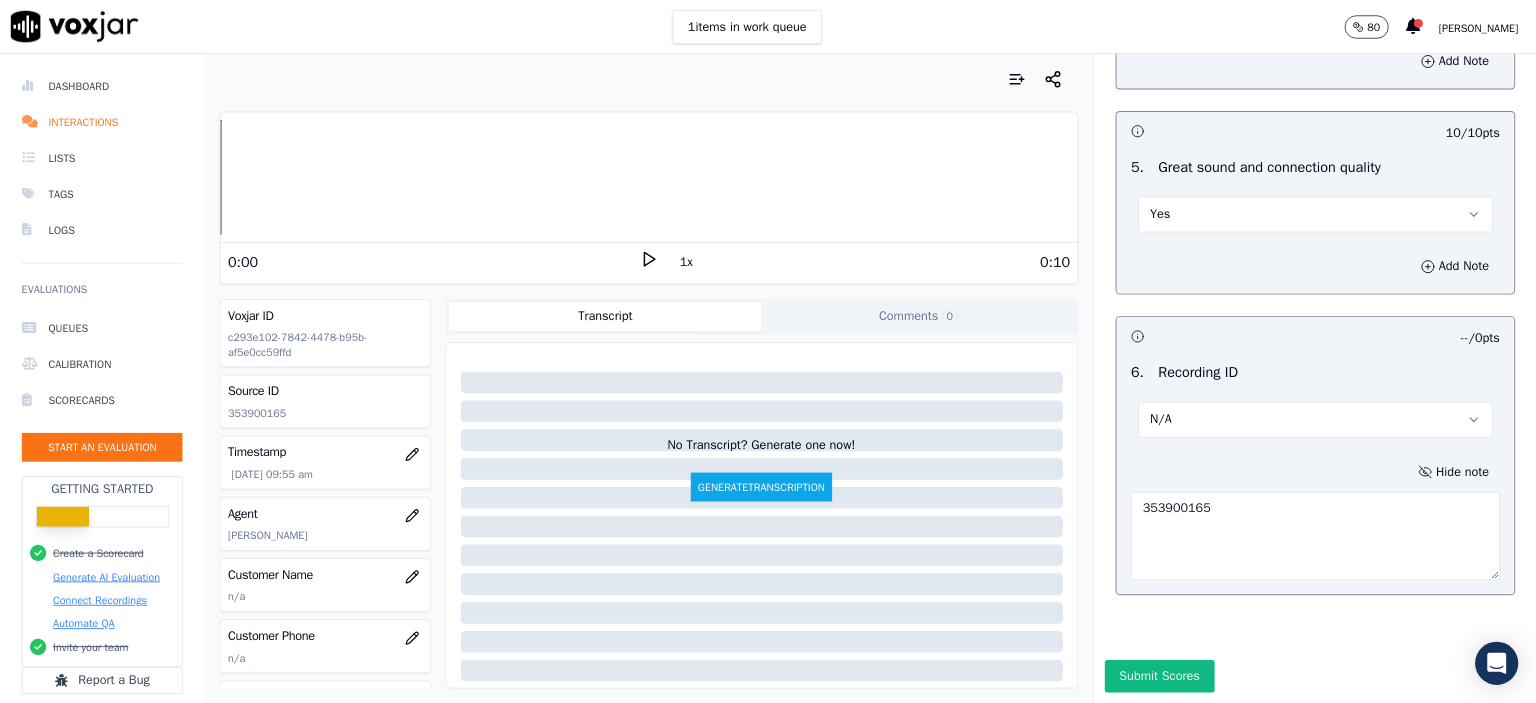 scroll, scrollTop: 3123, scrollLeft: 0, axis: vertical 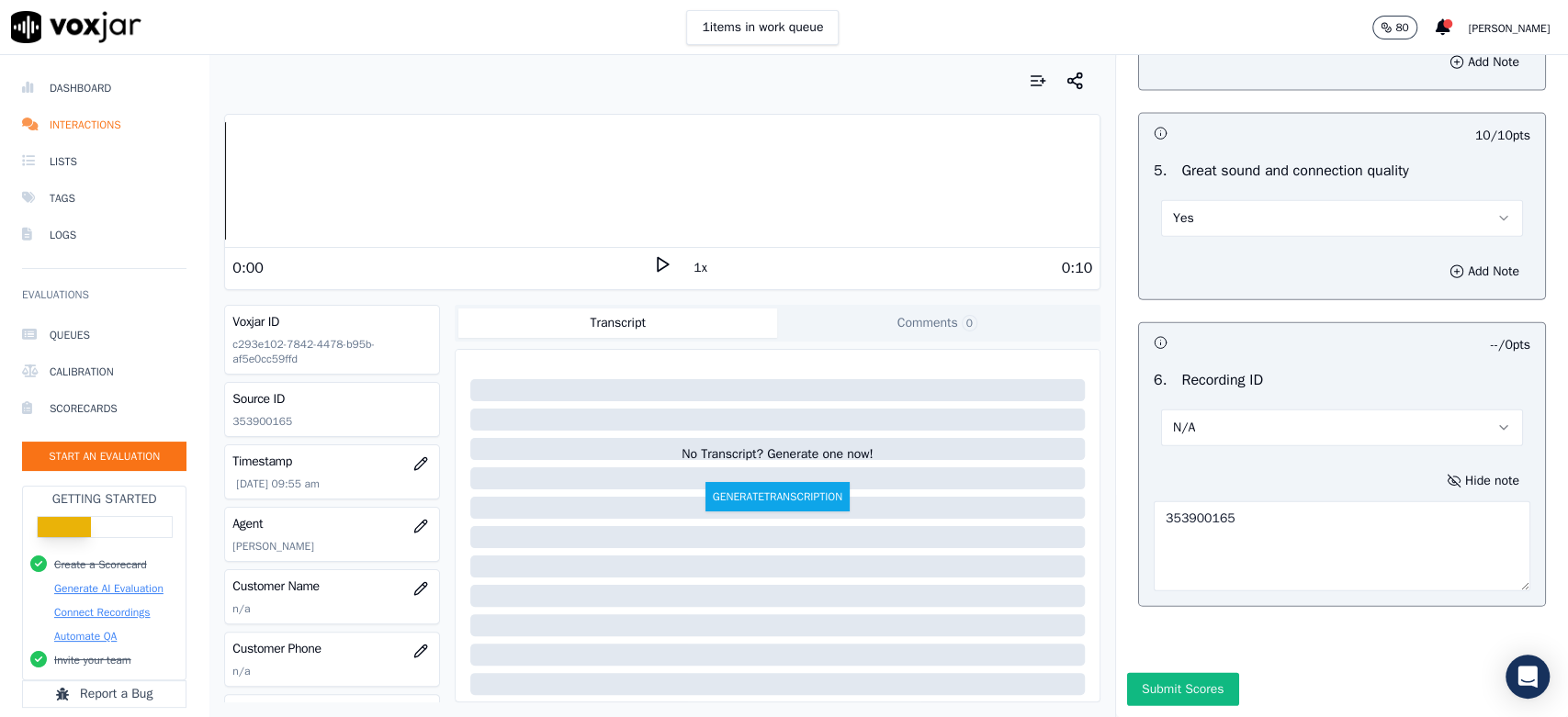 type on "353900165" 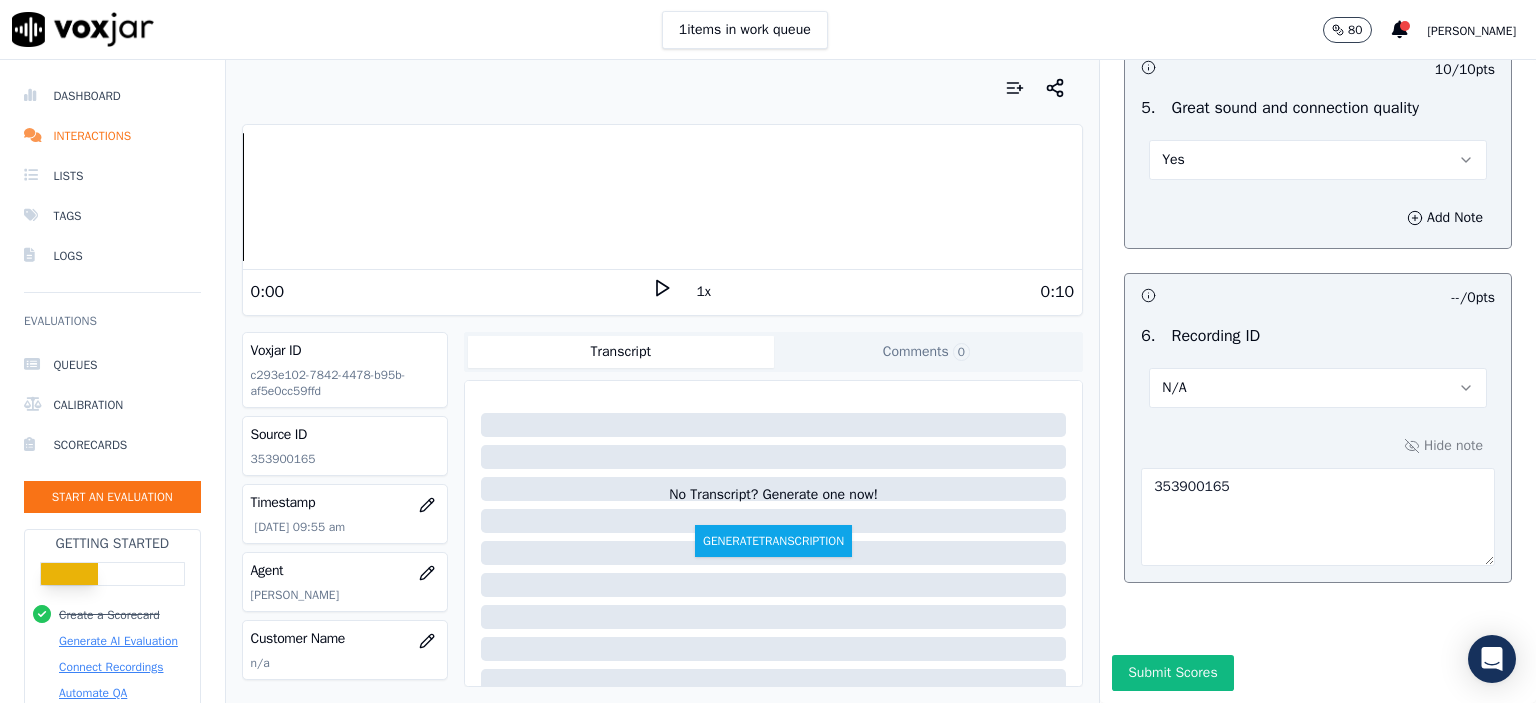 scroll, scrollTop: 3218, scrollLeft: 0, axis: vertical 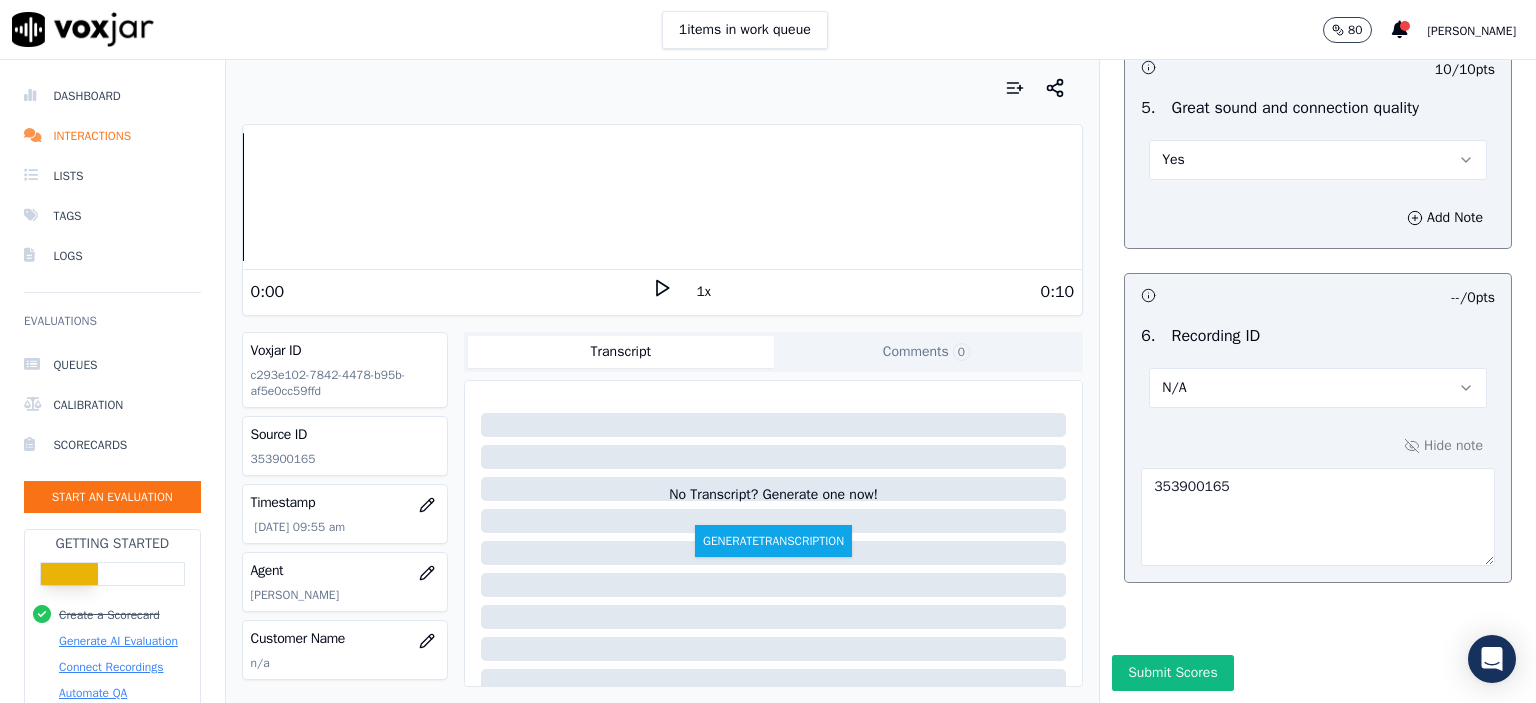 drag, startPoint x: 1112, startPoint y: 620, endPoint x: 1124, endPoint y: 603, distance: 20.808653 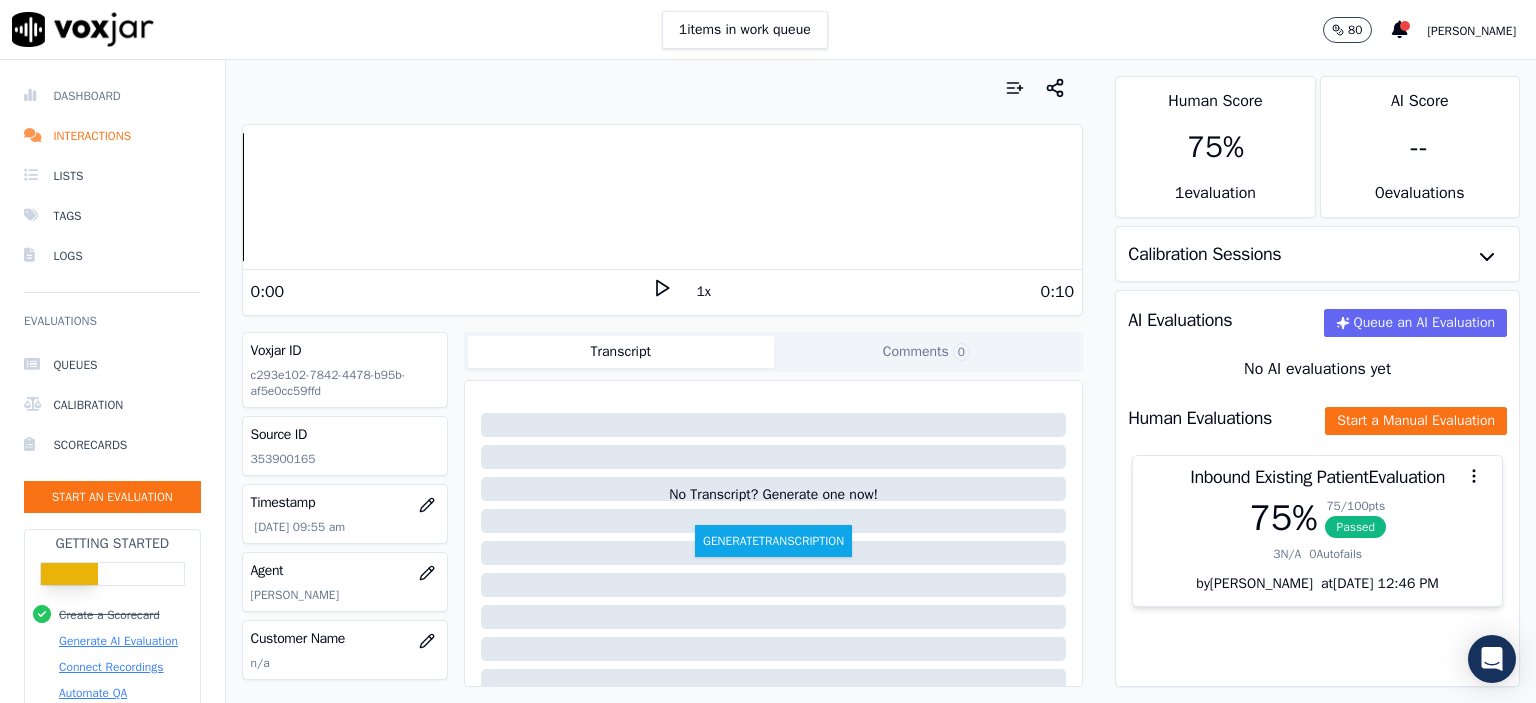 click on "Dashboard" at bounding box center [112, 96] 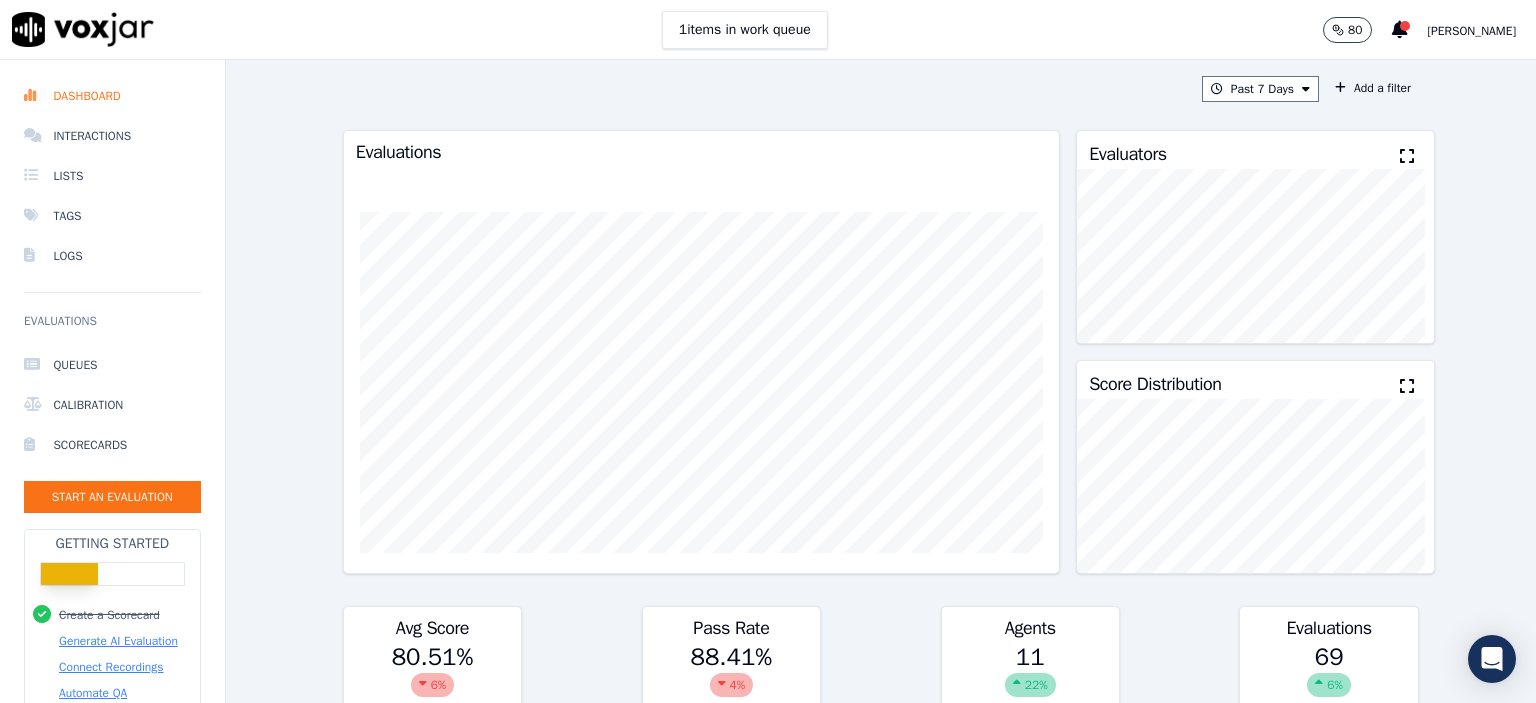 scroll, scrollTop: 0, scrollLeft: 0, axis: both 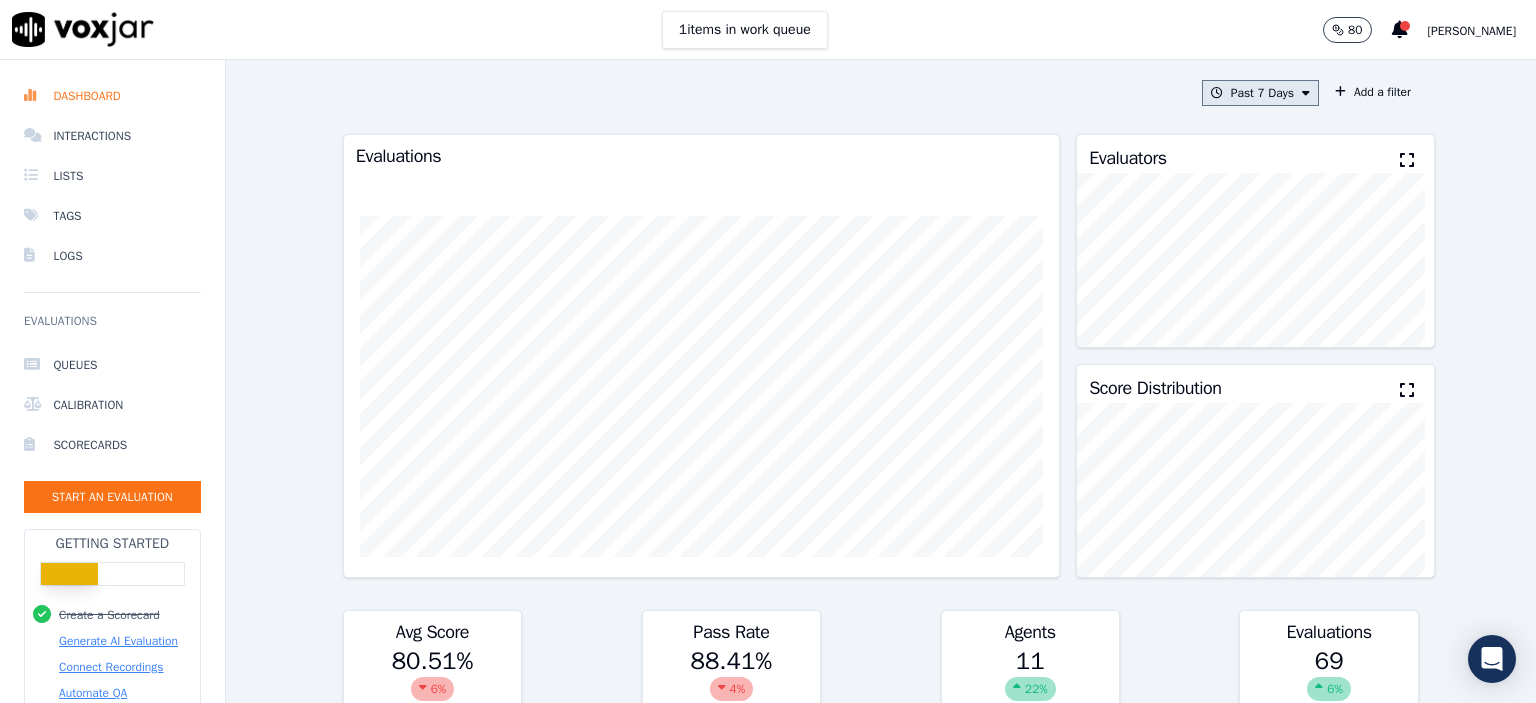 click on "Past 7 Days" at bounding box center (1260, 93) 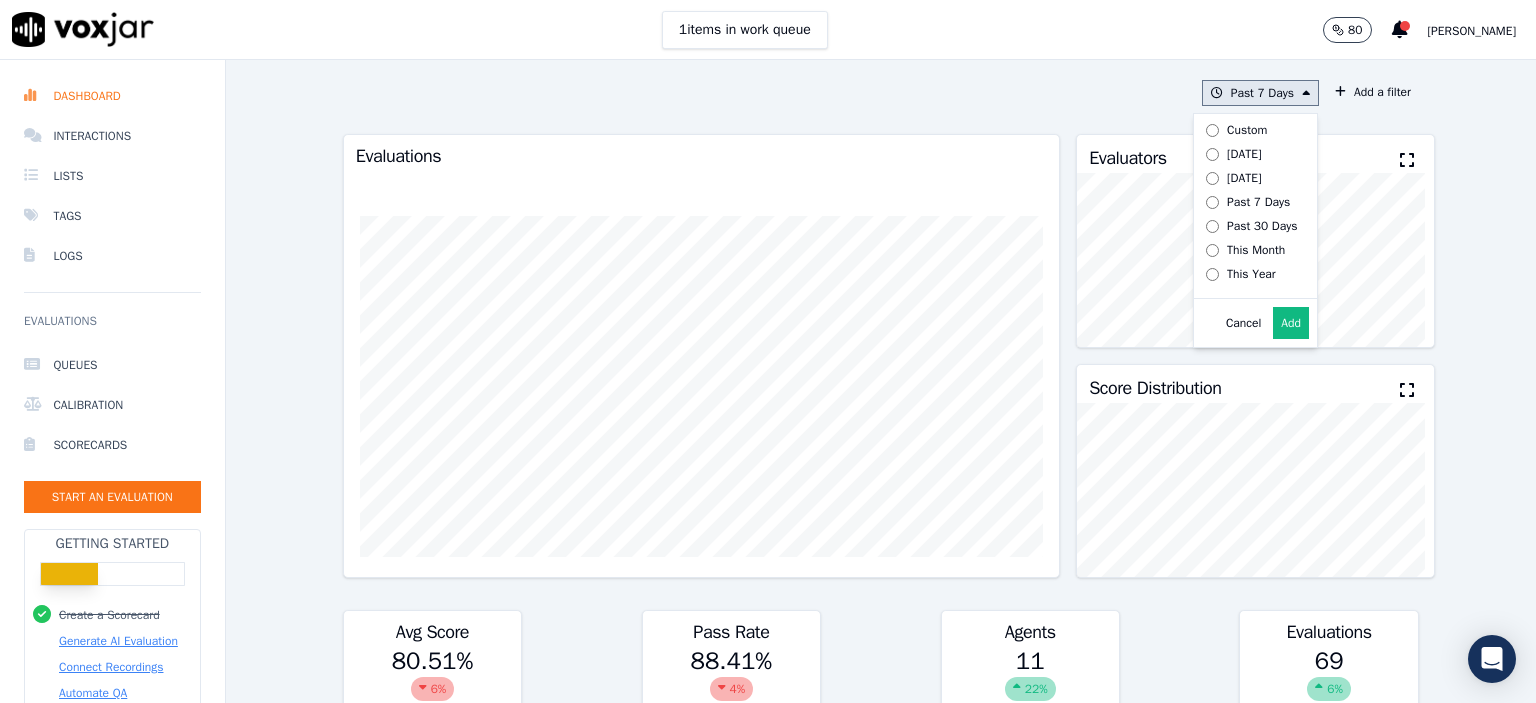 click on "Add" at bounding box center [1291, 323] 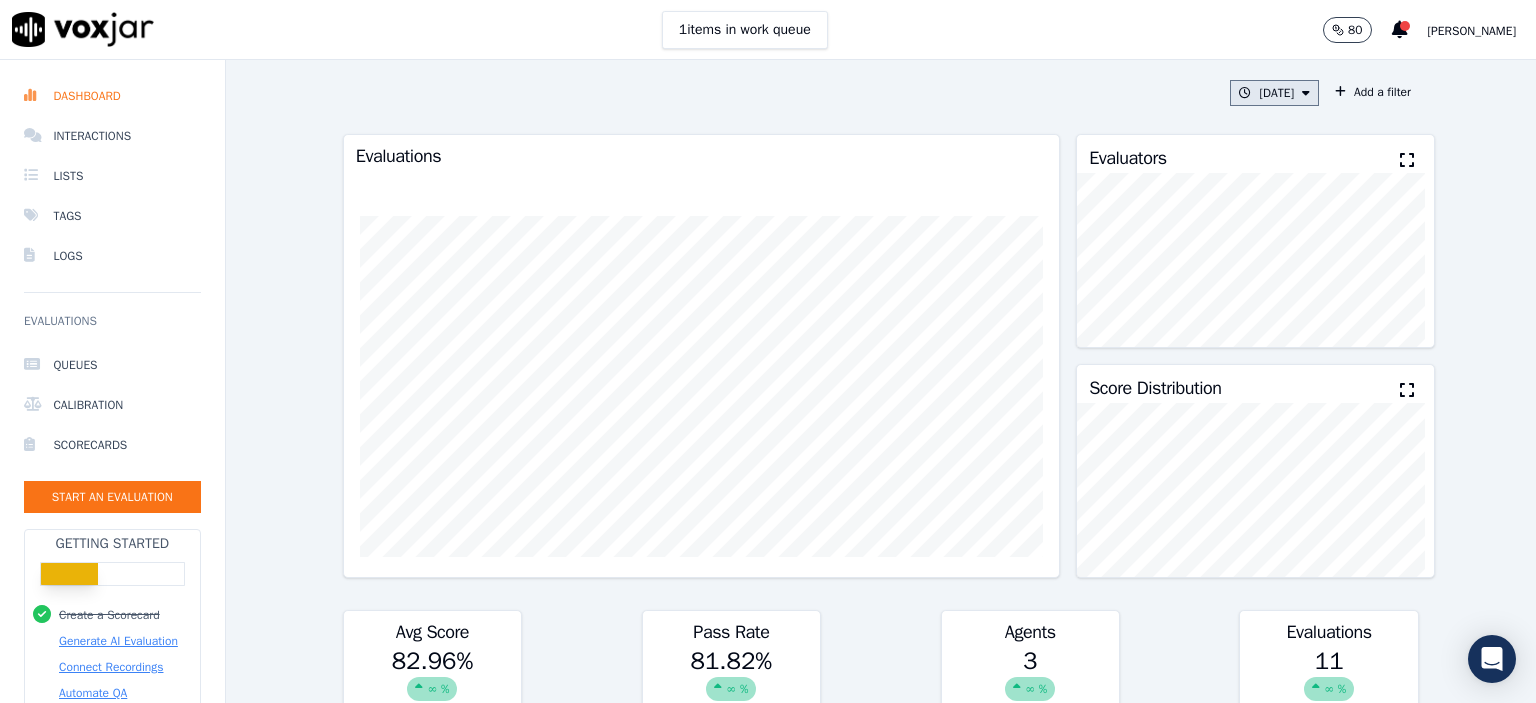 click on "Today" at bounding box center [1274, 93] 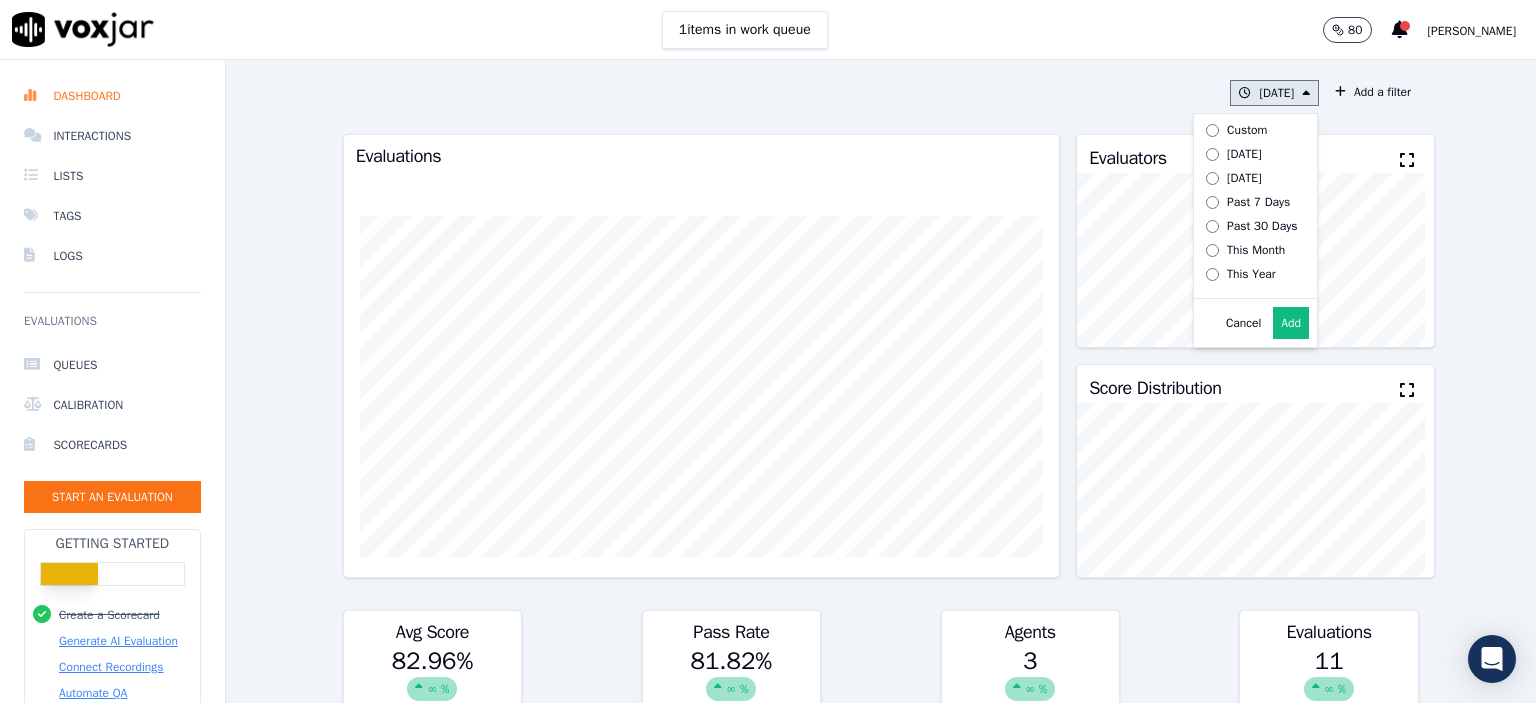 click on "Past 7 Days" at bounding box center [1248, 202] 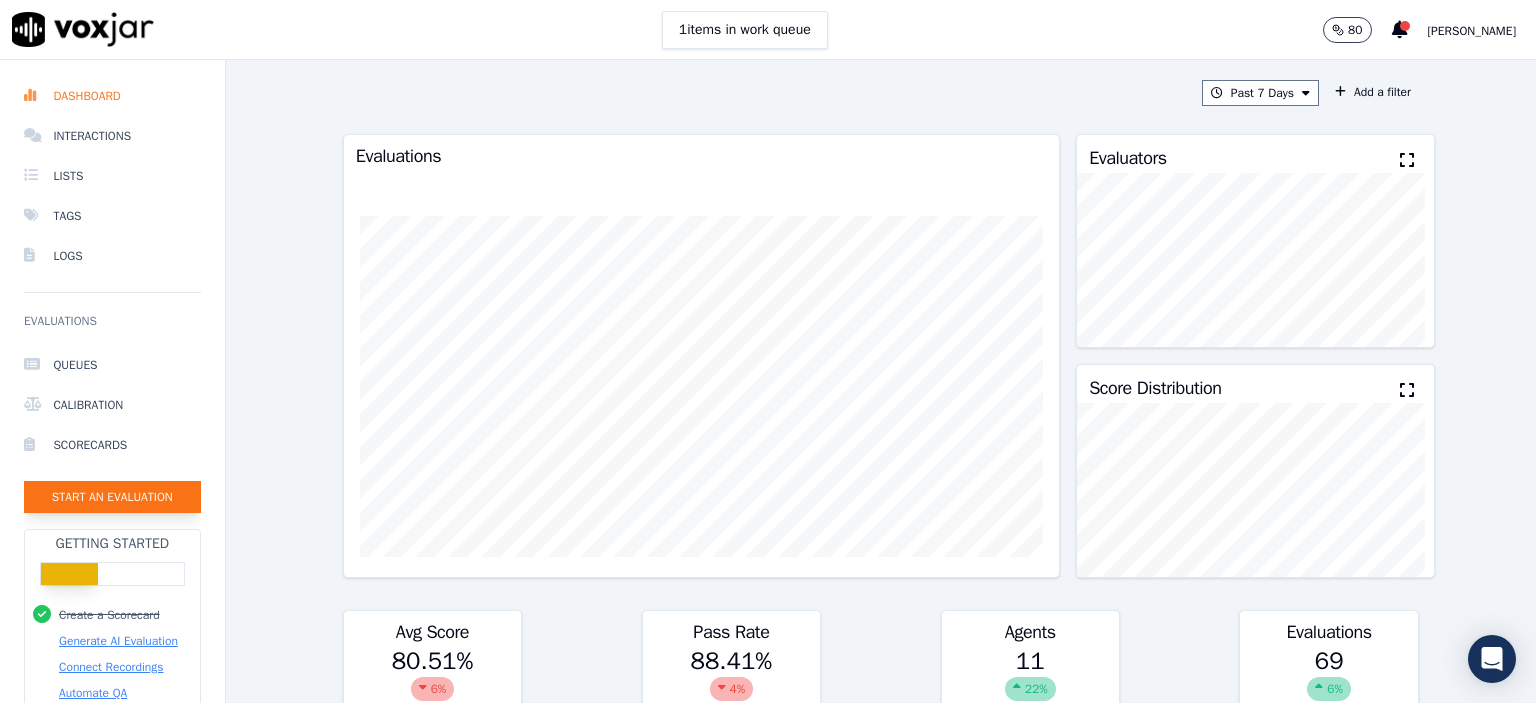 click on "Start an Evaluation" 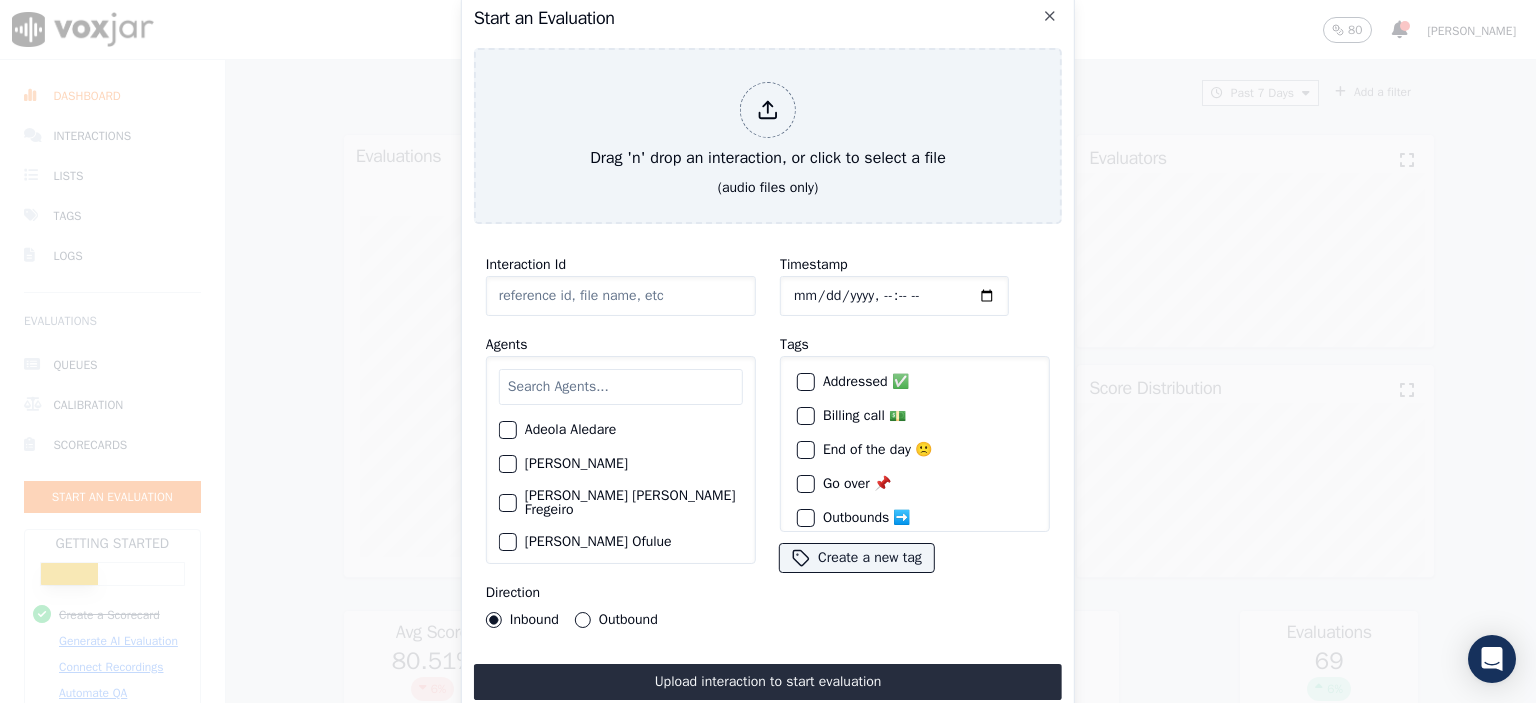 click on "Interaction Id" 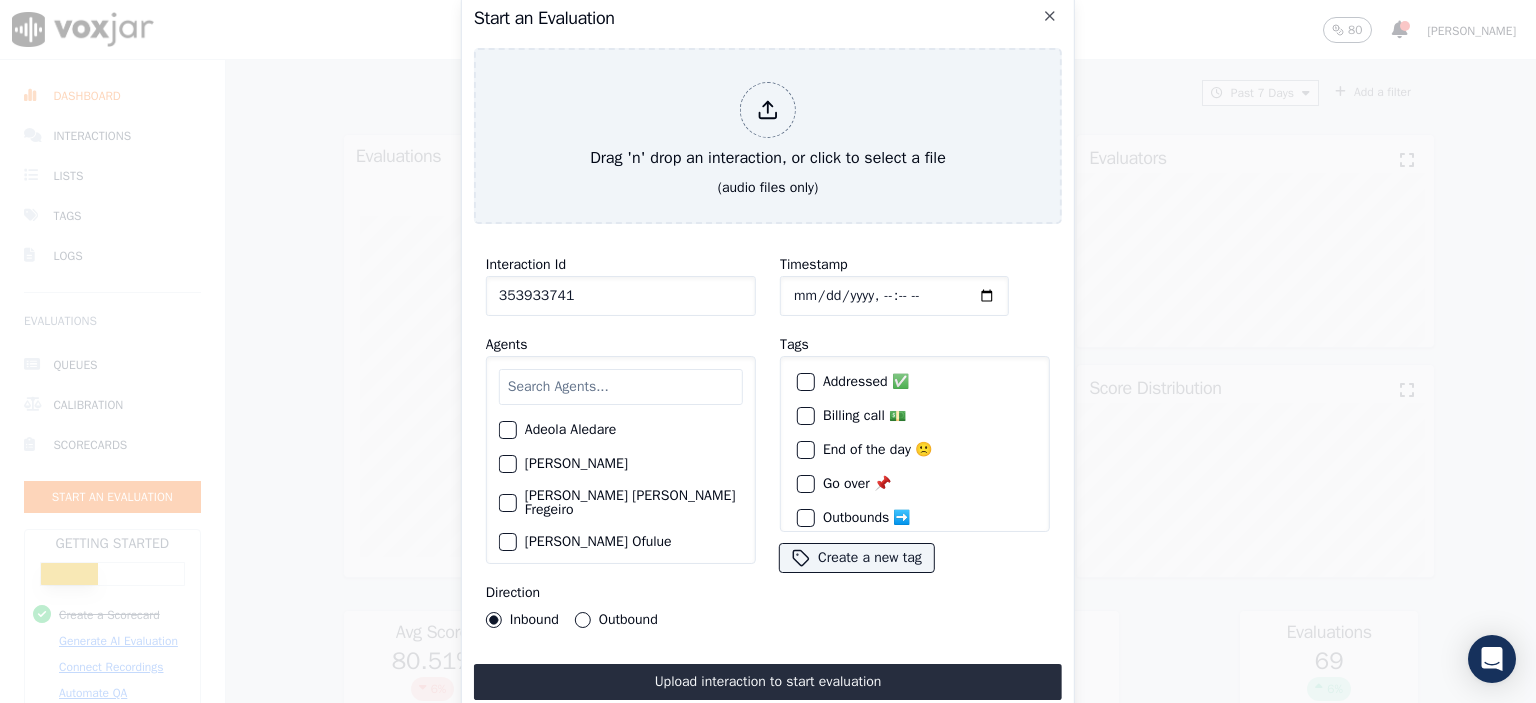 type on "353933741" 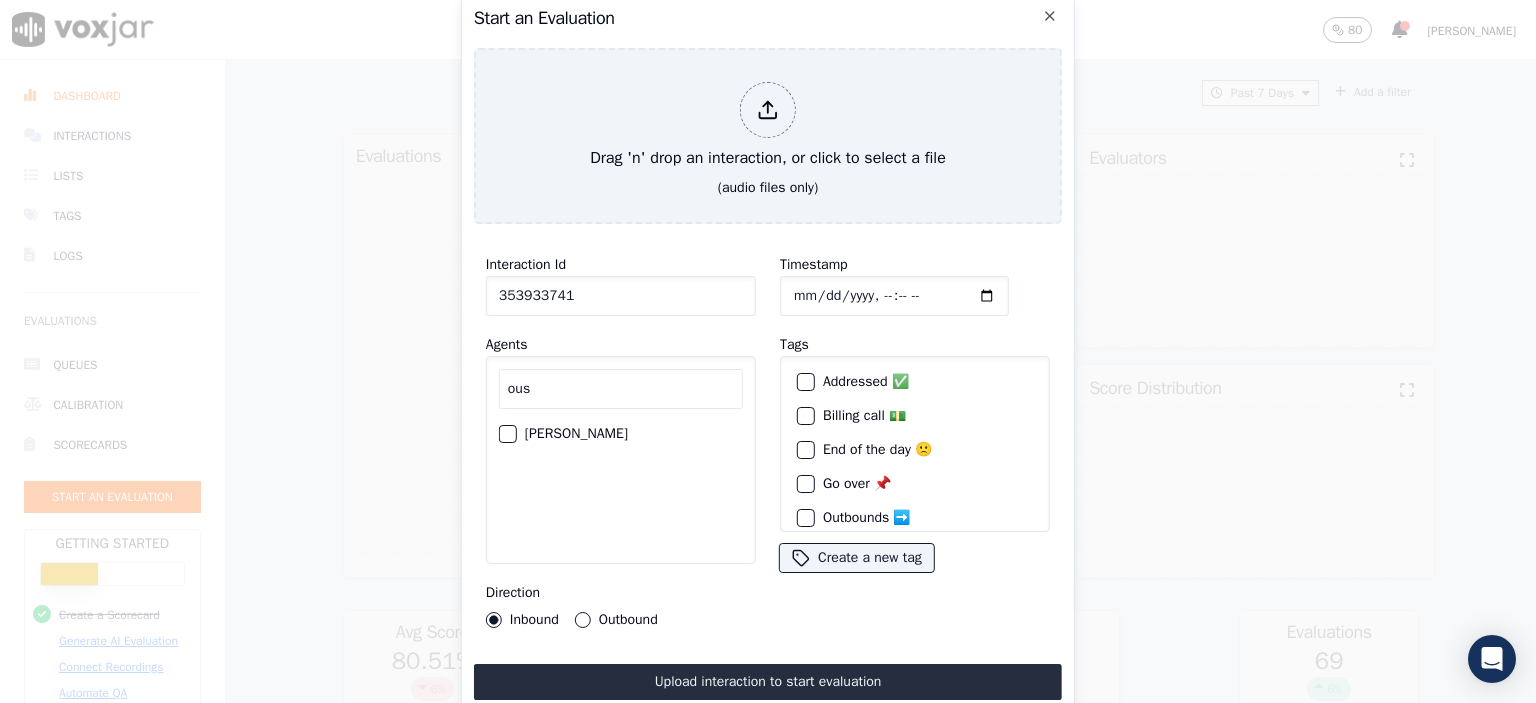 type on "ous" 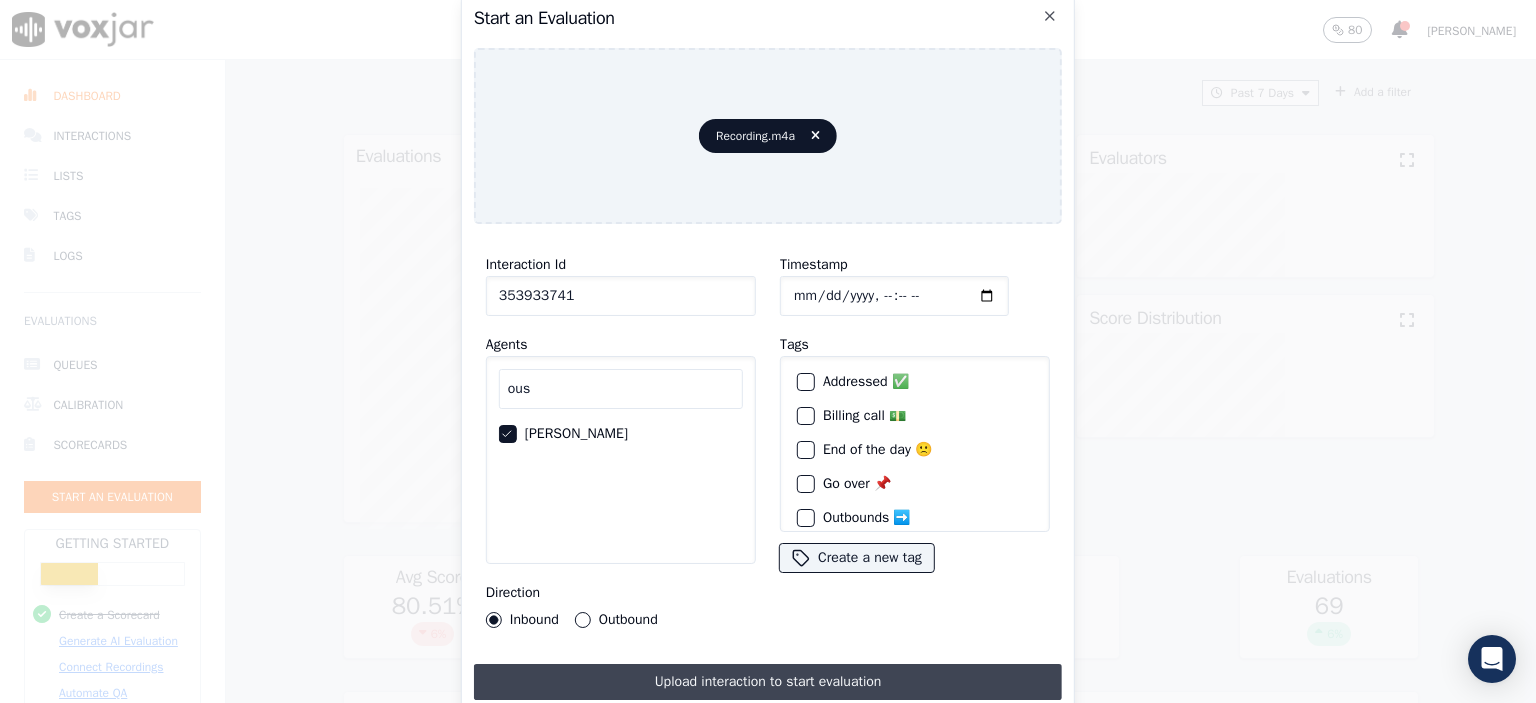 click on "Upload interaction to start evaluation" at bounding box center [768, 682] 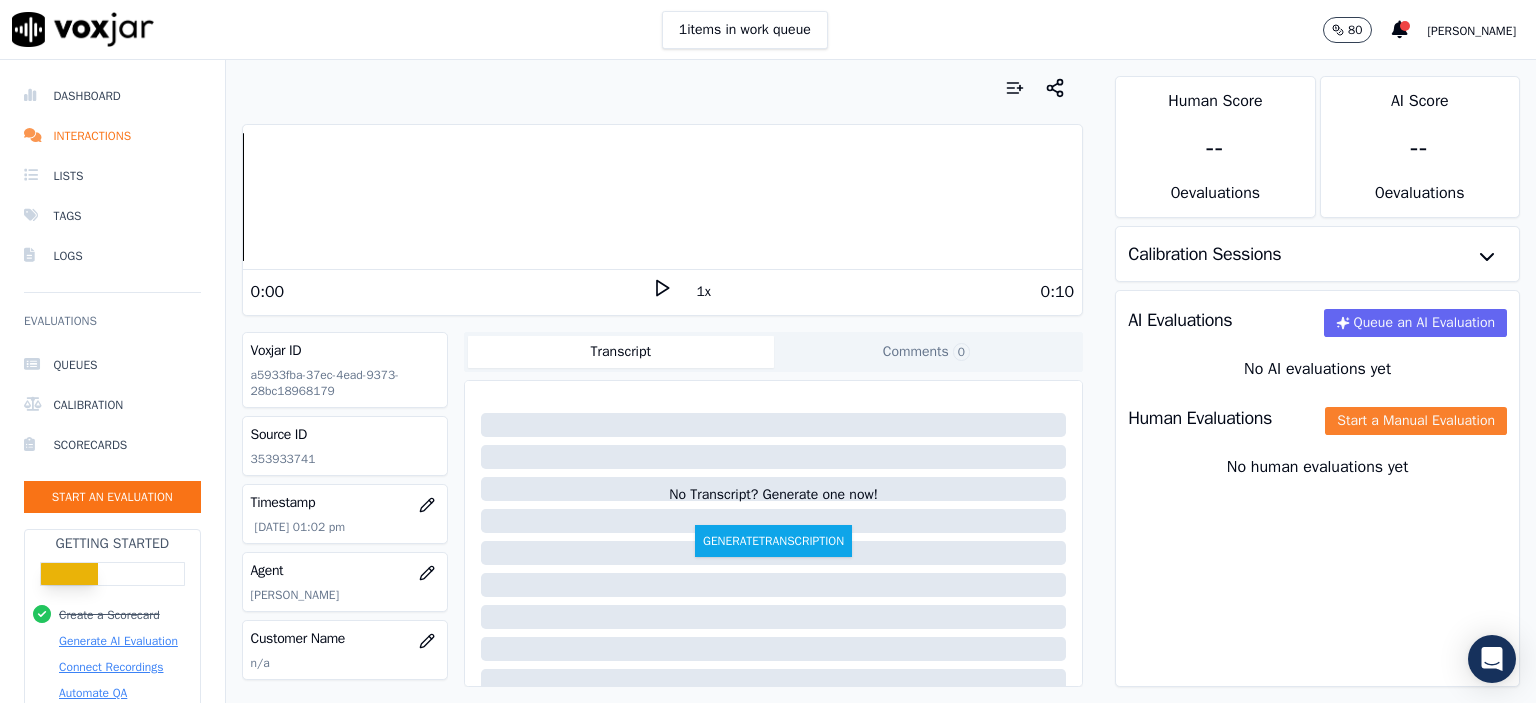 click on "Start a Manual Evaluation" 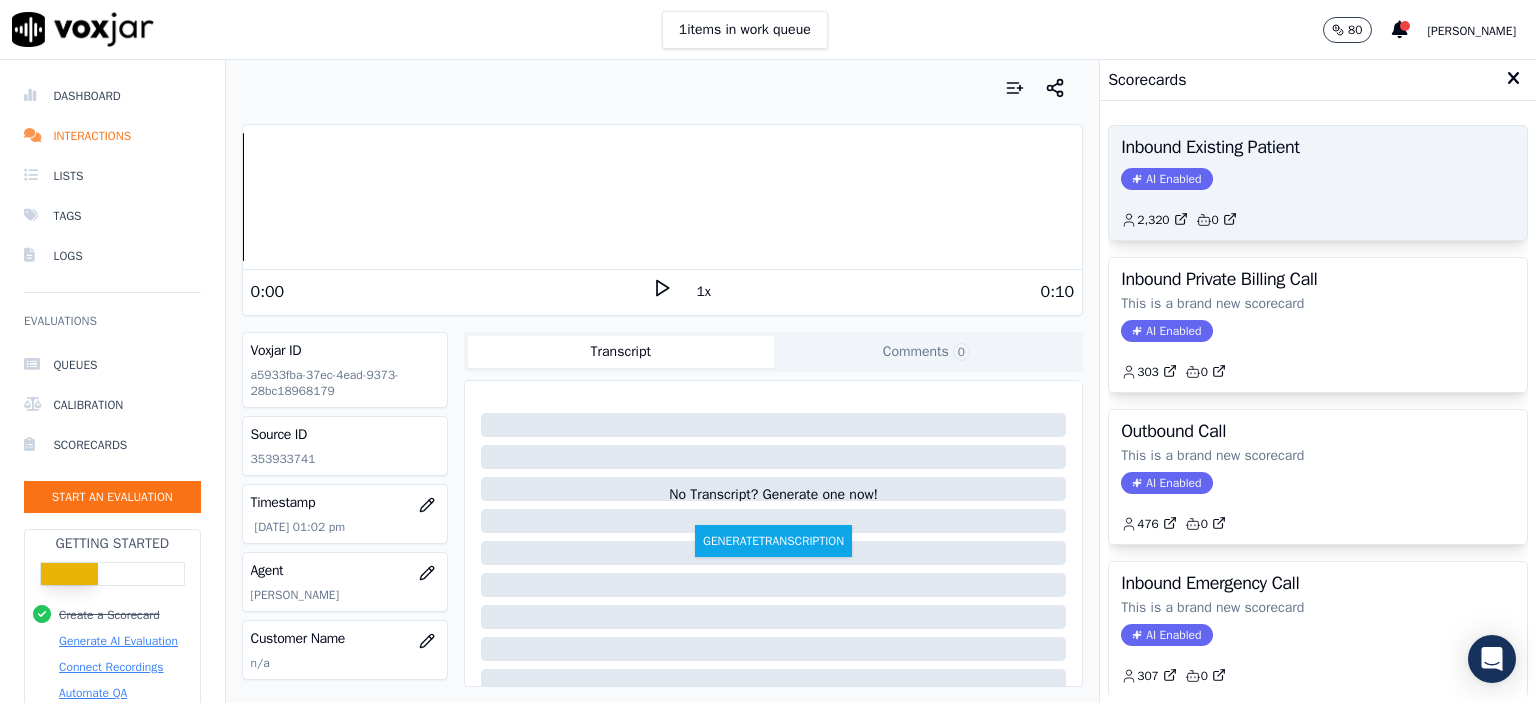 click on "2,320         0" 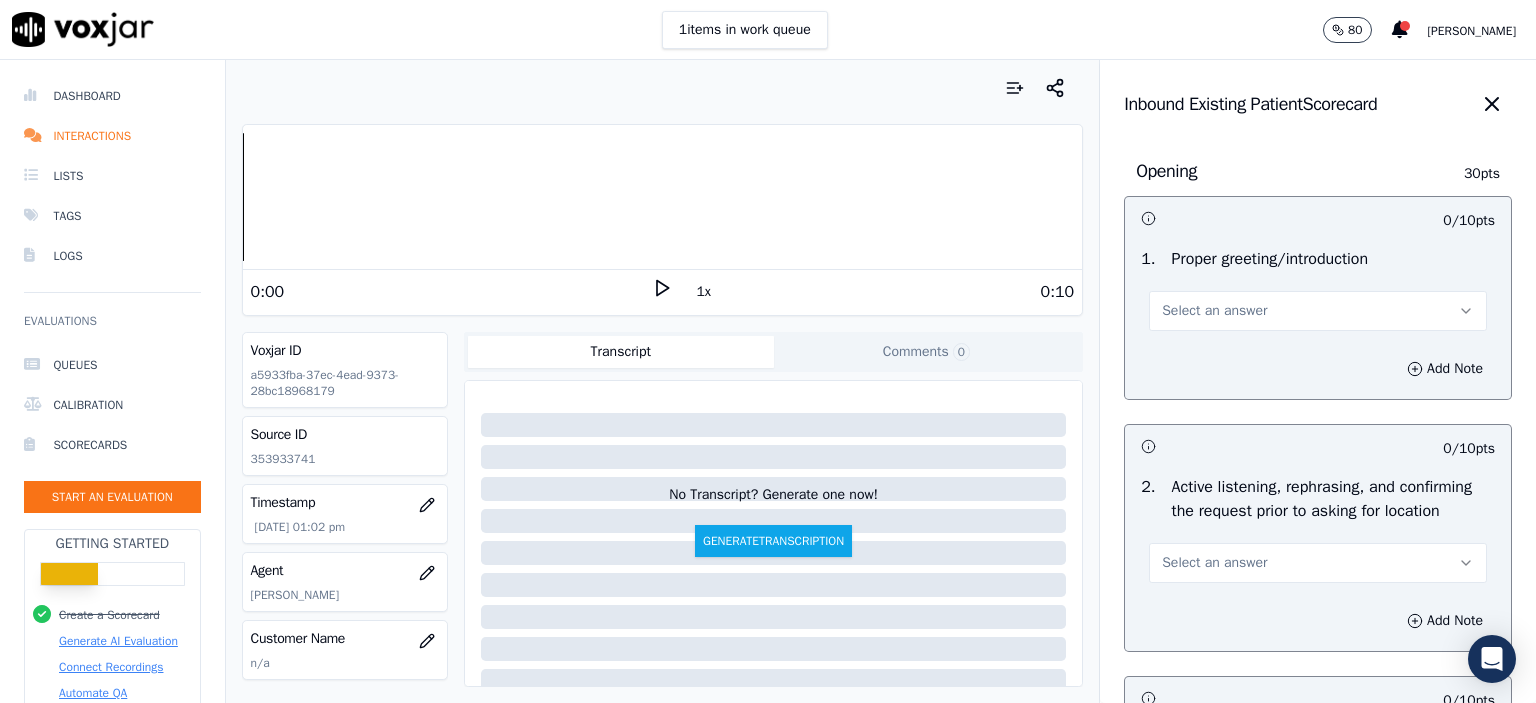 click on "Select an answer" at bounding box center [1318, 311] 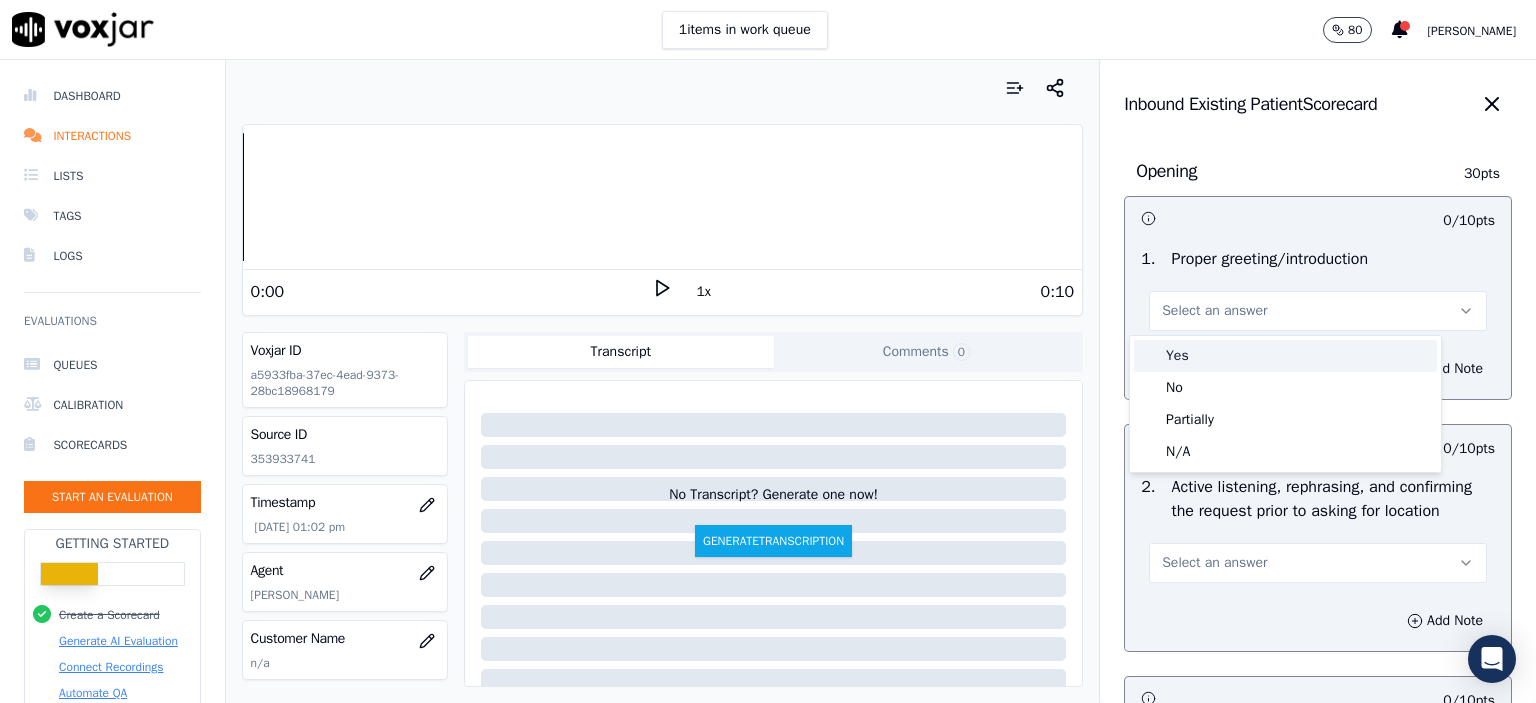 click on "Yes" at bounding box center [1285, 356] 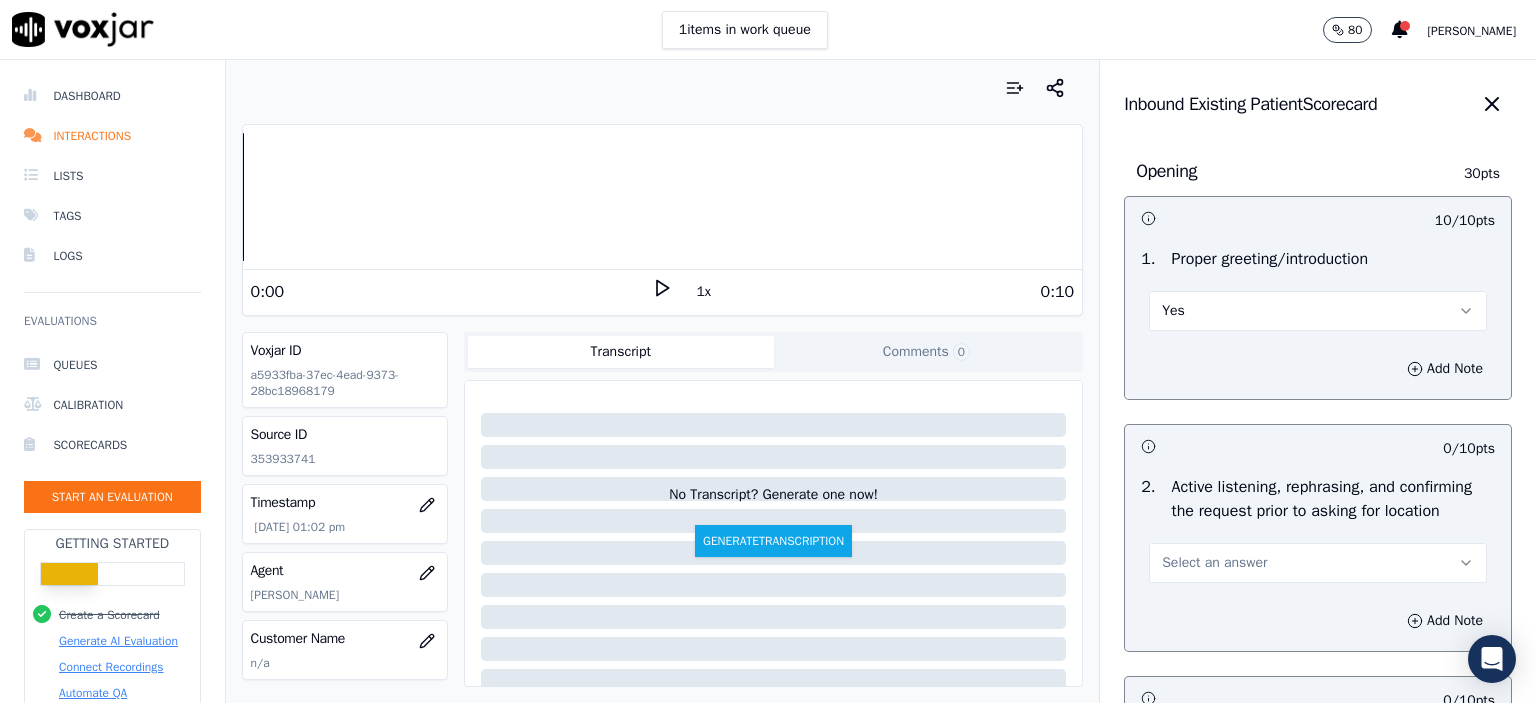 click on "Select an answer" at bounding box center (1318, 563) 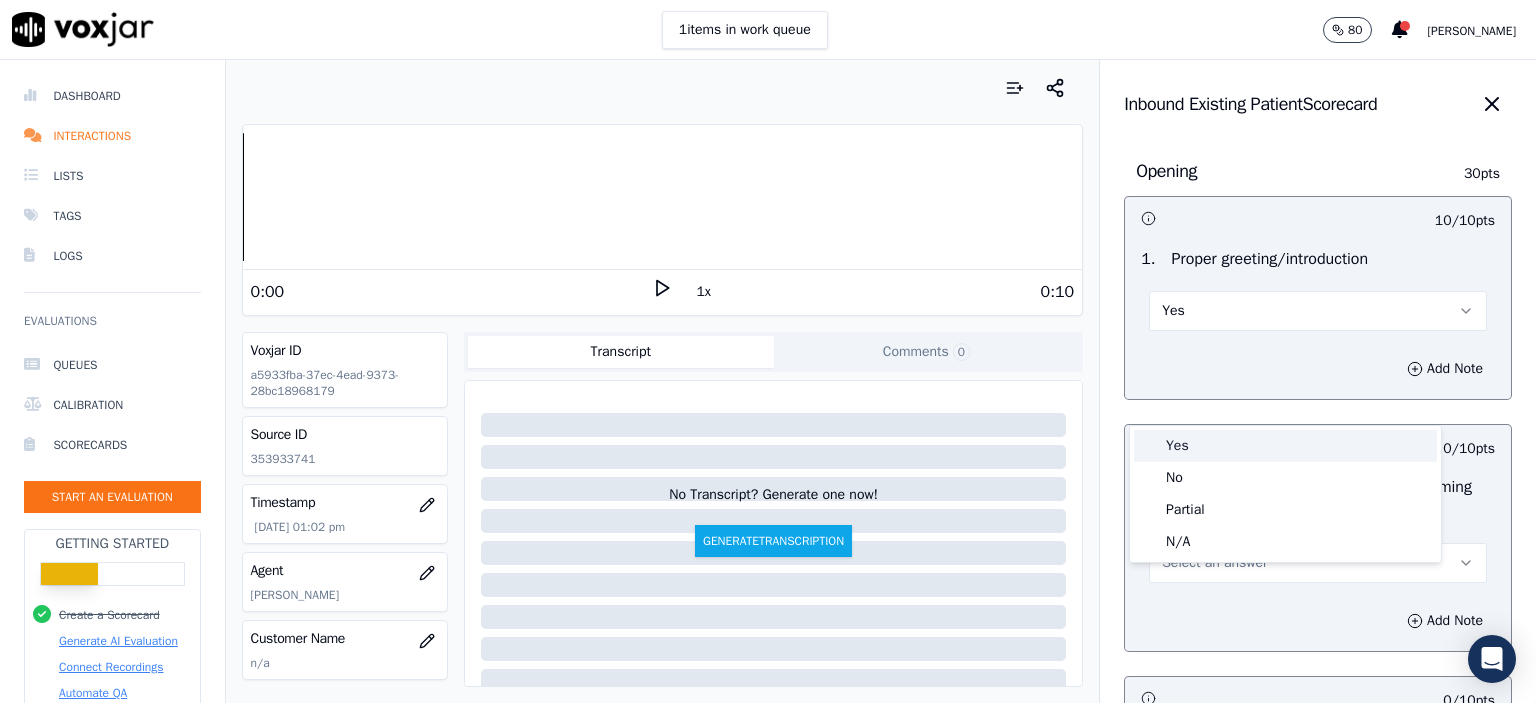 click on "Yes" at bounding box center [1285, 446] 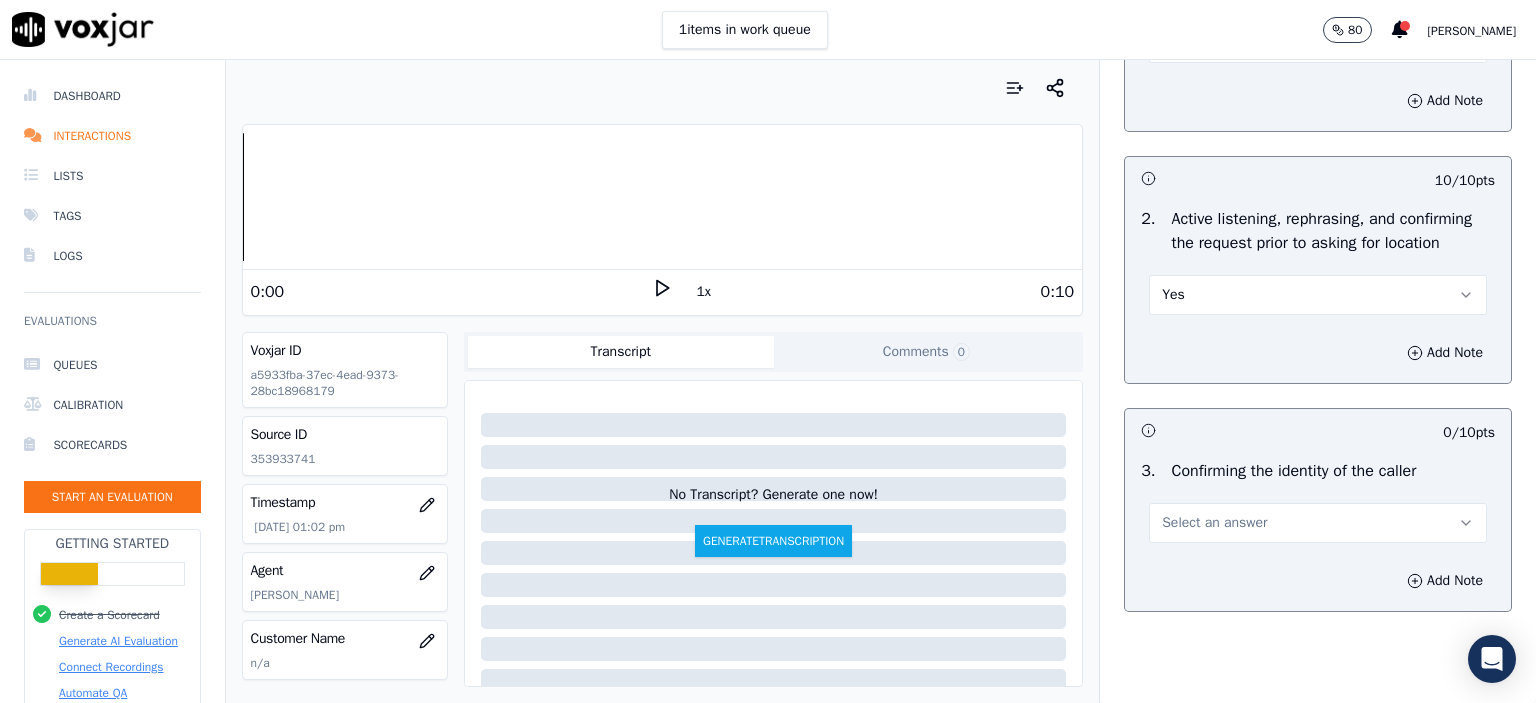 scroll, scrollTop: 300, scrollLeft: 0, axis: vertical 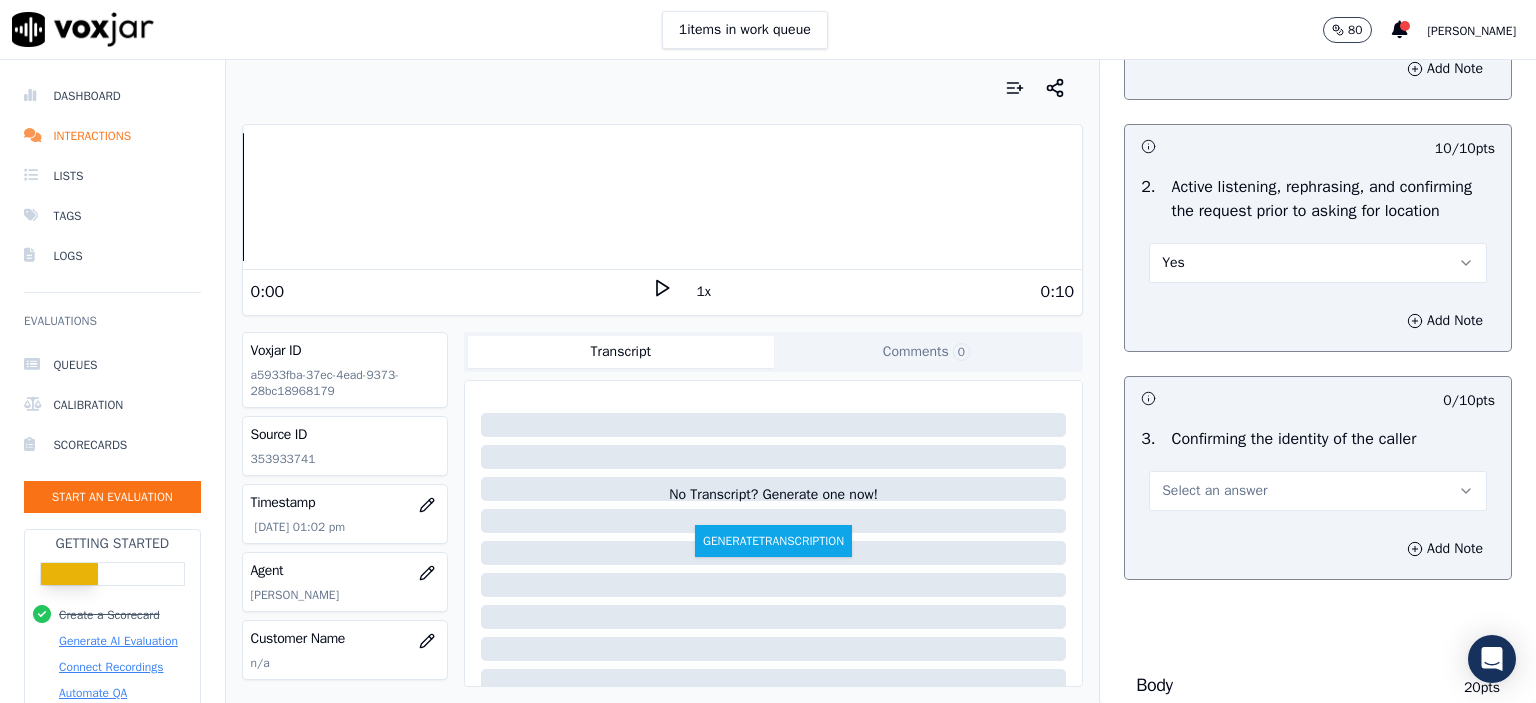 click on "Select an answer" at bounding box center [1318, 491] 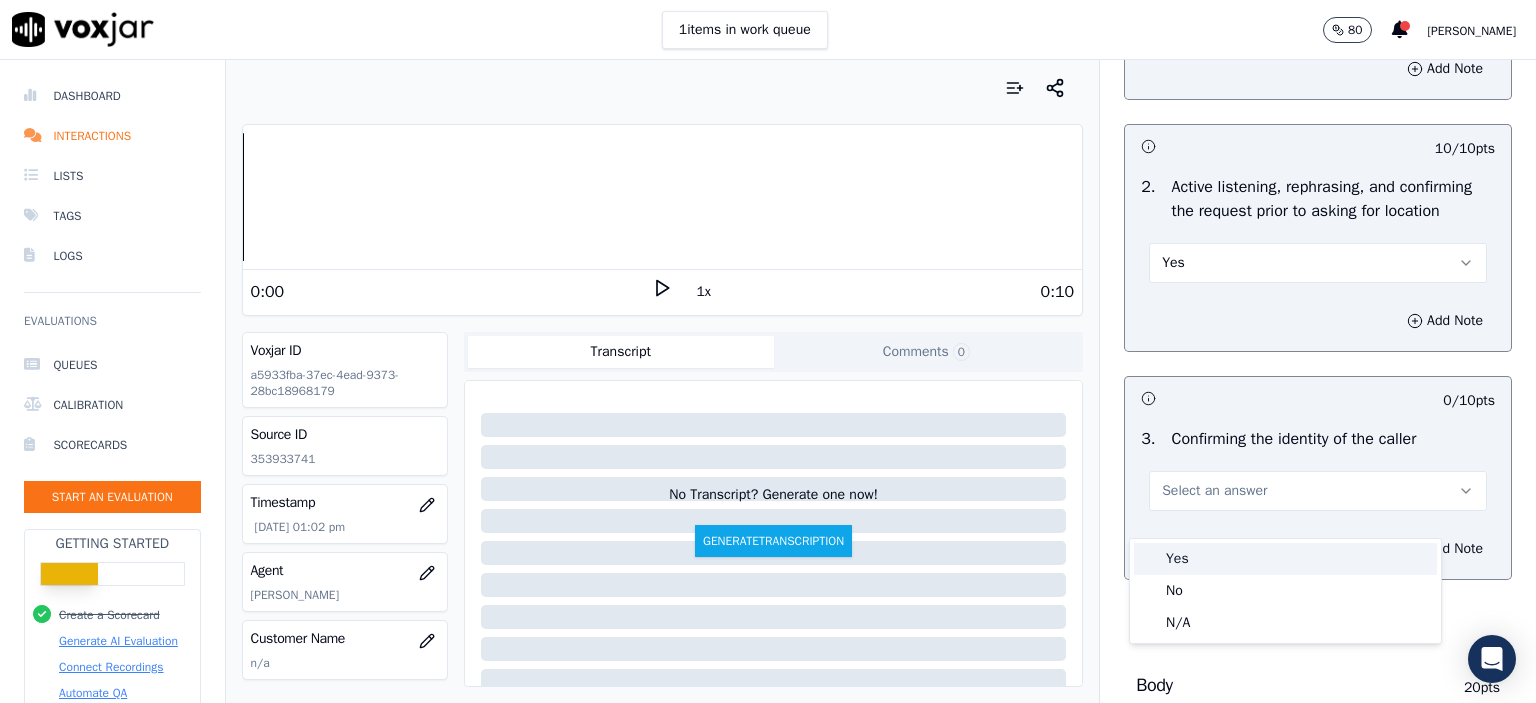 click on "Yes" at bounding box center (1285, 559) 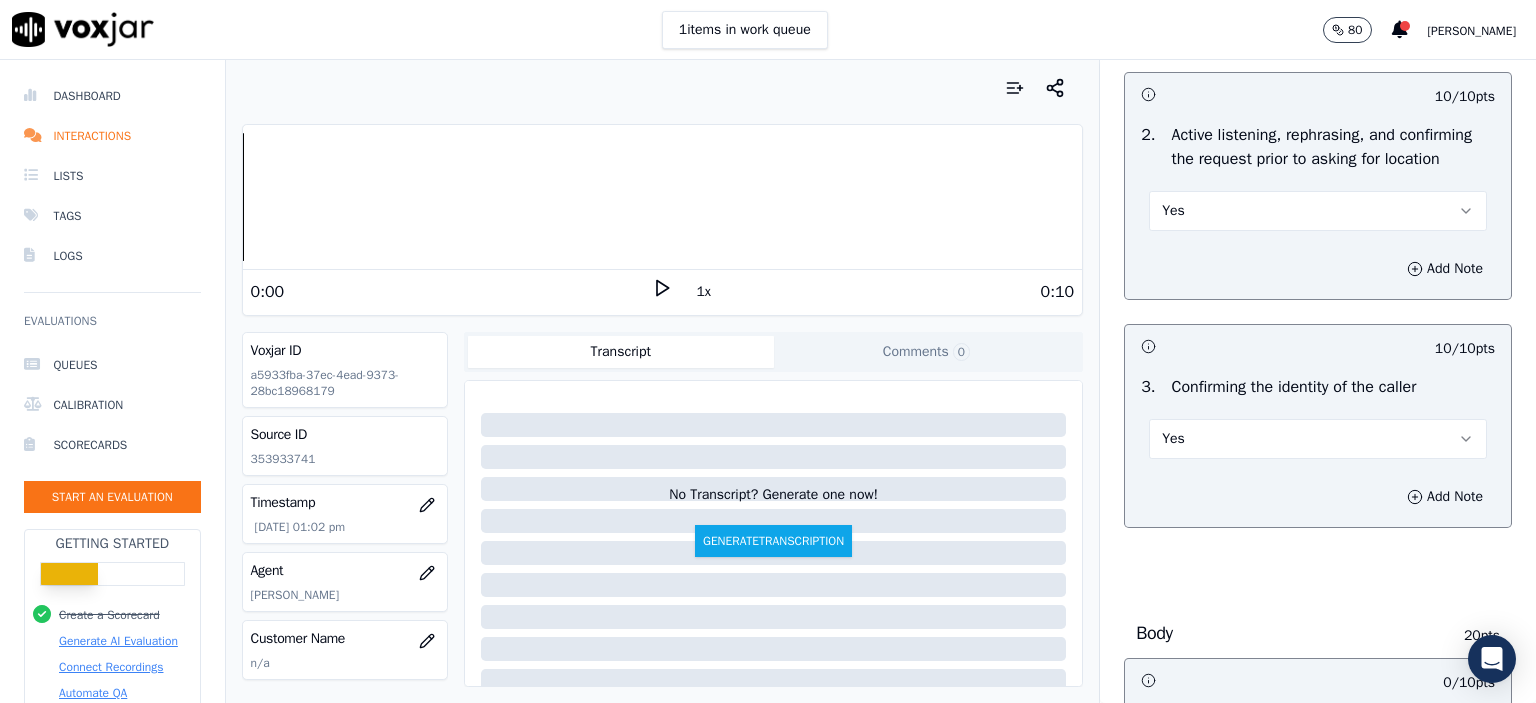scroll, scrollTop: 600, scrollLeft: 0, axis: vertical 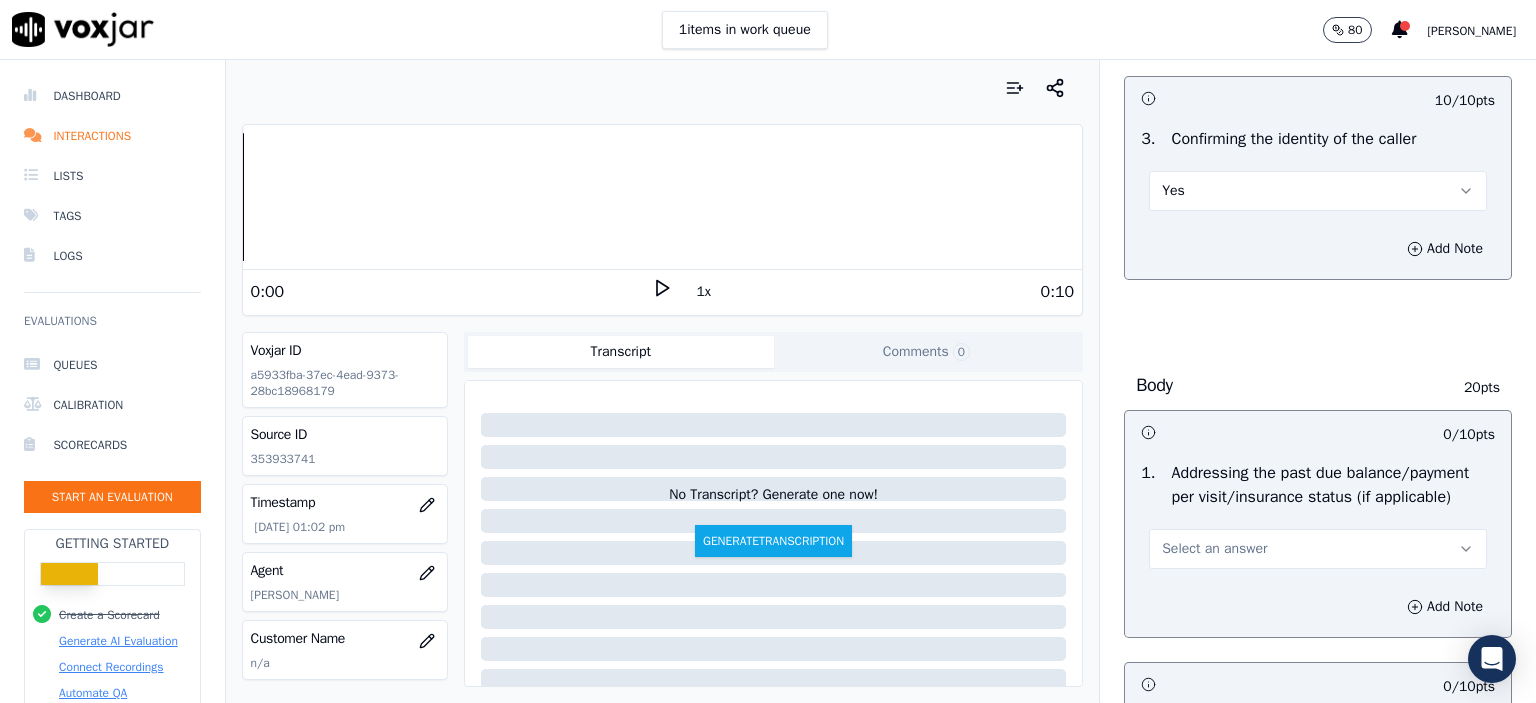 click on "Select an answer" at bounding box center [1214, 549] 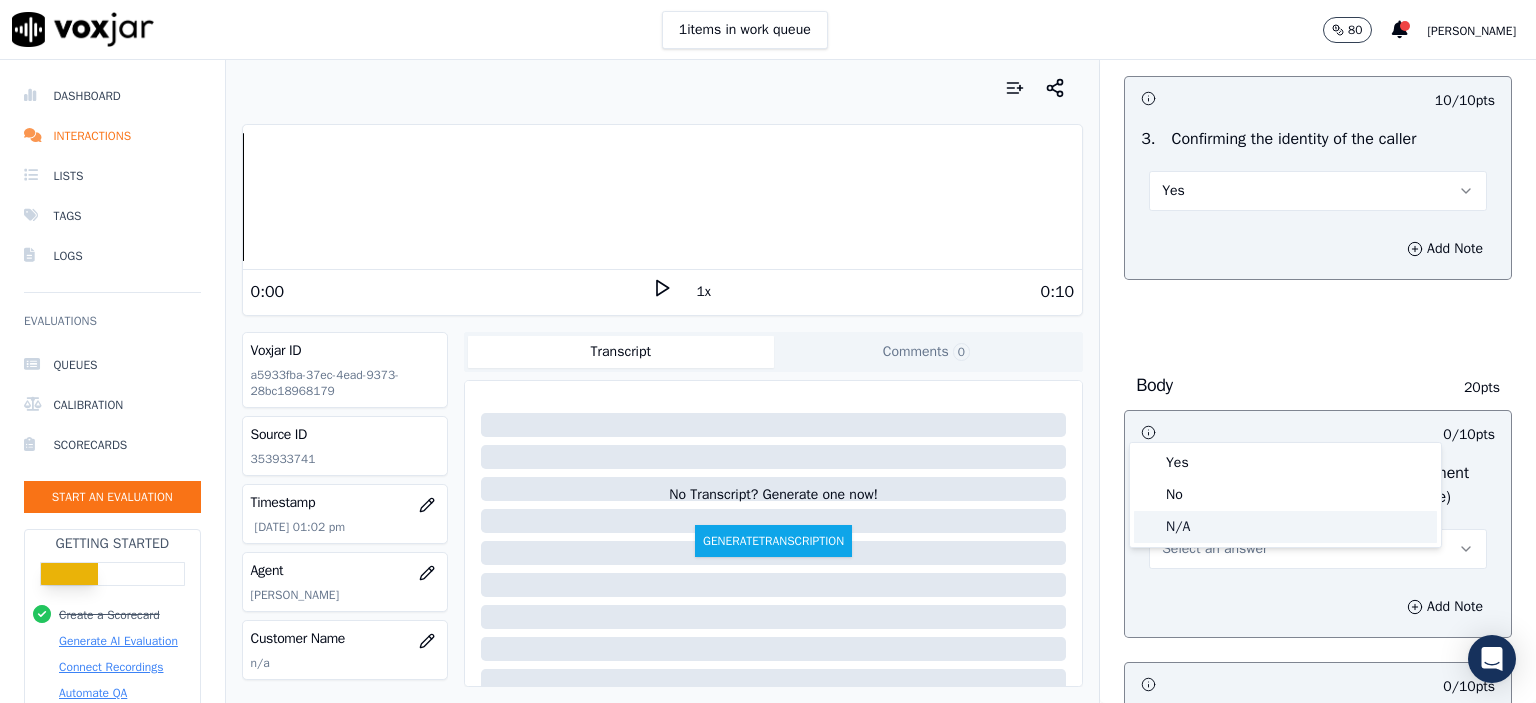 click on "N/A" 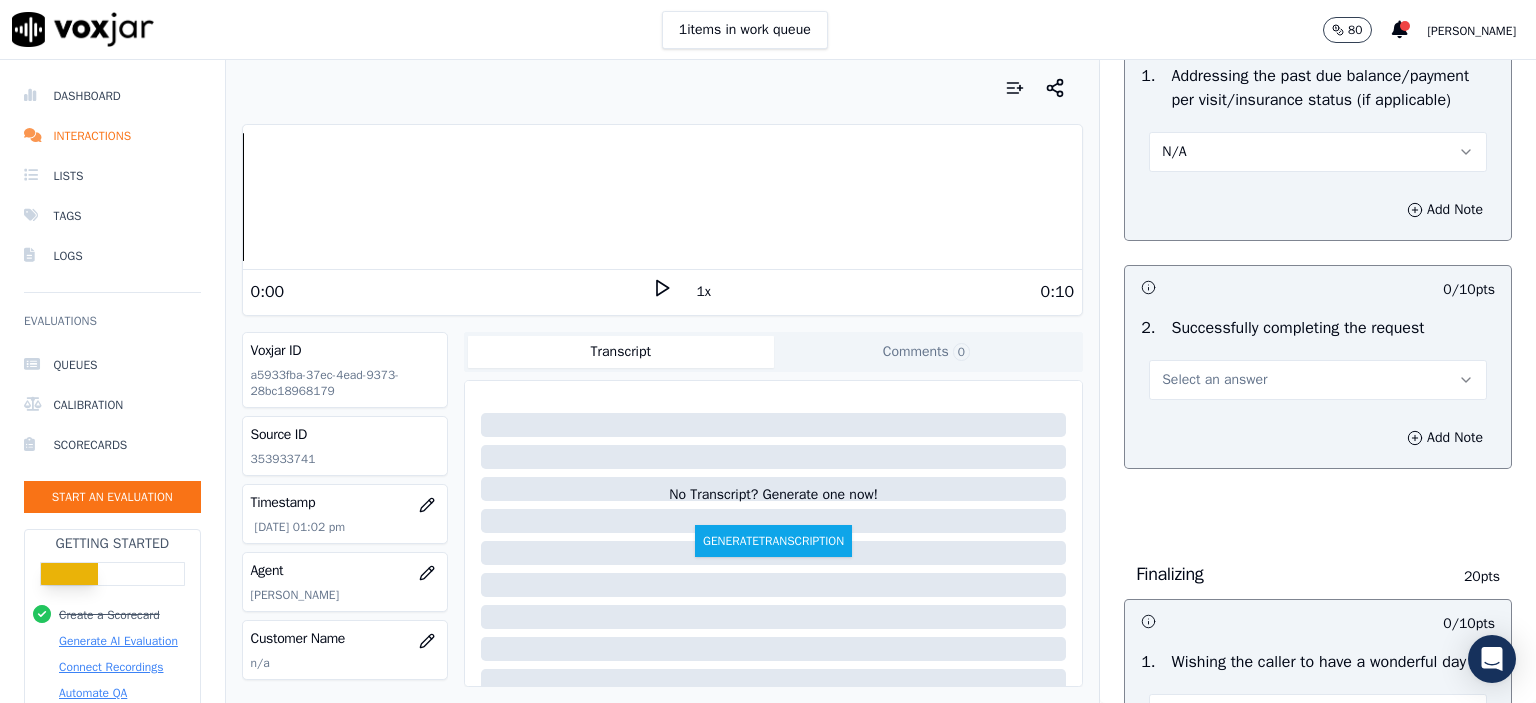 scroll, scrollTop: 1000, scrollLeft: 0, axis: vertical 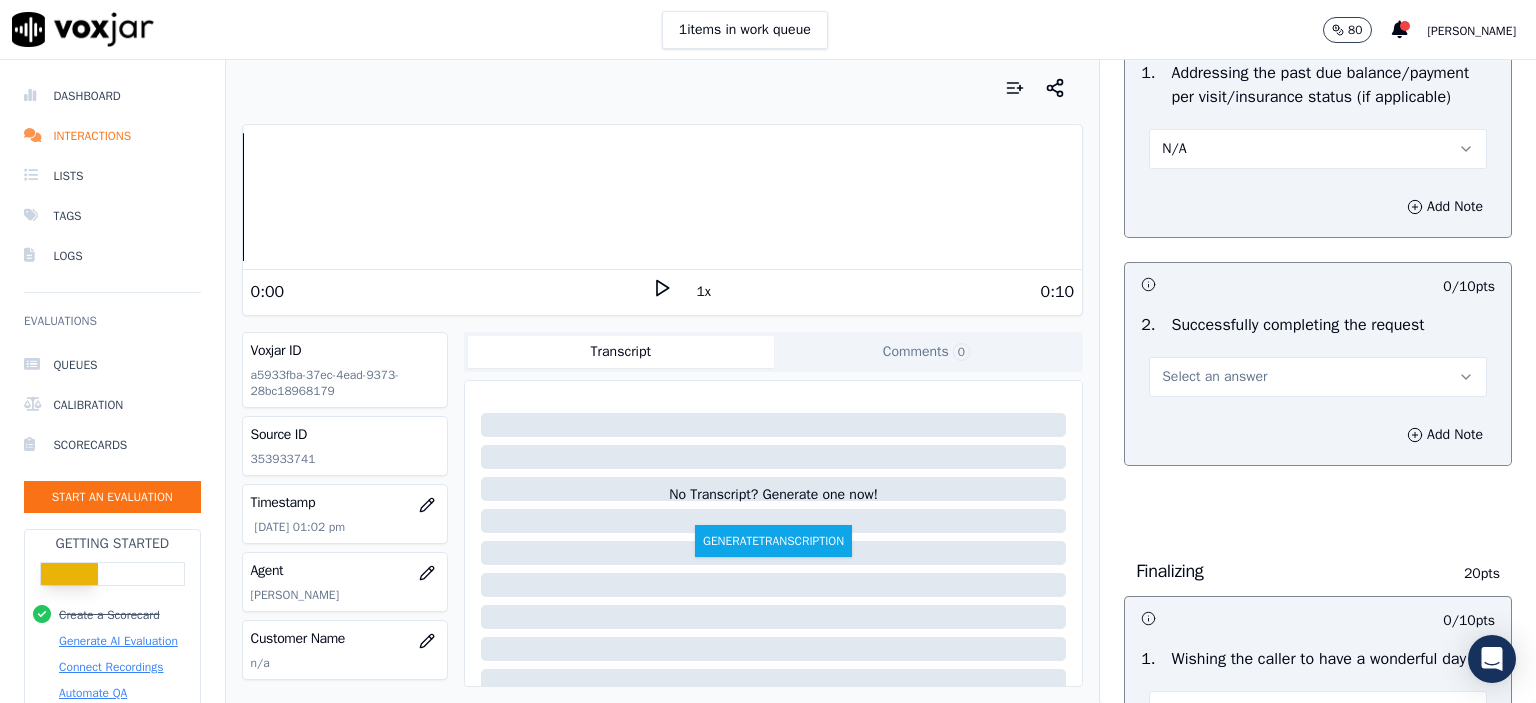 click on "Select an answer" at bounding box center (1214, 377) 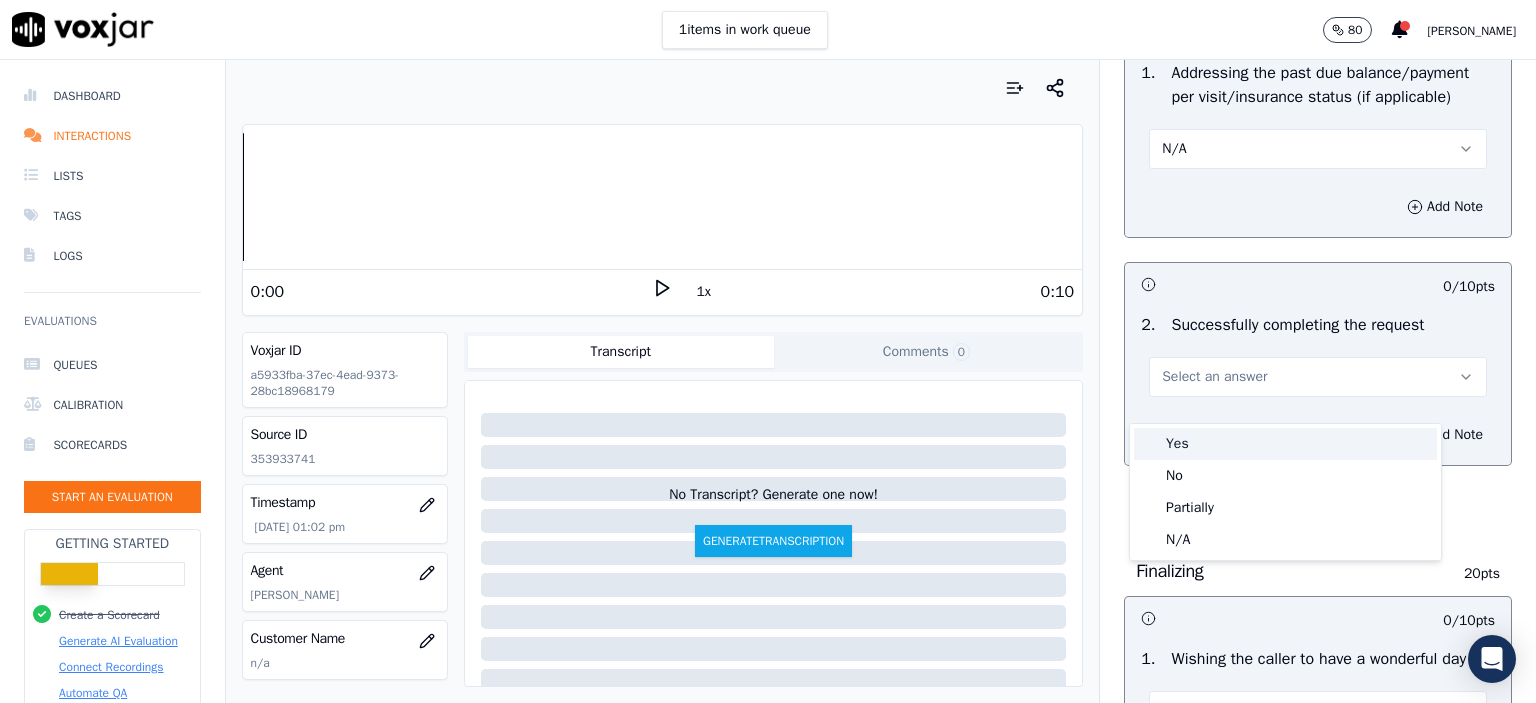 click on "Yes" at bounding box center (1285, 444) 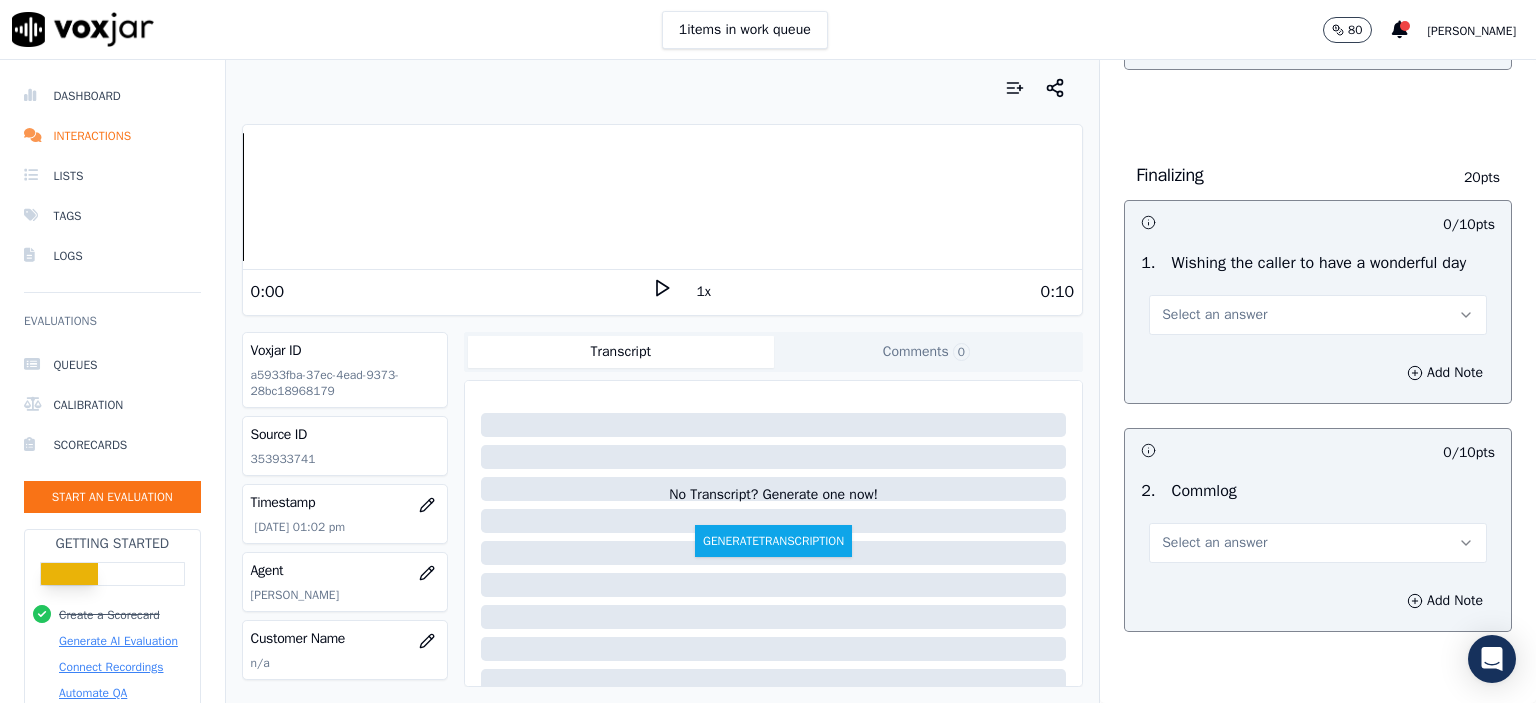 scroll, scrollTop: 1400, scrollLeft: 0, axis: vertical 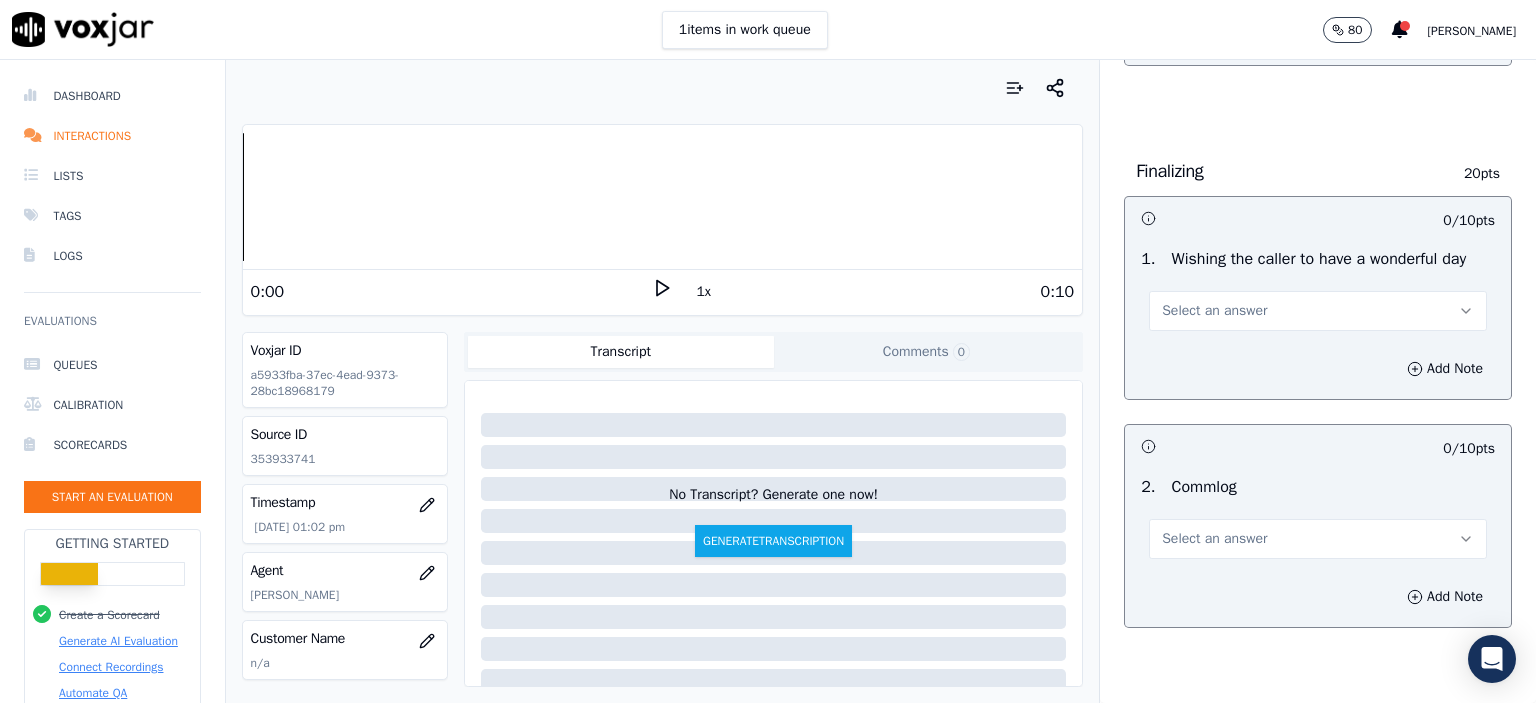 click on "Select an answer" at bounding box center [1214, 311] 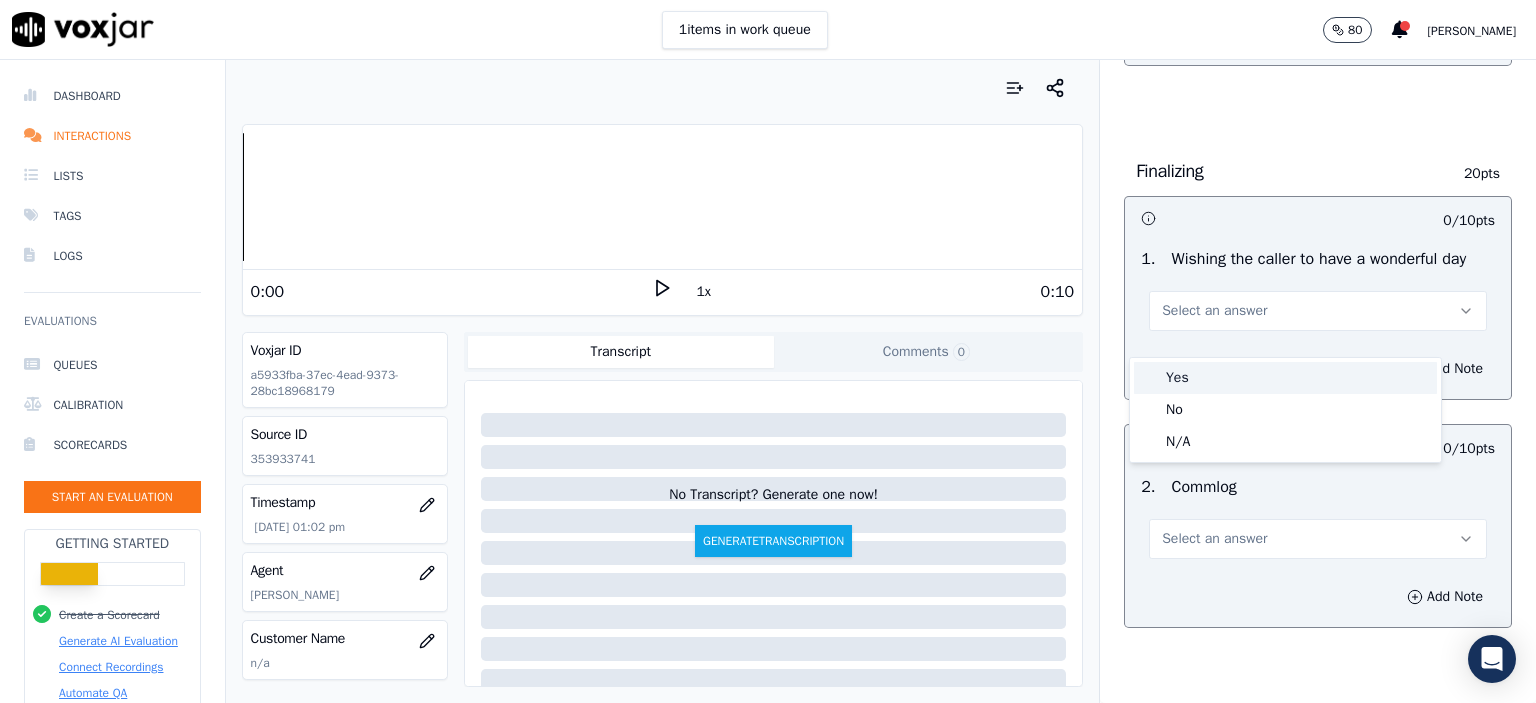 click on "Yes" at bounding box center [1285, 378] 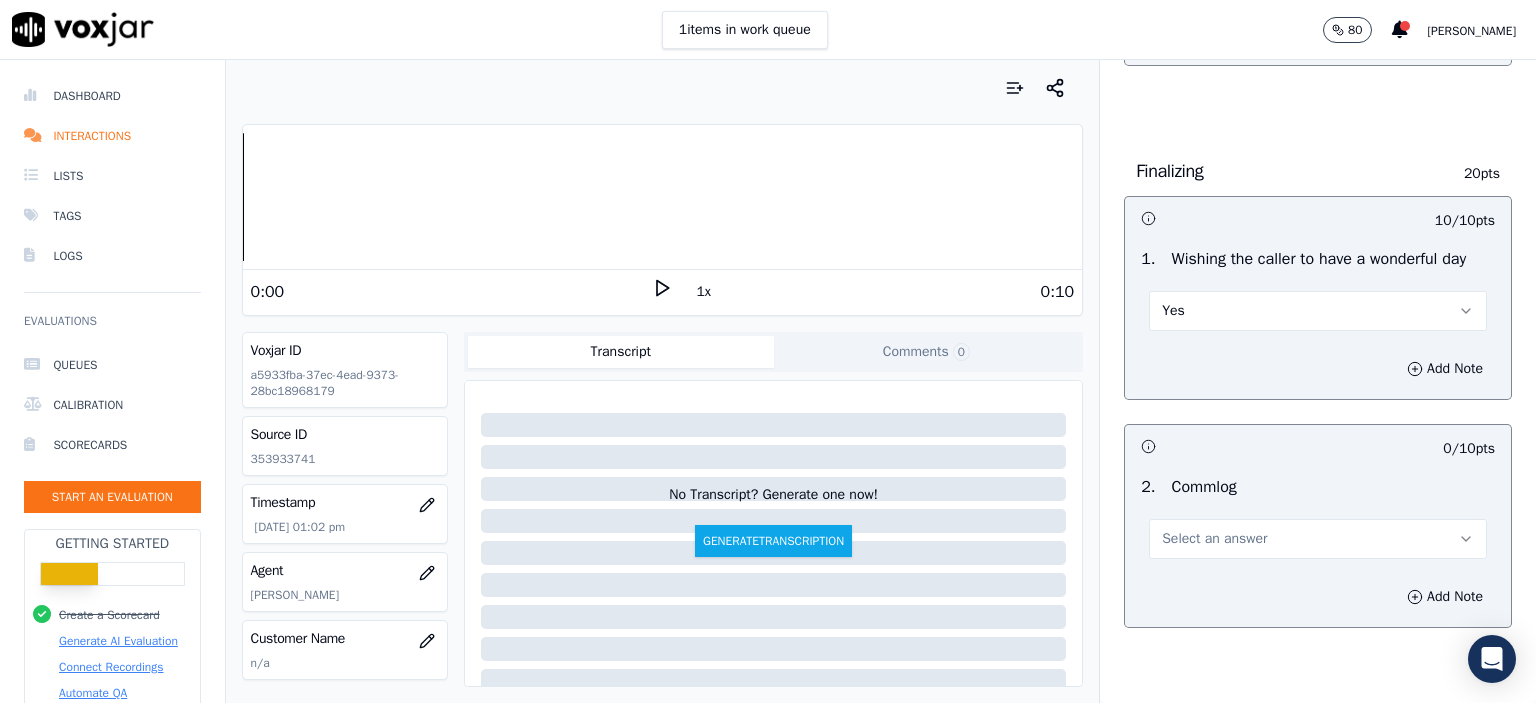 click on "Select an answer" at bounding box center (1214, 539) 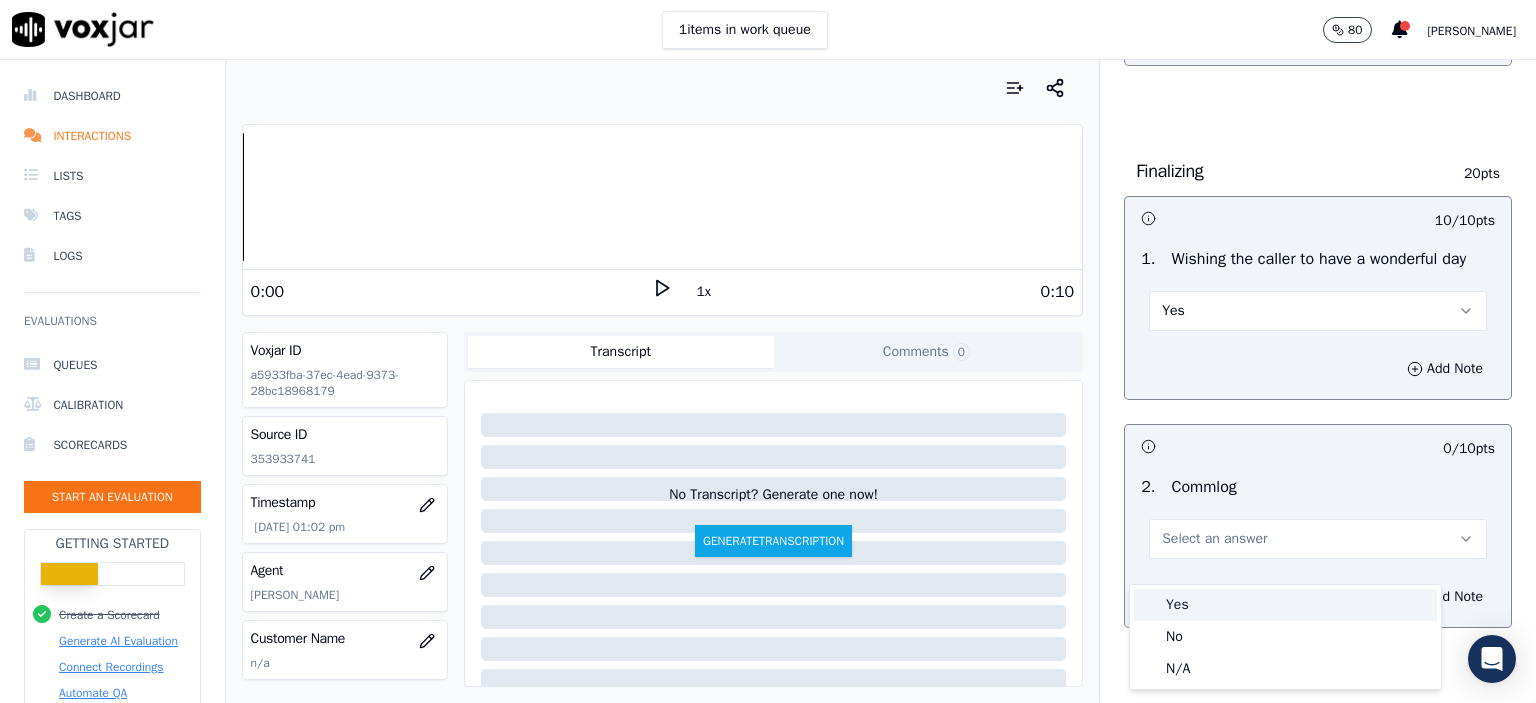 click on "Yes" at bounding box center (1285, 605) 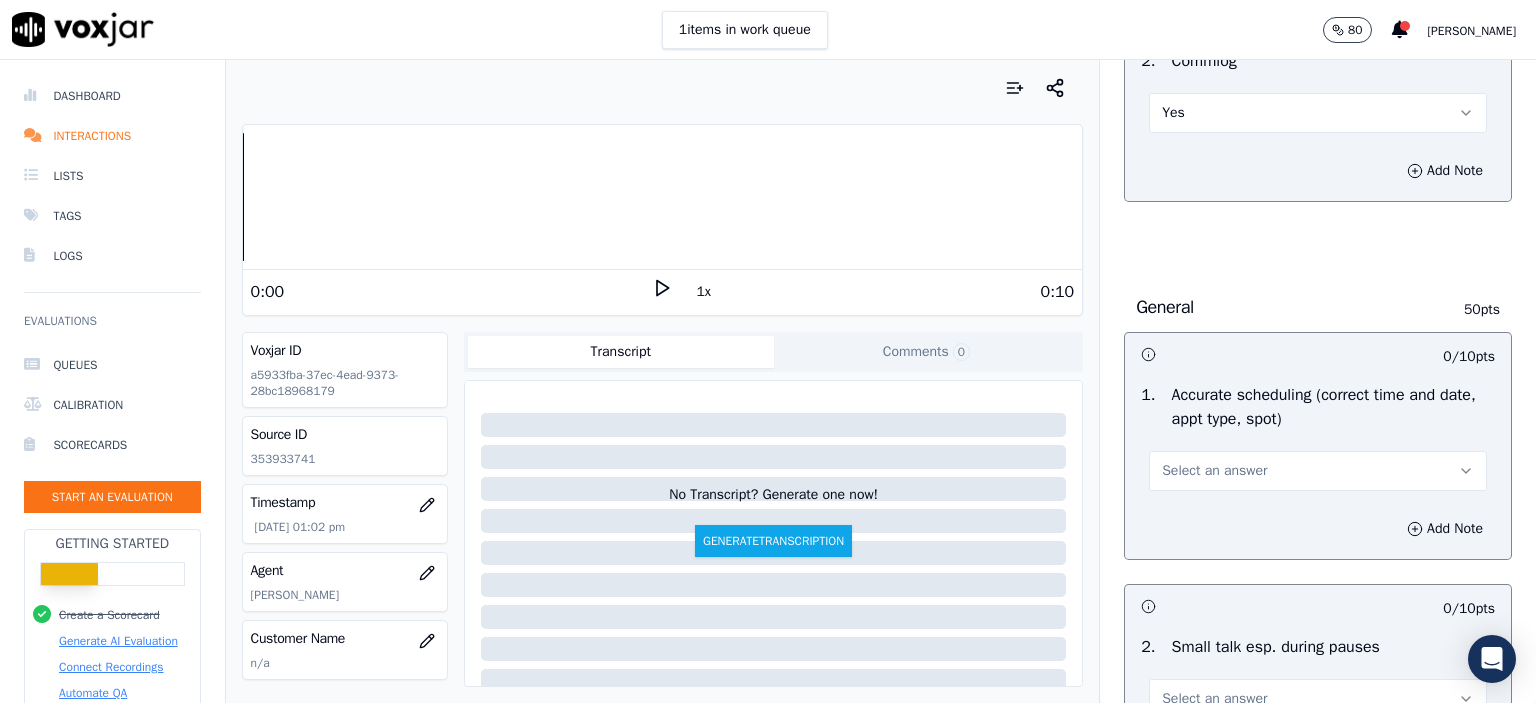 scroll, scrollTop: 1900, scrollLeft: 0, axis: vertical 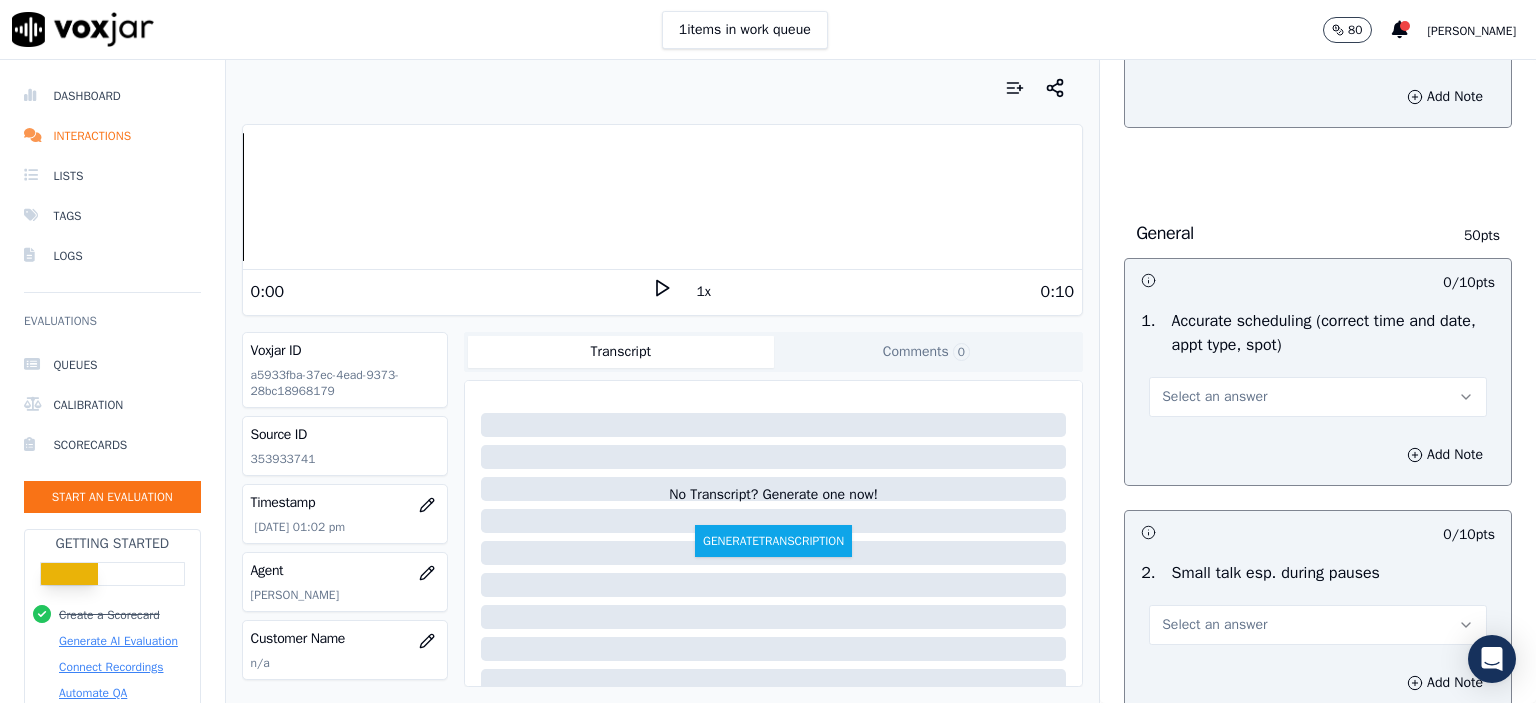 click on "Select an answer" at bounding box center (1318, 397) 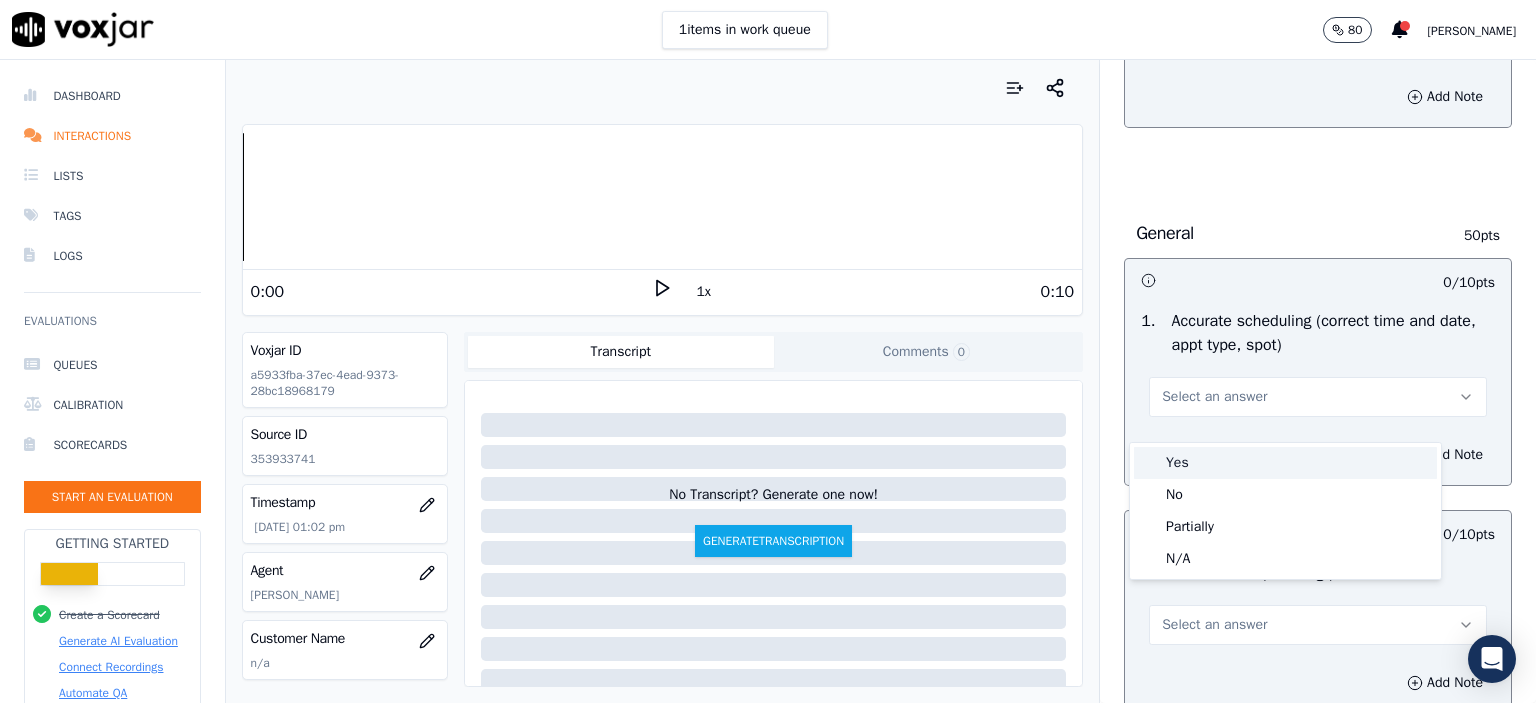 click on "Yes" at bounding box center (1285, 463) 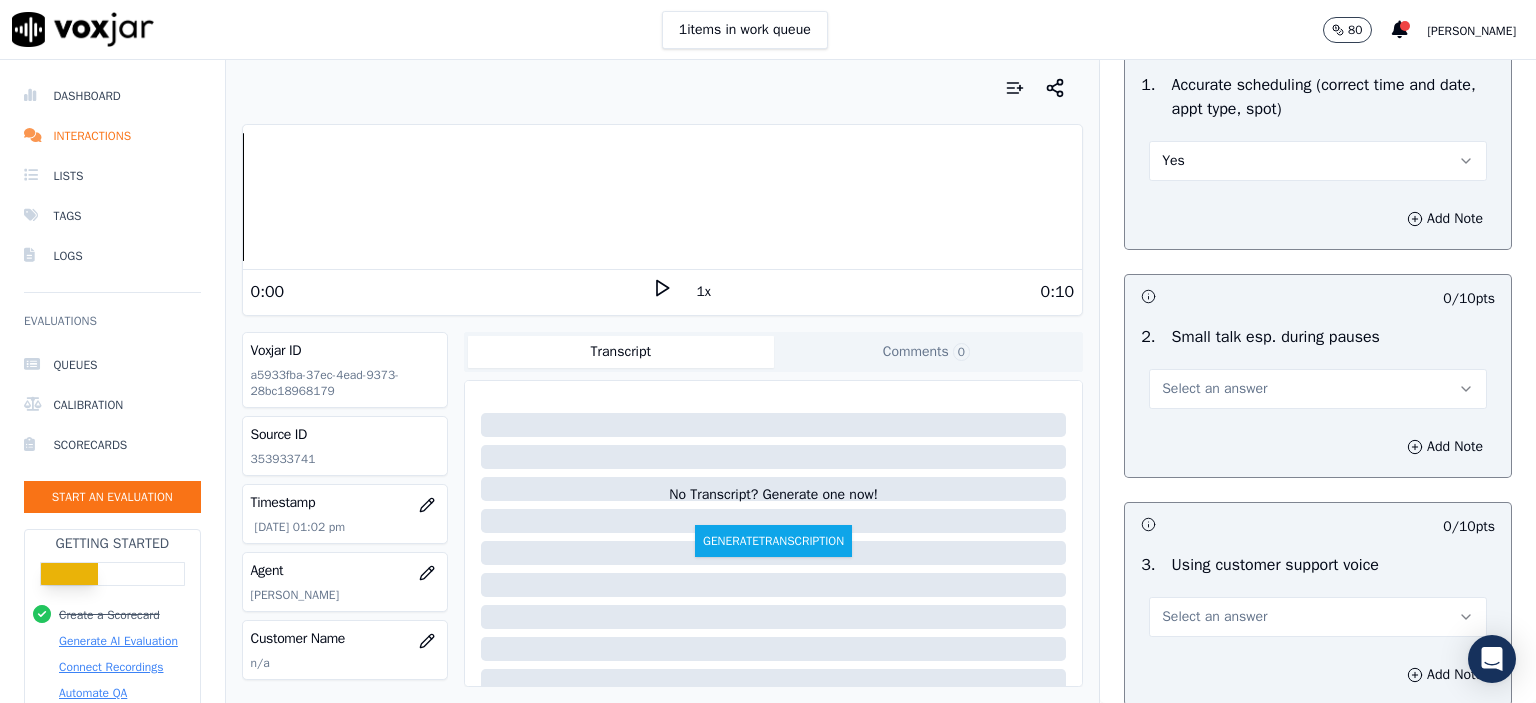 scroll, scrollTop: 2200, scrollLeft: 0, axis: vertical 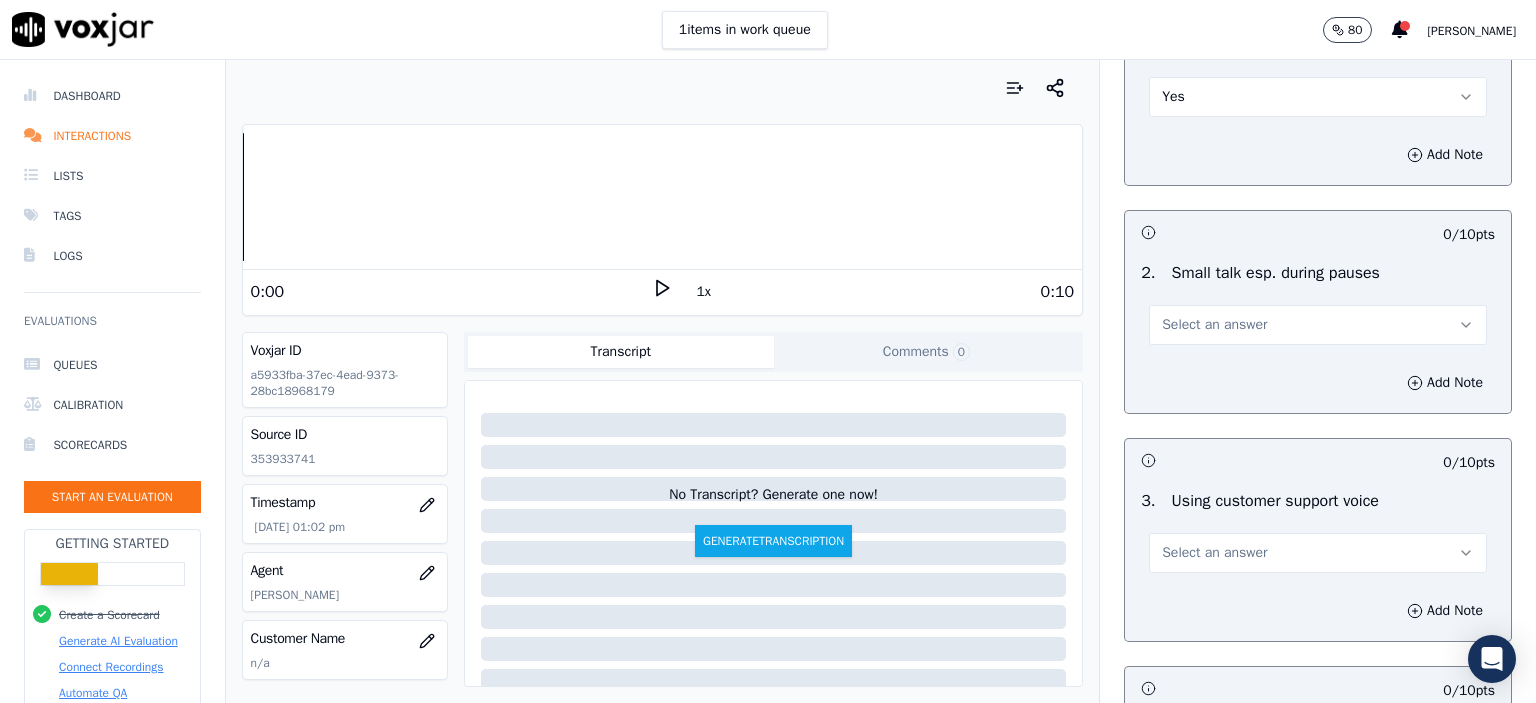 click on "Select an answer" at bounding box center [1318, 325] 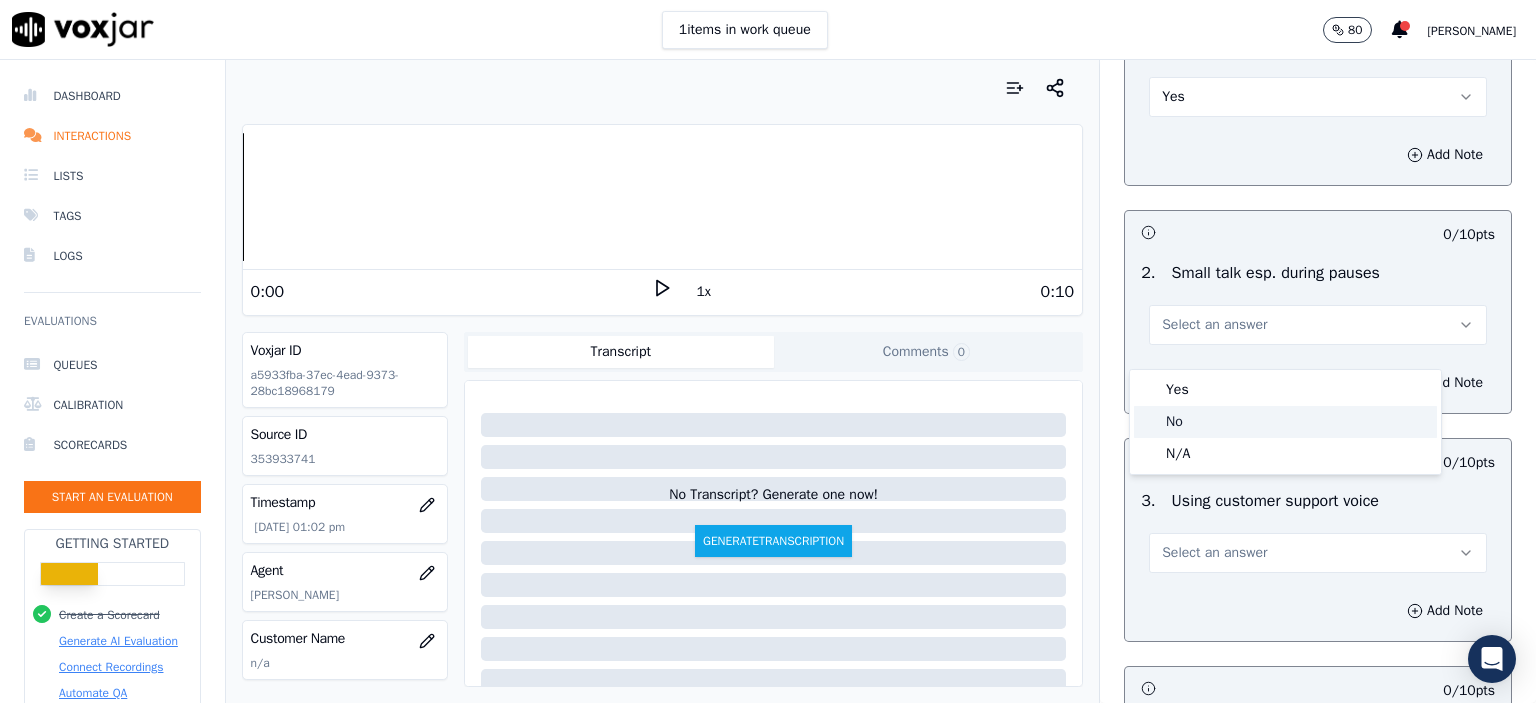 click on "No" 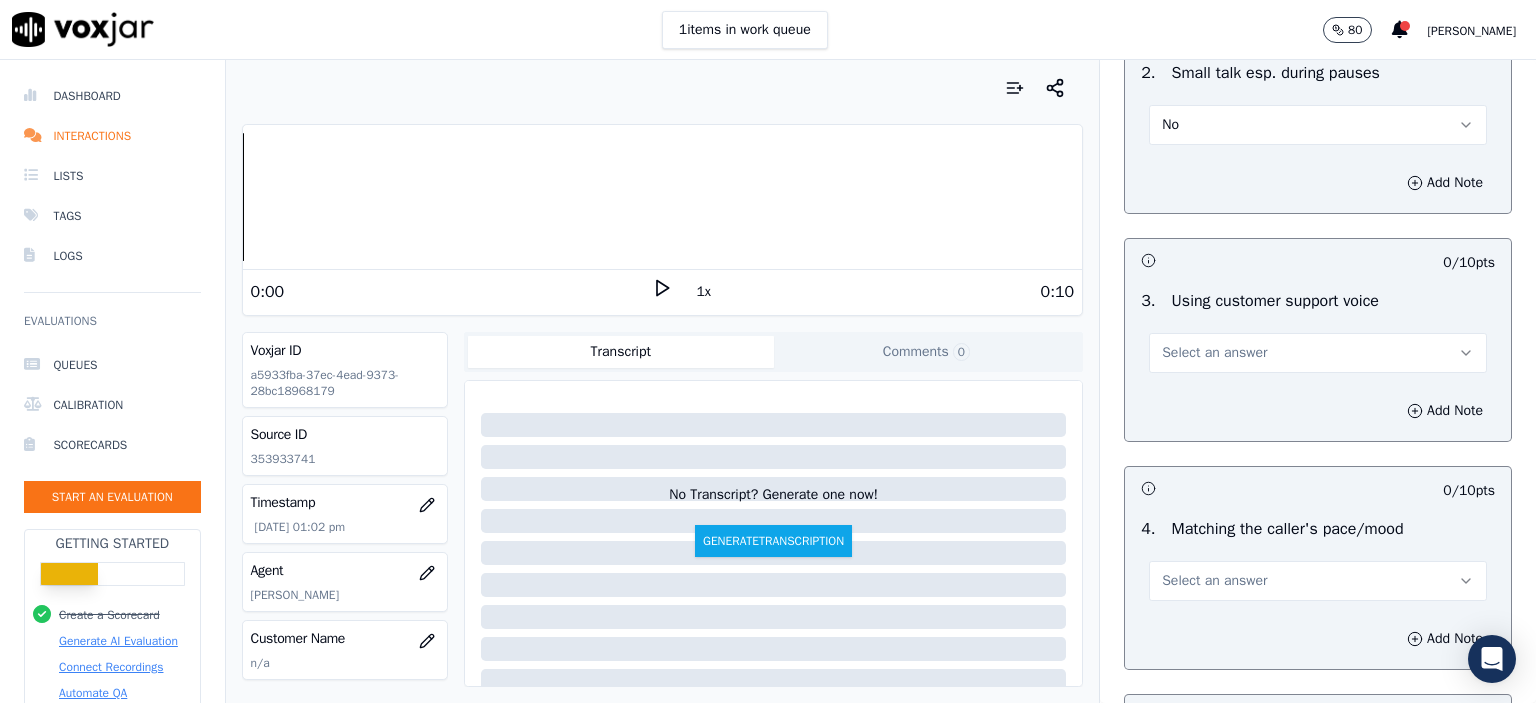 click on "Select an answer" at bounding box center [1318, 353] 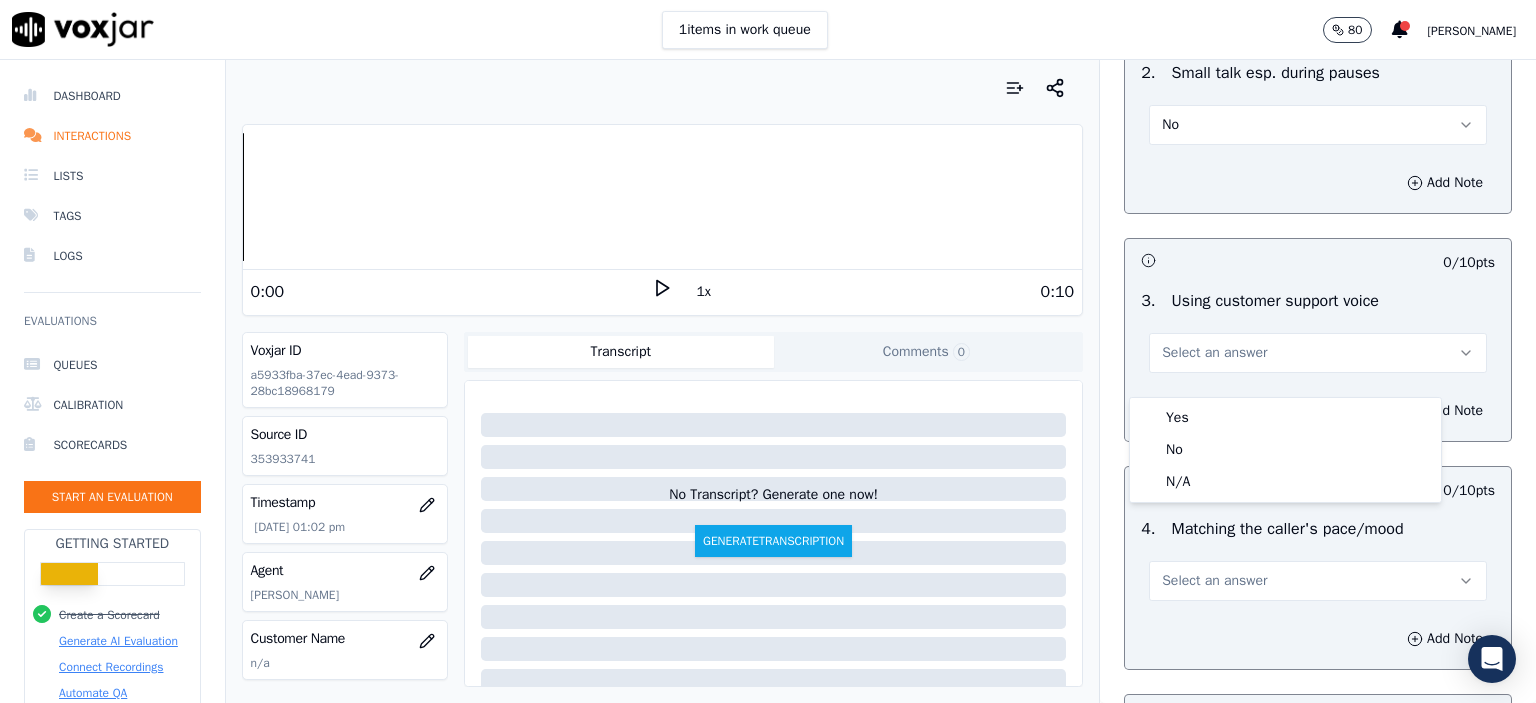 click on "Yes" at bounding box center (1285, 418) 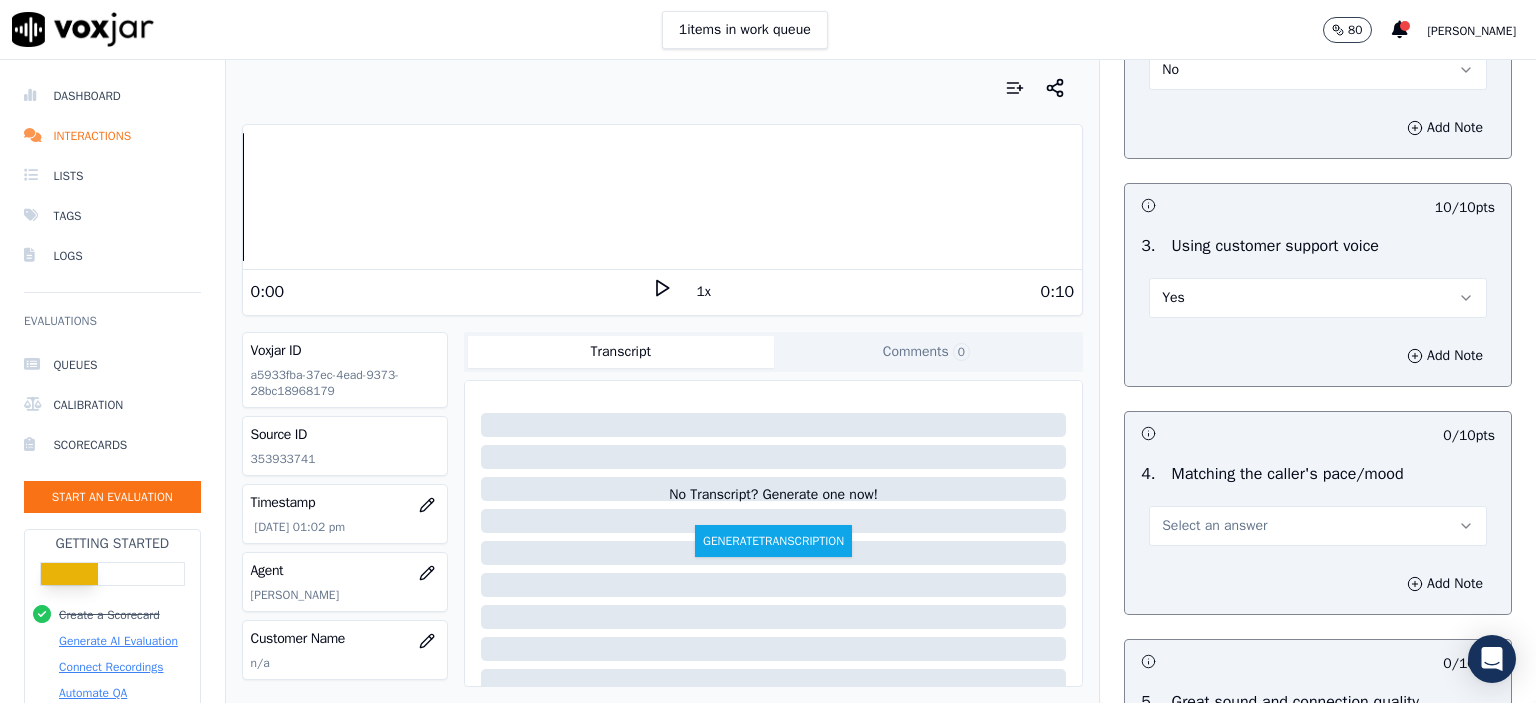 scroll, scrollTop: 2600, scrollLeft: 0, axis: vertical 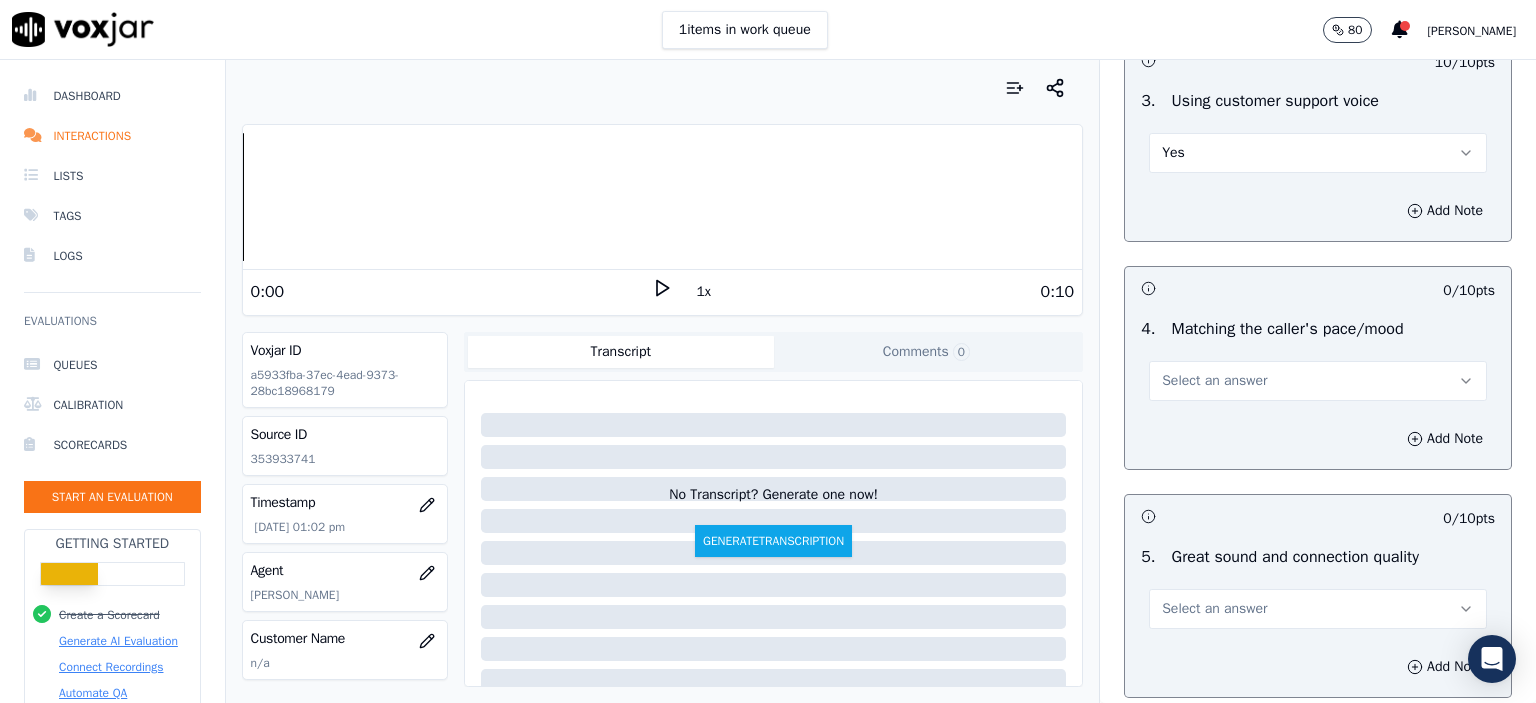 click on "Select an answer" at bounding box center [1318, 381] 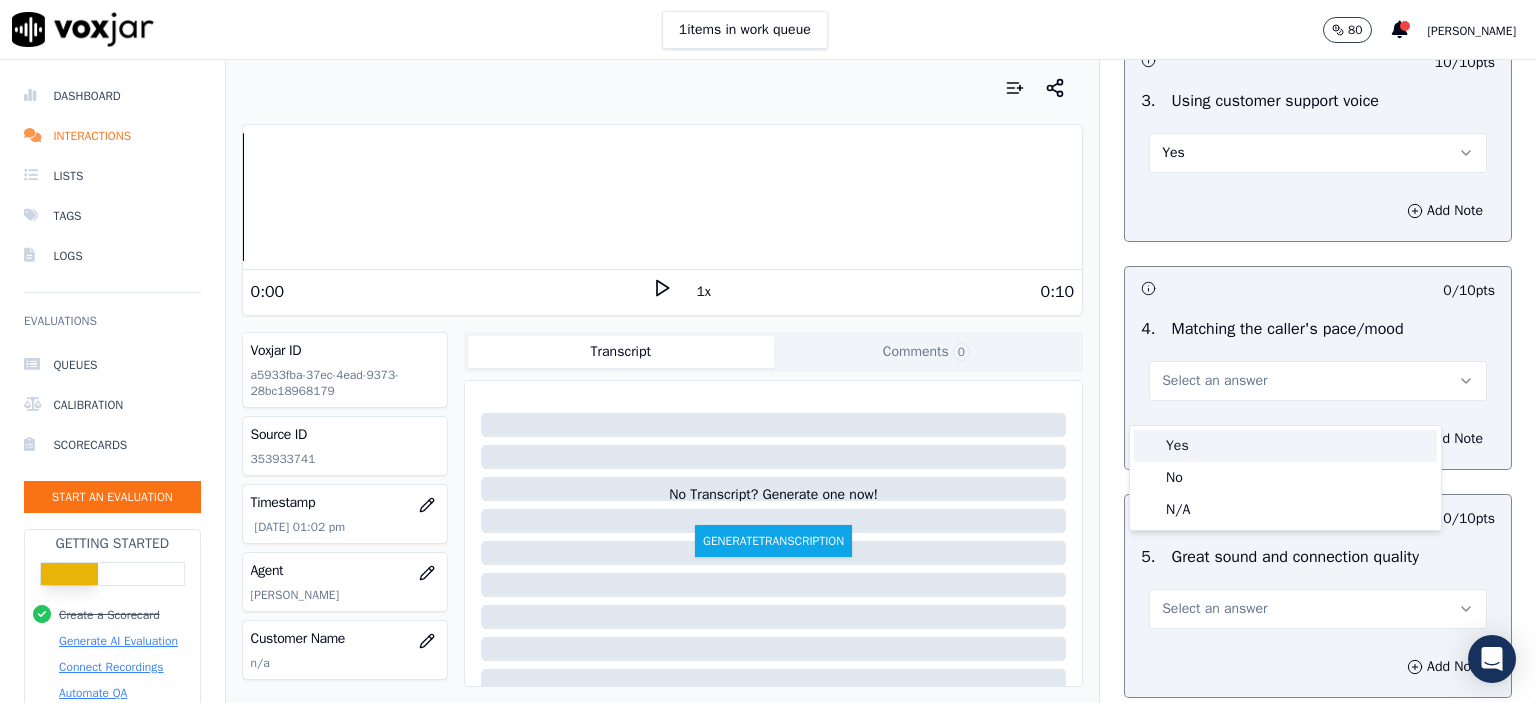click on "Yes" at bounding box center [1285, 446] 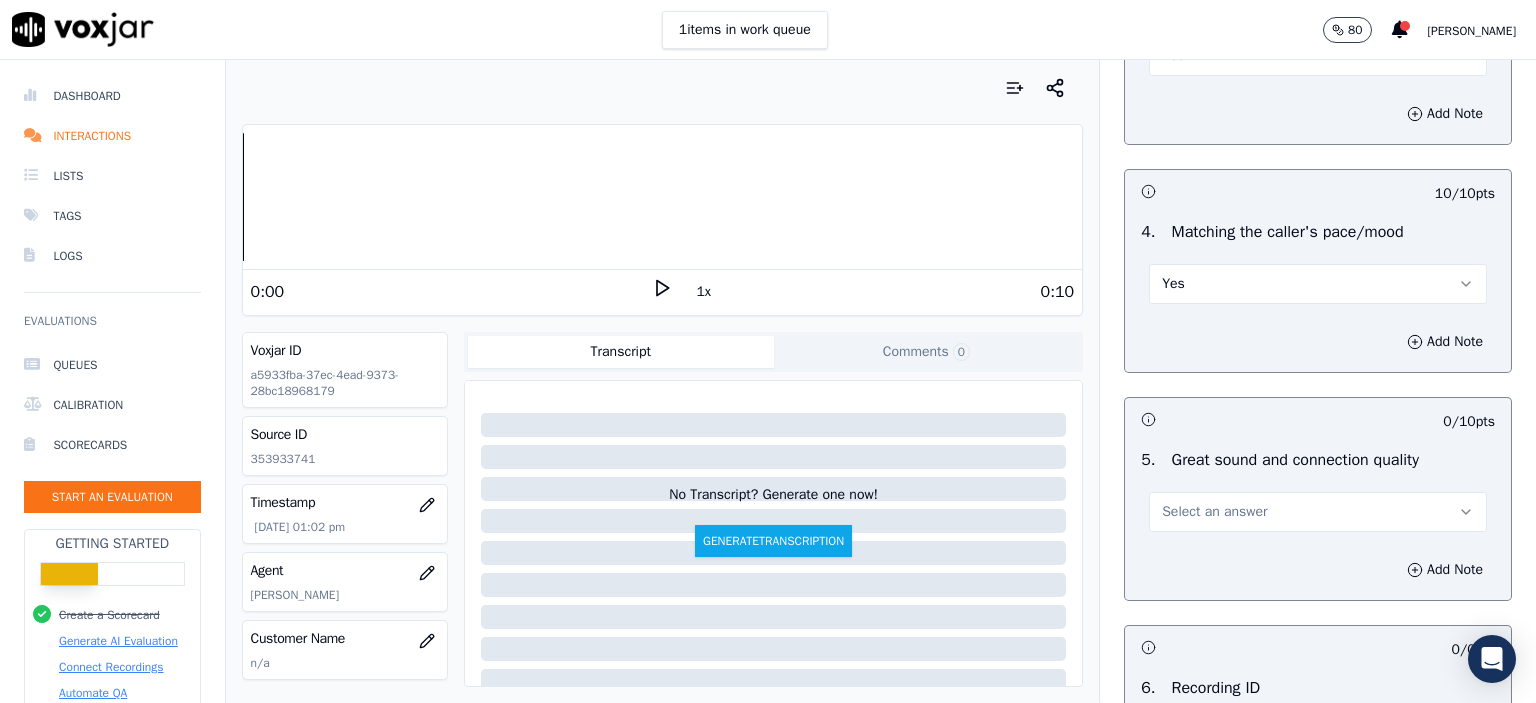 scroll, scrollTop: 2700, scrollLeft: 0, axis: vertical 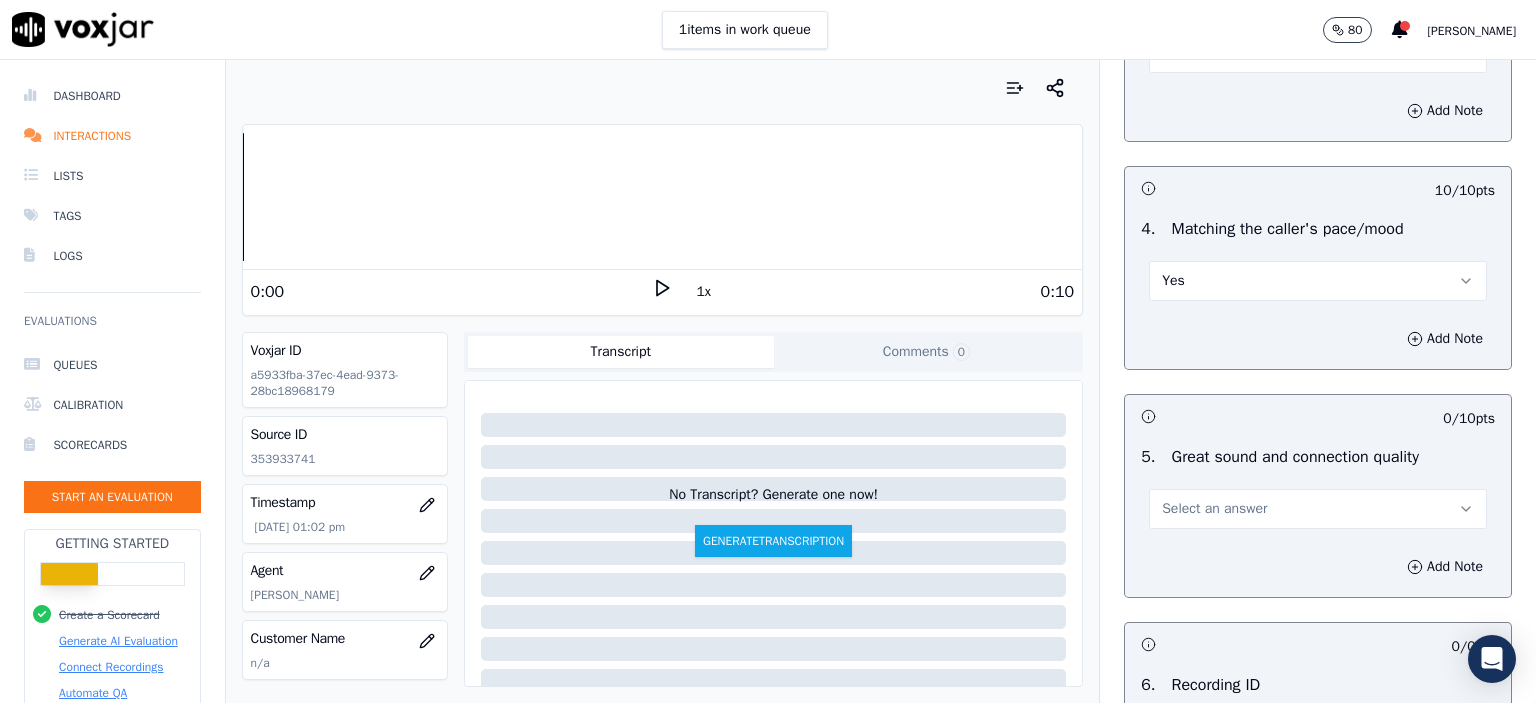 click on "Select an answer" at bounding box center (1214, 509) 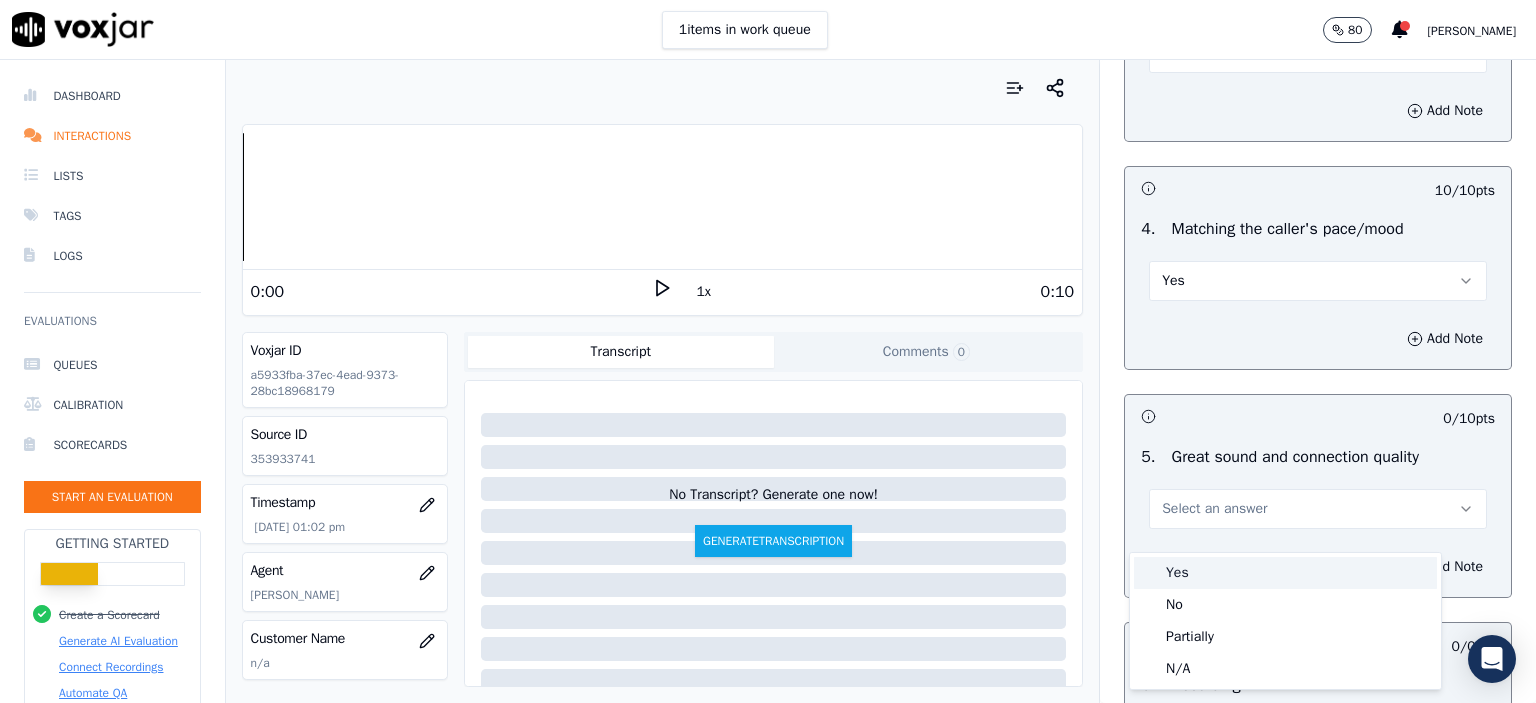 click on "Yes" at bounding box center [1285, 573] 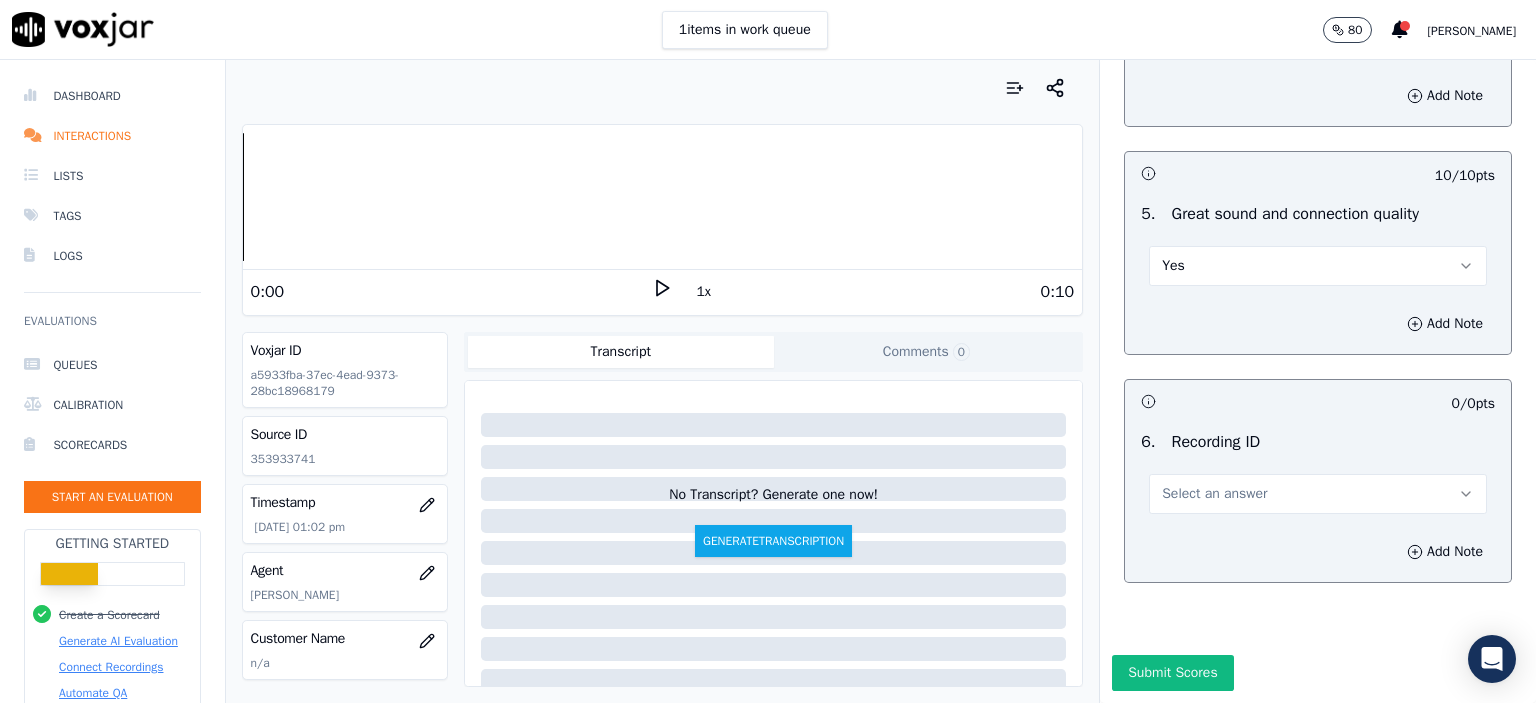 scroll, scrollTop: 3007, scrollLeft: 0, axis: vertical 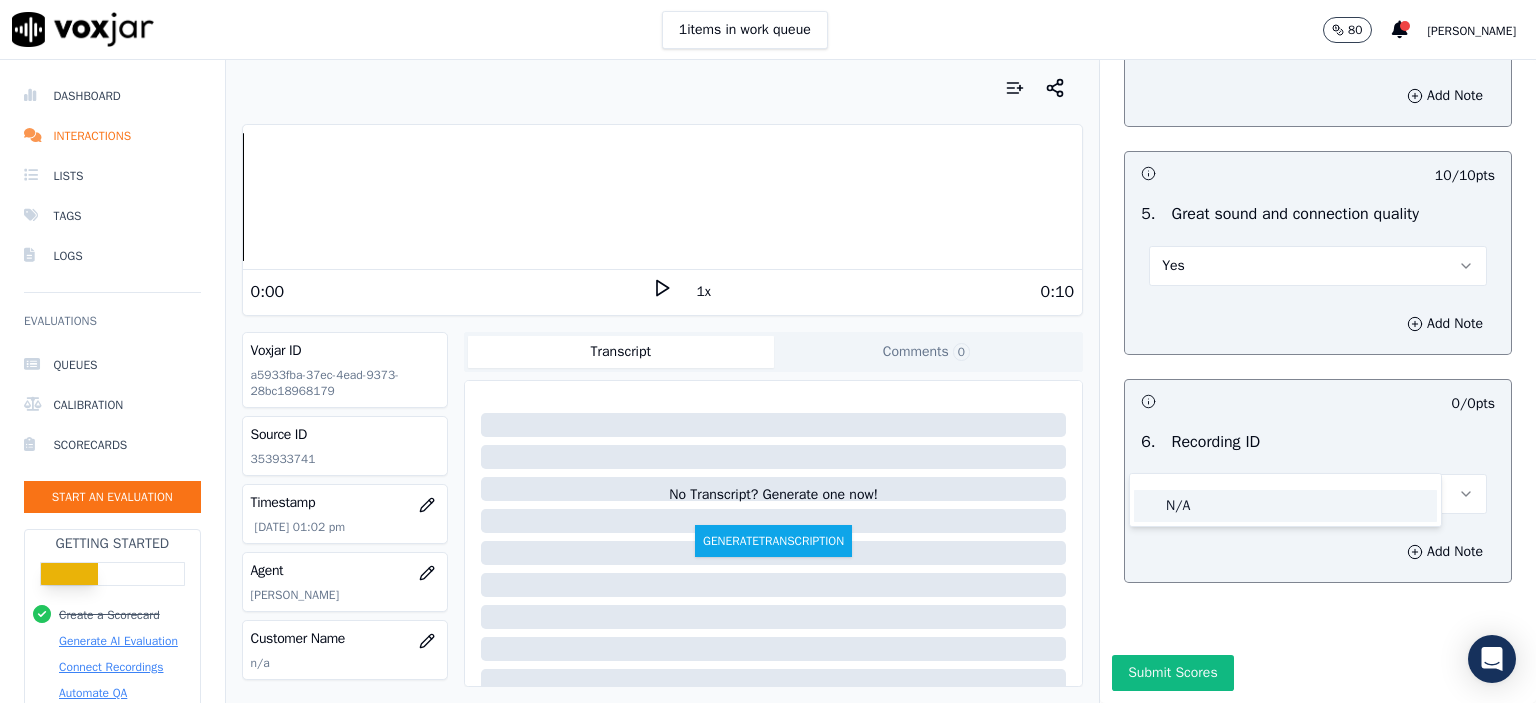 click on "N/A" 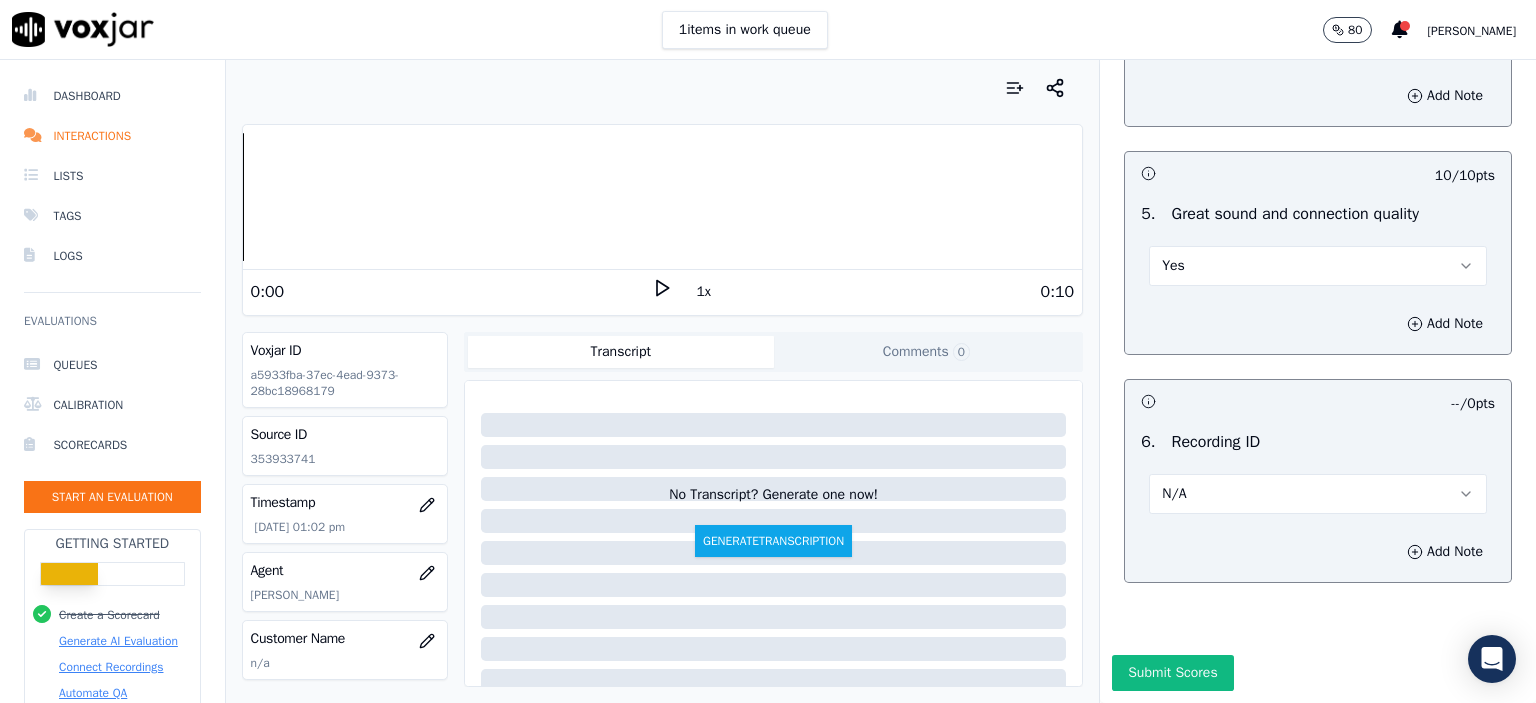 click on "Add Note" at bounding box center [1318, 552] 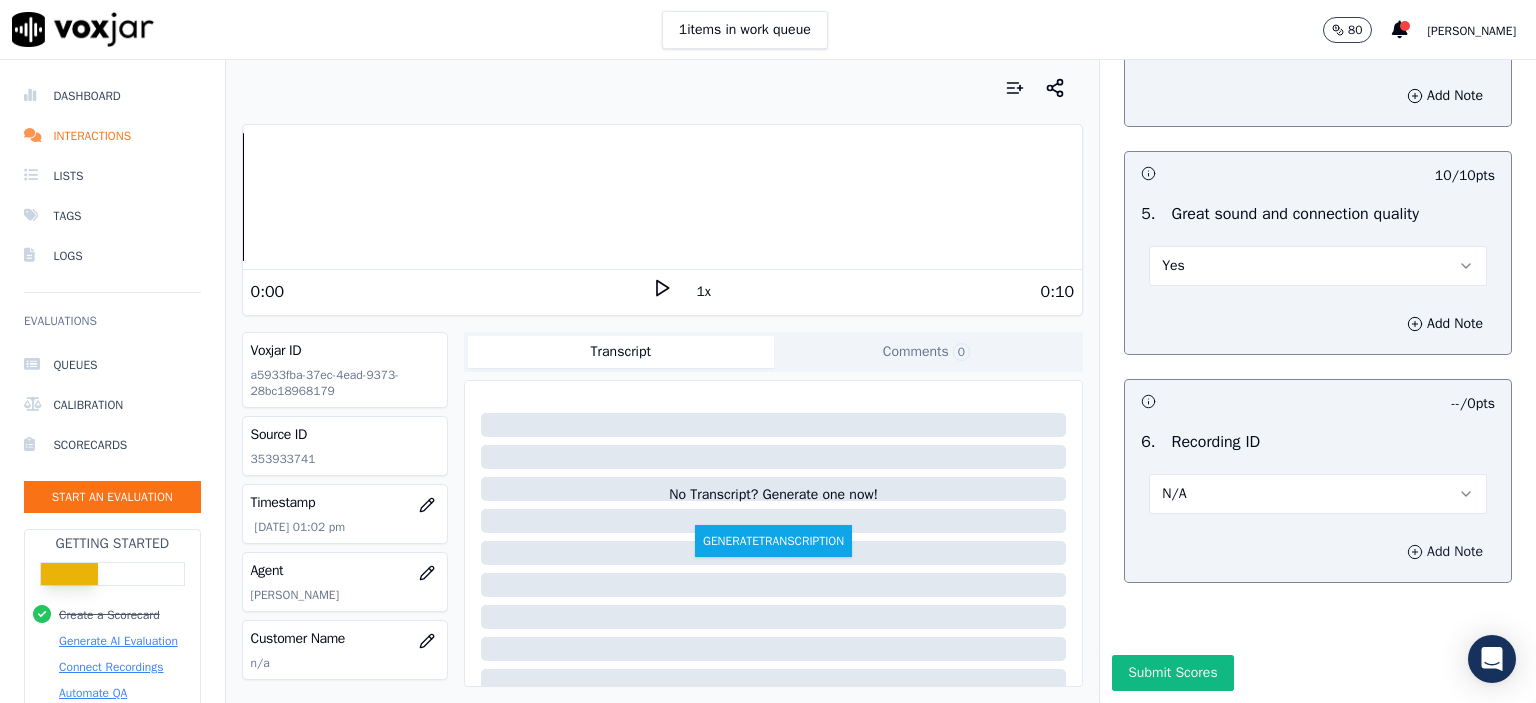click on "Add Note" at bounding box center (1445, 552) 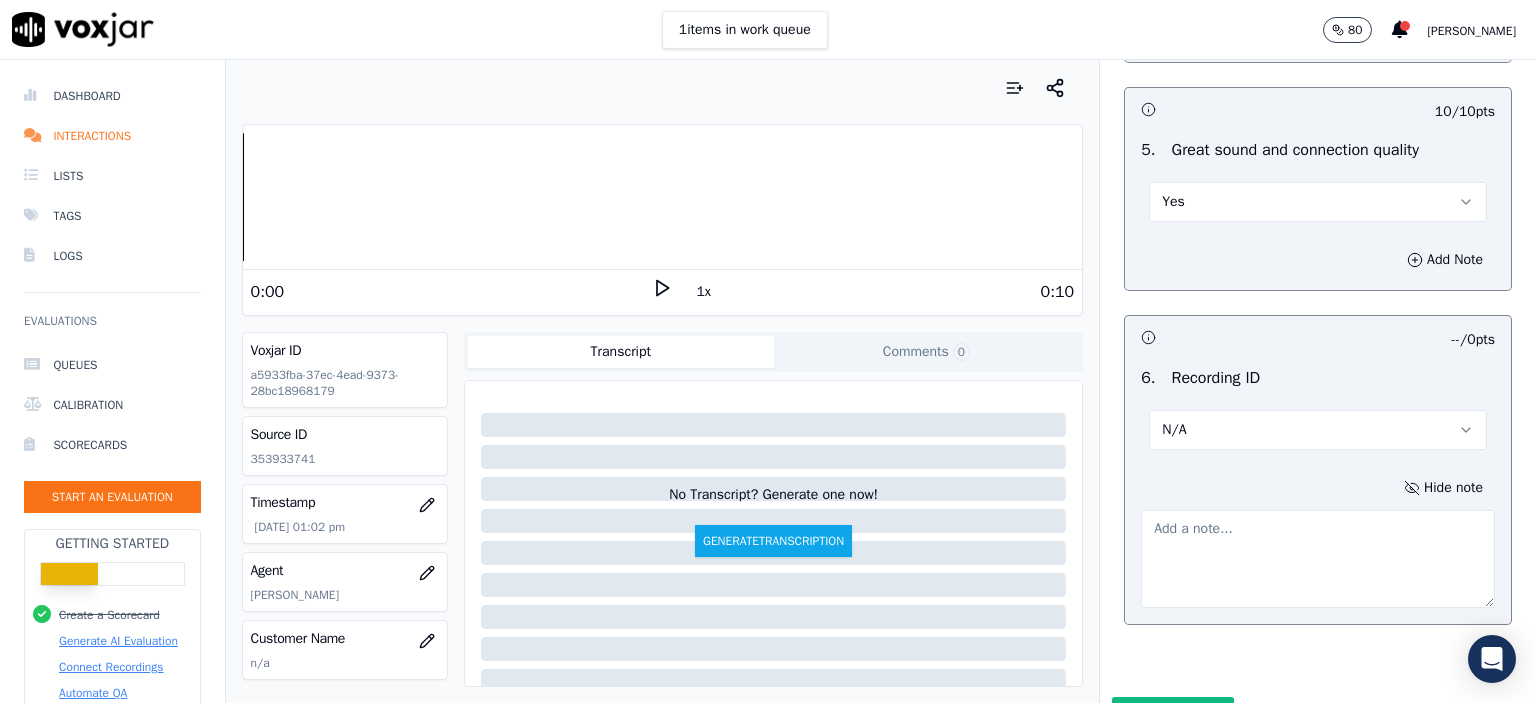 click on "353933741" 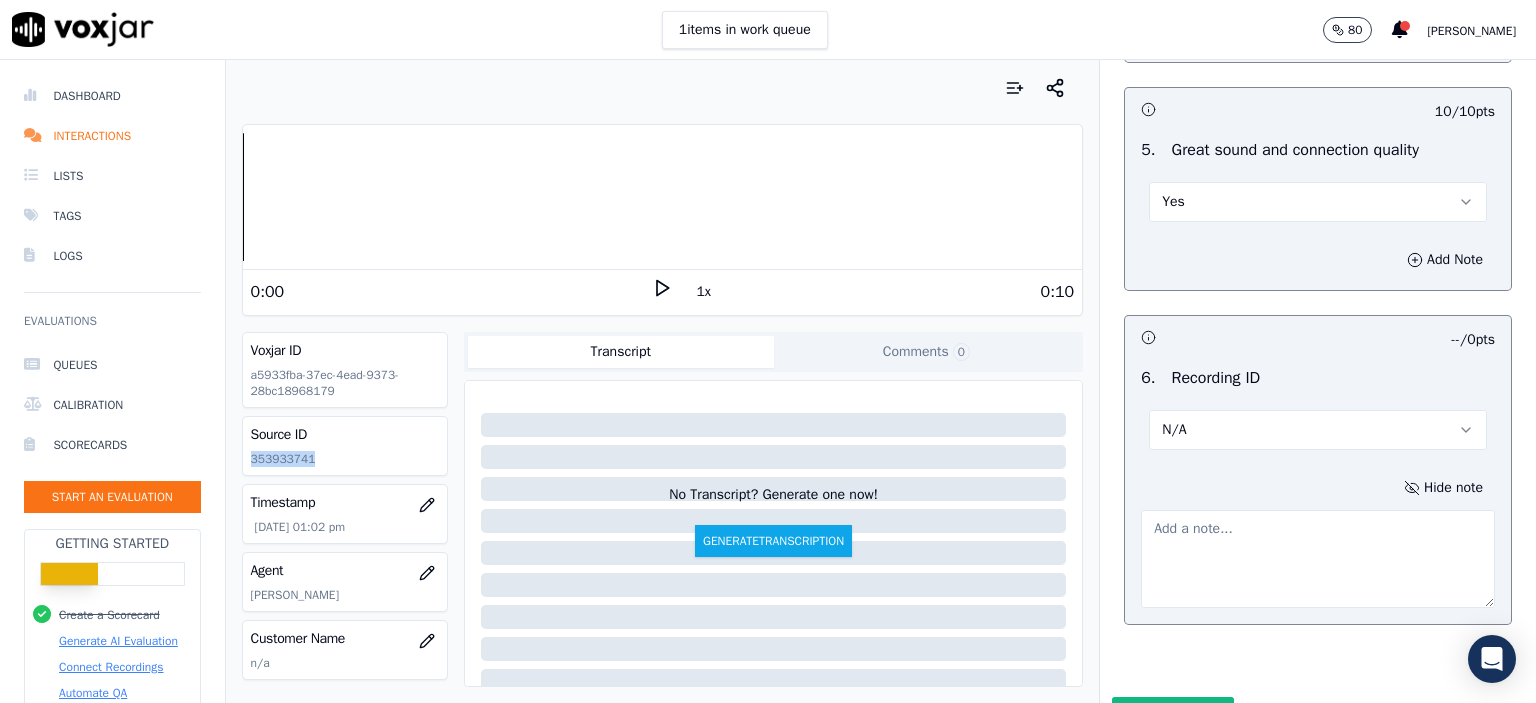 click on "353933741" 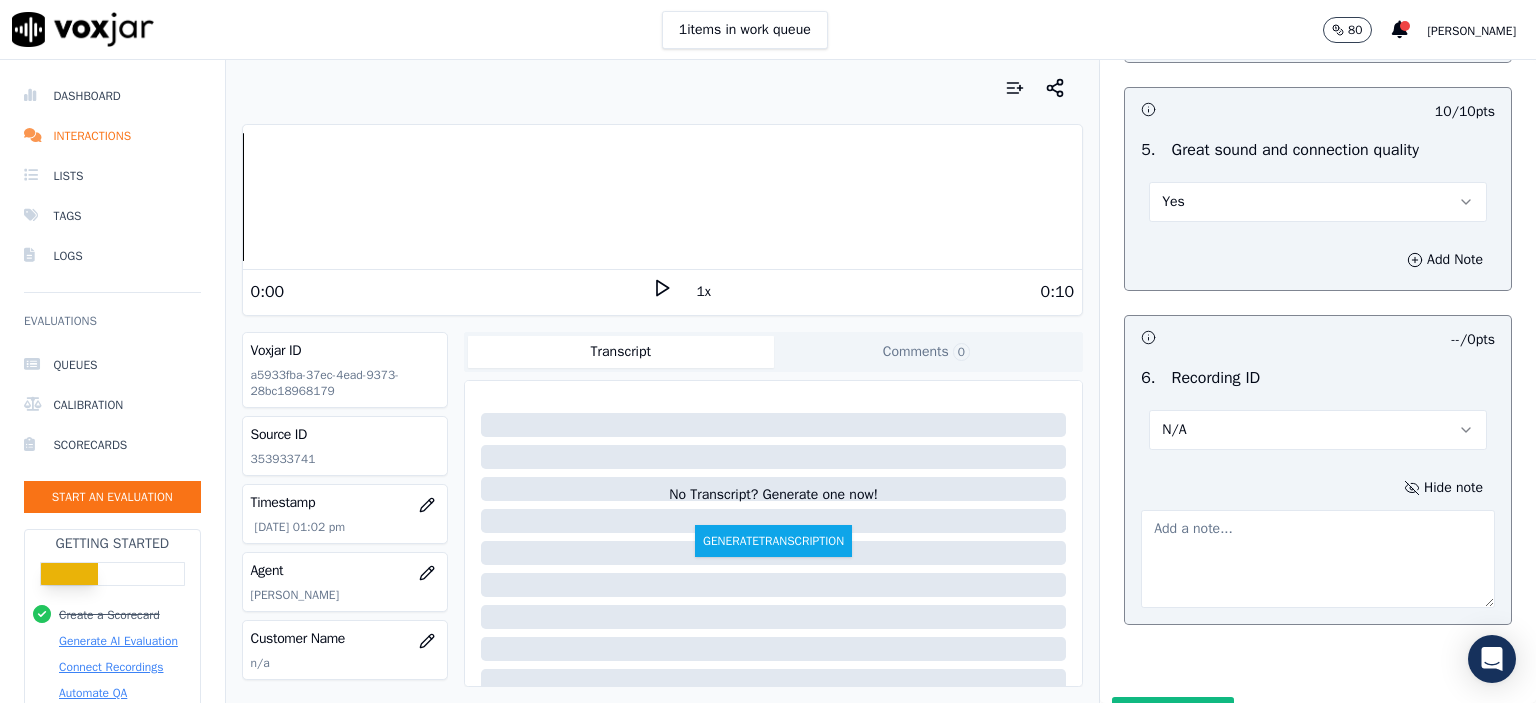 click at bounding box center [1318, 559] 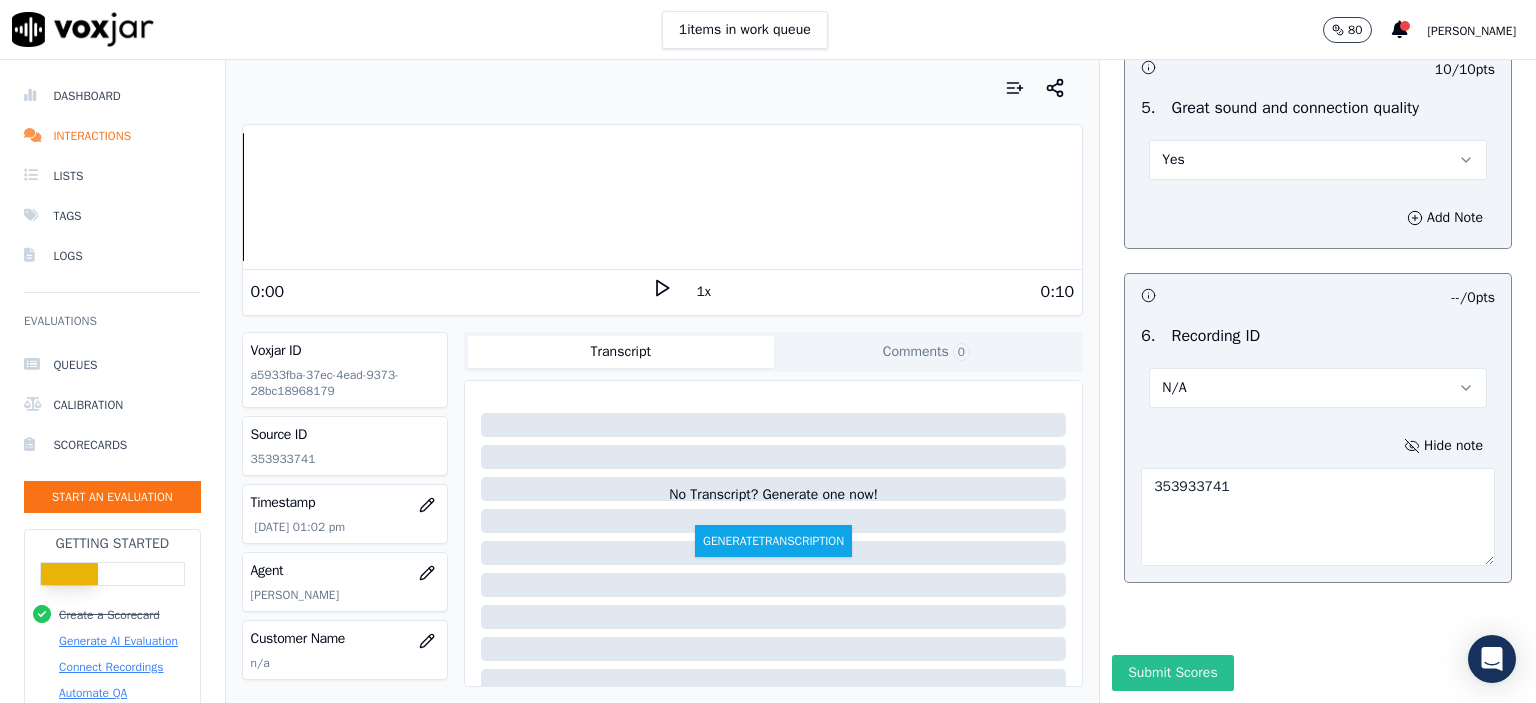 scroll, scrollTop: 3112, scrollLeft: 0, axis: vertical 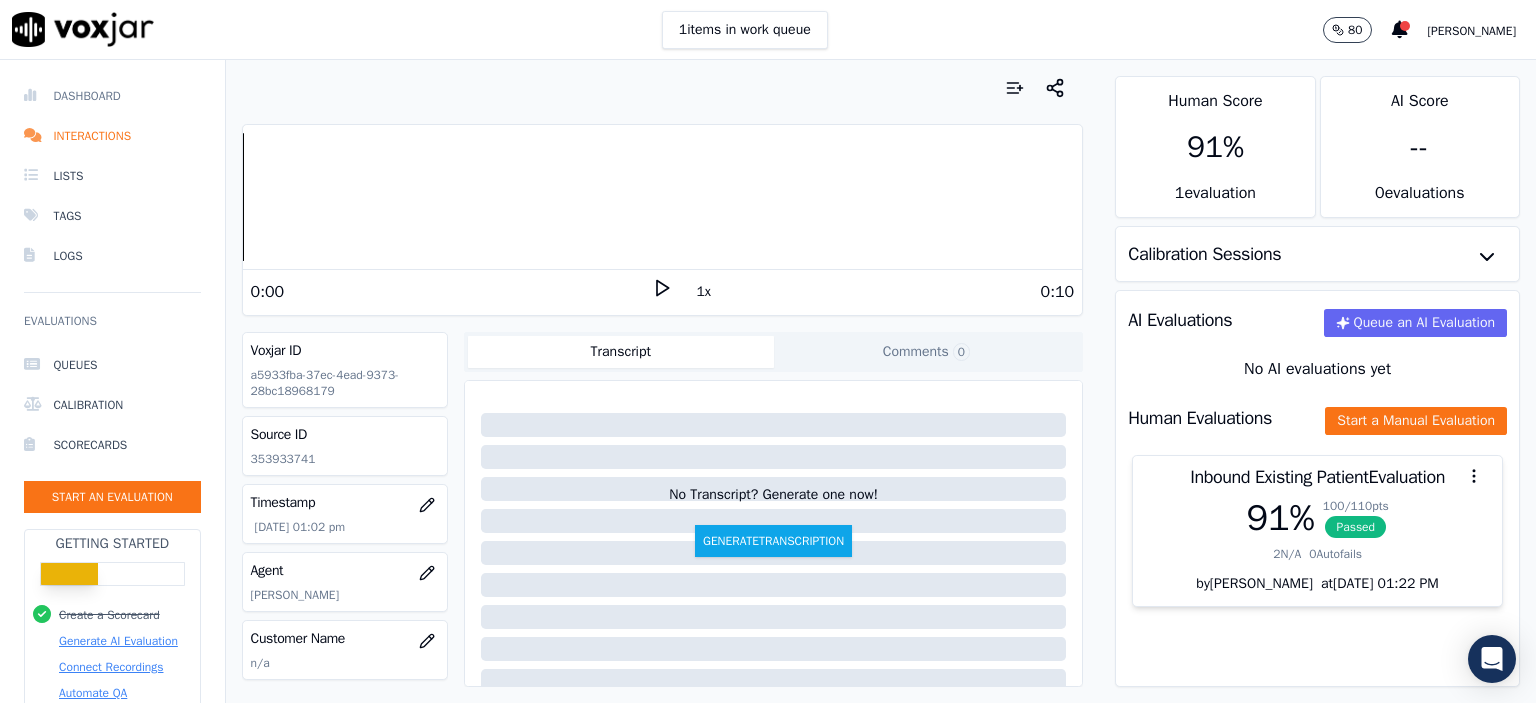 click on "Dashboard" at bounding box center (112, 96) 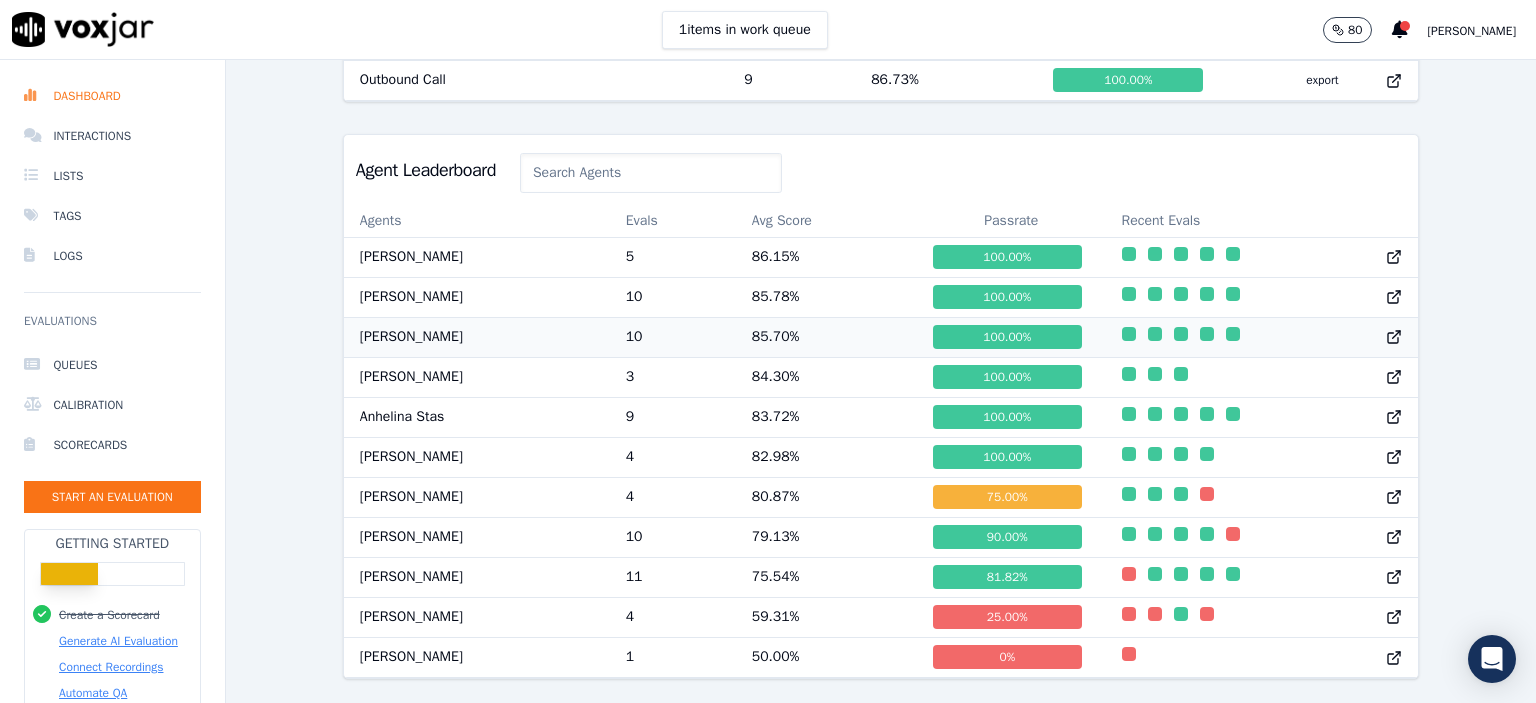 scroll, scrollTop: 1018, scrollLeft: 0, axis: vertical 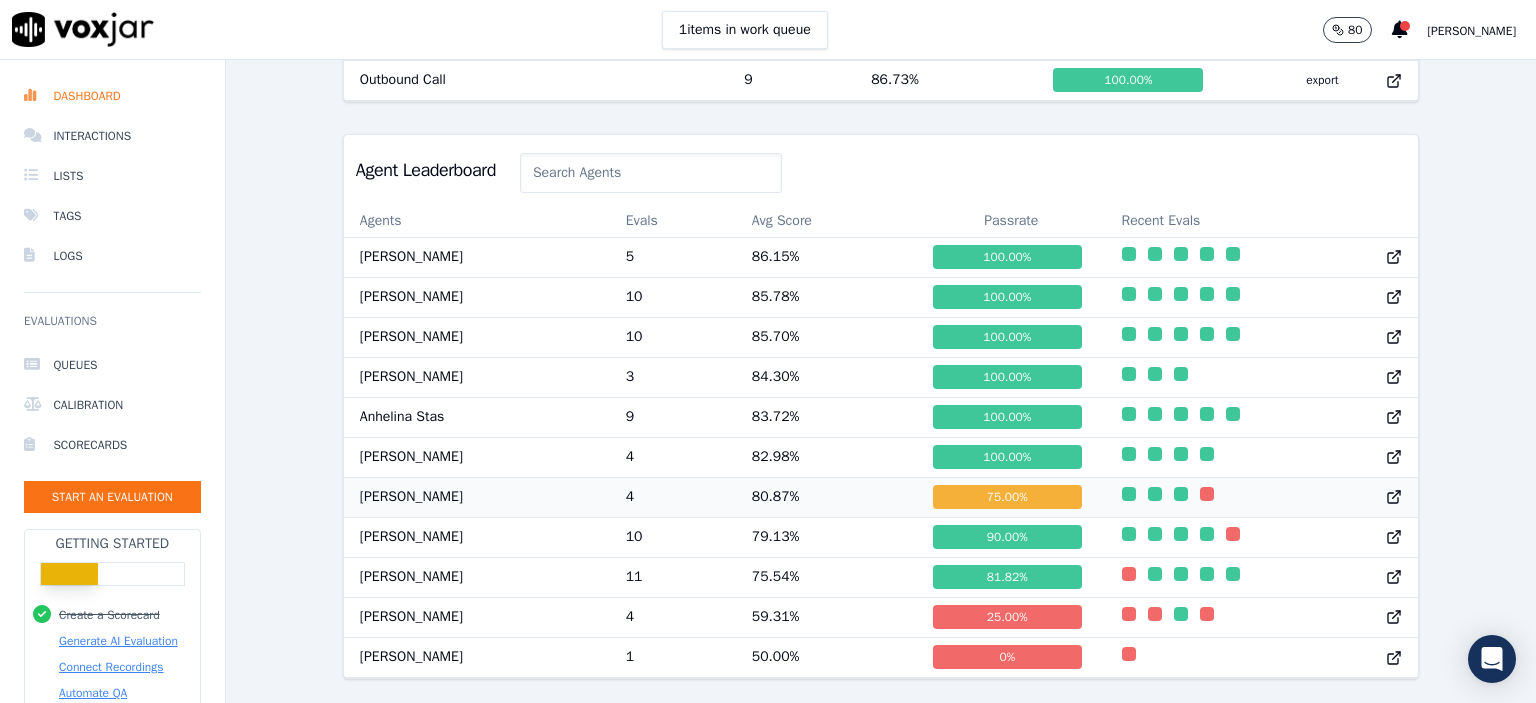 click on "[PERSON_NAME]" at bounding box center [477, 497] 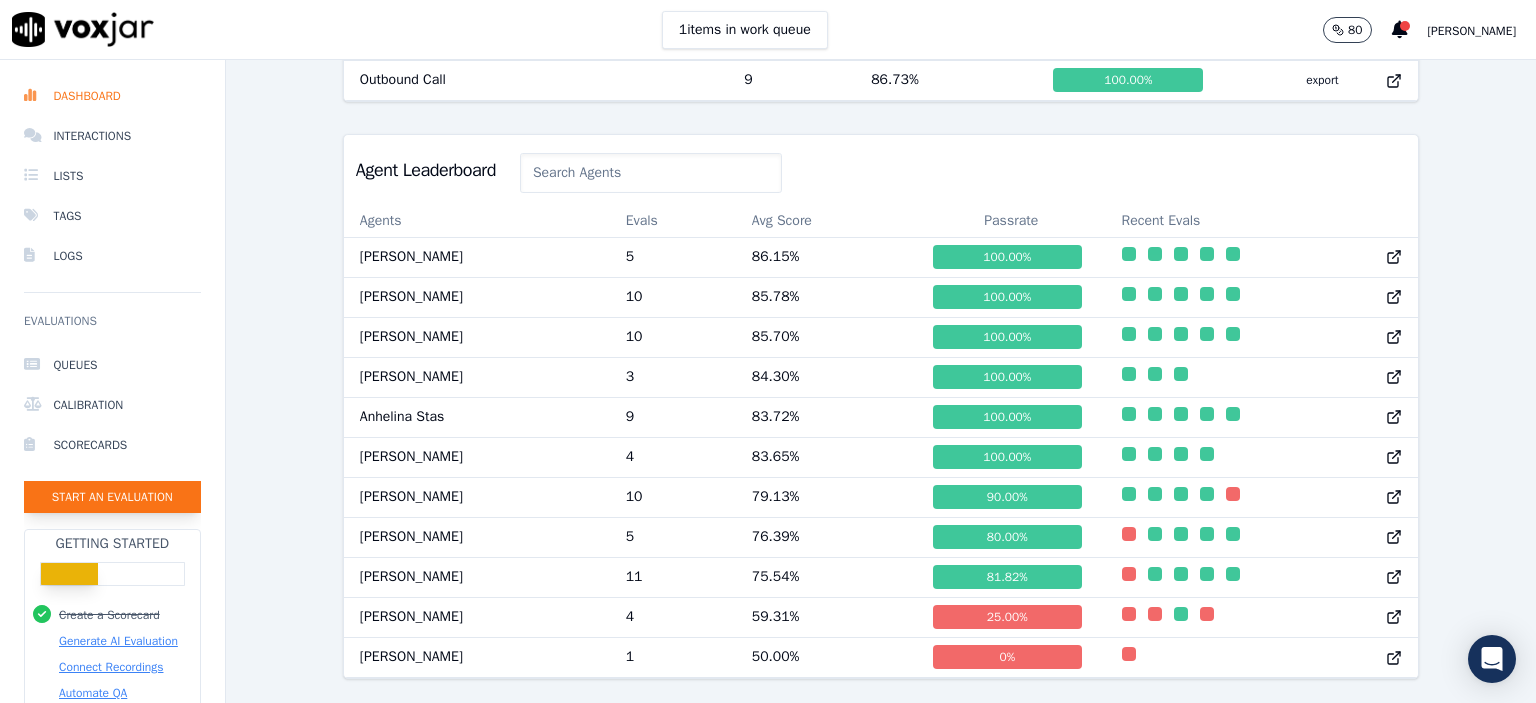 click on "Start an Evaluation" 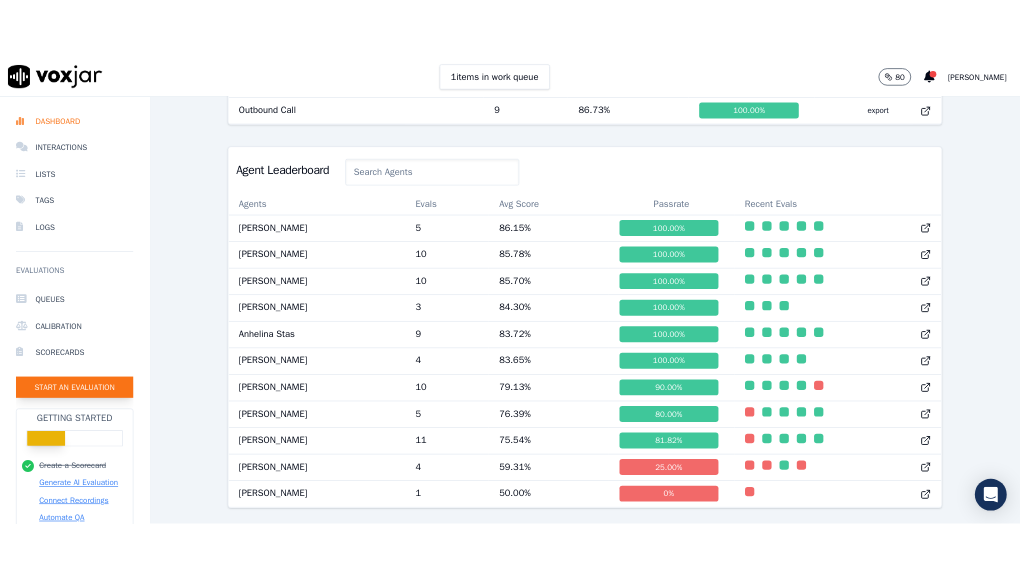 scroll, scrollTop: 122, scrollLeft: 0, axis: vertical 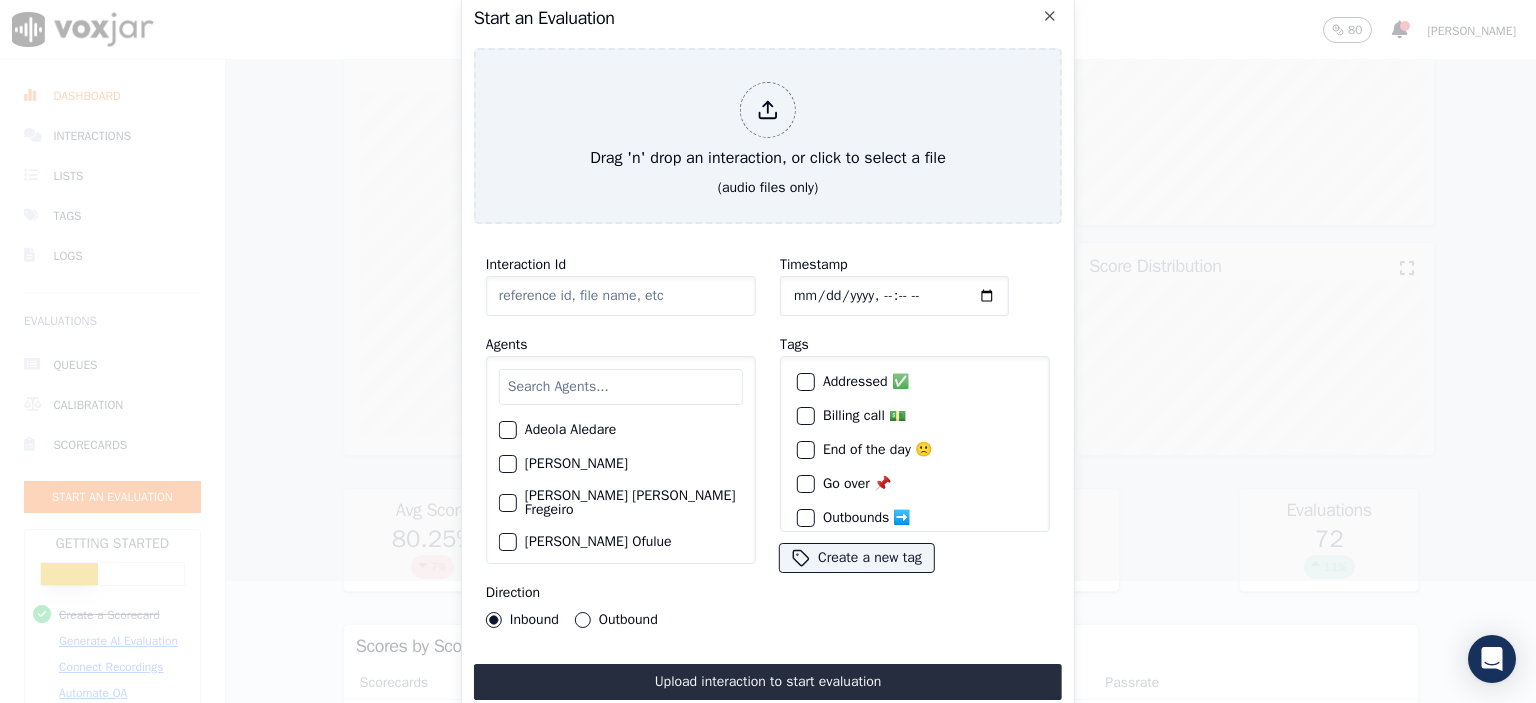 drag, startPoint x: 607, startPoint y: 263, endPoint x: 588, endPoint y: 286, distance: 29.832869 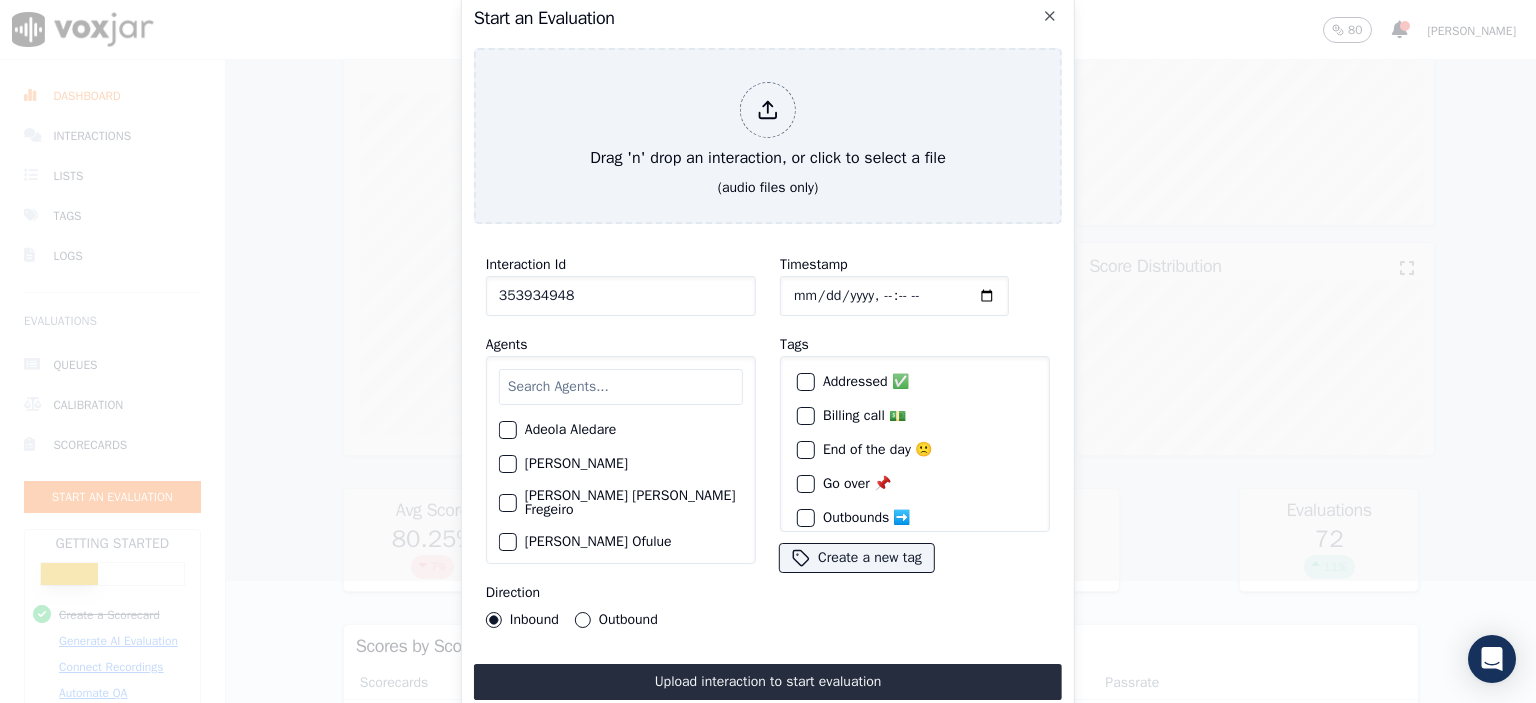 type on "353934948" 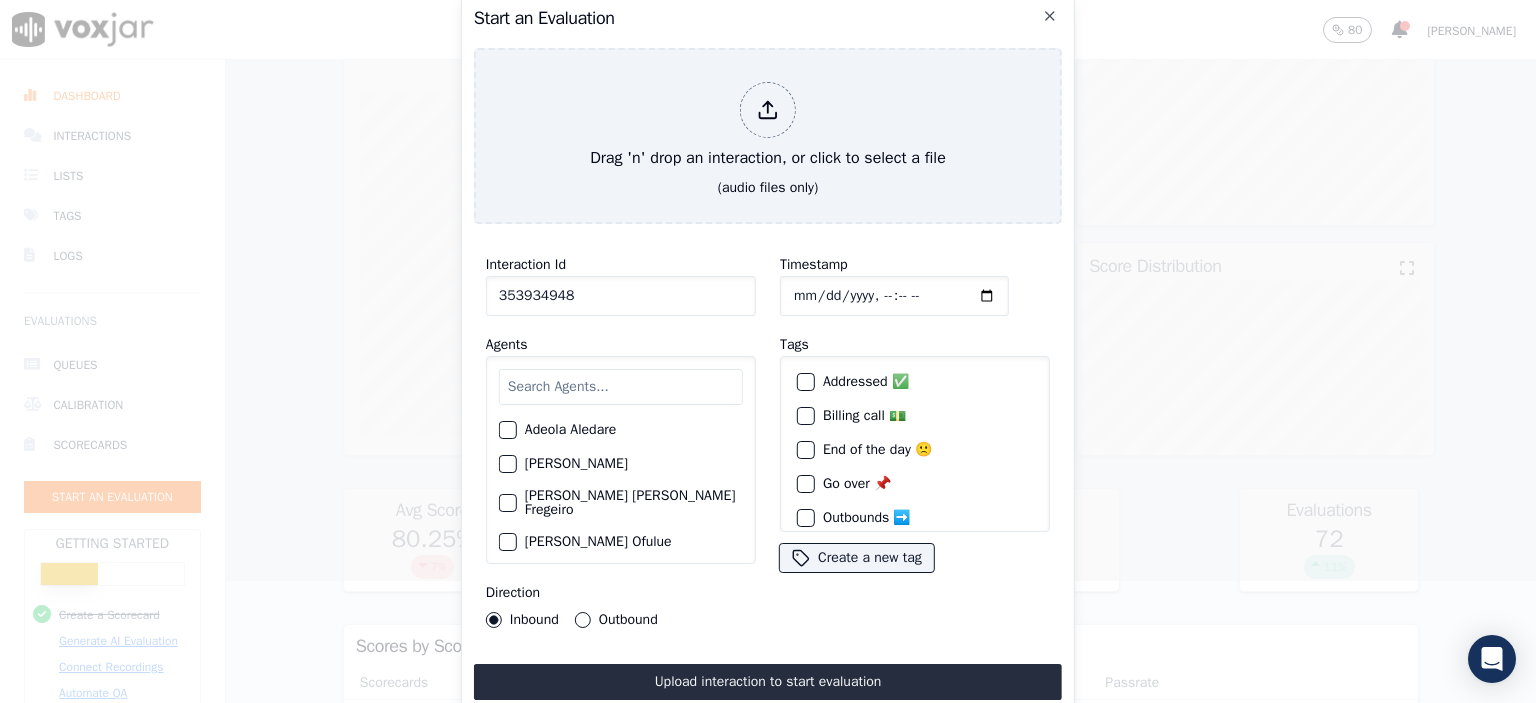 click on "Timestamp       Tags     Addressed ✅     Billing call 💵     End of the day 🙁     Go over 📌     Outbounds ➡️     Retainers ⏹️     To do 📌
Create a new tag" at bounding box center (915, 440) 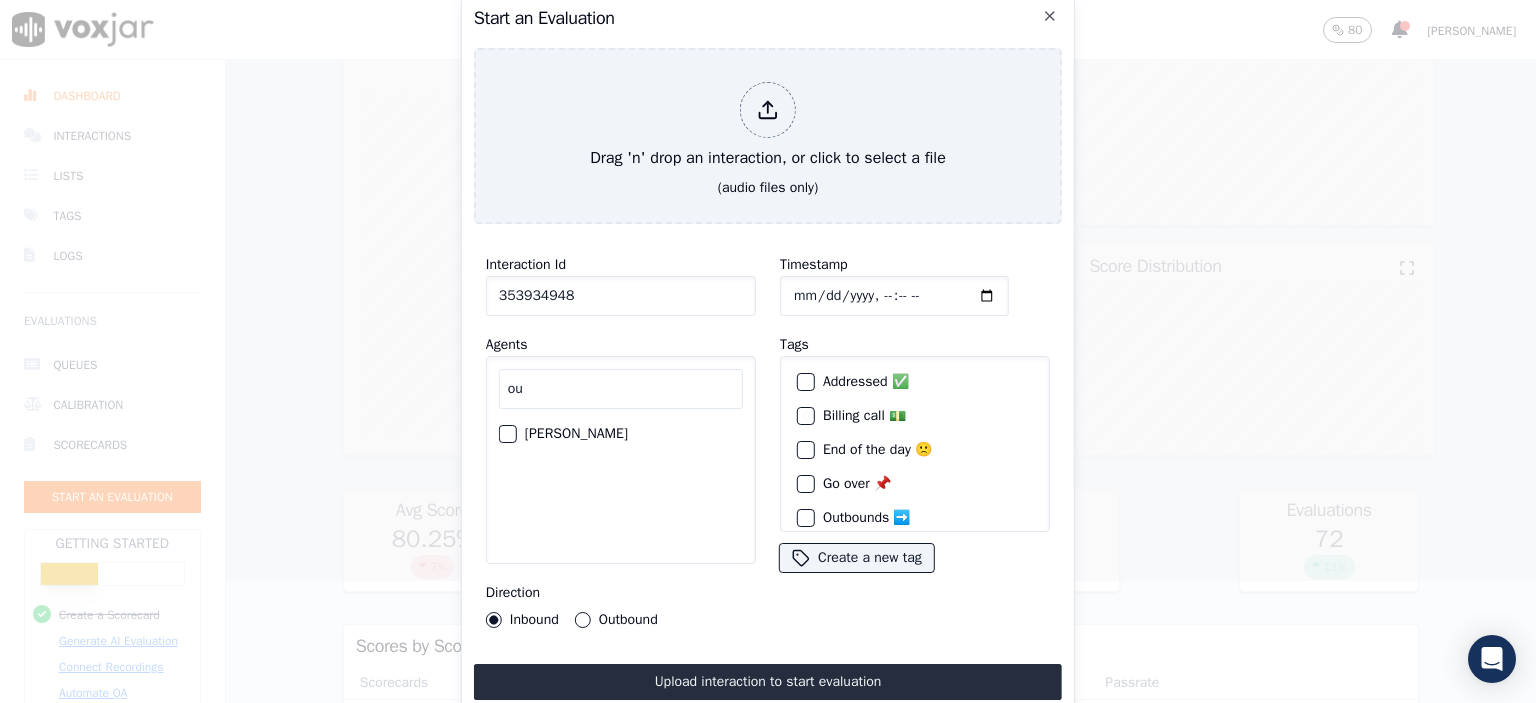 type on "ou" 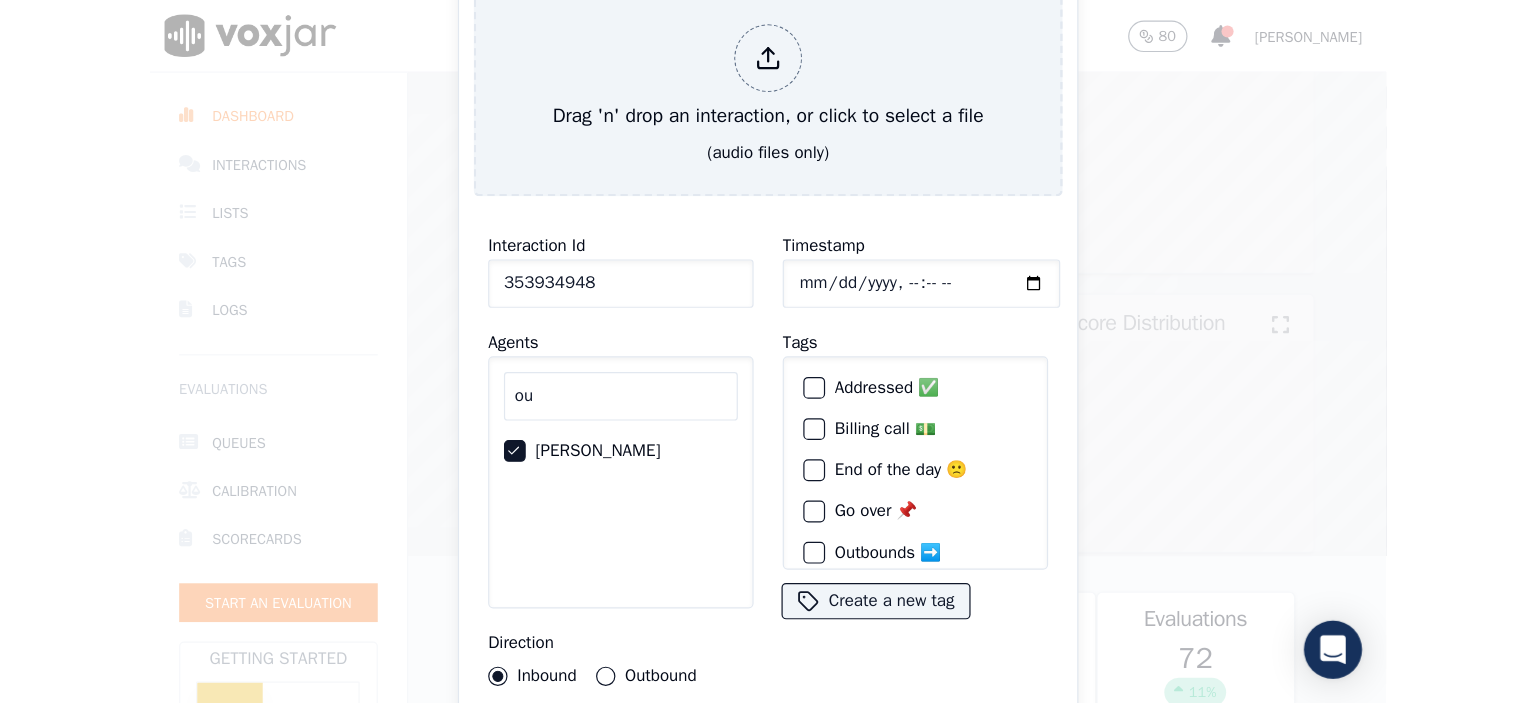 scroll, scrollTop: 52, scrollLeft: 0, axis: vertical 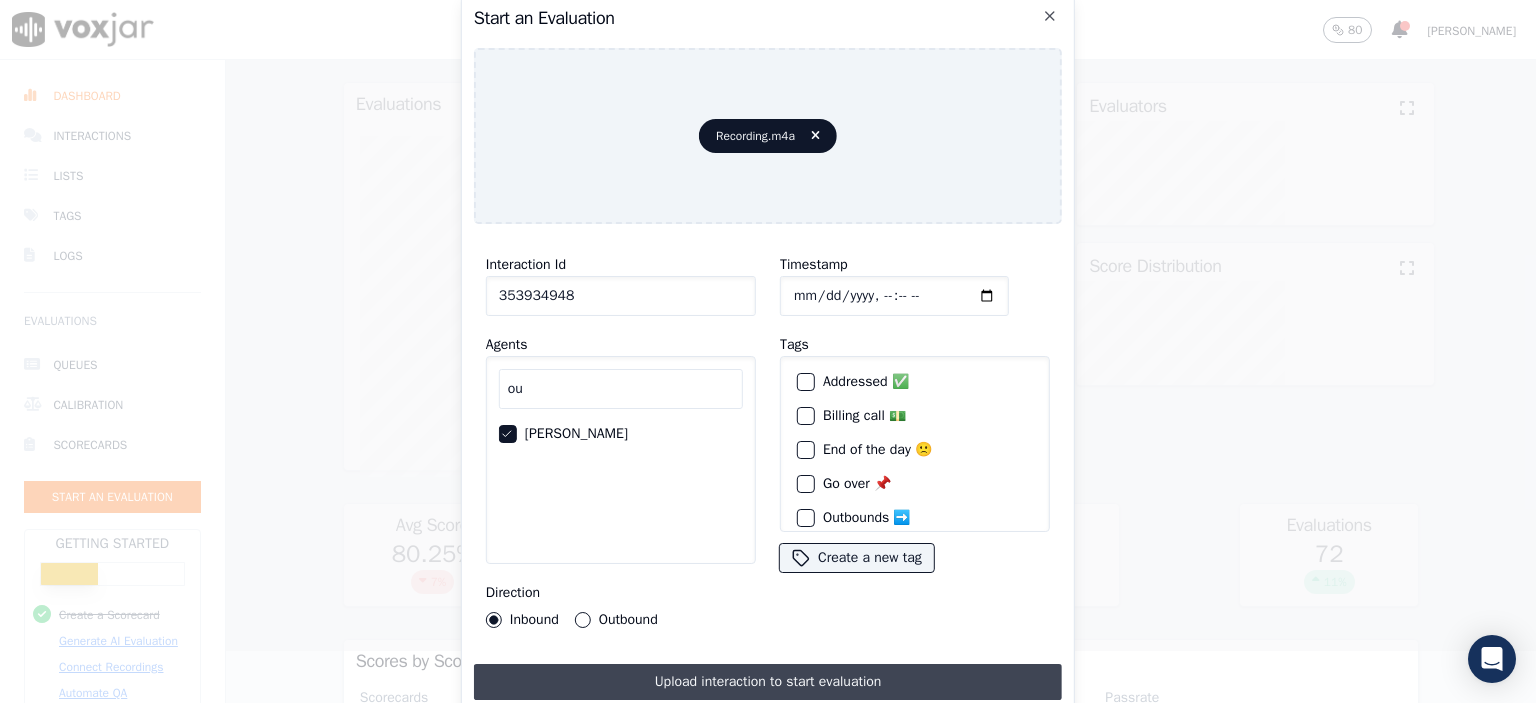 click on "Upload interaction to start evaluation" at bounding box center [768, 682] 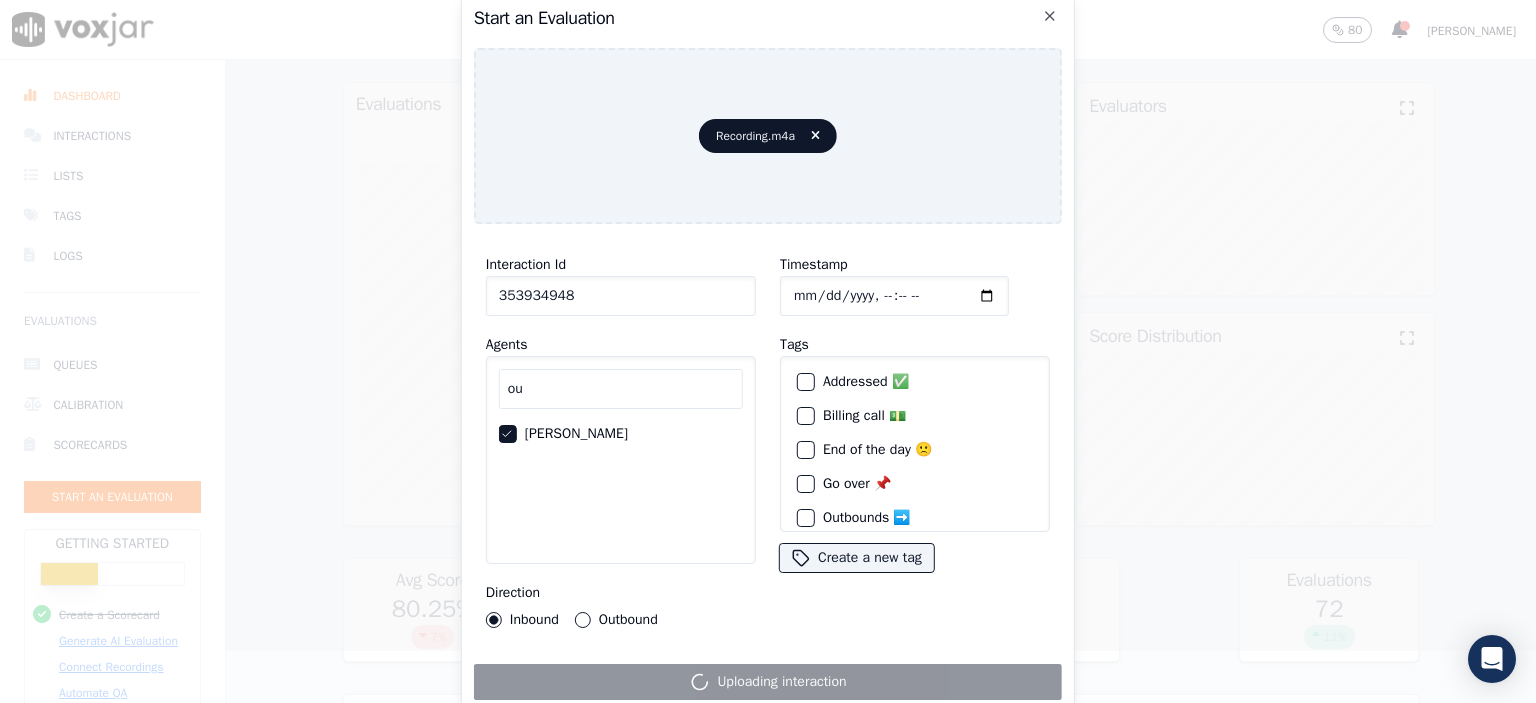 scroll, scrollTop: 0, scrollLeft: 0, axis: both 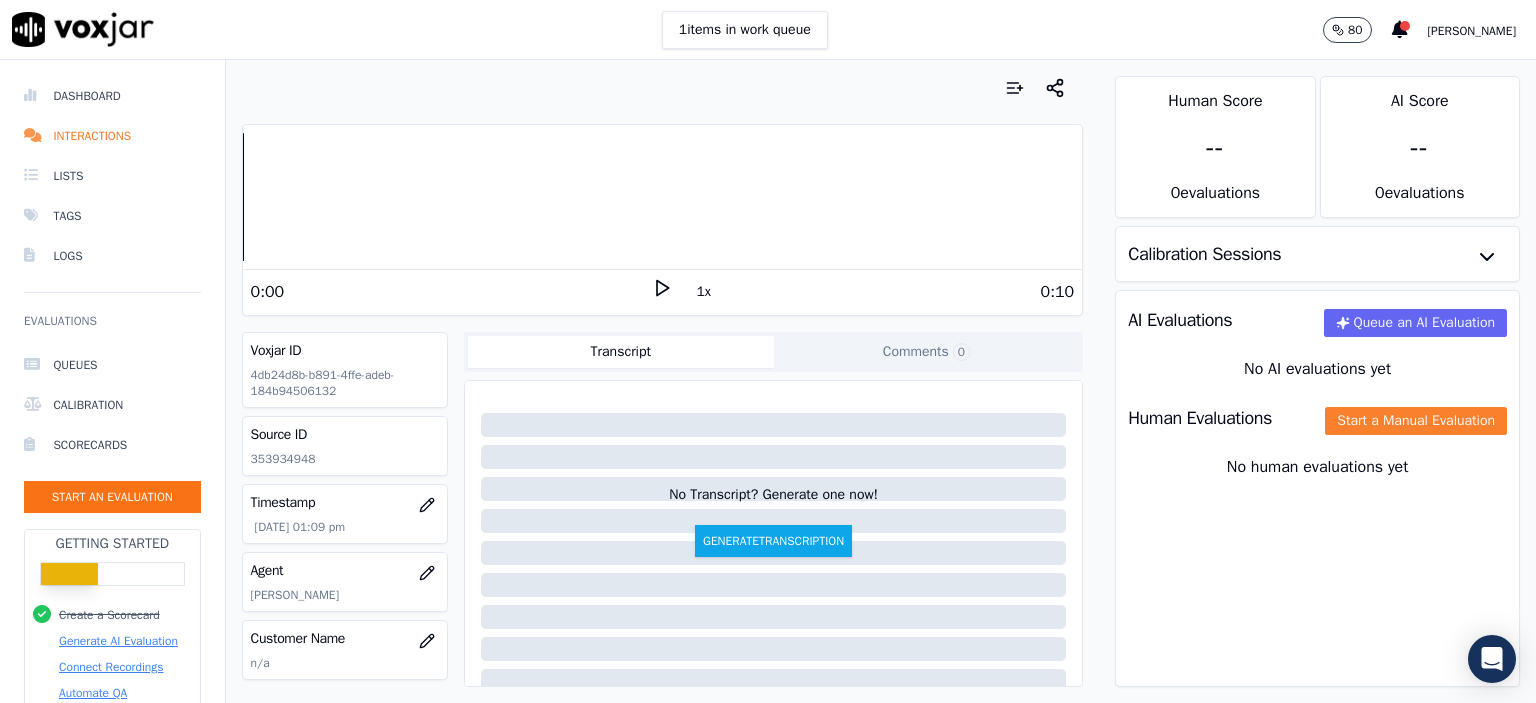 click on "Start a Manual Evaluation" 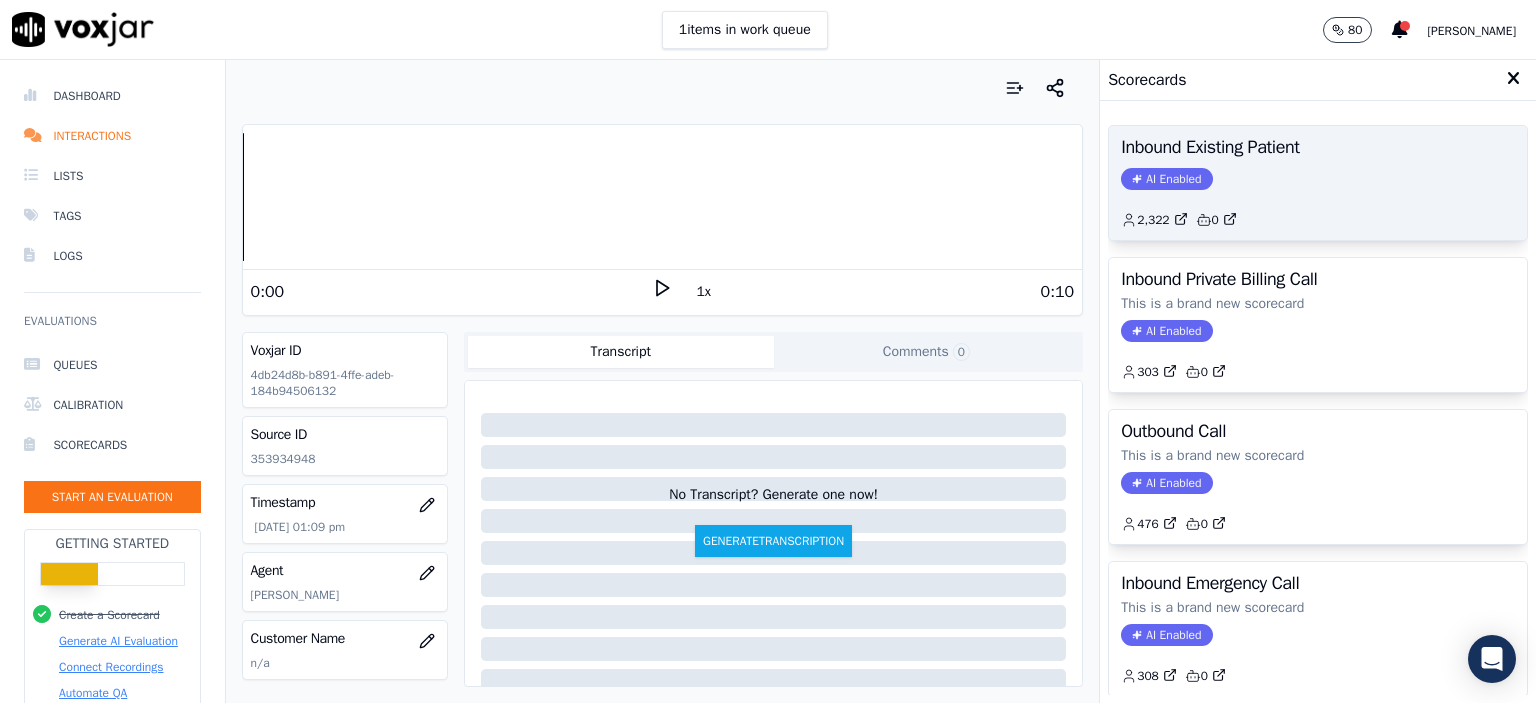 click on "AI Enabled" 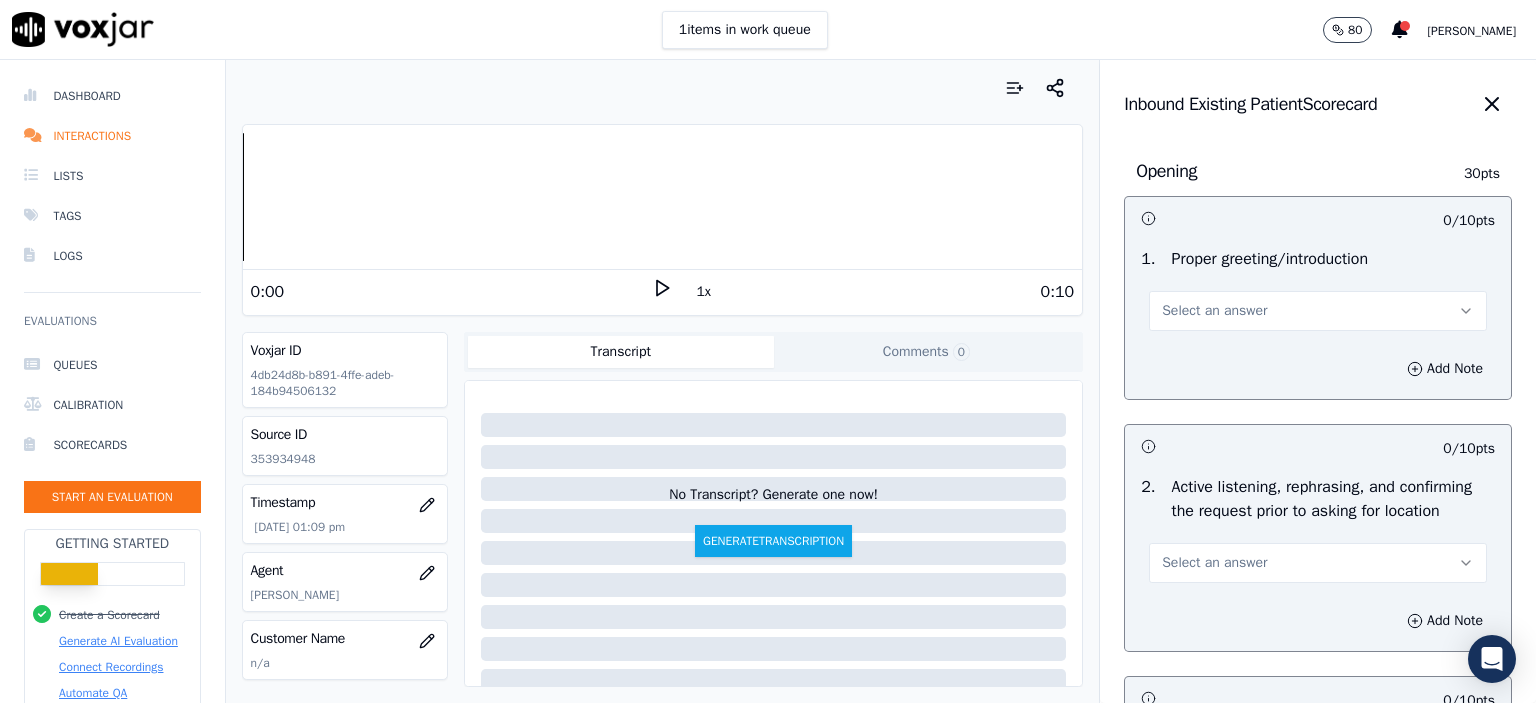 click on "Select an answer" at bounding box center (1318, 311) 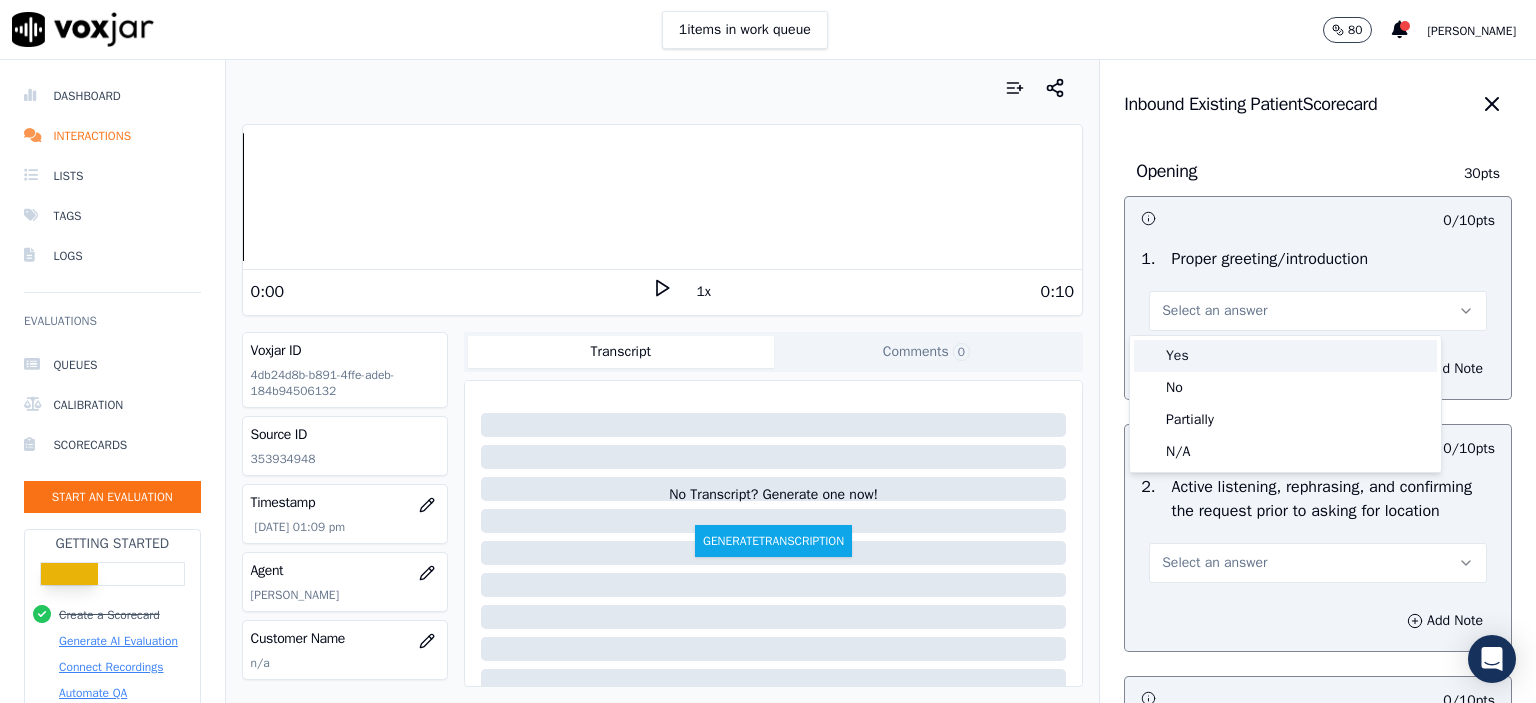 click on "Yes" at bounding box center (1285, 356) 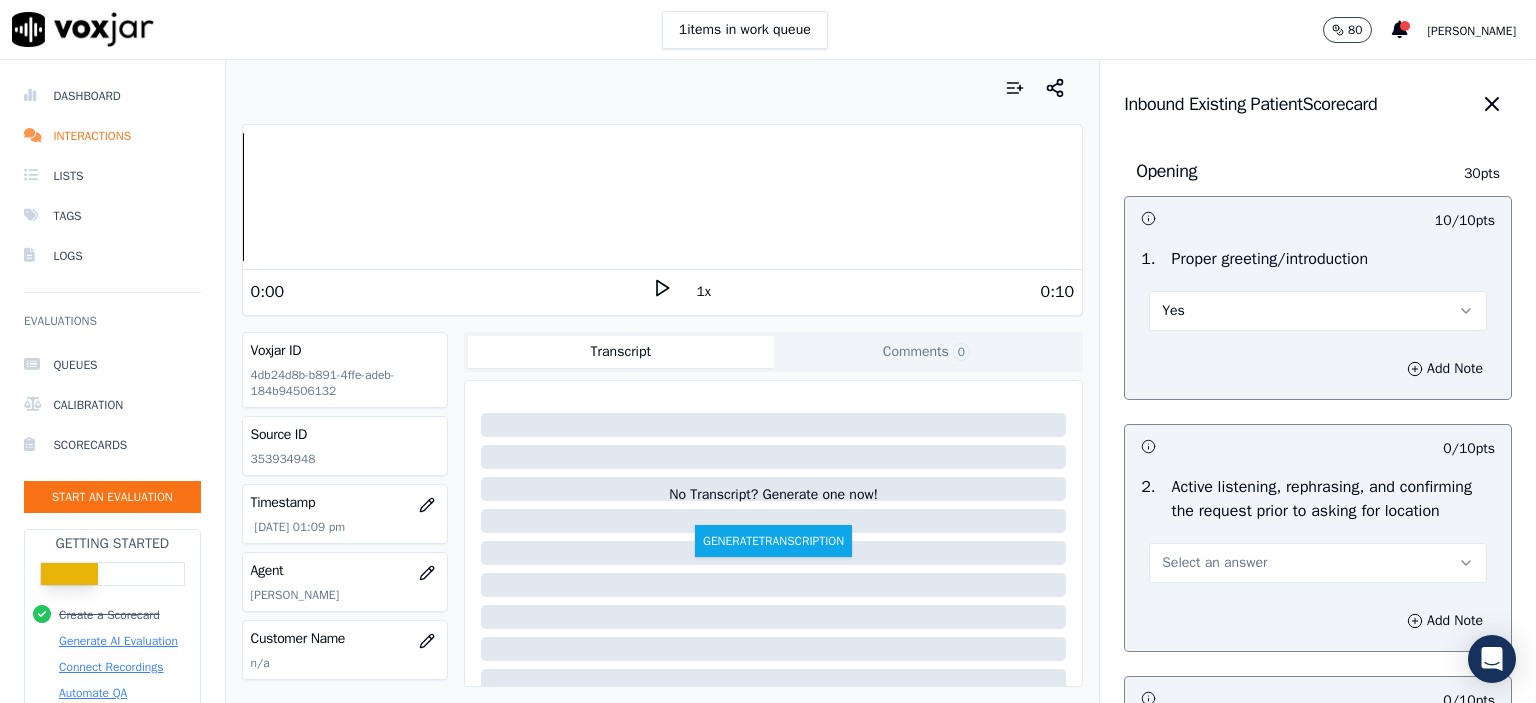 click on "Select an answer" at bounding box center [1318, 563] 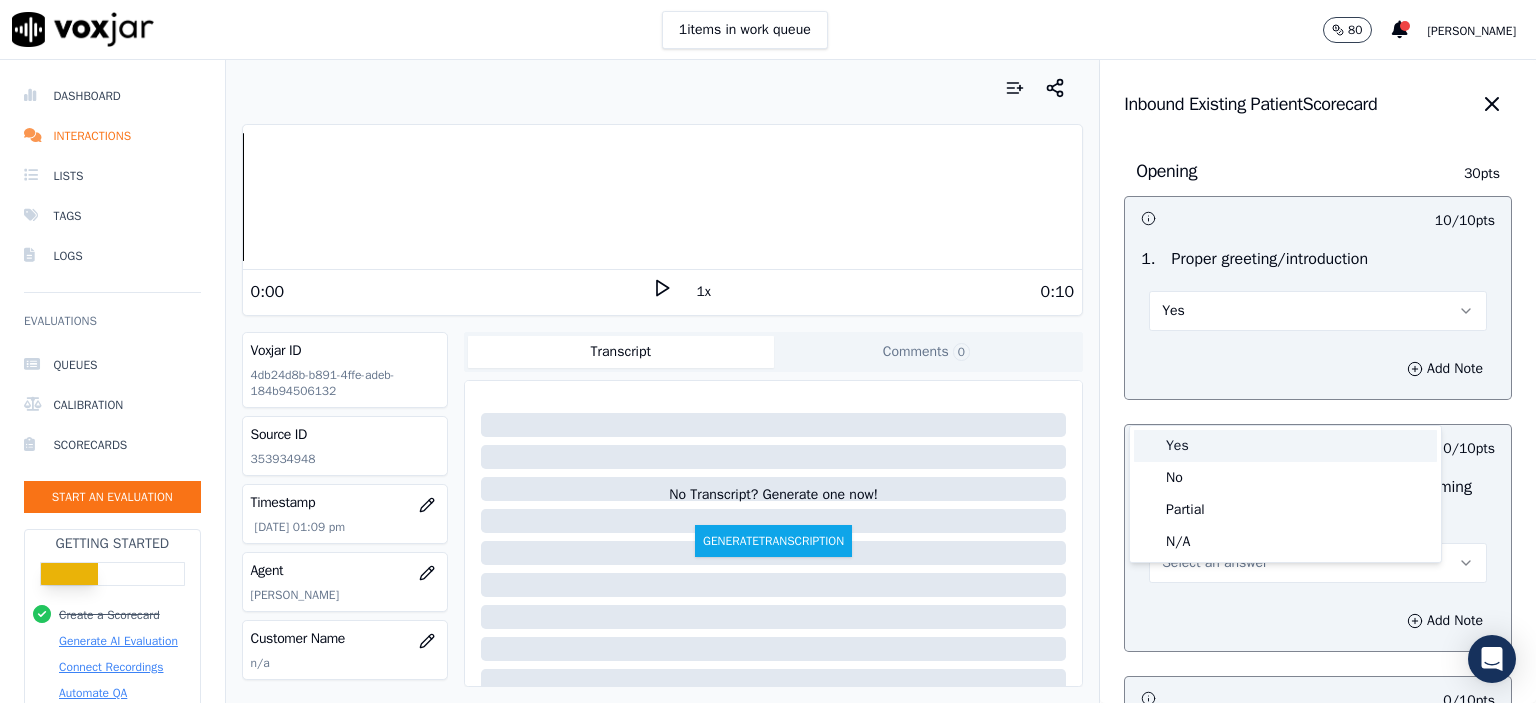 click on "Yes" at bounding box center [1285, 446] 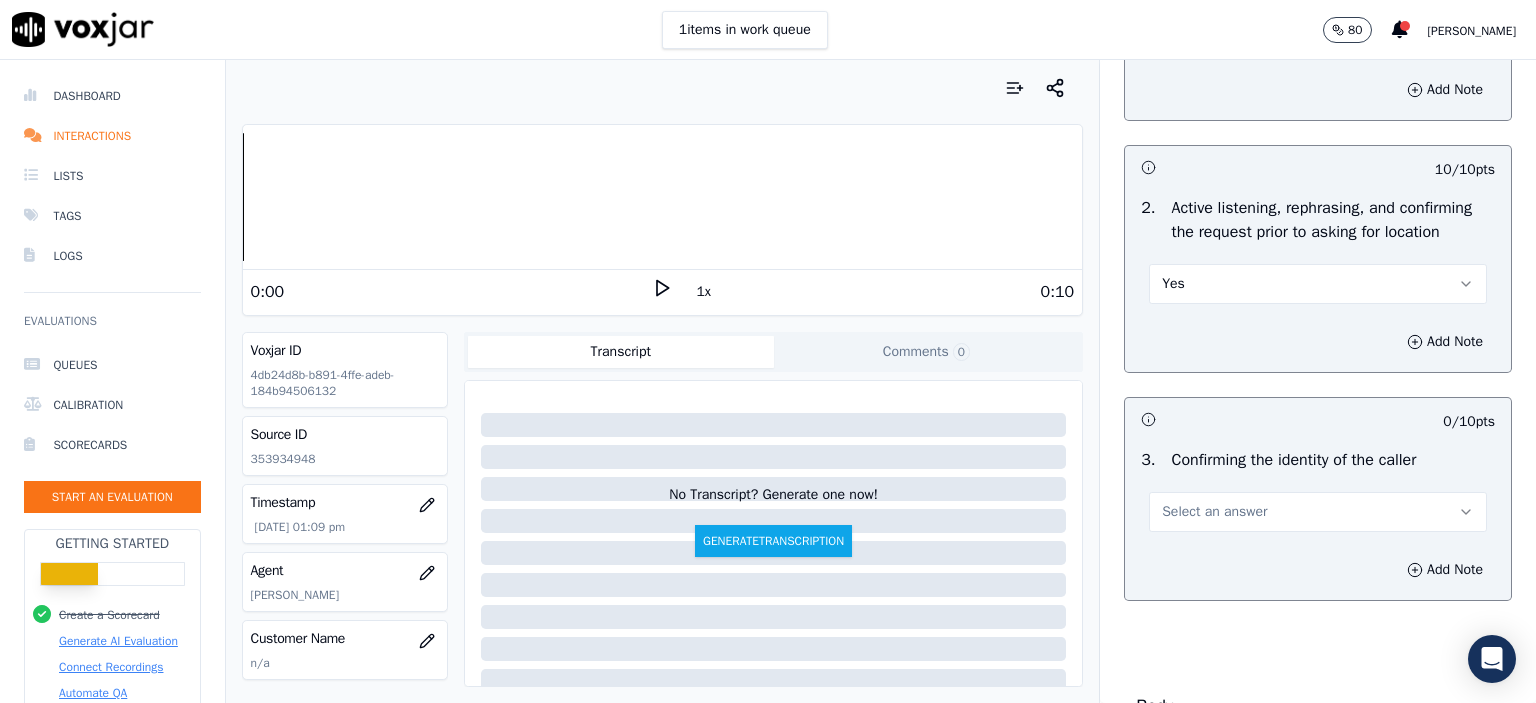 scroll, scrollTop: 300, scrollLeft: 0, axis: vertical 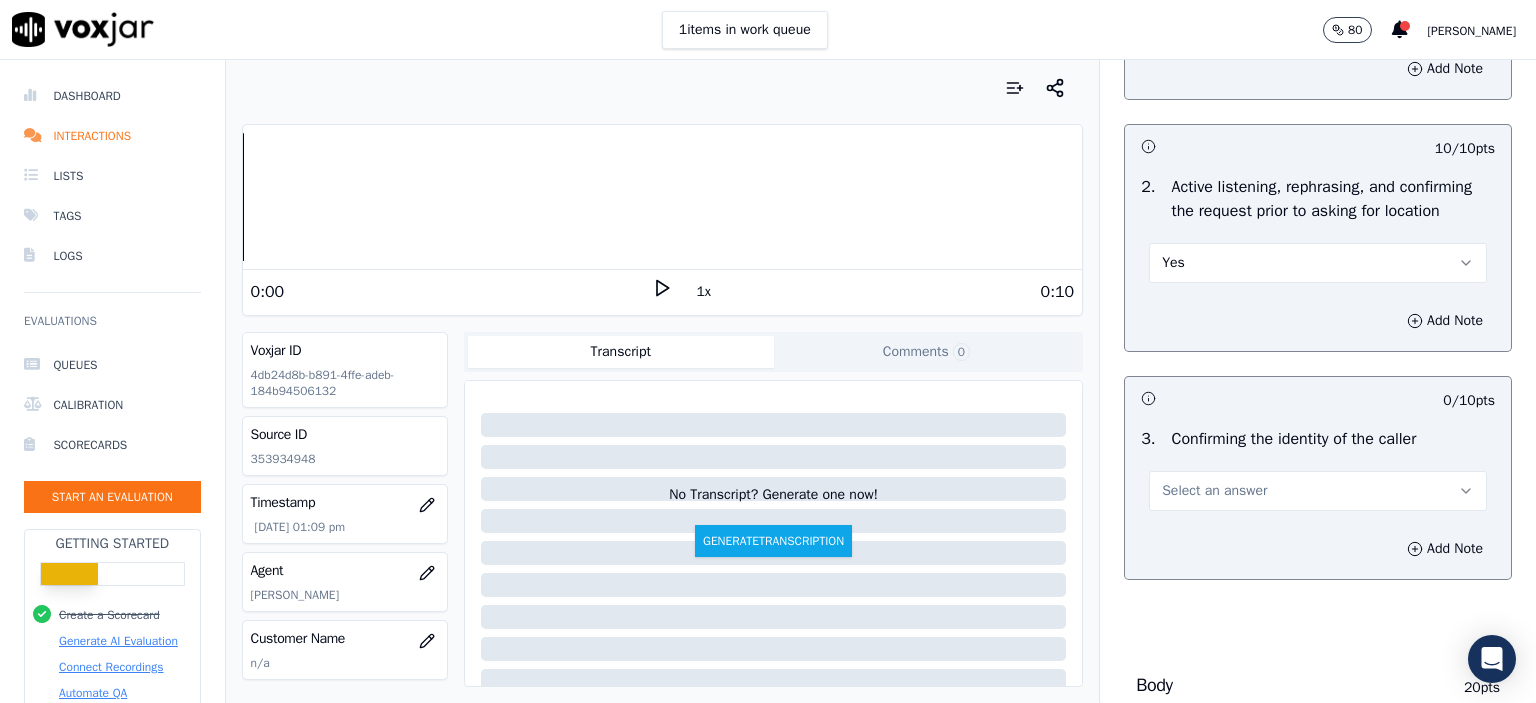 click on "Select an answer" at bounding box center [1214, 491] 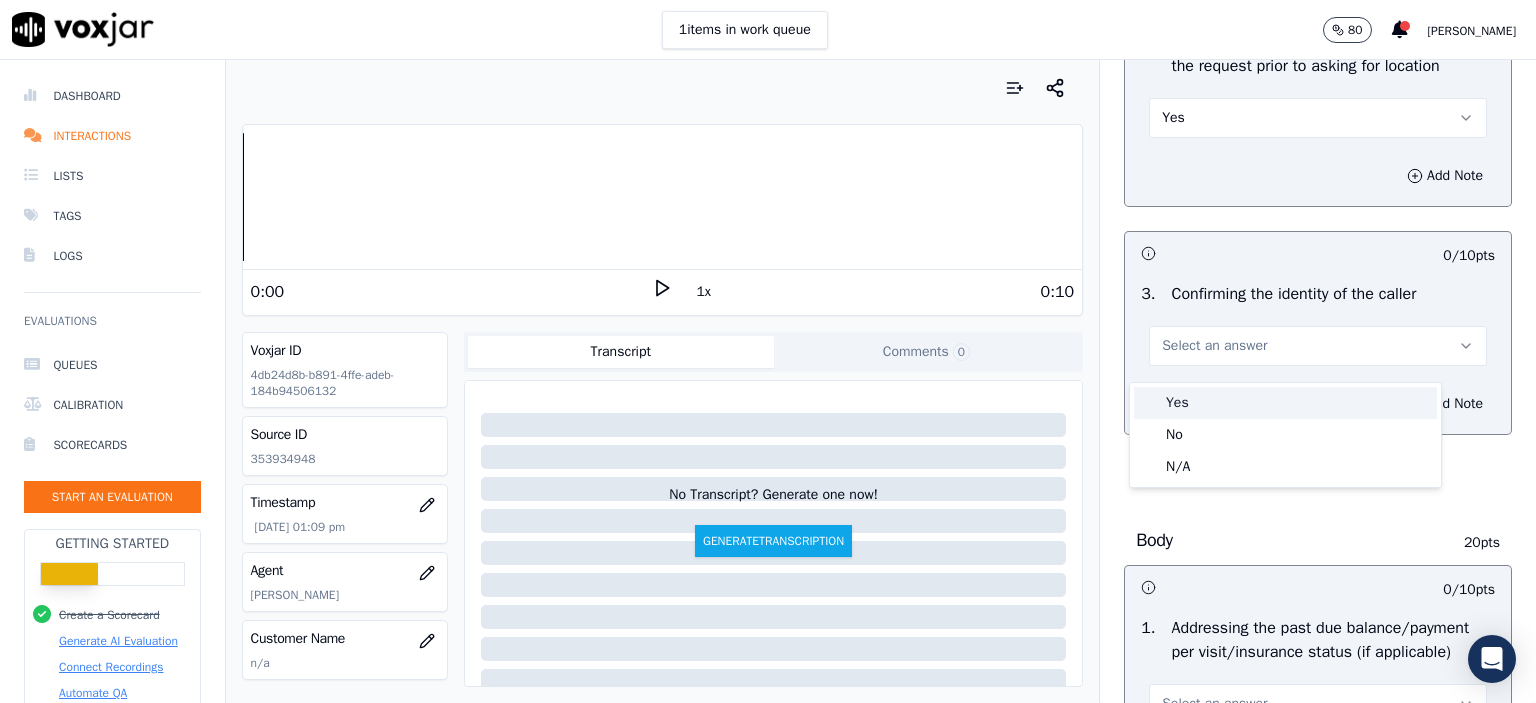 scroll, scrollTop: 500, scrollLeft: 0, axis: vertical 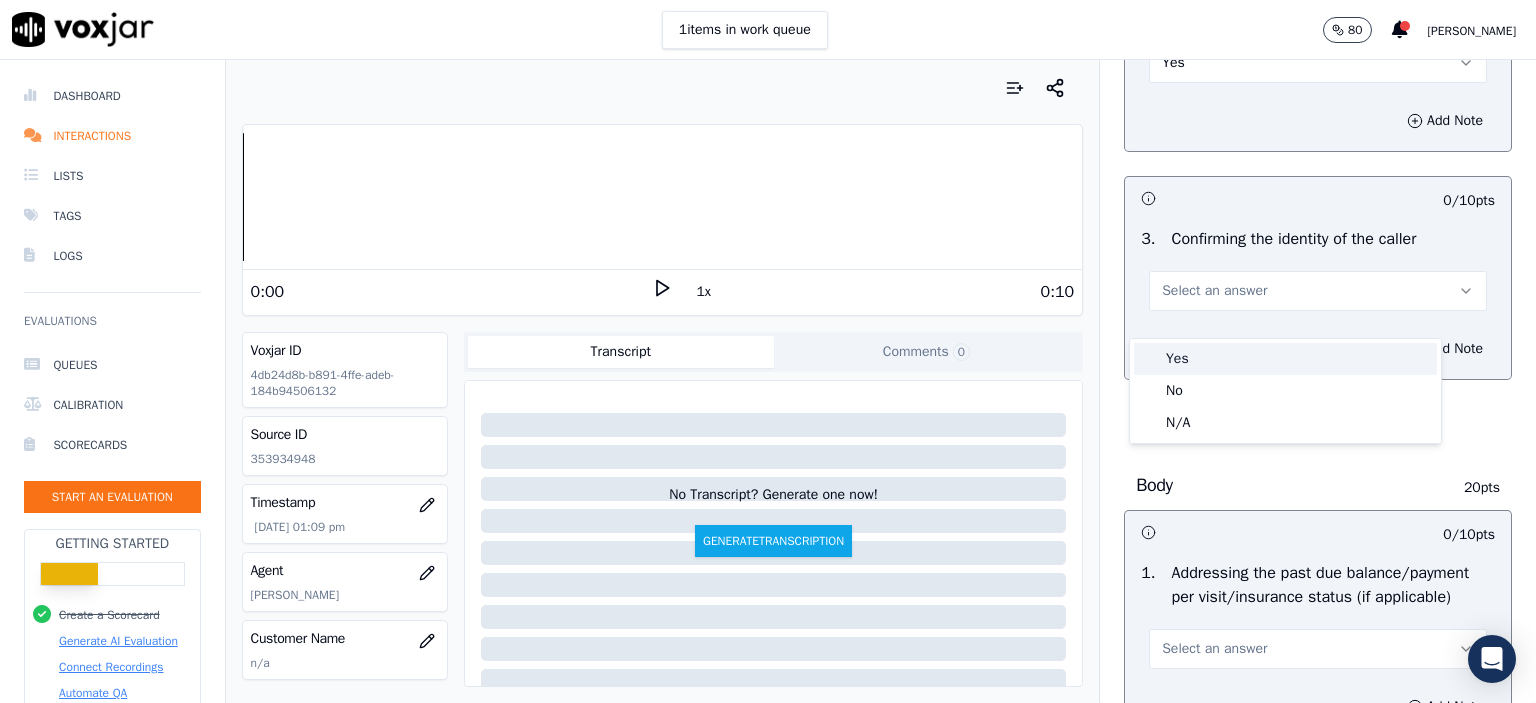 click on "Yes" at bounding box center (1285, 359) 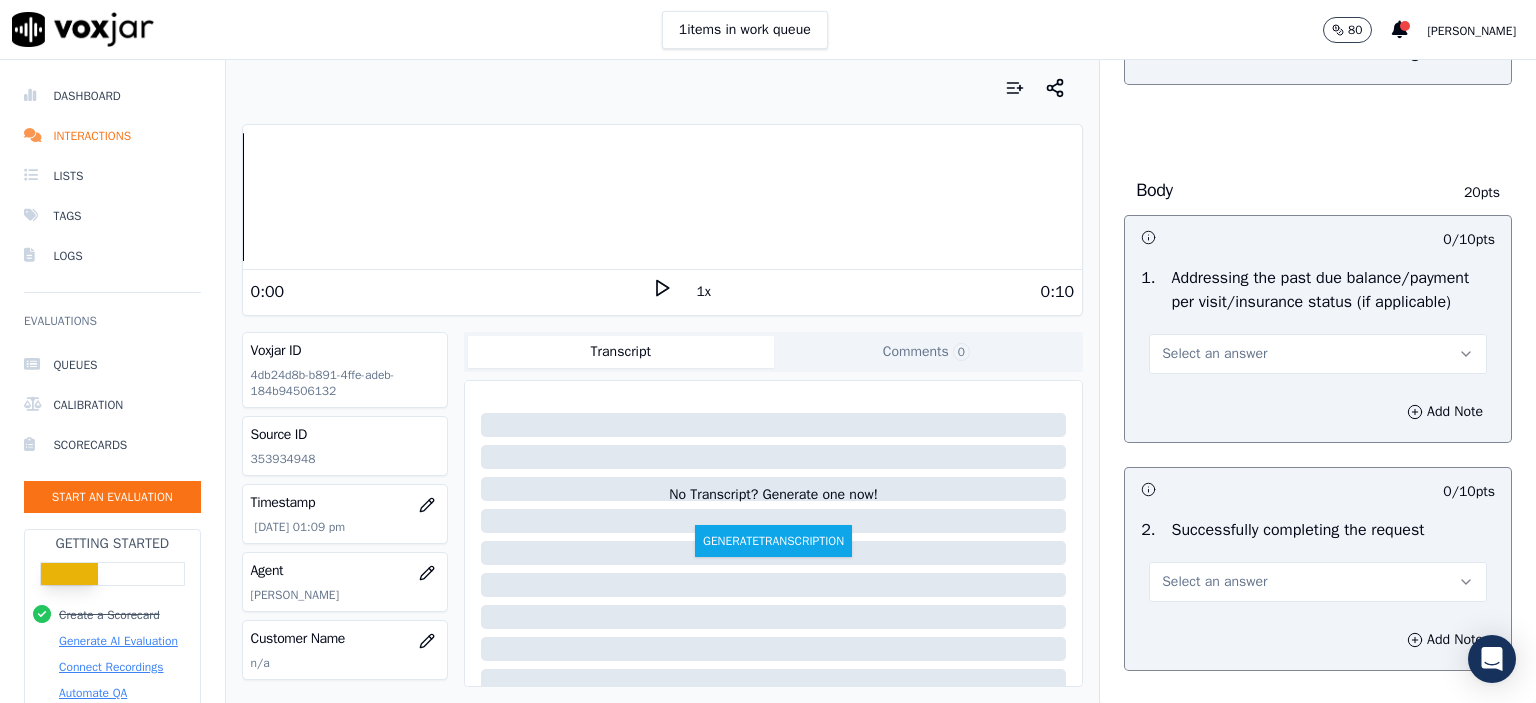 scroll, scrollTop: 800, scrollLeft: 0, axis: vertical 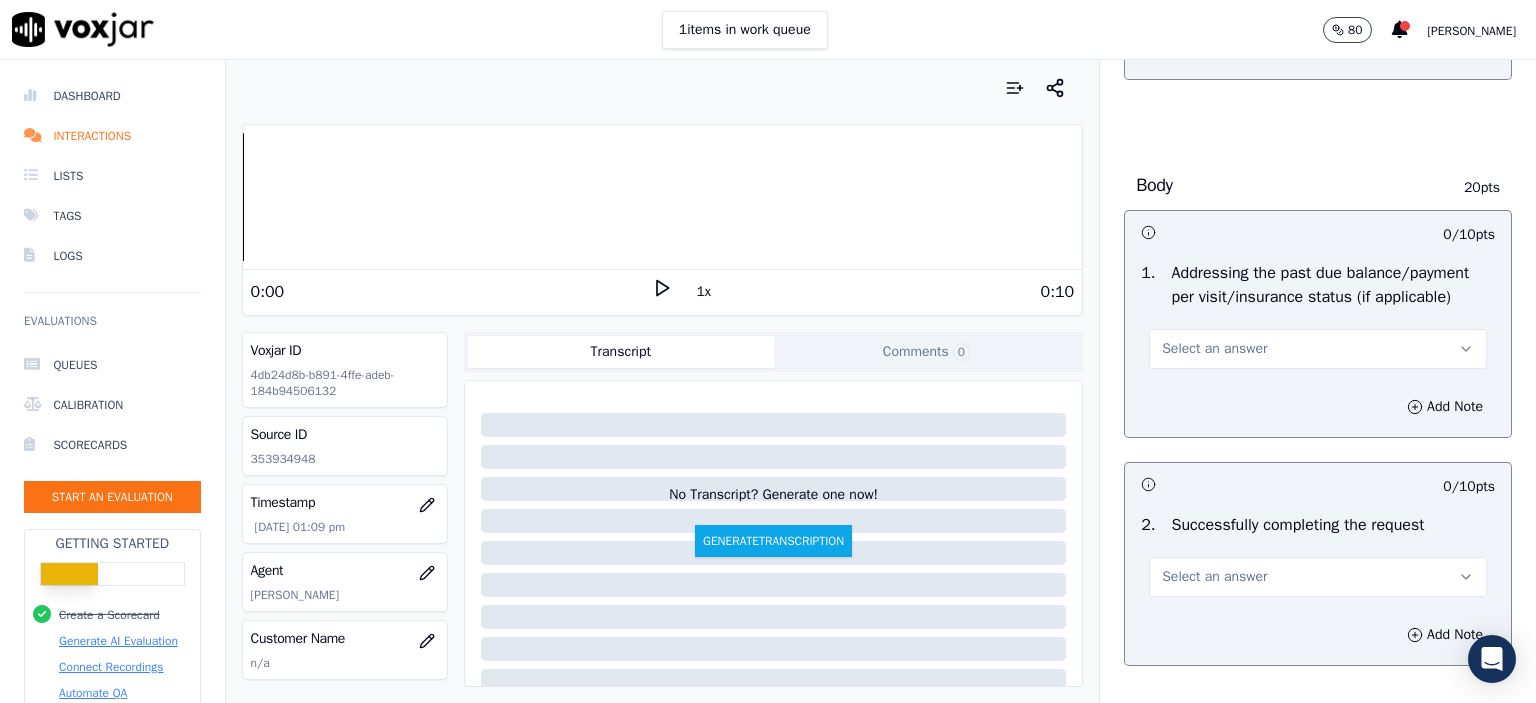 click on "Select an answer" at bounding box center [1318, 349] 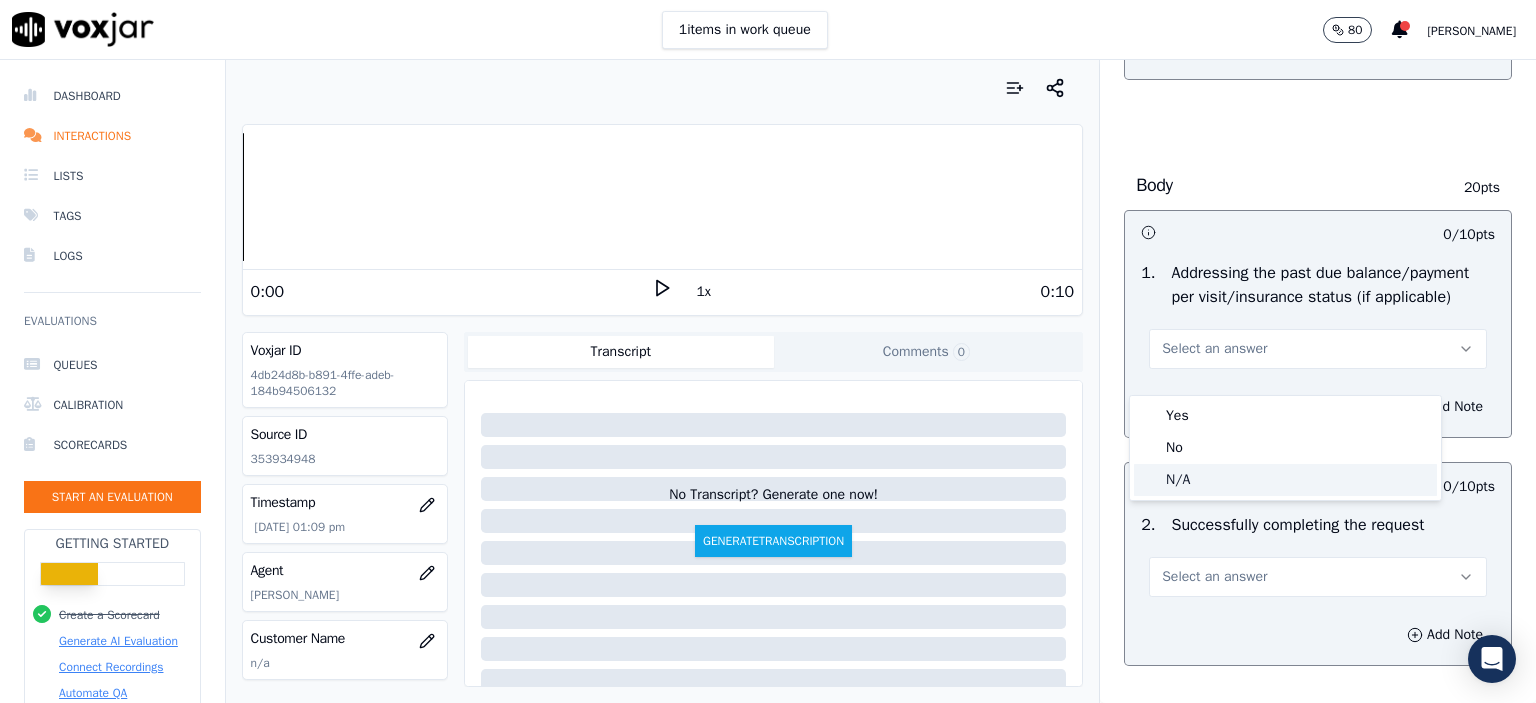 click on "N/A" 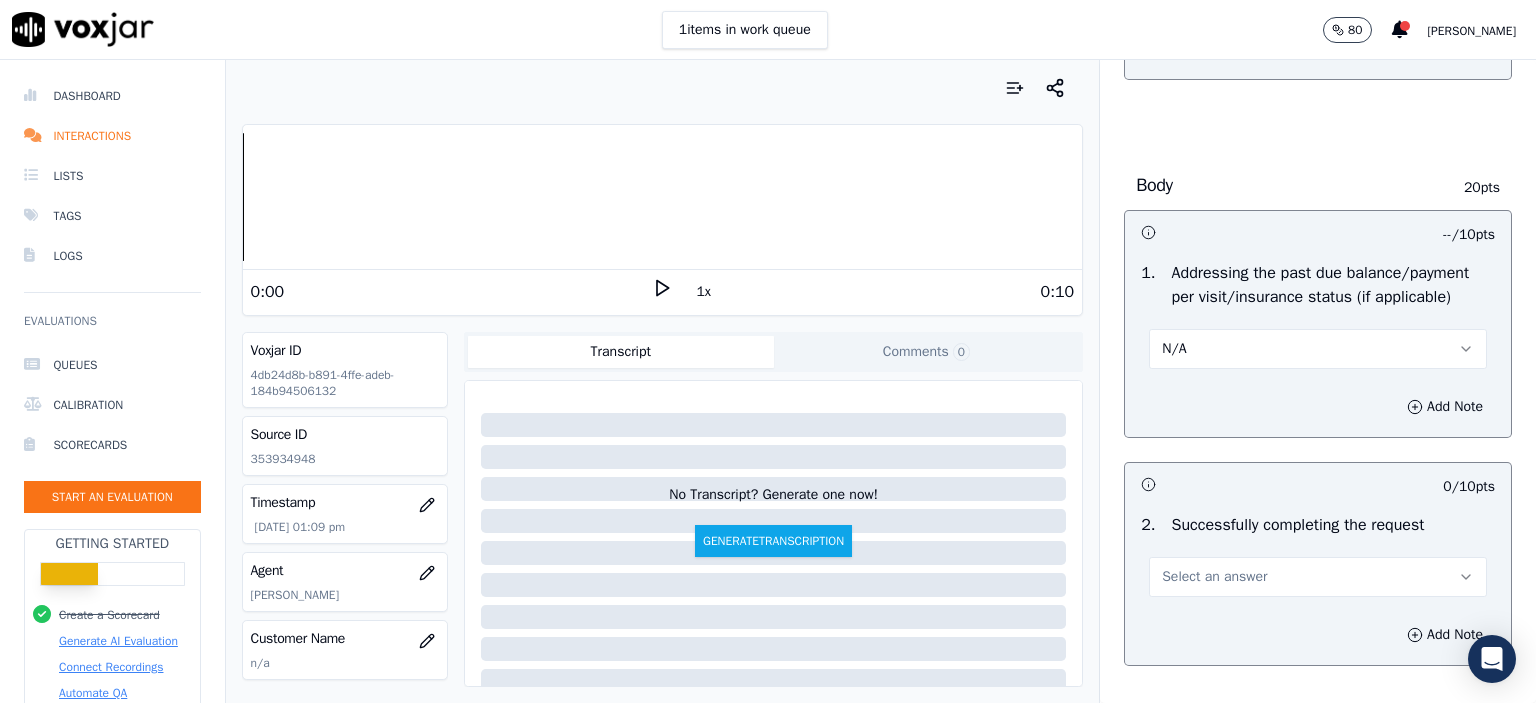 click on "Select an answer" at bounding box center [1318, 577] 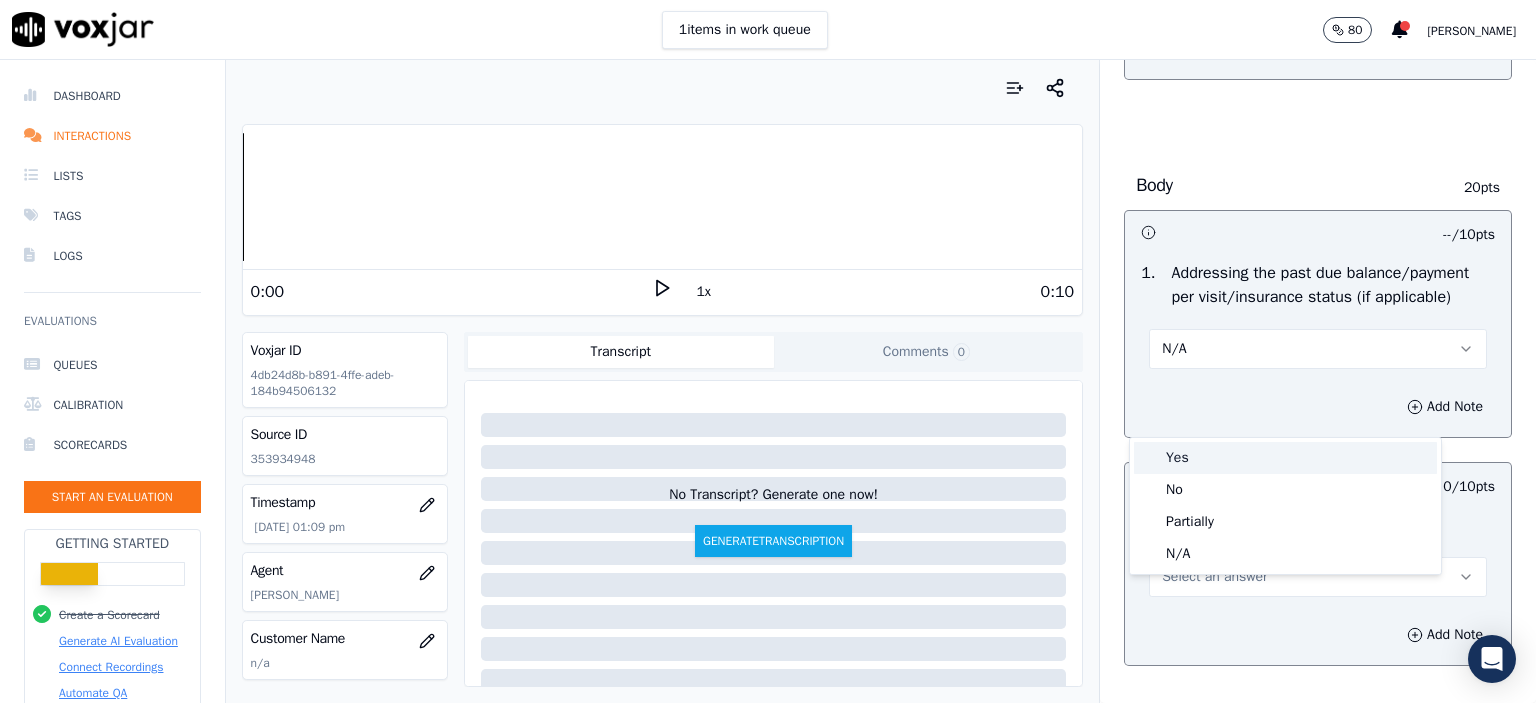 click on "Yes" at bounding box center [1285, 458] 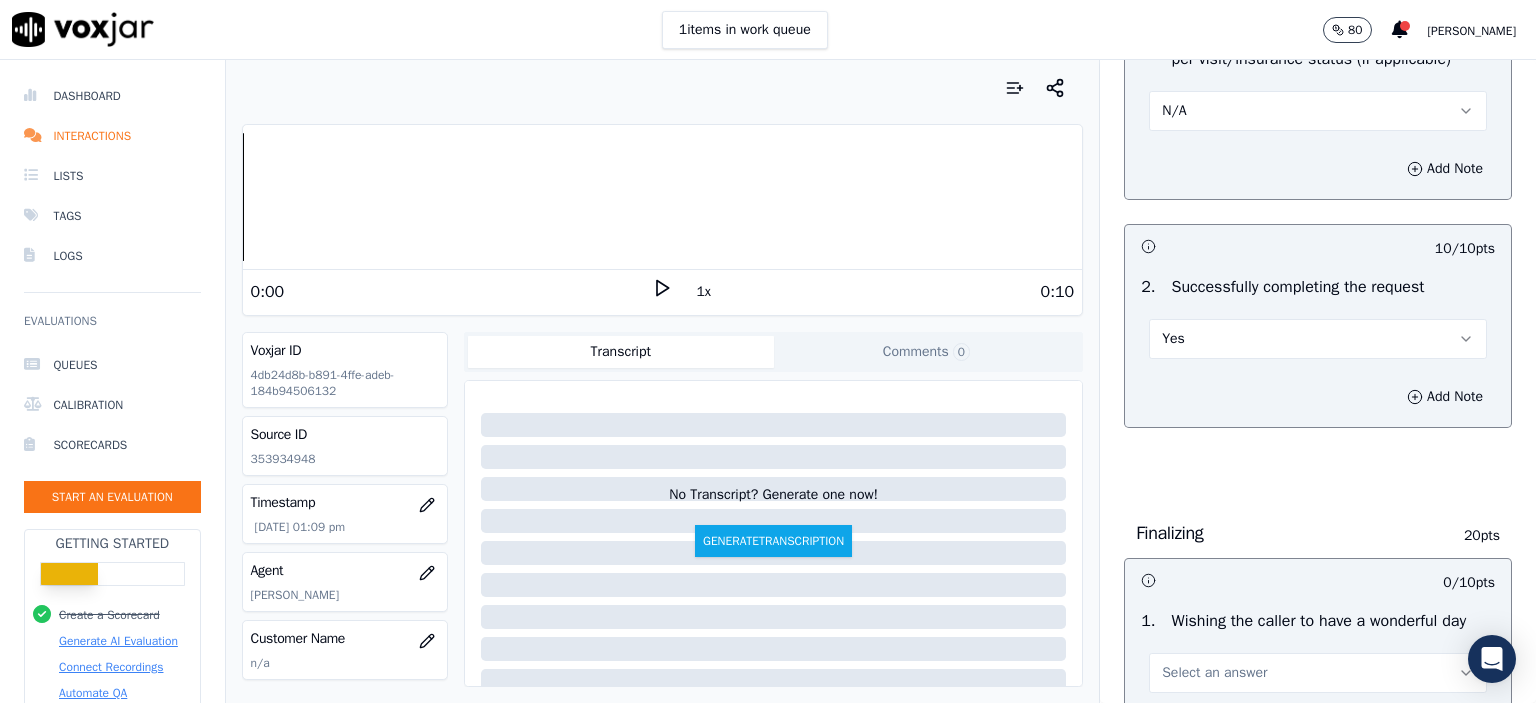 scroll, scrollTop: 1300, scrollLeft: 0, axis: vertical 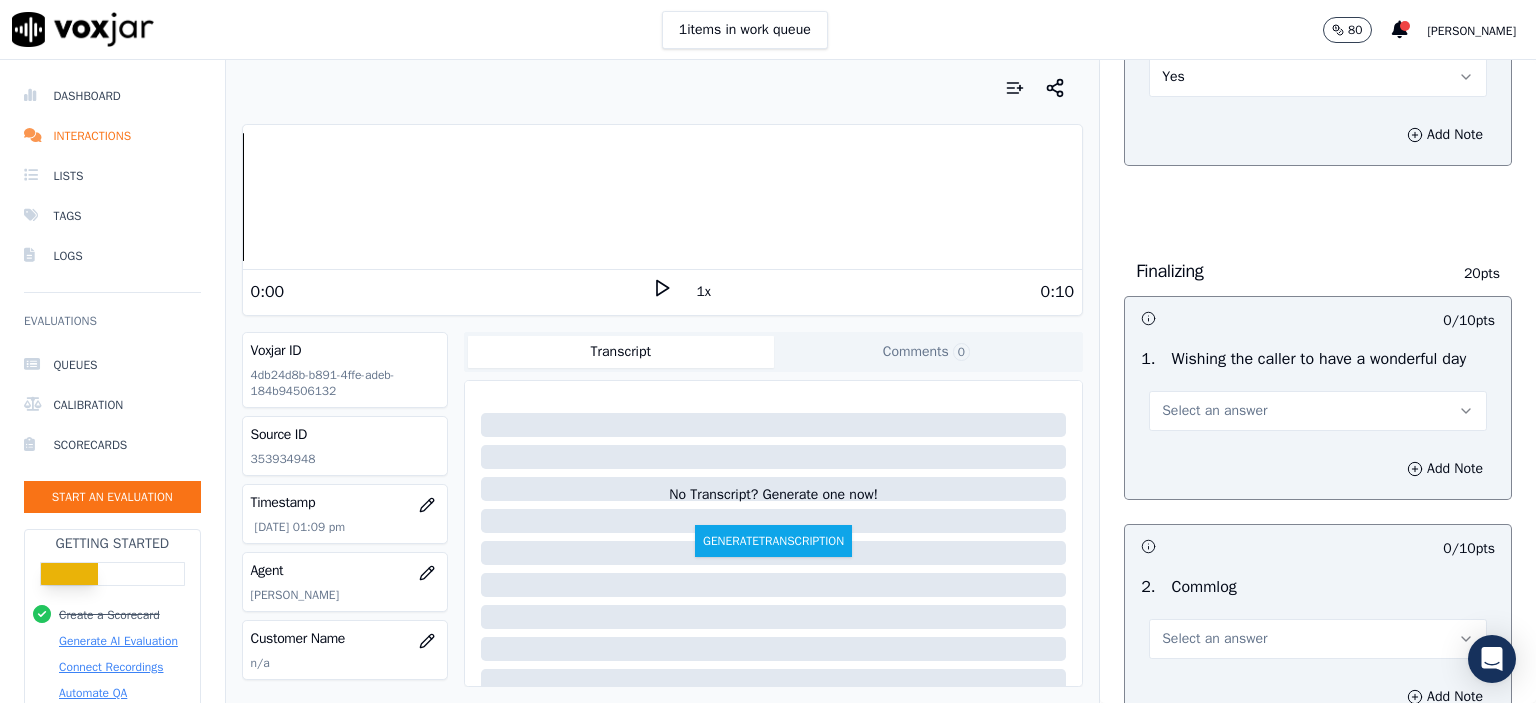 click on "Select an answer" at bounding box center (1318, 411) 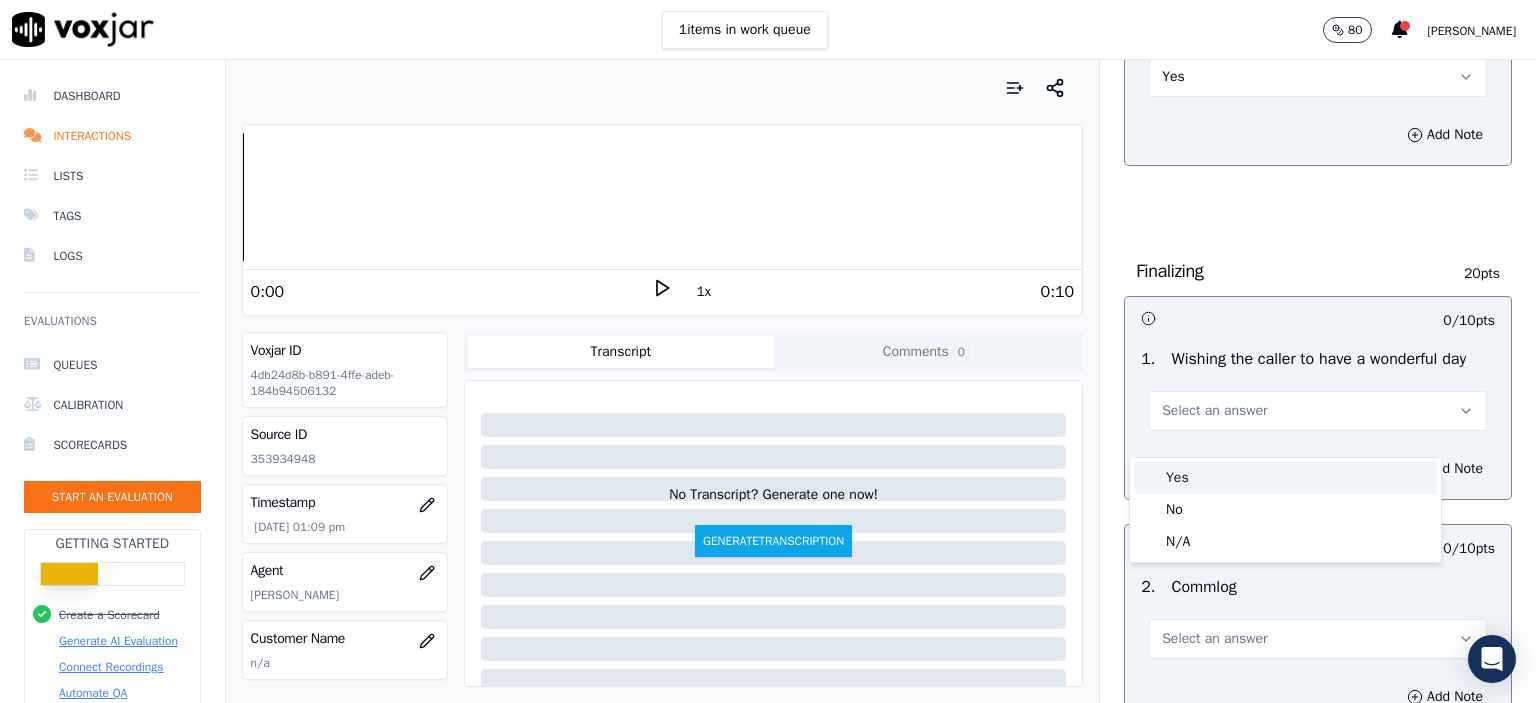 click on "Yes" at bounding box center (1285, 478) 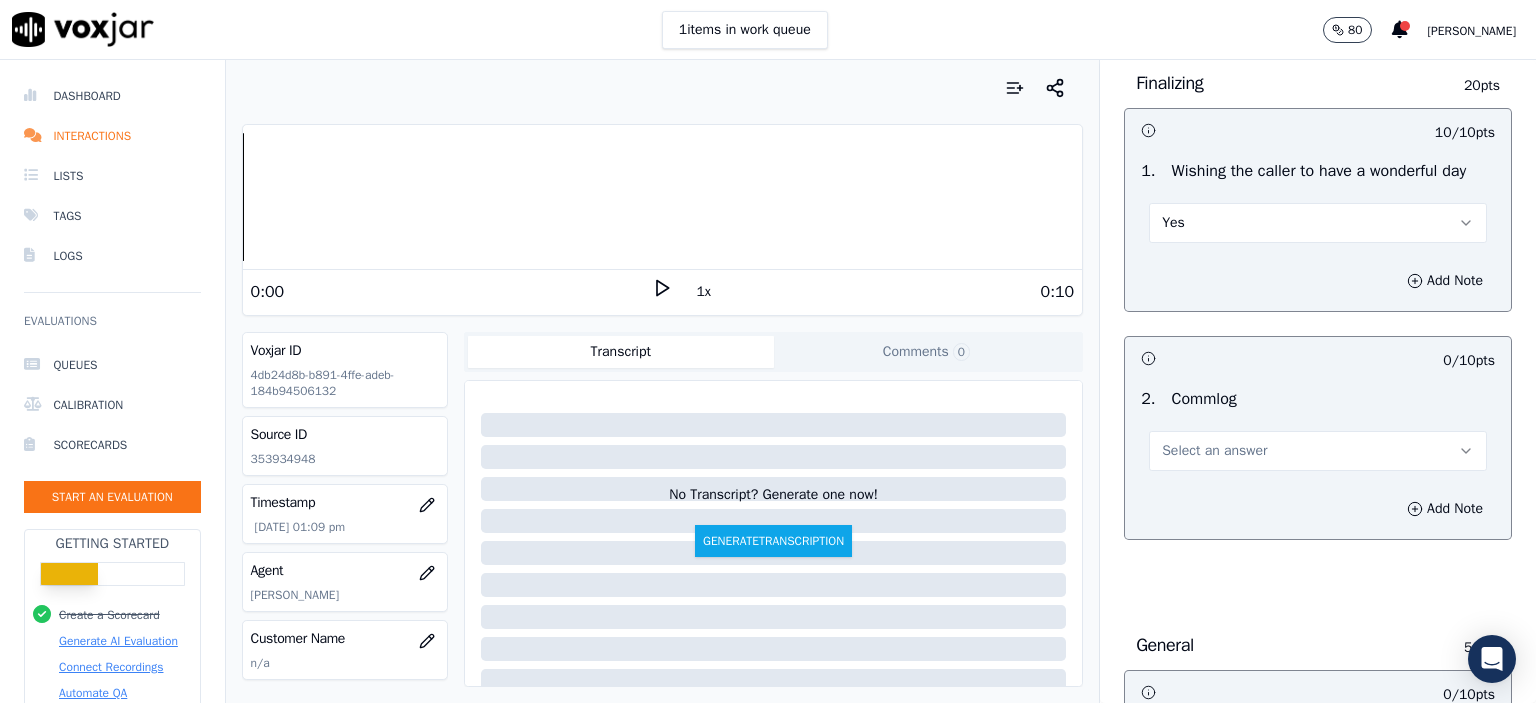 scroll, scrollTop: 1500, scrollLeft: 0, axis: vertical 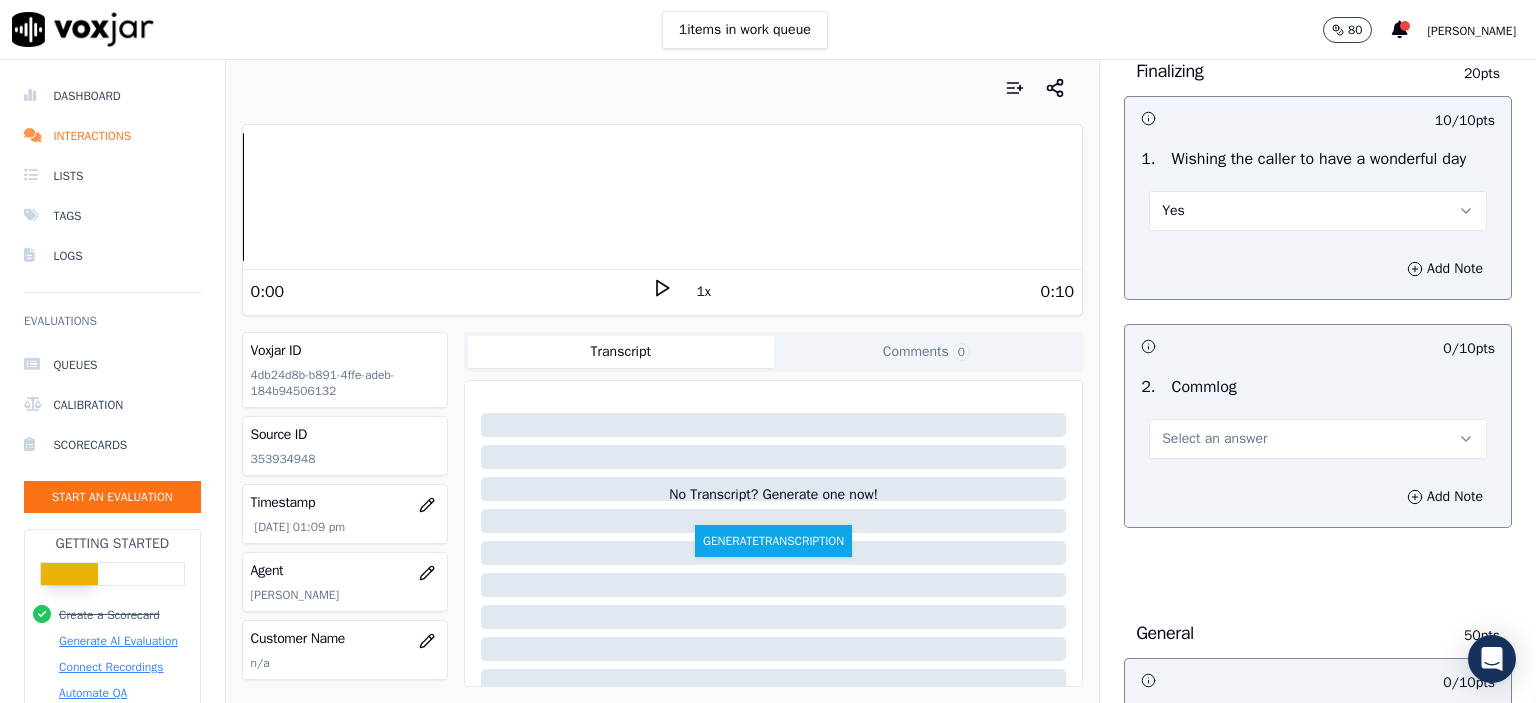 click on "Select an answer" at bounding box center (1214, 439) 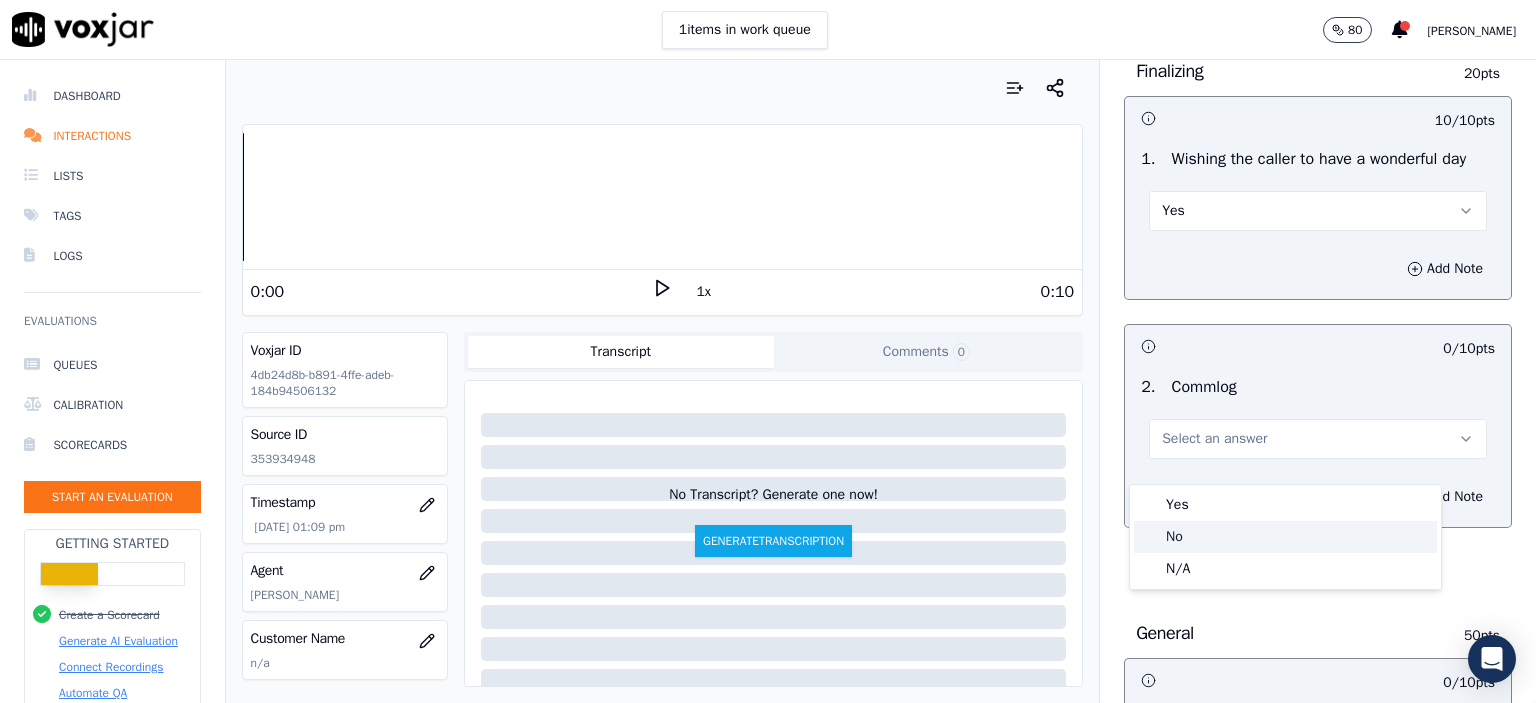 click on "No" 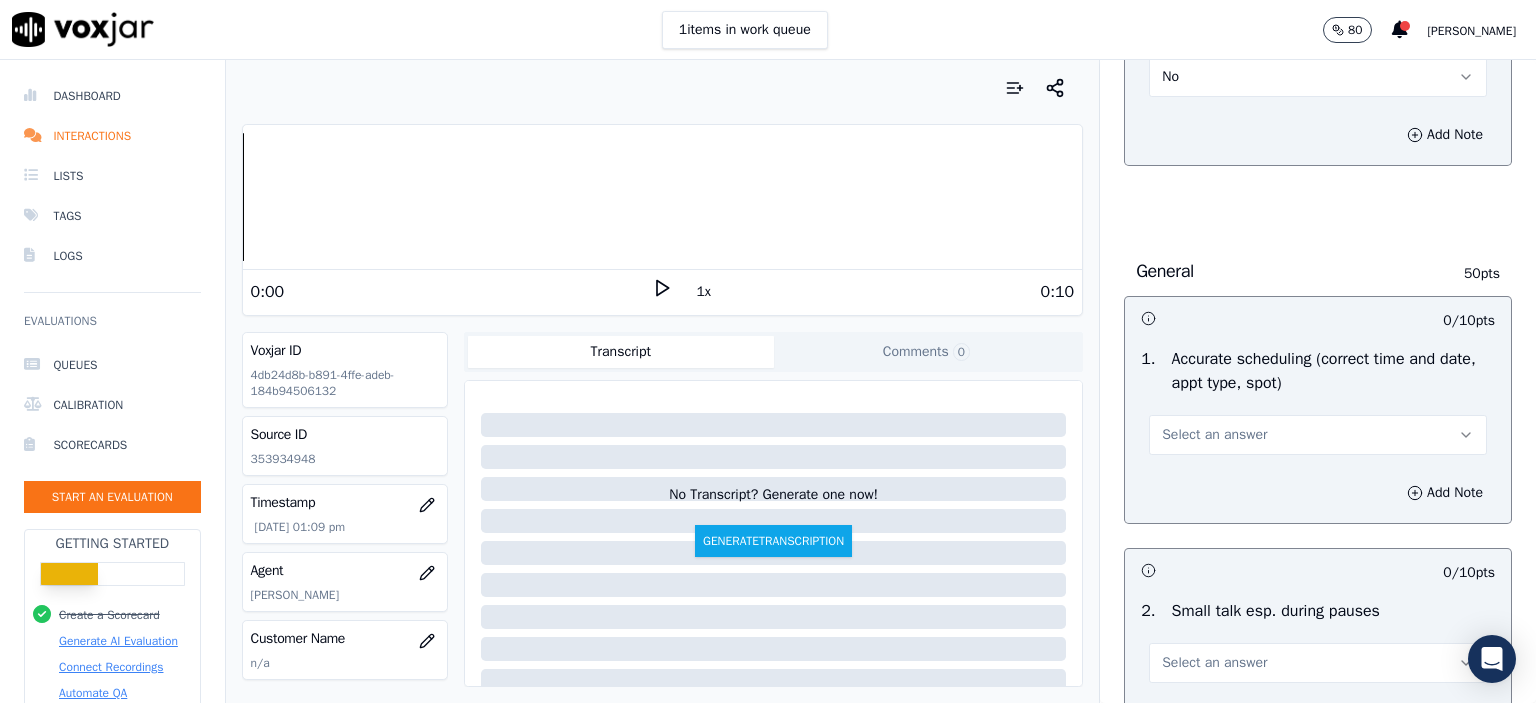 scroll, scrollTop: 1900, scrollLeft: 0, axis: vertical 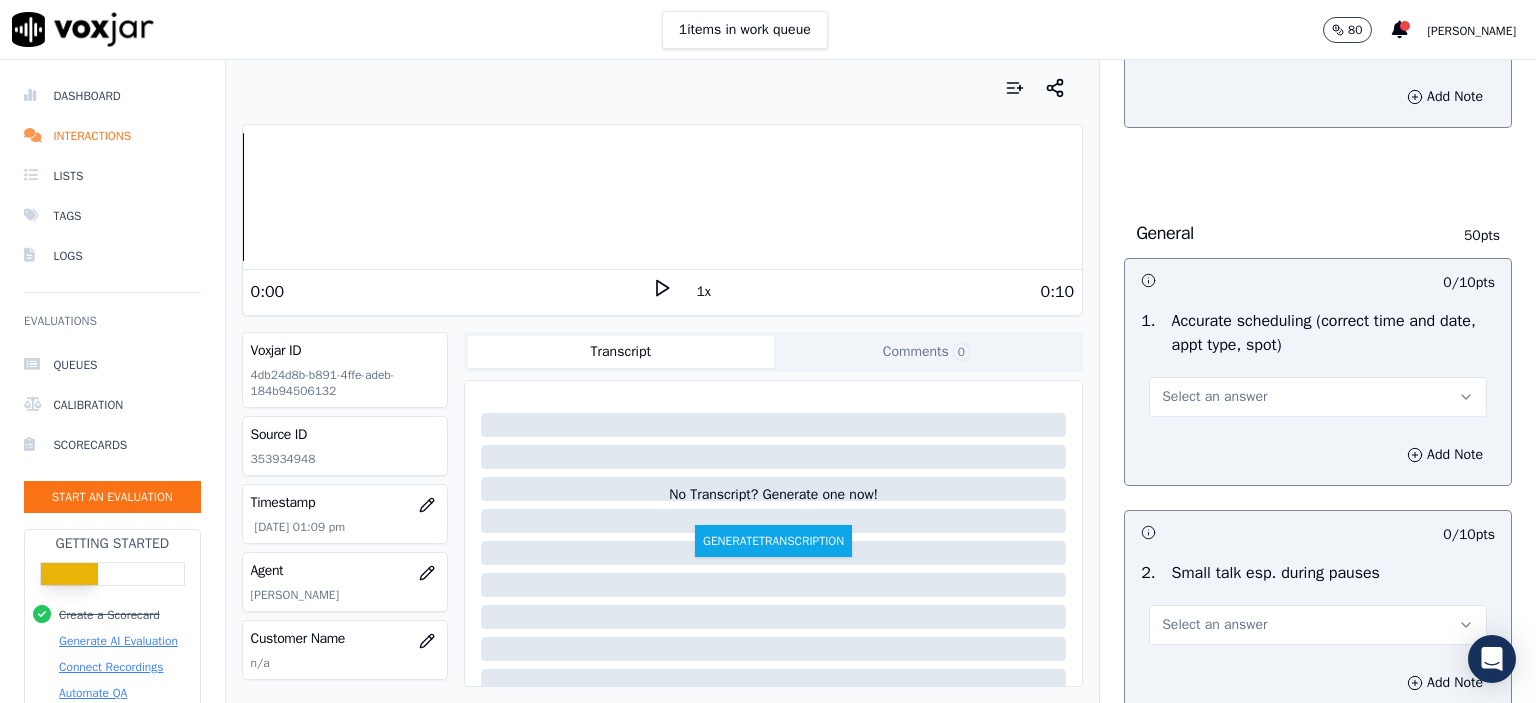 click on "Select an answer" at bounding box center [1214, 397] 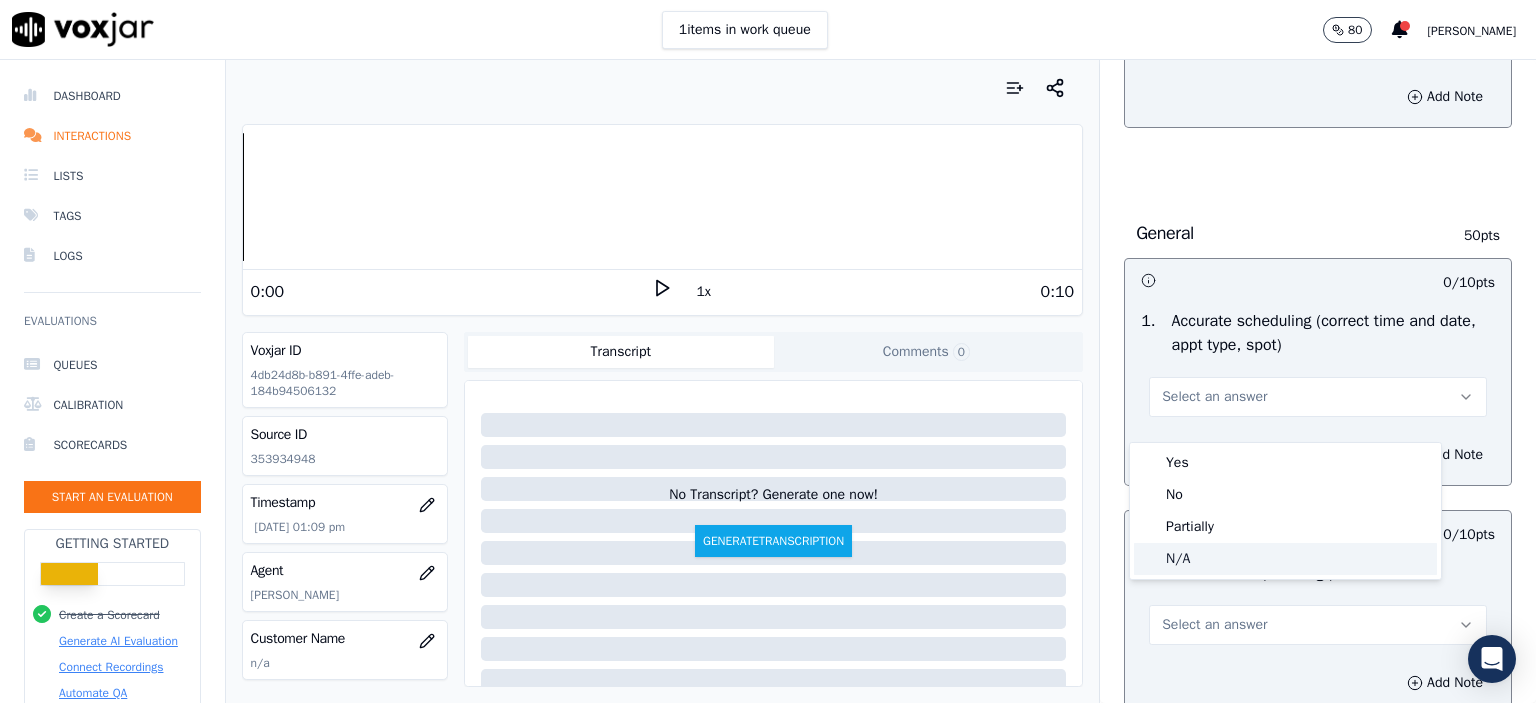 click on "N/A" 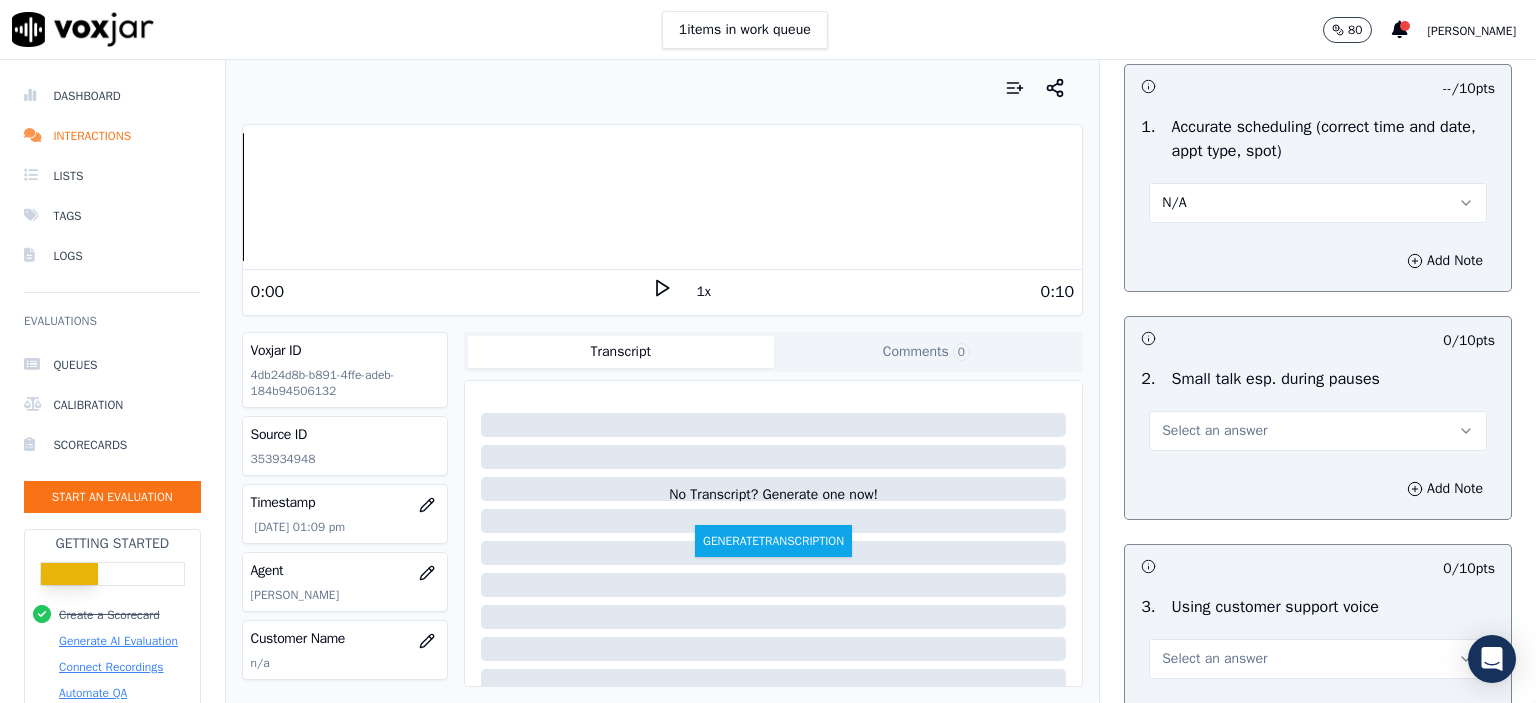 scroll, scrollTop: 2100, scrollLeft: 0, axis: vertical 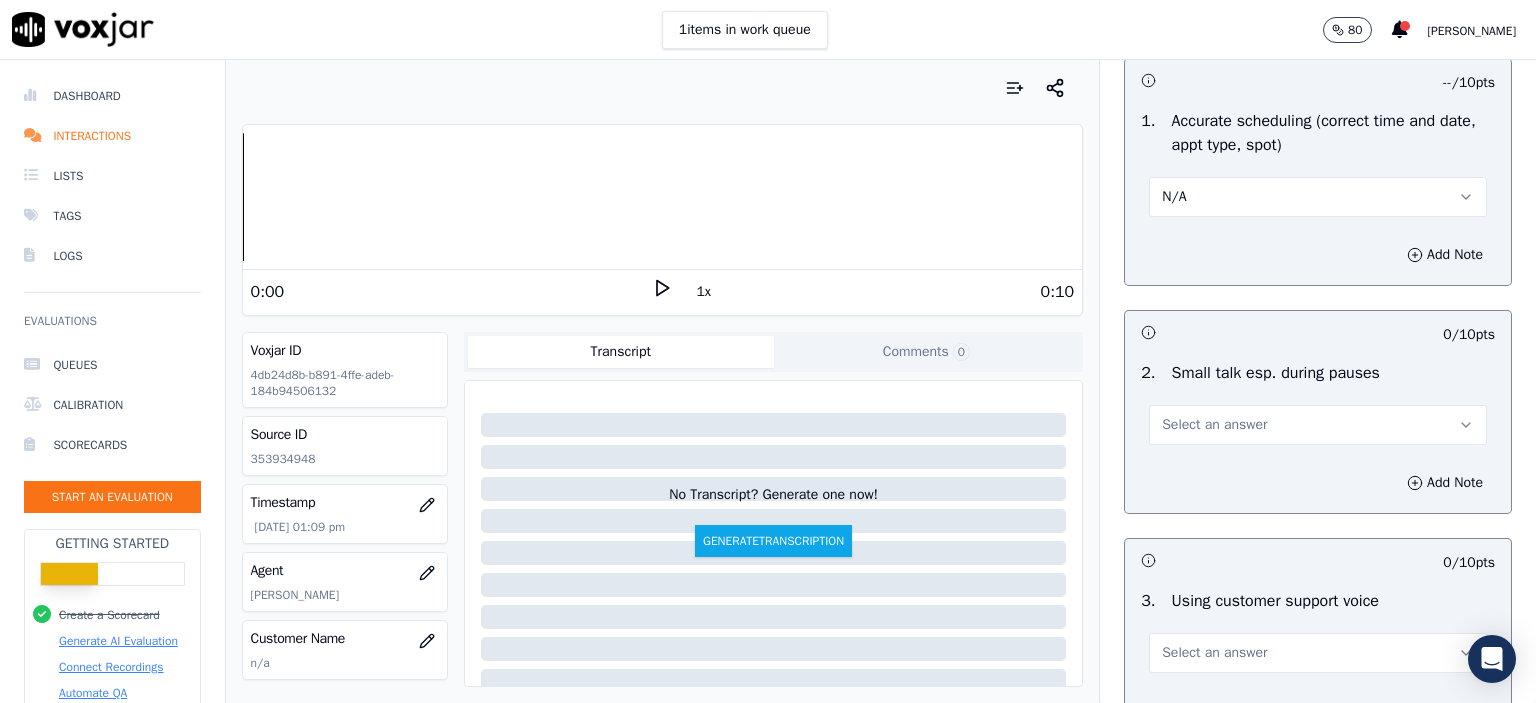 click on "Select an answer" at bounding box center [1214, 425] 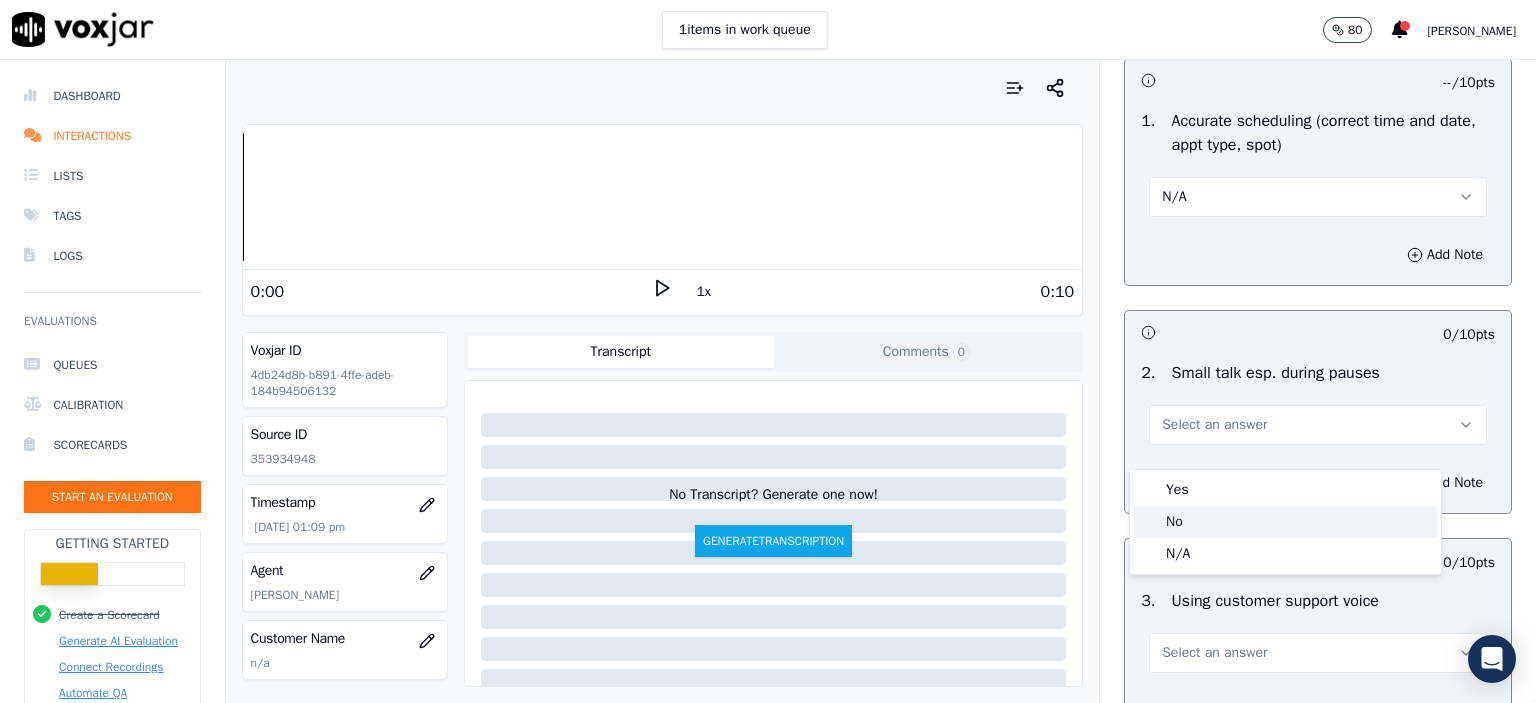 click on "No" 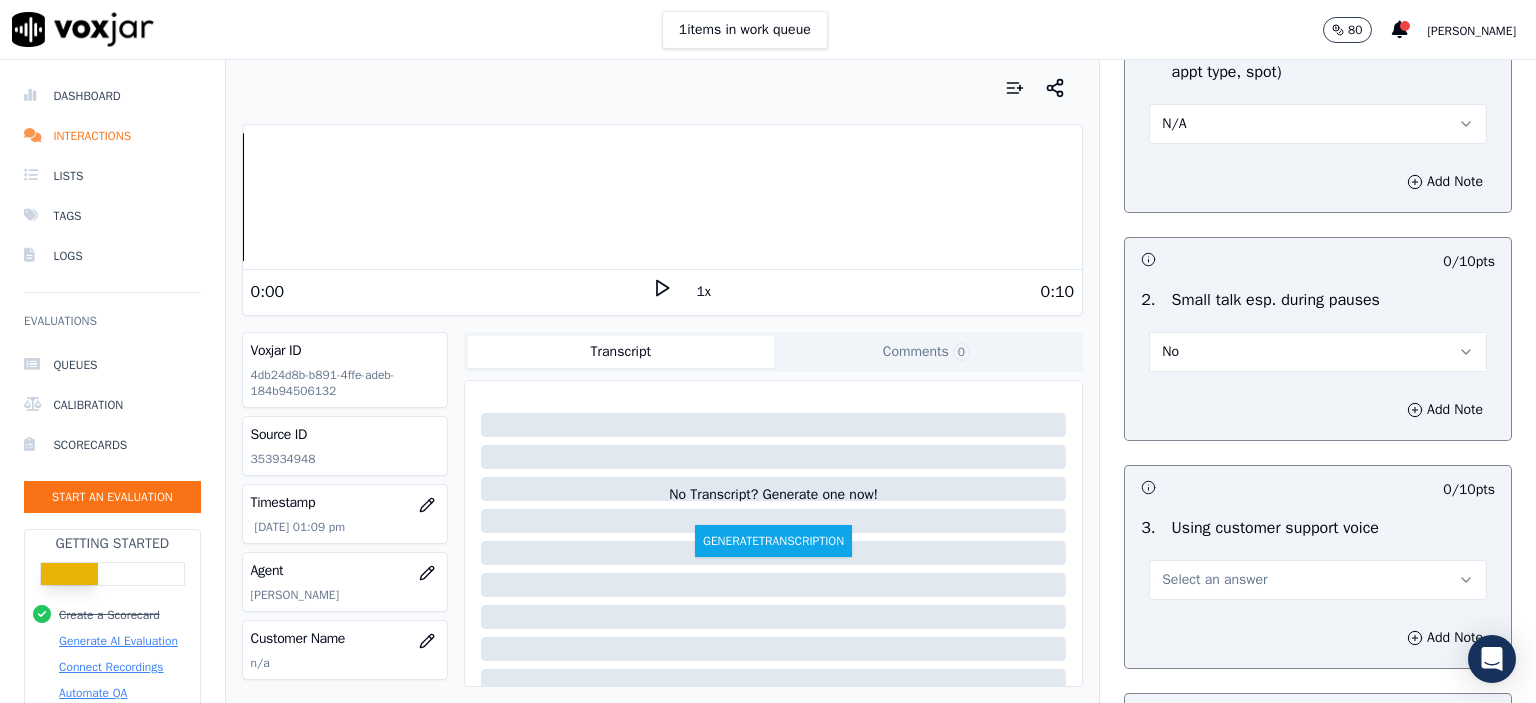 scroll, scrollTop: 2400, scrollLeft: 0, axis: vertical 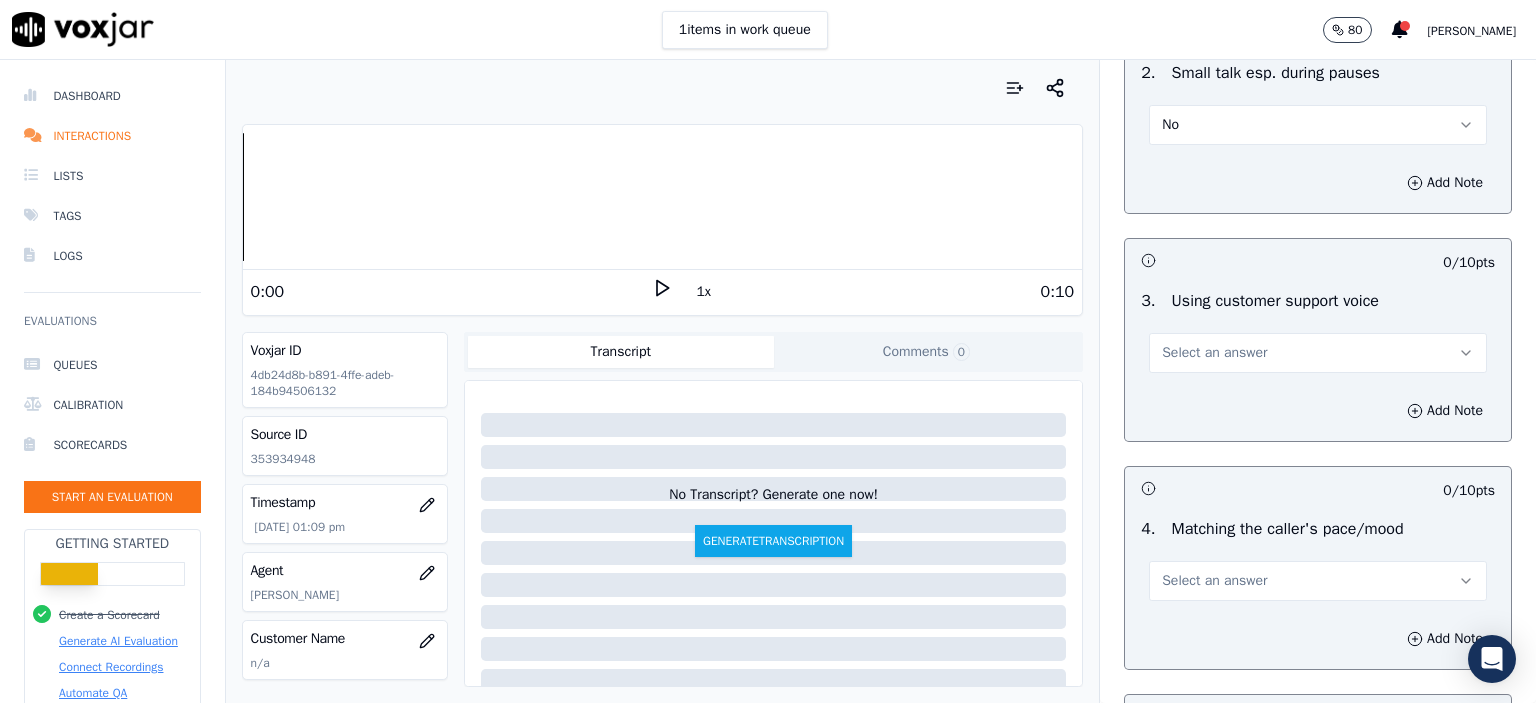 click on "Select an answer" at bounding box center (1318, 353) 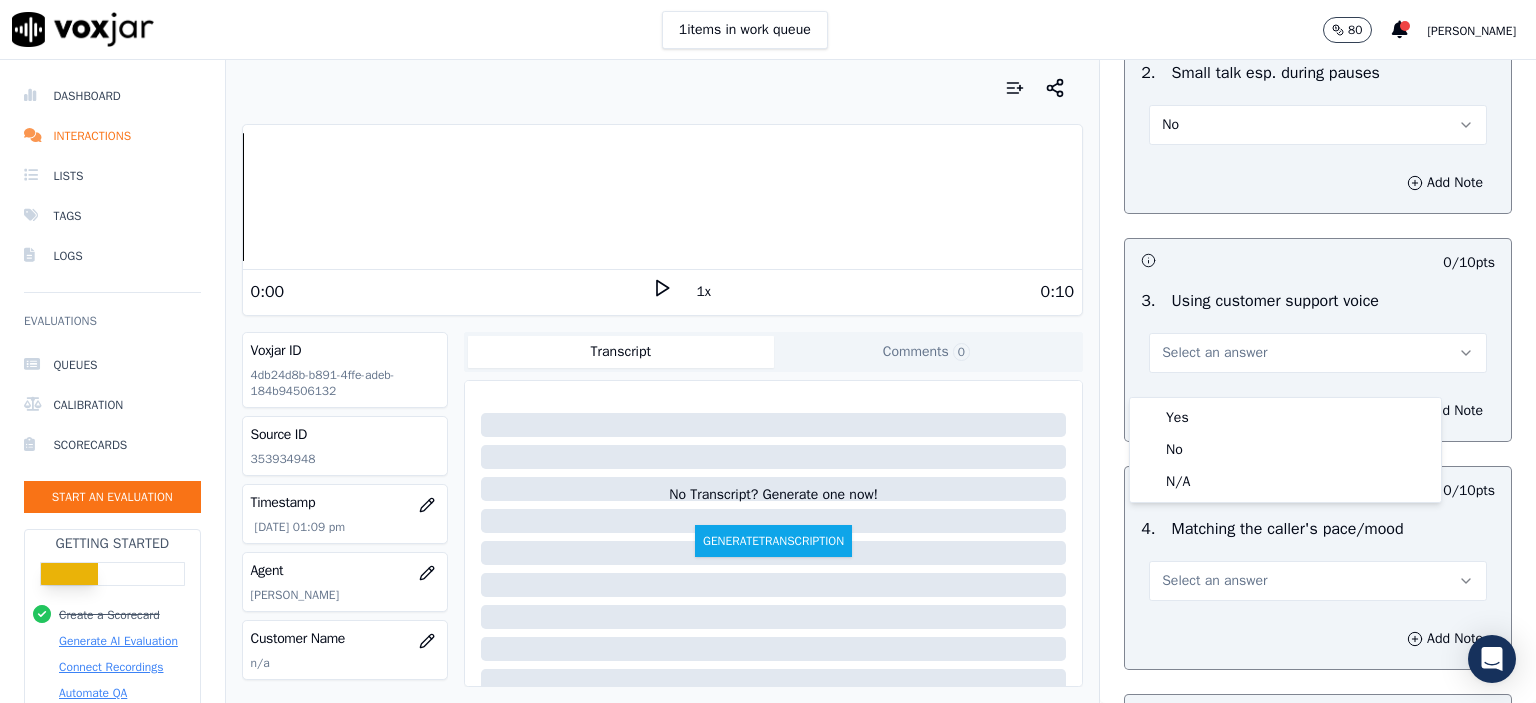 click on "Yes" at bounding box center (1285, 418) 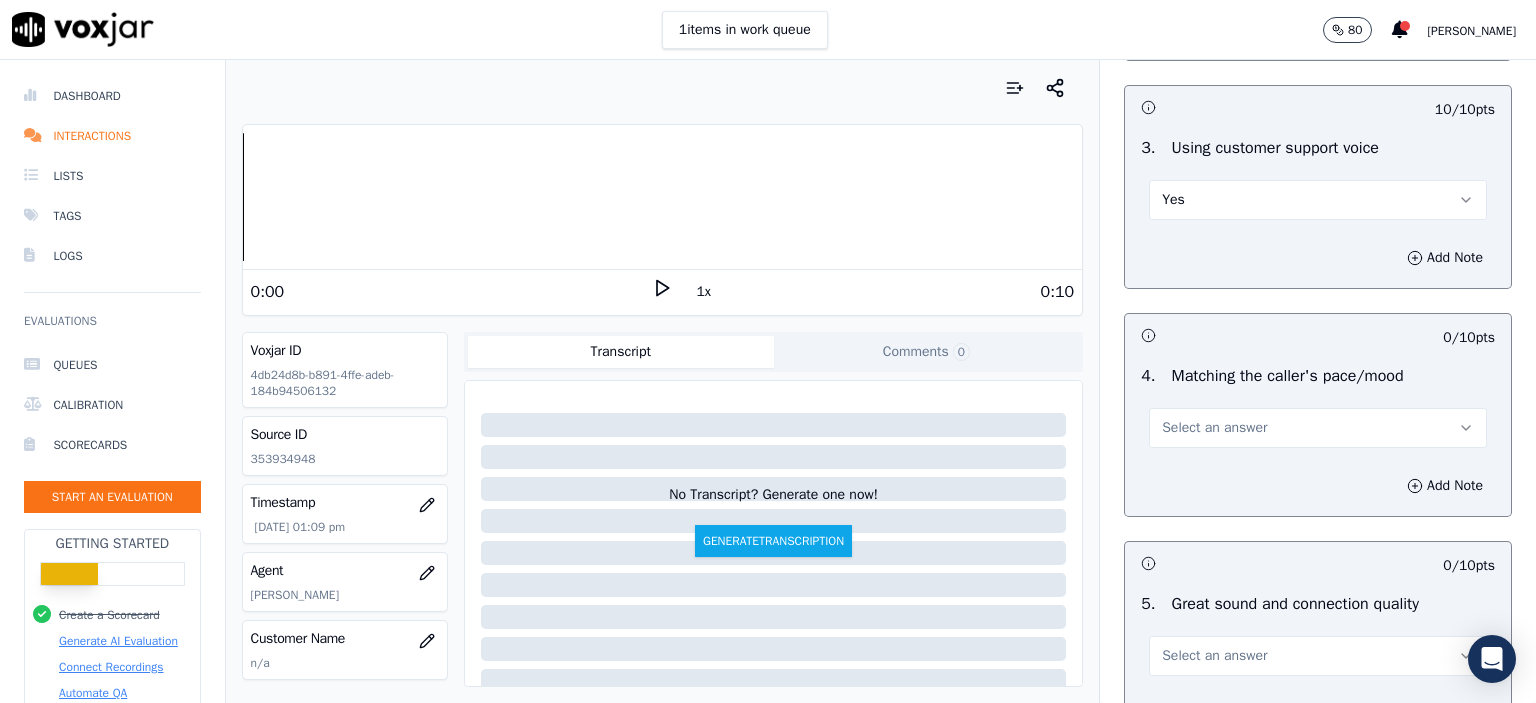 scroll, scrollTop: 2600, scrollLeft: 0, axis: vertical 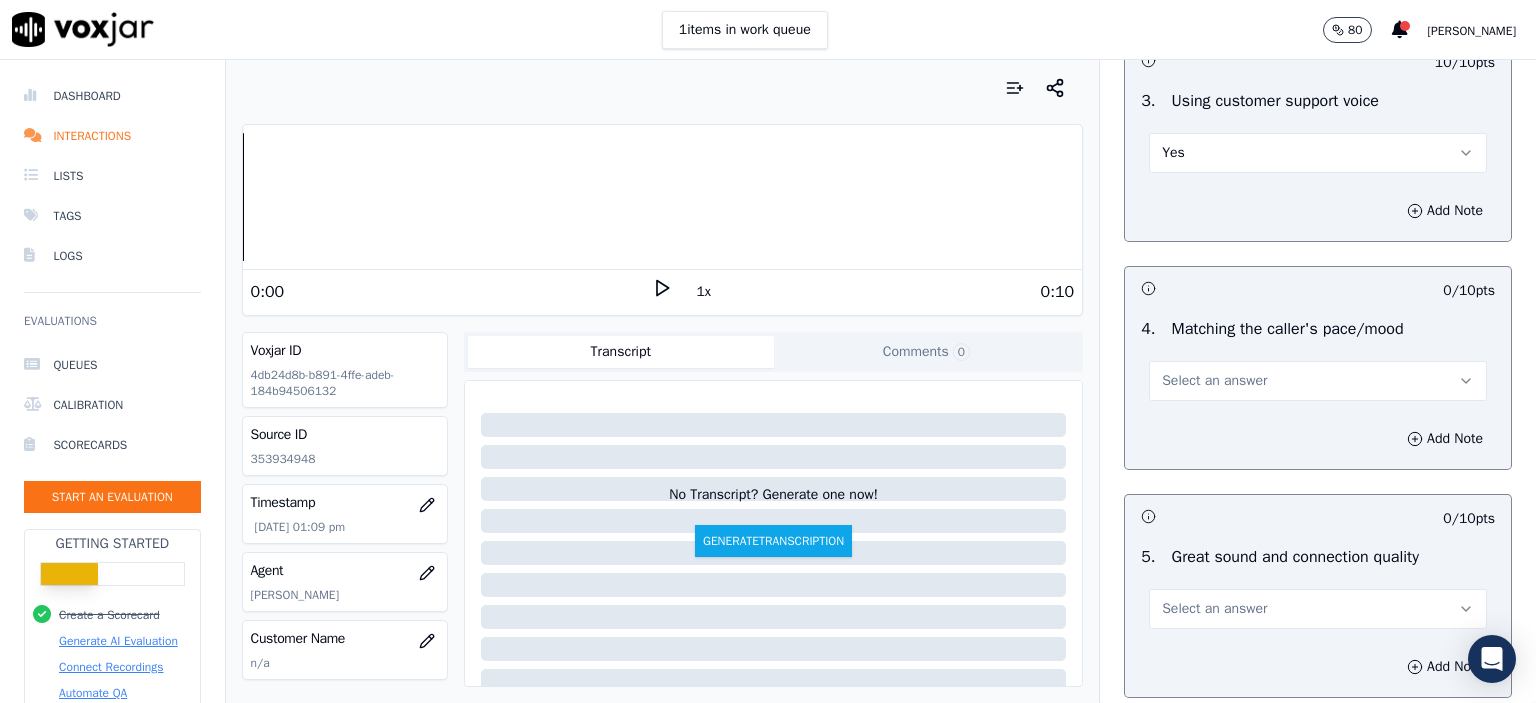 click on "Select an answer" at bounding box center (1214, 381) 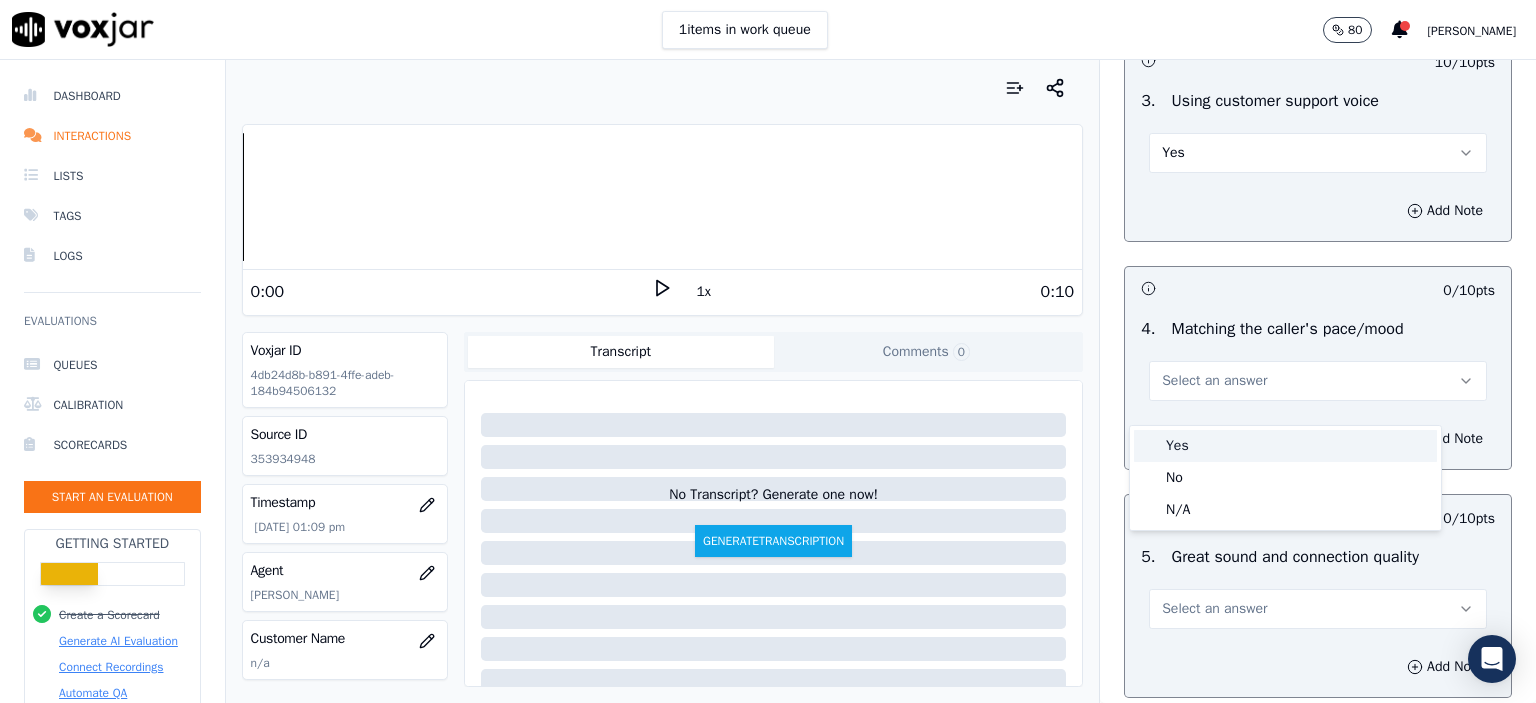 click on "Yes" at bounding box center [1285, 446] 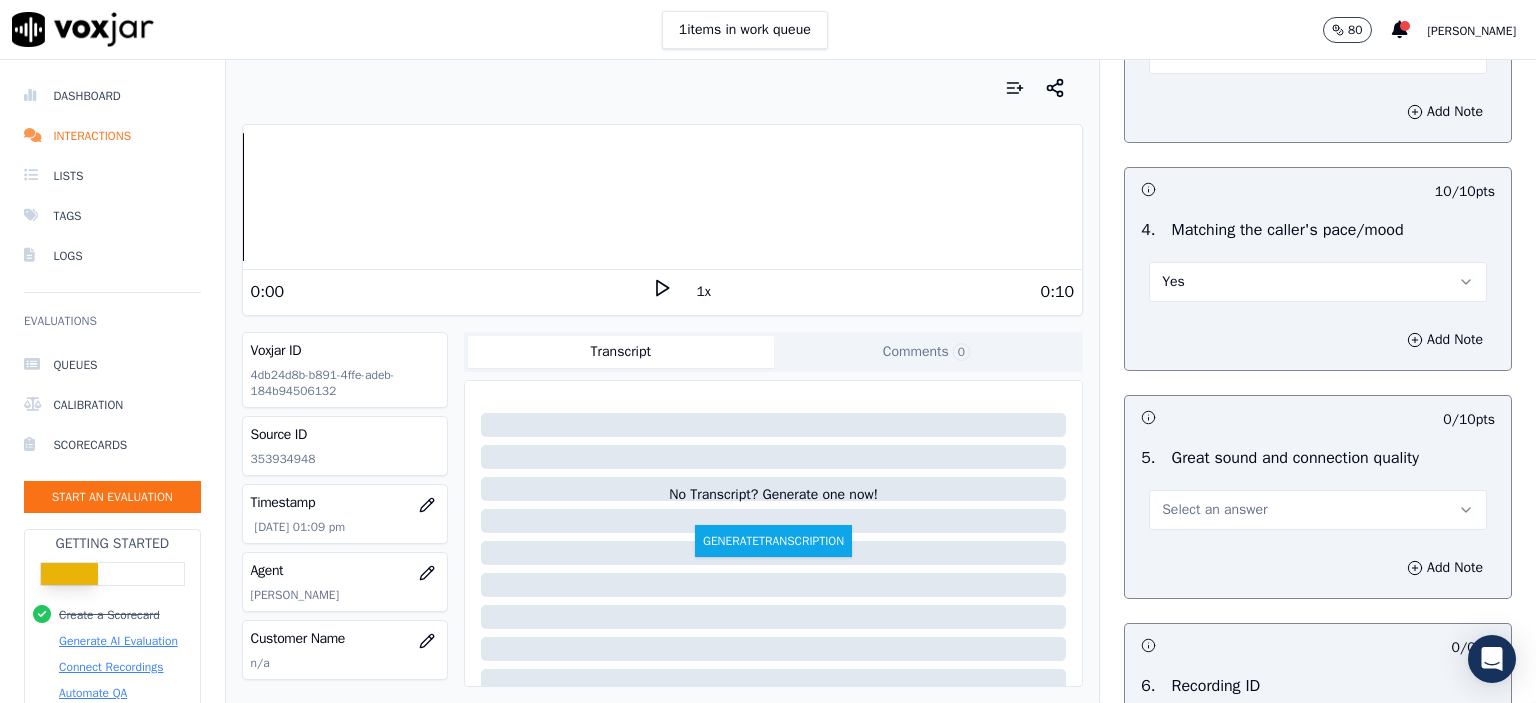 scroll, scrollTop: 2700, scrollLeft: 0, axis: vertical 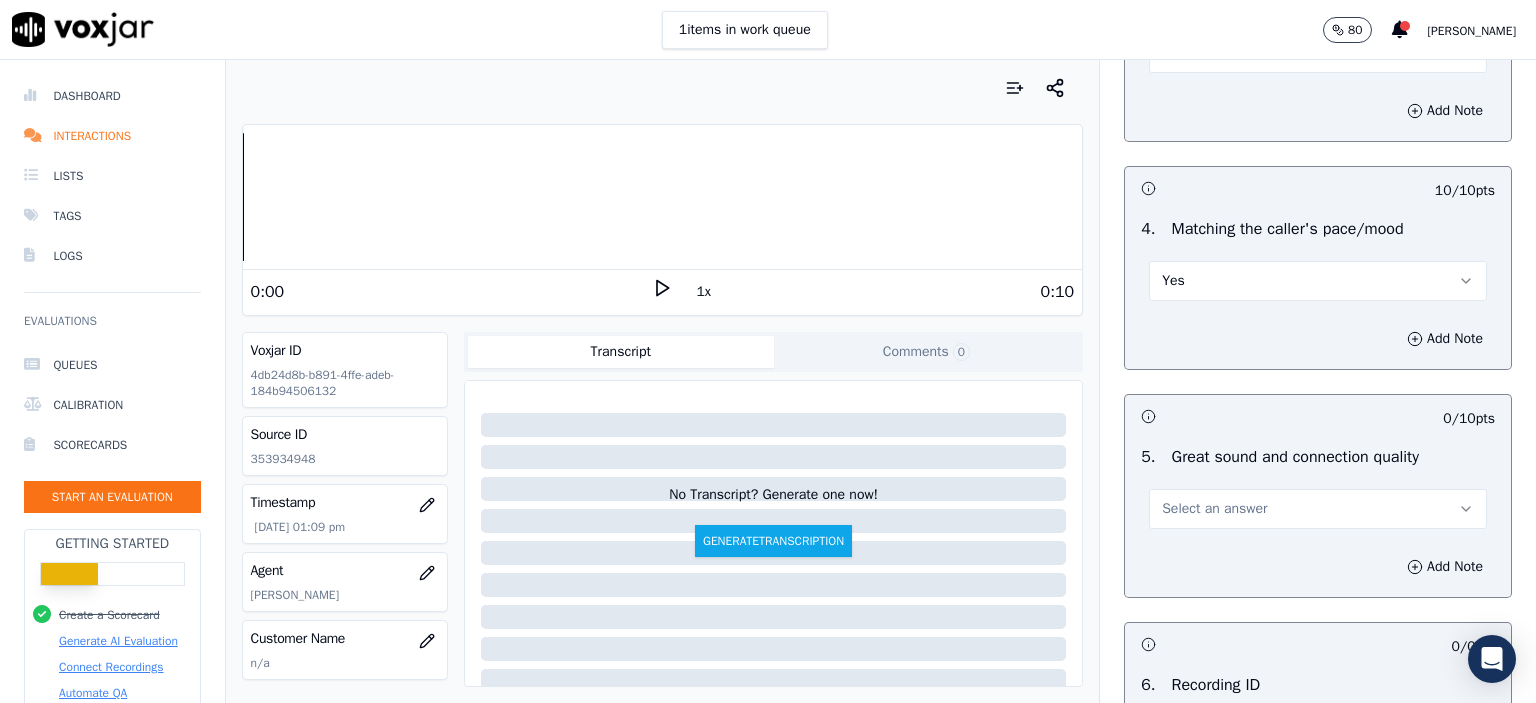 click on "Select an answer" at bounding box center (1318, 509) 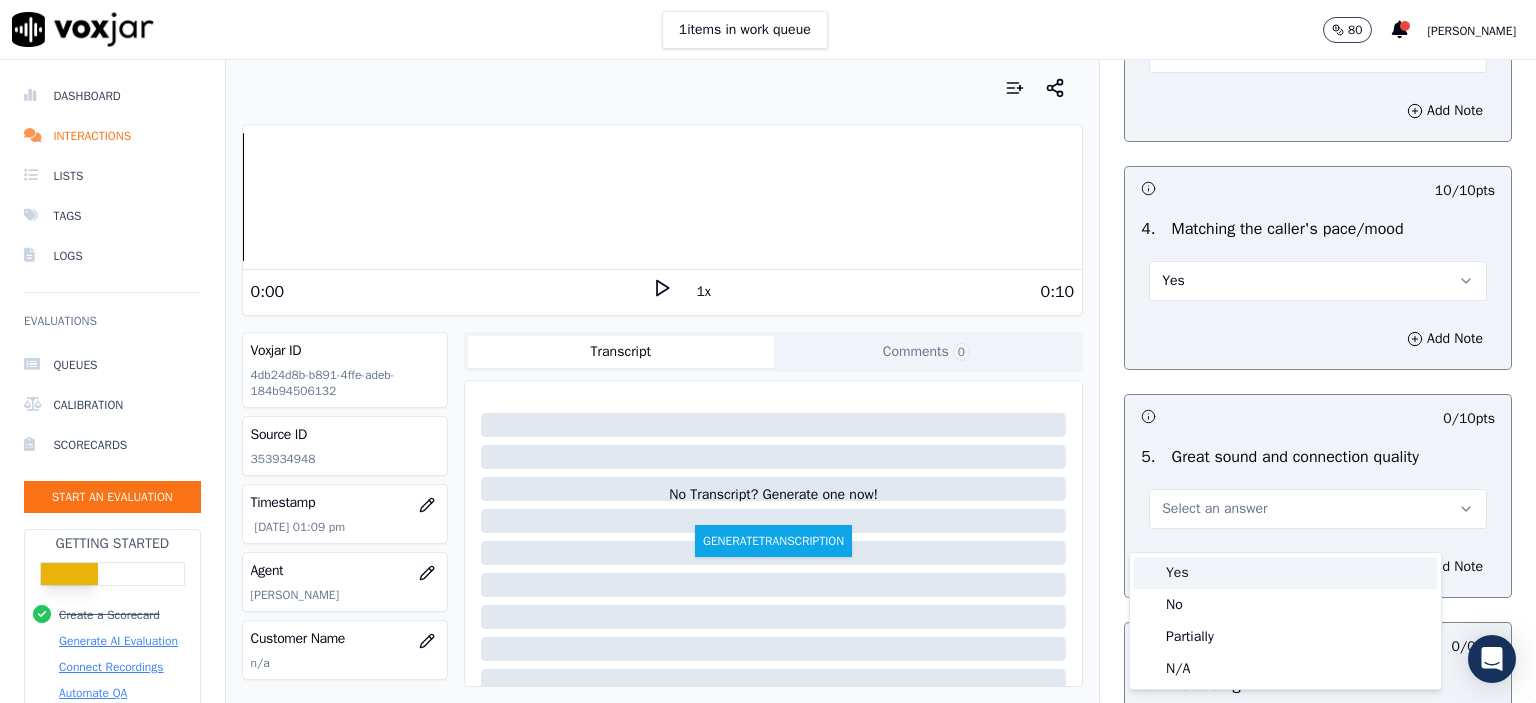click on "Yes" at bounding box center (1285, 573) 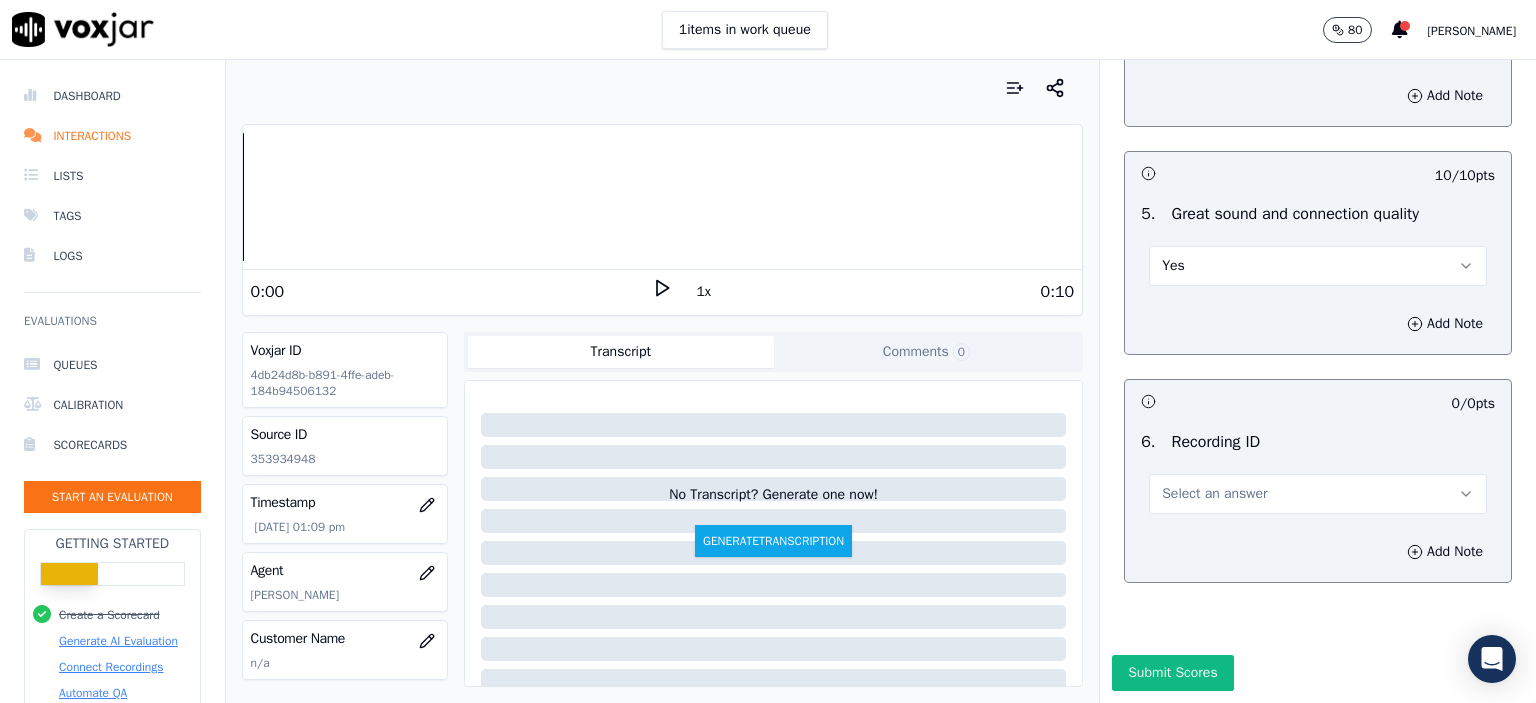 scroll, scrollTop: 3000, scrollLeft: 0, axis: vertical 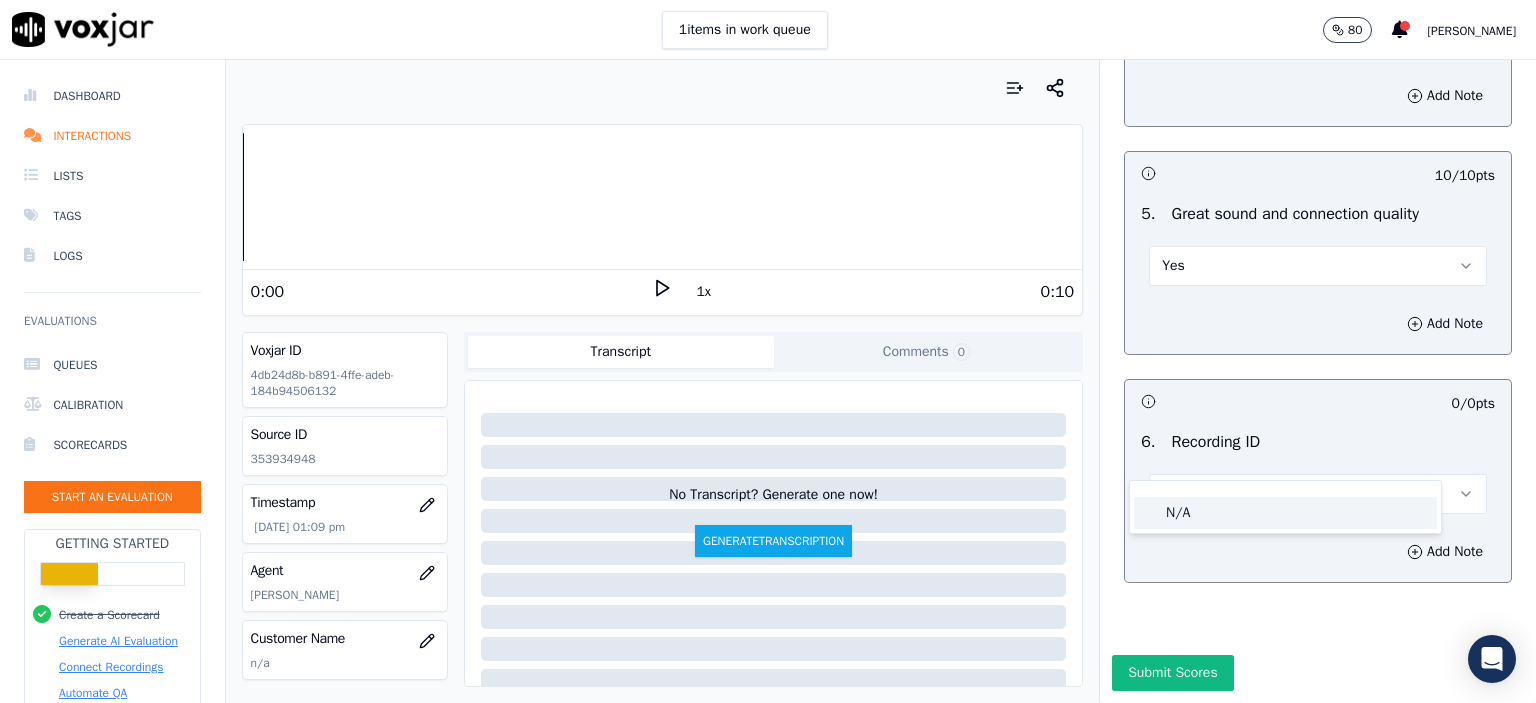 click on "N/A" 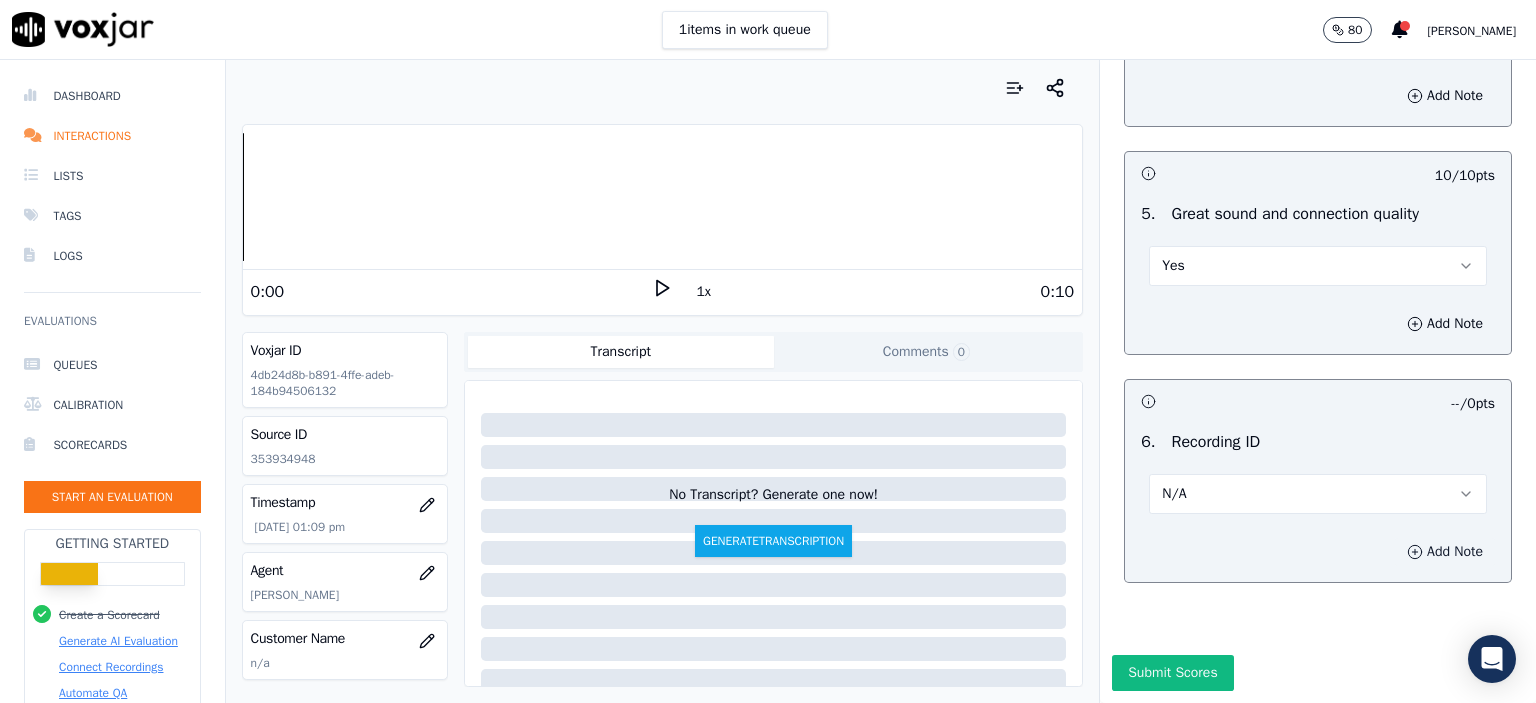 click on "Add Note" at bounding box center [1445, 552] 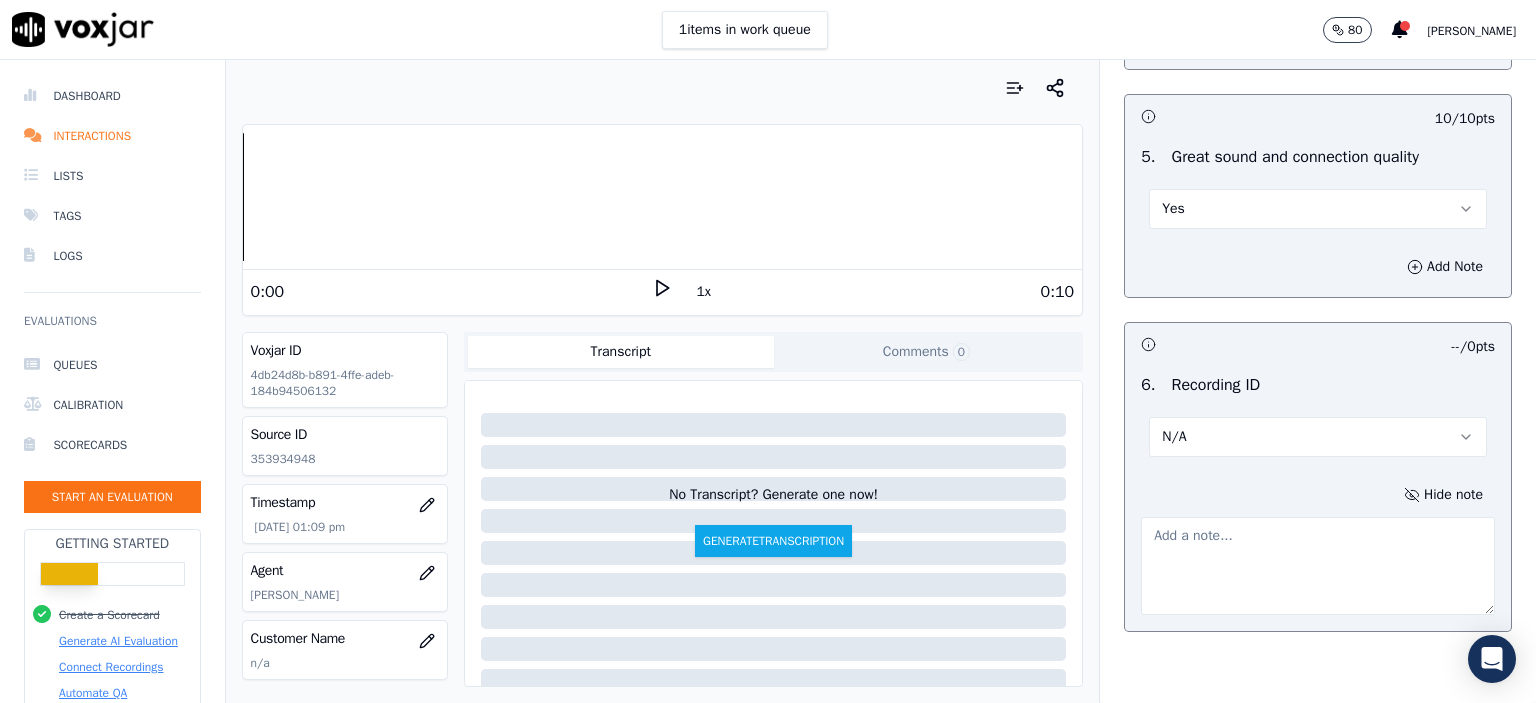 click on "353934948" 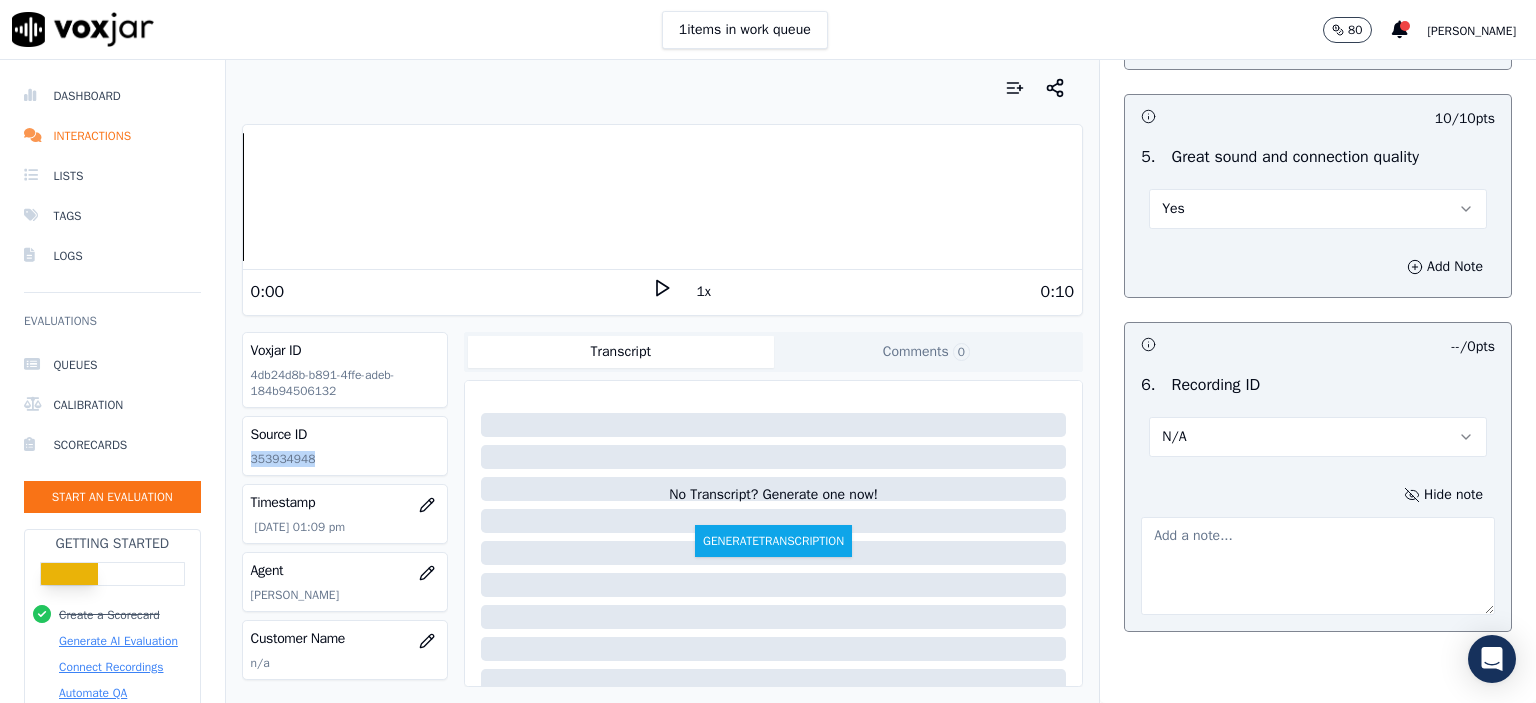 click on "353934948" 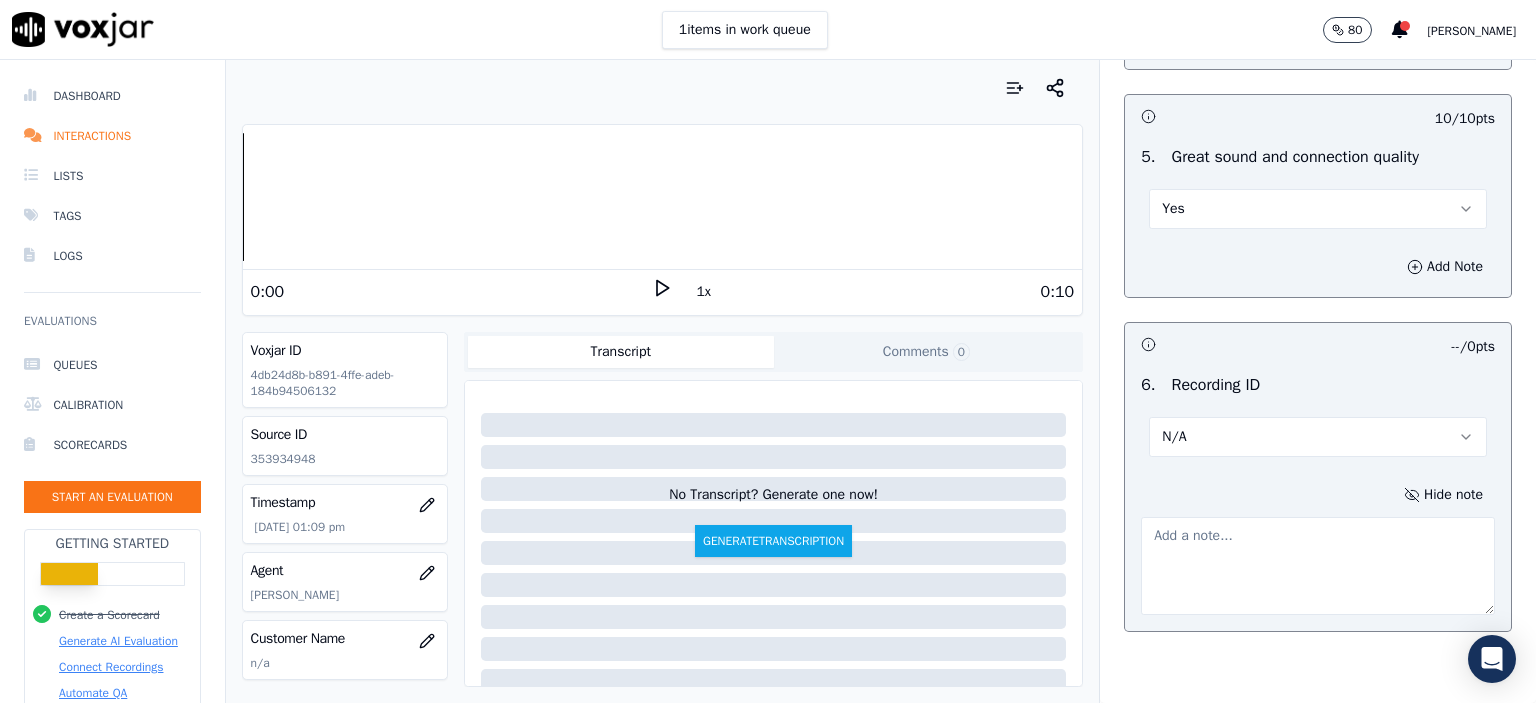 click at bounding box center [1318, 566] 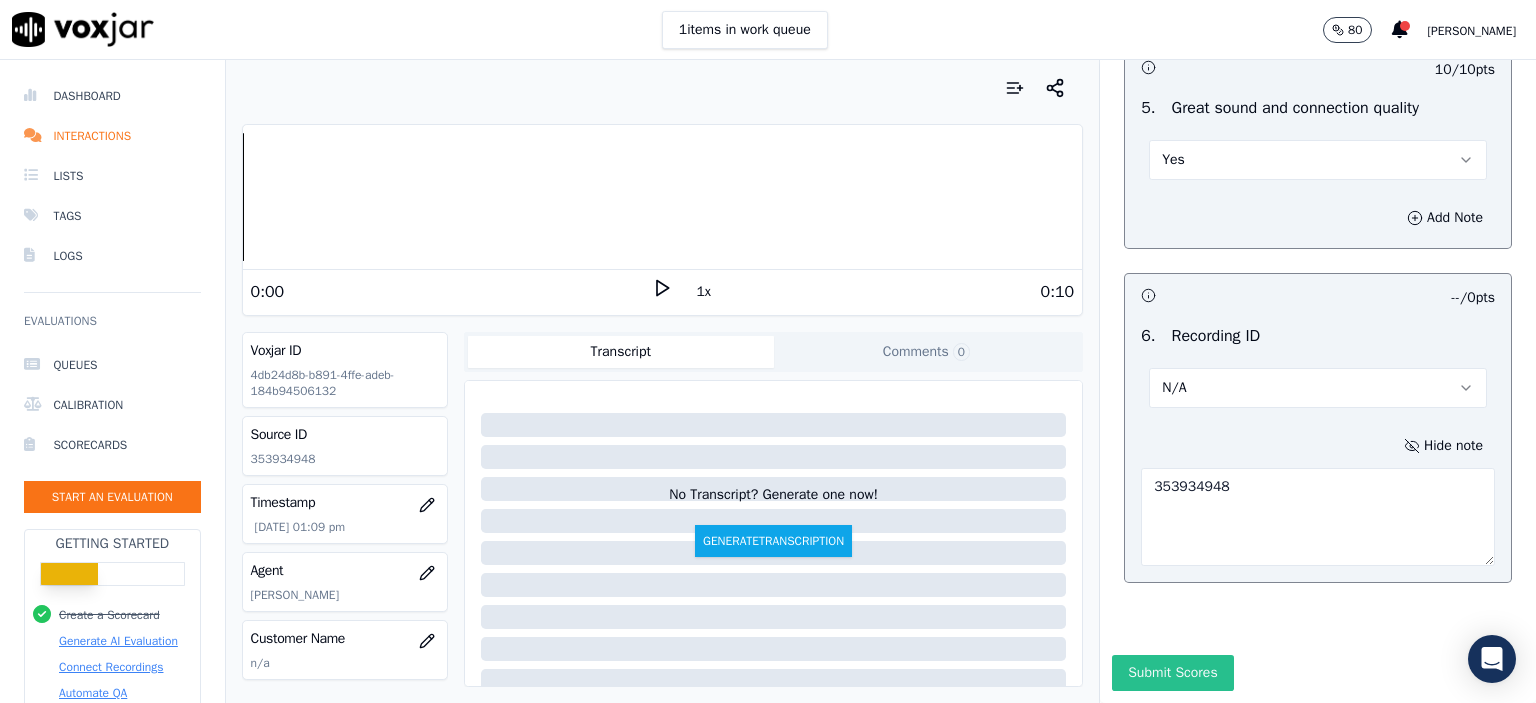 scroll, scrollTop: 3112, scrollLeft: 0, axis: vertical 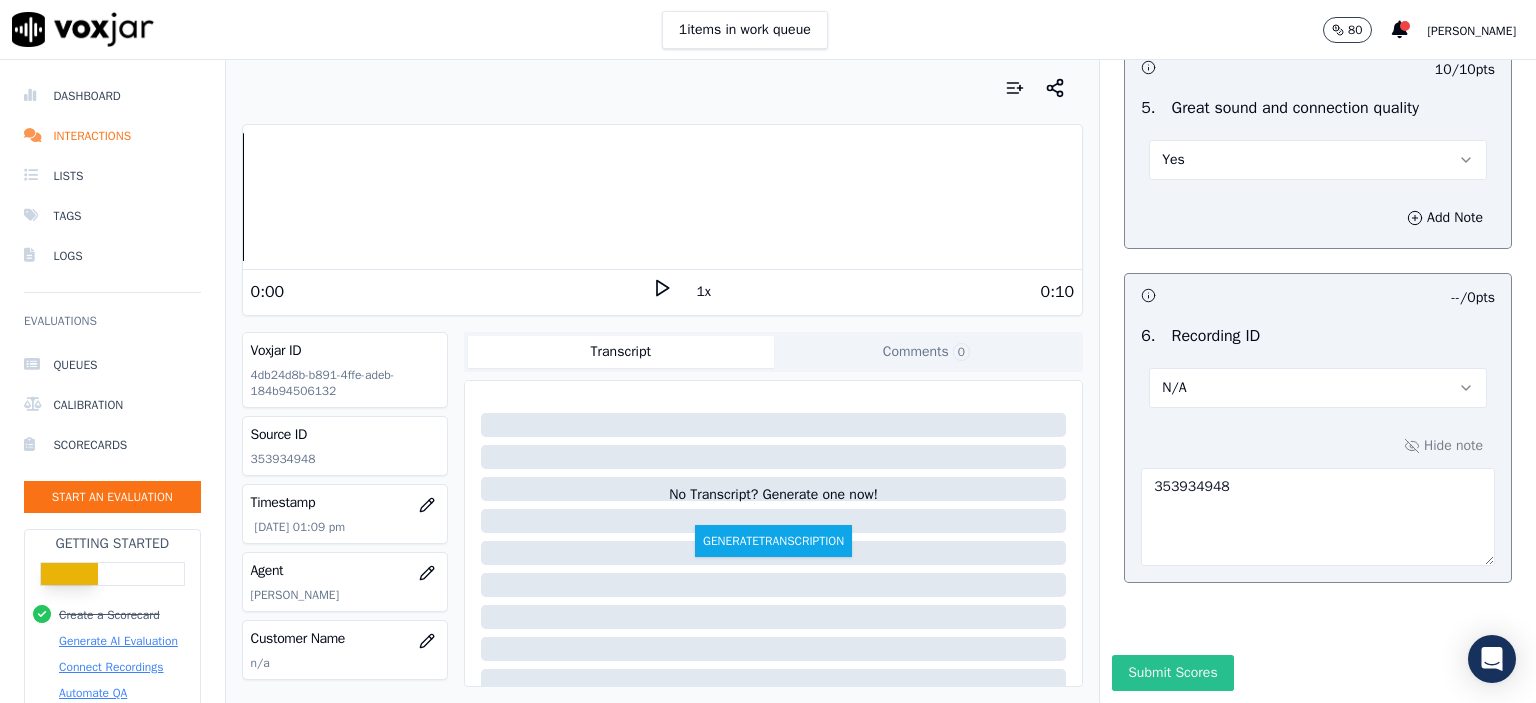 click on "Submit Scores" at bounding box center [1172, 673] 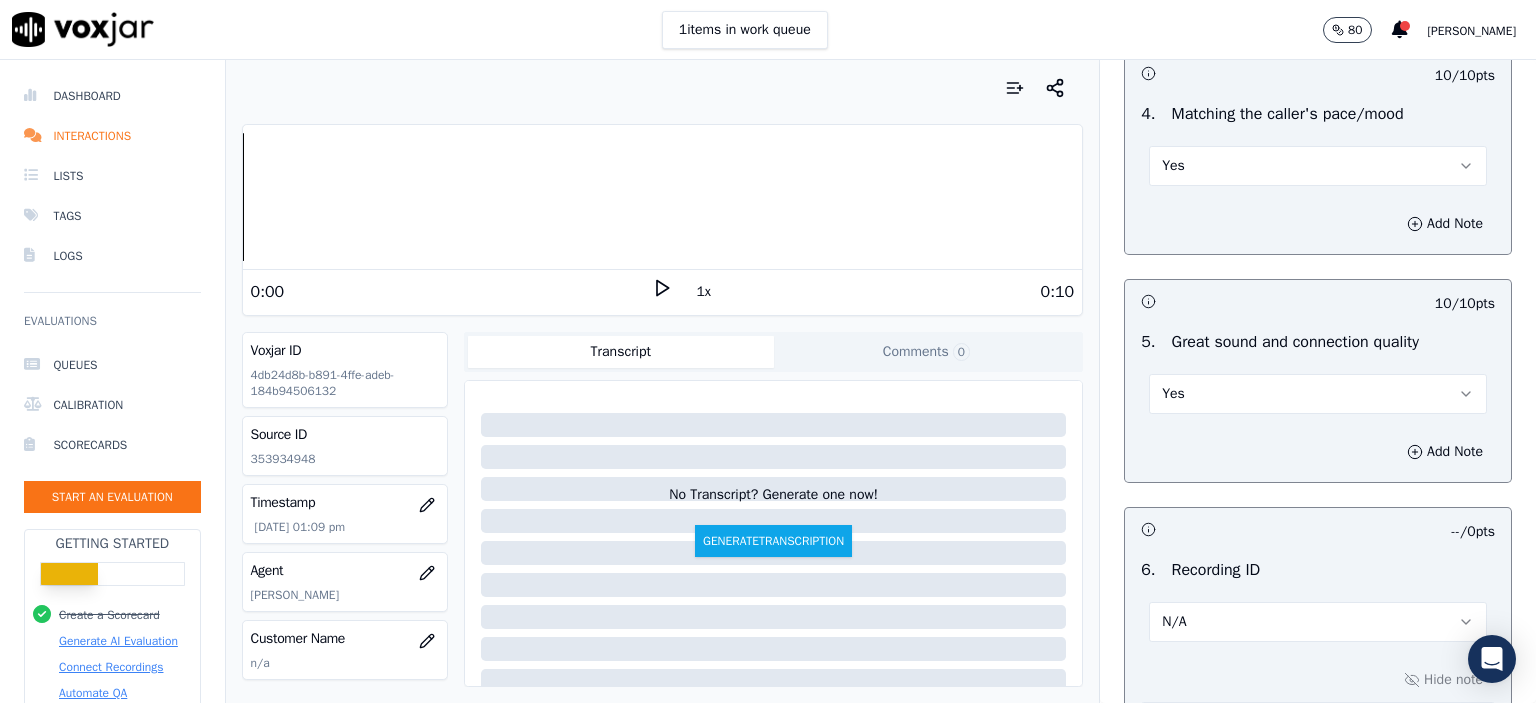 scroll, scrollTop: 2812, scrollLeft: 0, axis: vertical 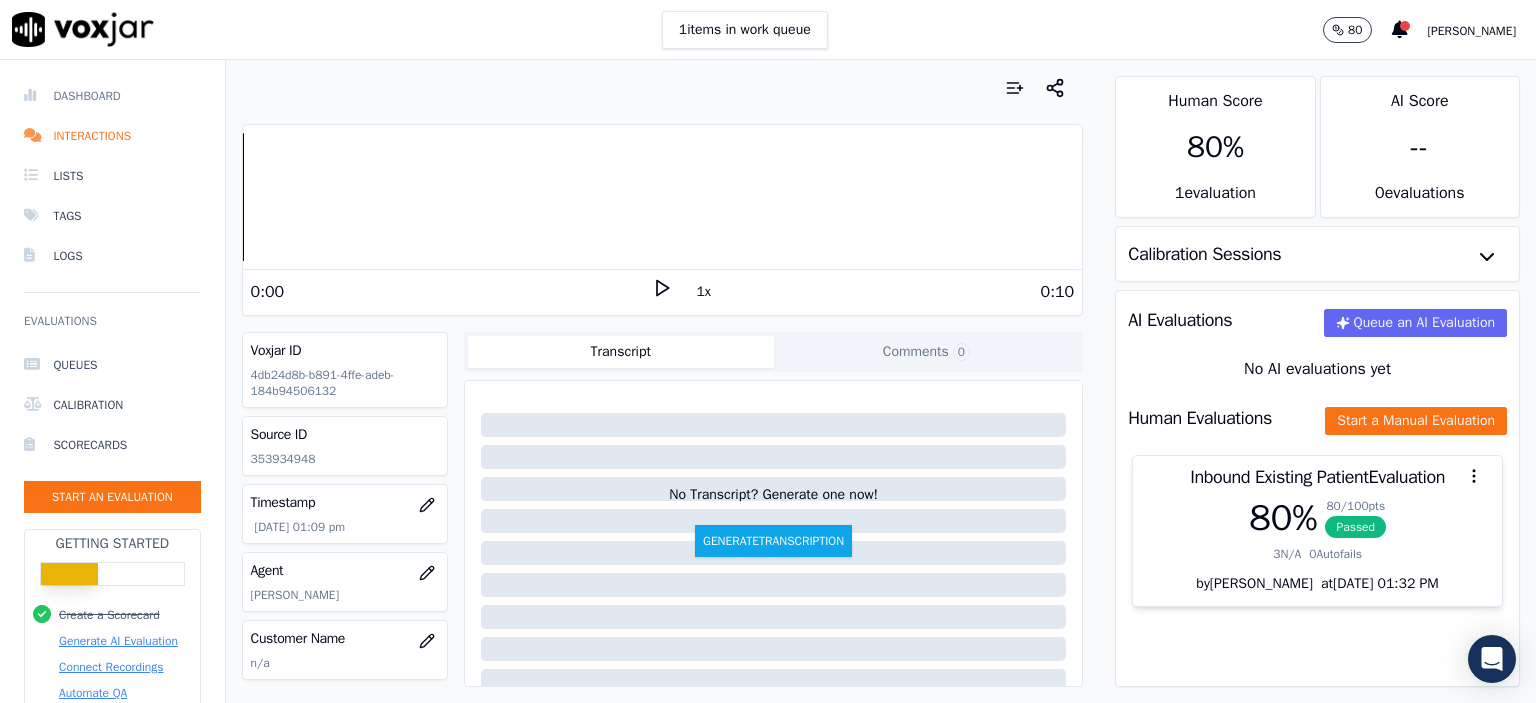click on "Dashboard" at bounding box center (112, 96) 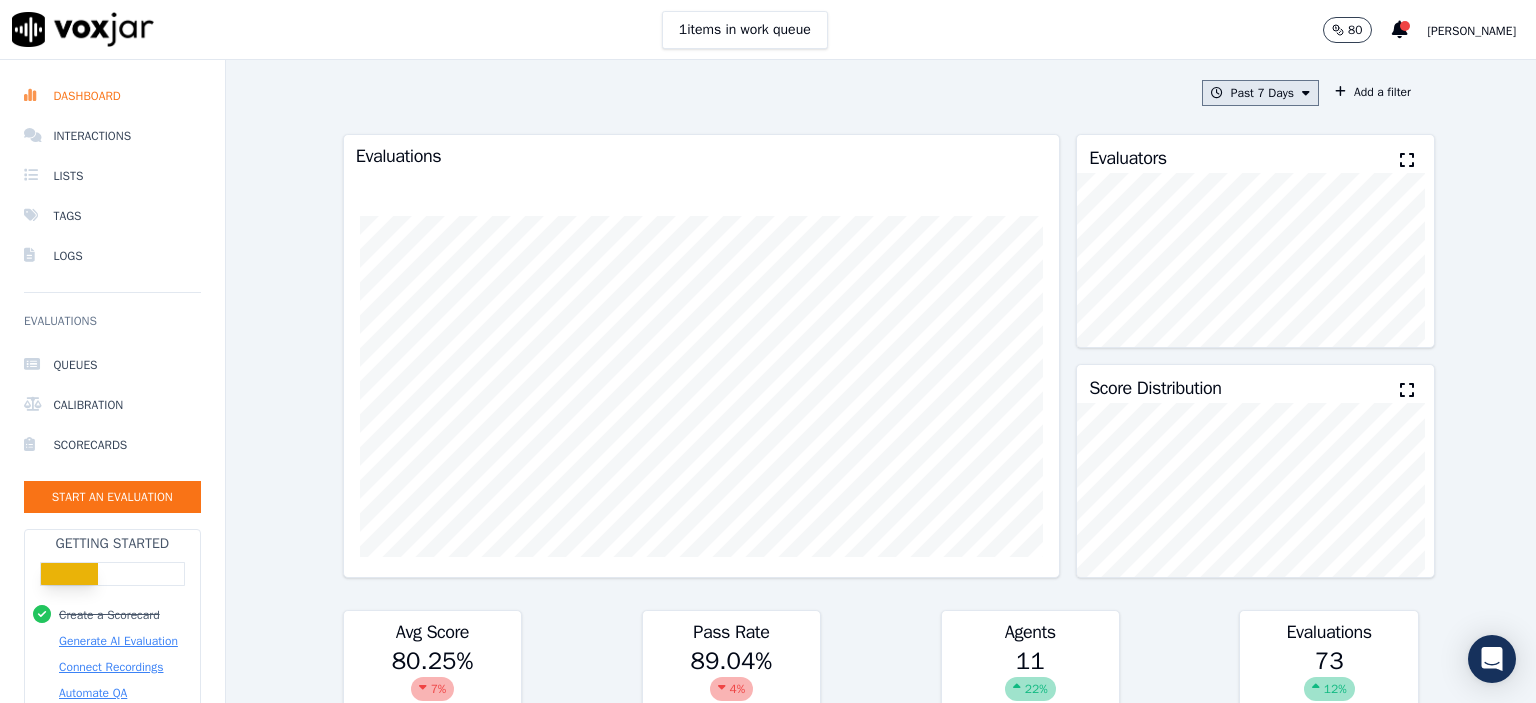 click on "Past 7 Days" at bounding box center (1260, 93) 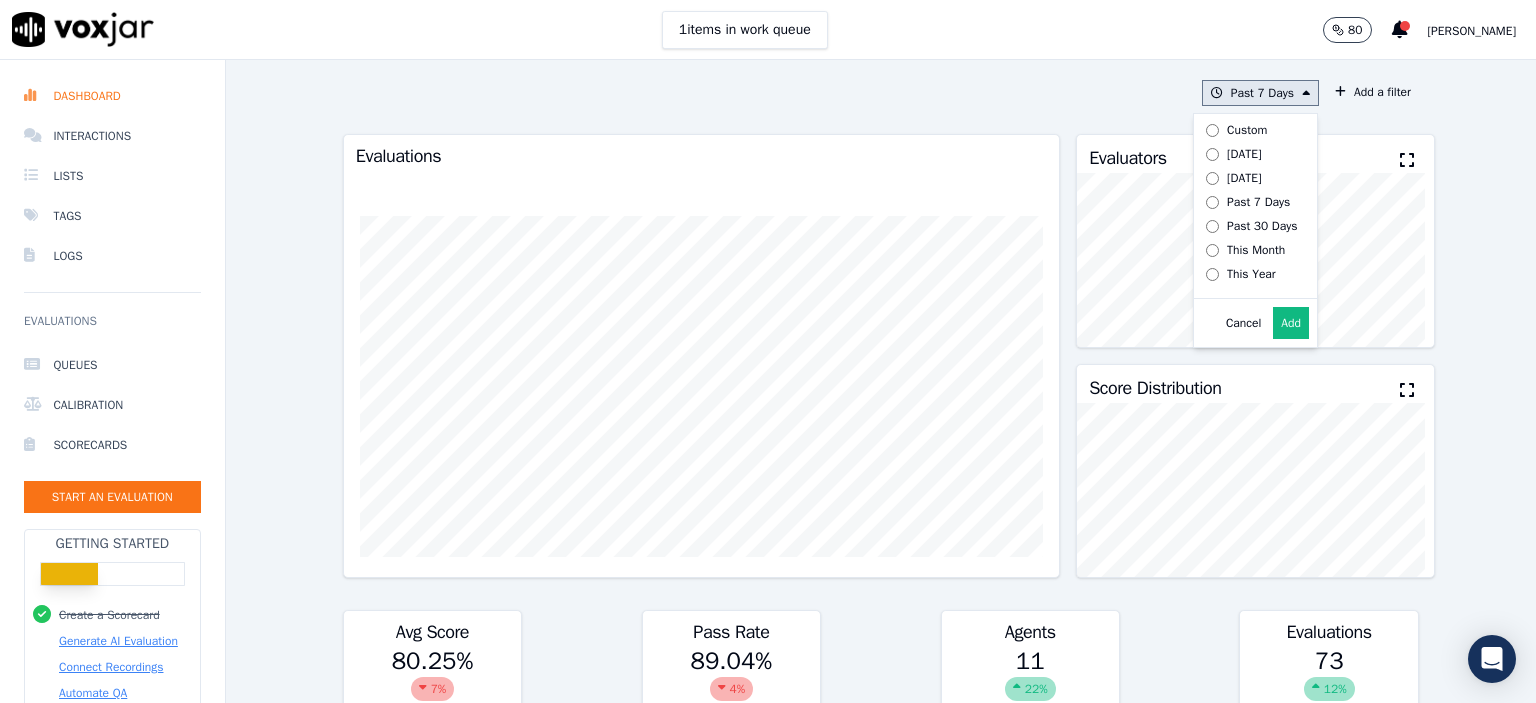 click on "Add" at bounding box center (1291, 323) 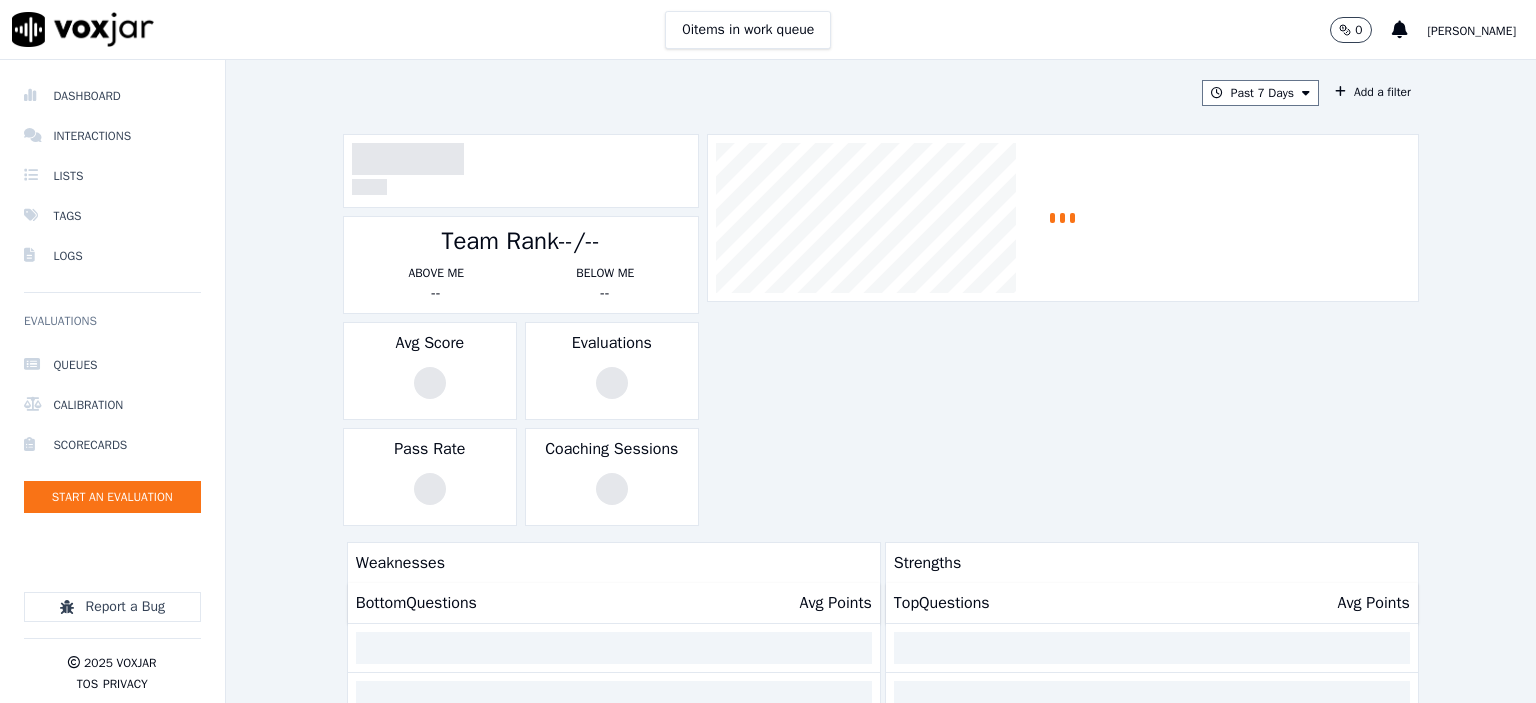 scroll, scrollTop: 0, scrollLeft: 0, axis: both 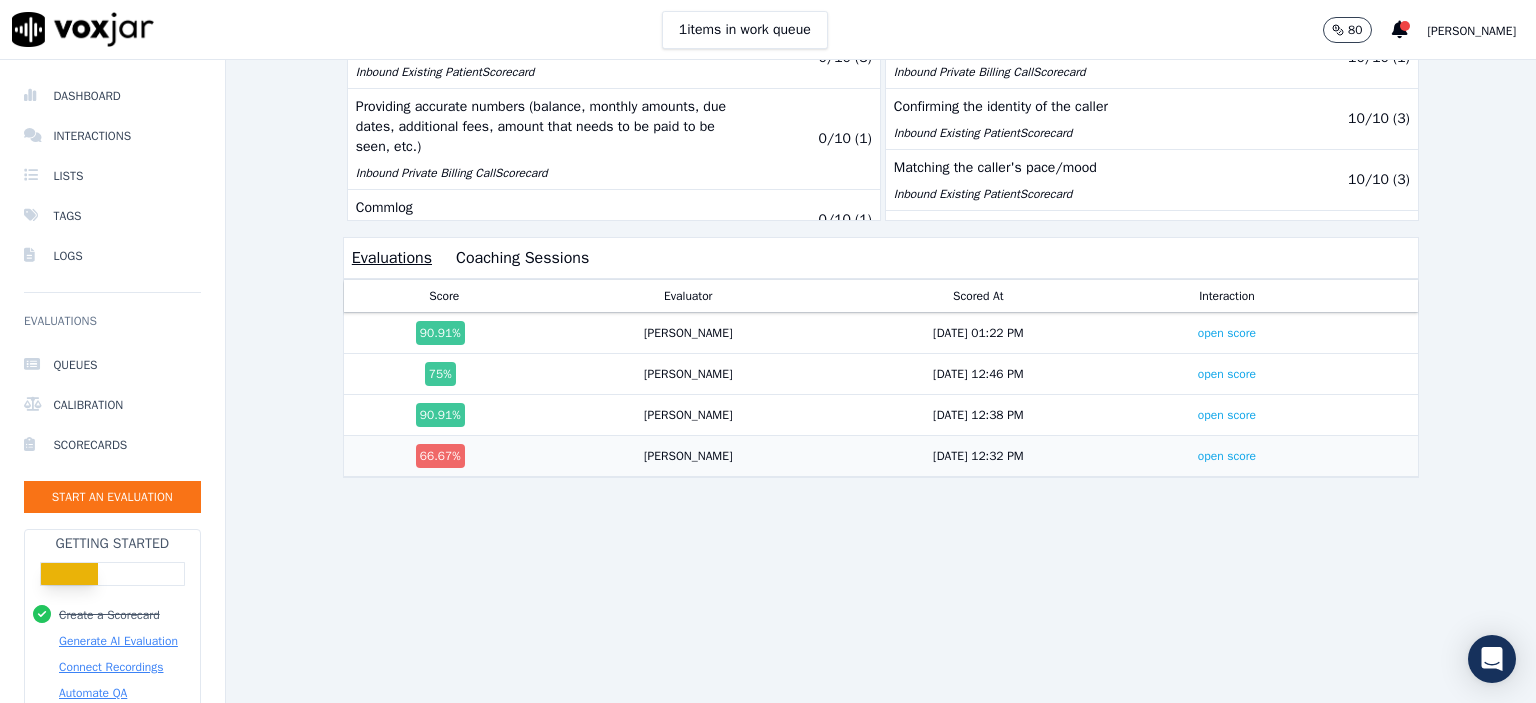 click on "7/7/25 12:32 PM" at bounding box center [978, 456] 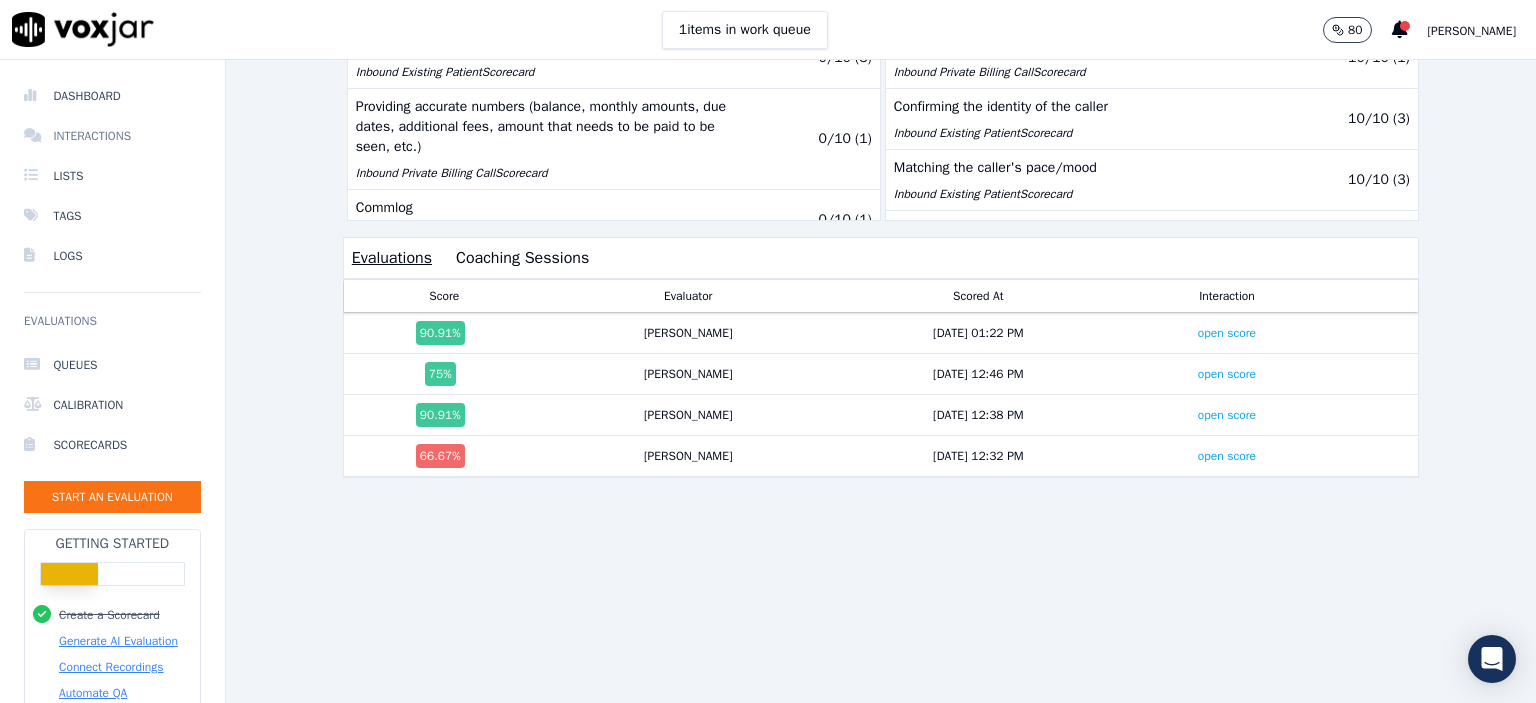 click on "Interactions" at bounding box center [112, 136] 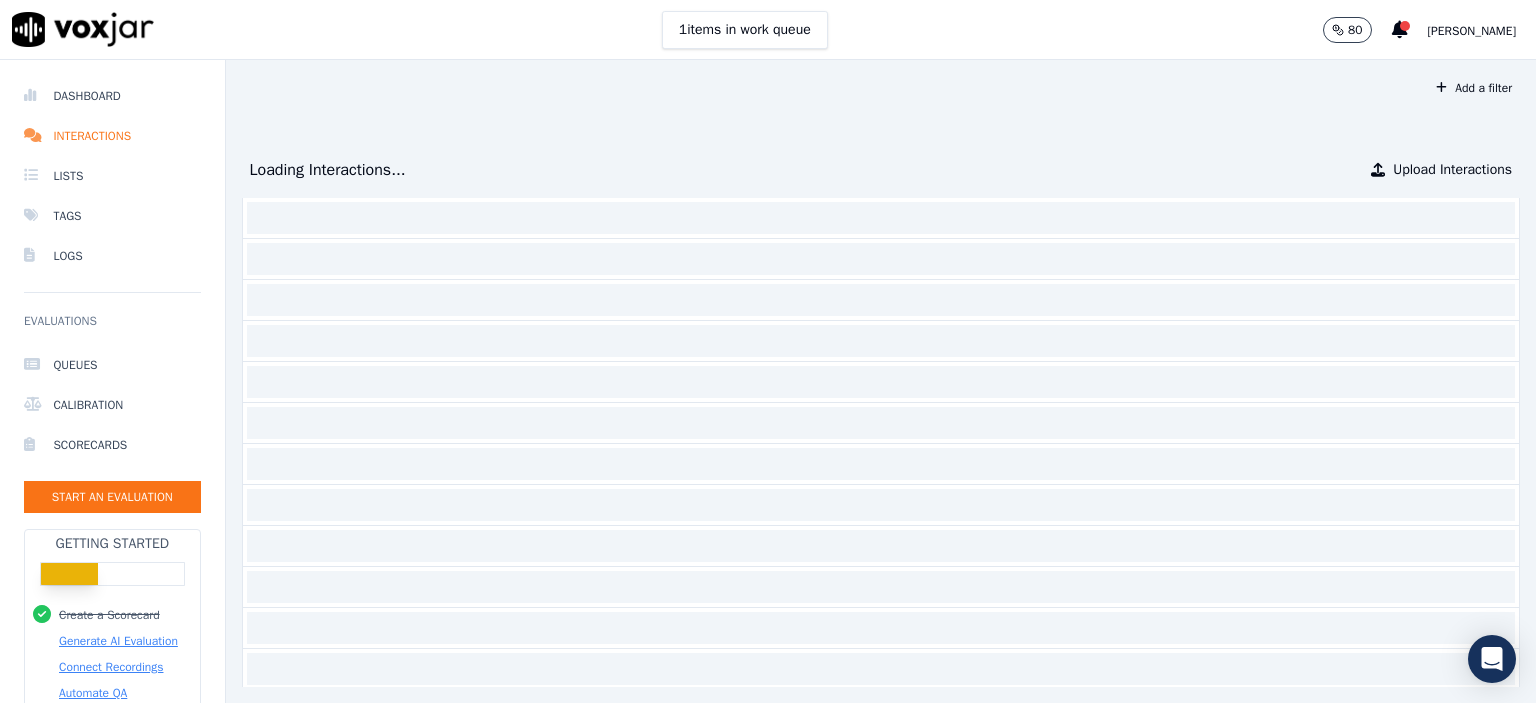 scroll, scrollTop: 0, scrollLeft: 0, axis: both 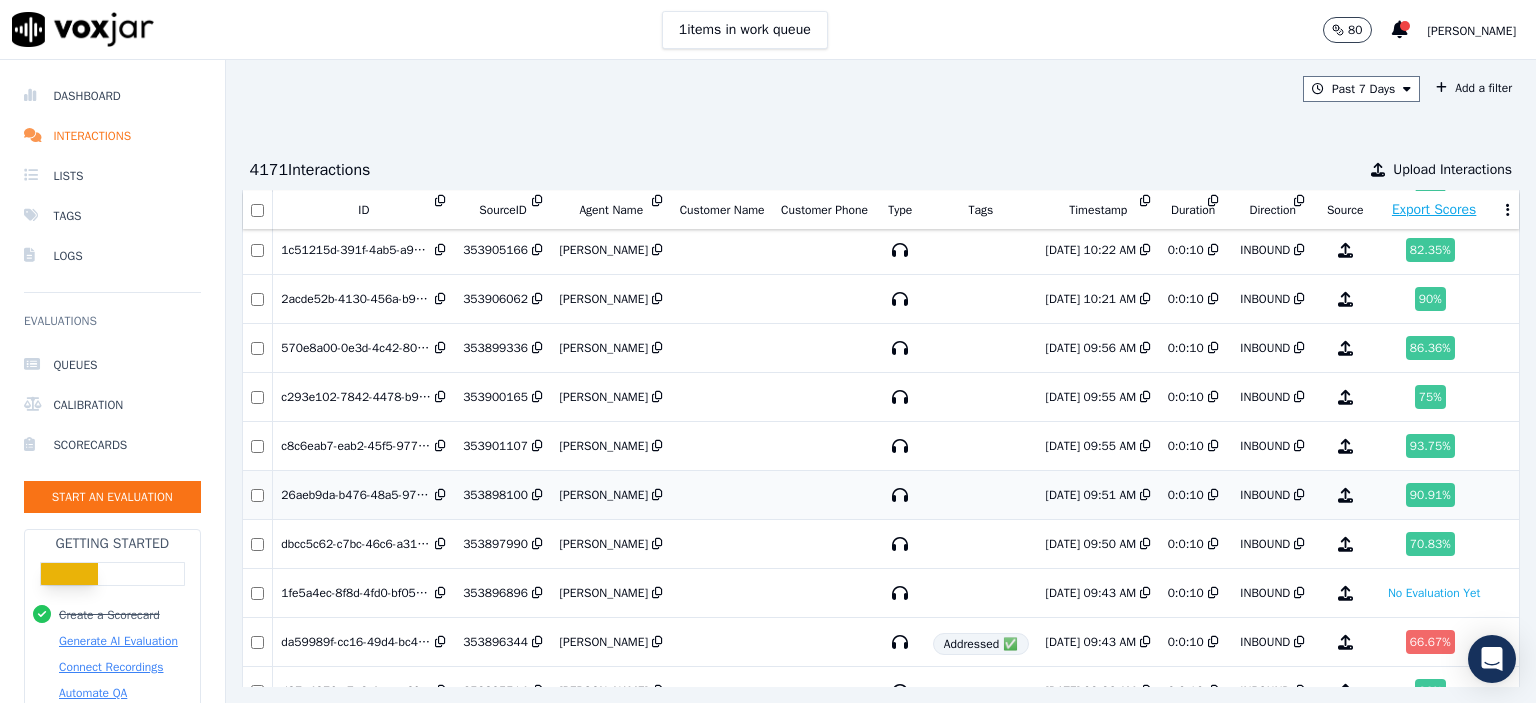 click on "[PERSON_NAME]" at bounding box center [604, 495] 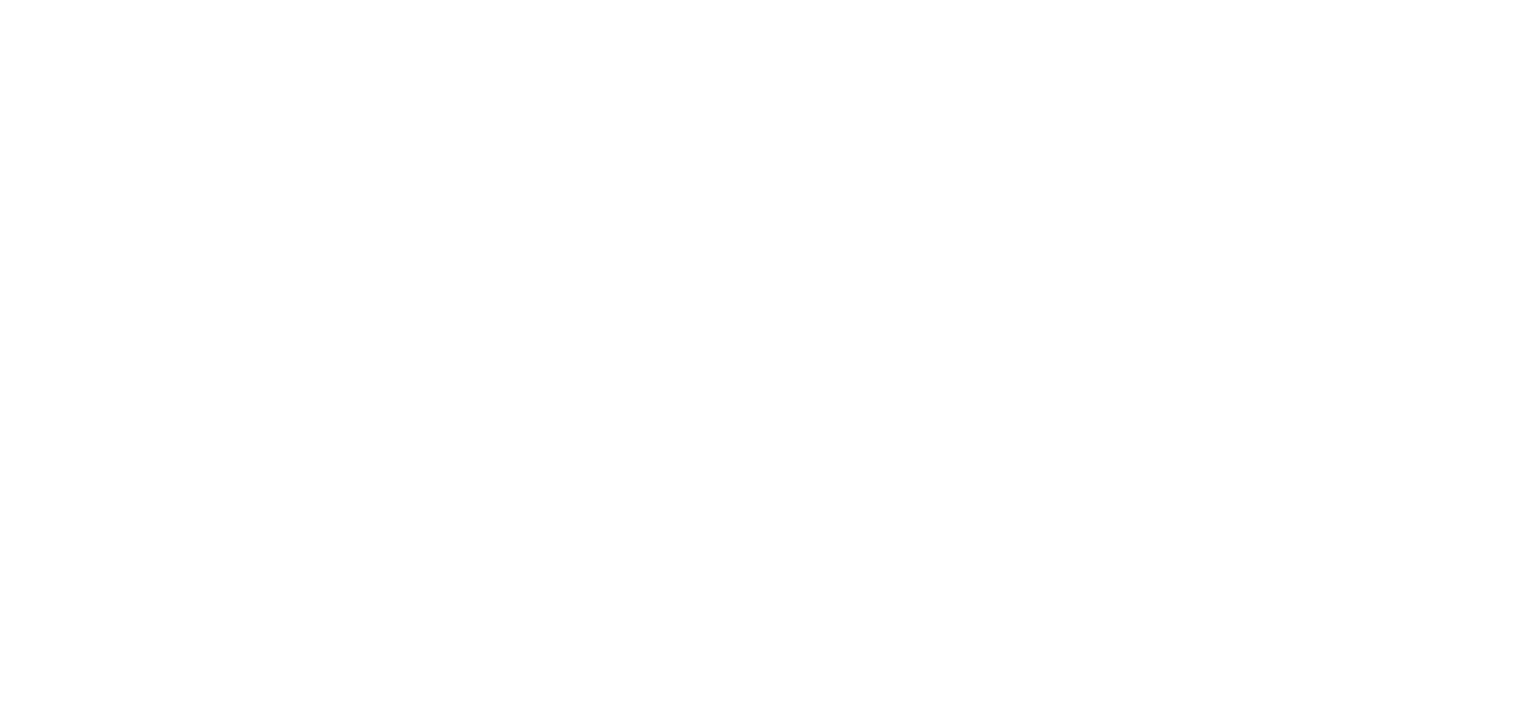 scroll, scrollTop: 0, scrollLeft: 0, axis: both 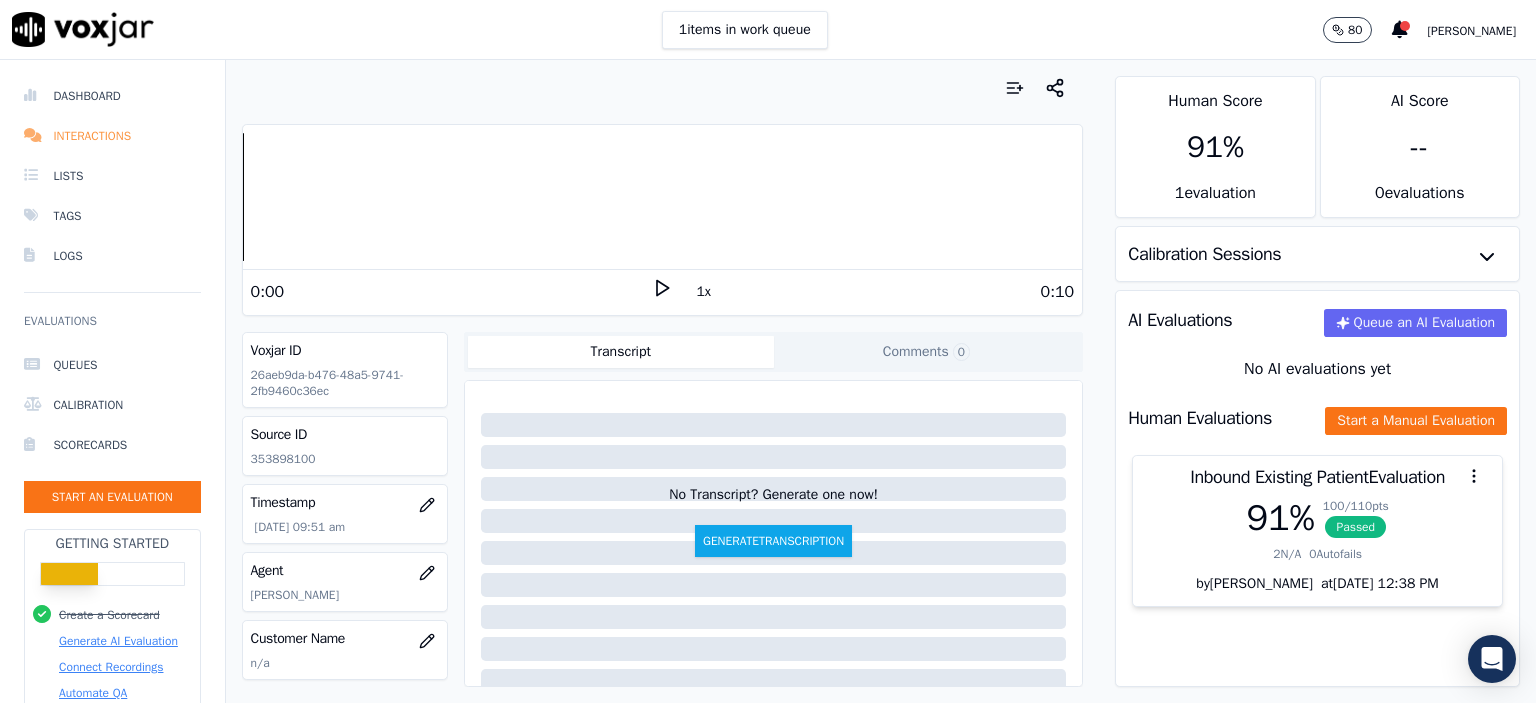 click on "Interactions" at bounding box center [112, 136] 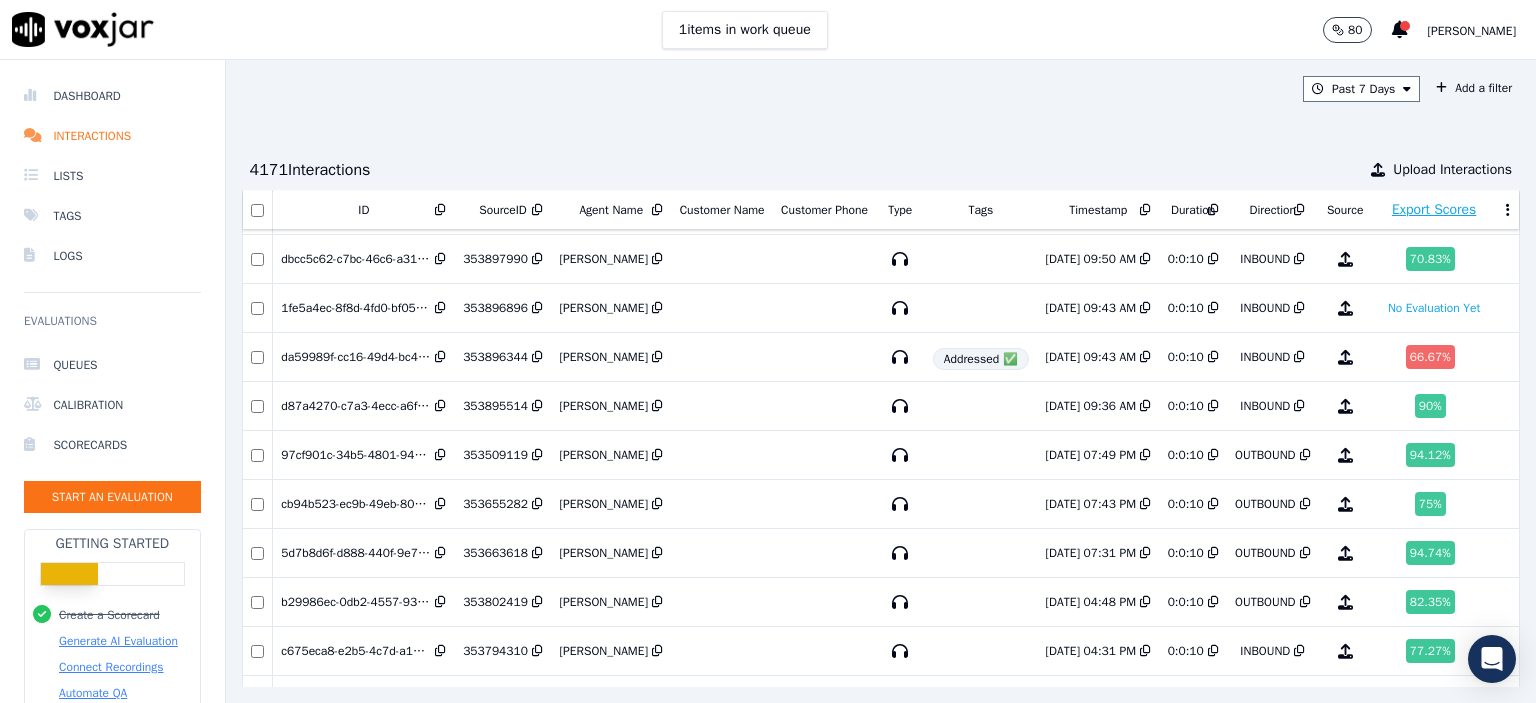scroll, scrollTop: 500, scrollLeft: 0, axis: vertical 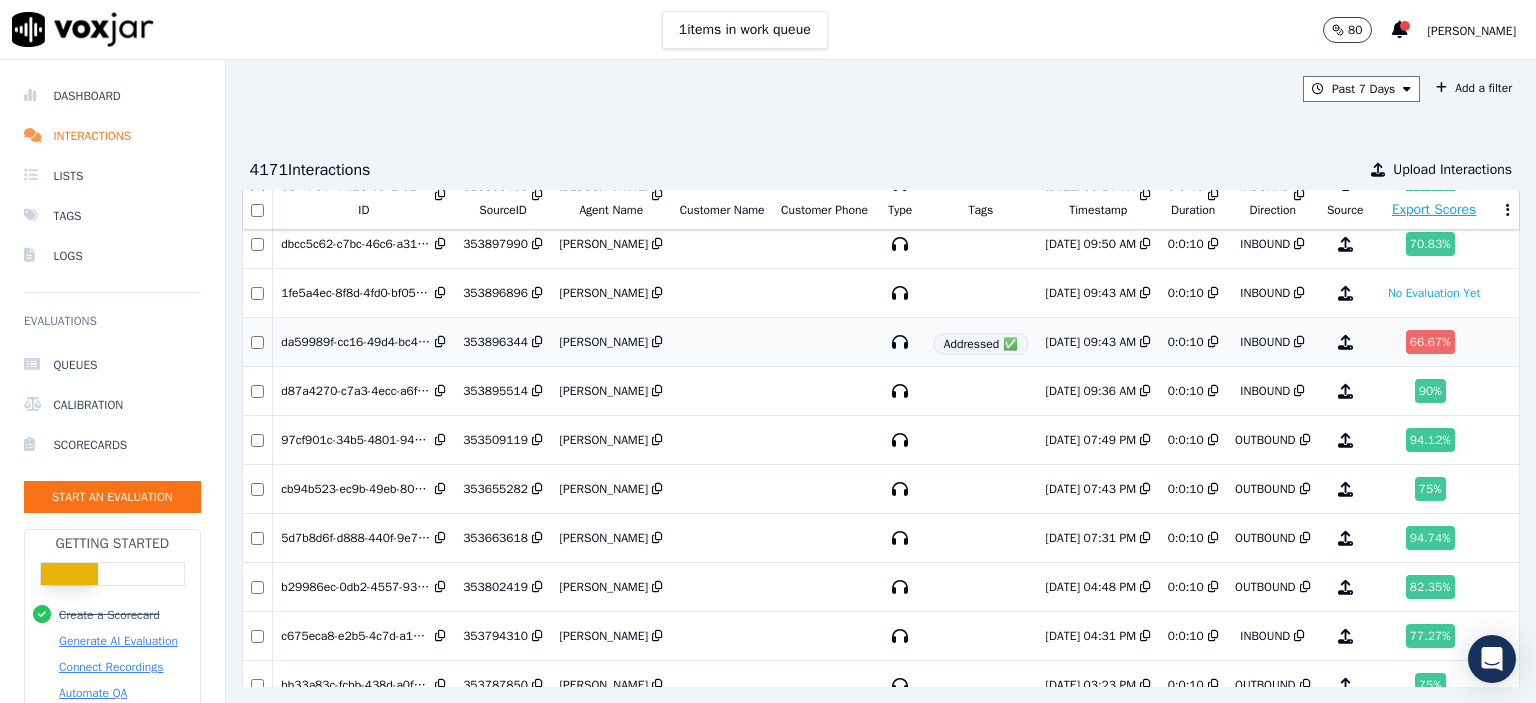 click at bounding box center [721, 342] 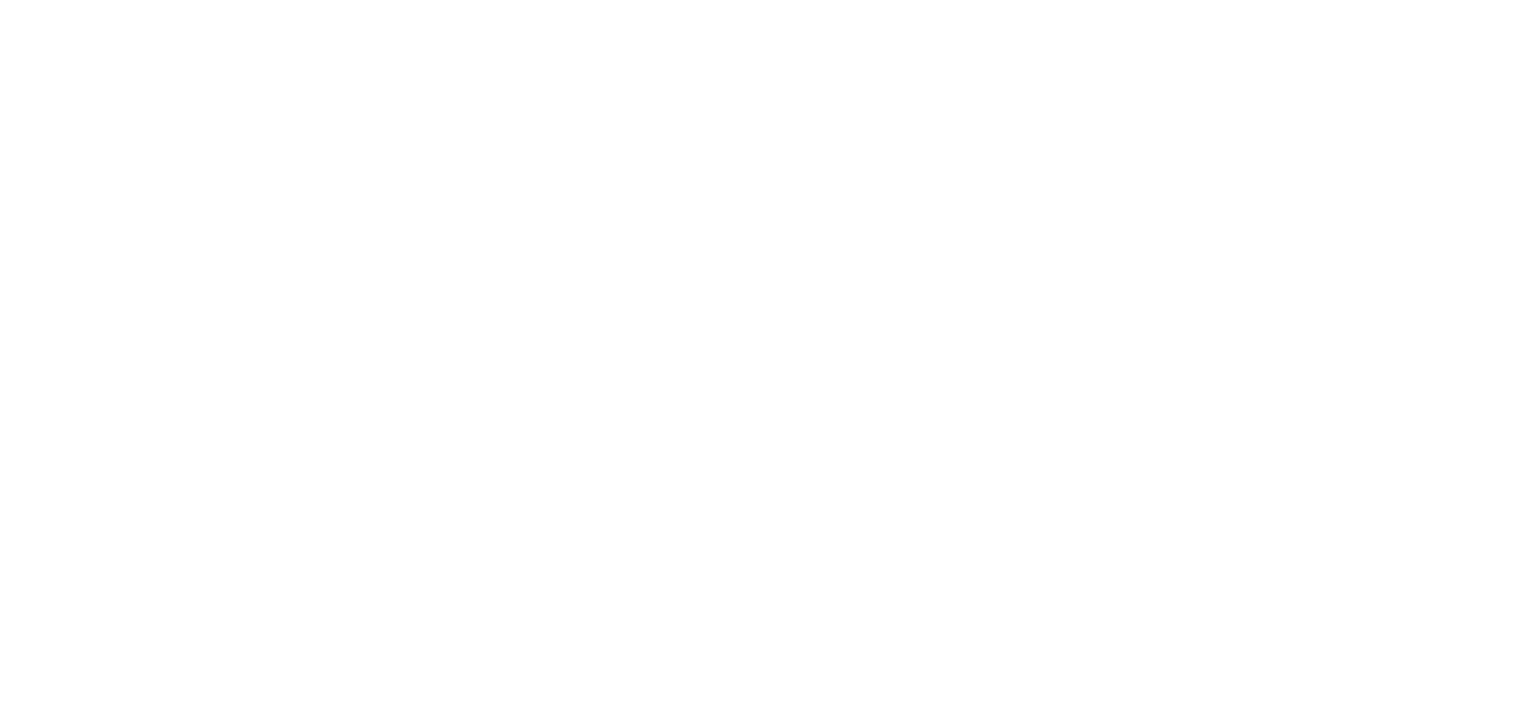 scroll, scrollTop: 0, scrollLeft: 0, axis: both 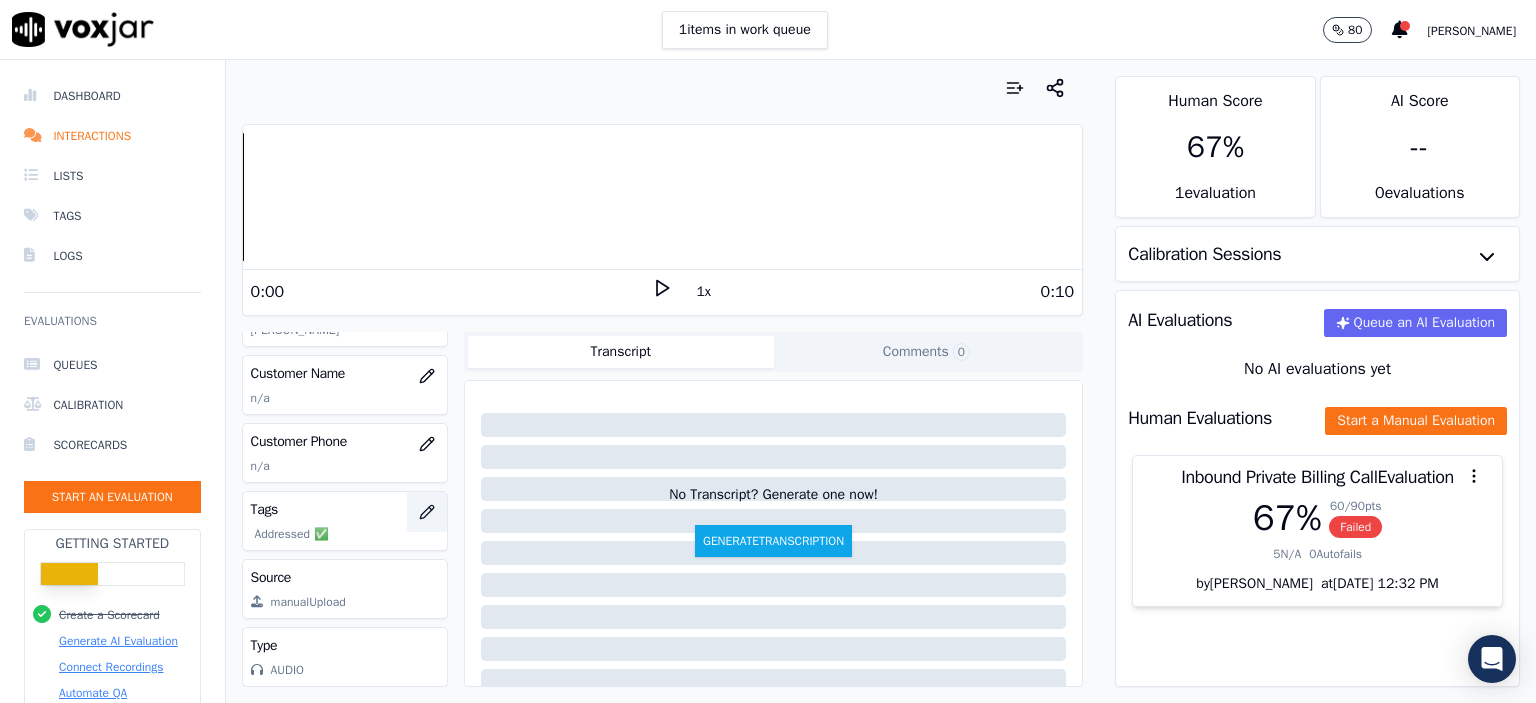 click 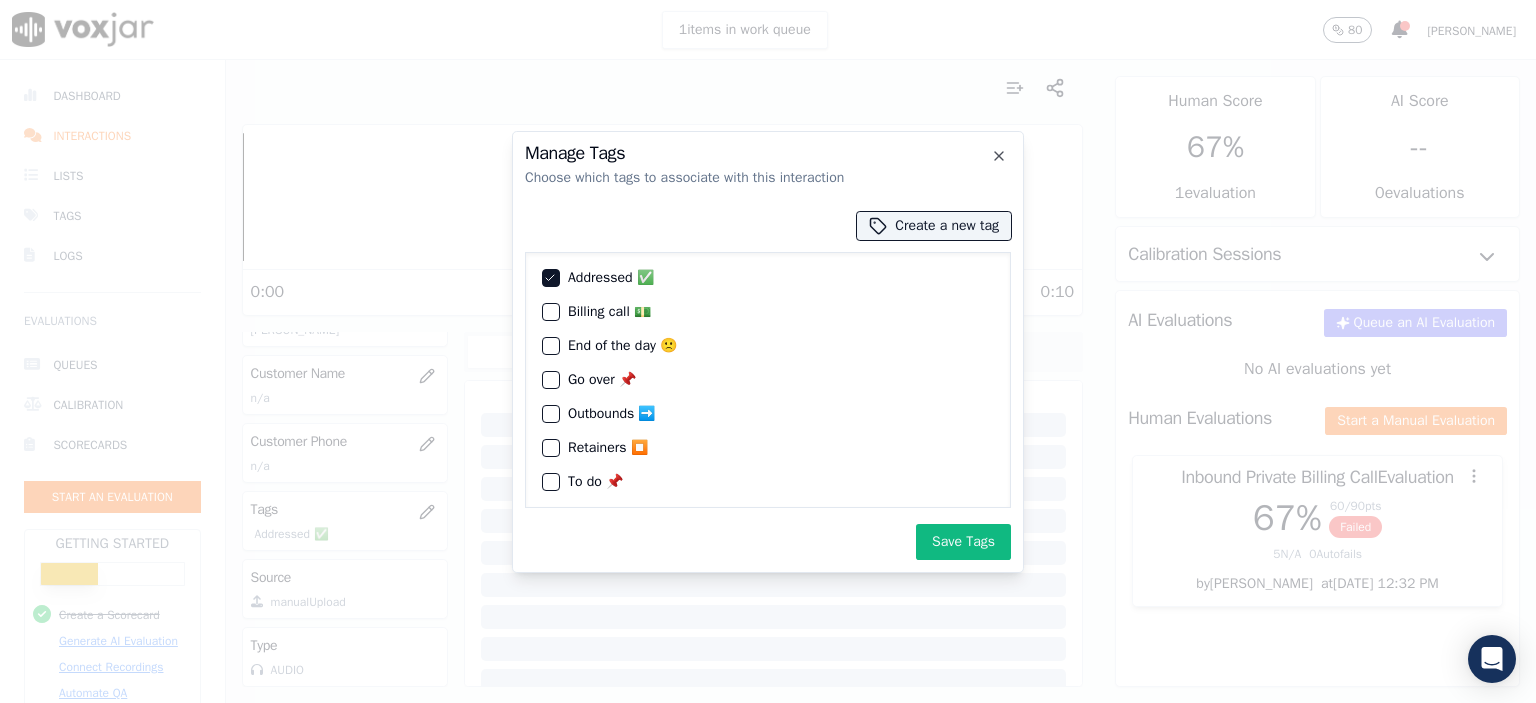 click at bounding box center (550, 278) 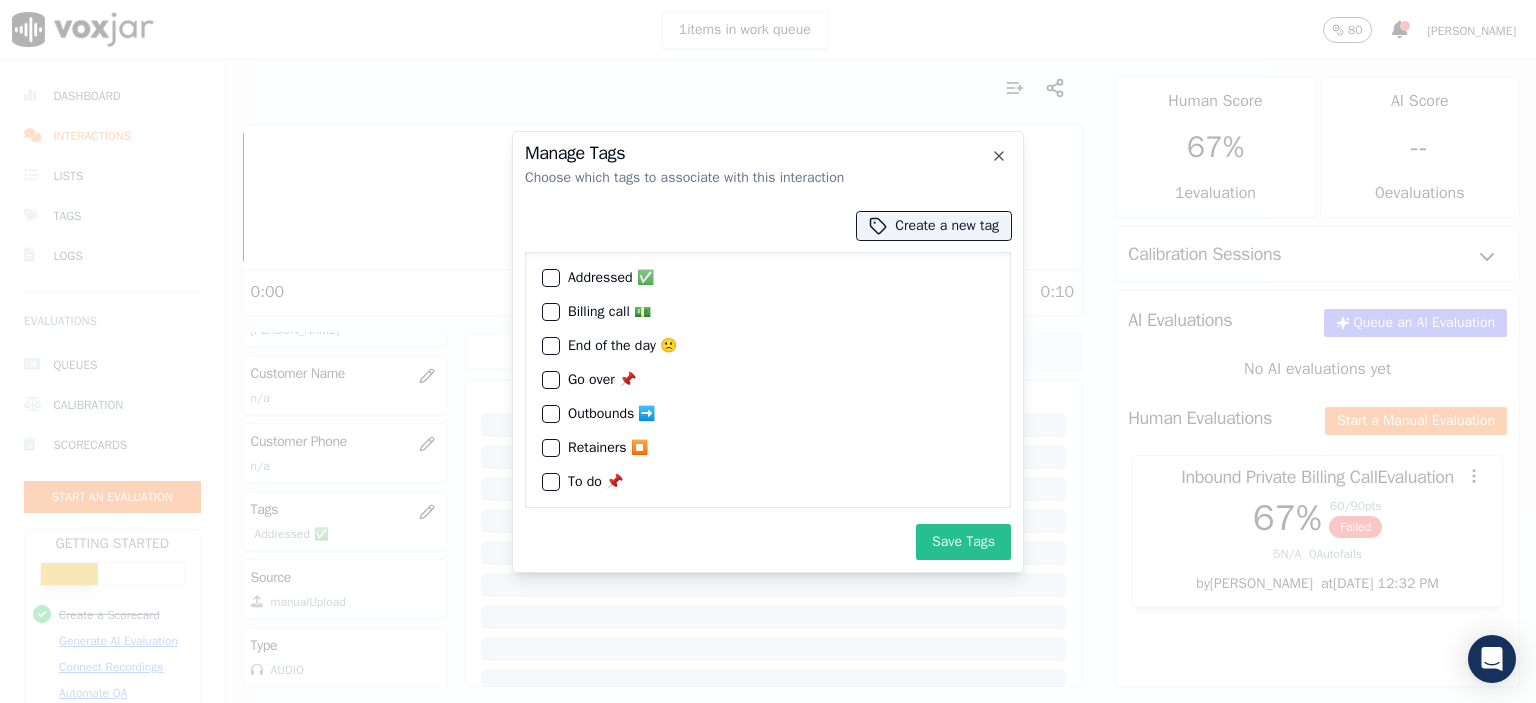 click on "Save Tags" at bounding box center (963, 542) 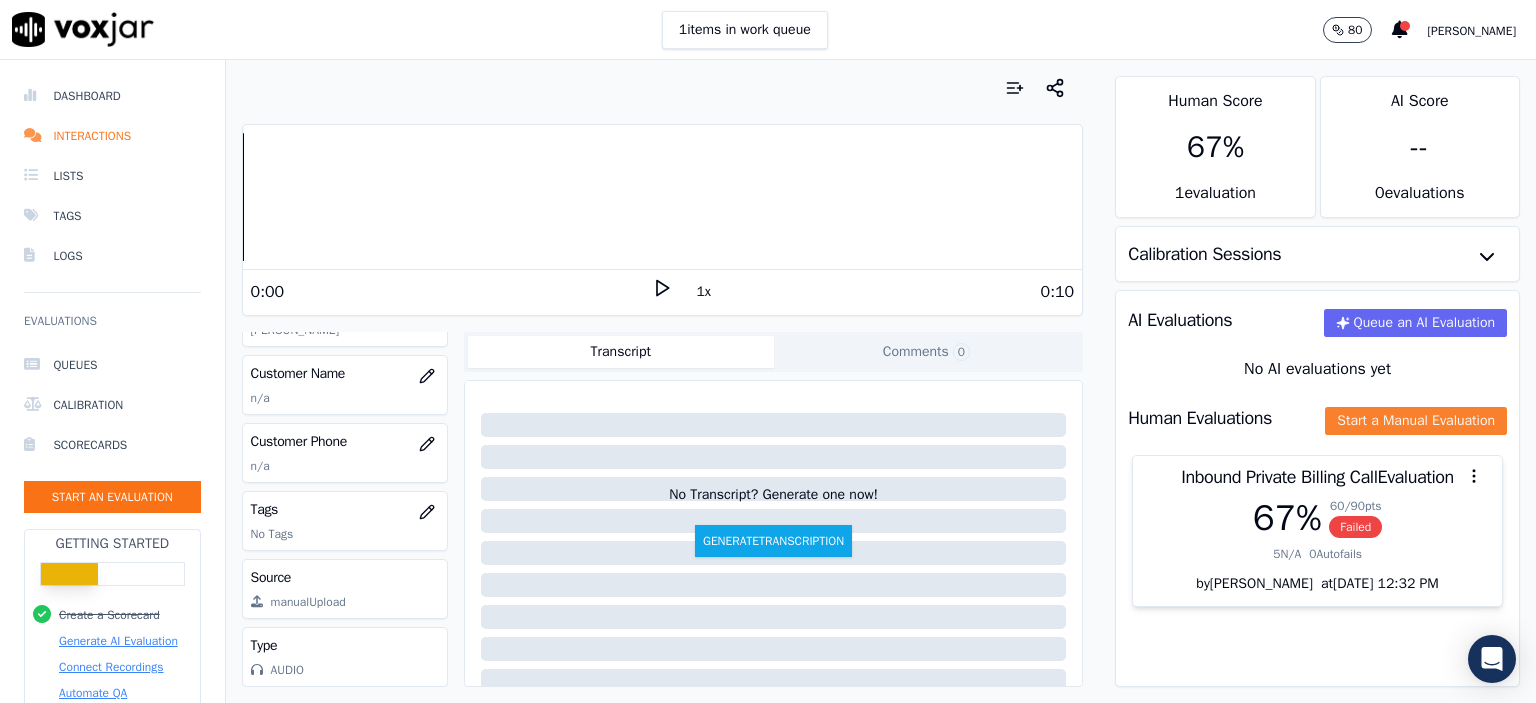 click on "Start a Manual Evaluation" 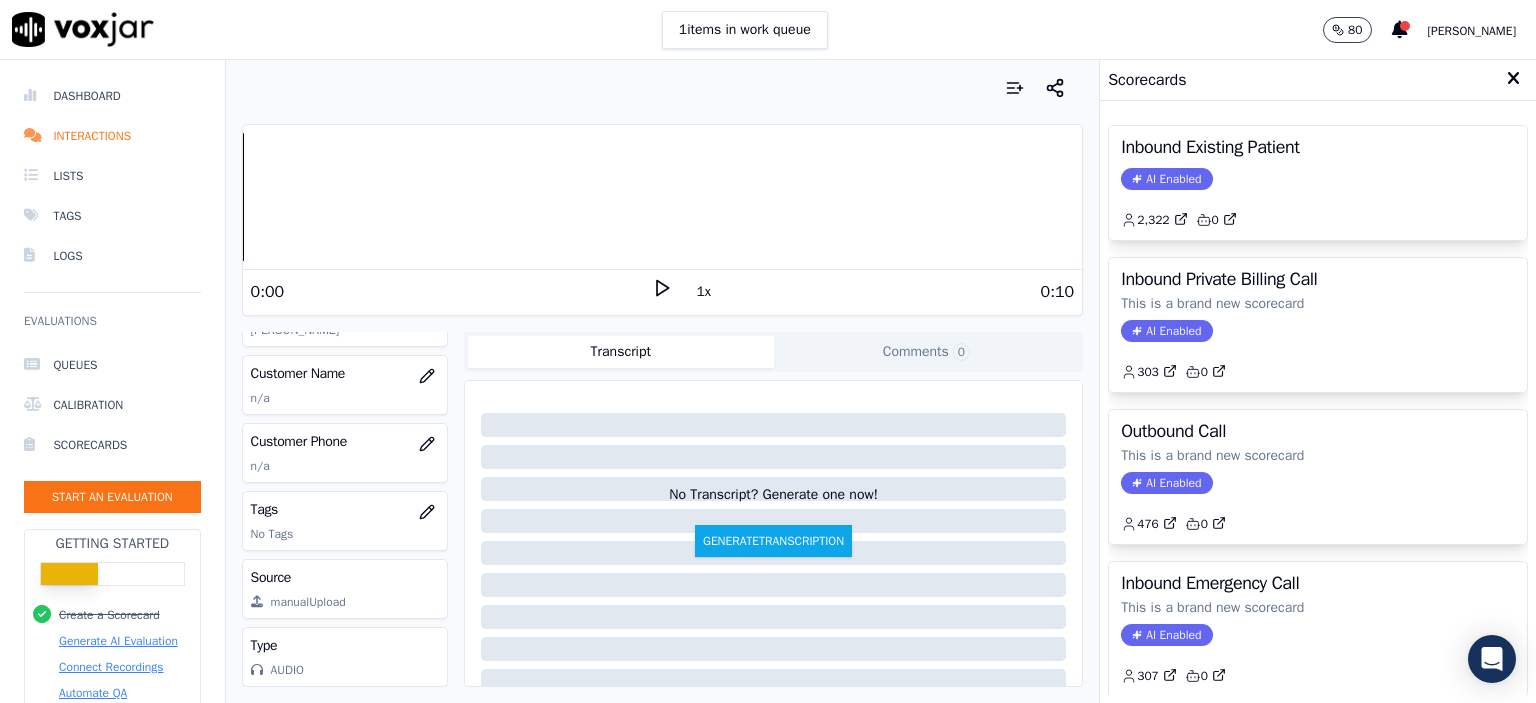 click at bounding box center (1513, 79) 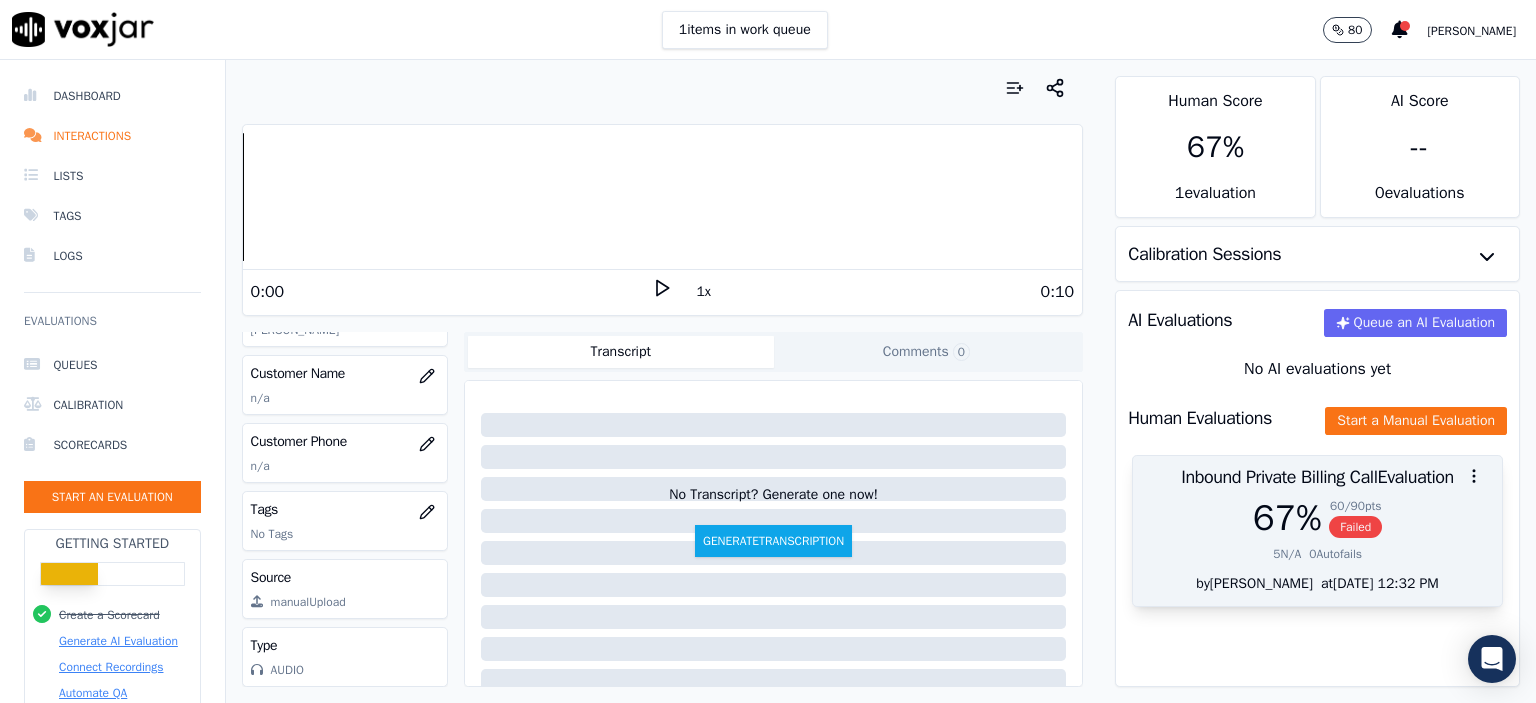click on "60 / 90  pts   Failed" at bounding box center [1355, 518] 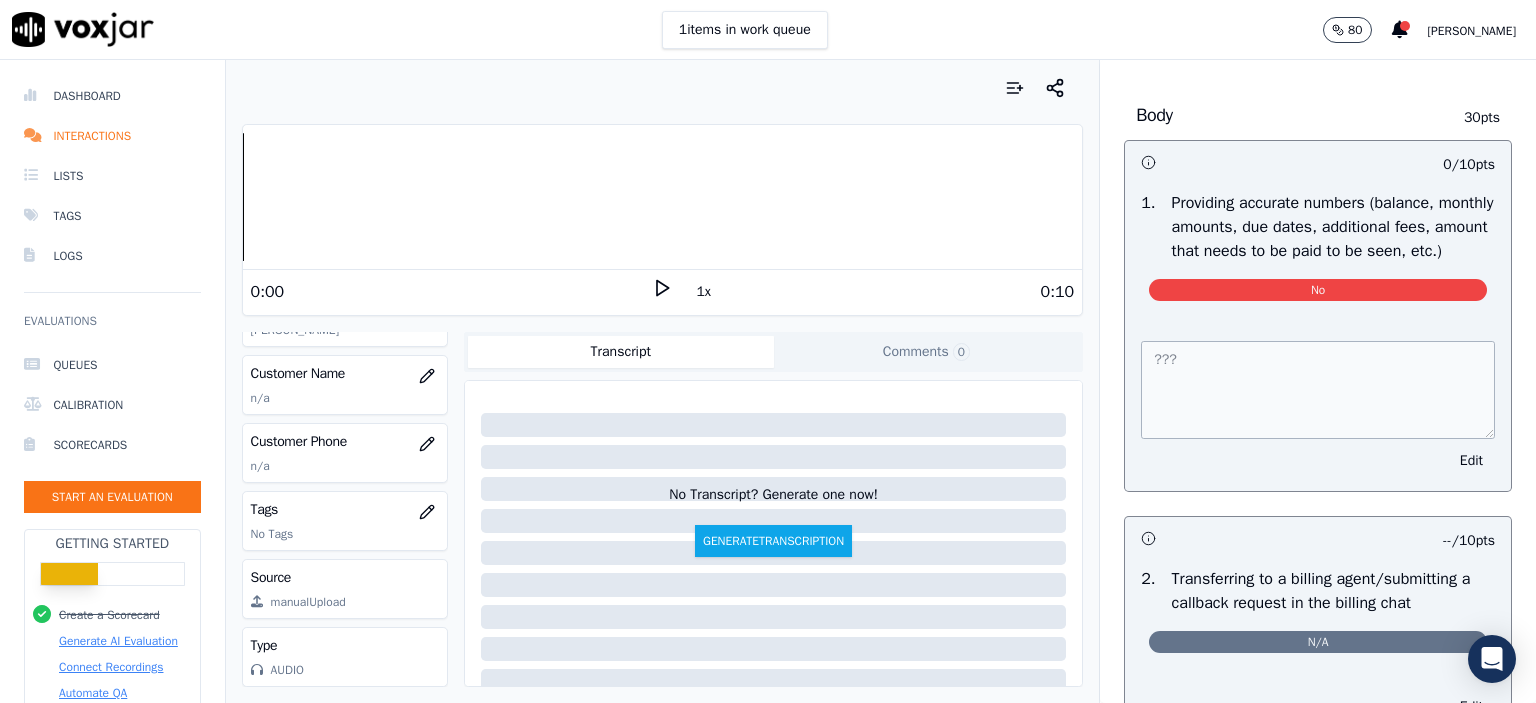 scroll, scrollTop: 800, scrollLeft: 0, axis: vertical 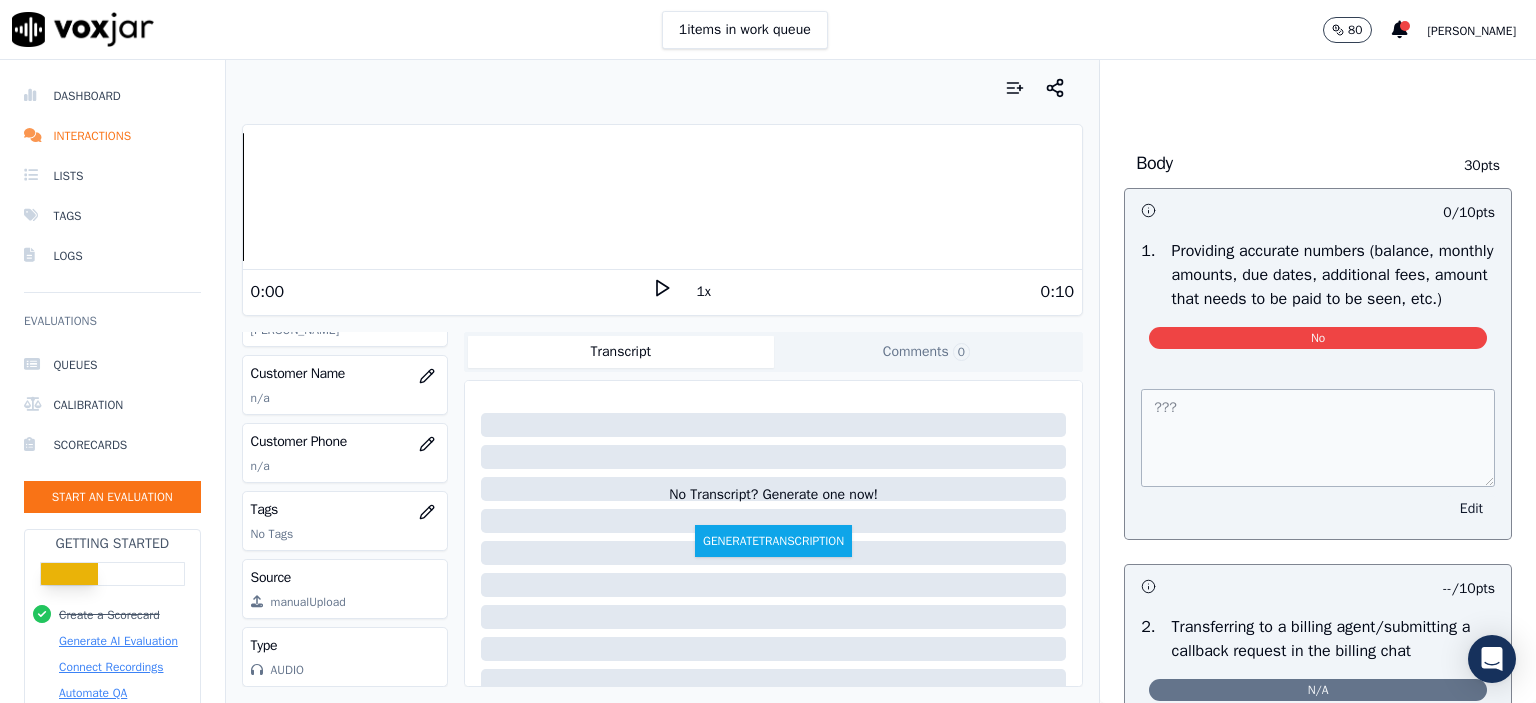 click on "Edit" at bounding box center (1471, 509) 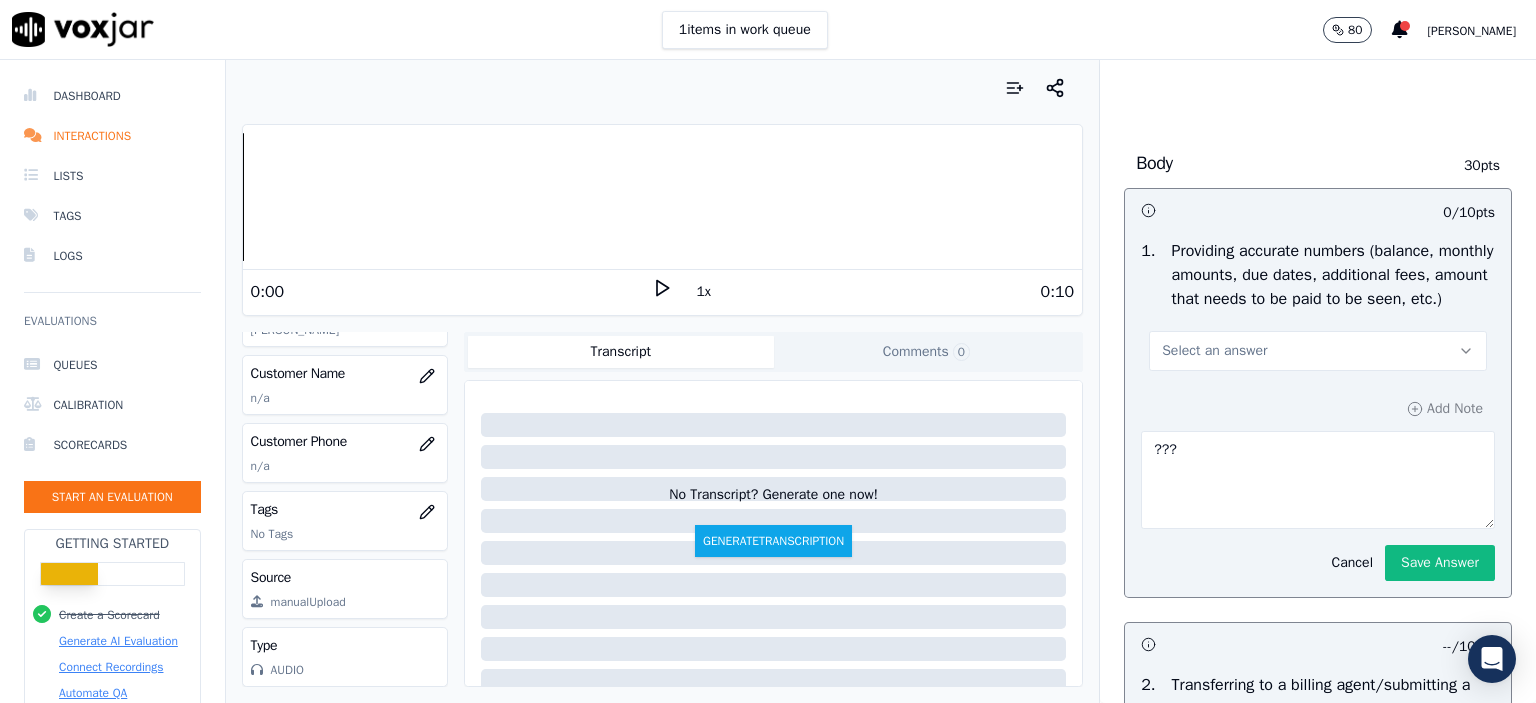 click on "Select an answer" at bounding box center [1318, 351] 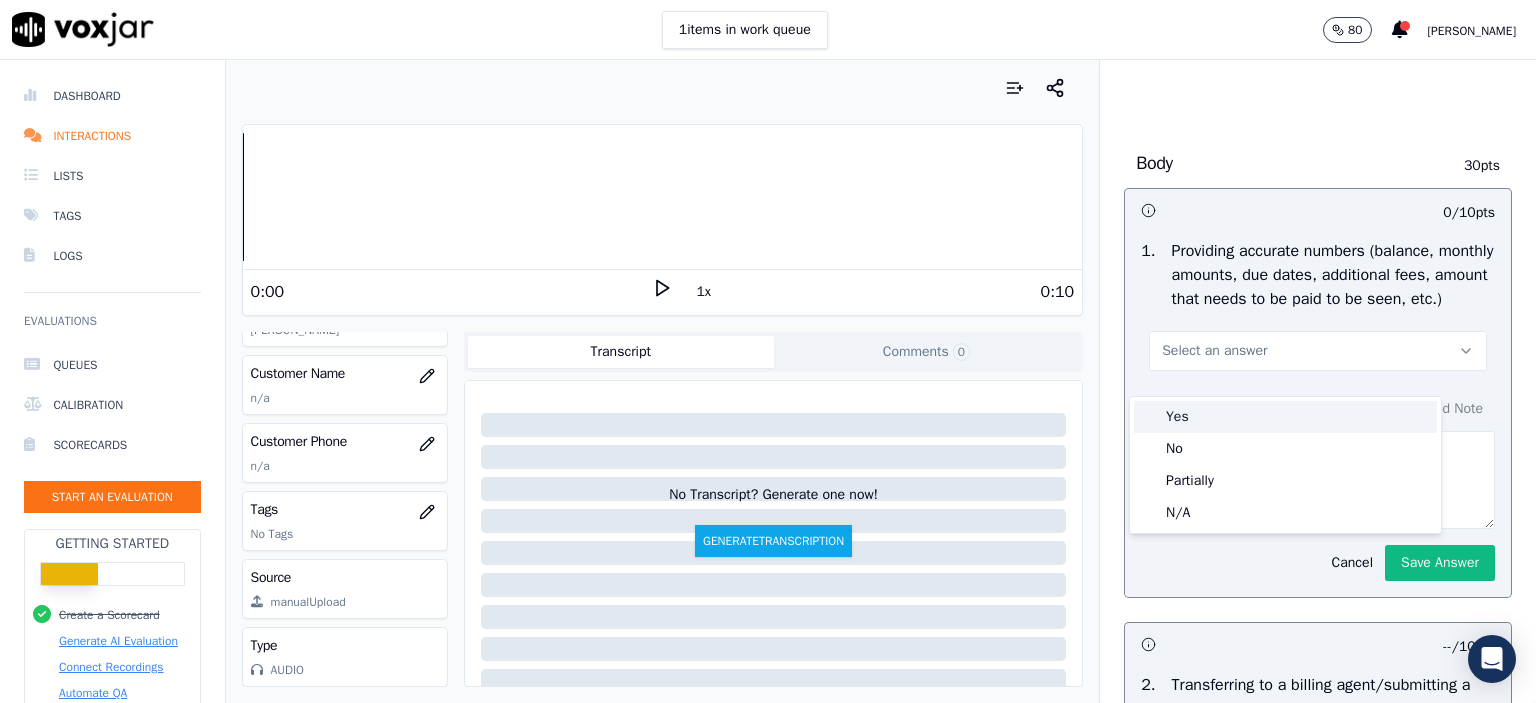click on "Yes" at bounding box center [1285, 417] 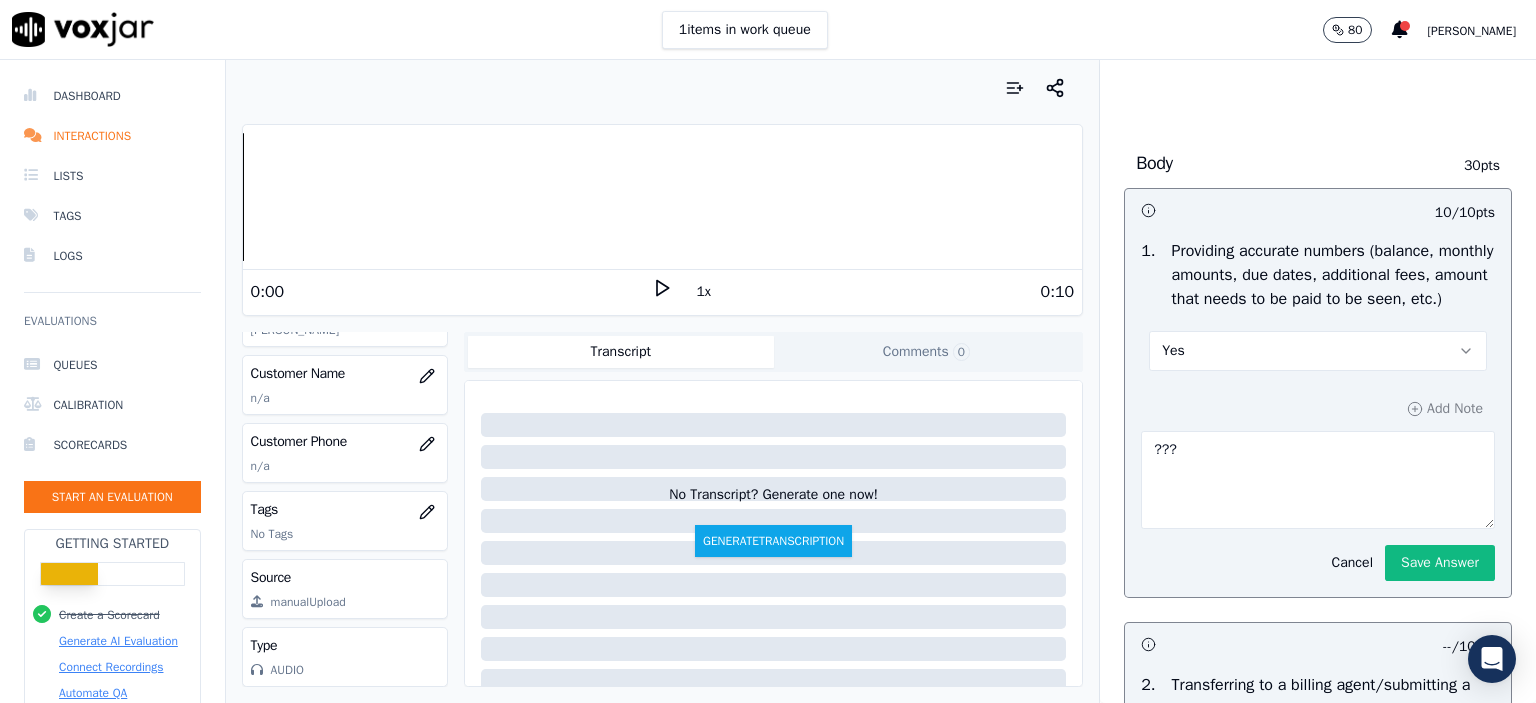 drag, startPoint x: 1204, startPoint y: 479, endPoint x: 1063, endPoint y: 463, distance: 141.90489 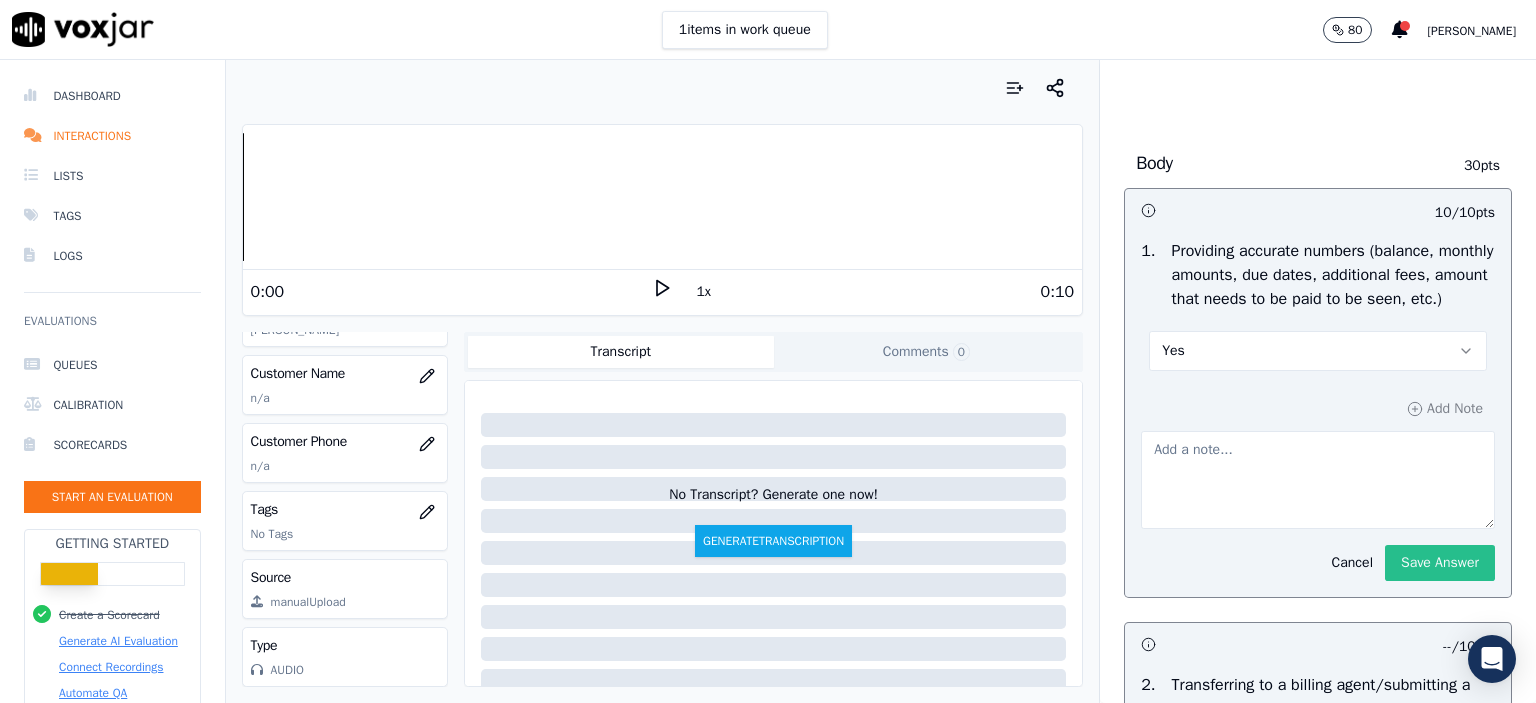 type 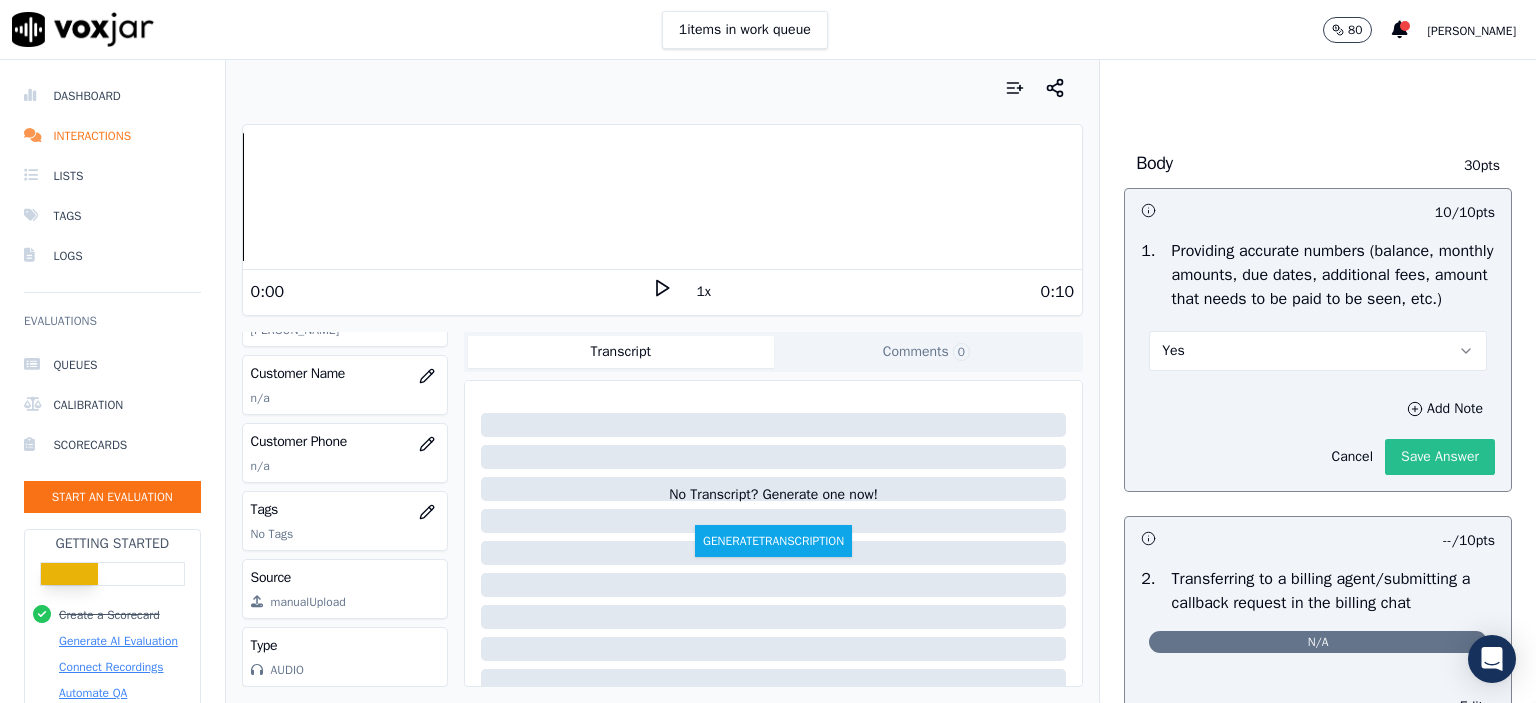 click on "Save Answer" 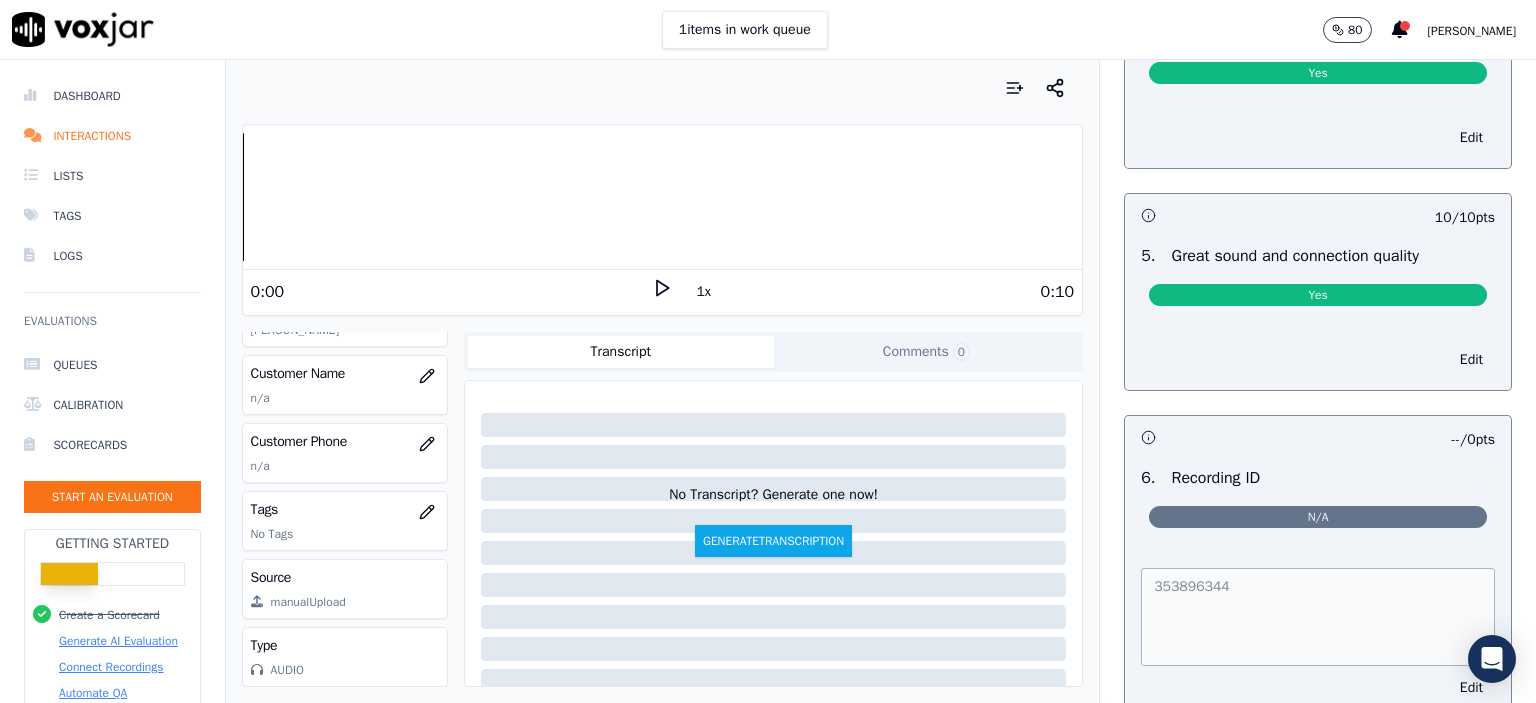 scroll, scrollTop: 3288, scrollLeft: 0, axis: vertical 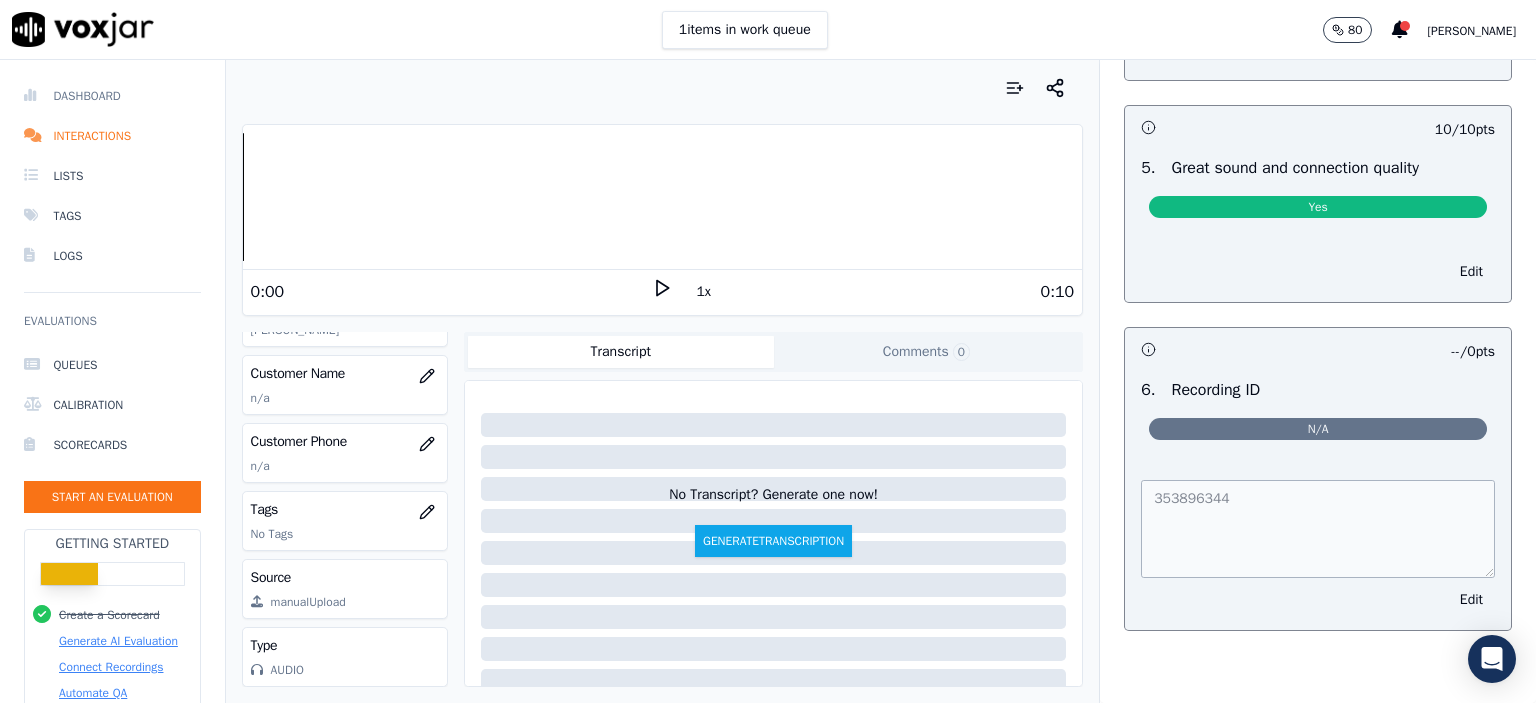 click on "Dashboard" at bounding box center (112, 96) 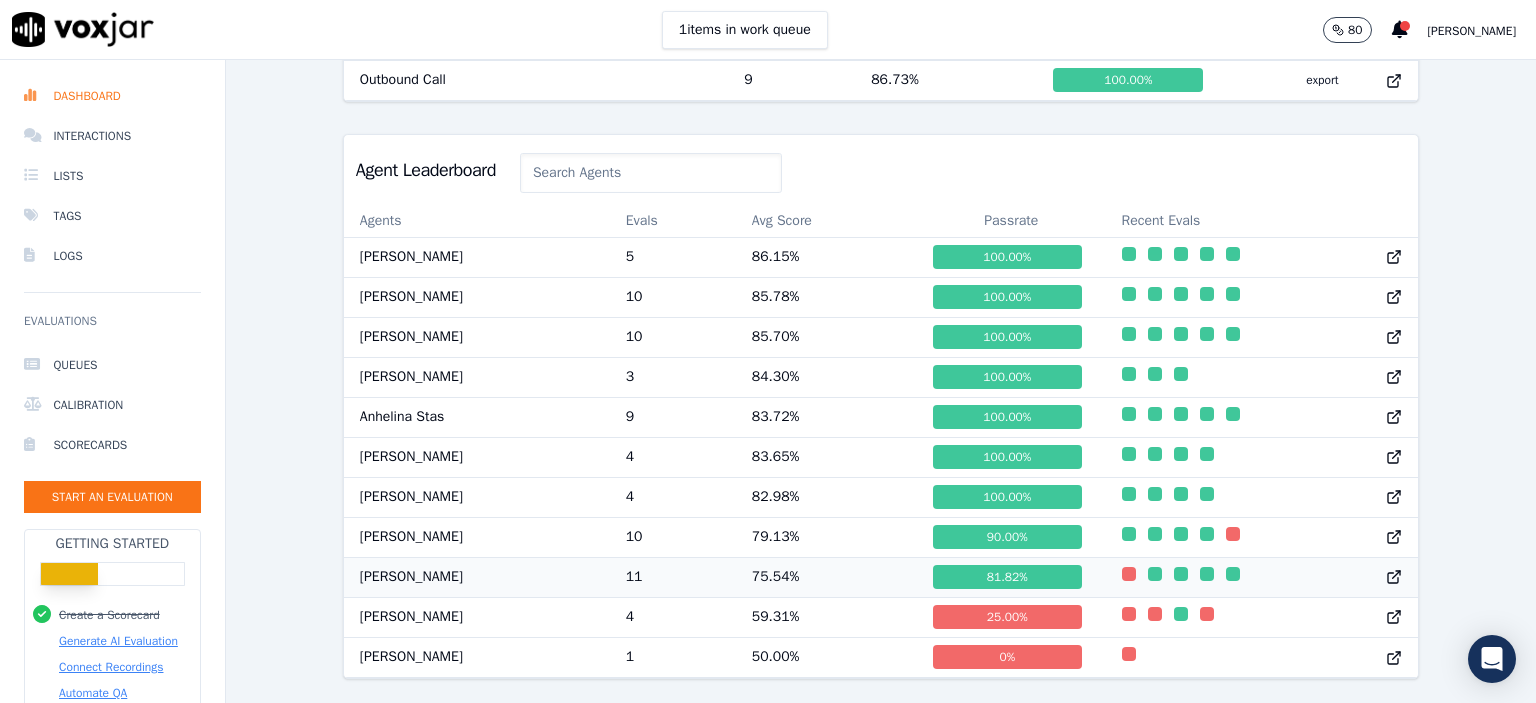 scroll, scrollTop: 1018, scrollLeft: 0, axis: vertical 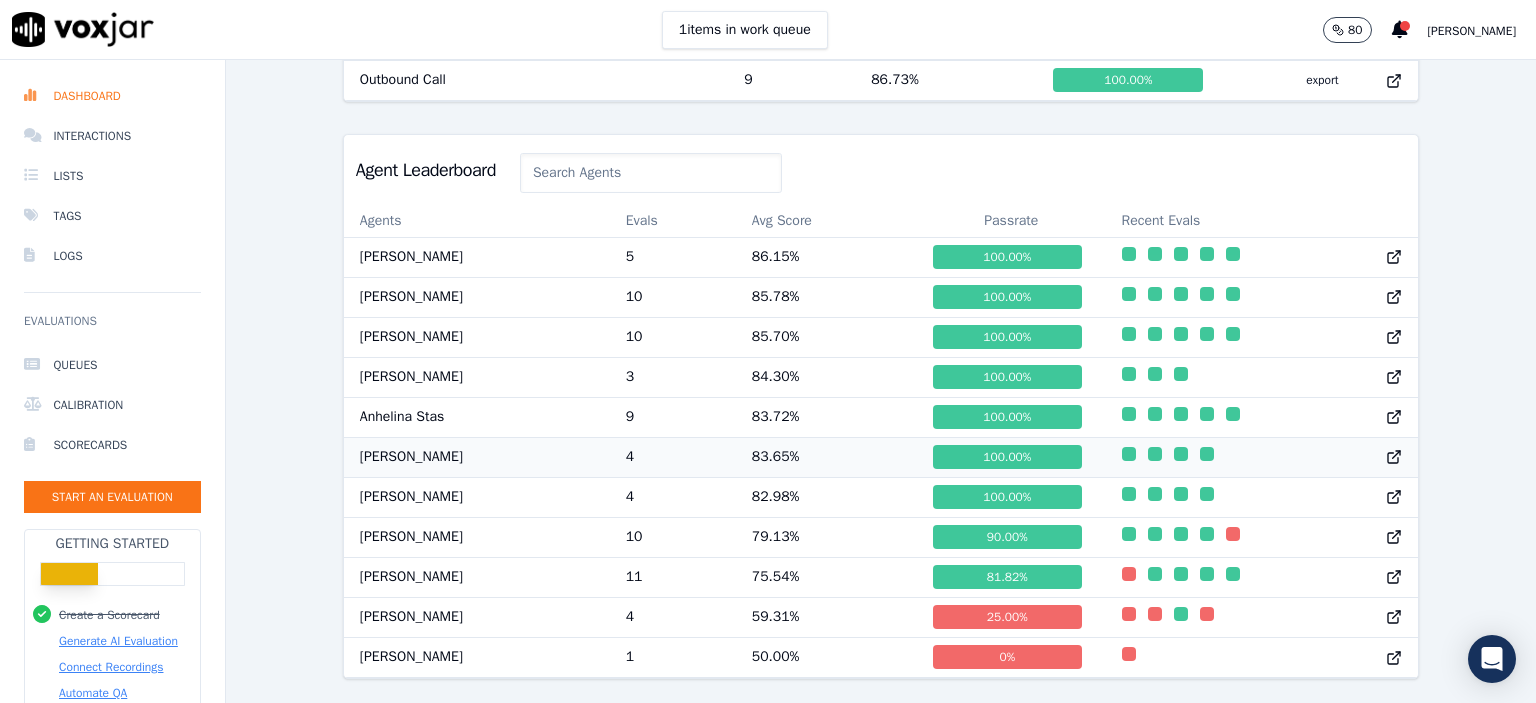 click on "4" at bounding box center [673, 457] 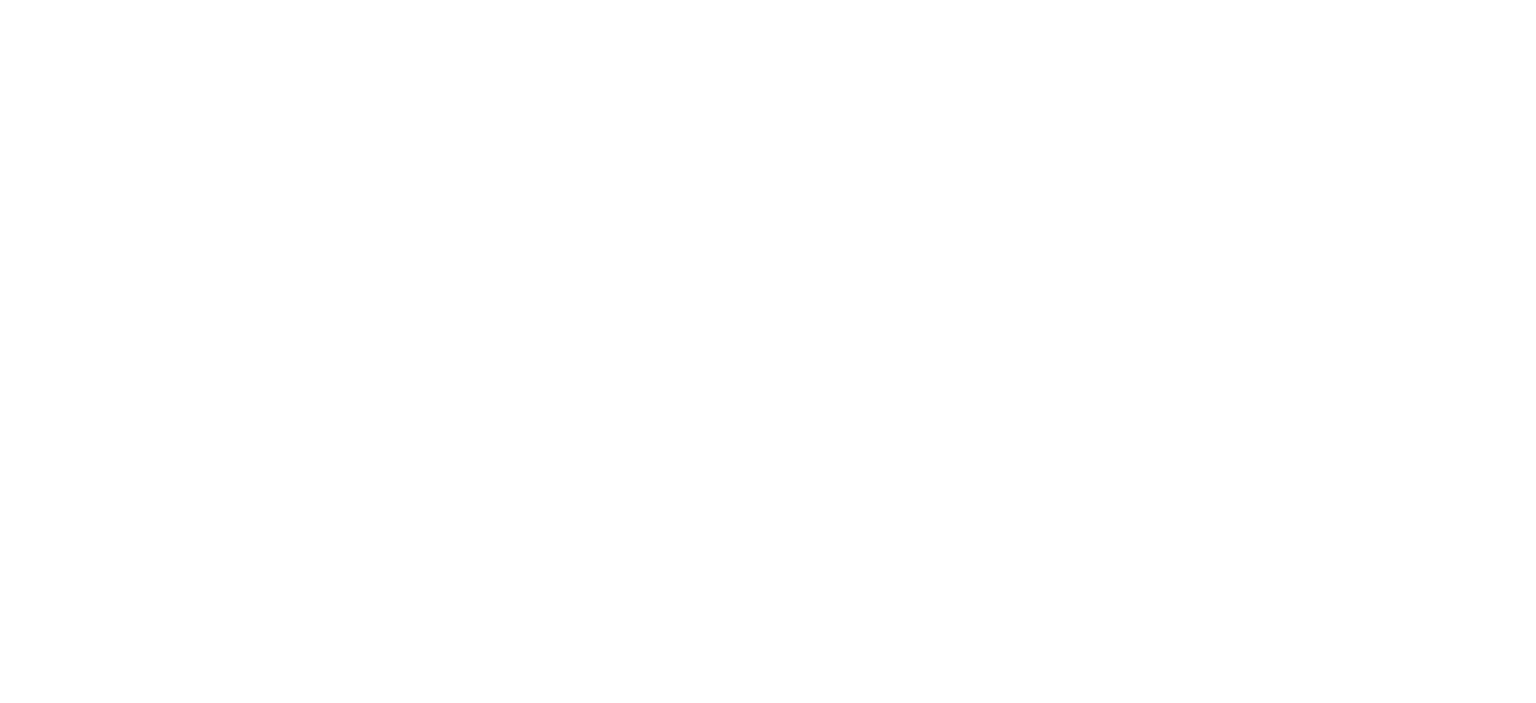 scroll, scrollTop: 0, scrollLeft: 0, axis: both 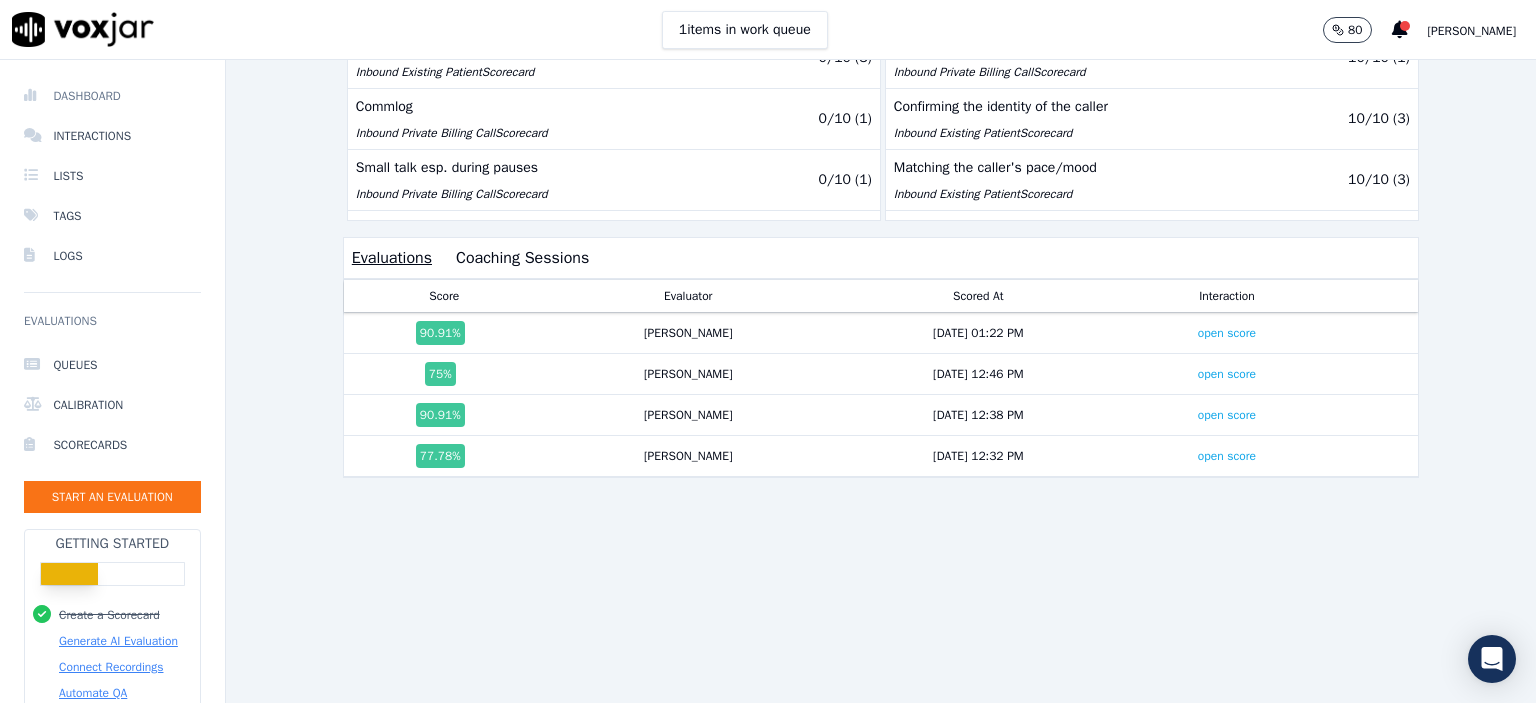 click on "Dashboard" at bounding box center [112, 96] 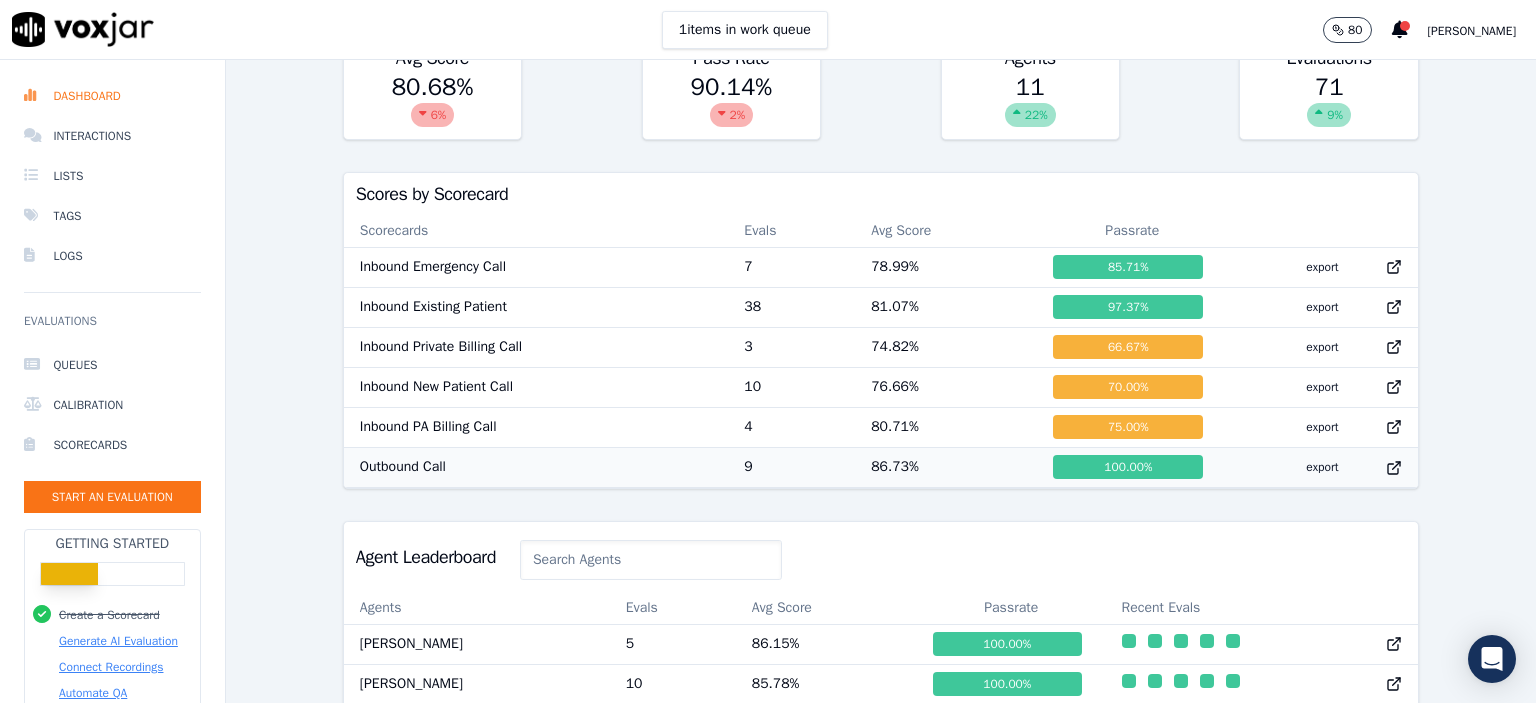scroll, scrollTop: 0, scrollLeft: 0, axis: both 